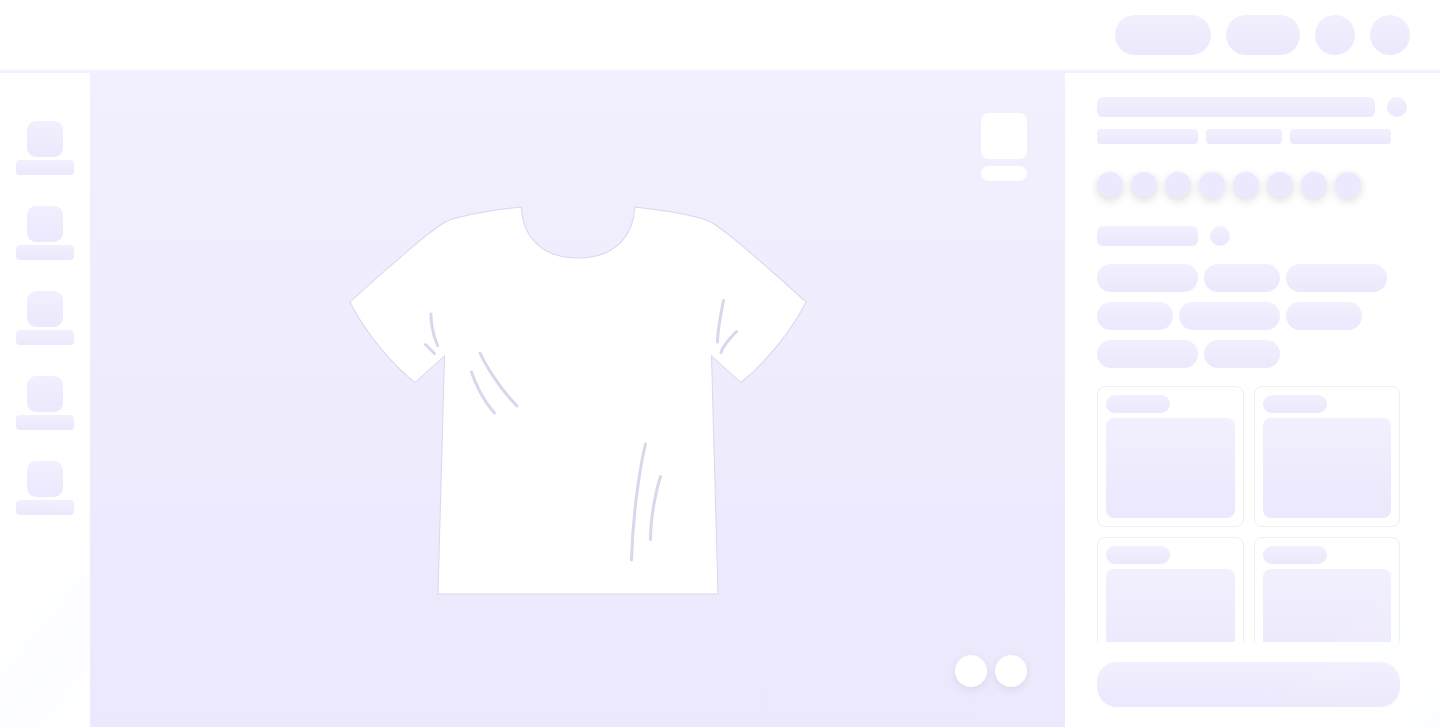 scroll, scrollTop: 0, scrollLeft: 0, axis: both 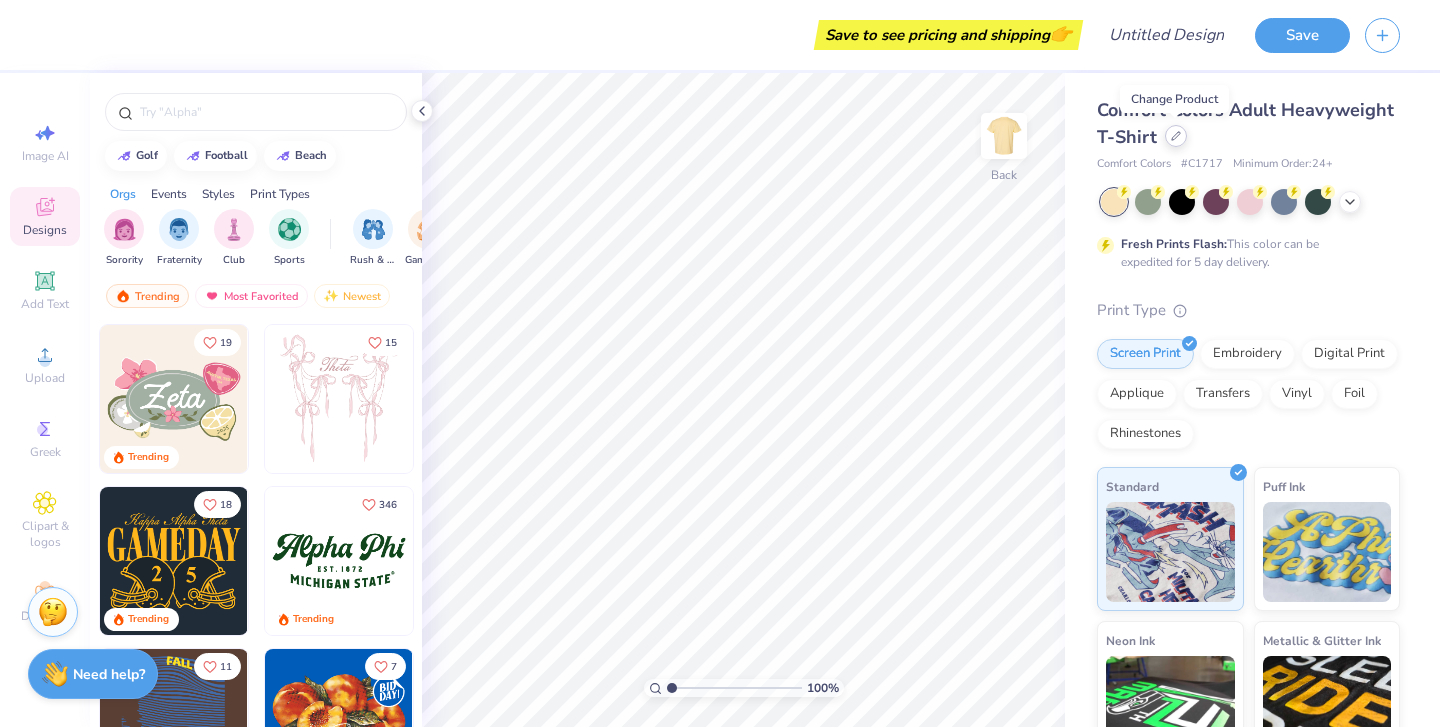 click at bounding box center (1176, 136) 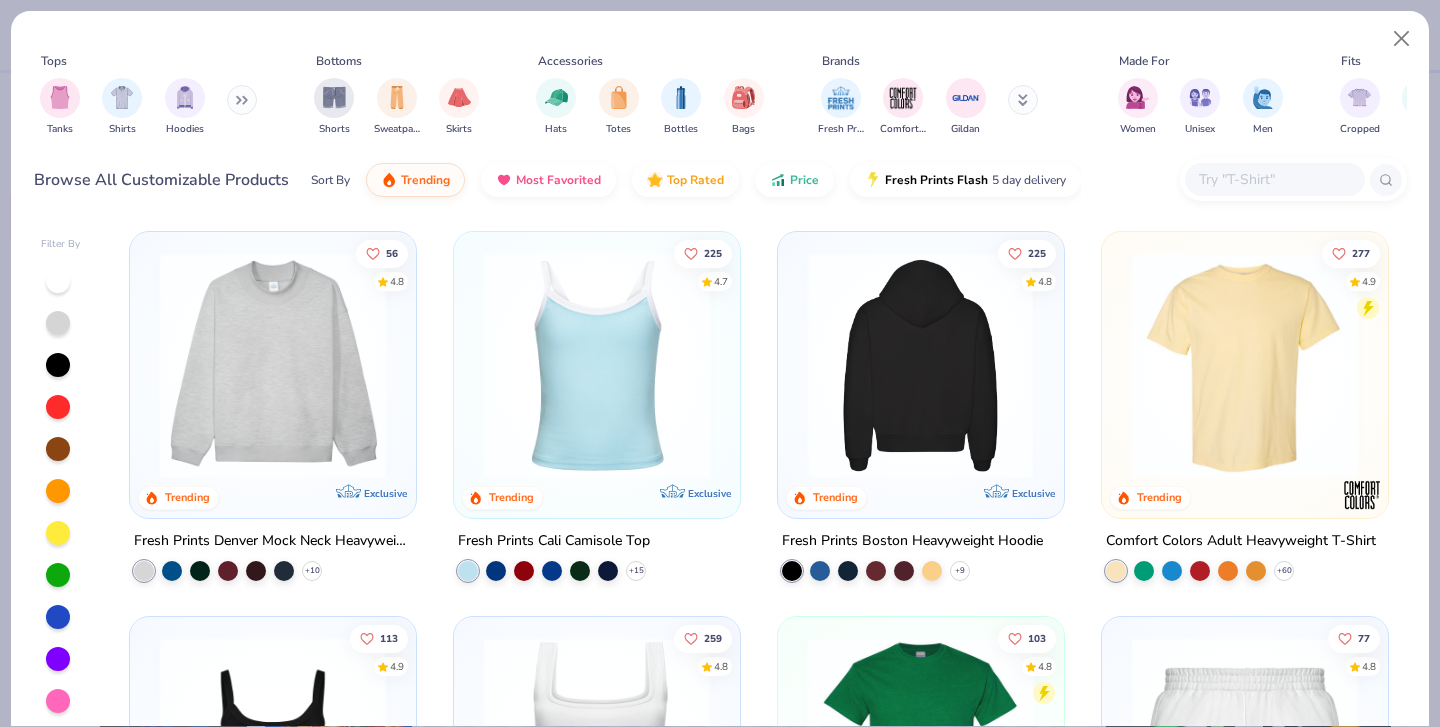 click at bounding box center (920, 365) 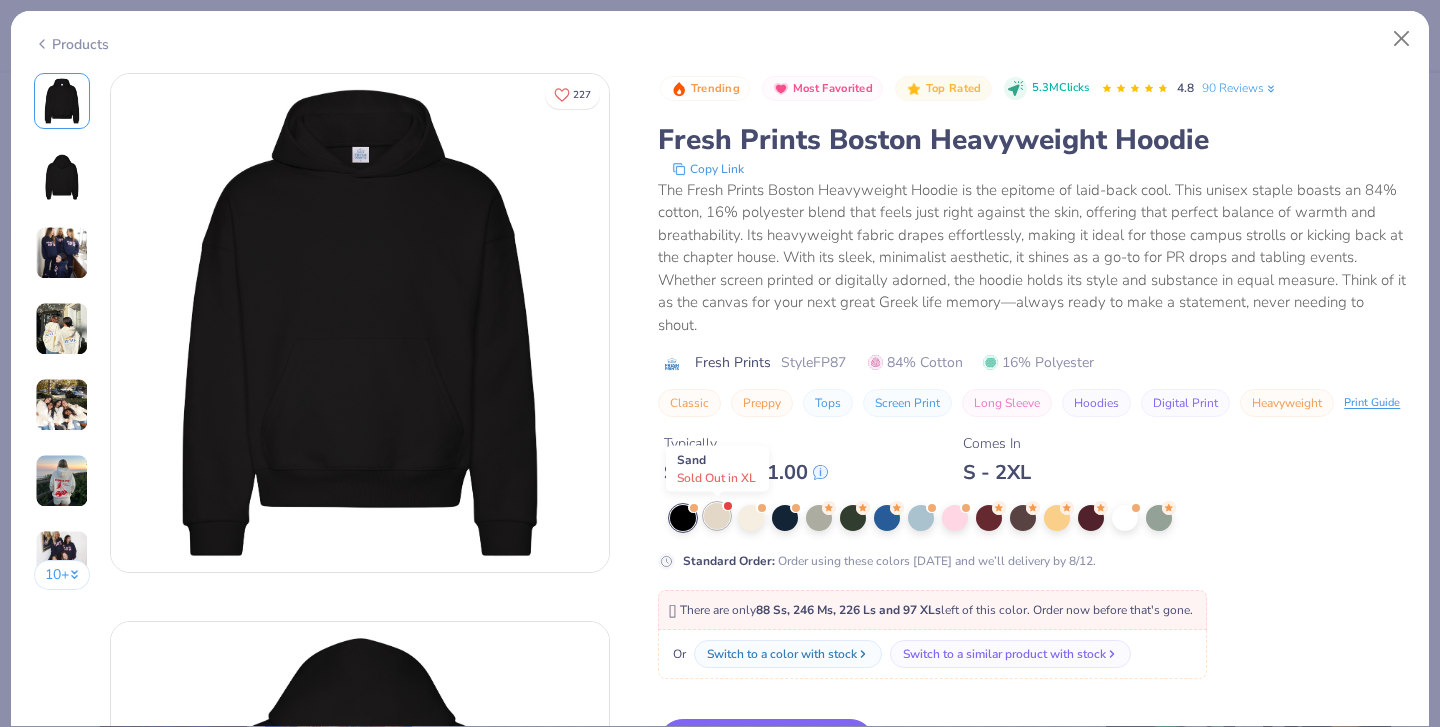 click at bounding box center [717, 516] 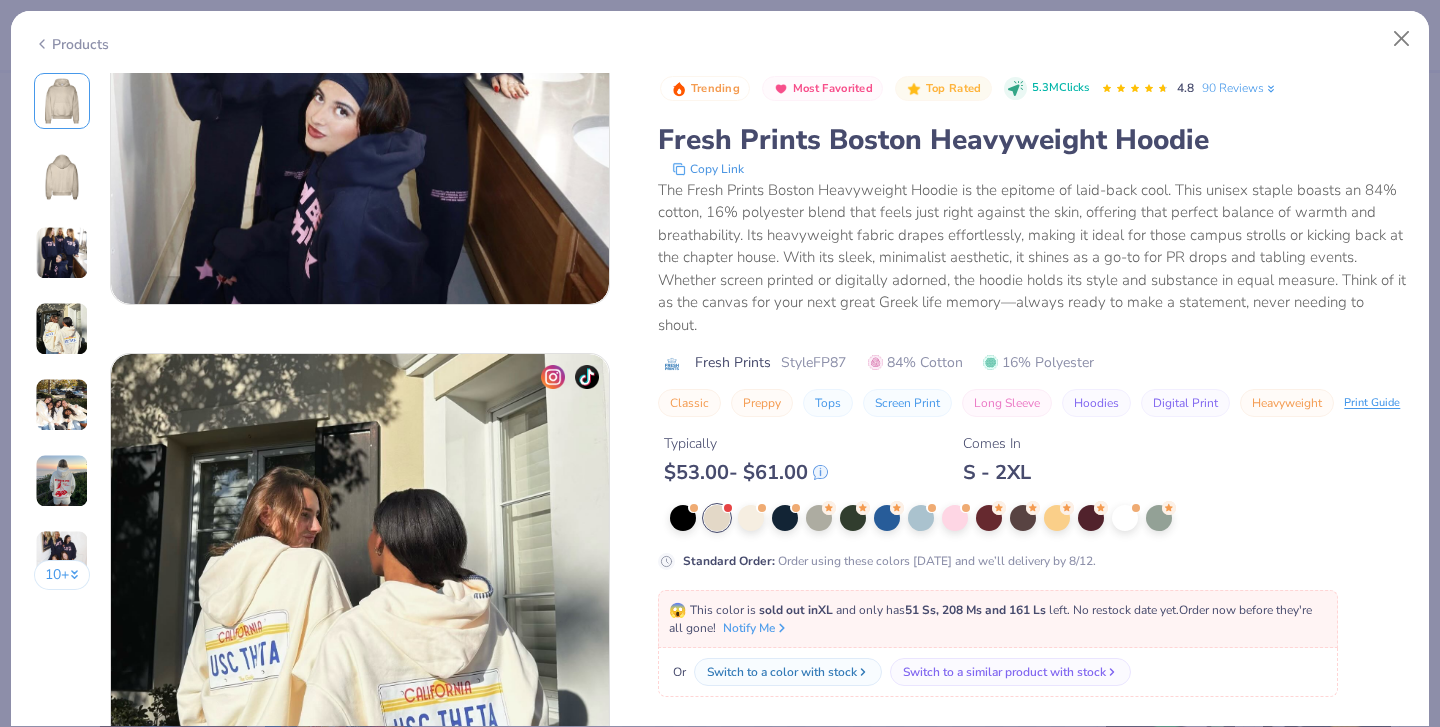 scroll, scrollTop: 1363, scrollLeft: 0, axis: vertical 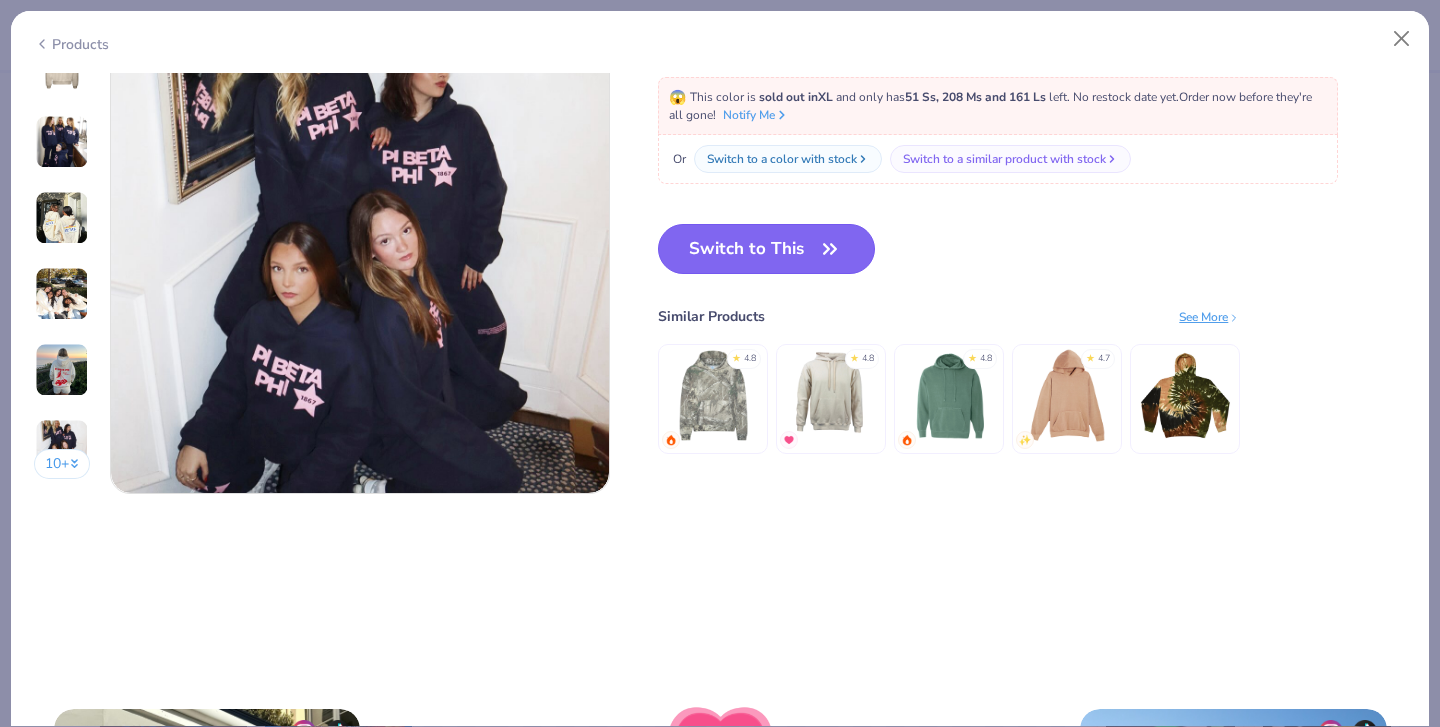 click on "Switch to This" at bounding box center [766, 249] 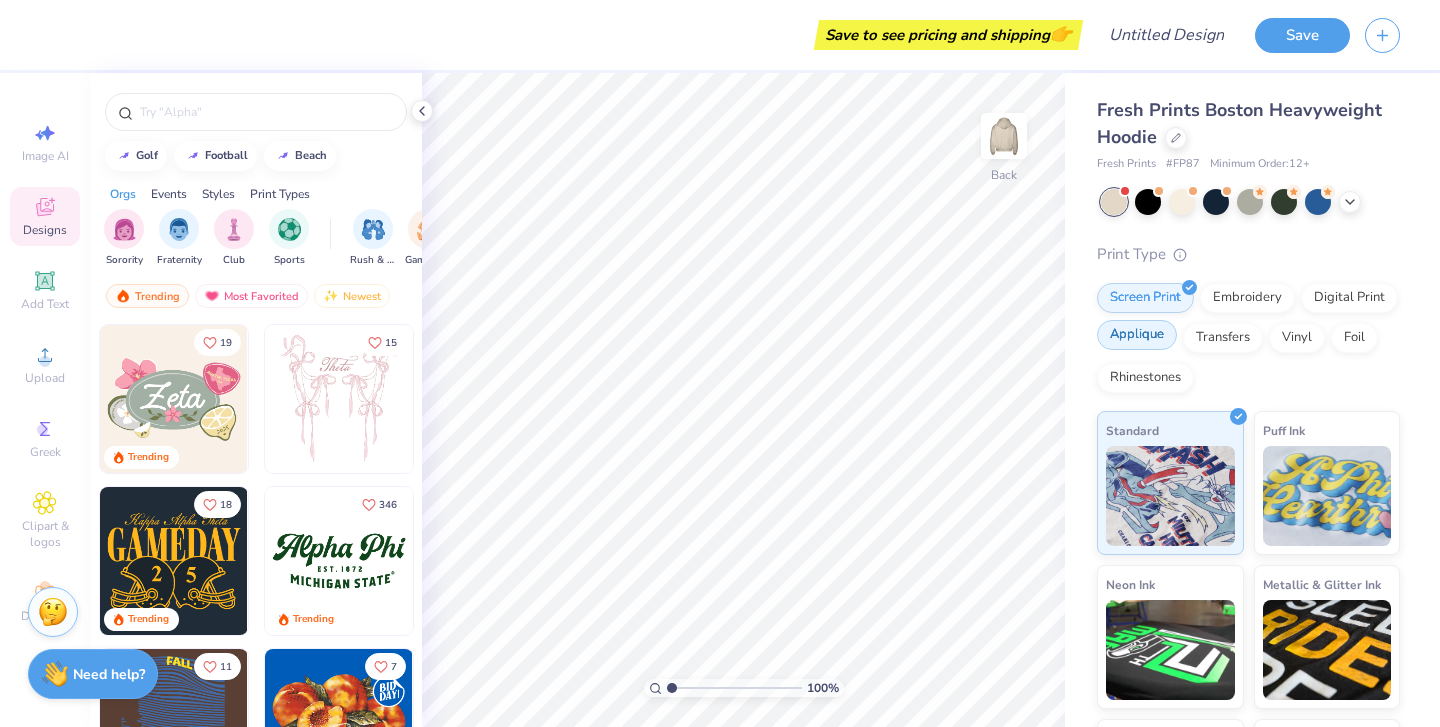 click on "Applique" at bounding box center (1137, 335) 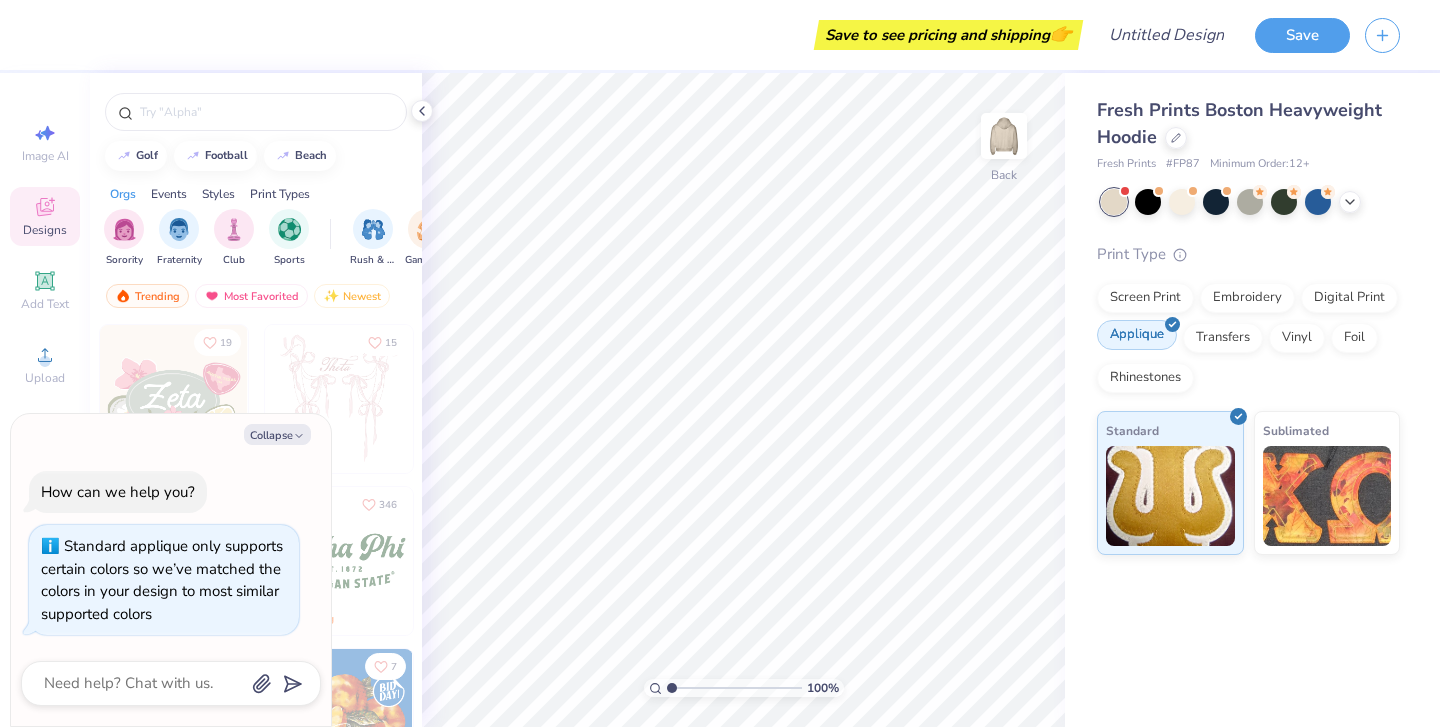 type on "x" 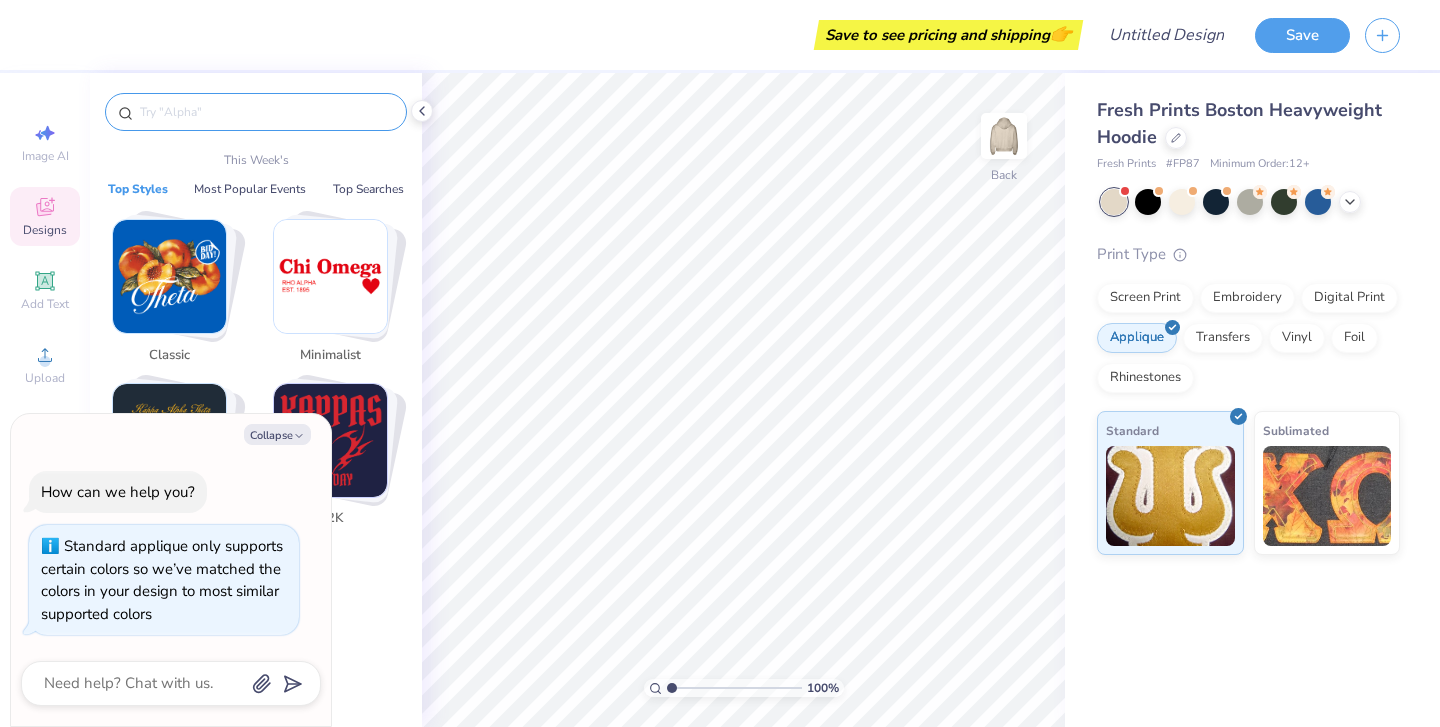 click at bounding box center [266, 112] 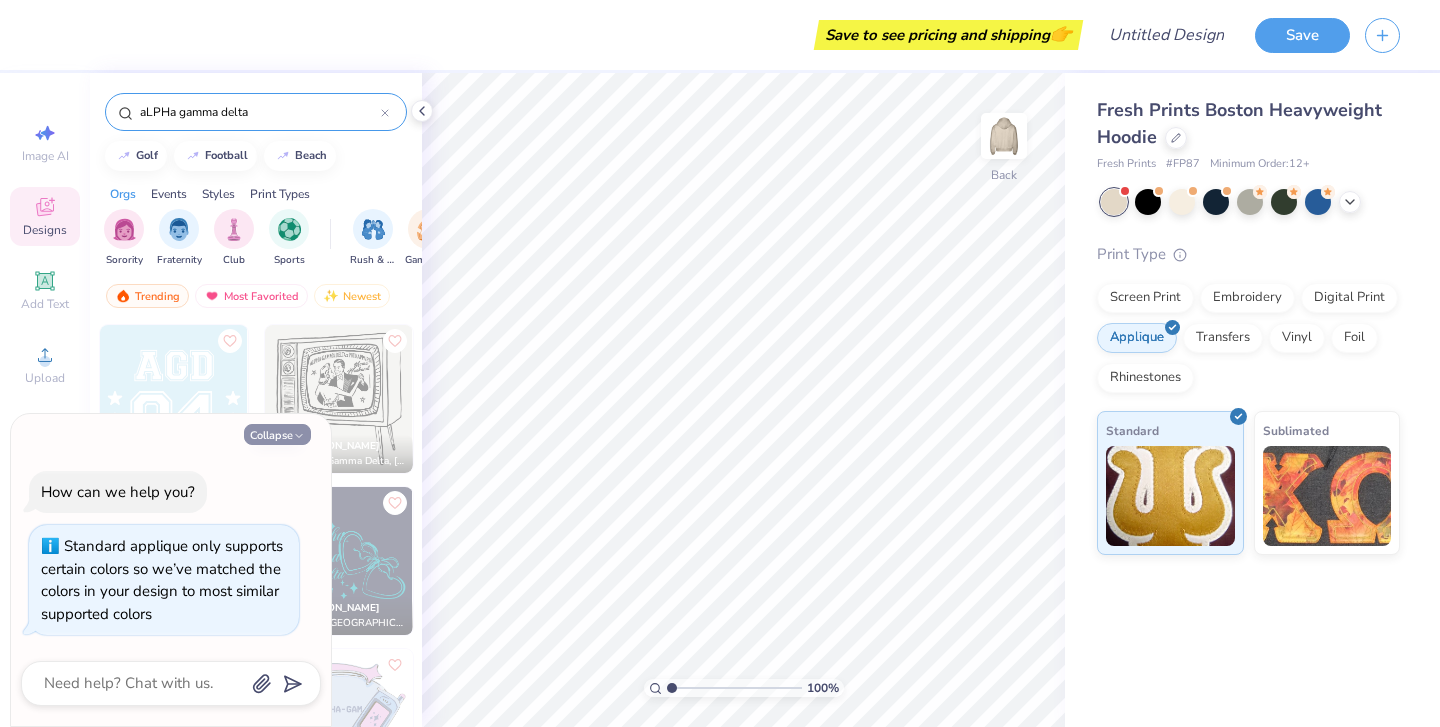 type on "aLPHa gamma delta" 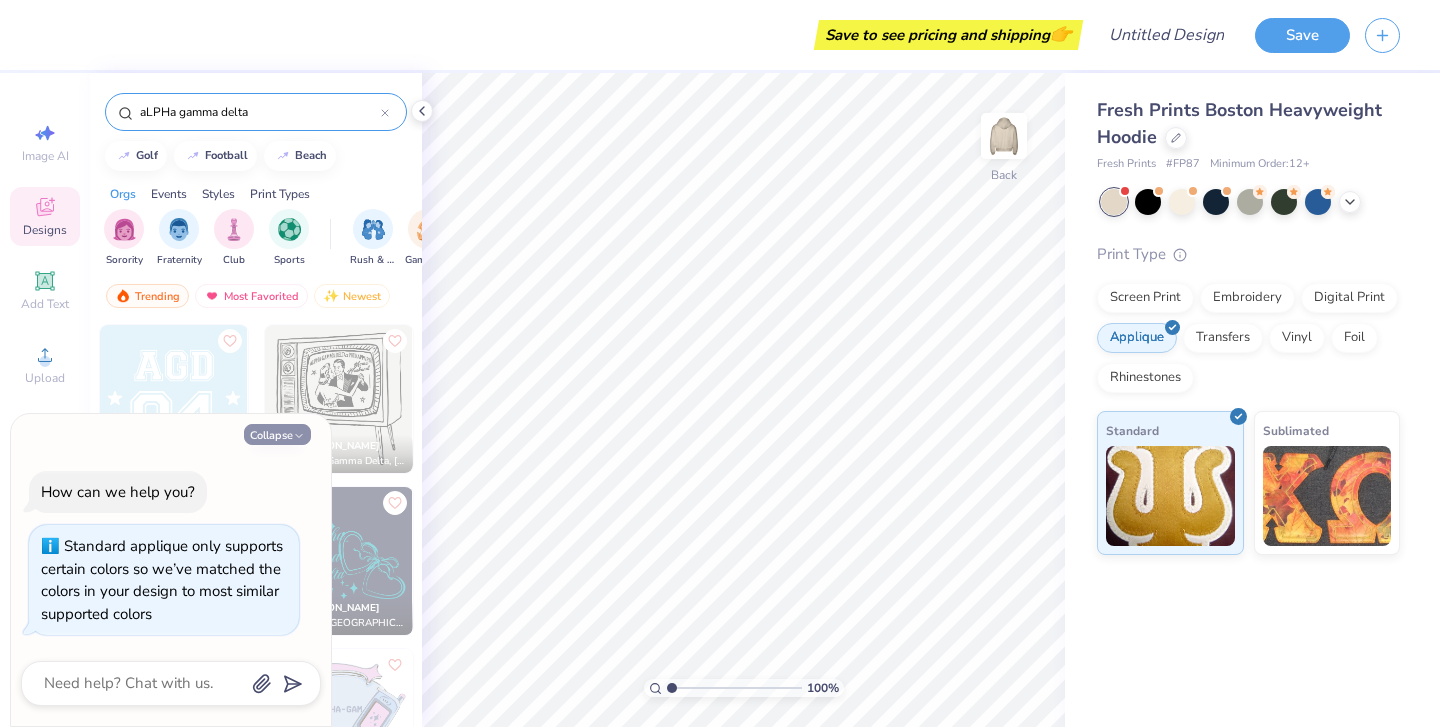 click on "Collapse" at bounding box center (277, 434) 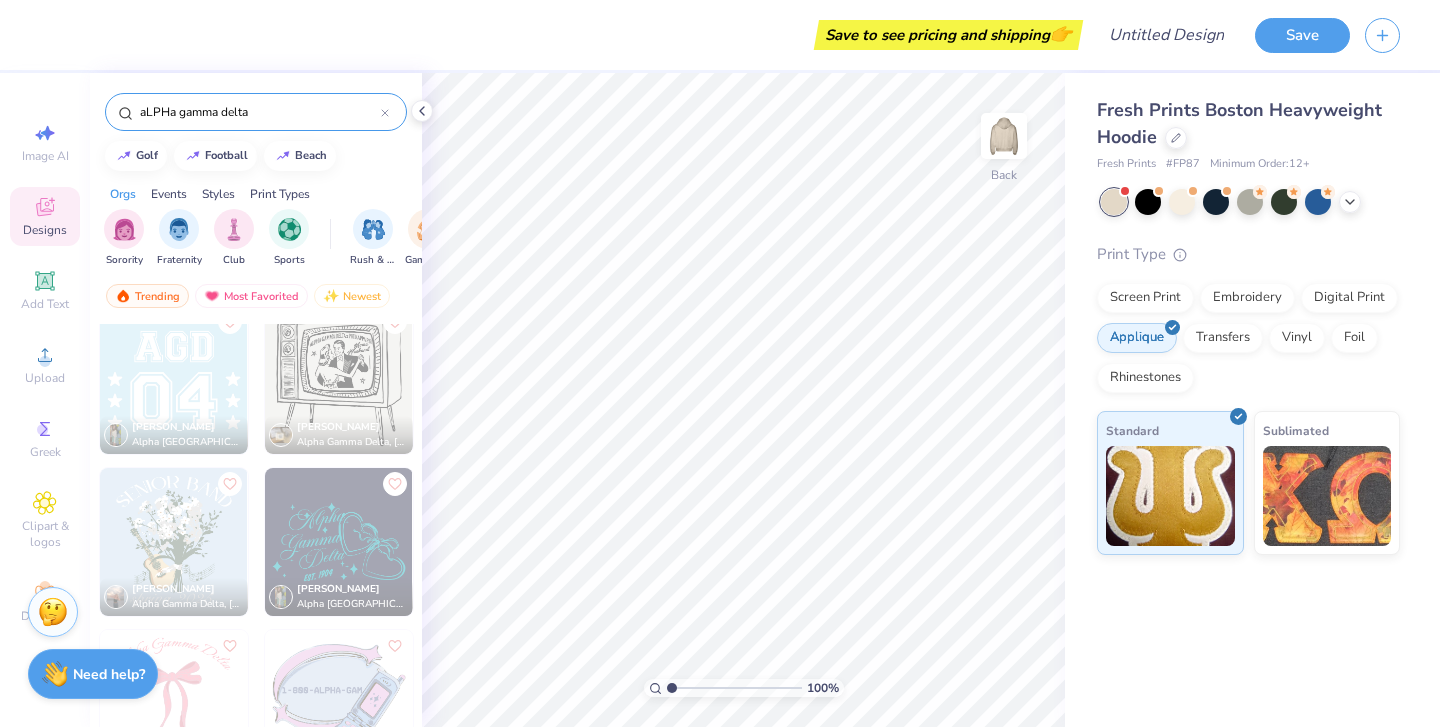 scroll, scrollTop: 21, scrollLeft: 0, axis: vertical 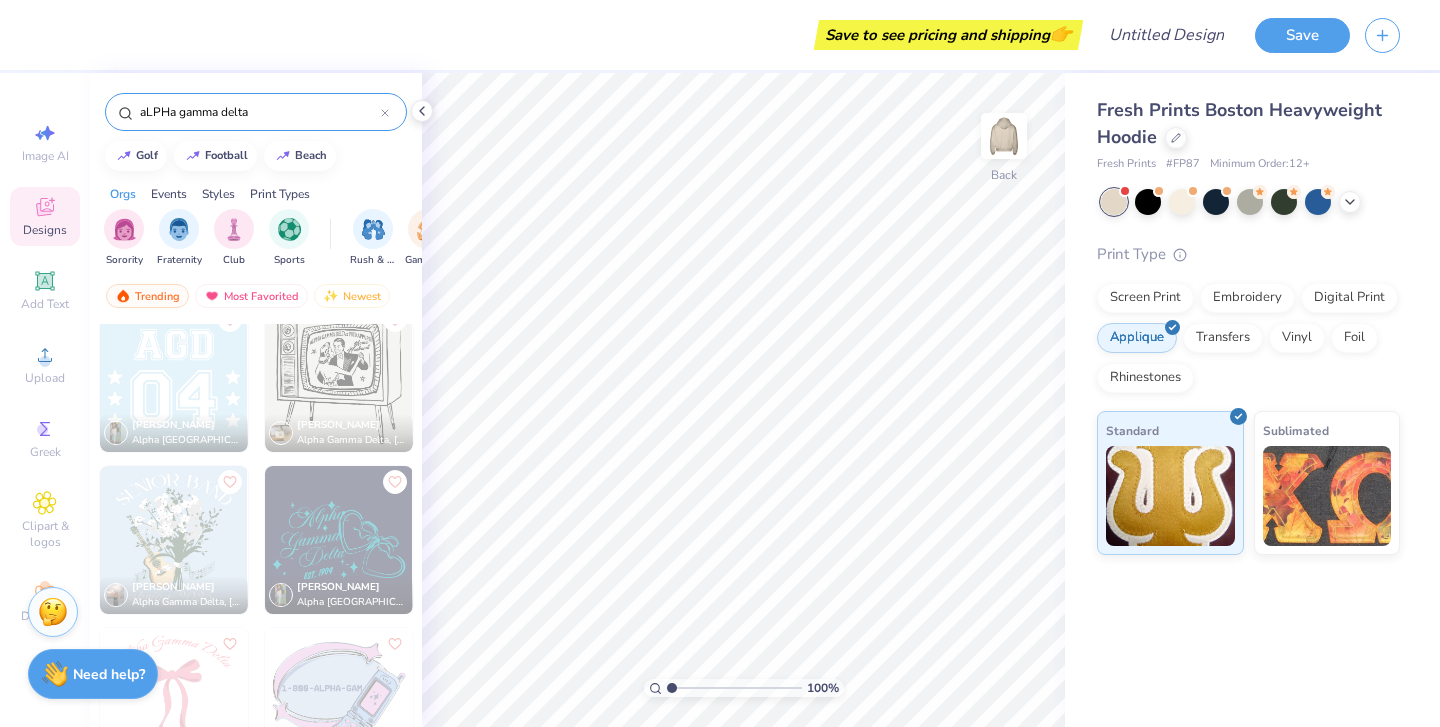 click on "Orgs Events Styles Print Types" at bounding box center (256, 189) 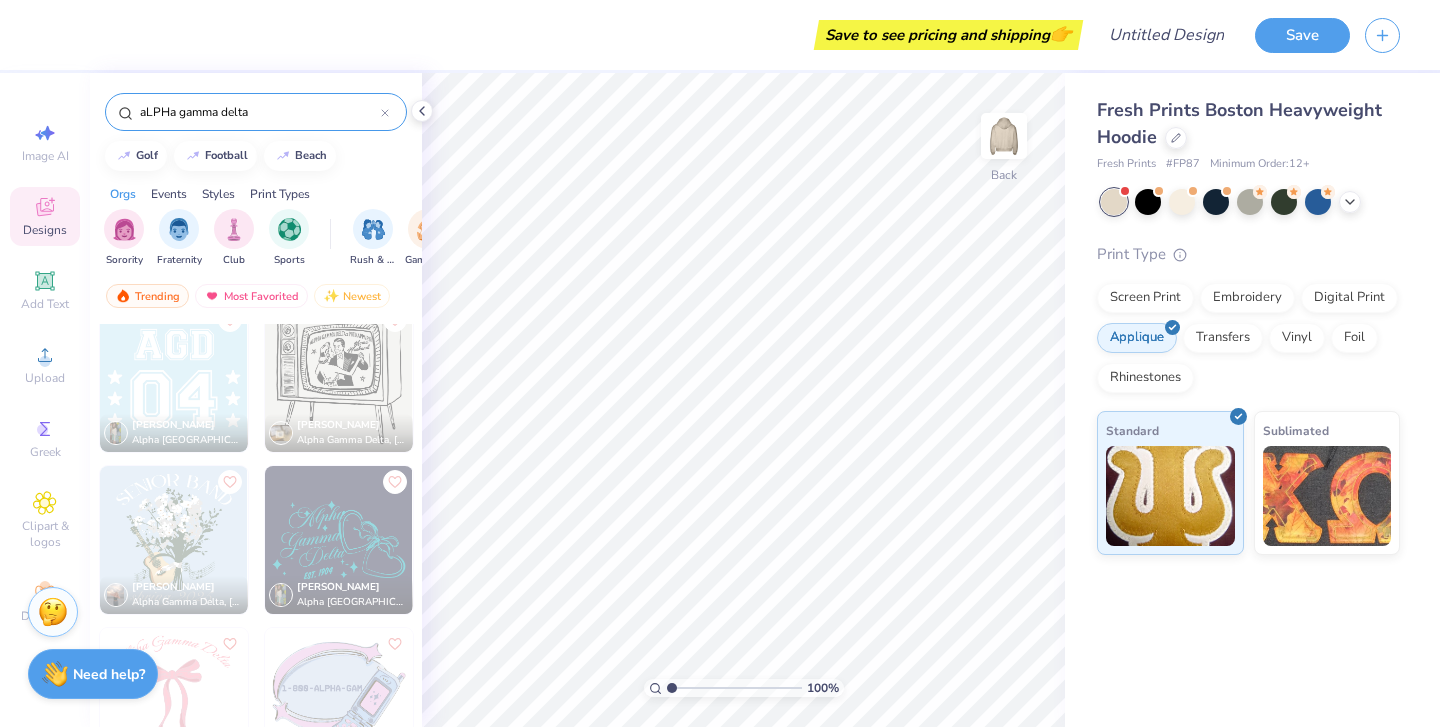 click on "Styles" at bounding box center [218, 194] 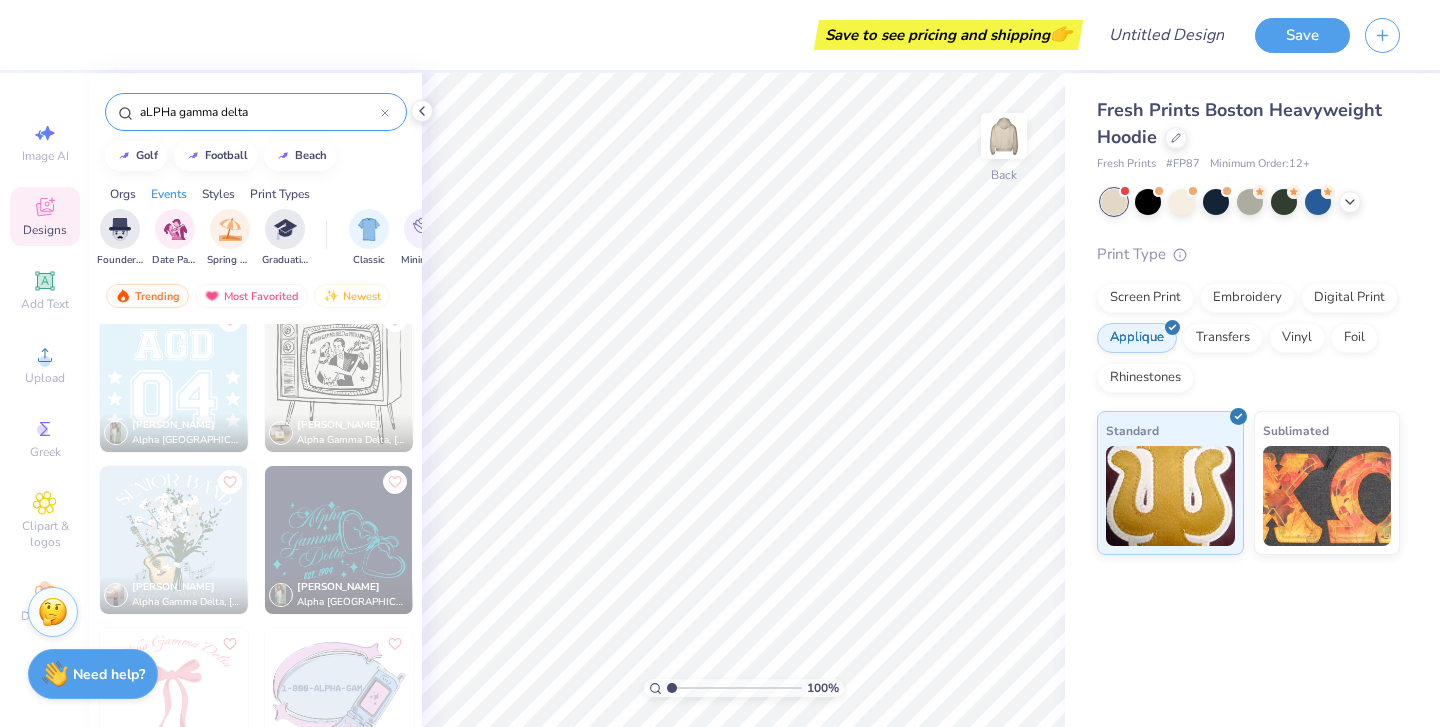 scroll, scrollTop: 0, scrollLeft: 1048, axis: horizontal 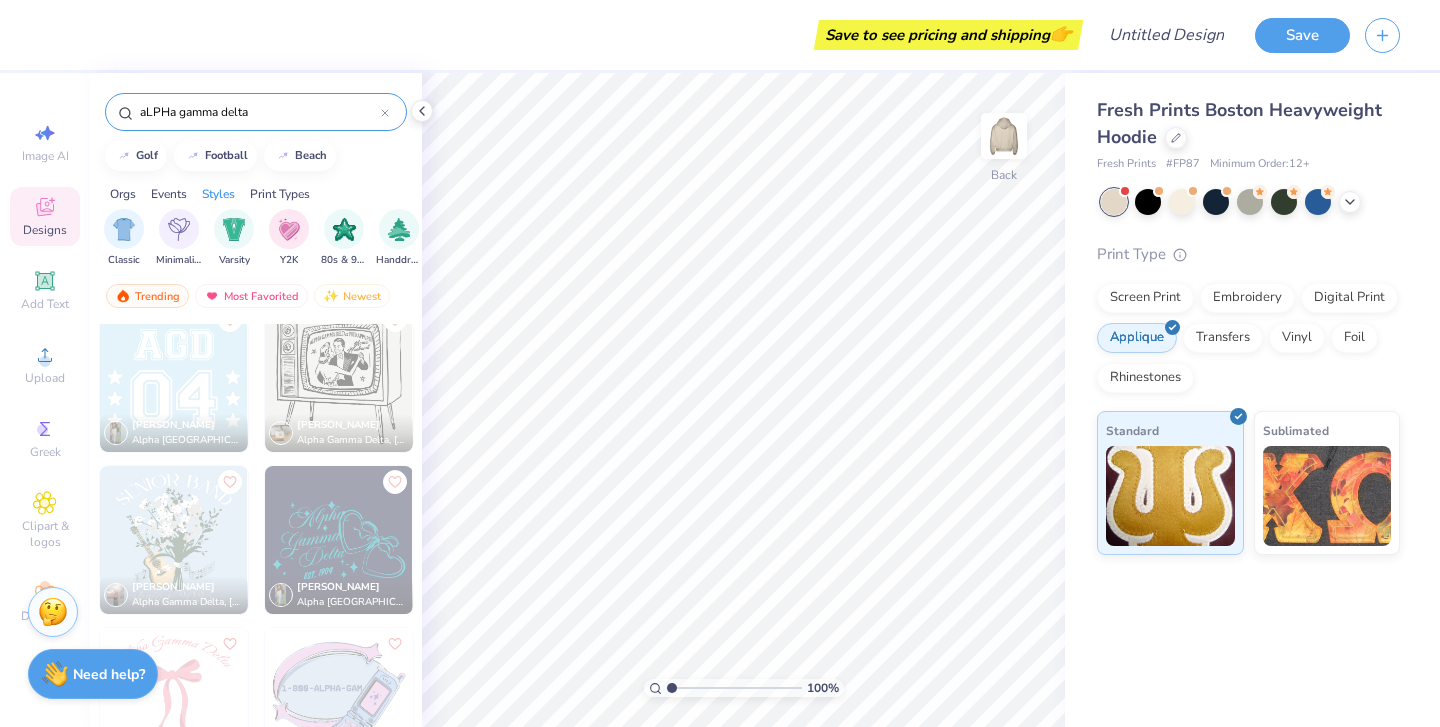 click on "Print Types" at bounding box center [280, 194] 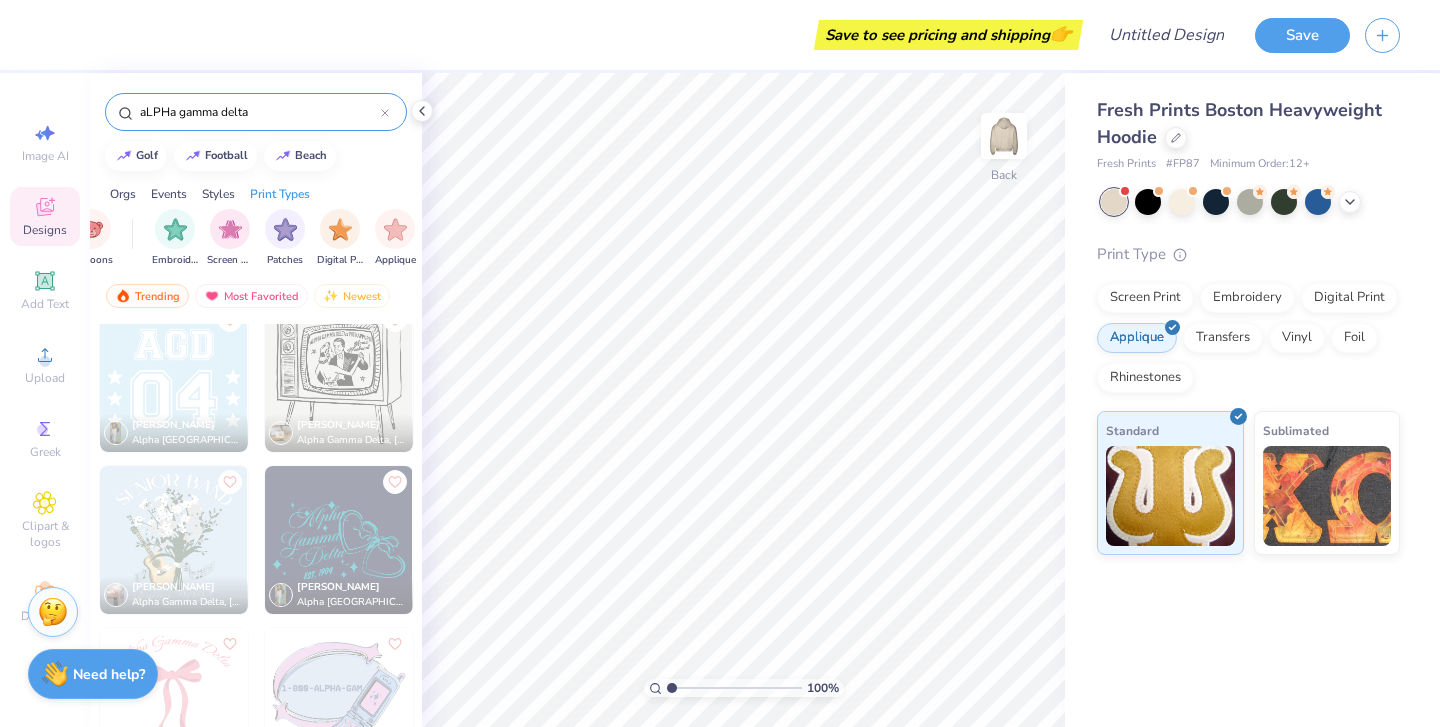 scroll, scrollTop: 0, scrollLeft: 1627, axis: horizontal 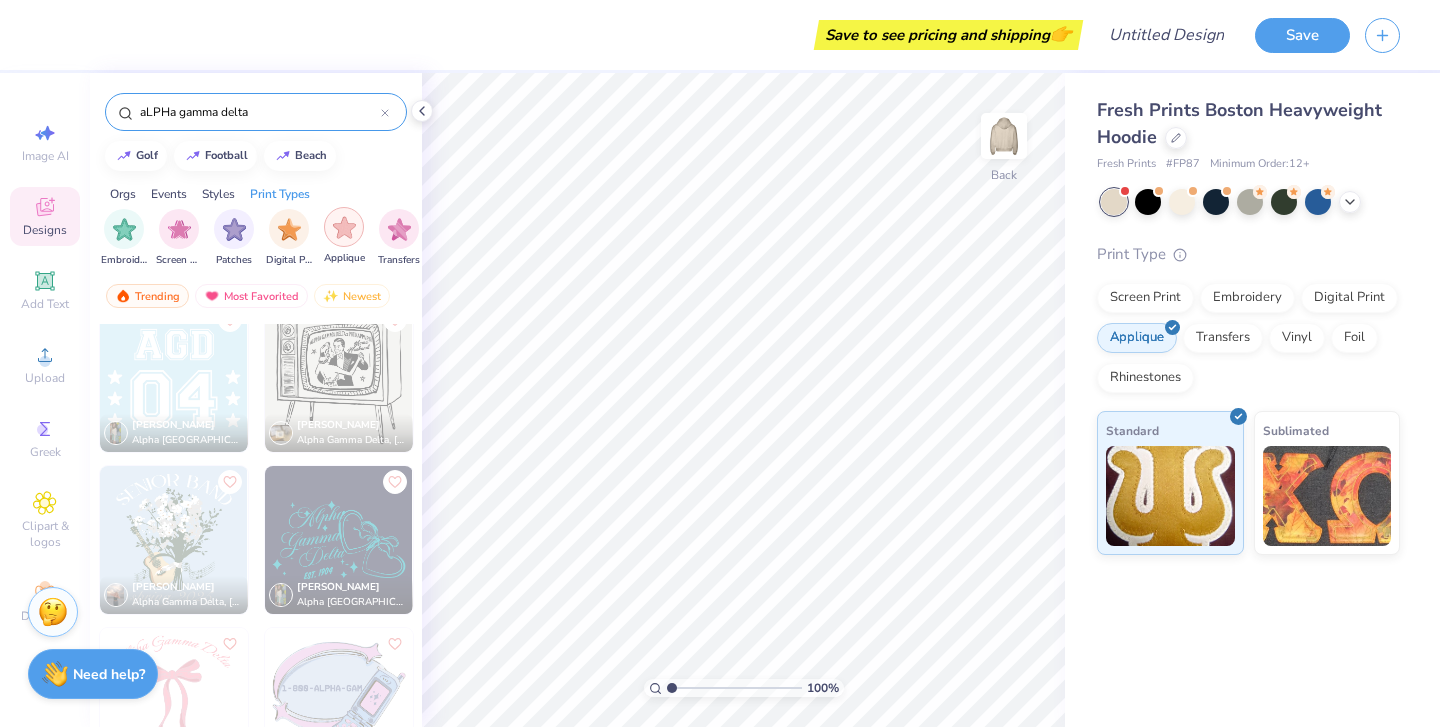 click at bounding box center (344, 227) 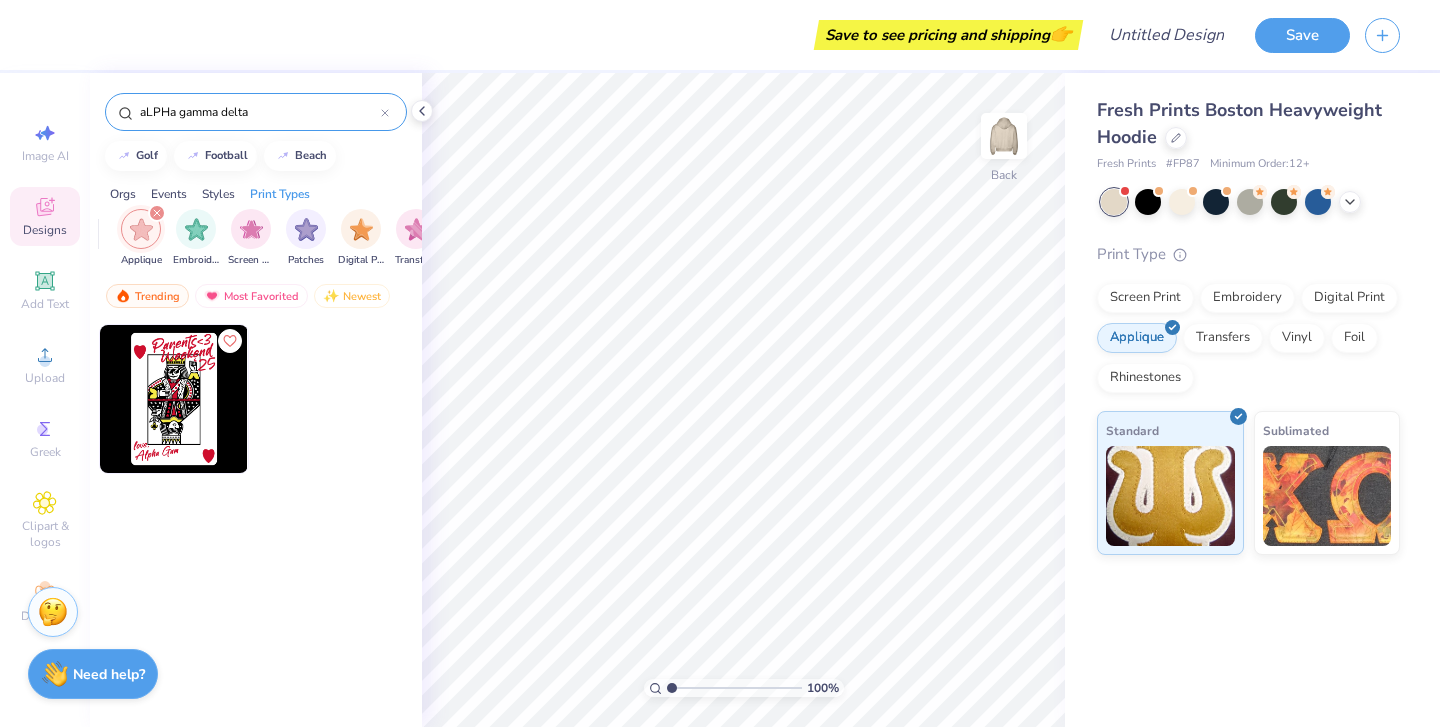 scroll, scrollTop: 0, scrollLeft: 1606, axis: horizontal 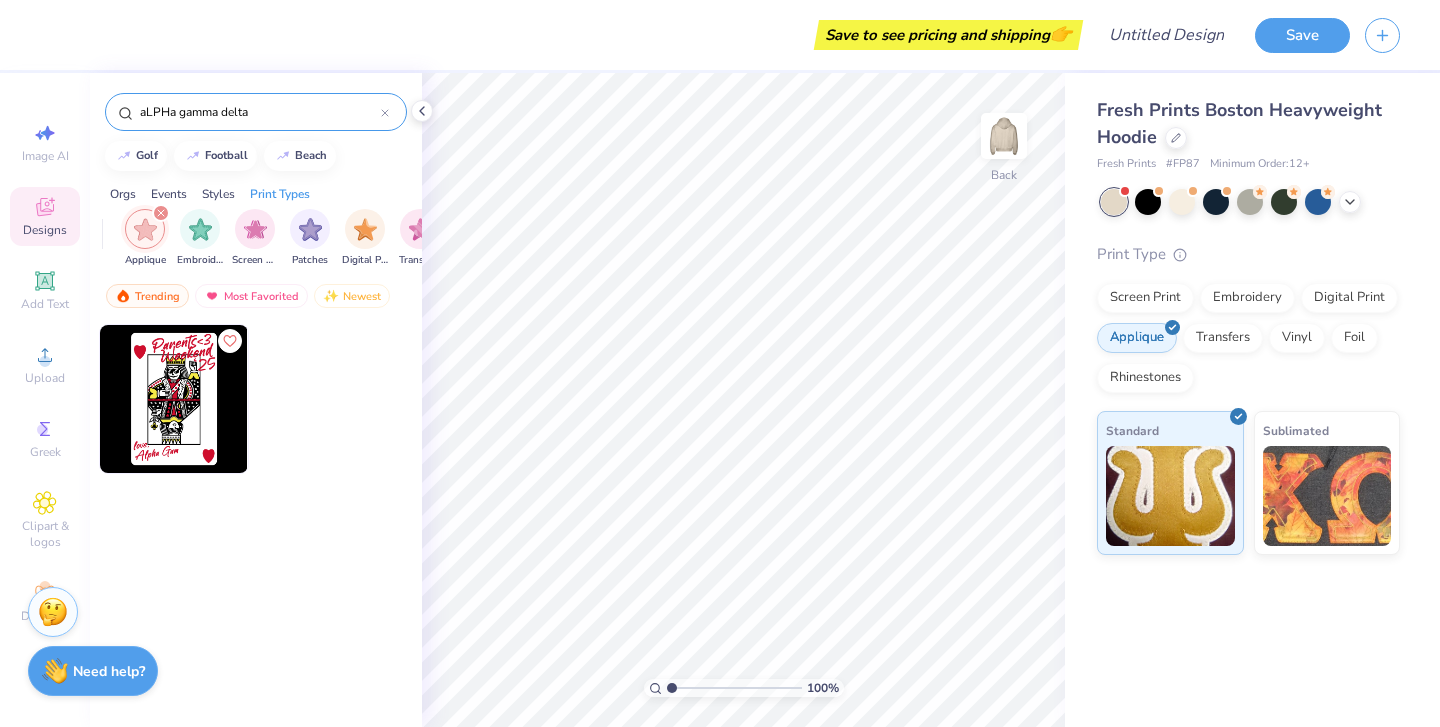 click on "Need help?" at bounding box center (109, 671) 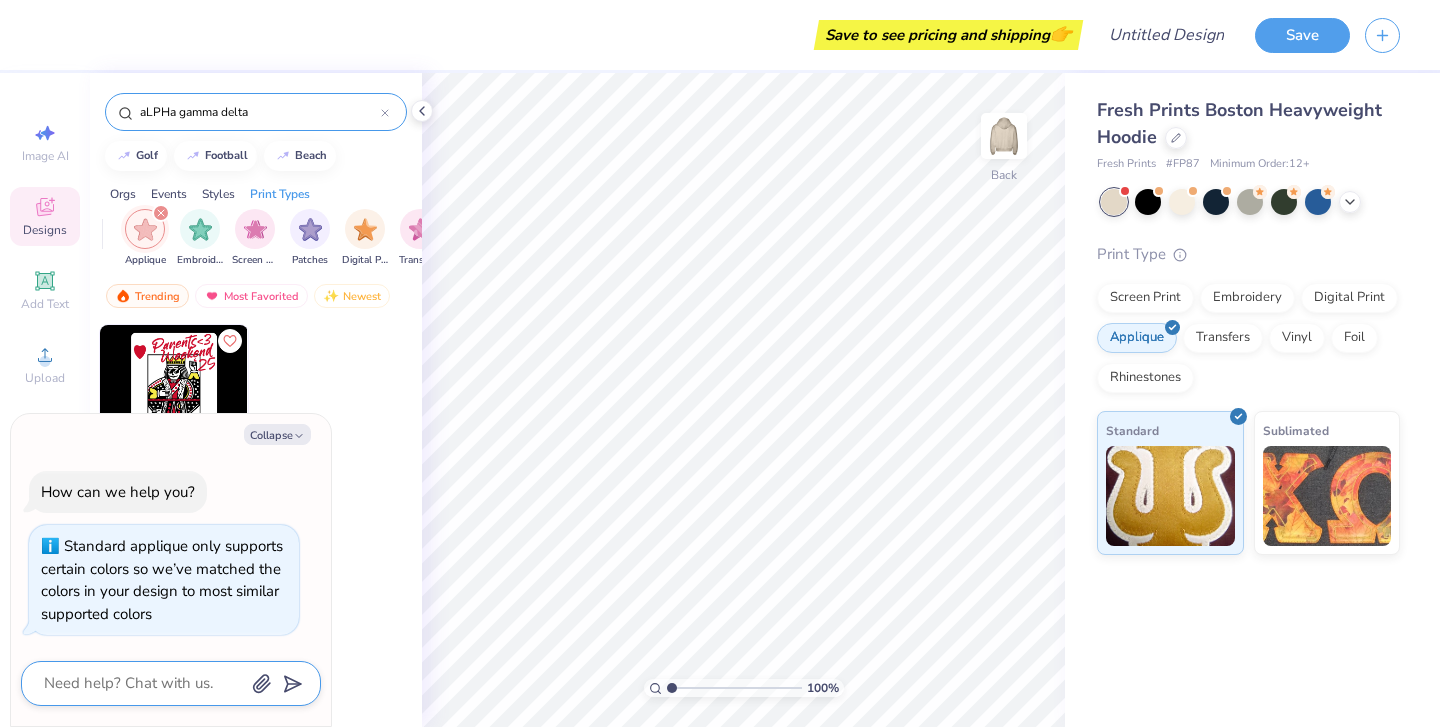 click at bounding box center (143, 683) 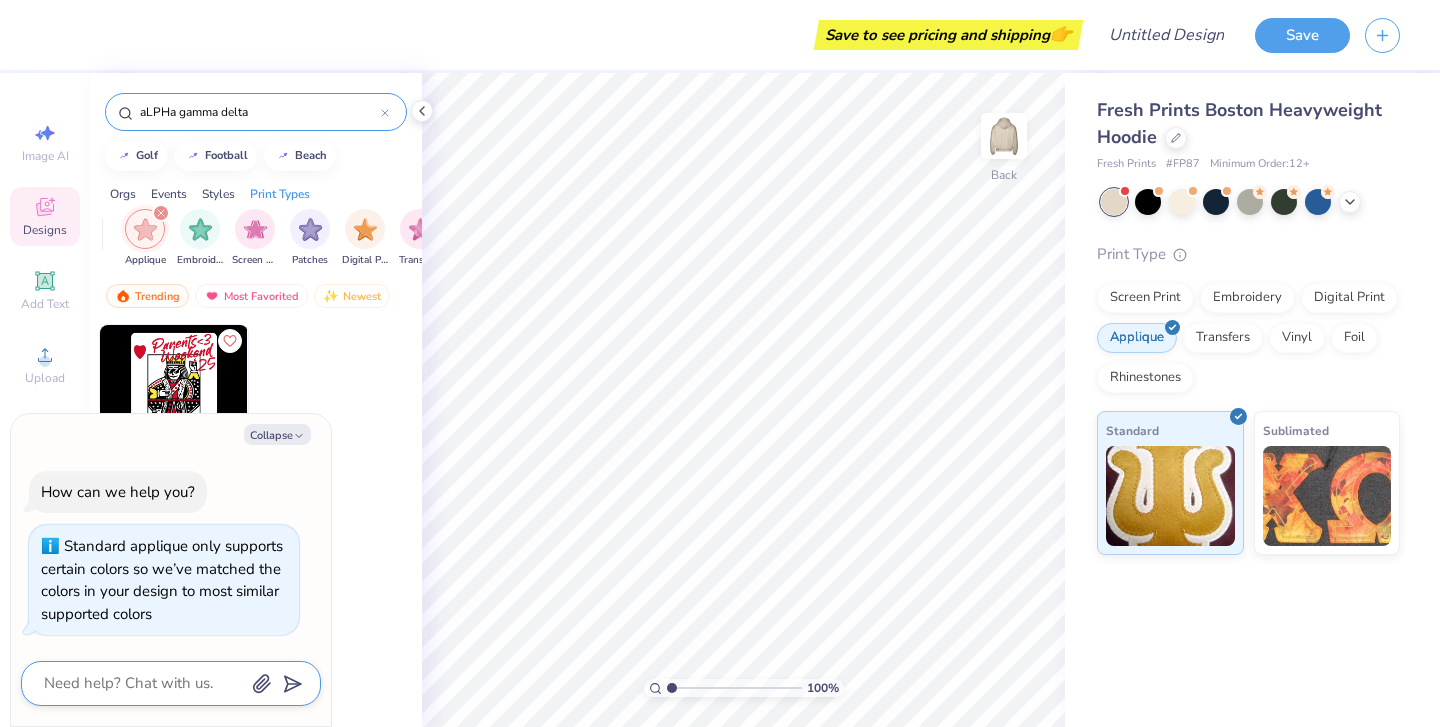 type on "x" 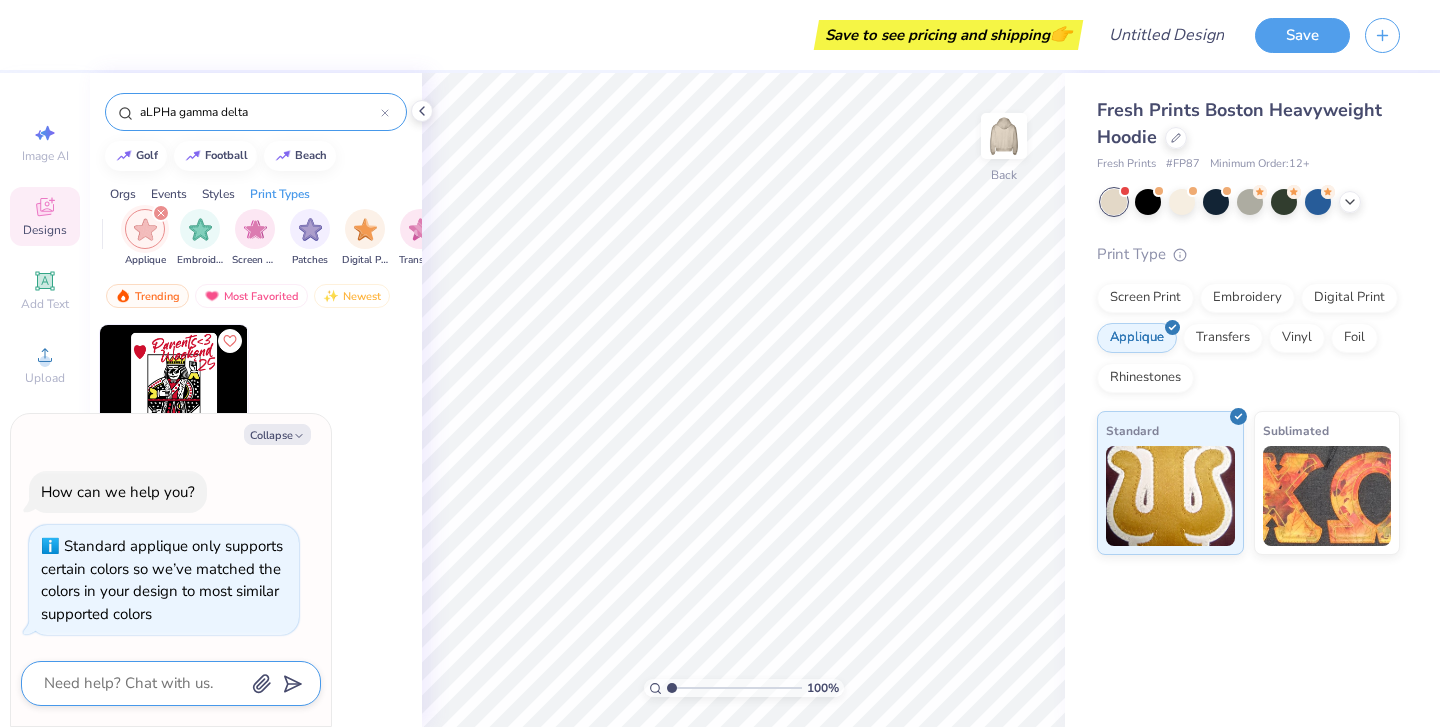 type on "H" 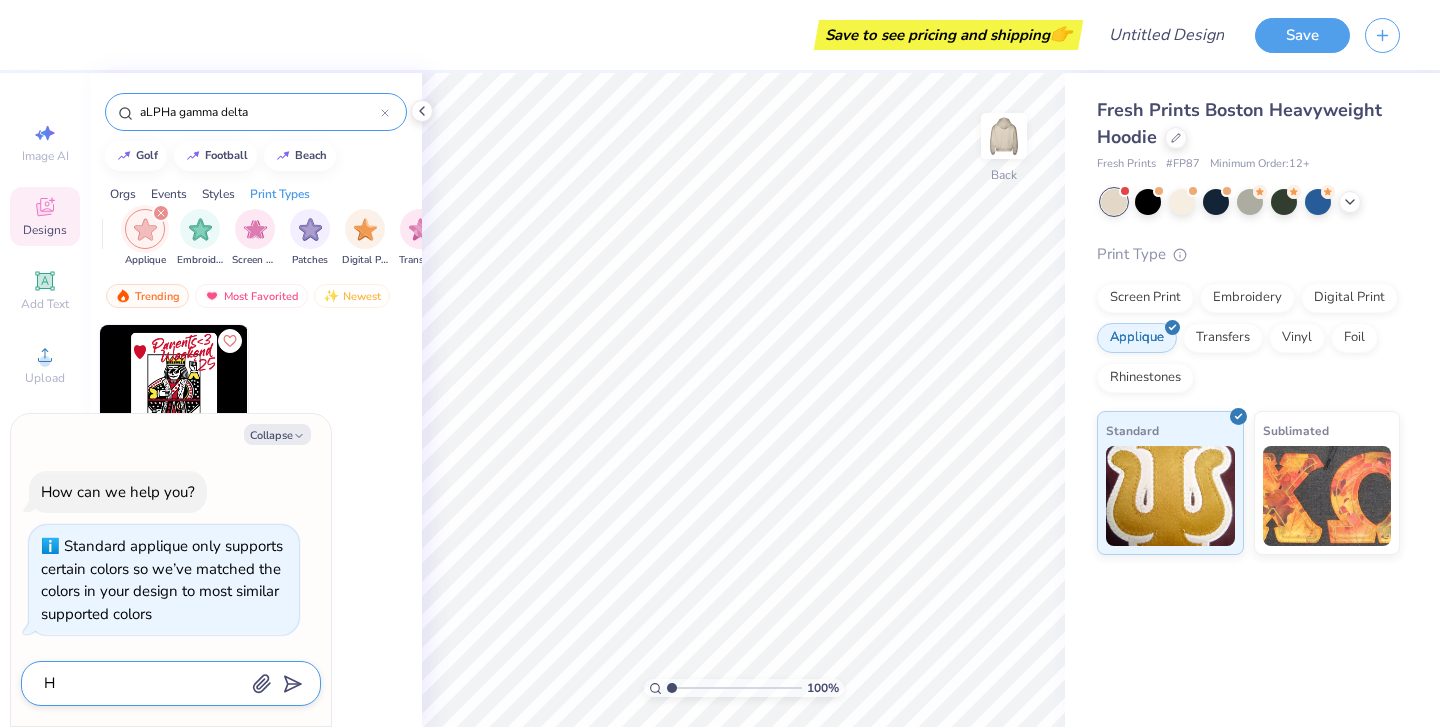 type on "x" 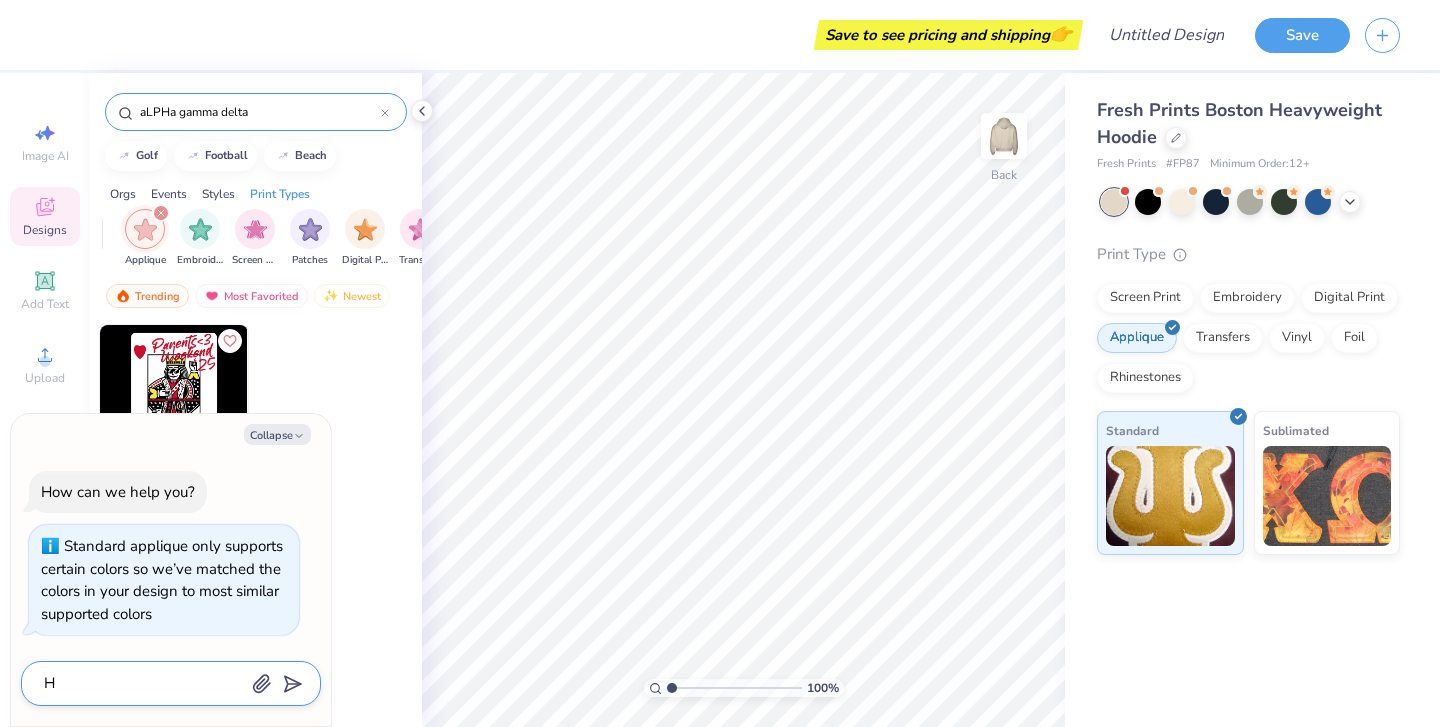 type on "Ho" 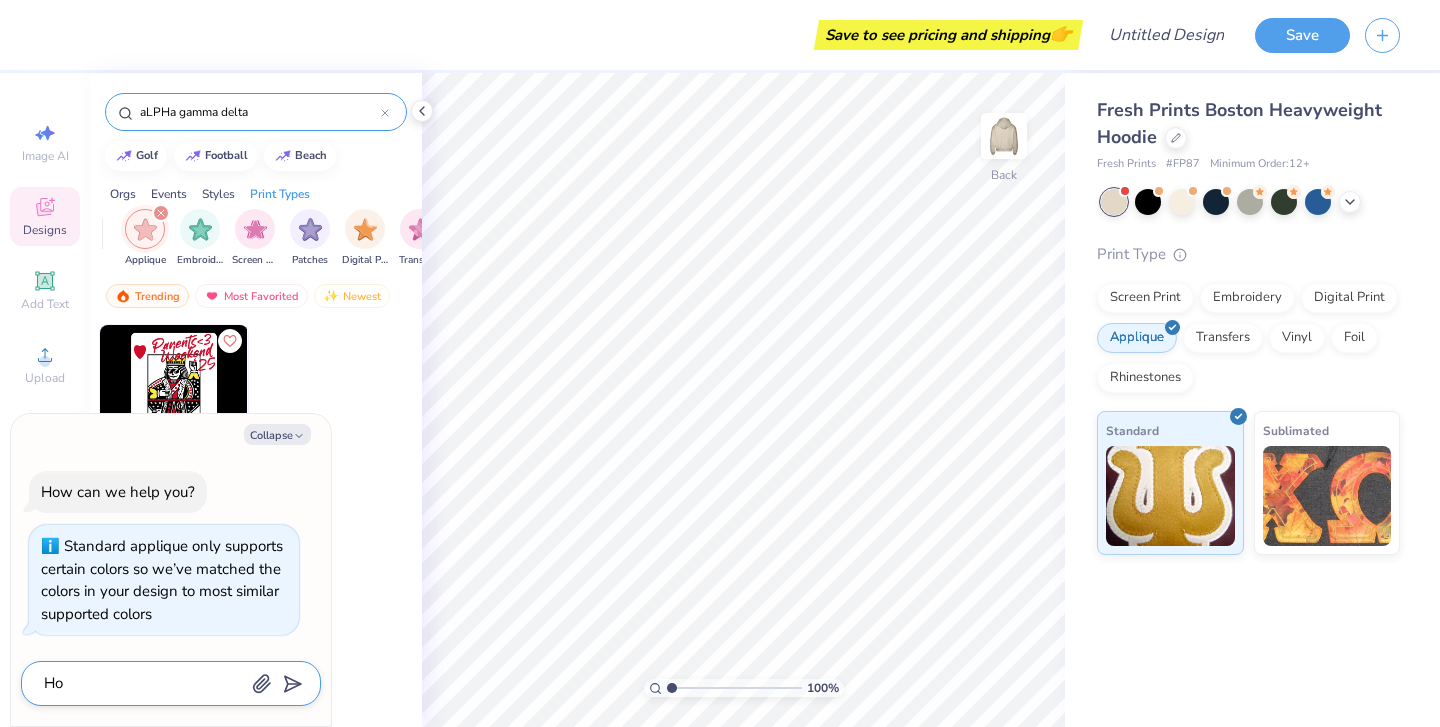 type on "x" 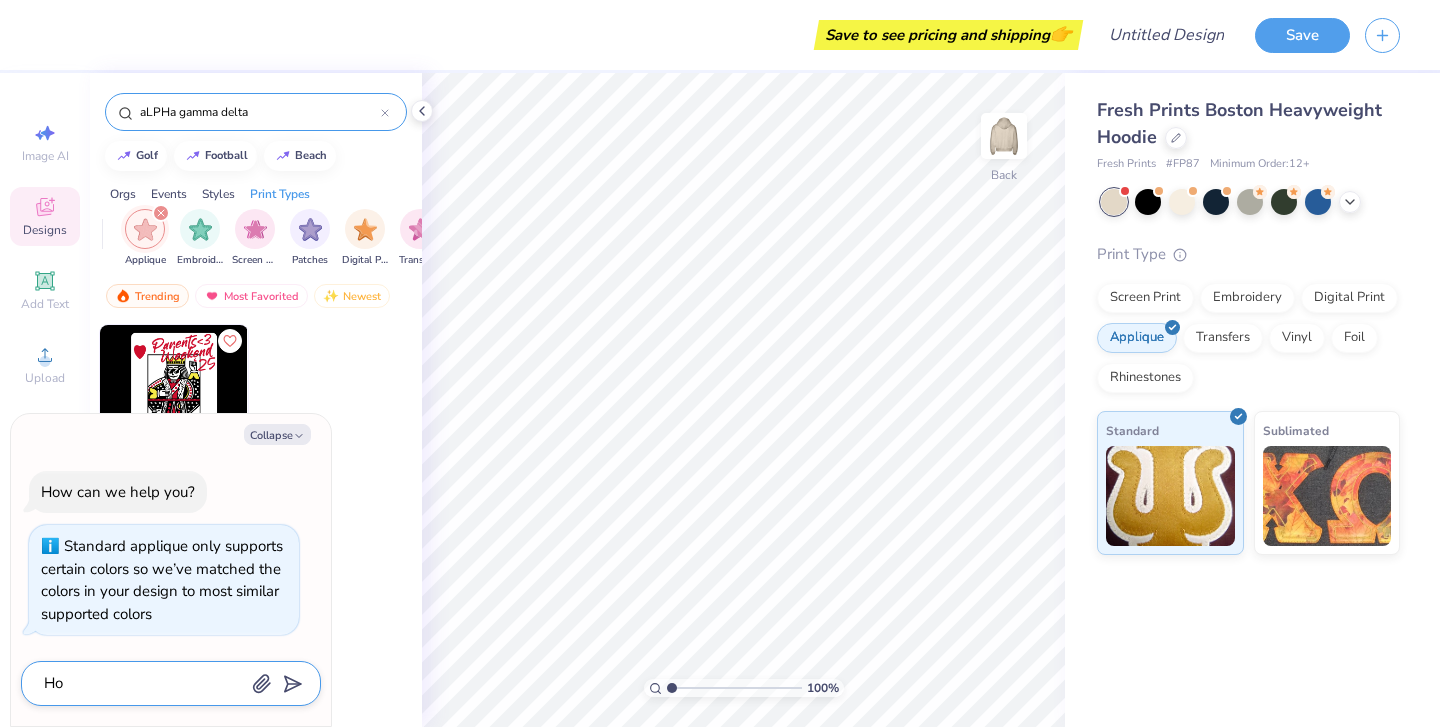type on "How" 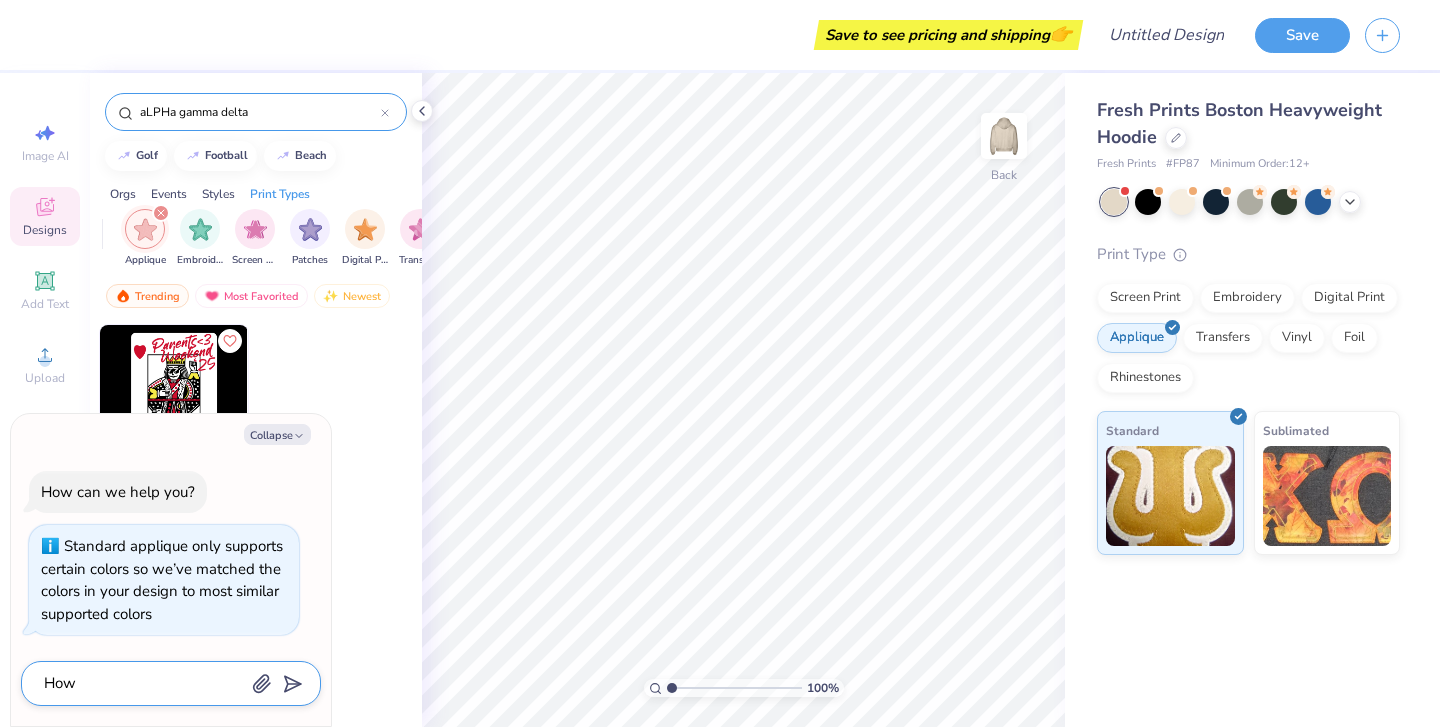 type on "x" 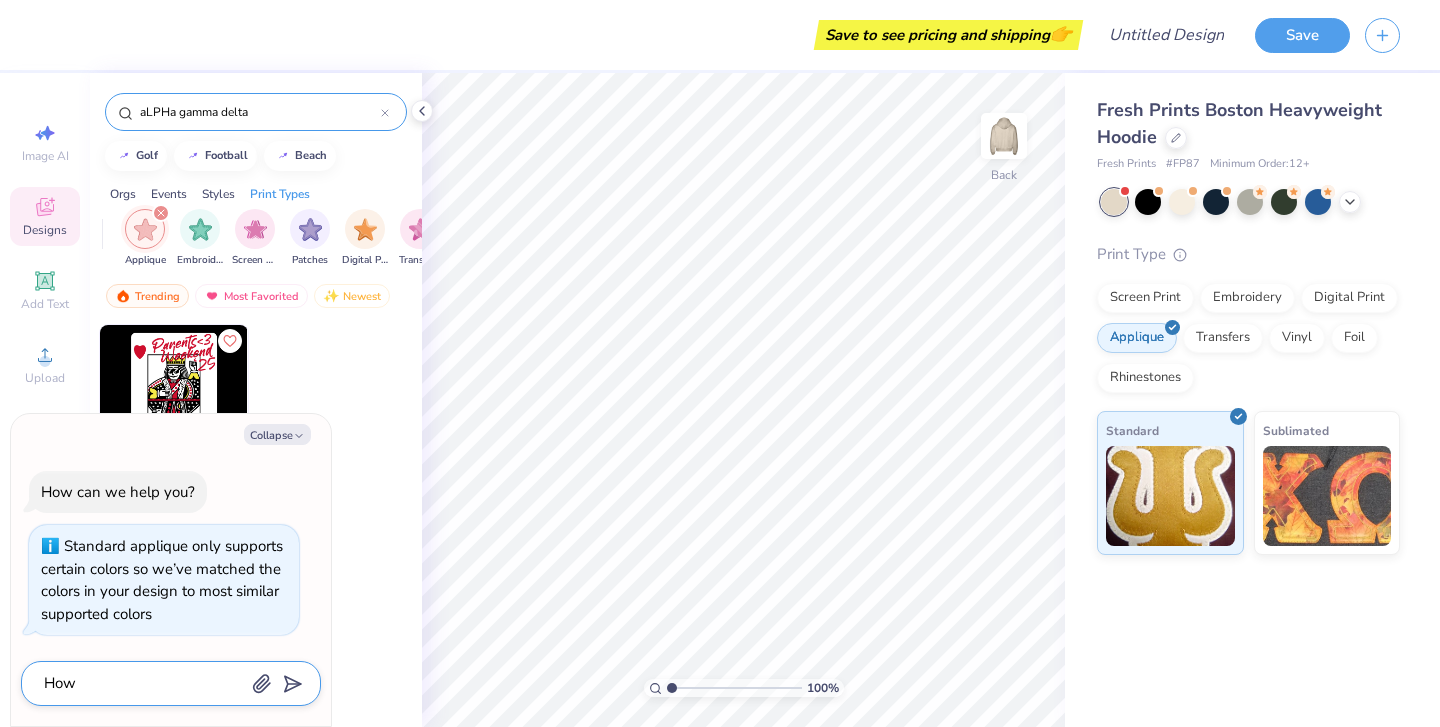type on "How" 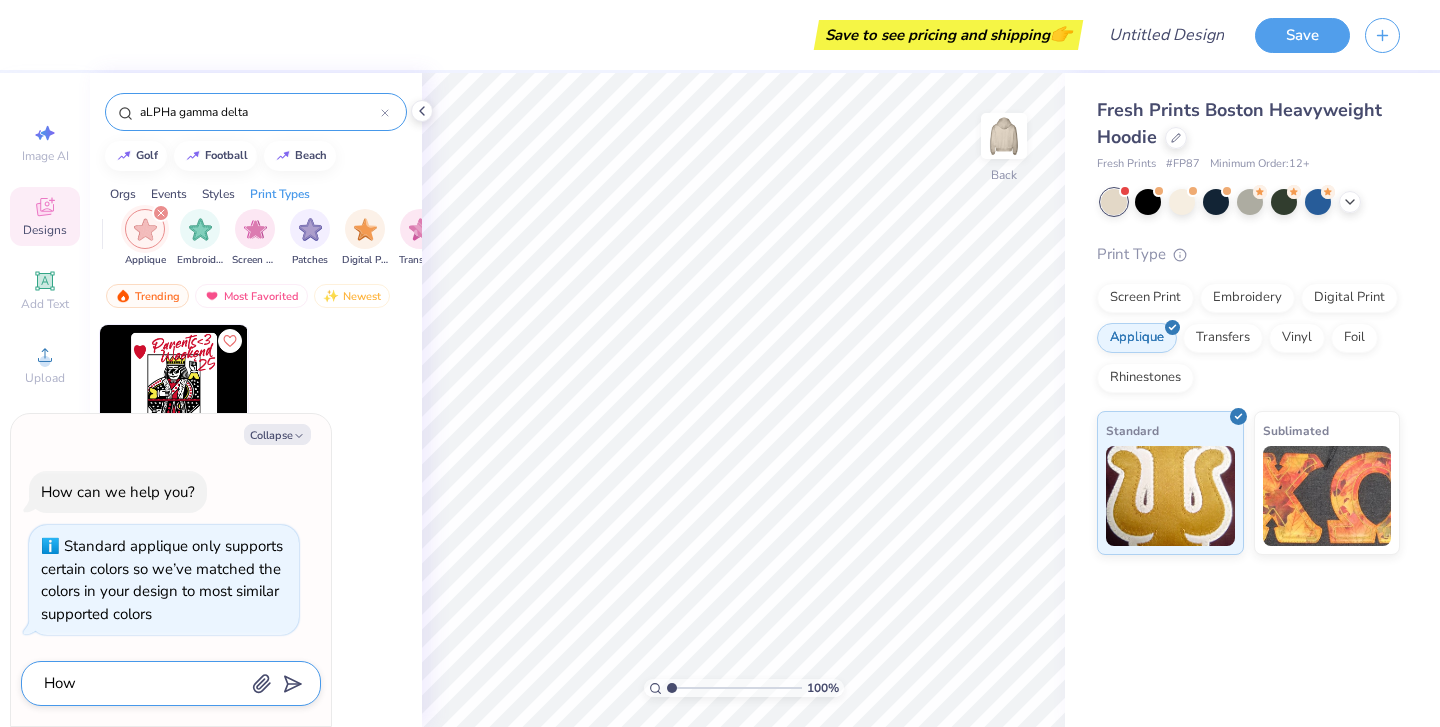 type on "x" 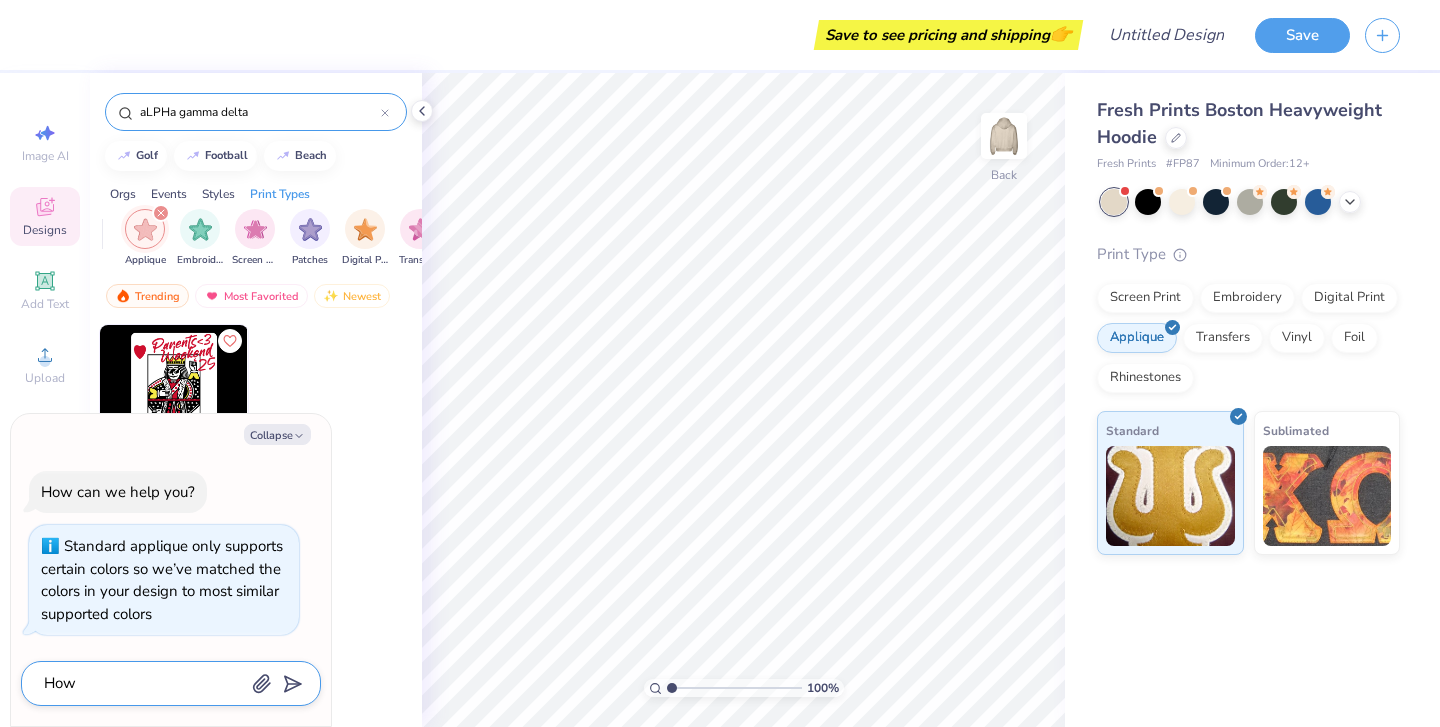 type on "How d" 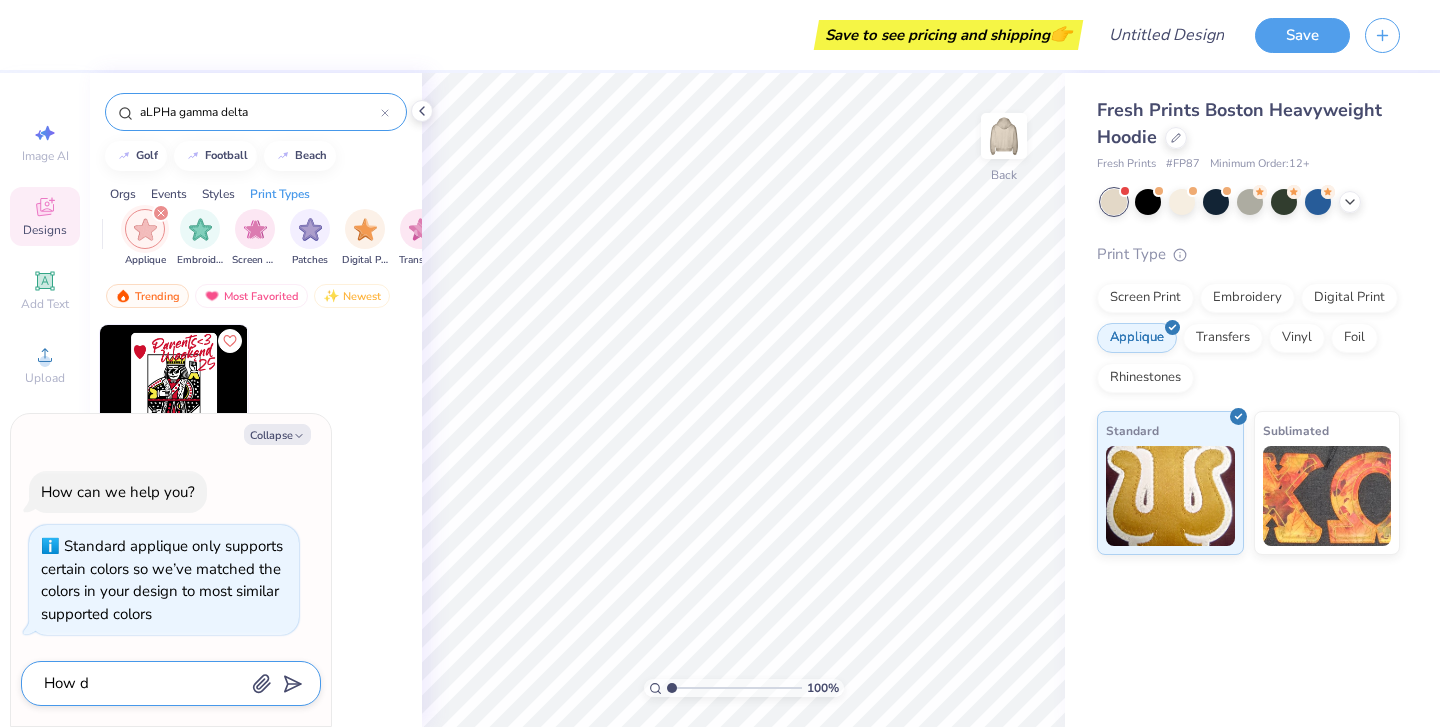 type on "x" 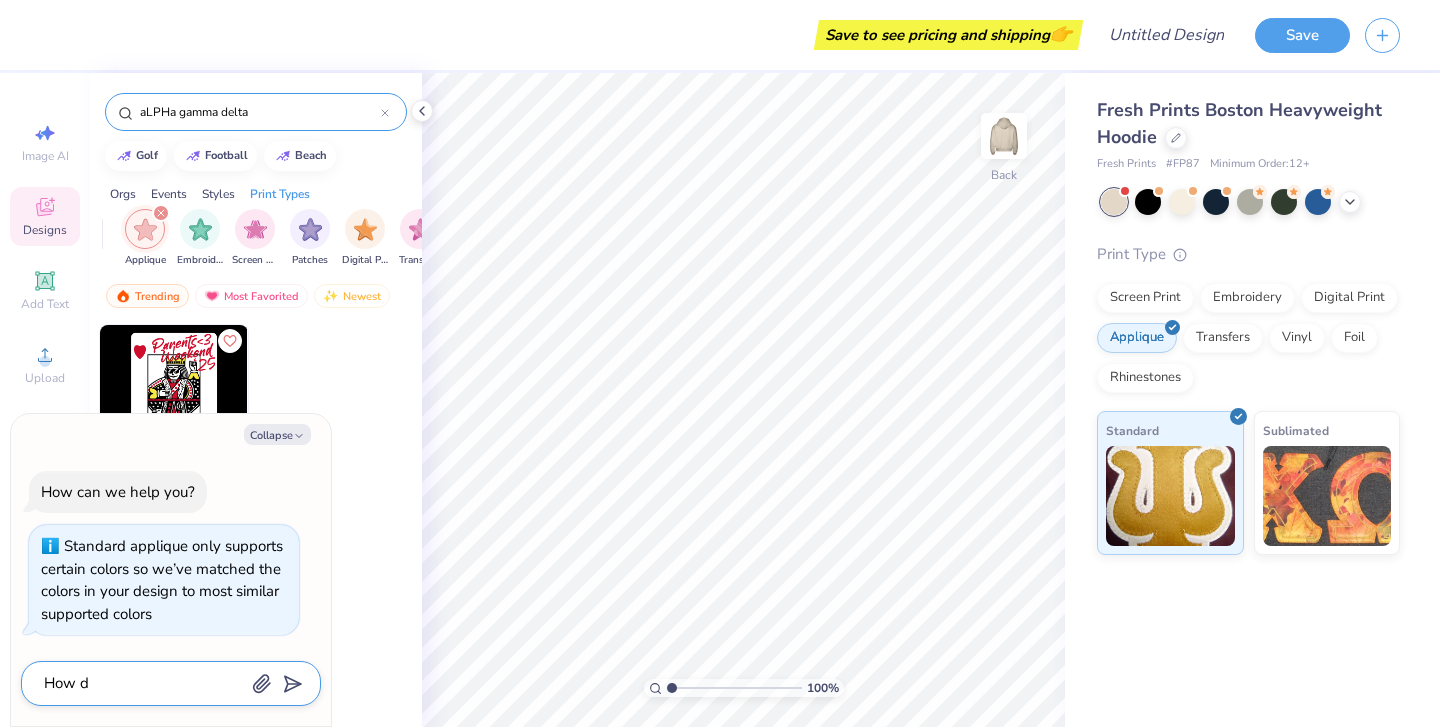 type on "How di" 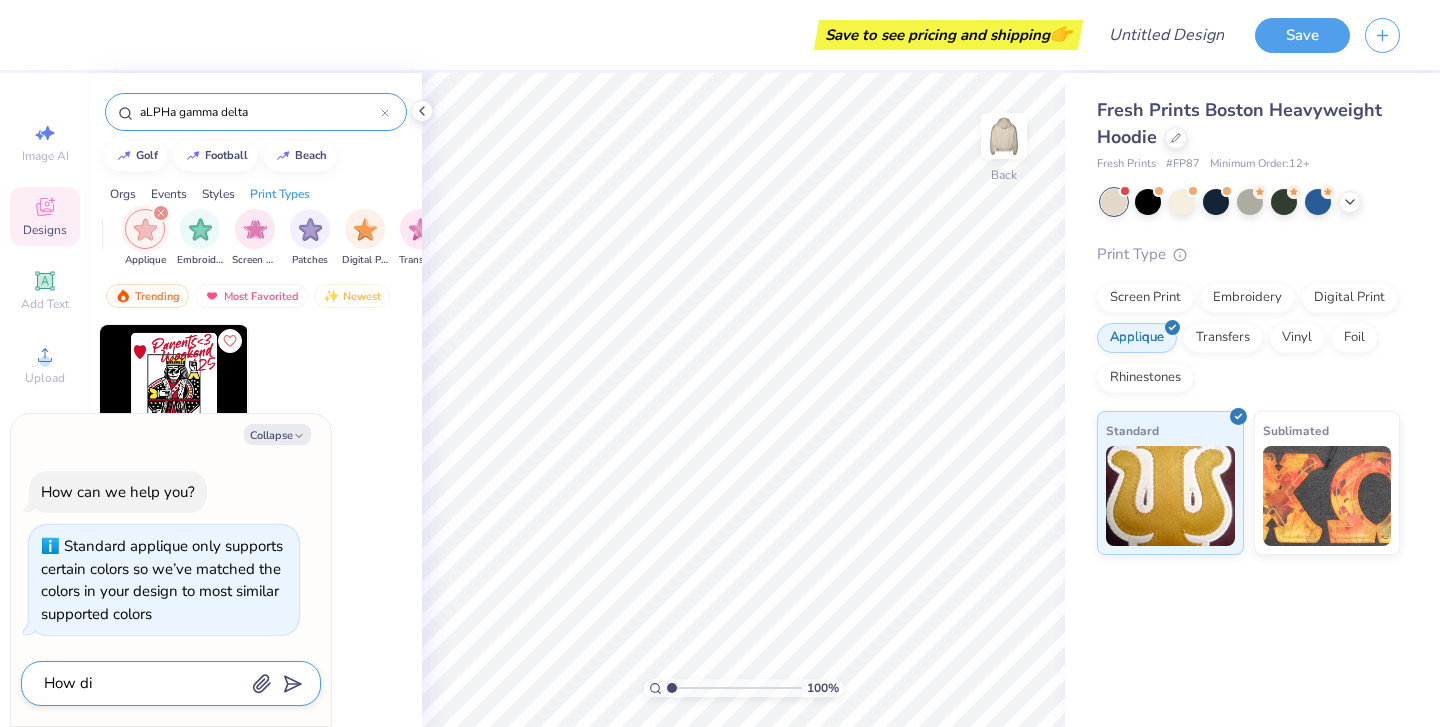 type on "x" 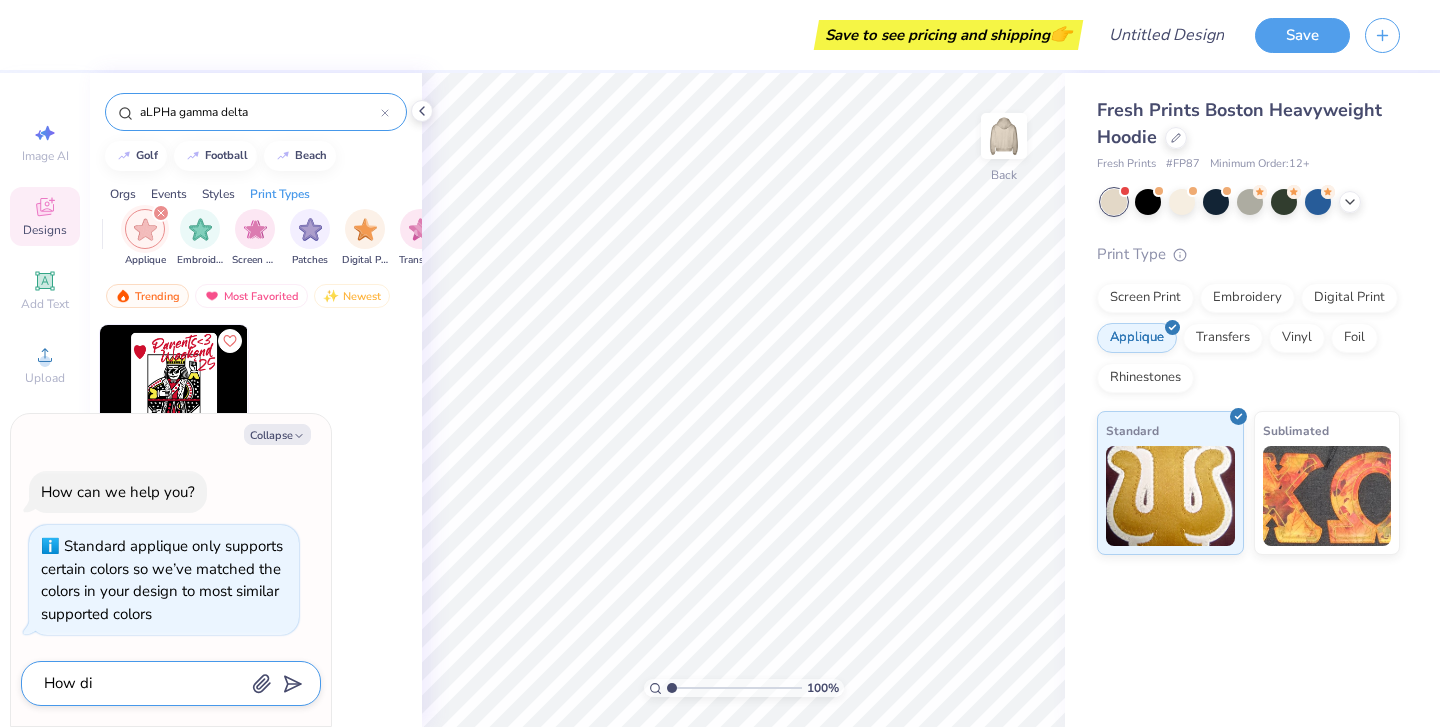 type on "How dio" 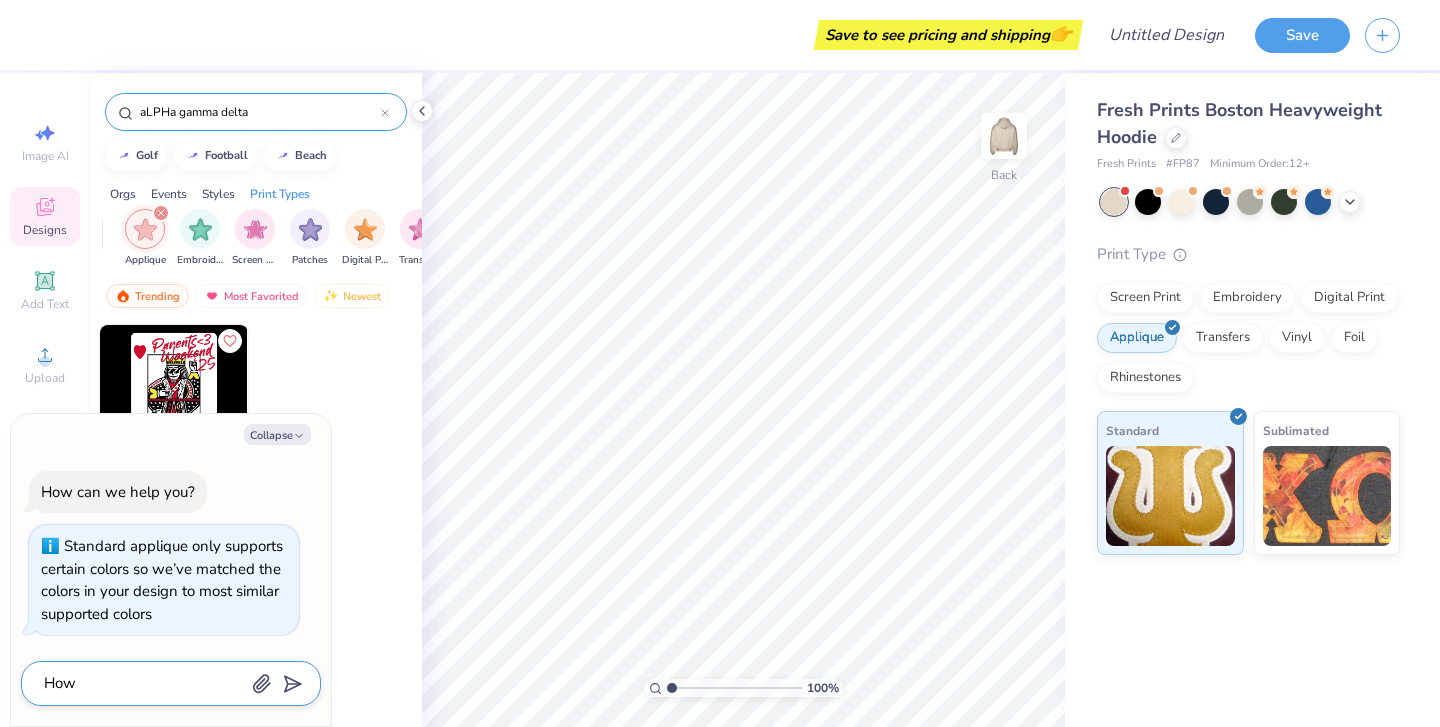 type on "x" 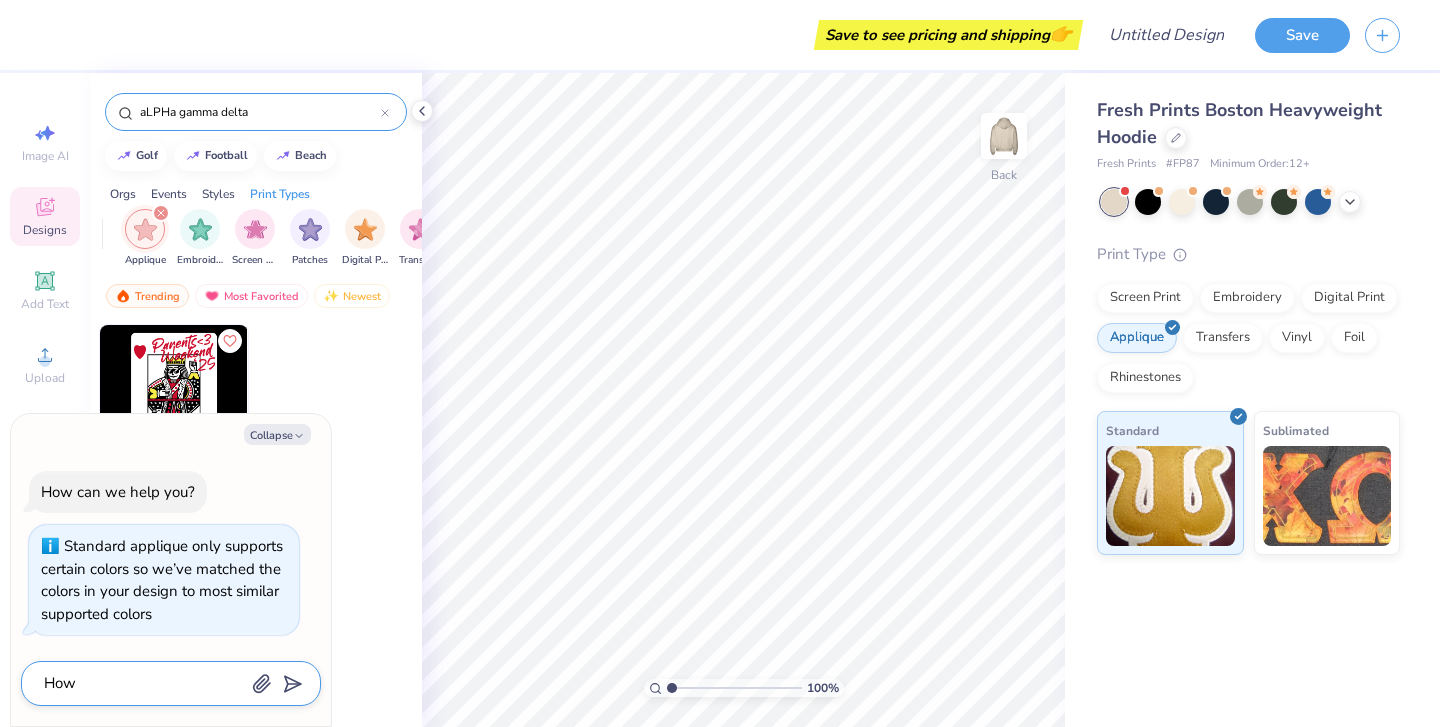type on "How dio" 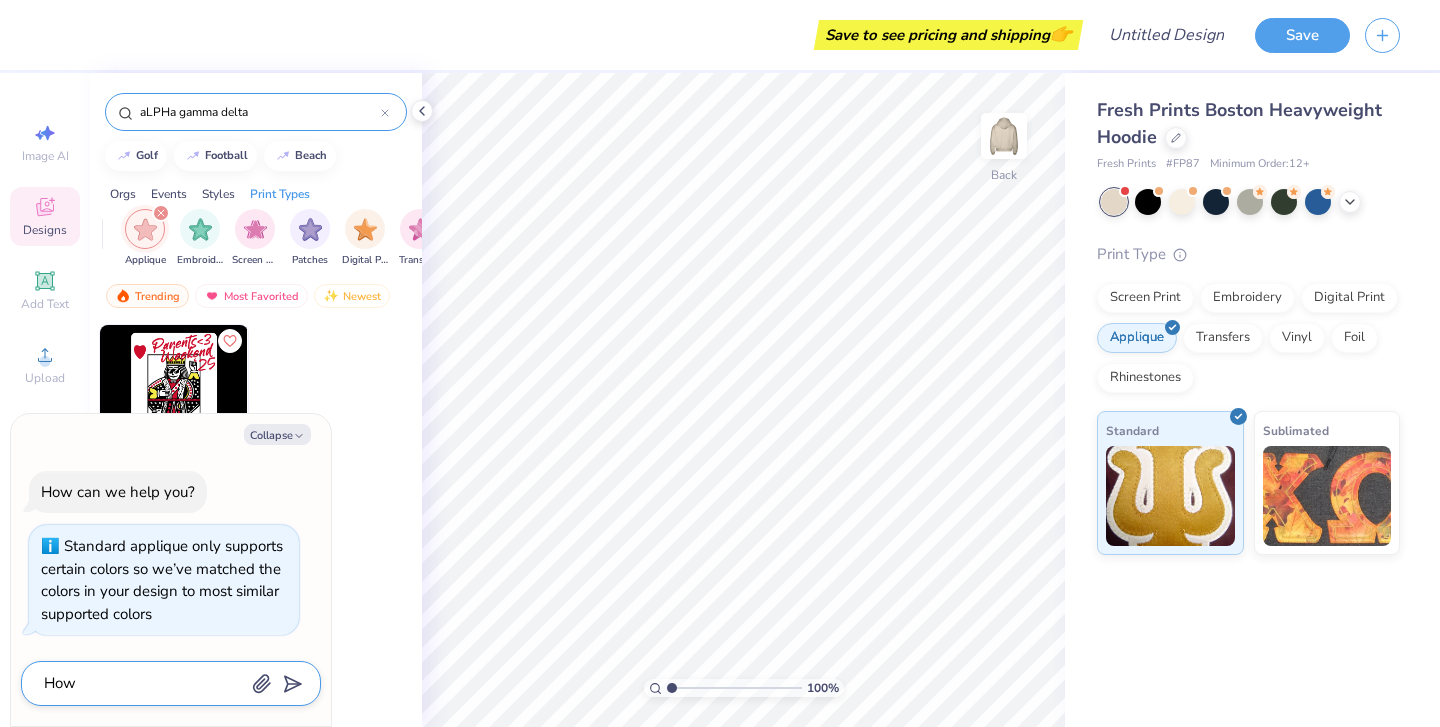 type on "x" 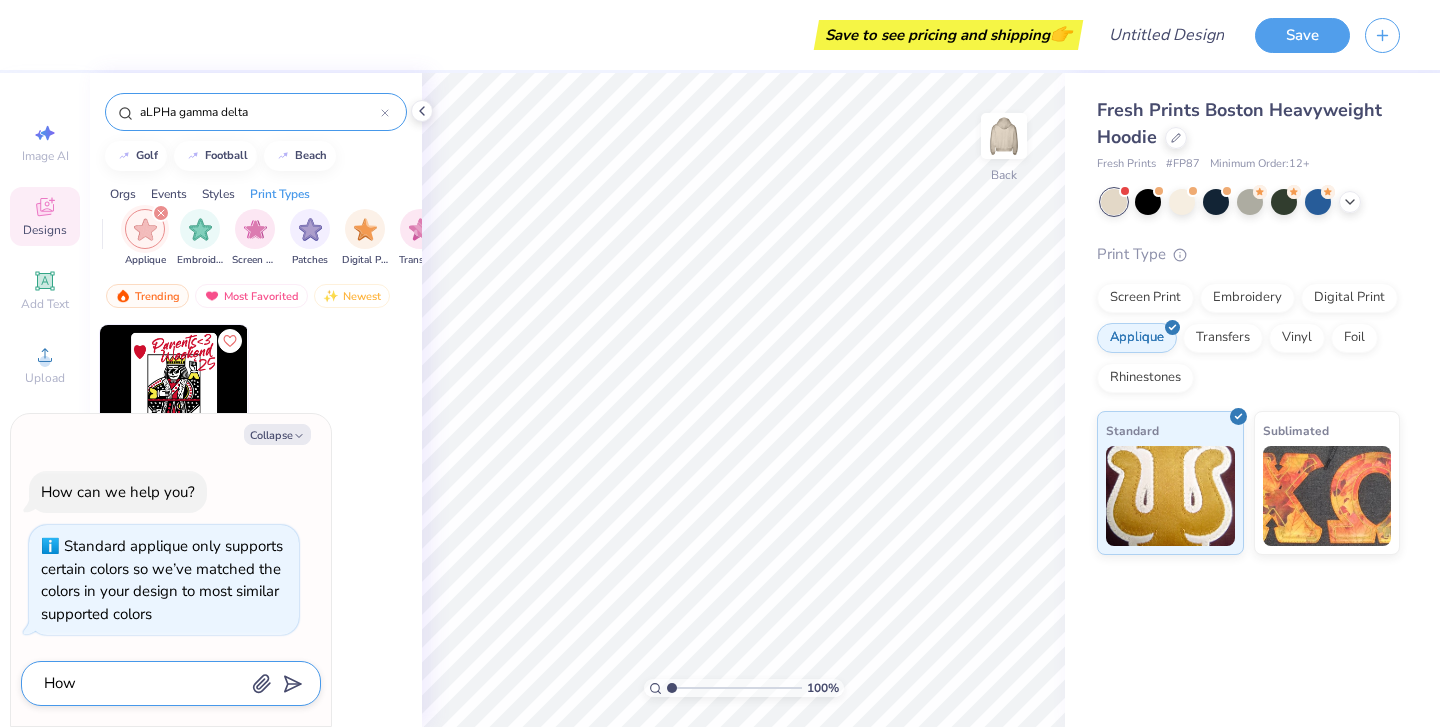 type on "How dio I" 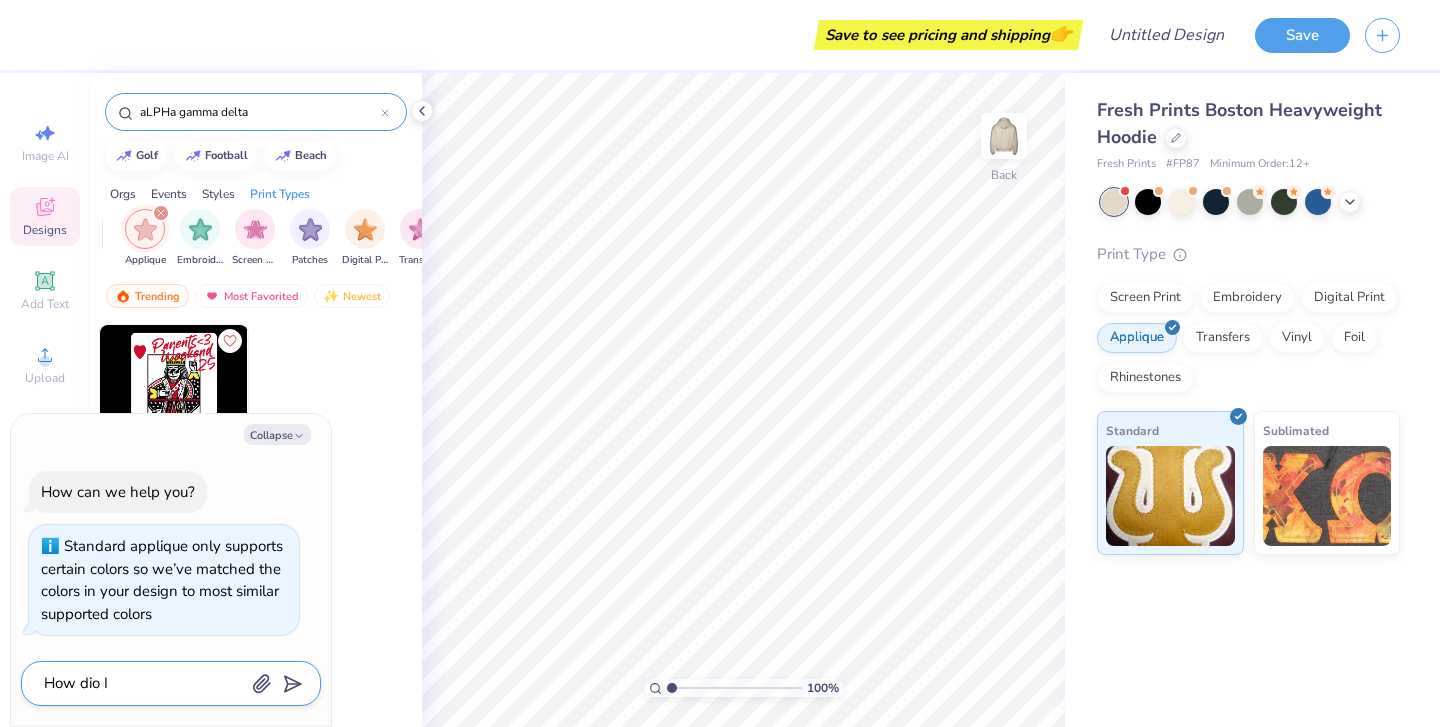 type on "x" 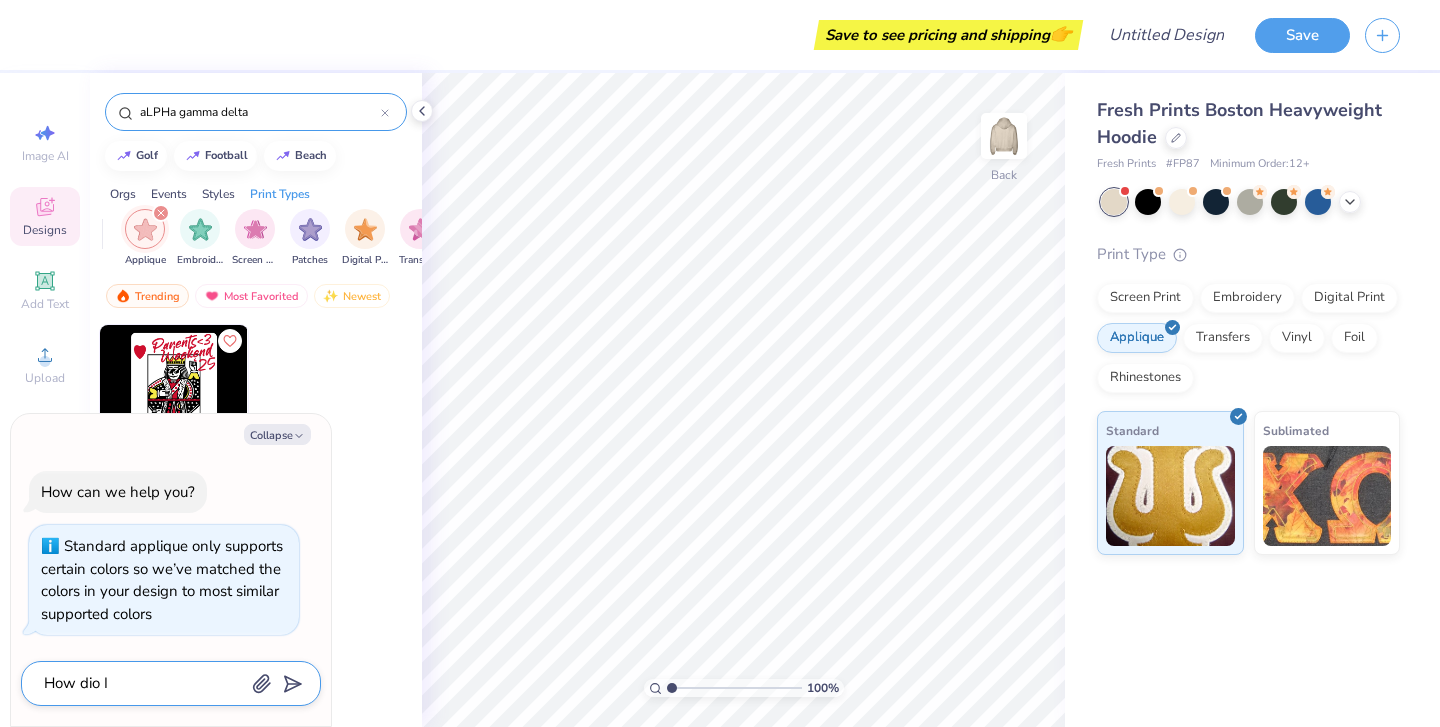 type on "How dio I" 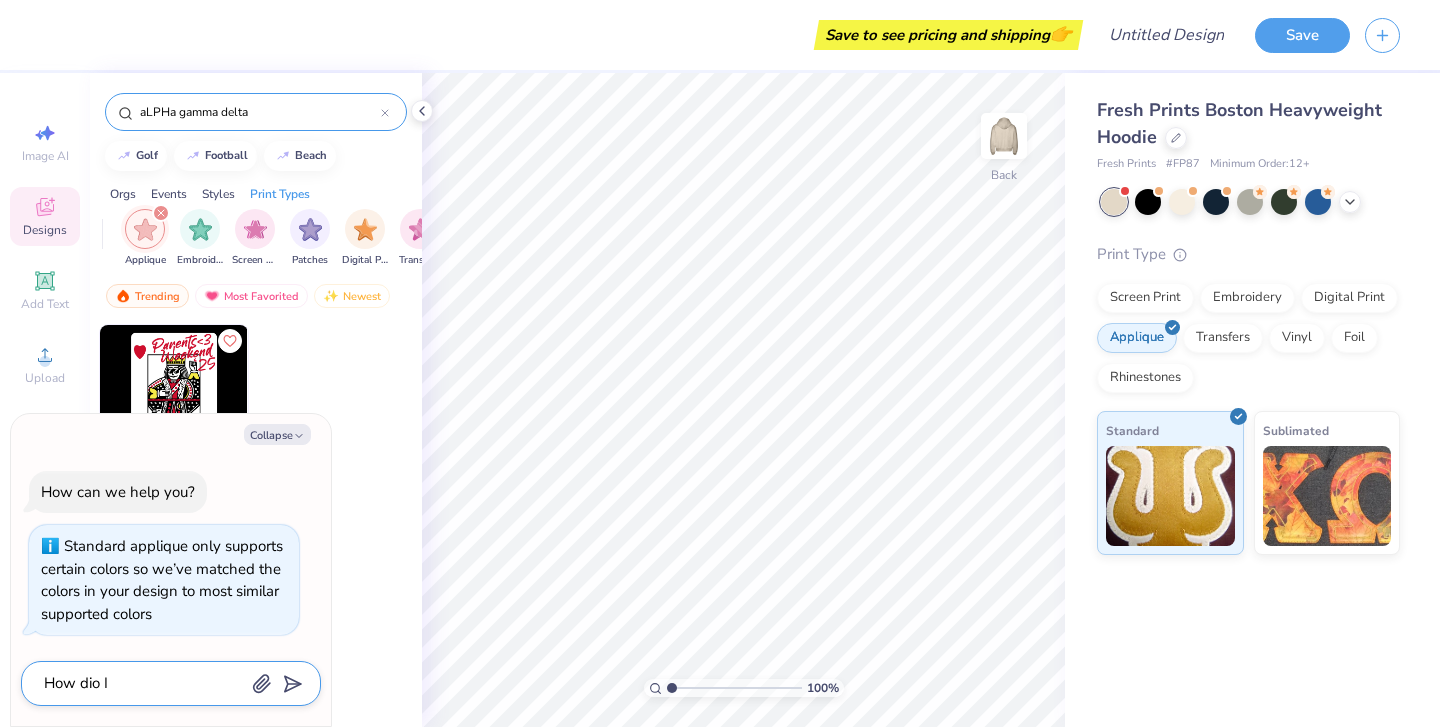 type on "x" 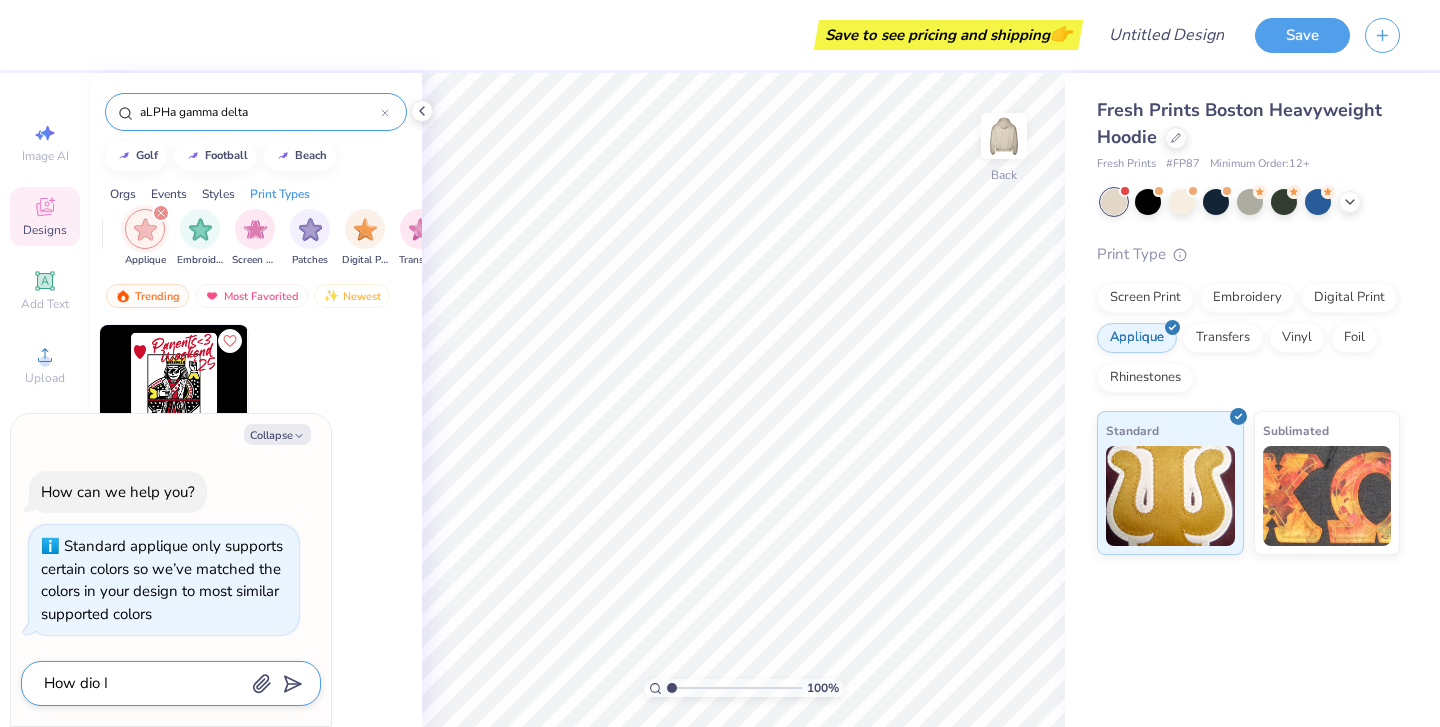 type on "How dio I a" 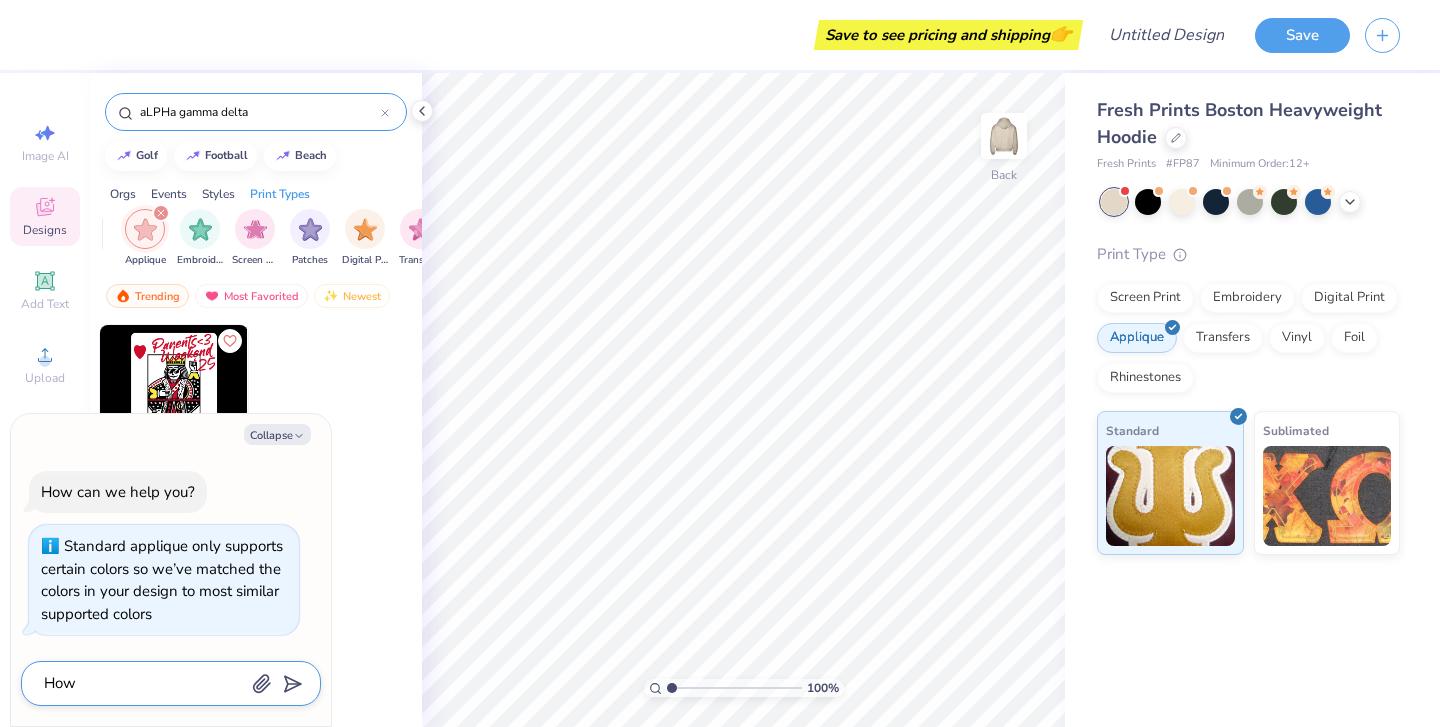 type on "x" 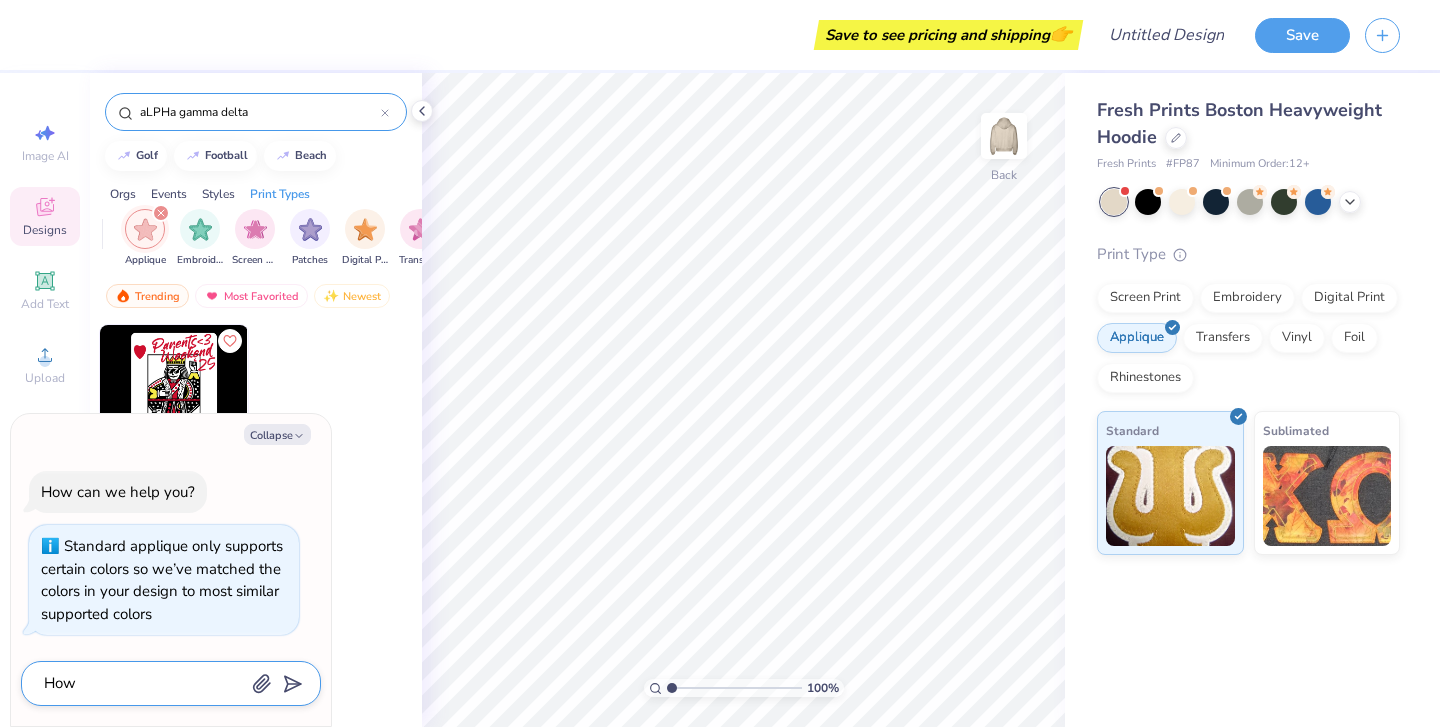 type on "How dio I ad" 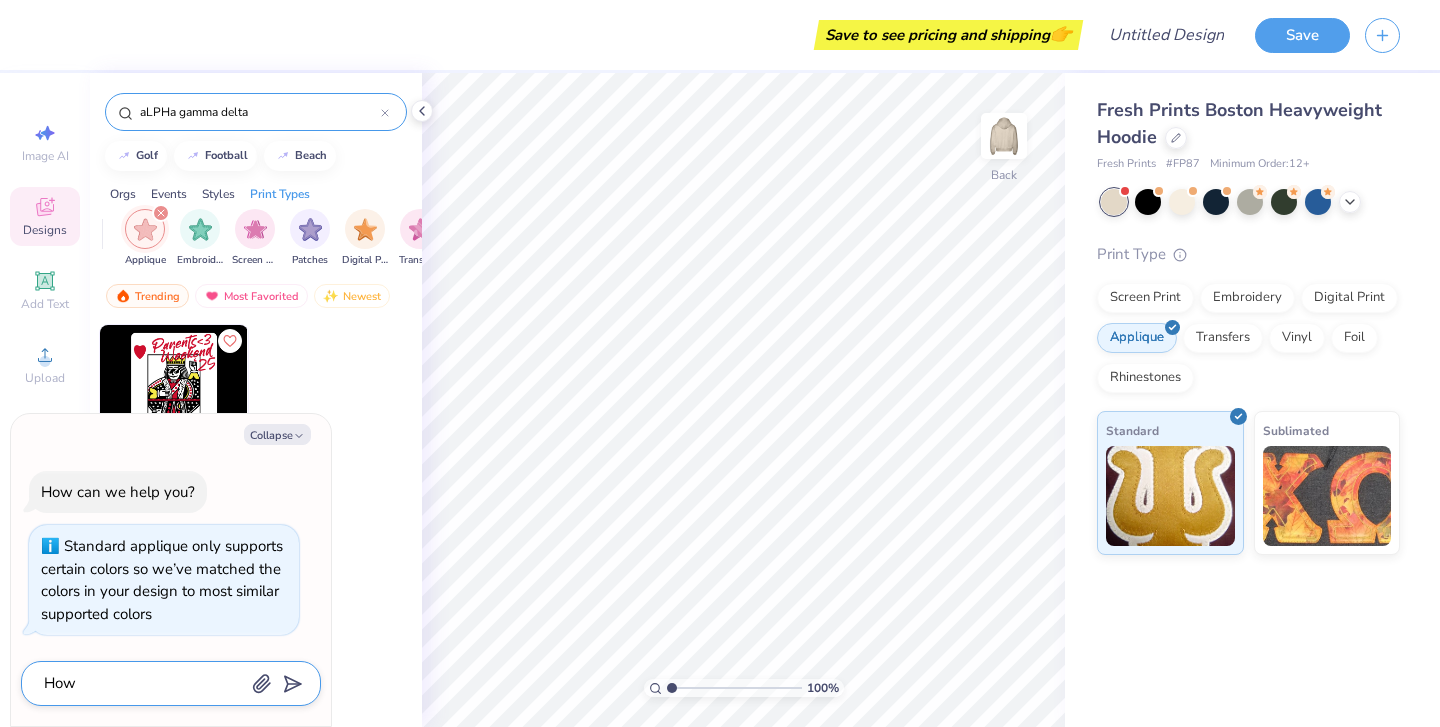 type on "x" 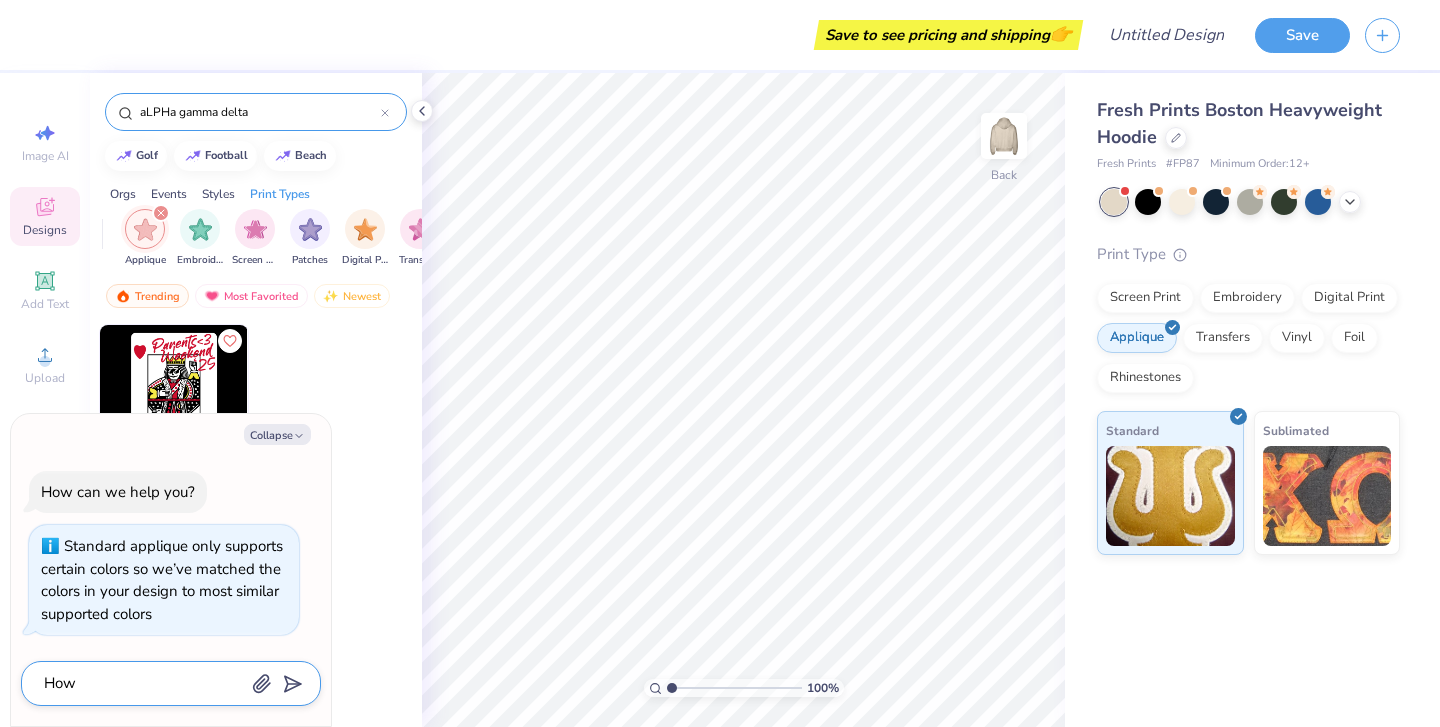 type on "How dio I add" 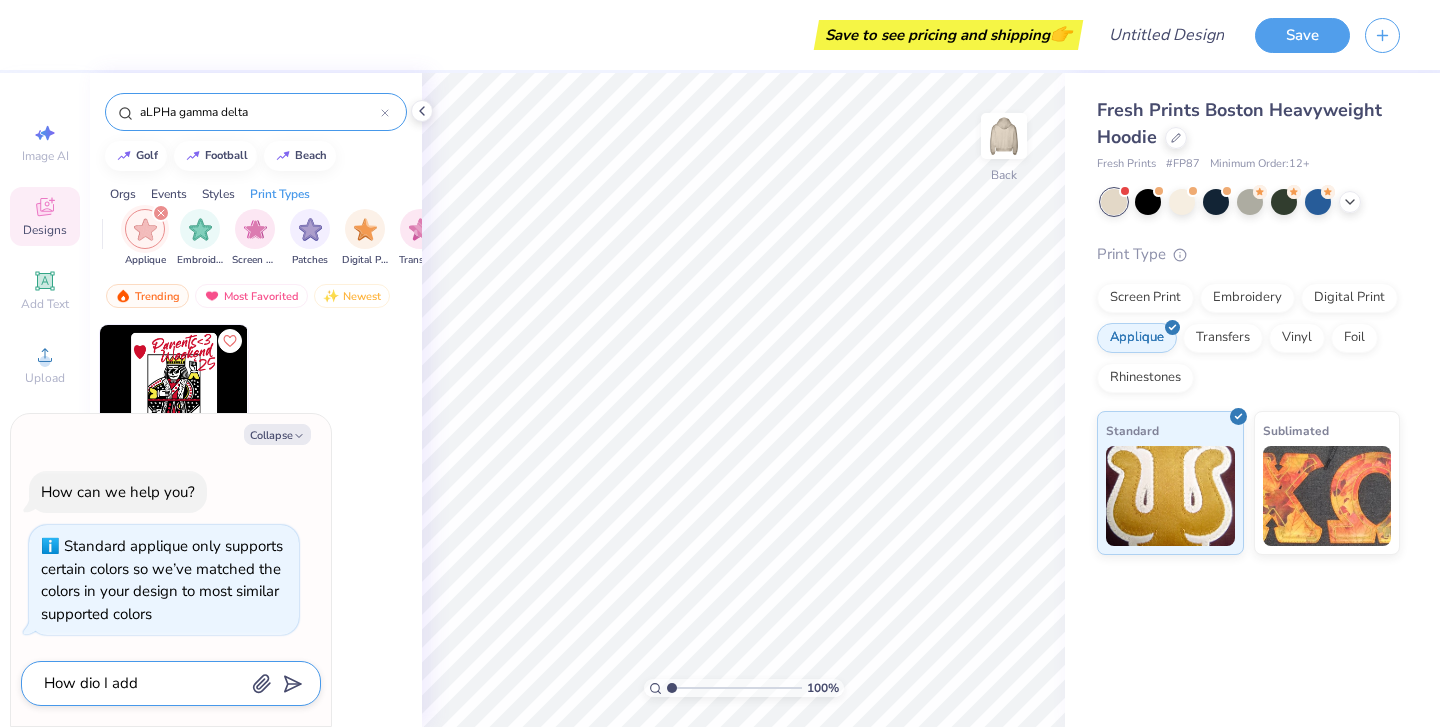 type on "x" 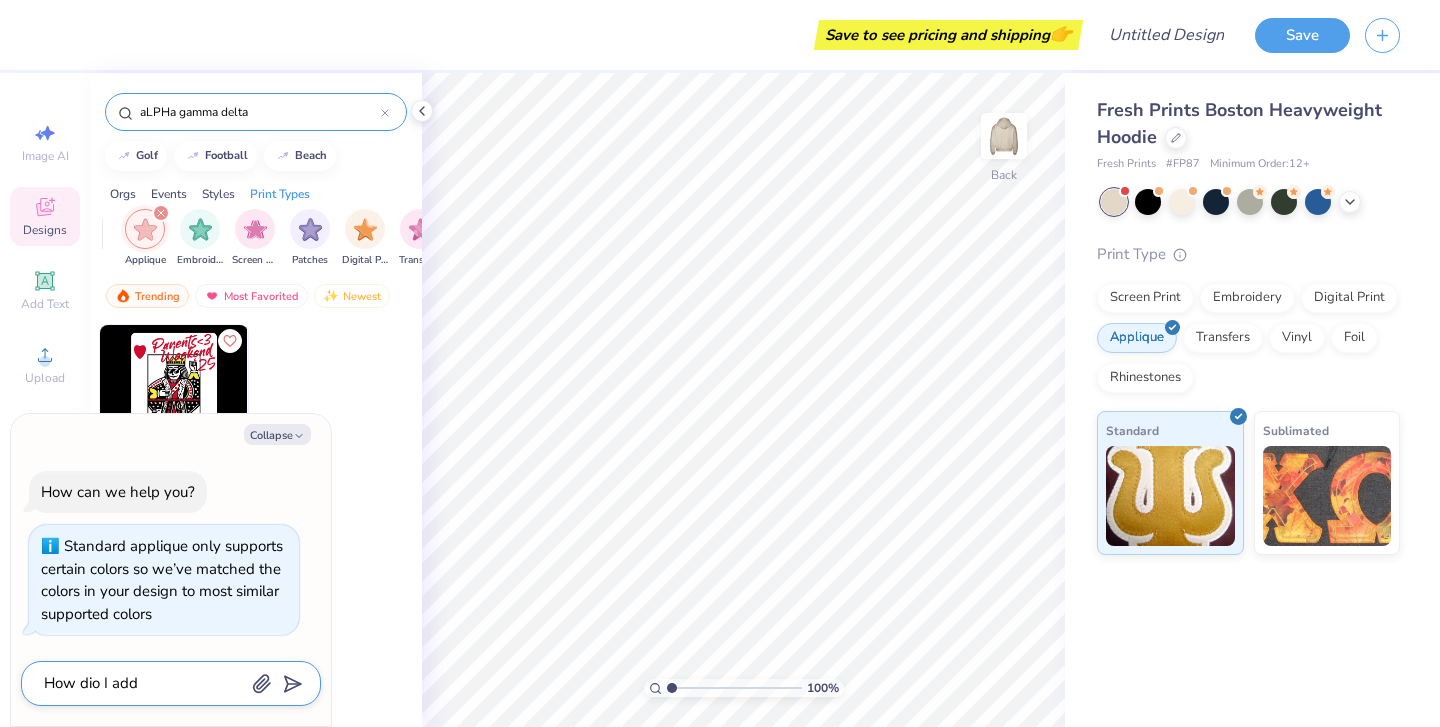 type on "How dio I add" 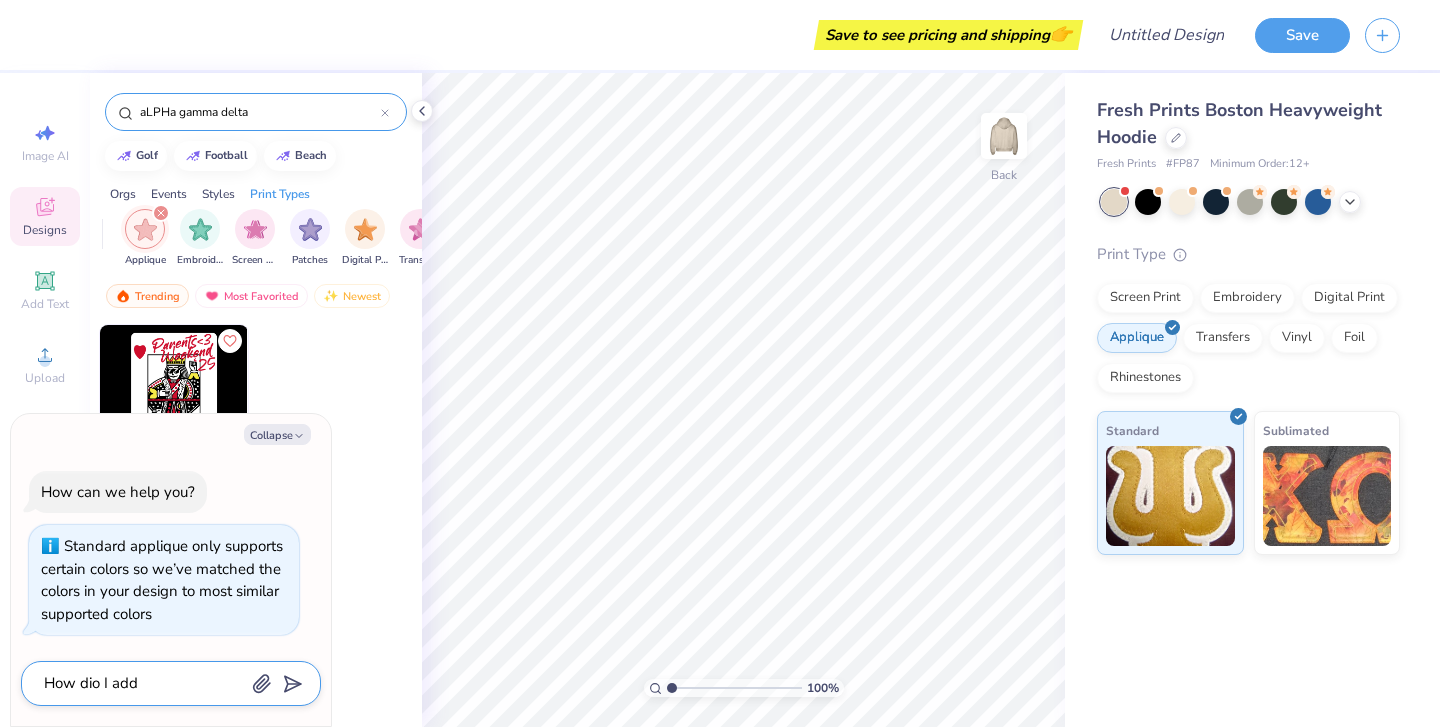 type on "x" 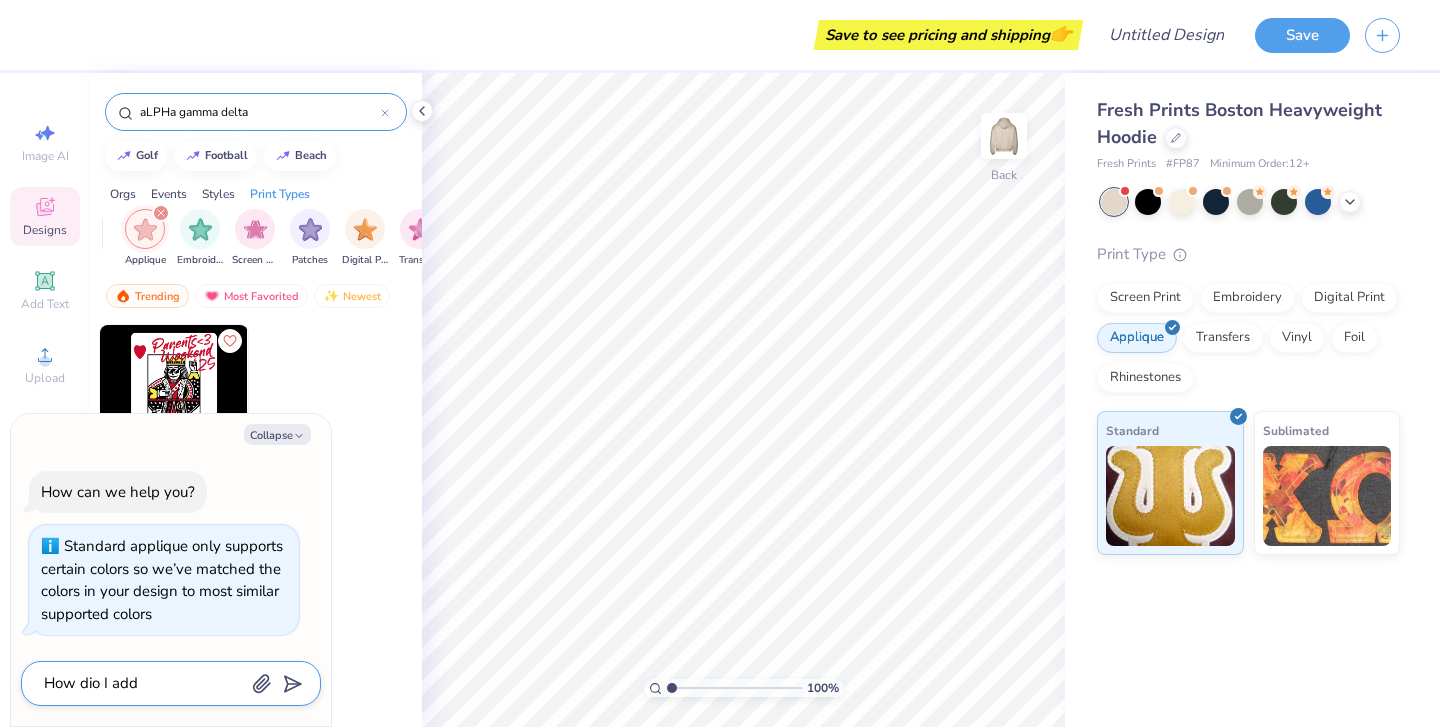 type on "How dio I add A" 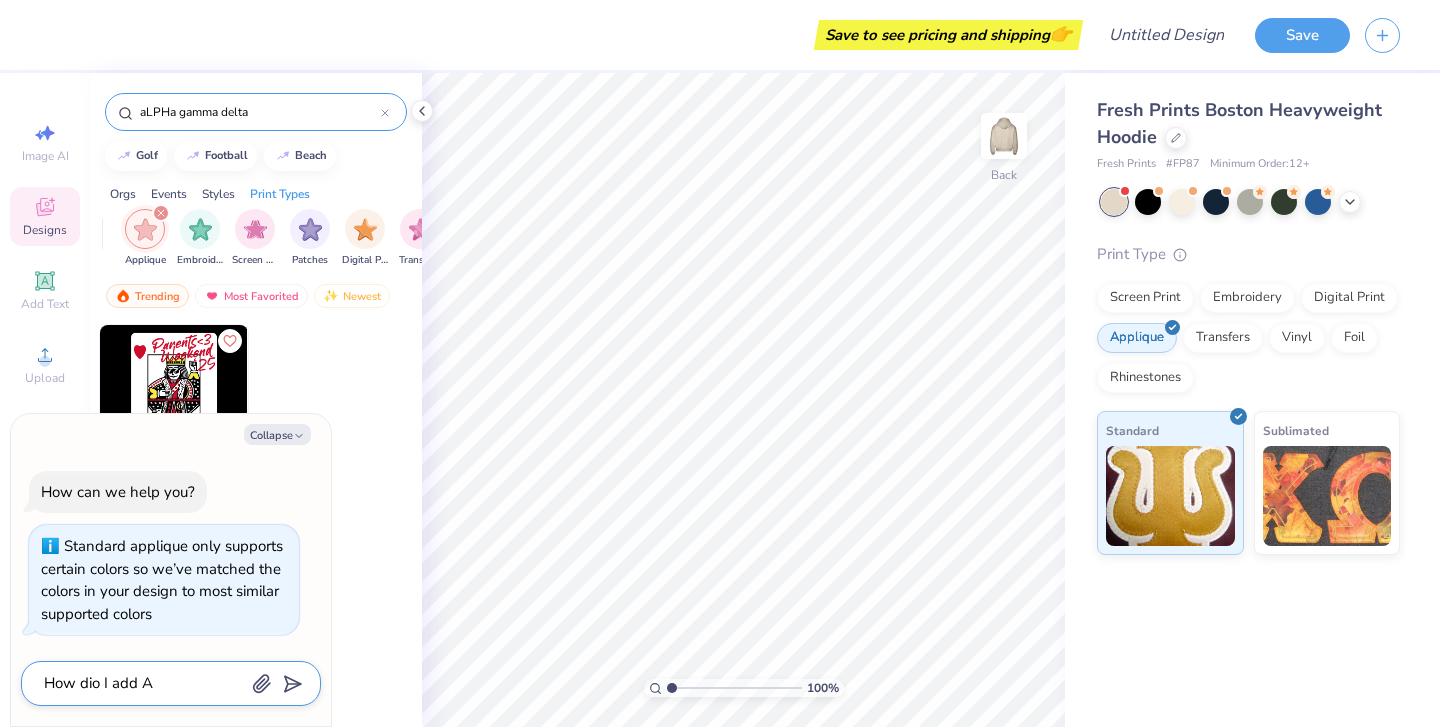 type on "x" 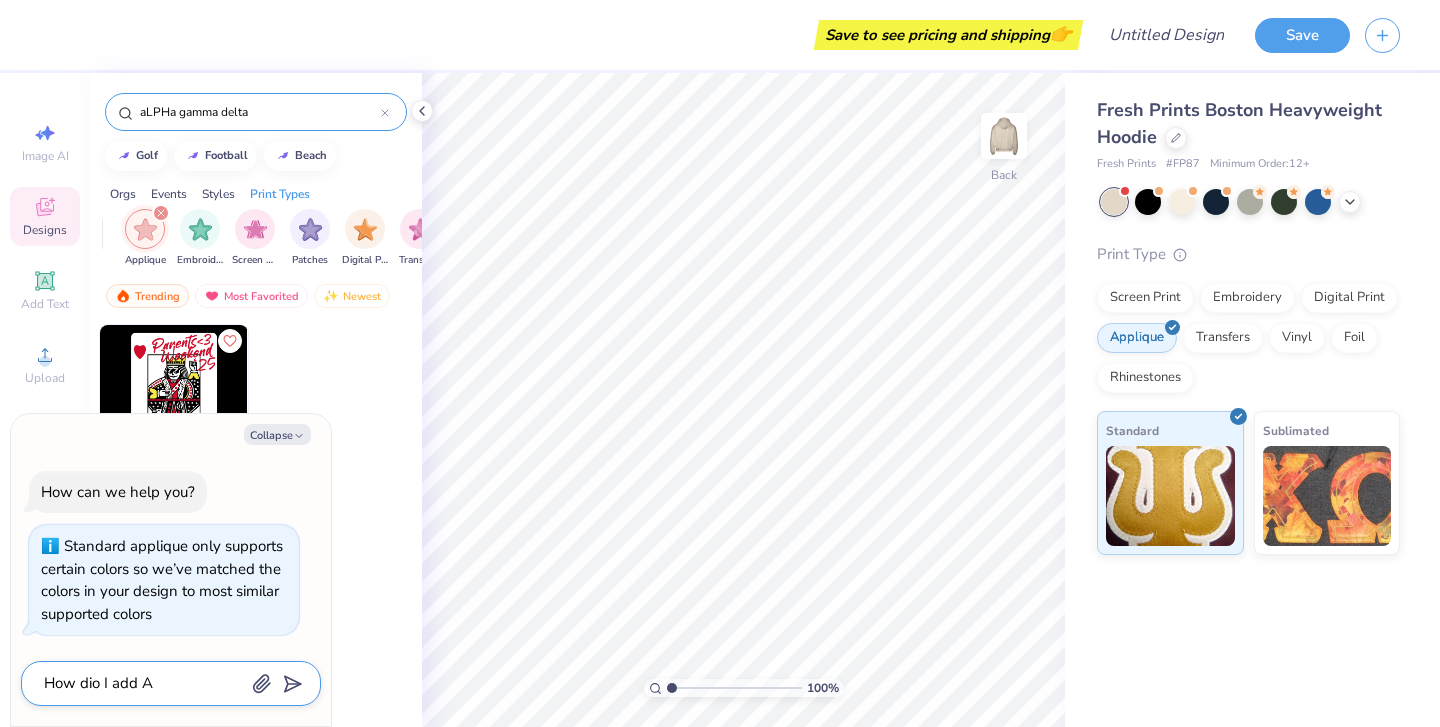 type on "How dio I add Al" 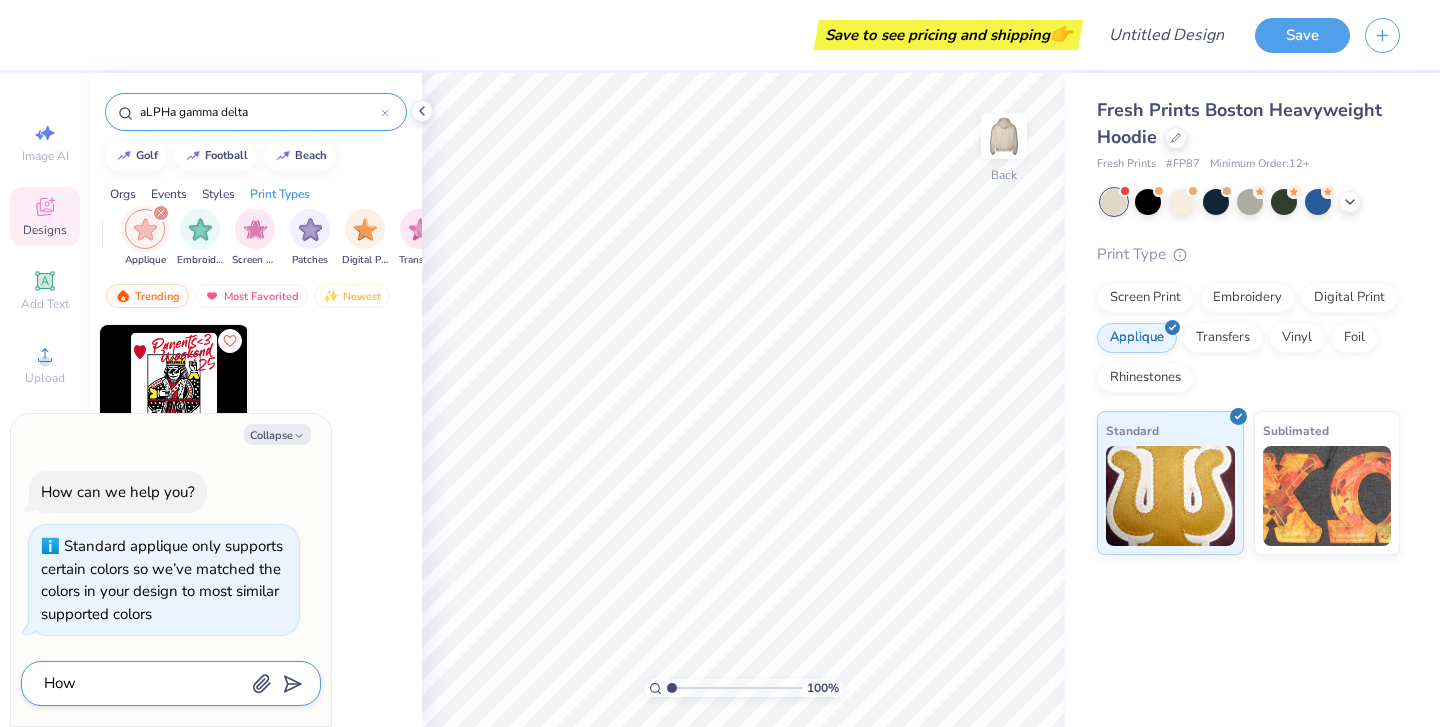 type on "x" 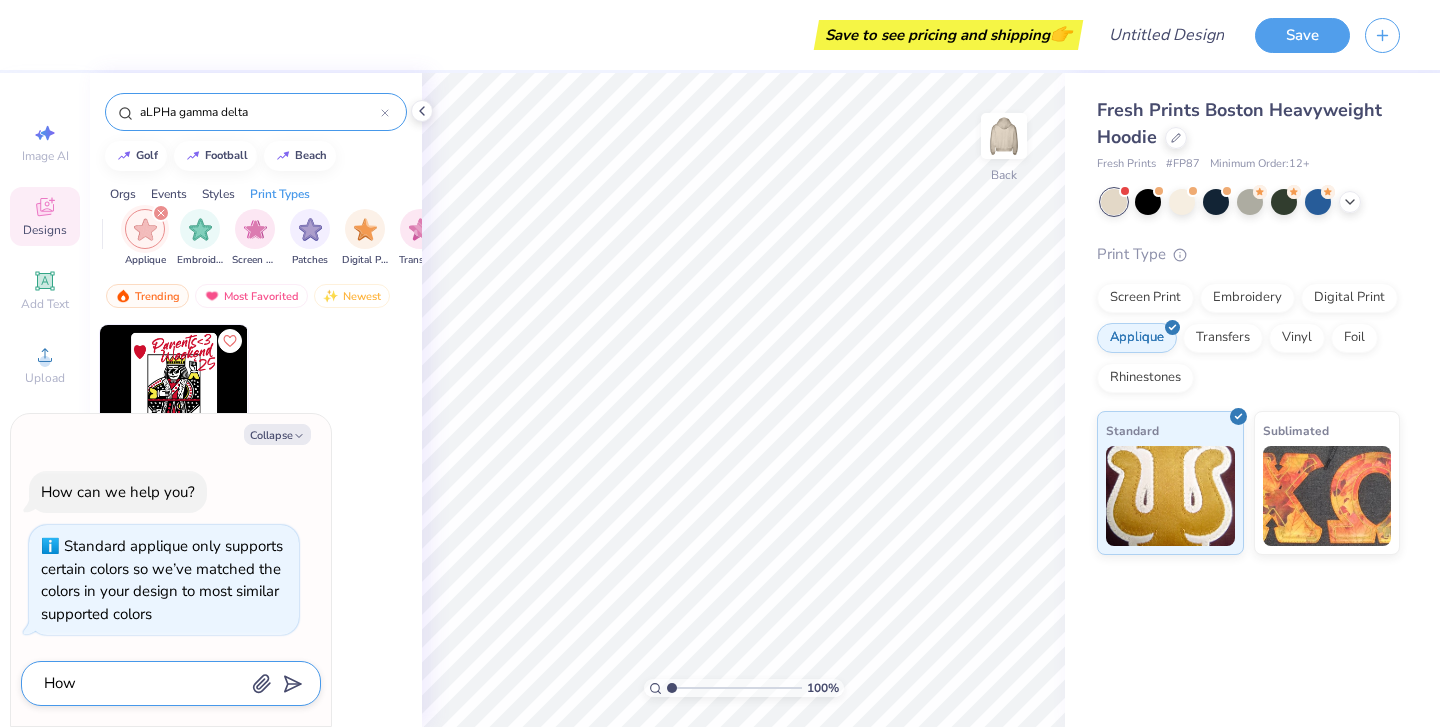 type on "How dio I add Alp" 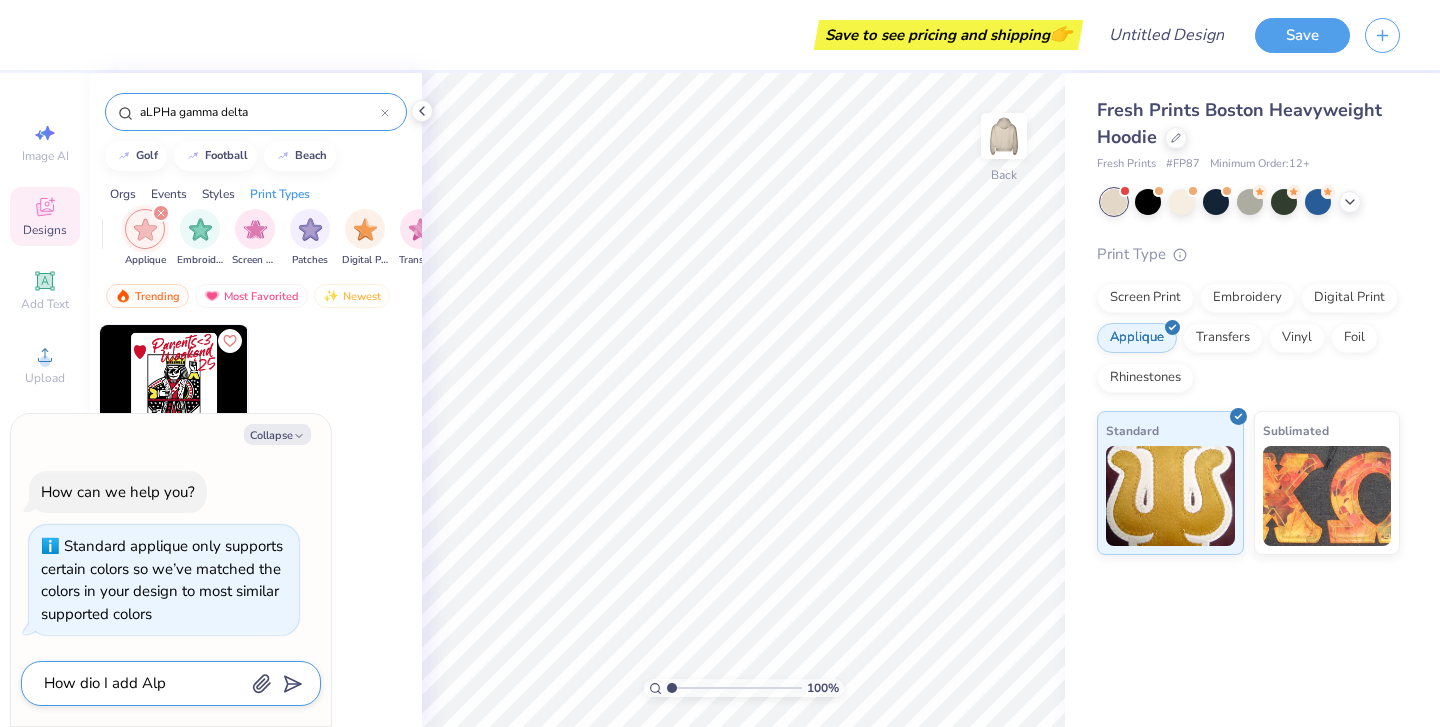 type on "x" 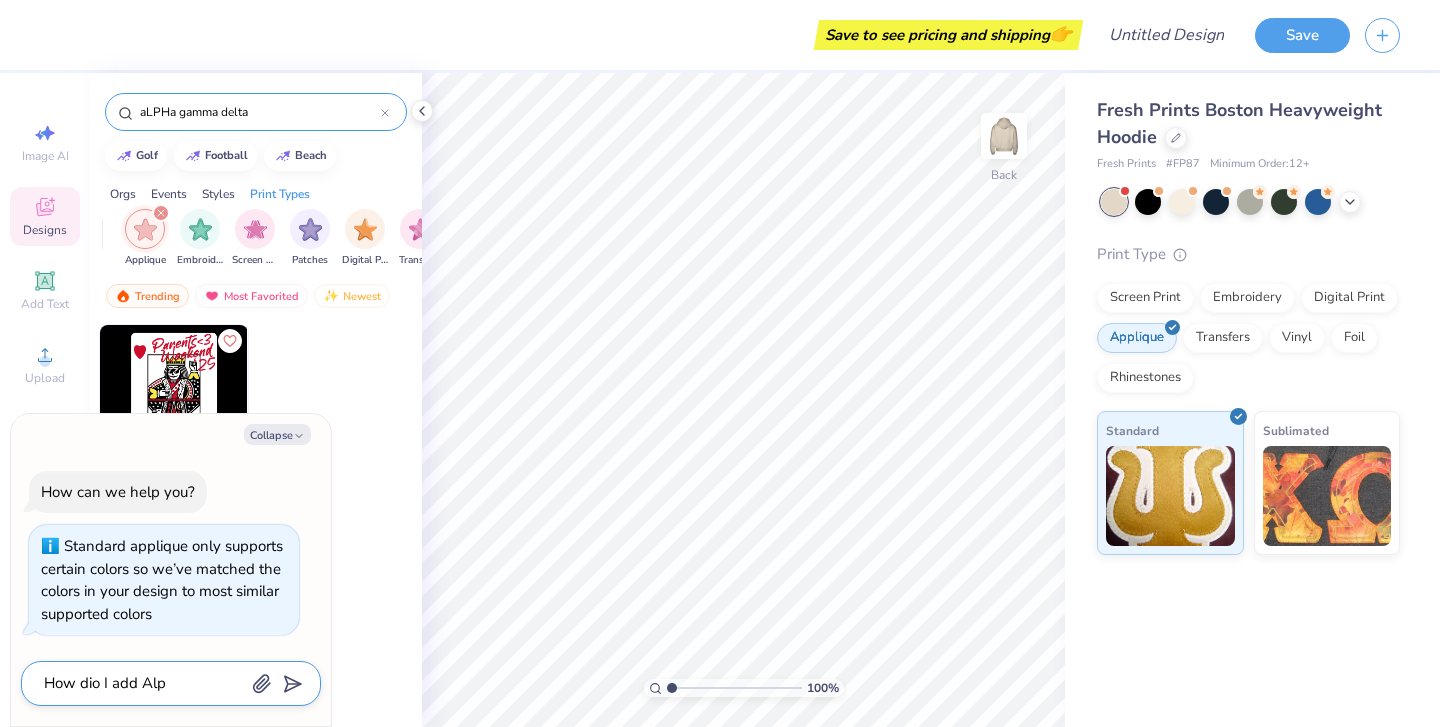 type on "How dio I add Alph" 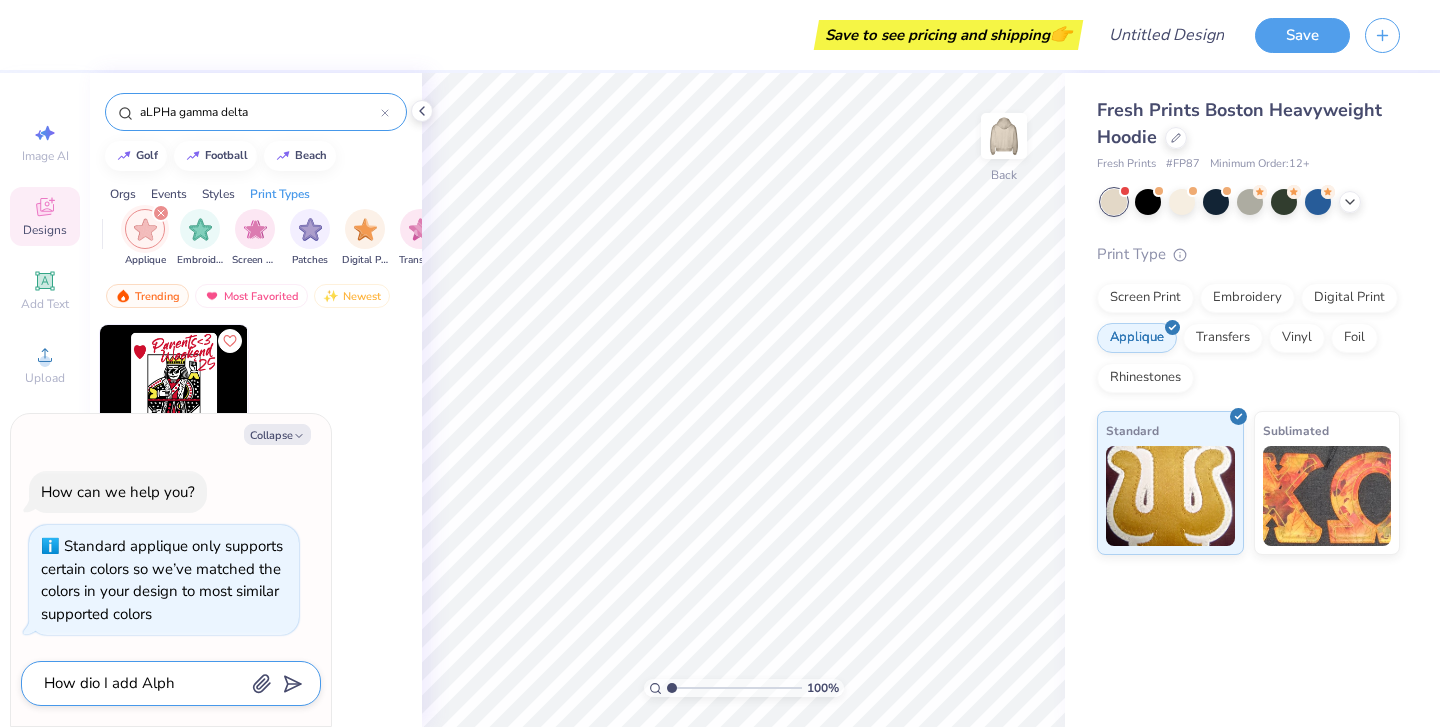 type on "x" 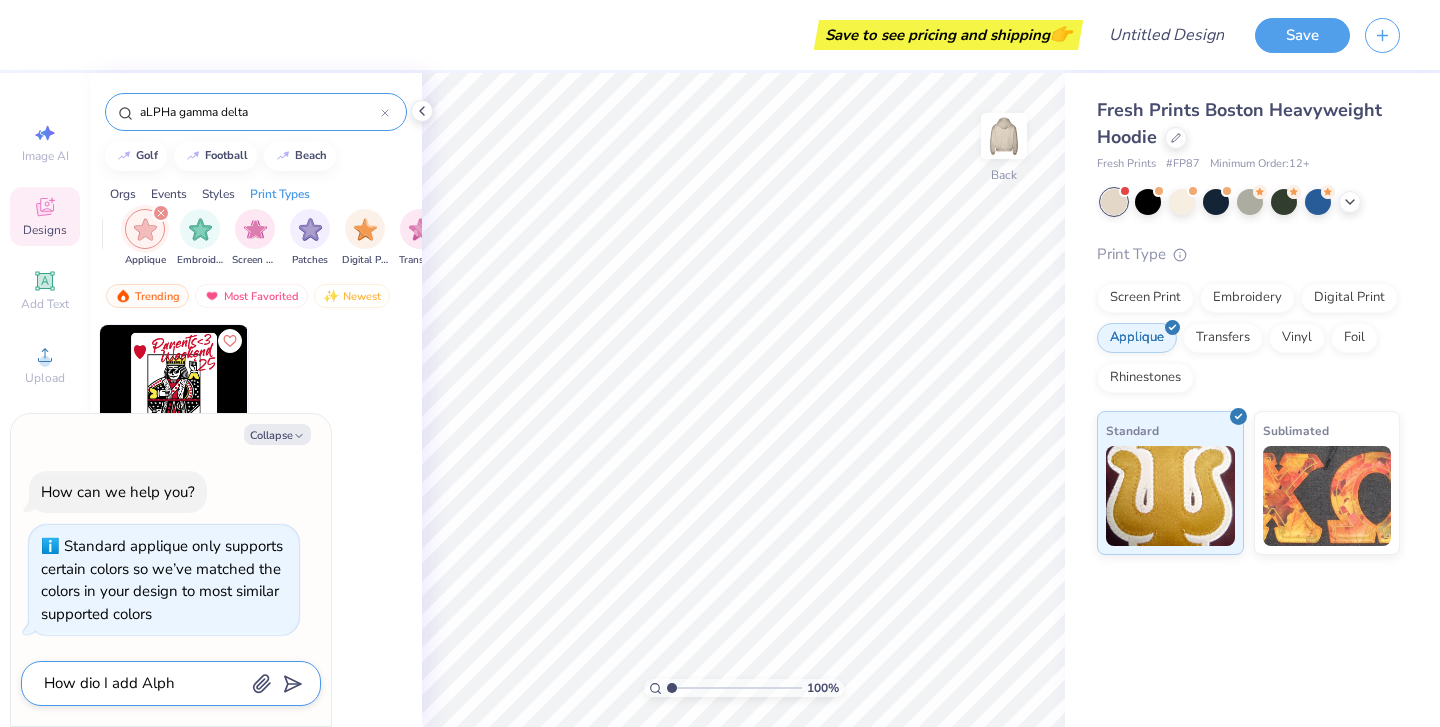 type on "How dio I add Alpha" 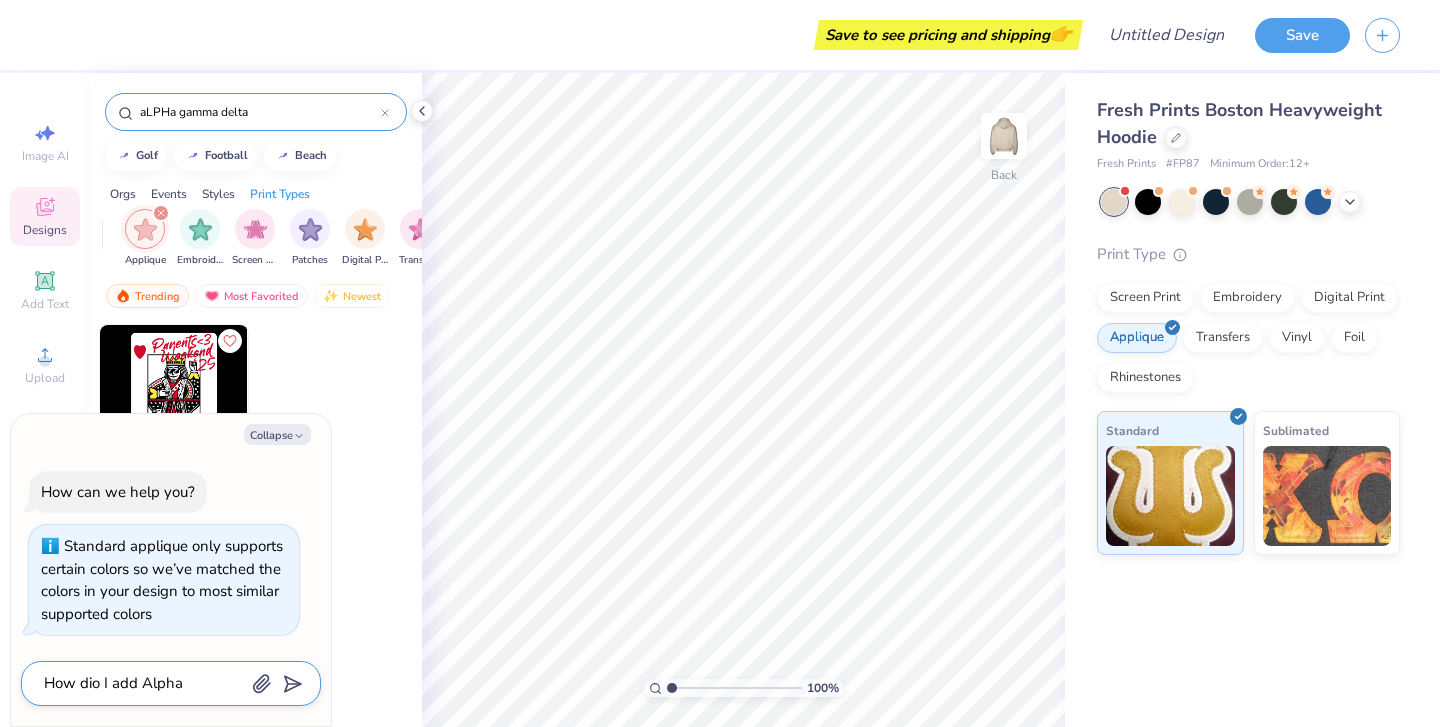 type on "x" 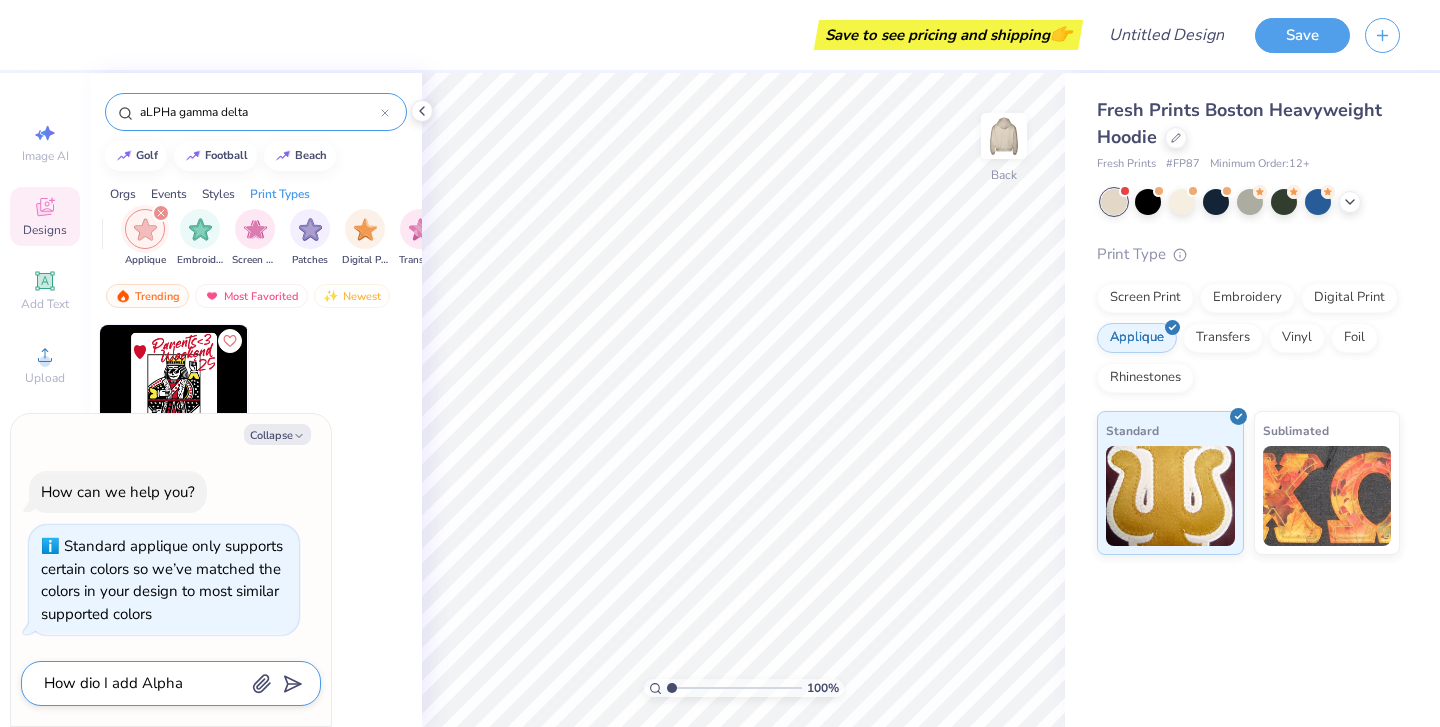 type on "How dio I add Alpha" 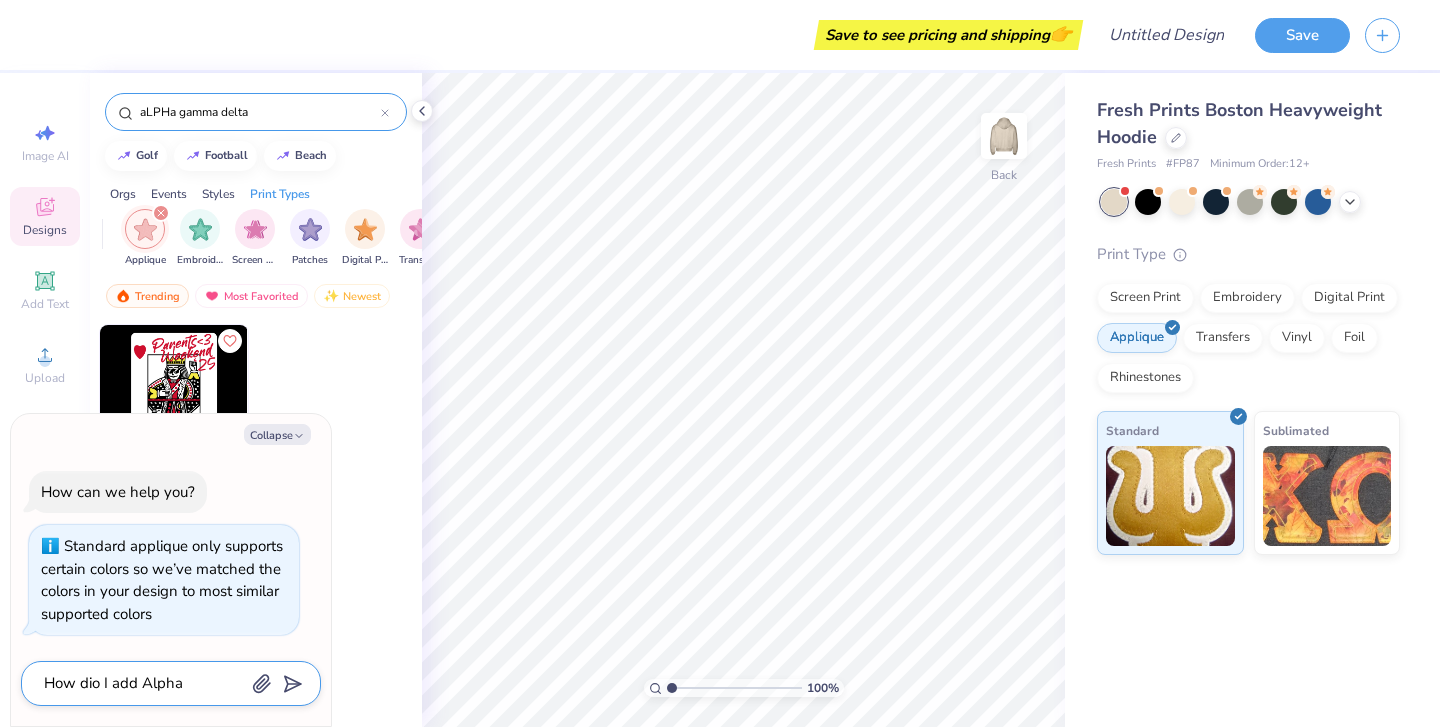 type on "x" 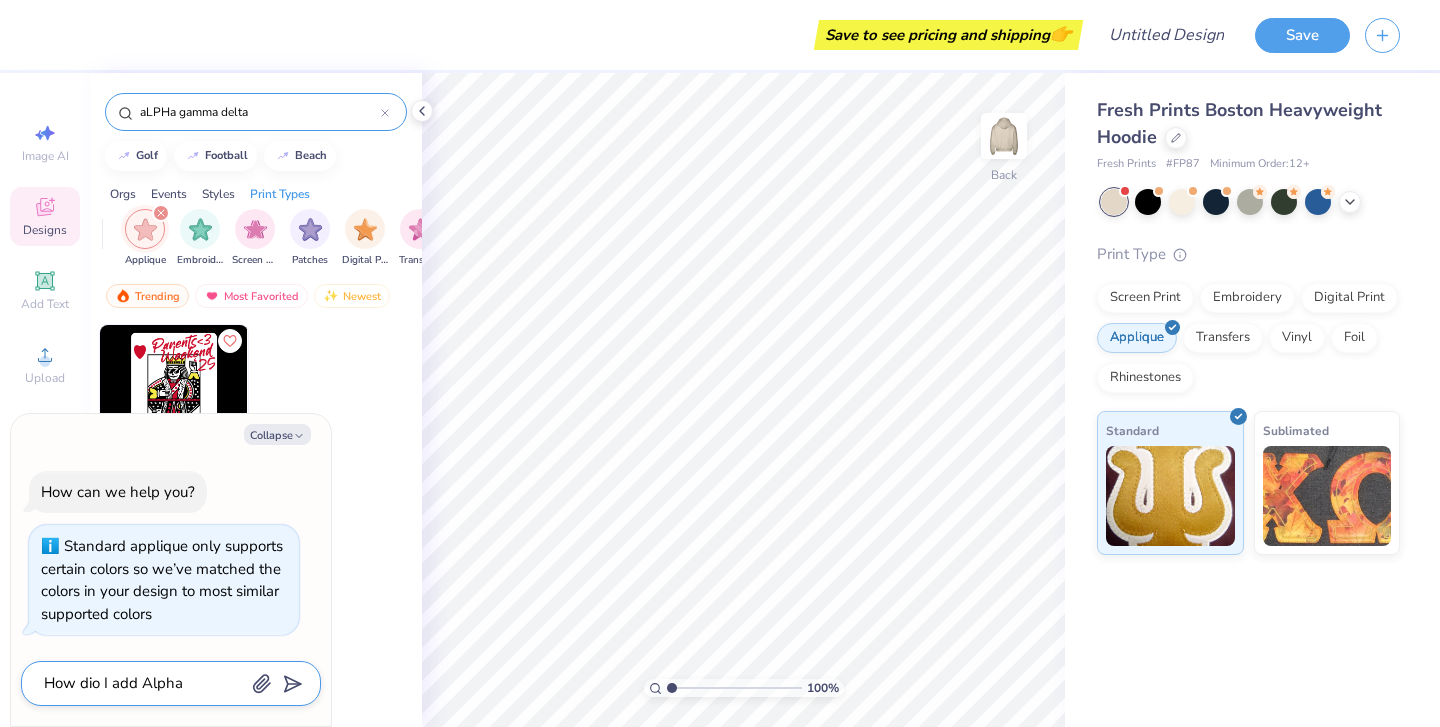 type on "How dio I add Alpha g" 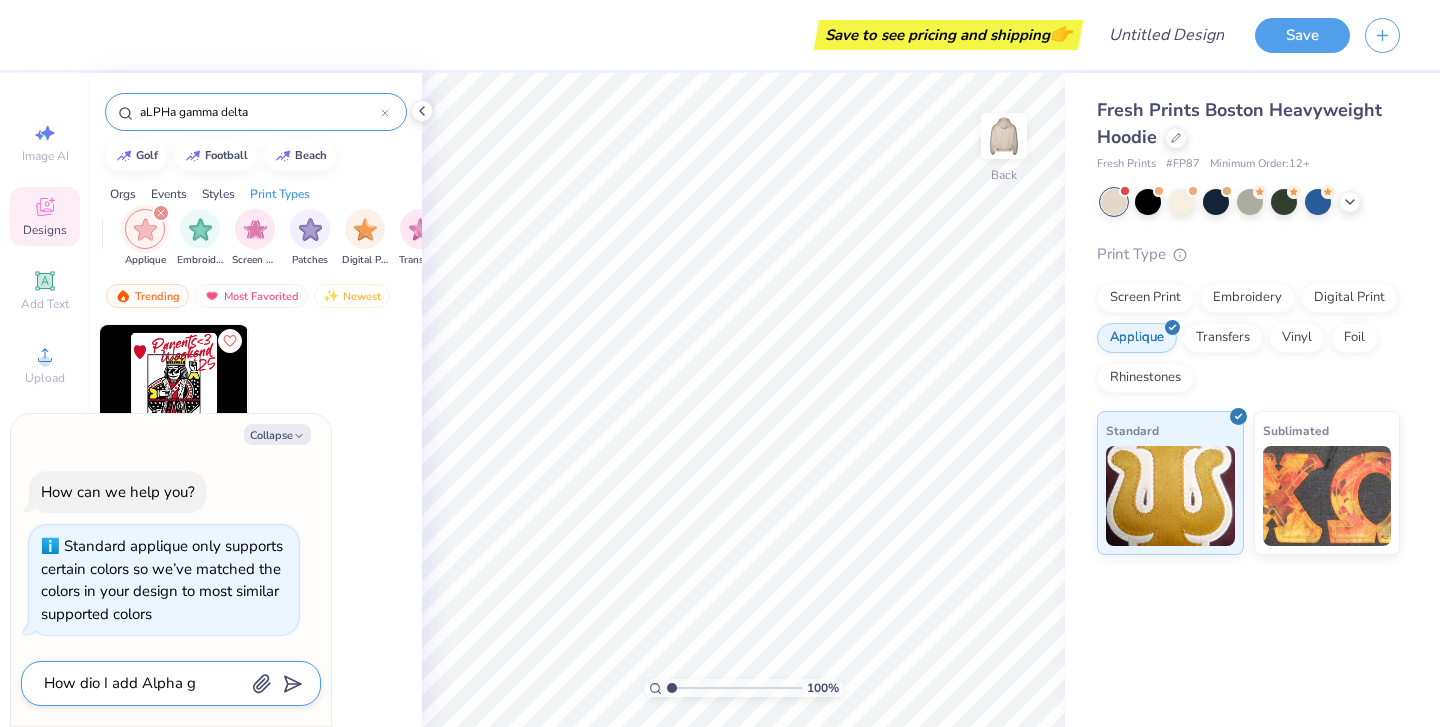 type on "x" 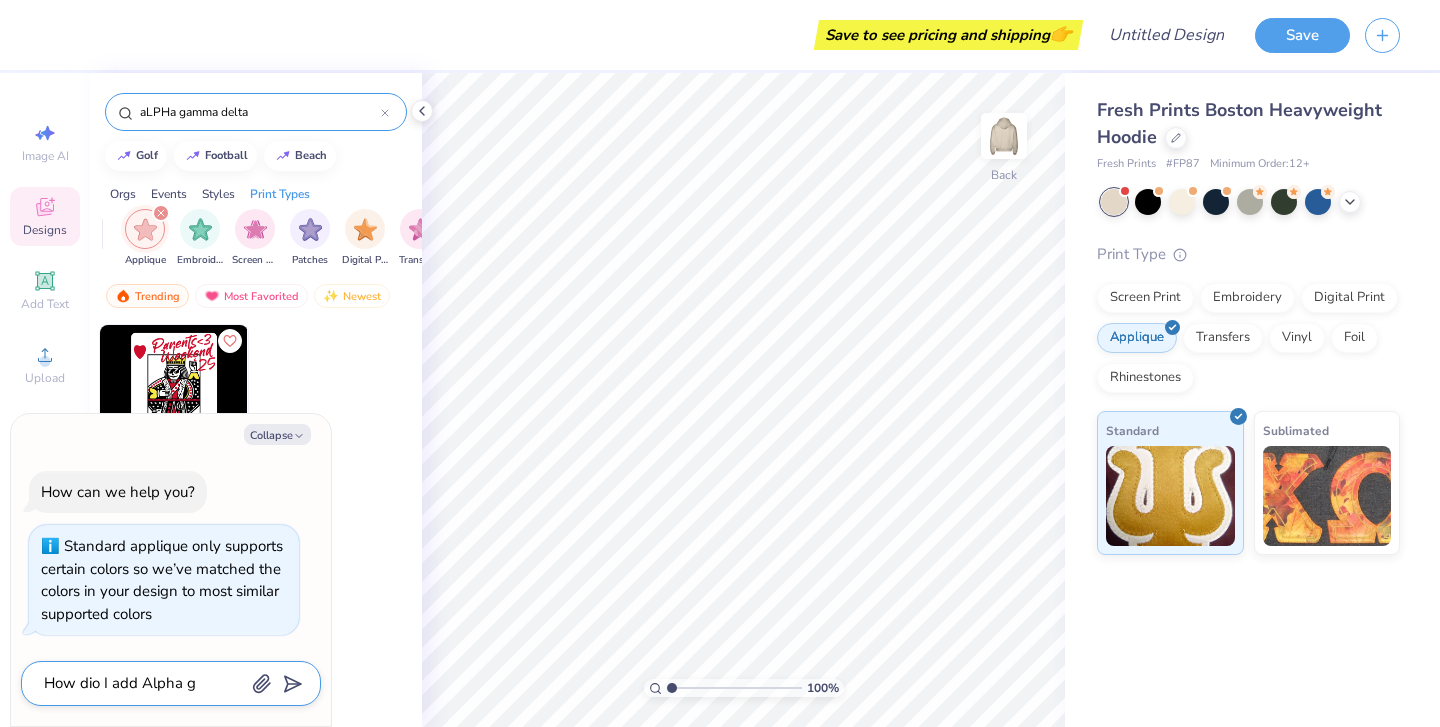type on "How dio I add Alpha g]" 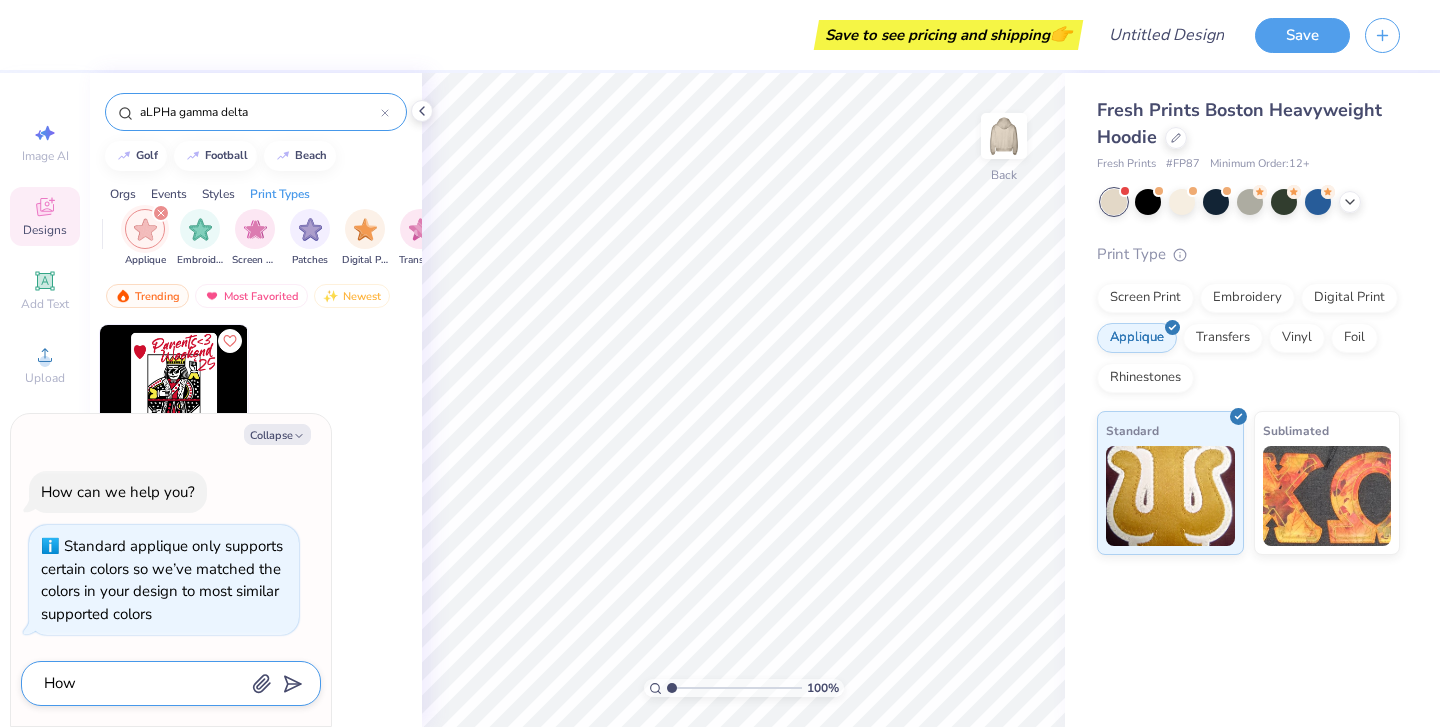 type on "x" 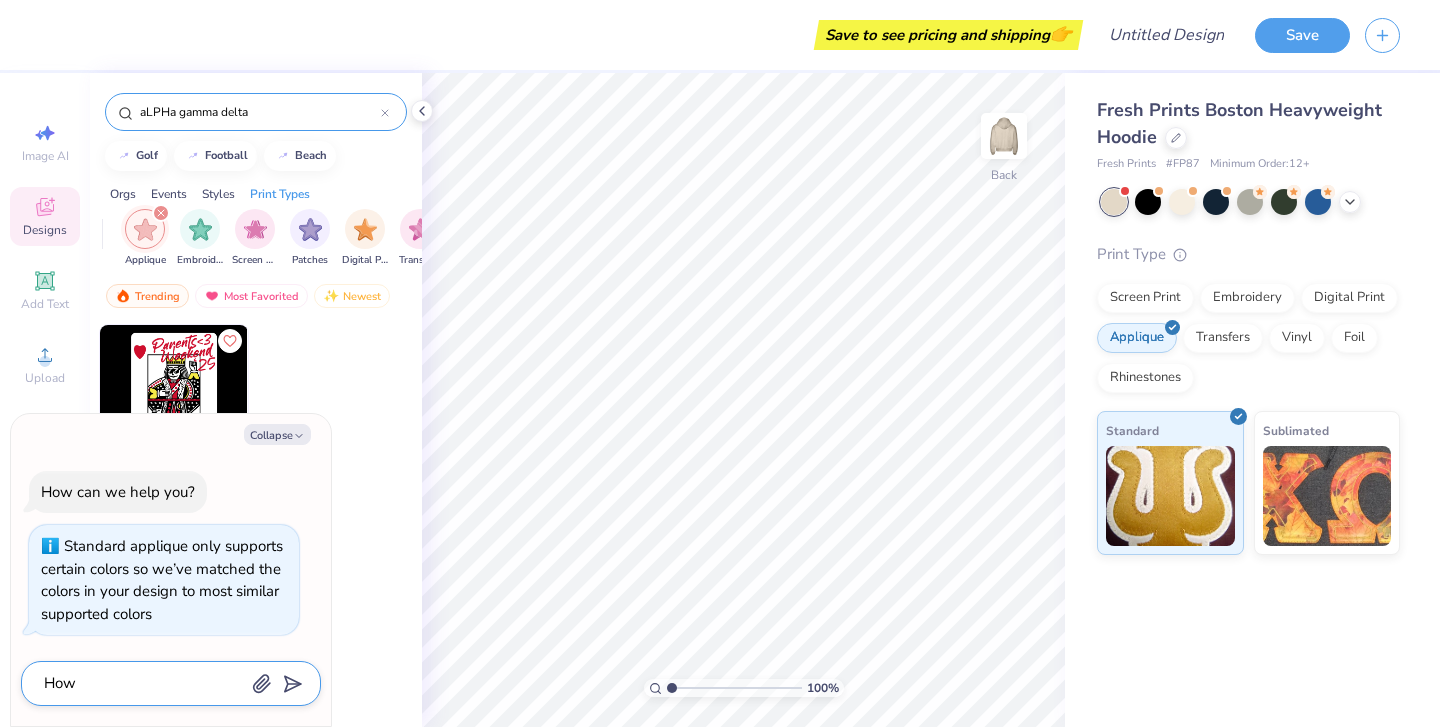 type on "How dio I add Alpha g" 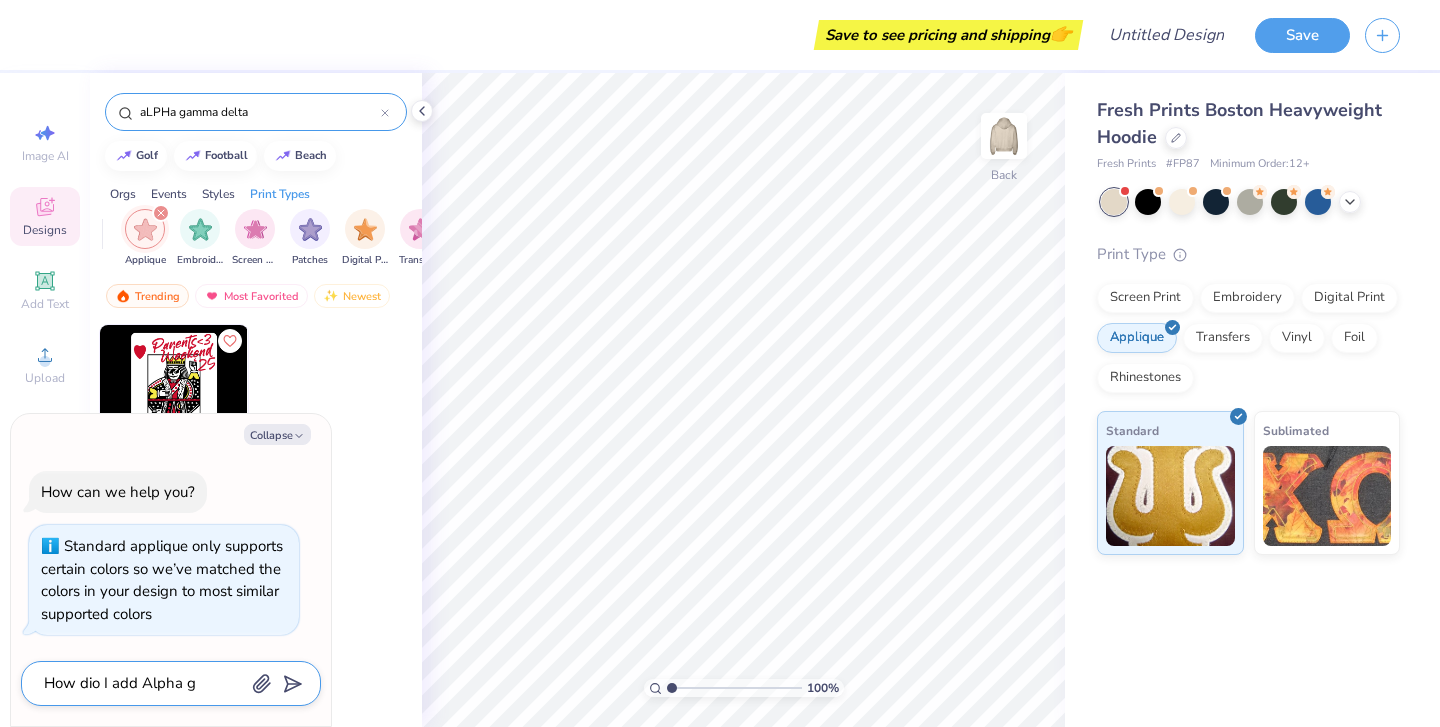 type on "x" 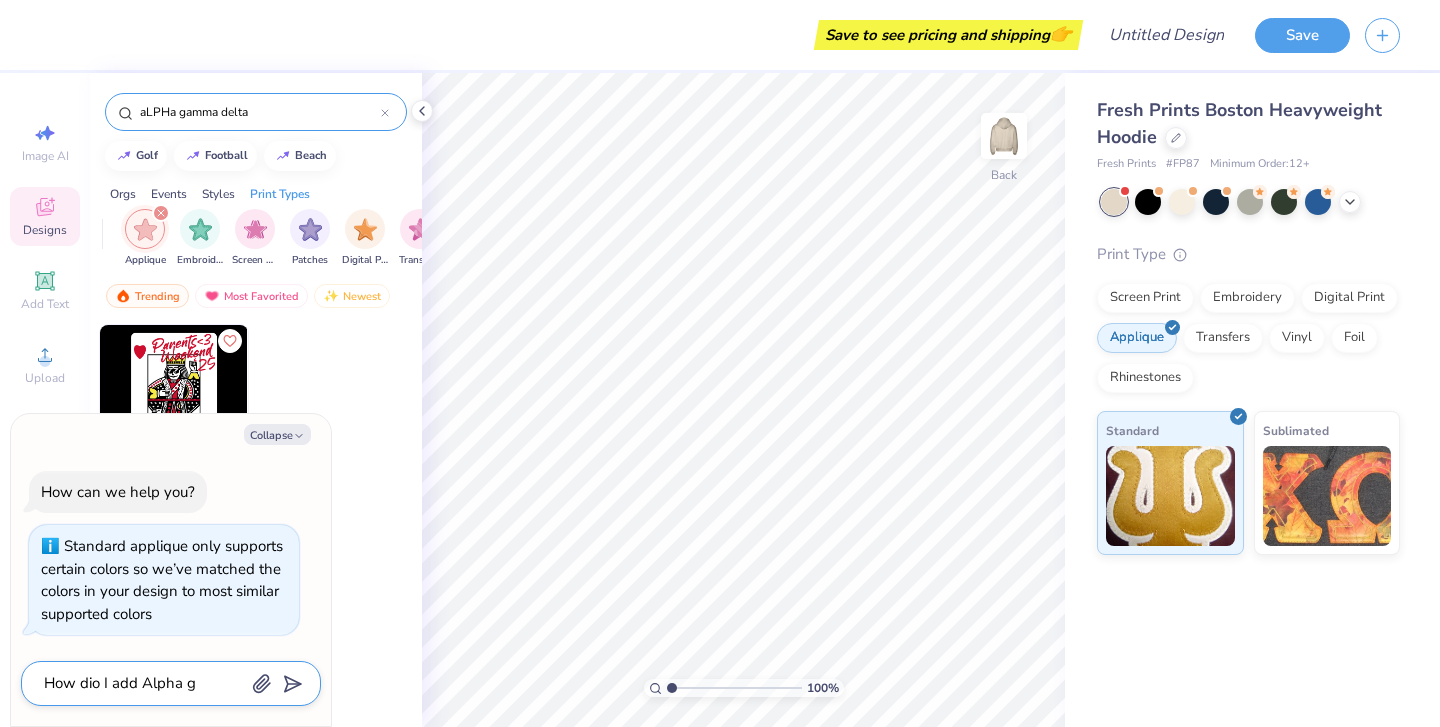 type on "How dio I add Alpha" 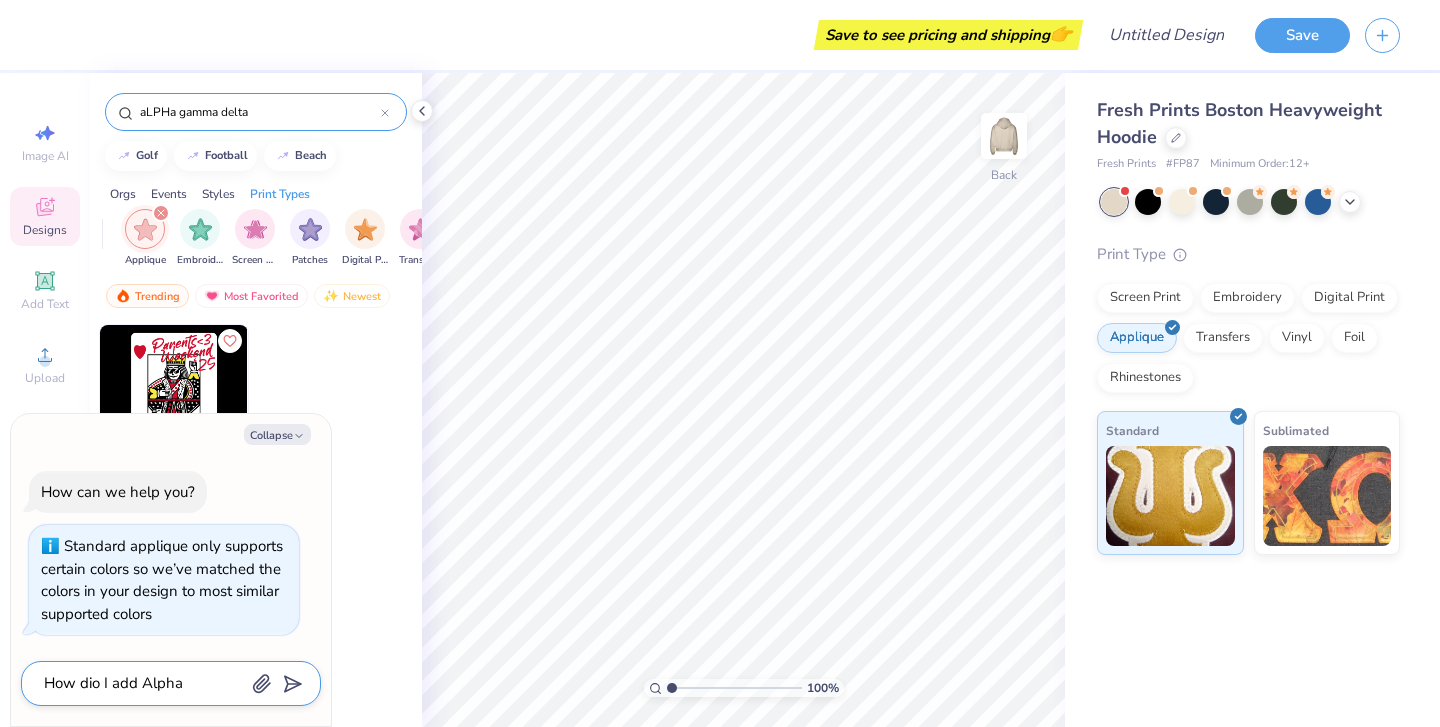 type on "x" 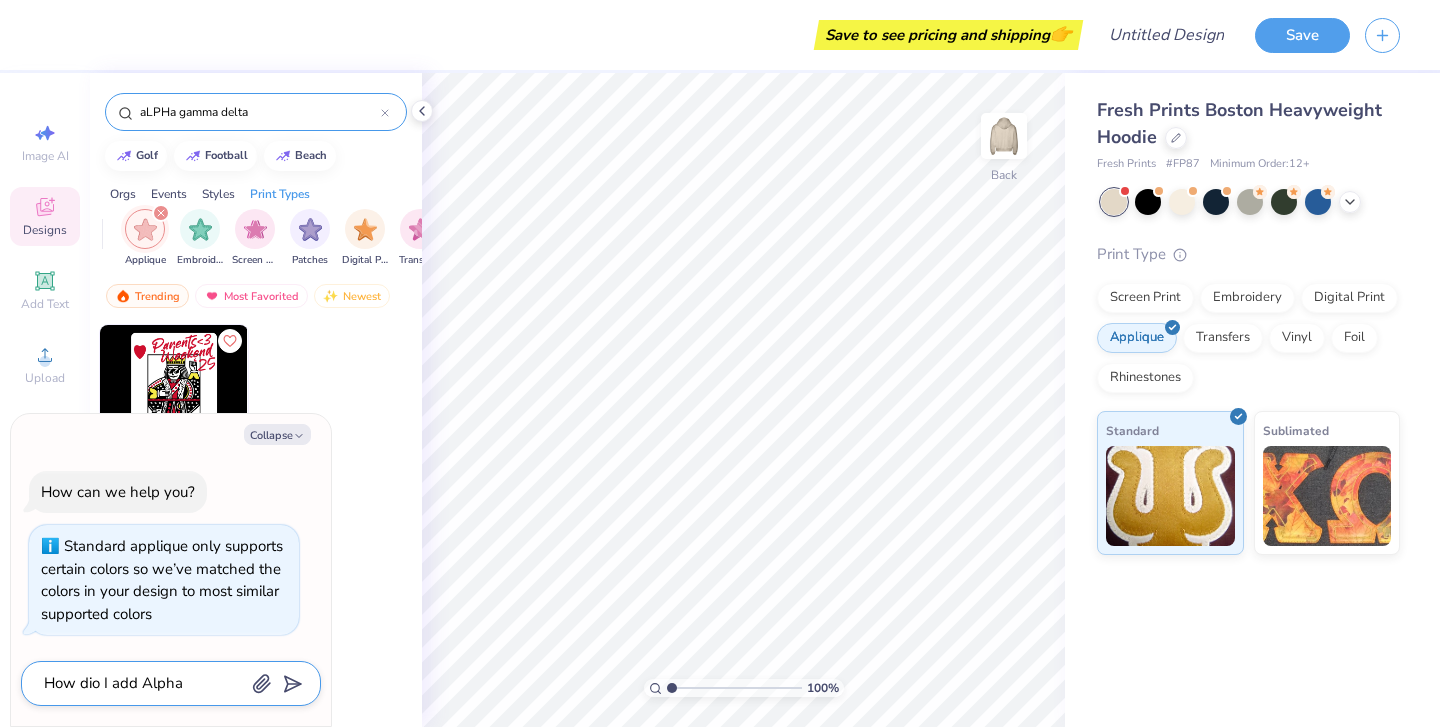 type on "How dio I add Alpha g" 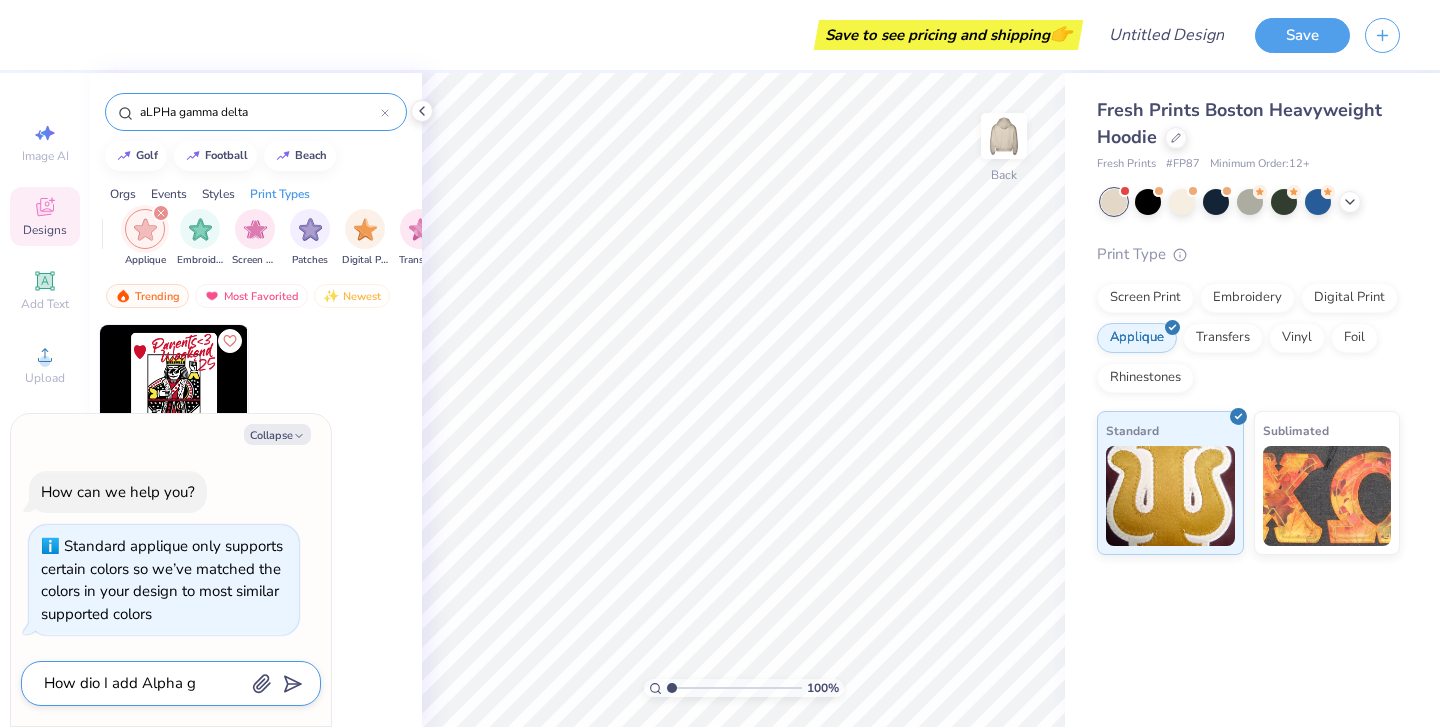 type on "x" 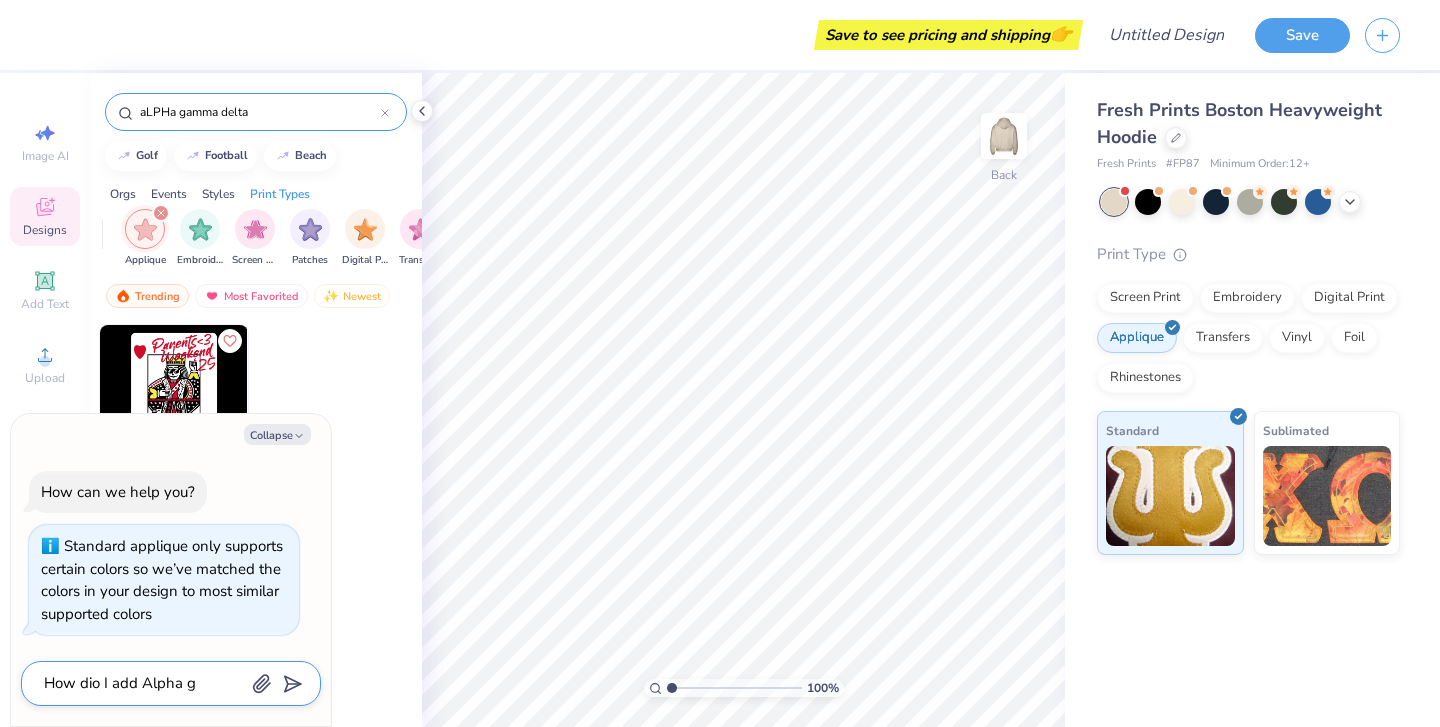 type on "How dio I add Alpha" 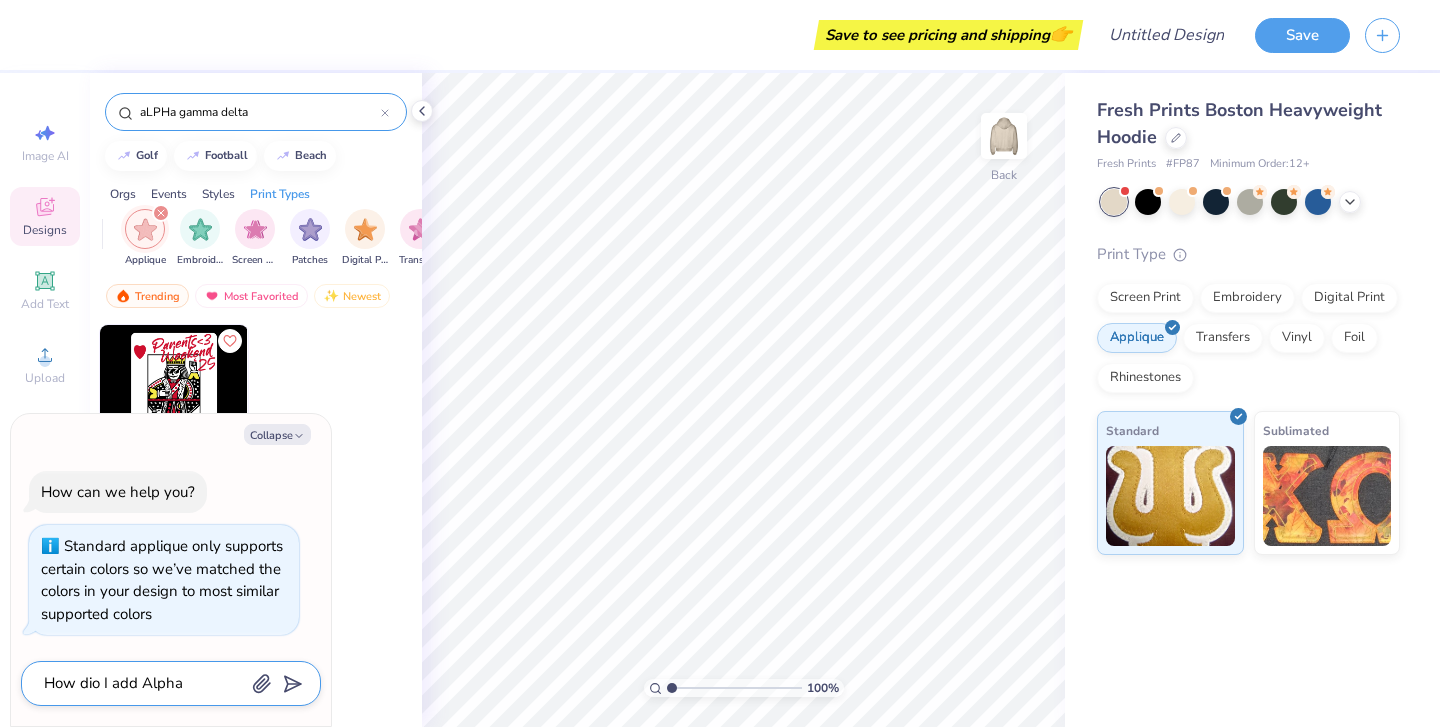 click on "How dio I add Alpha" at bounding box center [143, 683] 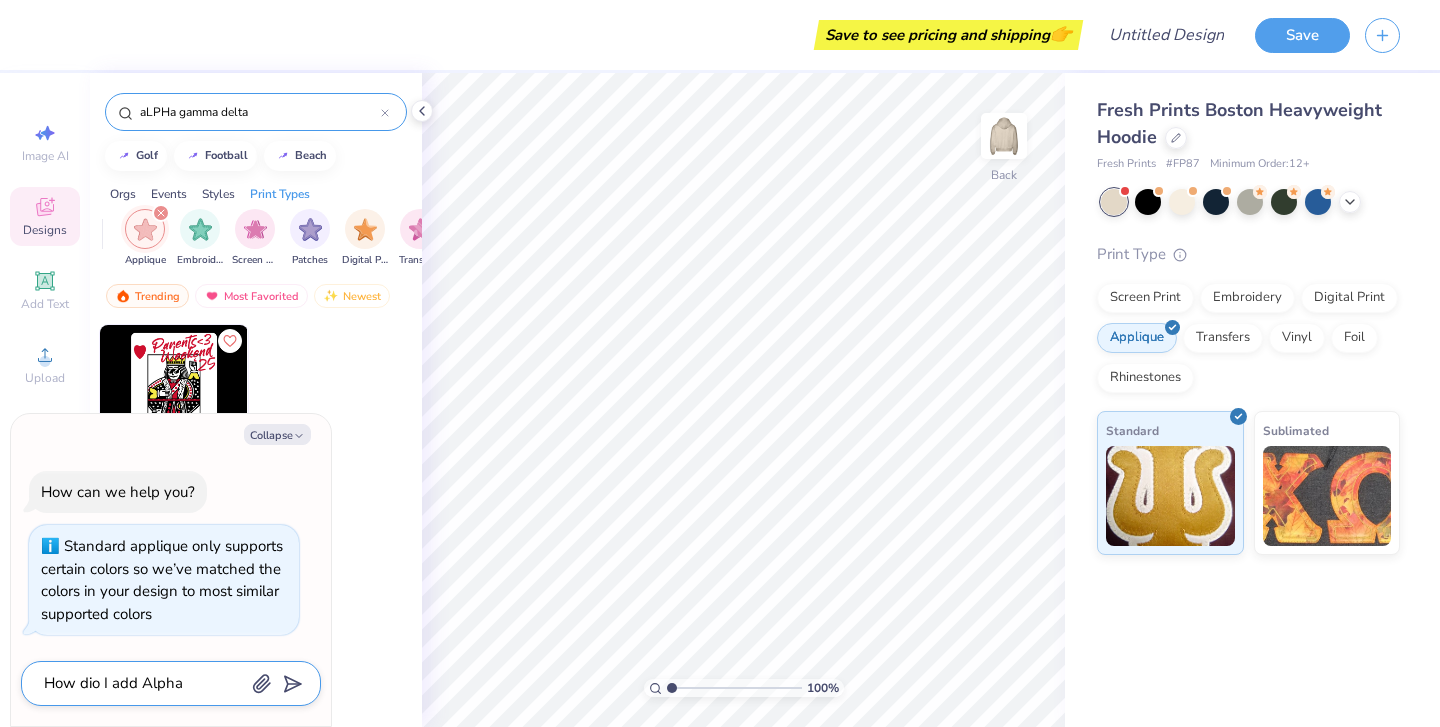 type on "x" 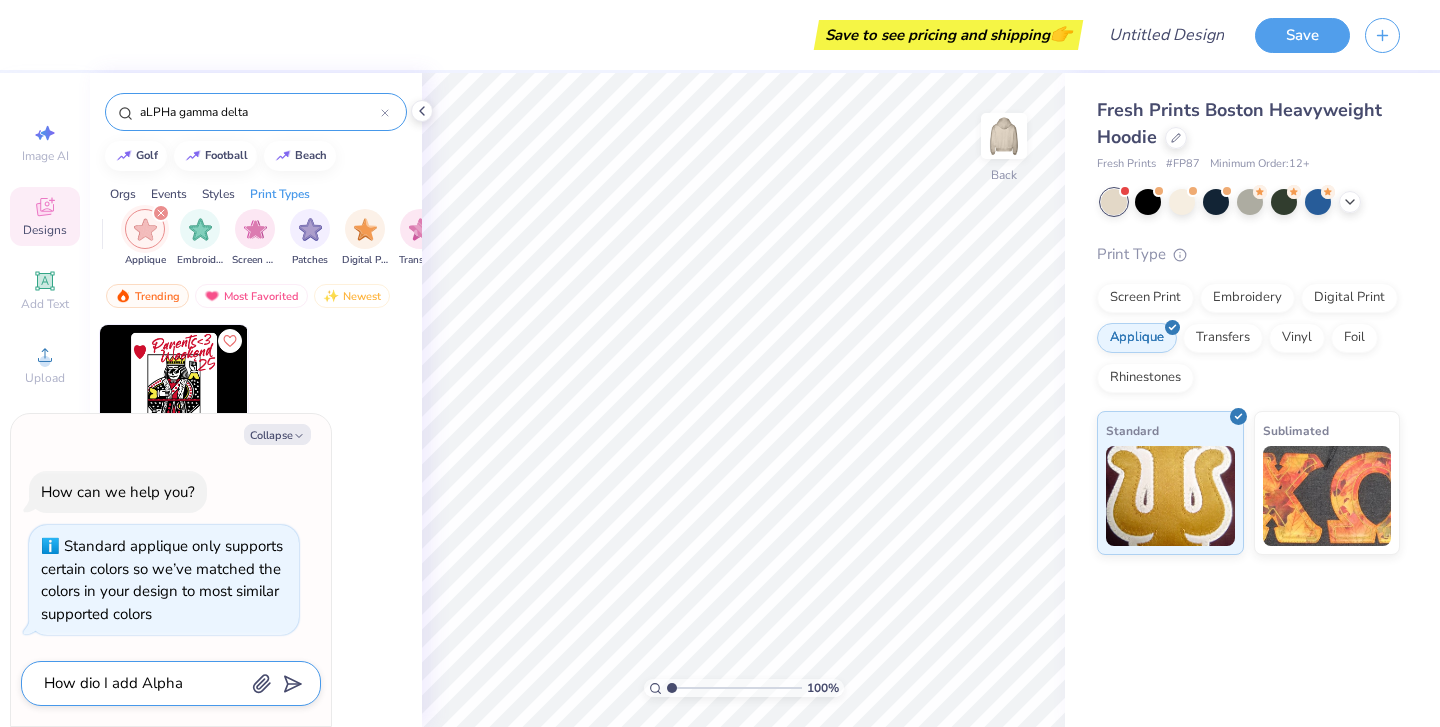 type on "How dio I add Alpha g" 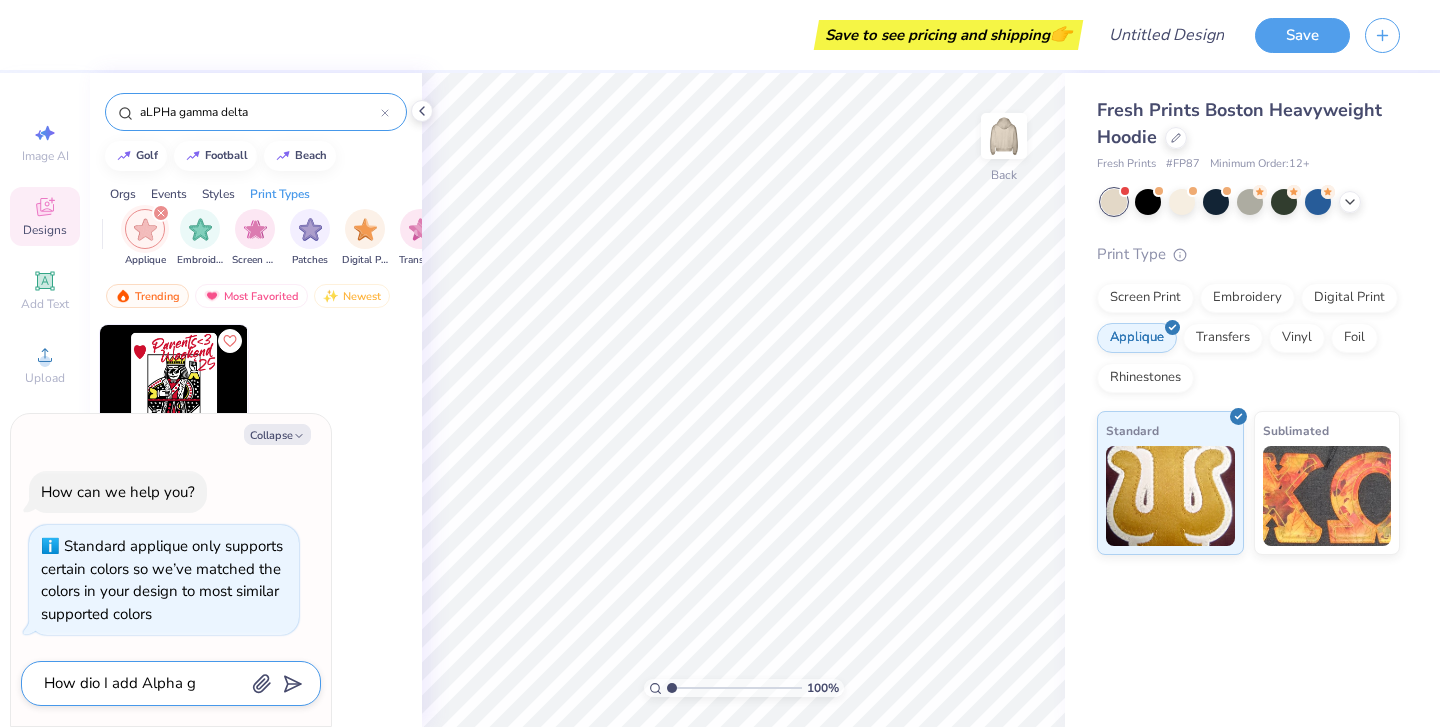 type on "x" 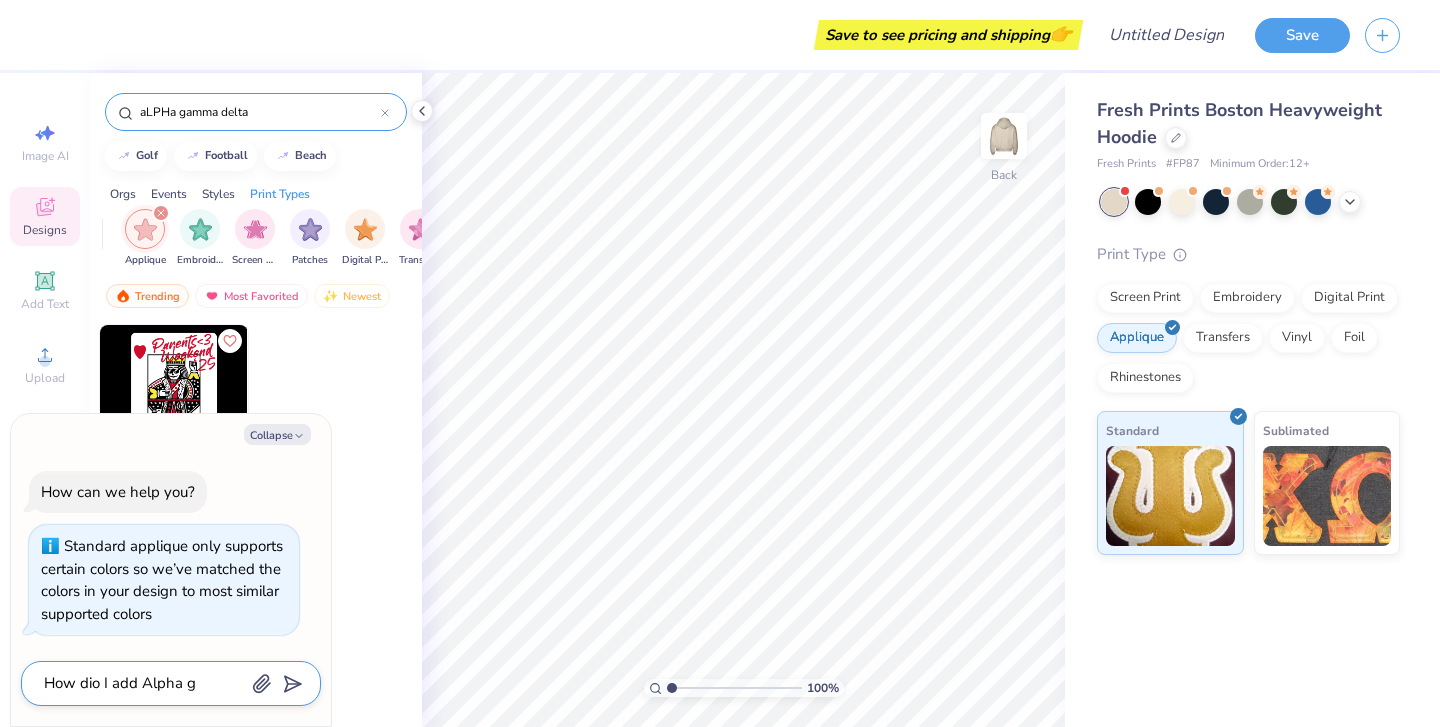 type on "How dio I add Alpha" 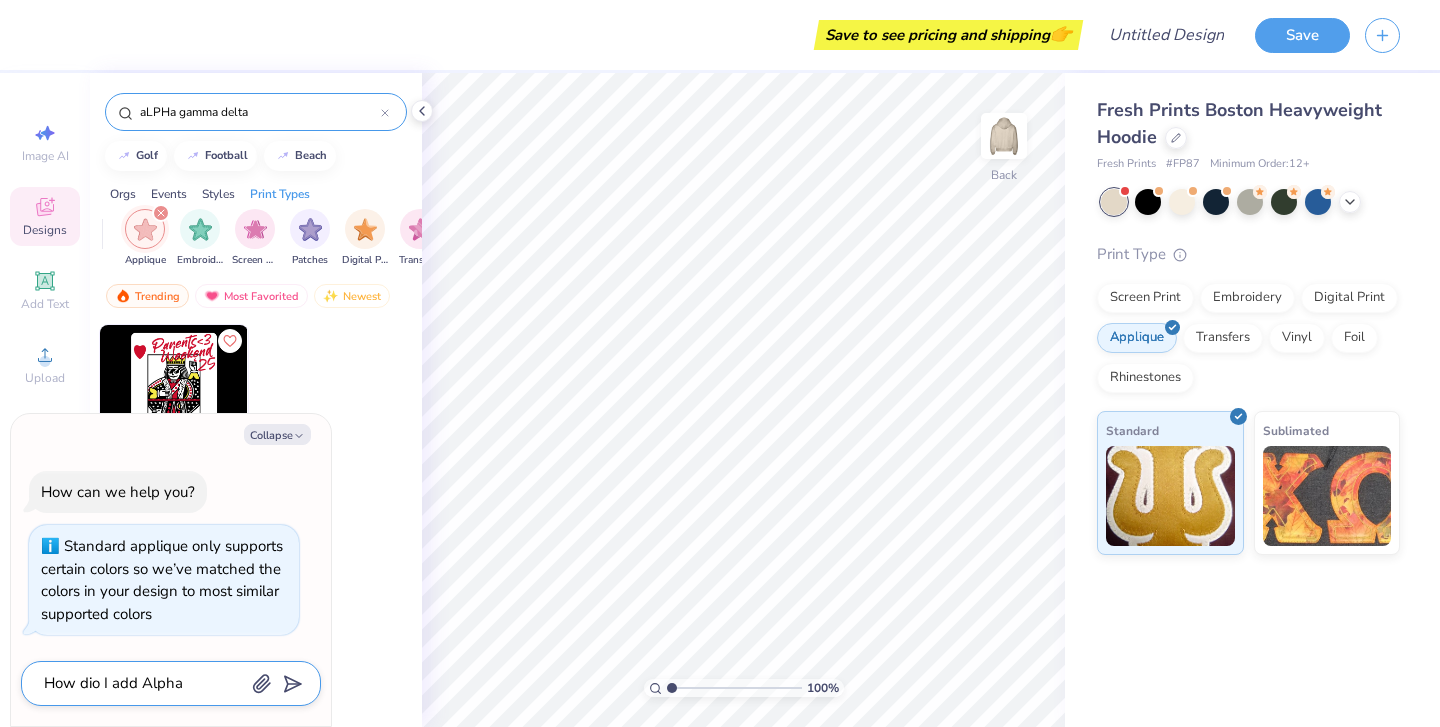 click on "How dio I add Alpha" at bounding box center (143, 683) 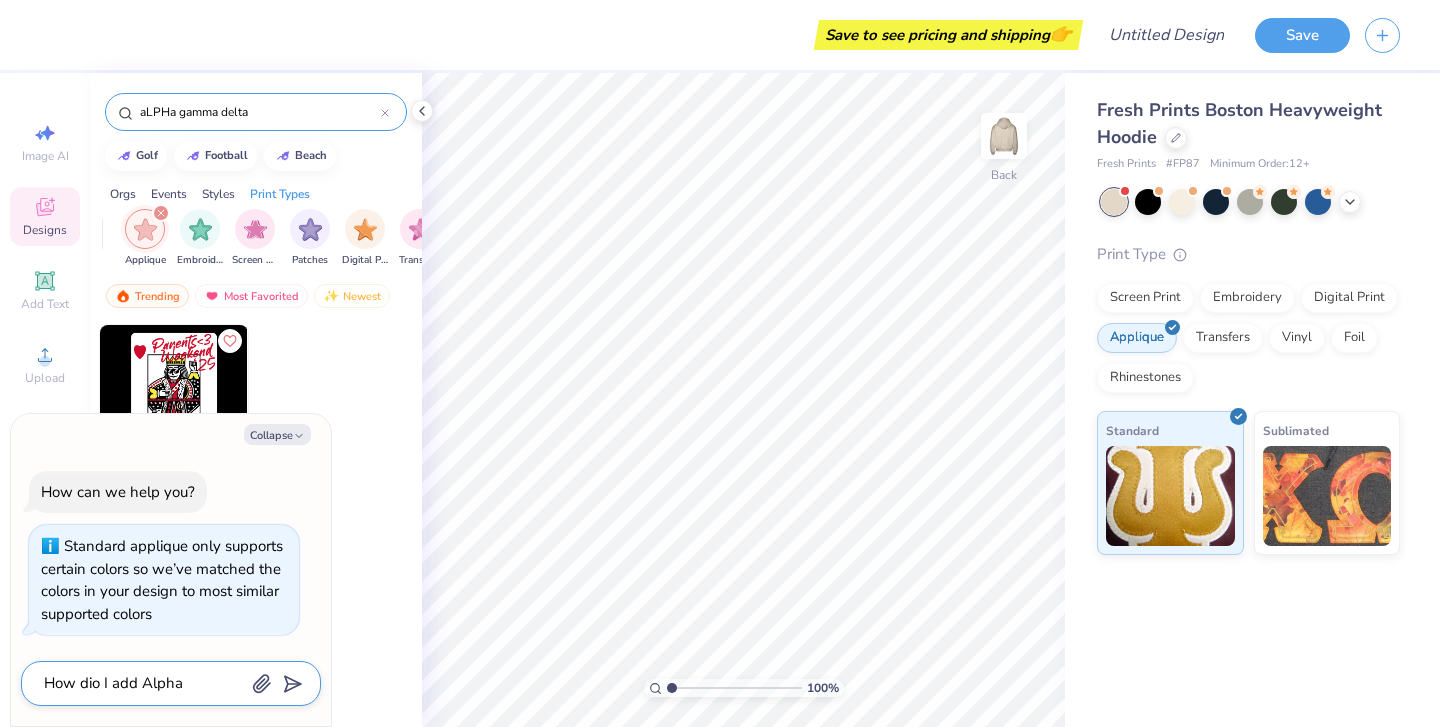 type on "x" 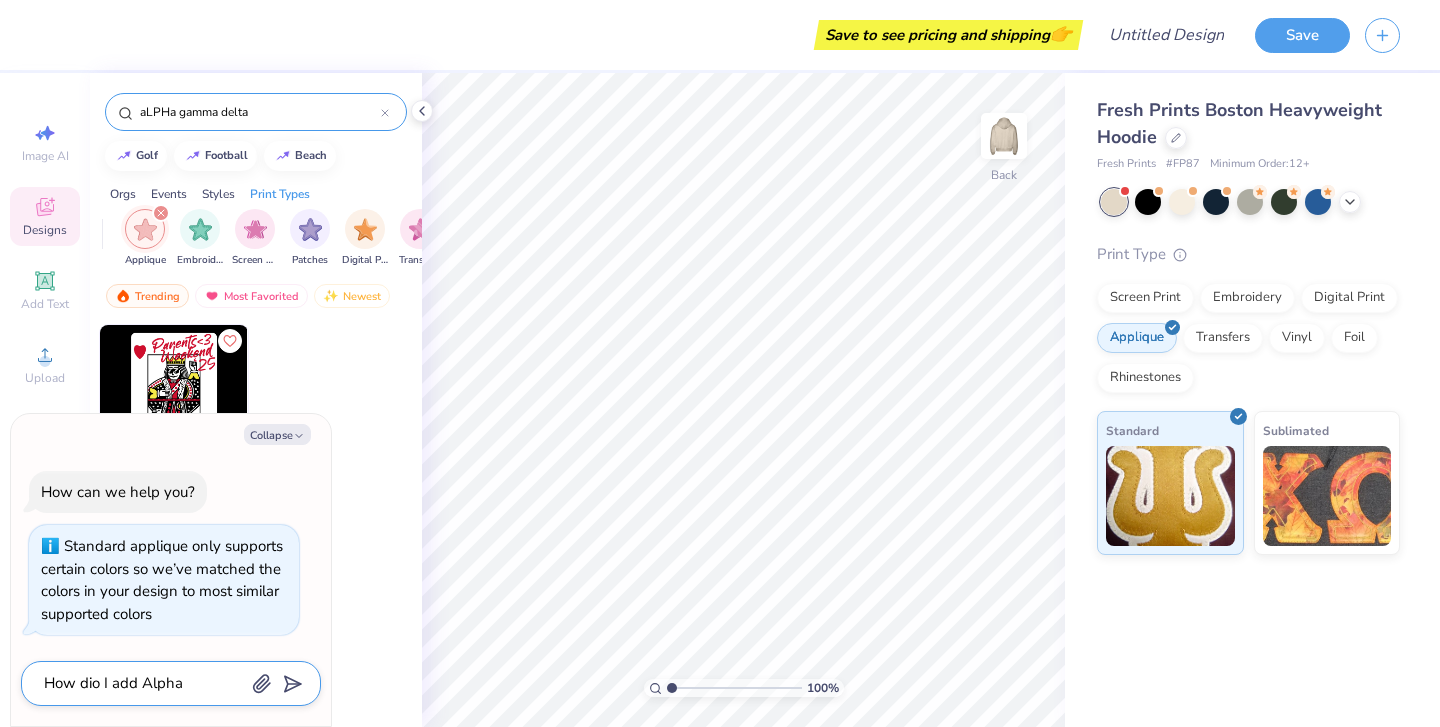 type on "How dio I add Alpha d" 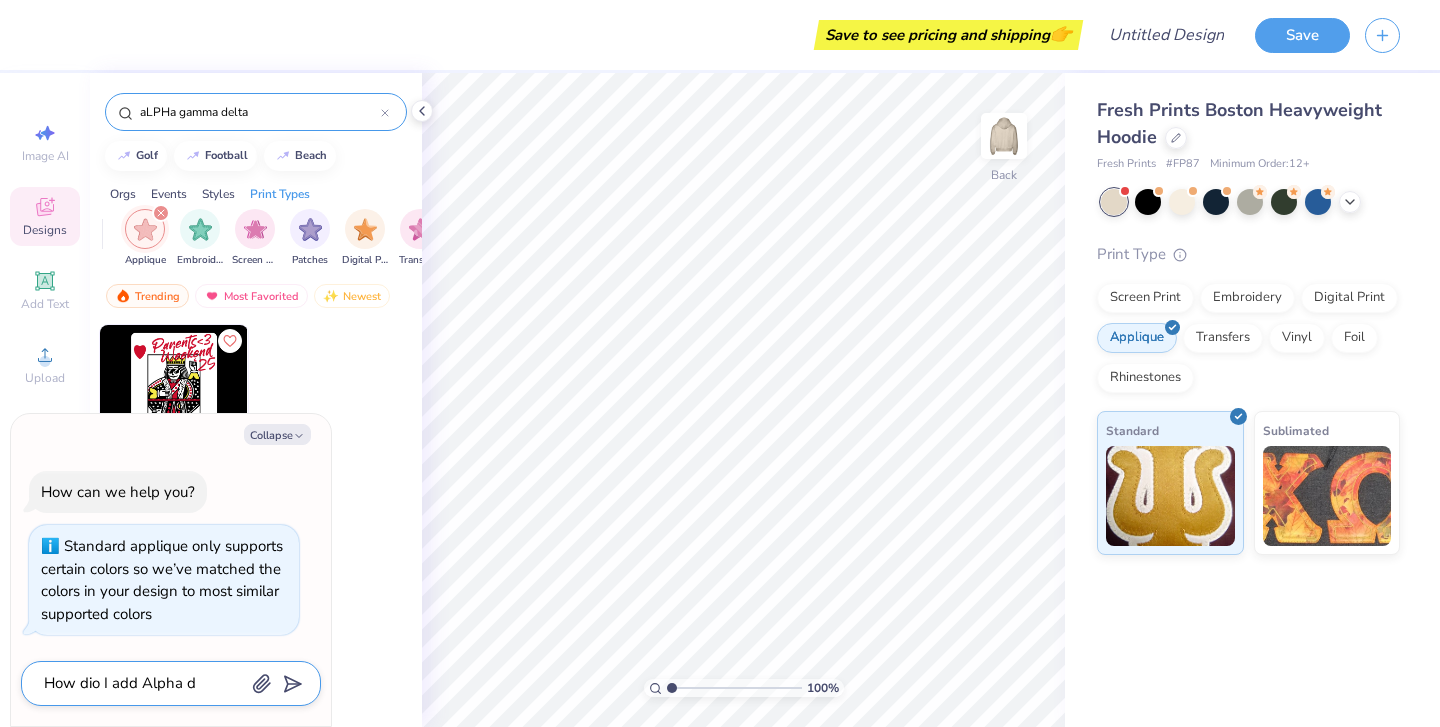 type on "x" 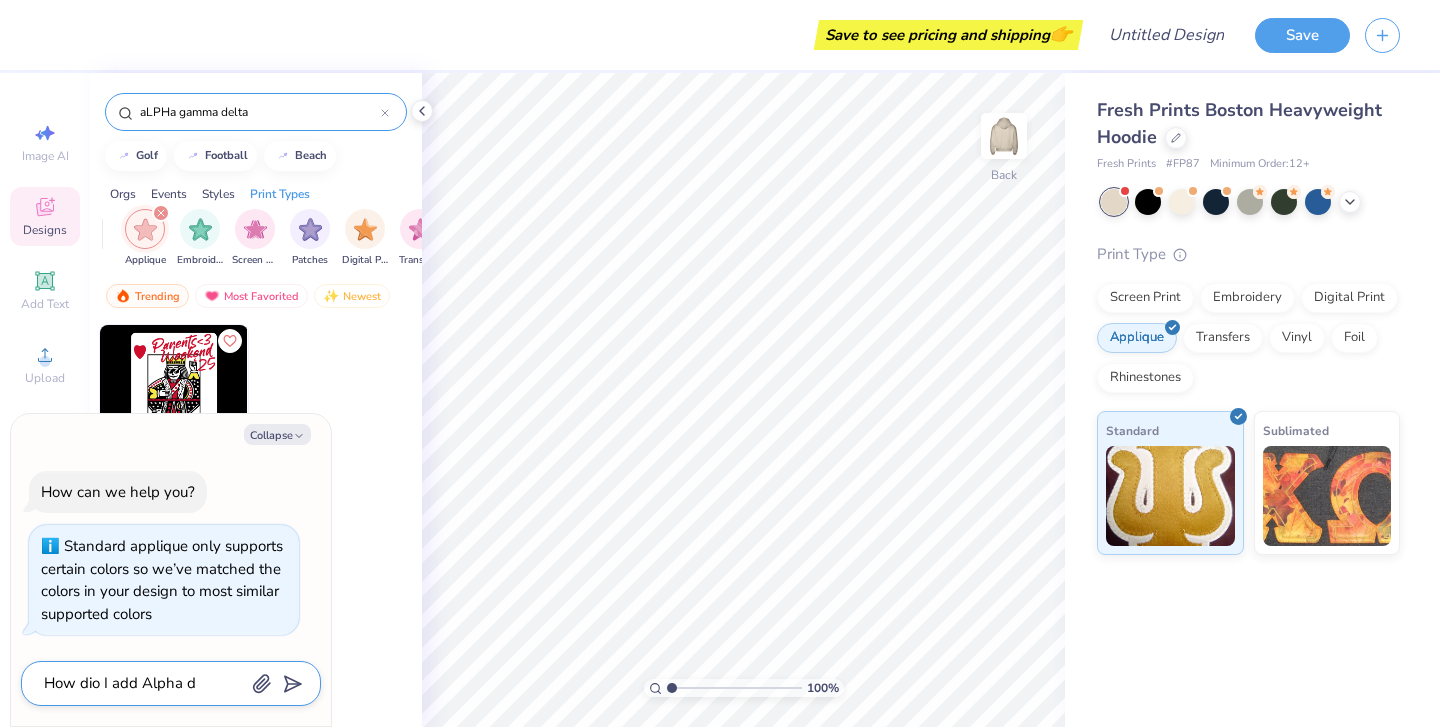 type on "How dio I add Alpha dE" 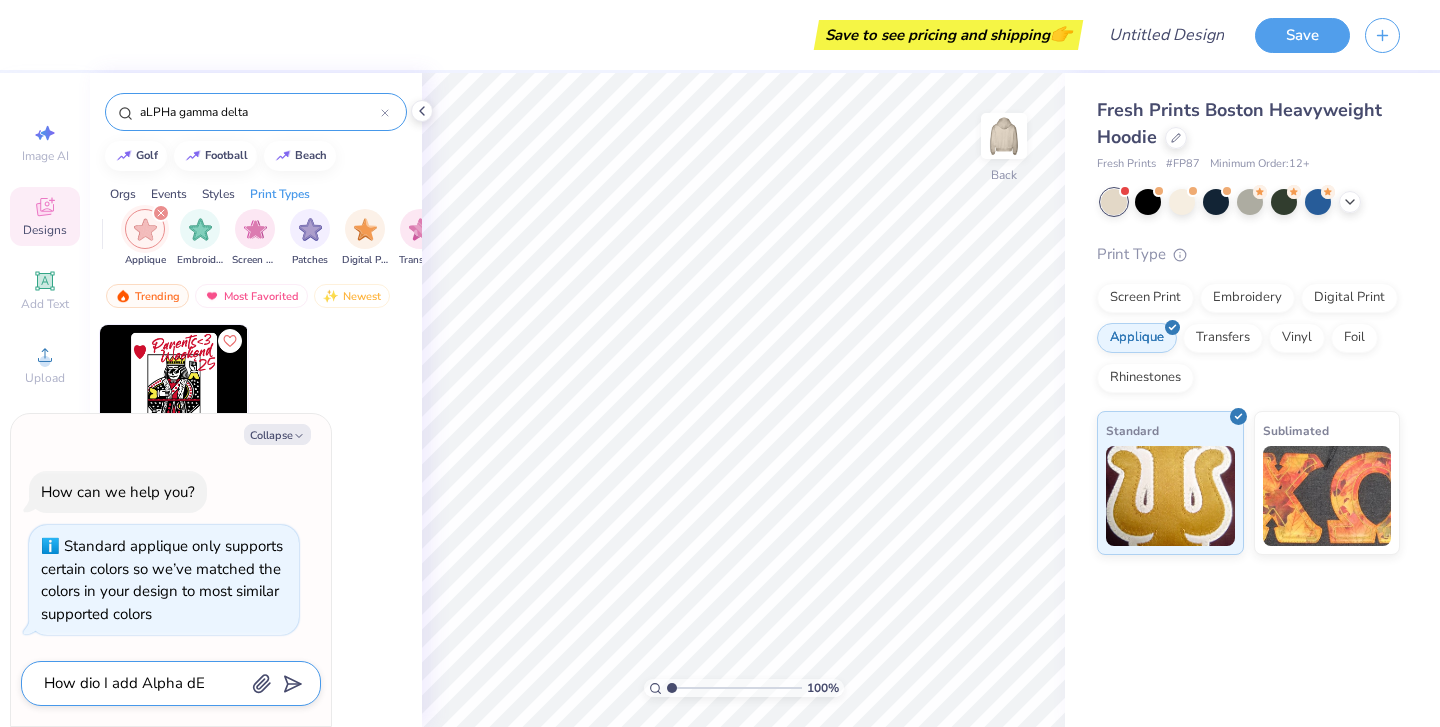type on "x" 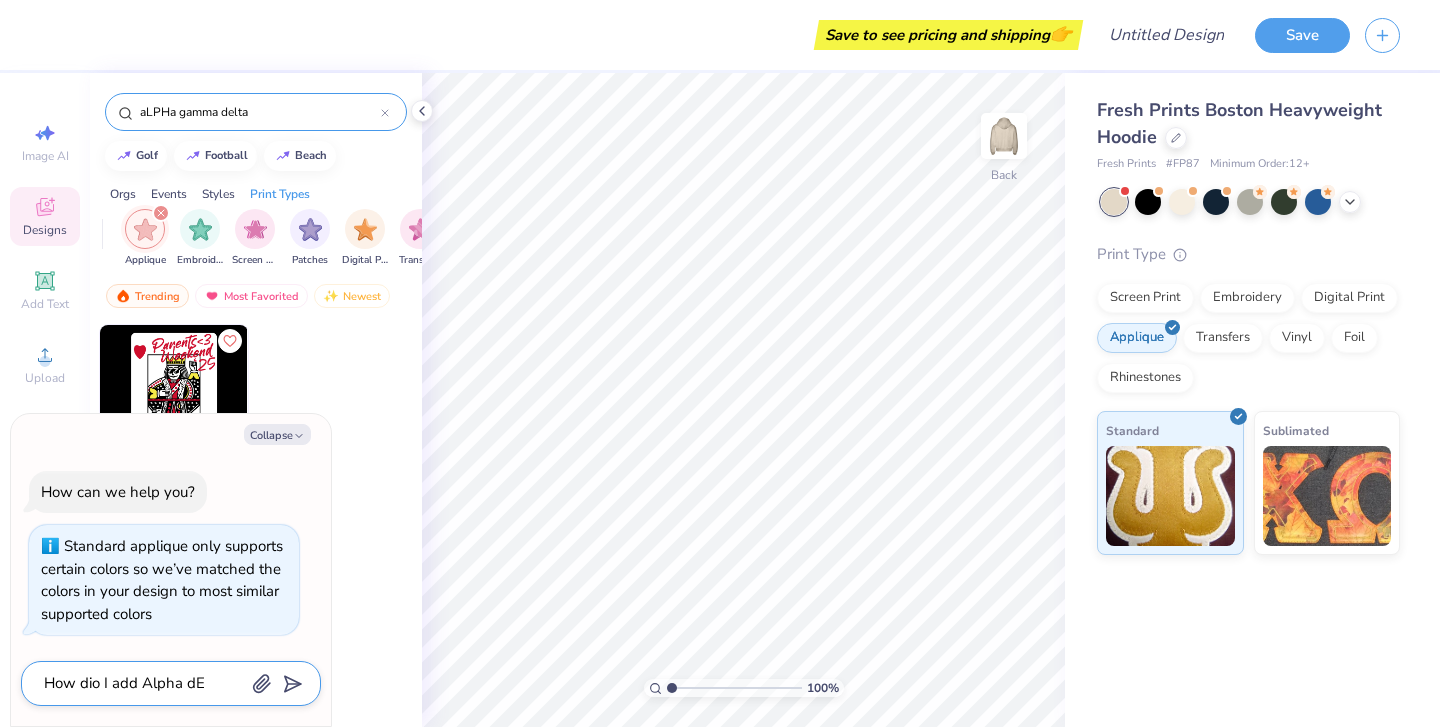 type on "How dio I add Alpha dEL" 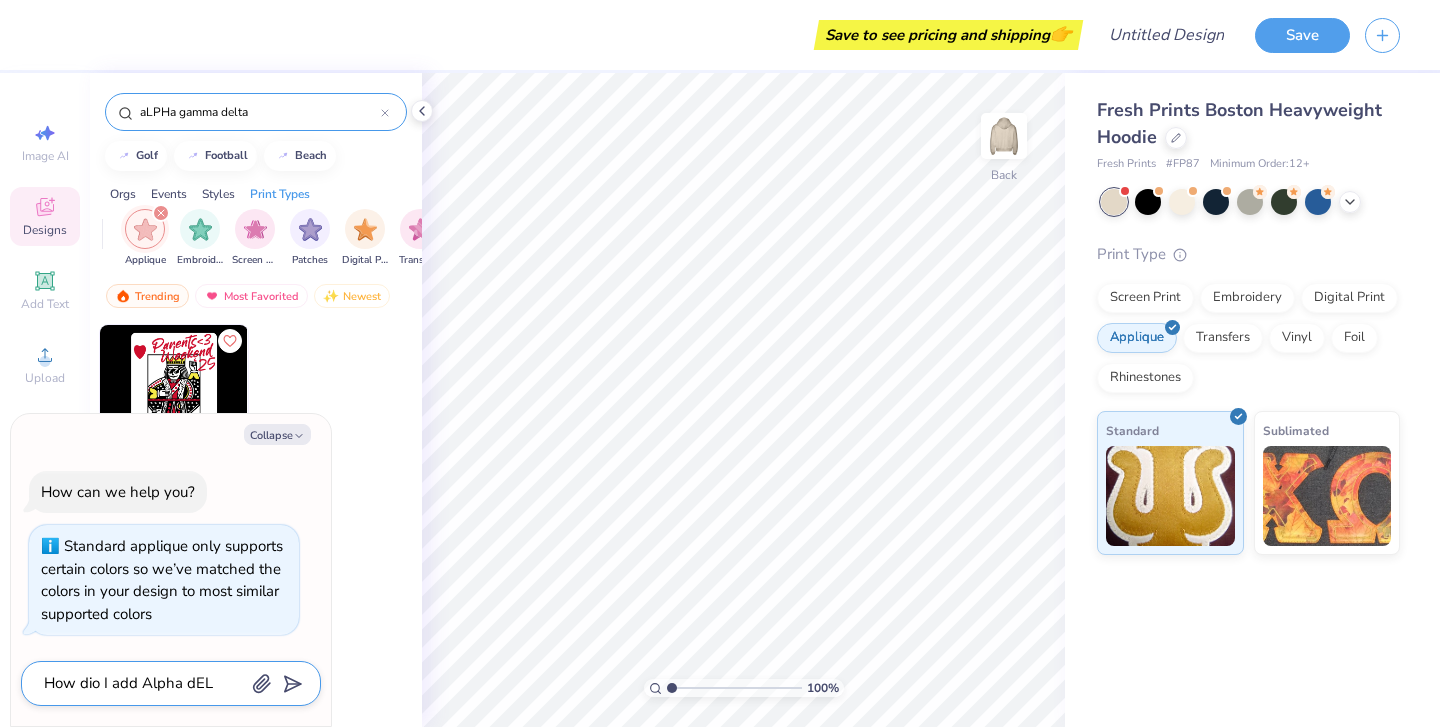 type on "x" 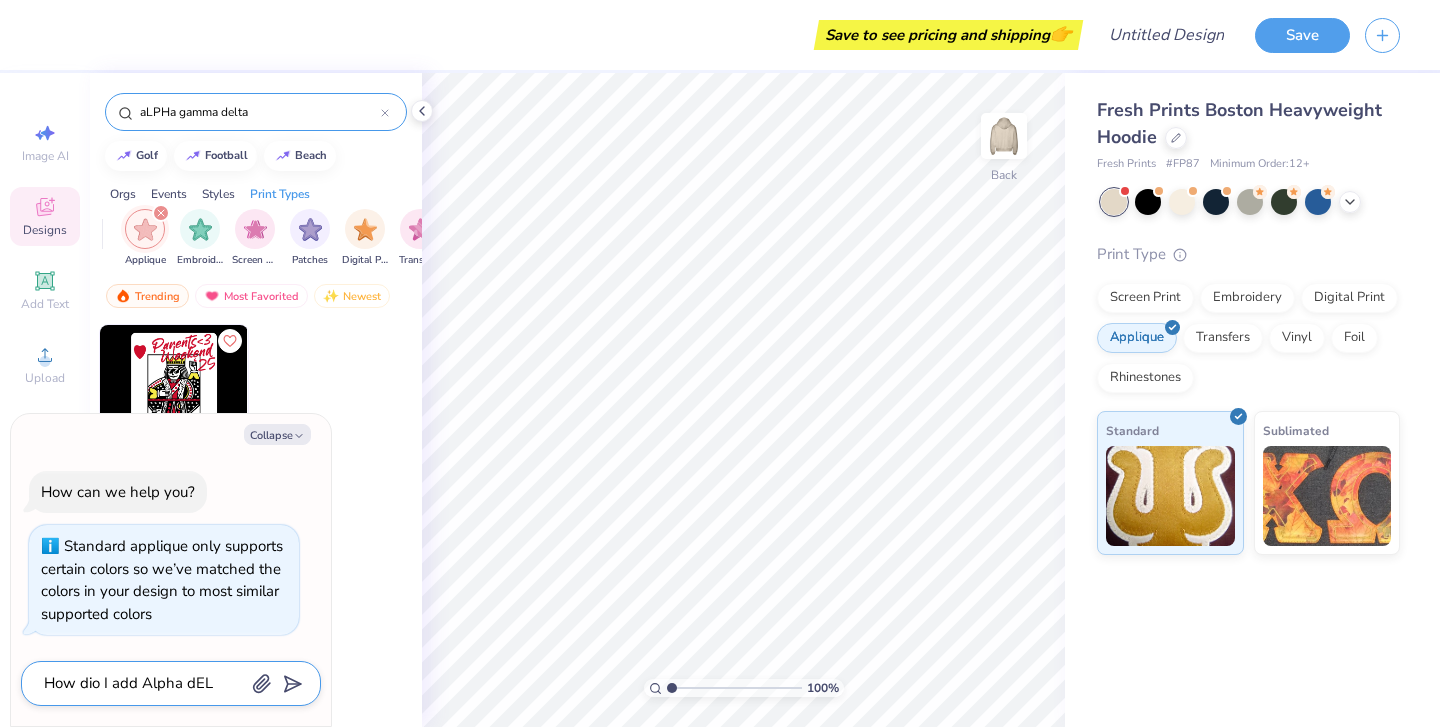 type on "How dio I add Alpha dELT" 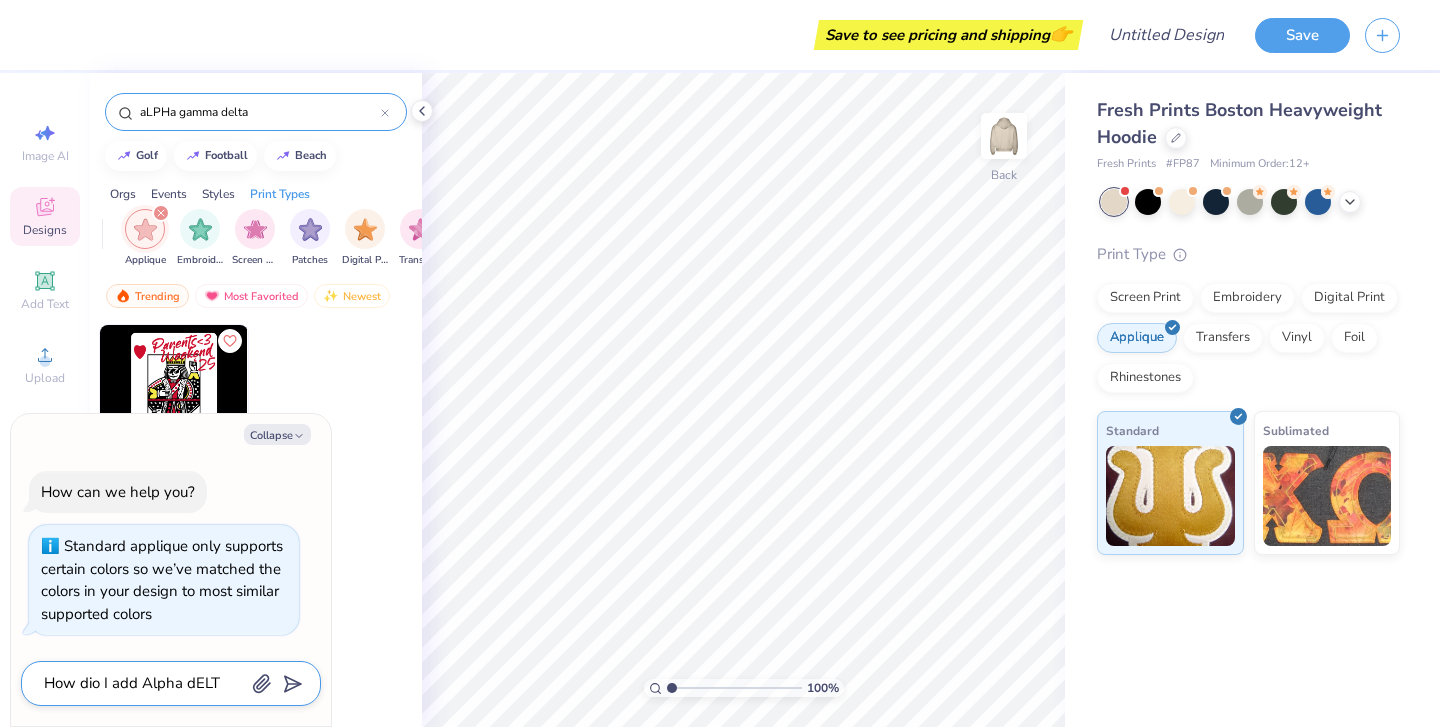 type on "x" 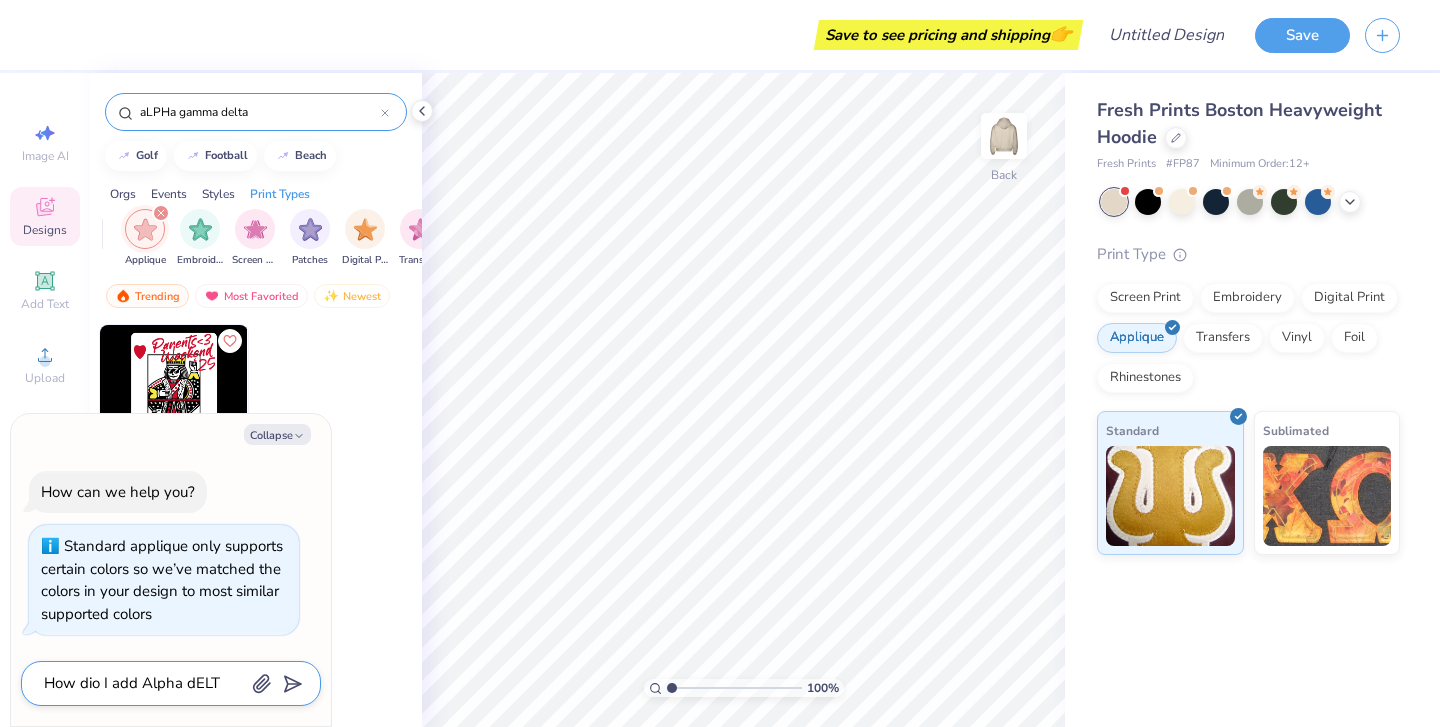 type on "How dio I add Alpha dEL" 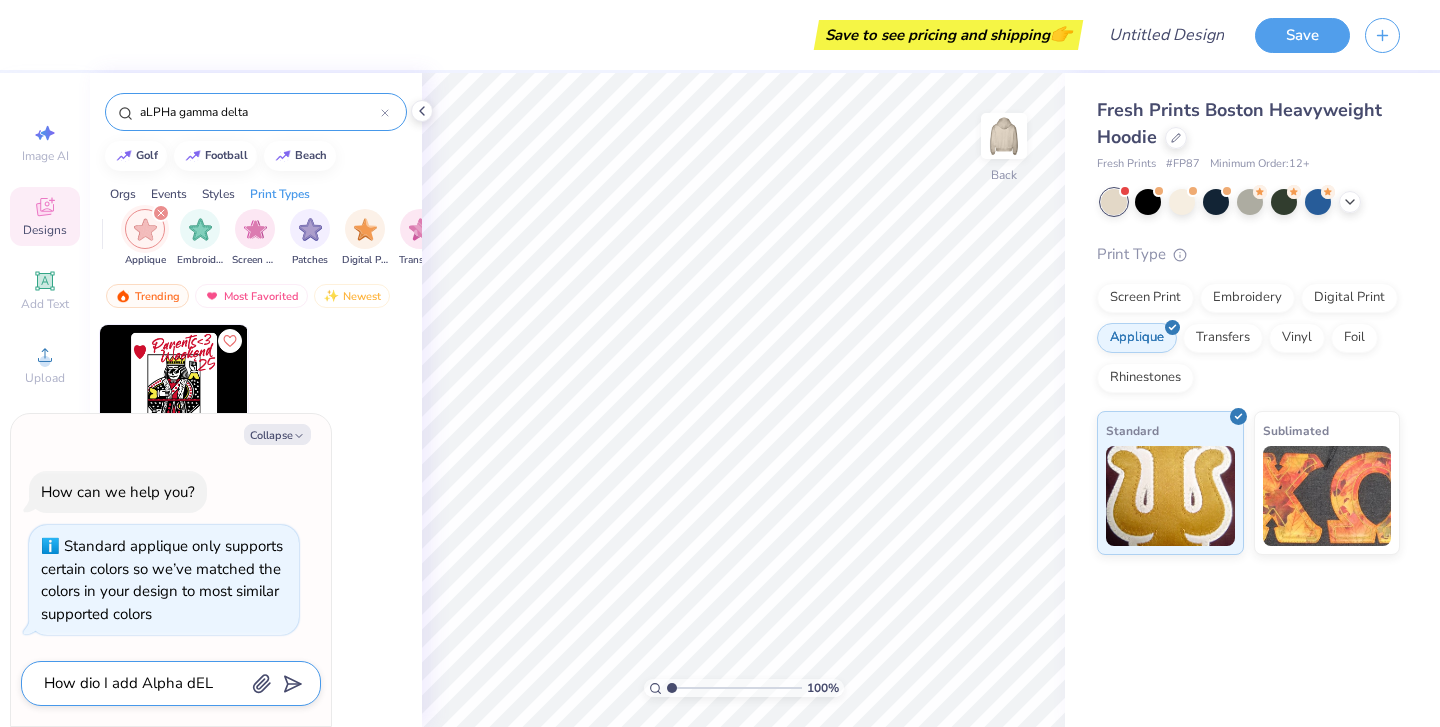type on "x" 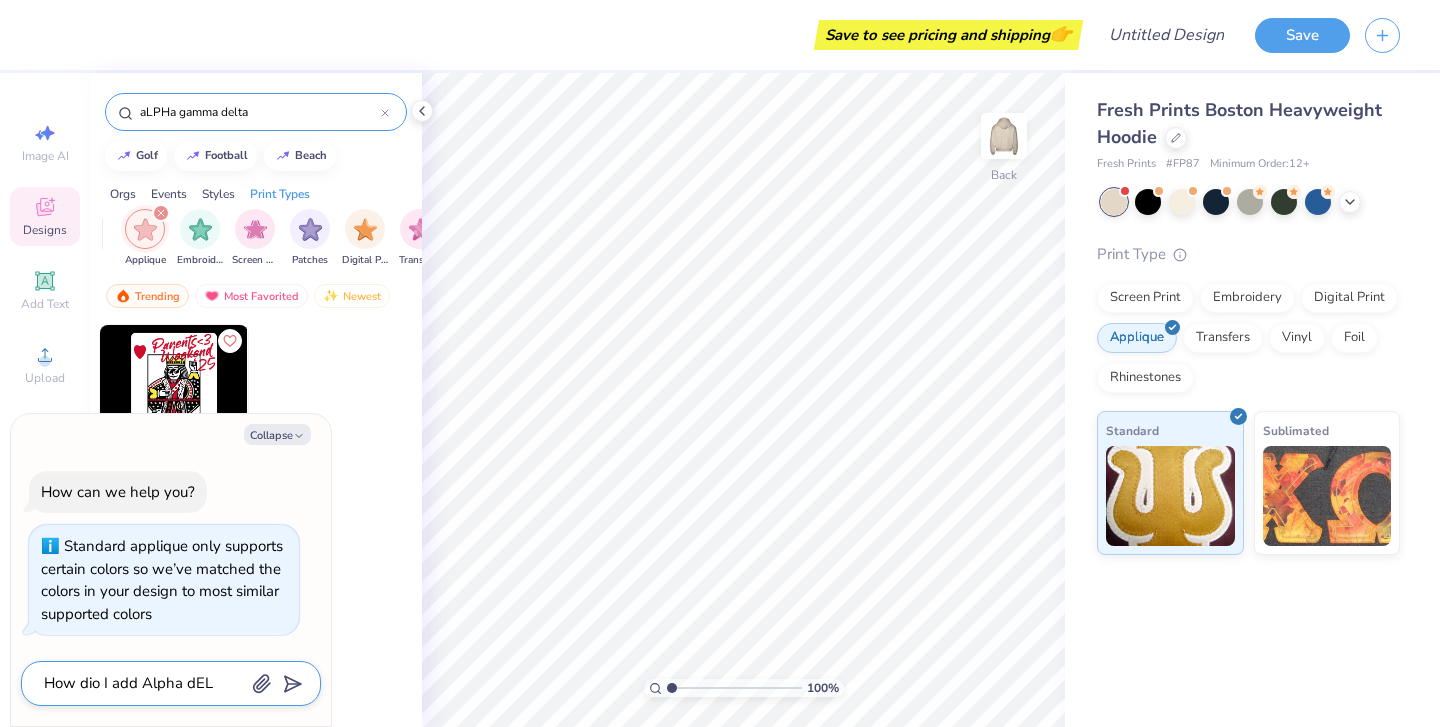 type on "How dio I add Alpha dE" 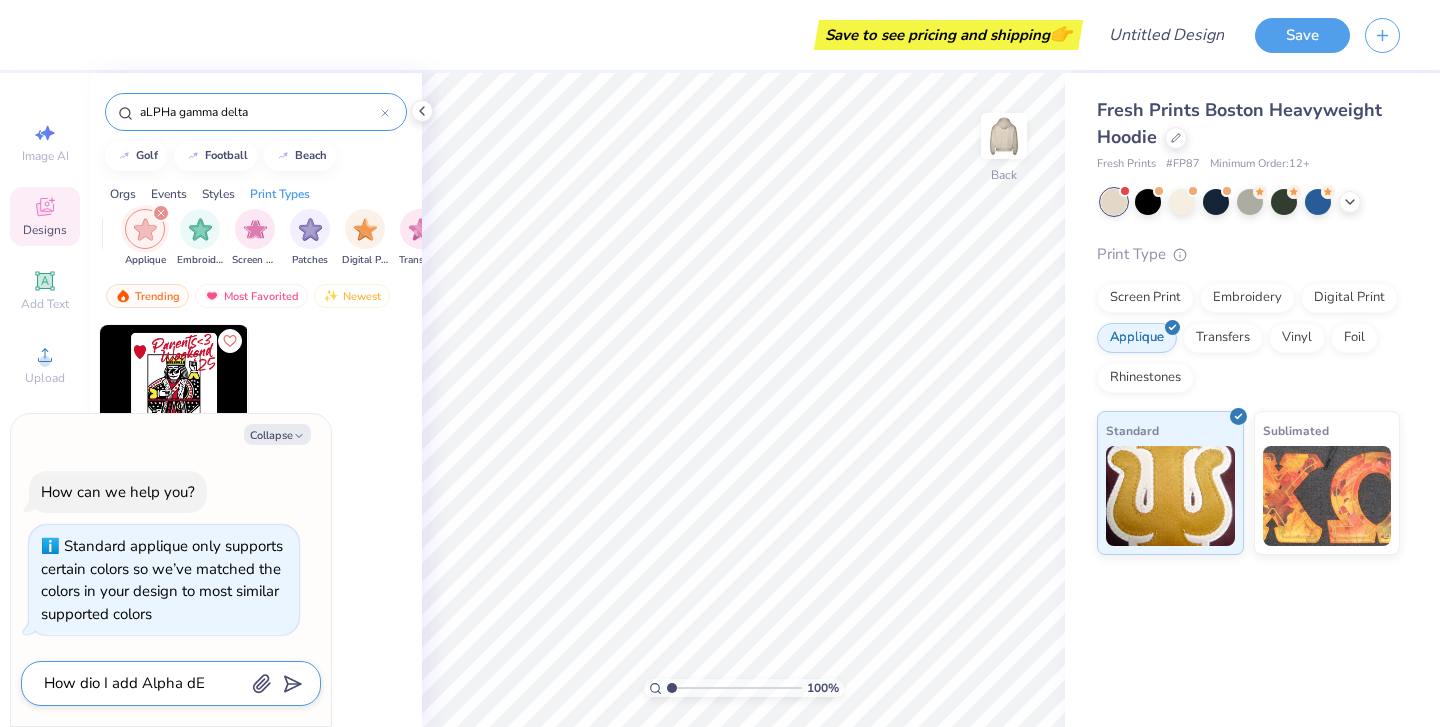 type on "x" 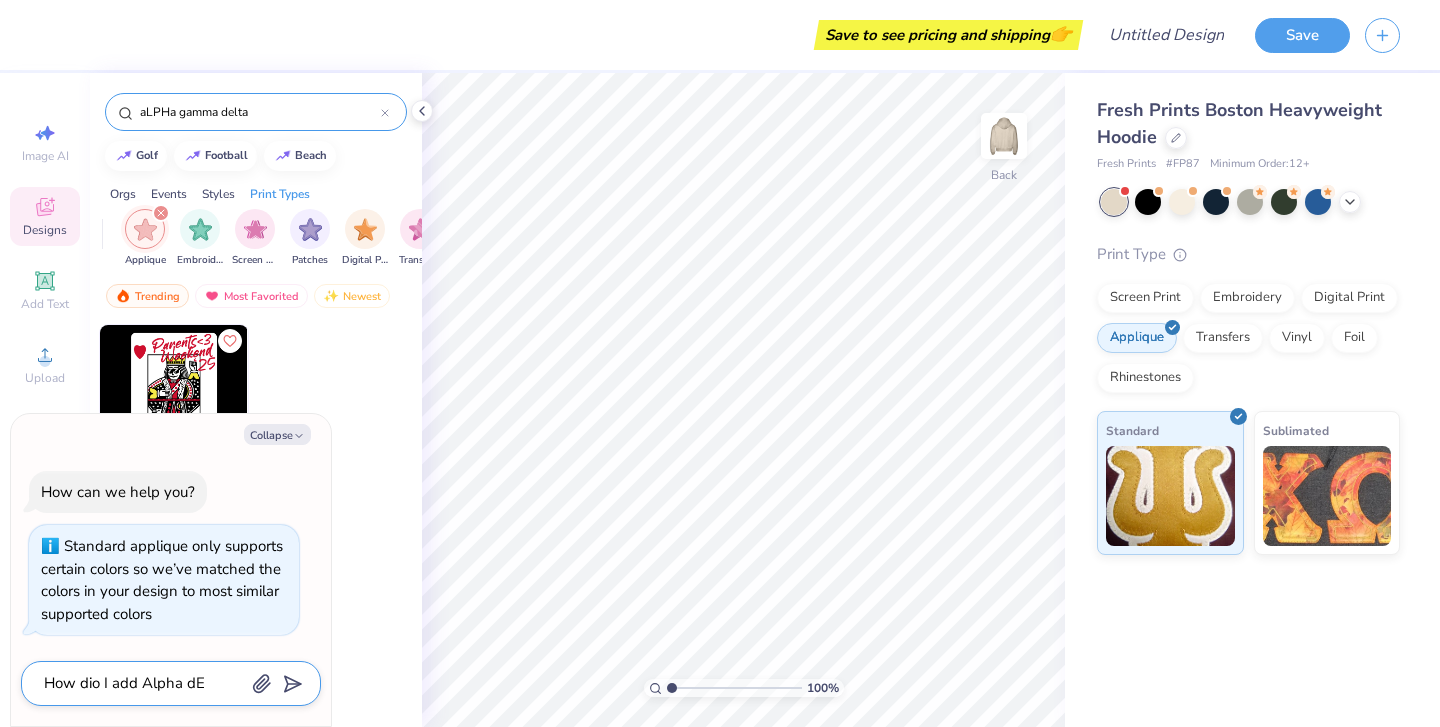 type on "How dio I add Alpha d" 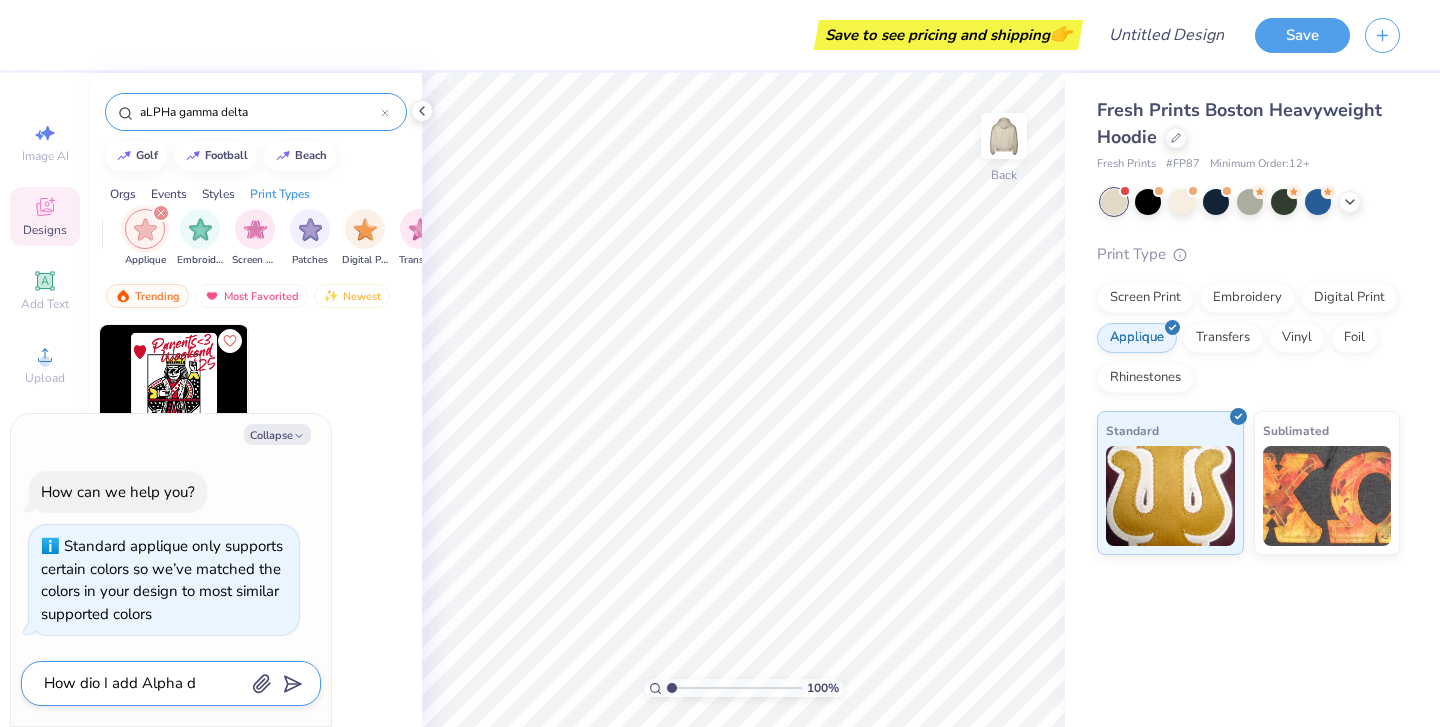 type on "x" 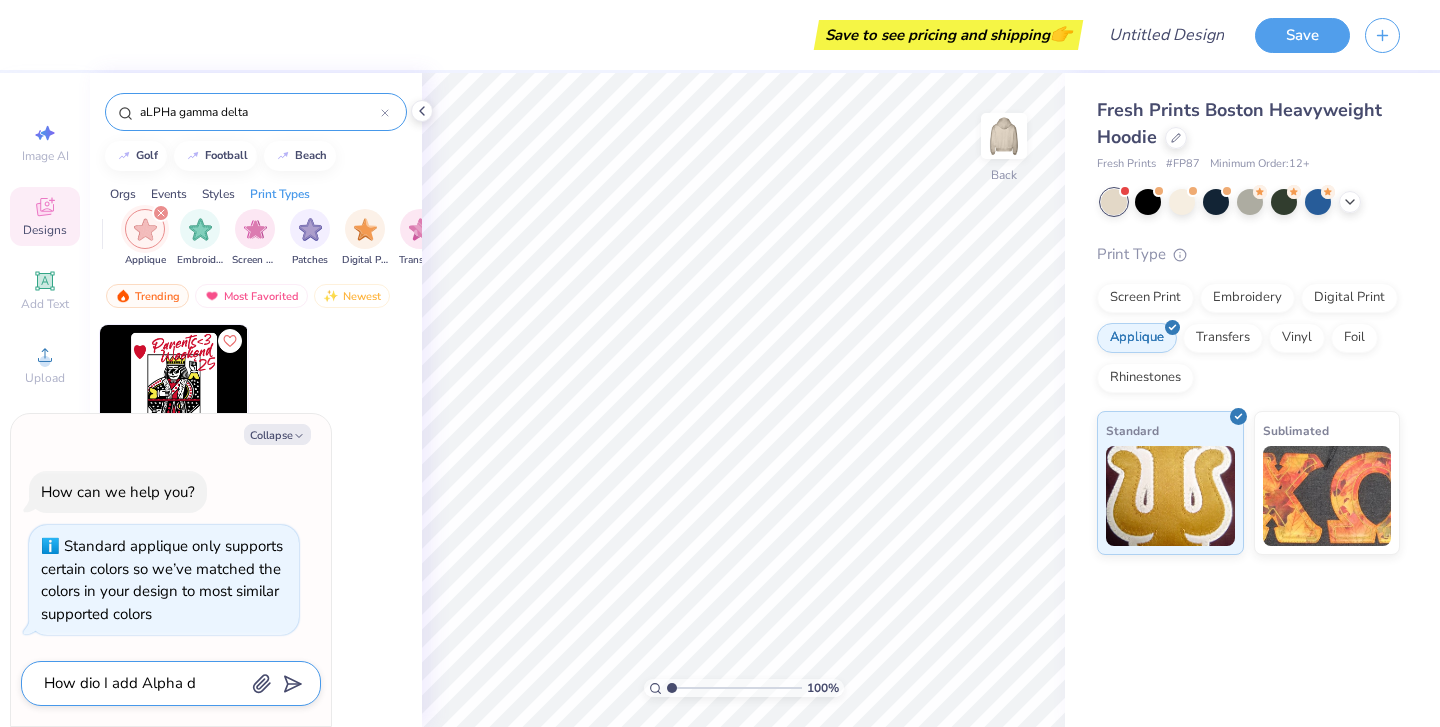 type on "How dio I add Alpha" 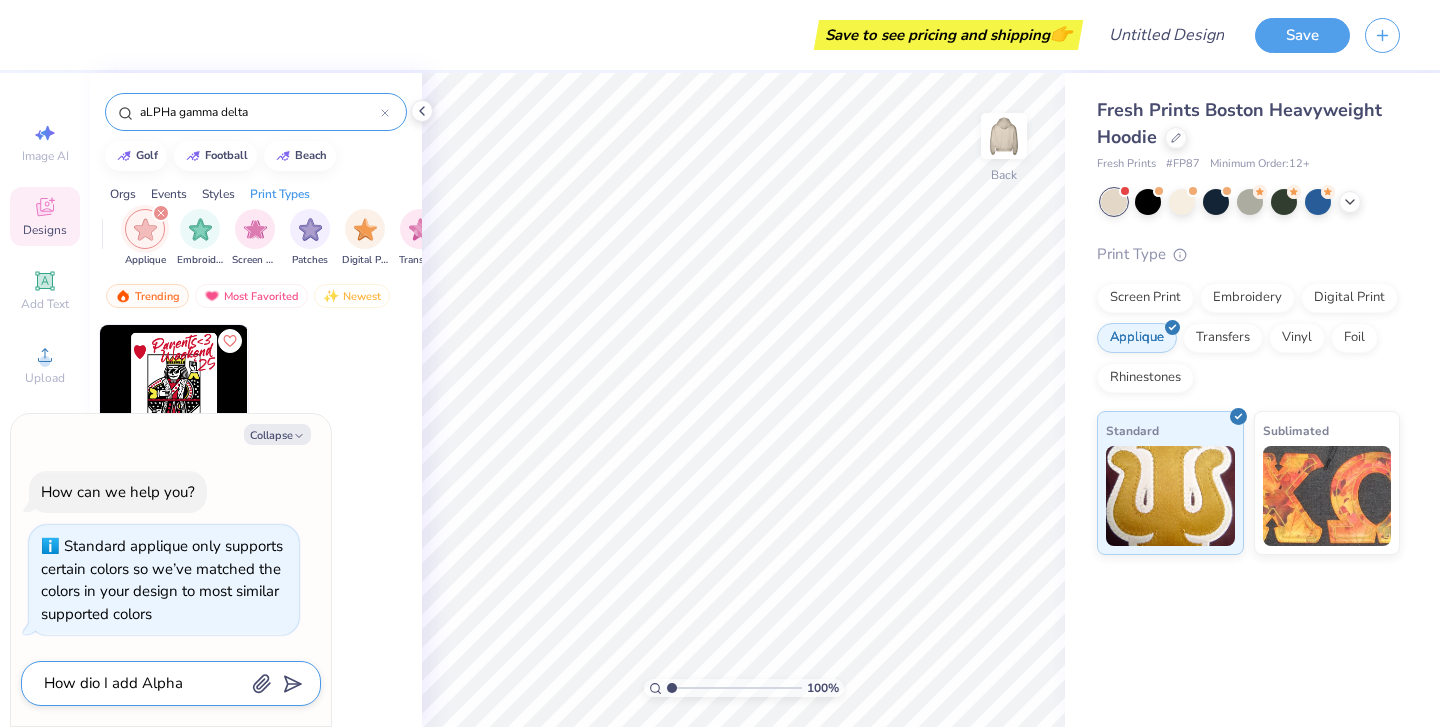 type on "x" 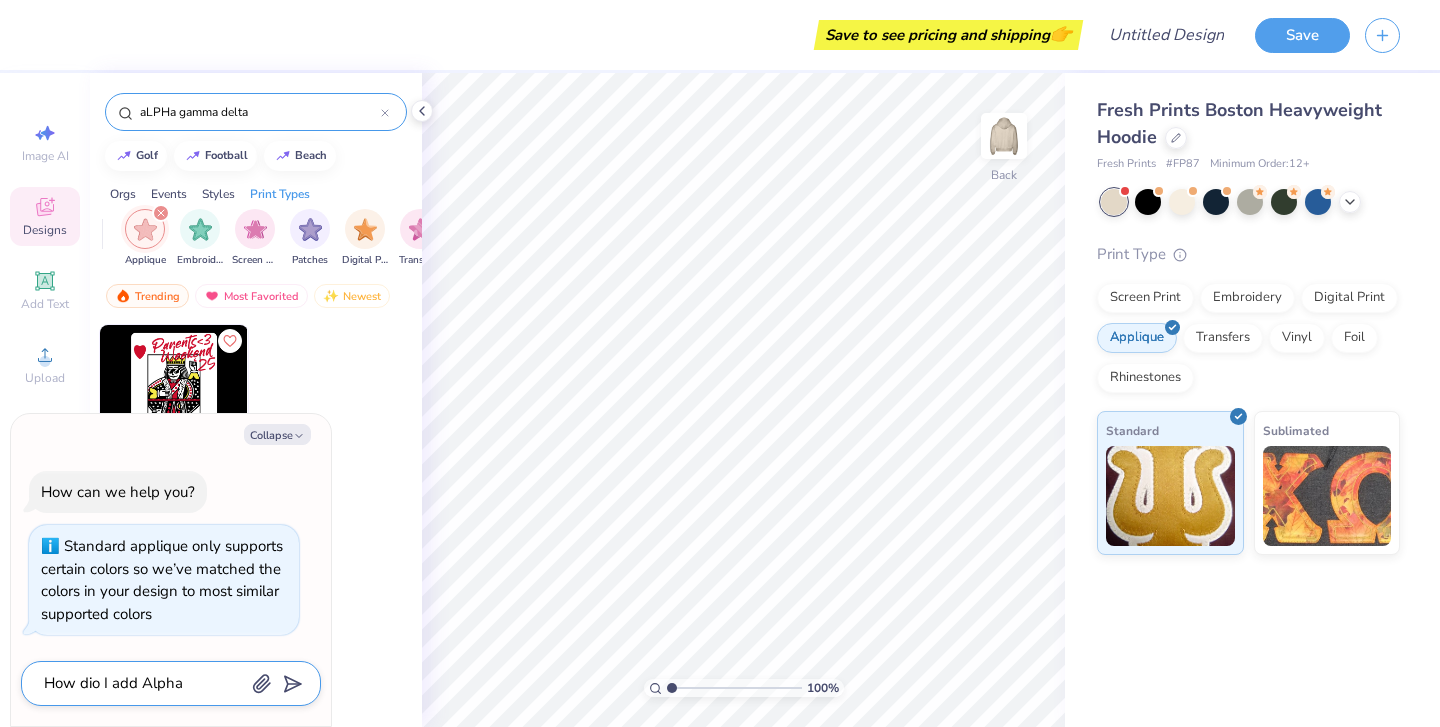 type on "How dio I add Alpha D" 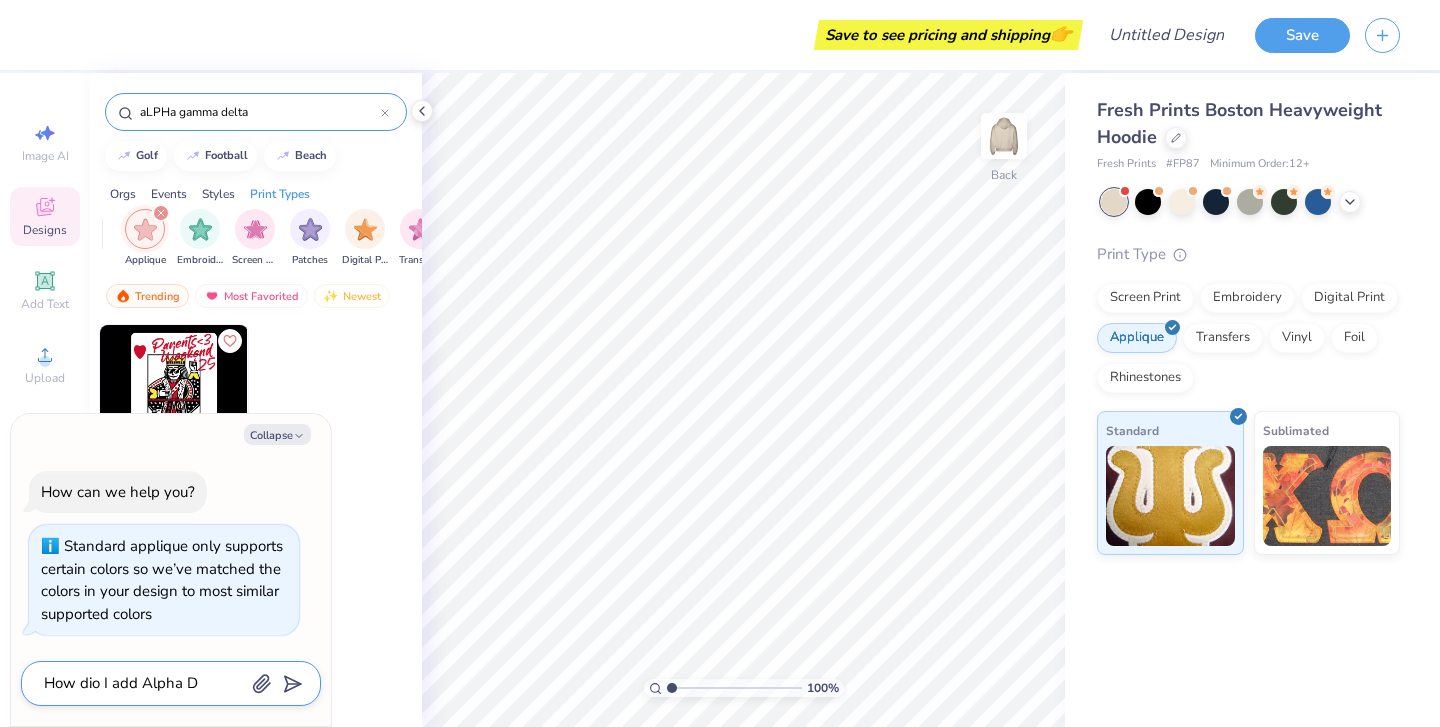 type on "x" 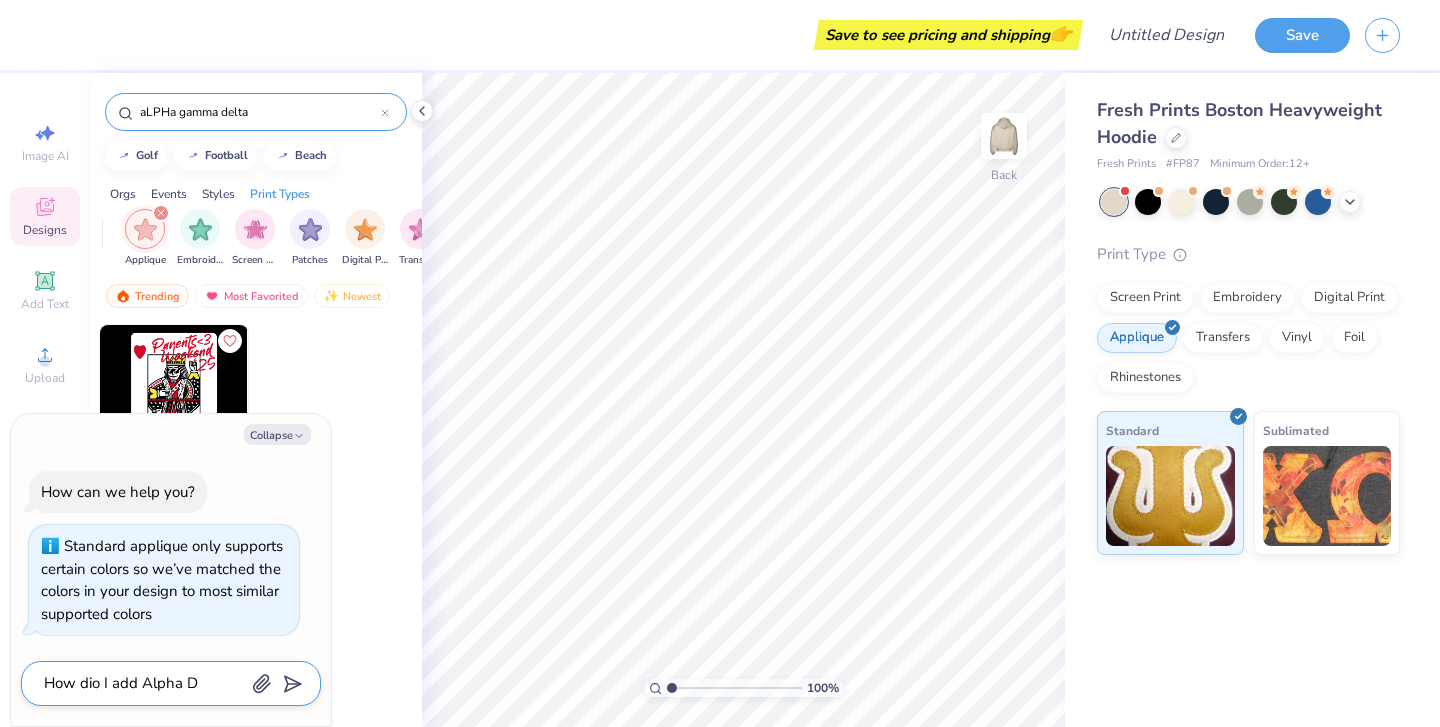 type on "How dio I add Alpha De" 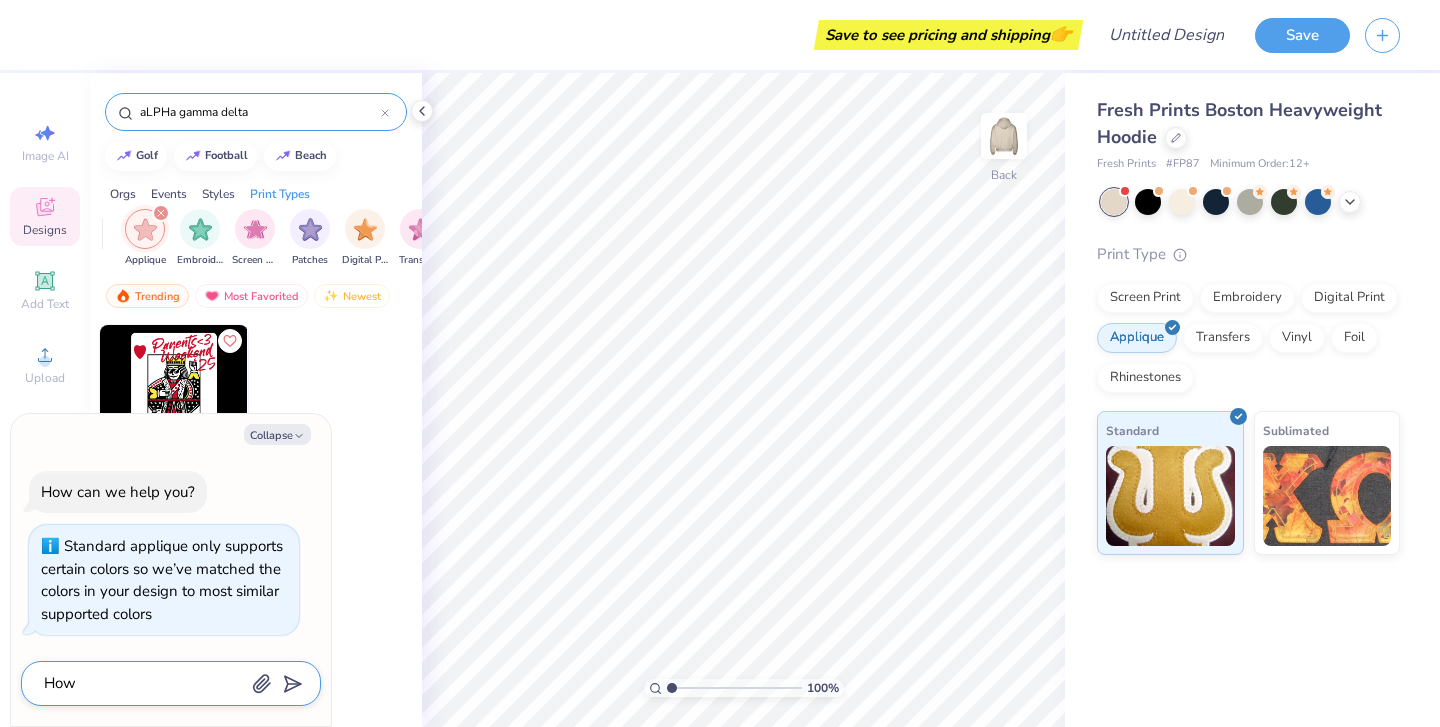 type on "x" 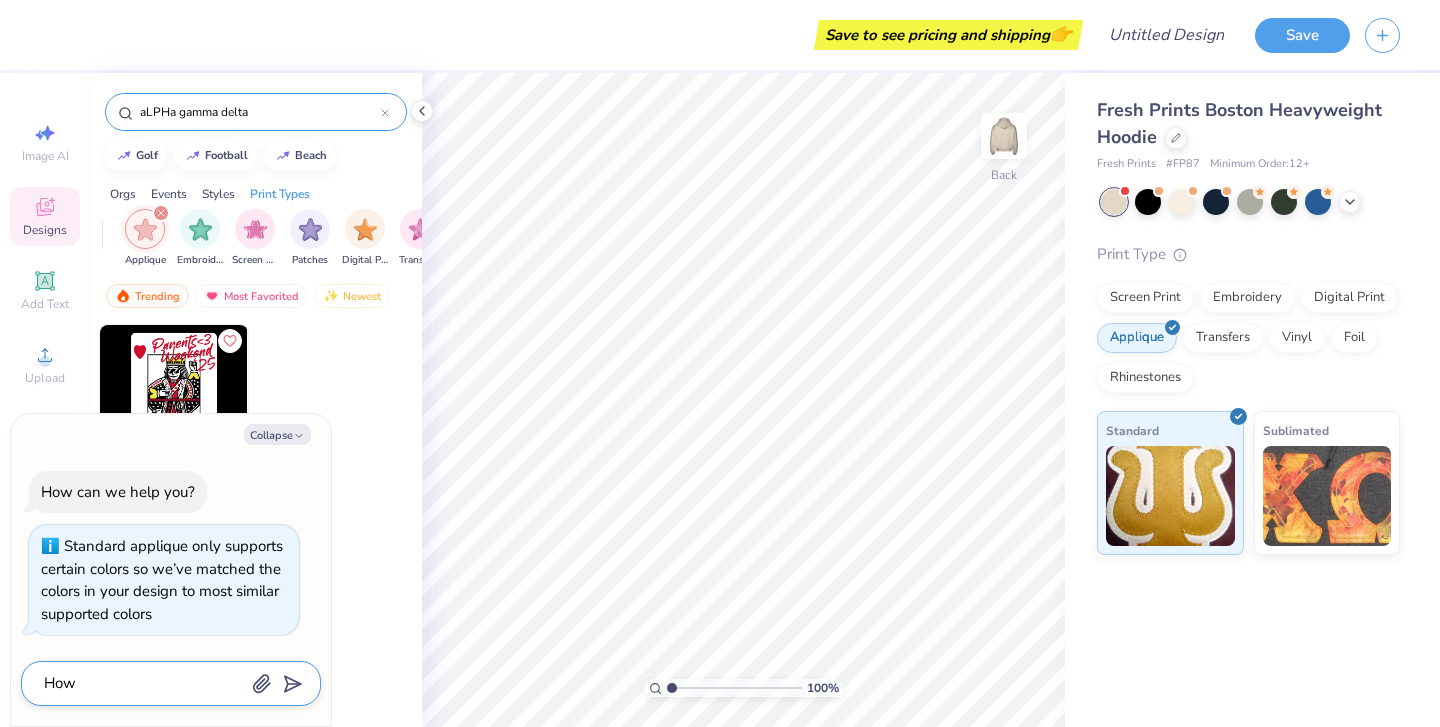 type on "How dio I add Alpha Del" 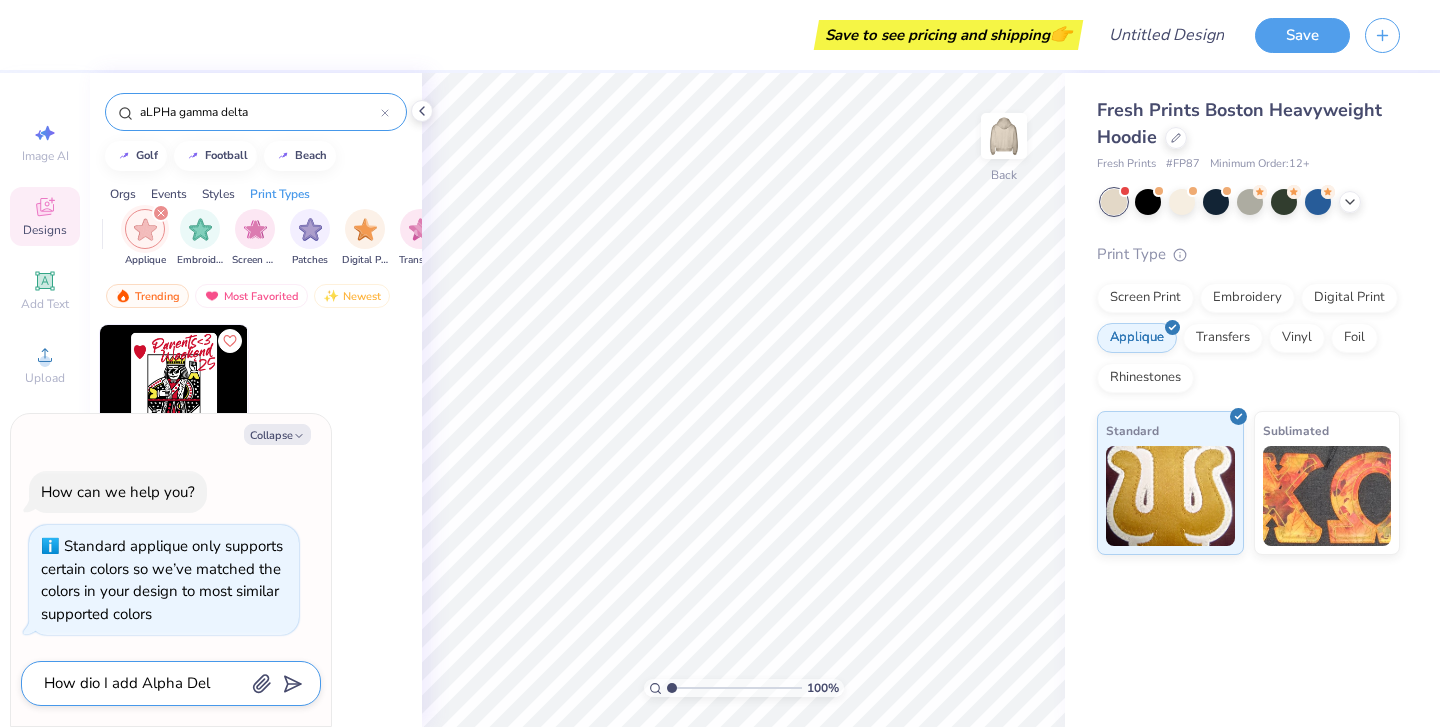 type on "x" 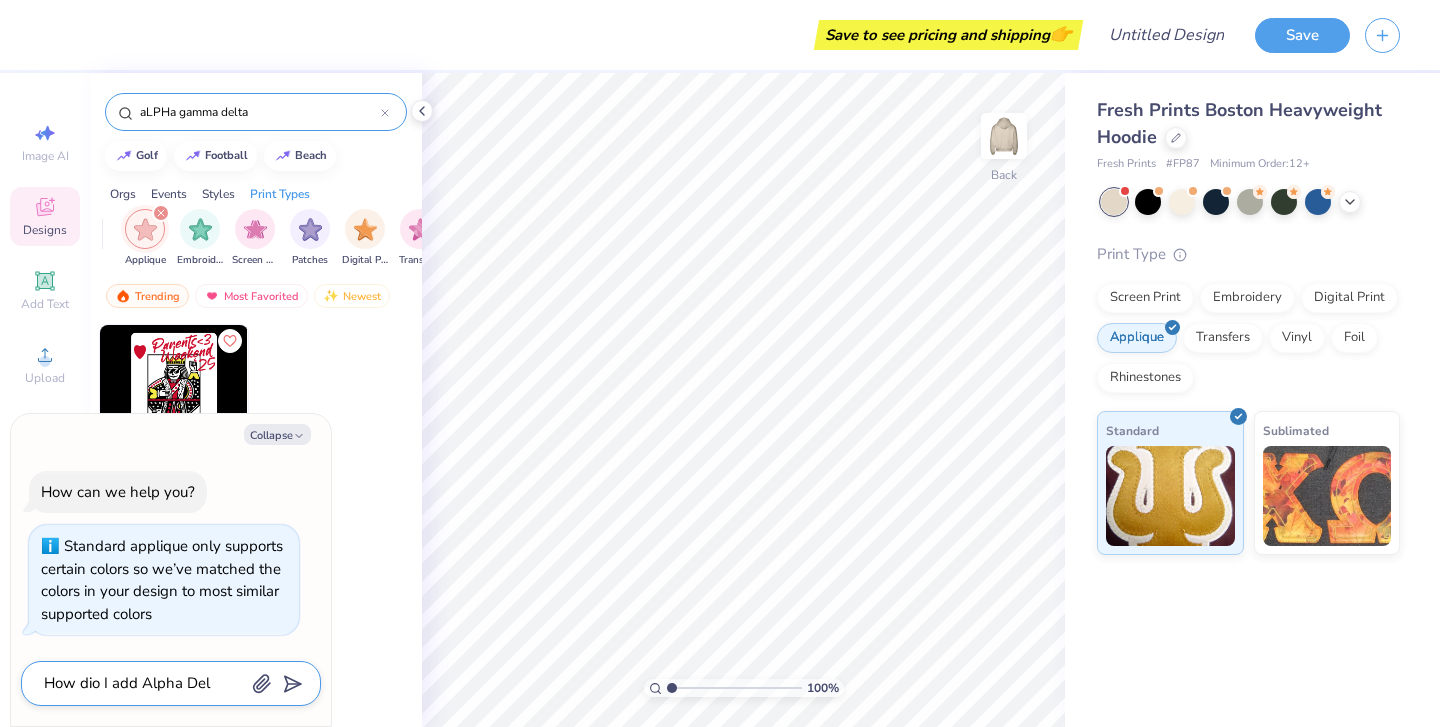 type on "How dio I add Alpha Delt" 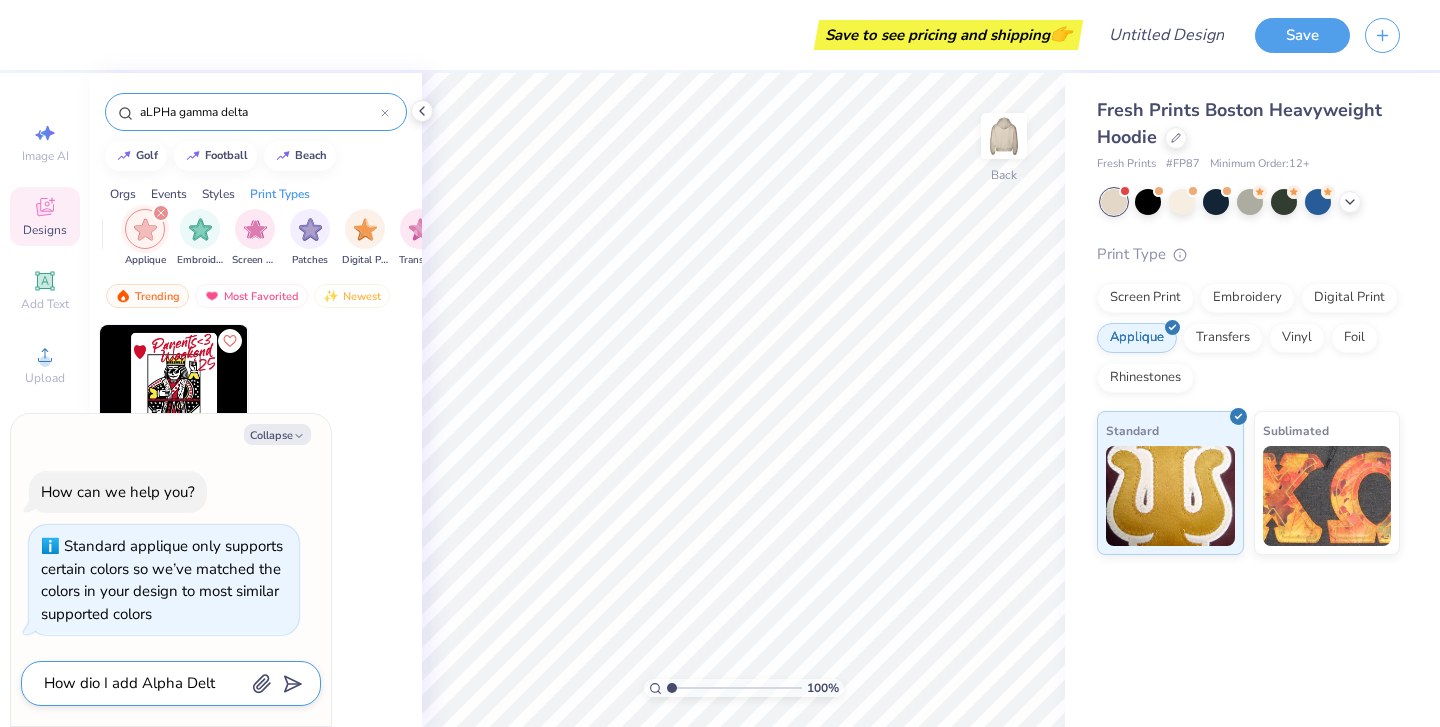 type on "x" 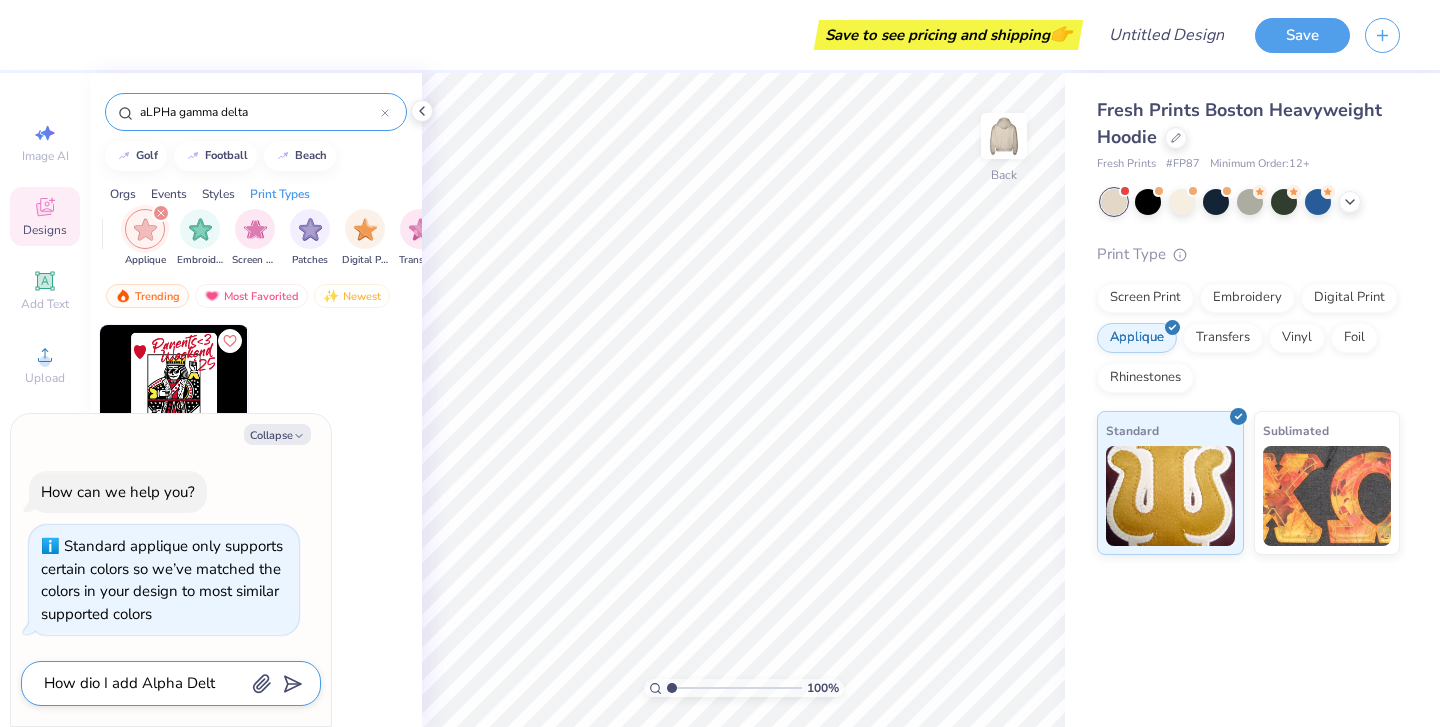 type on "How dio I add Alpha Delta" 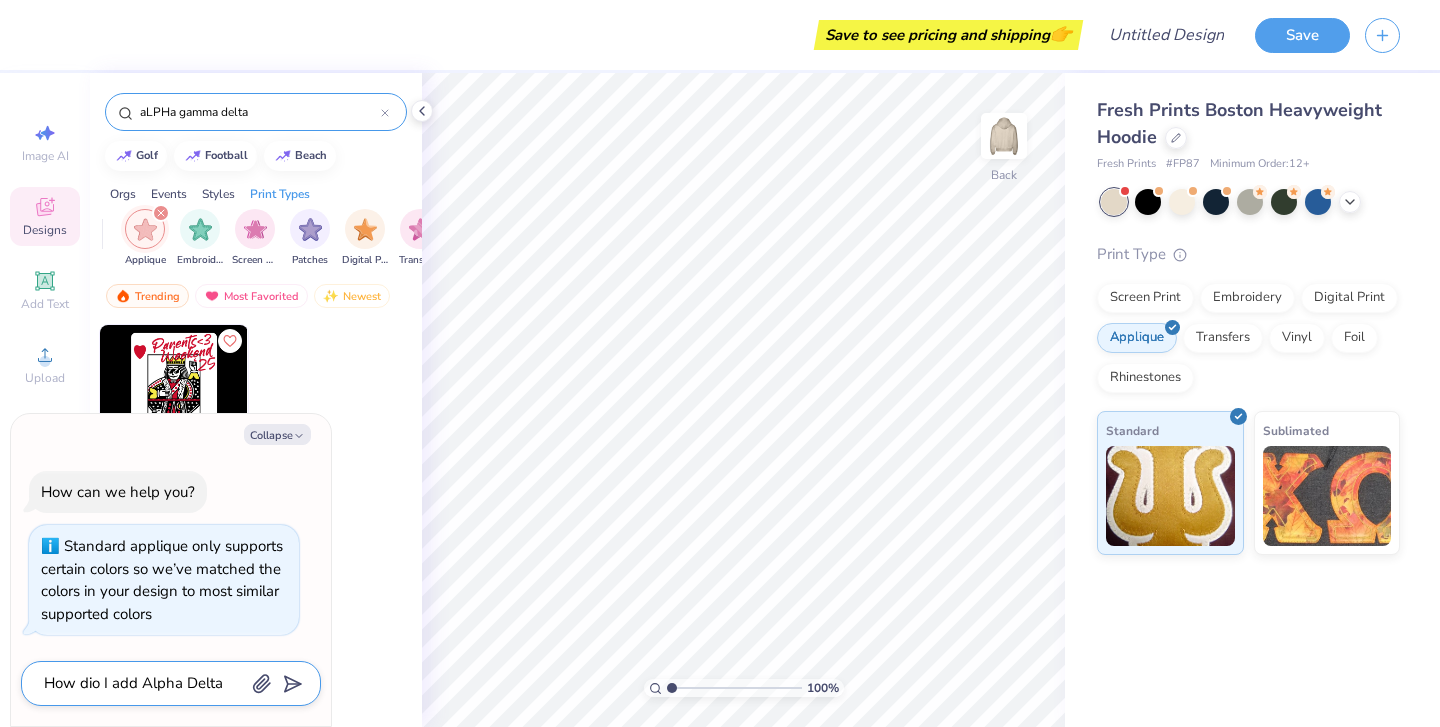 type on "x" 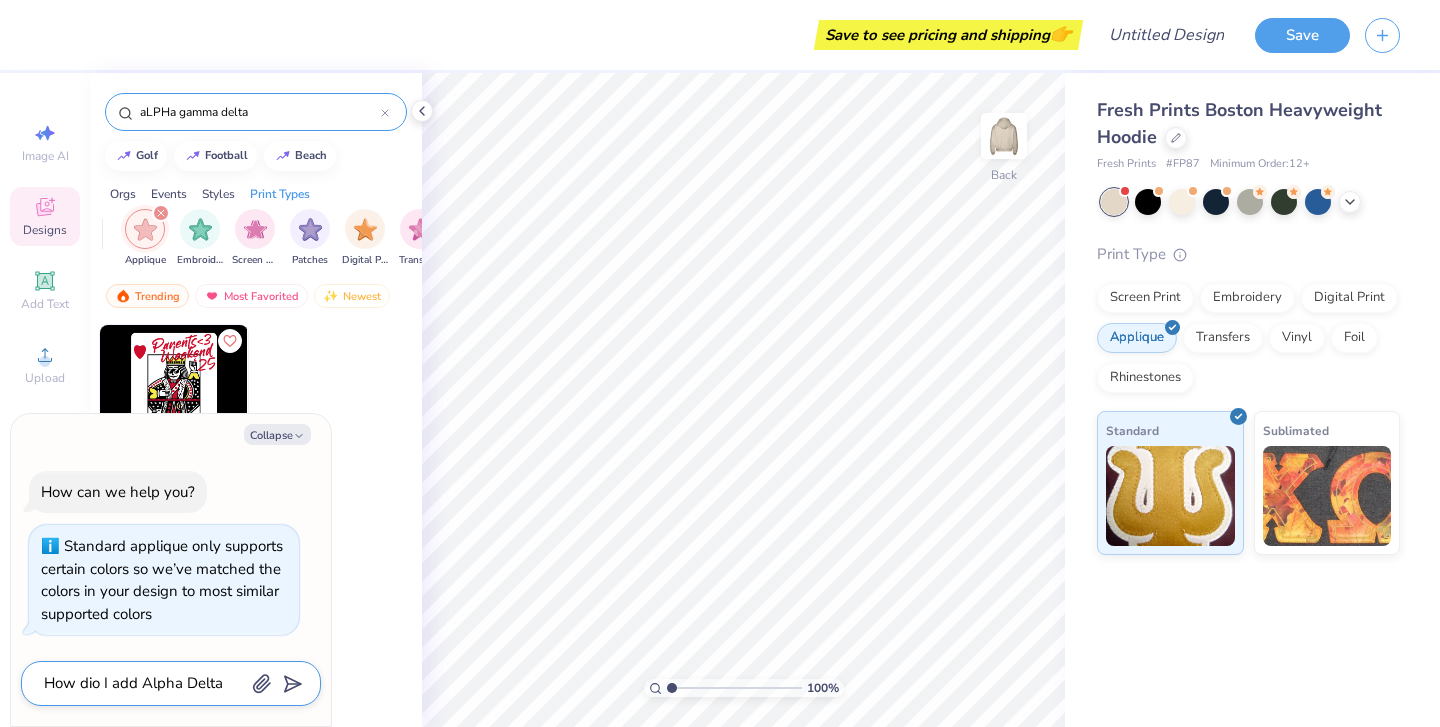 type on "How dio I add Alpha Delta" 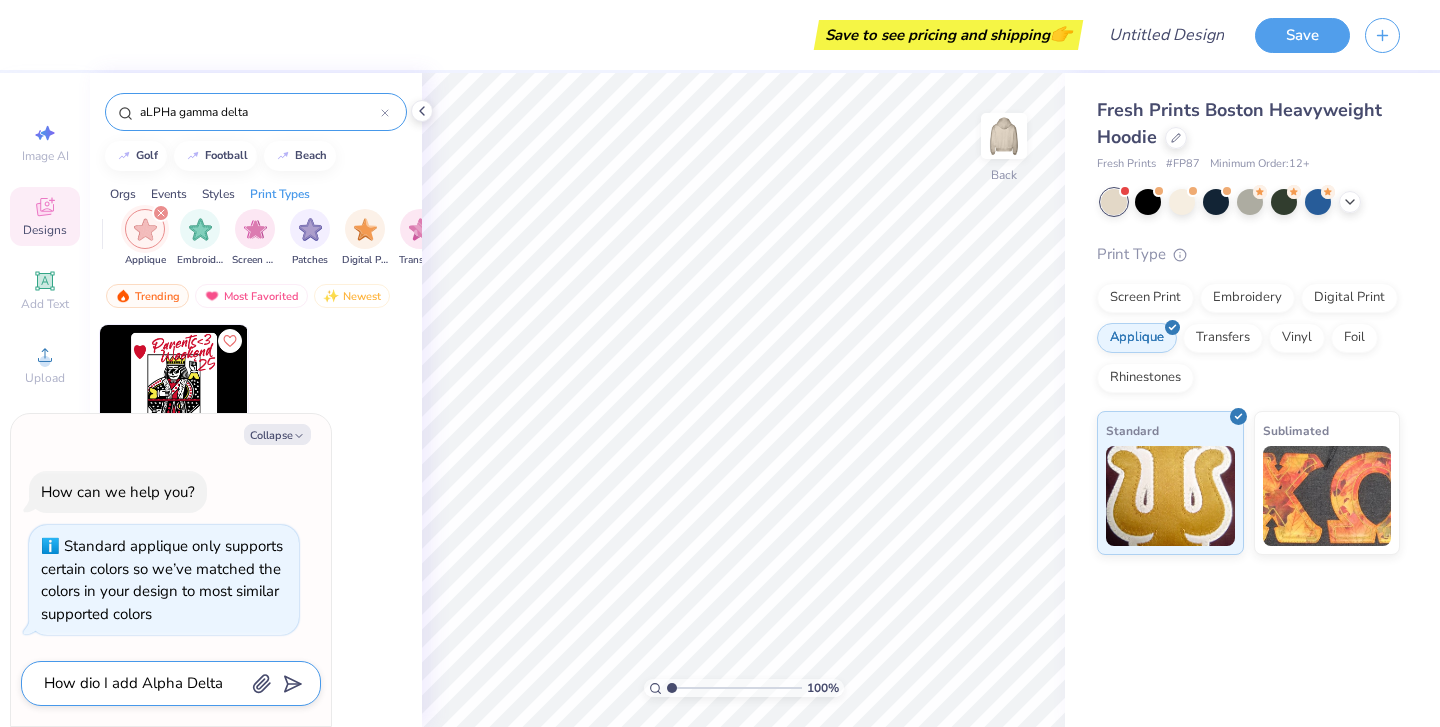type on "x" 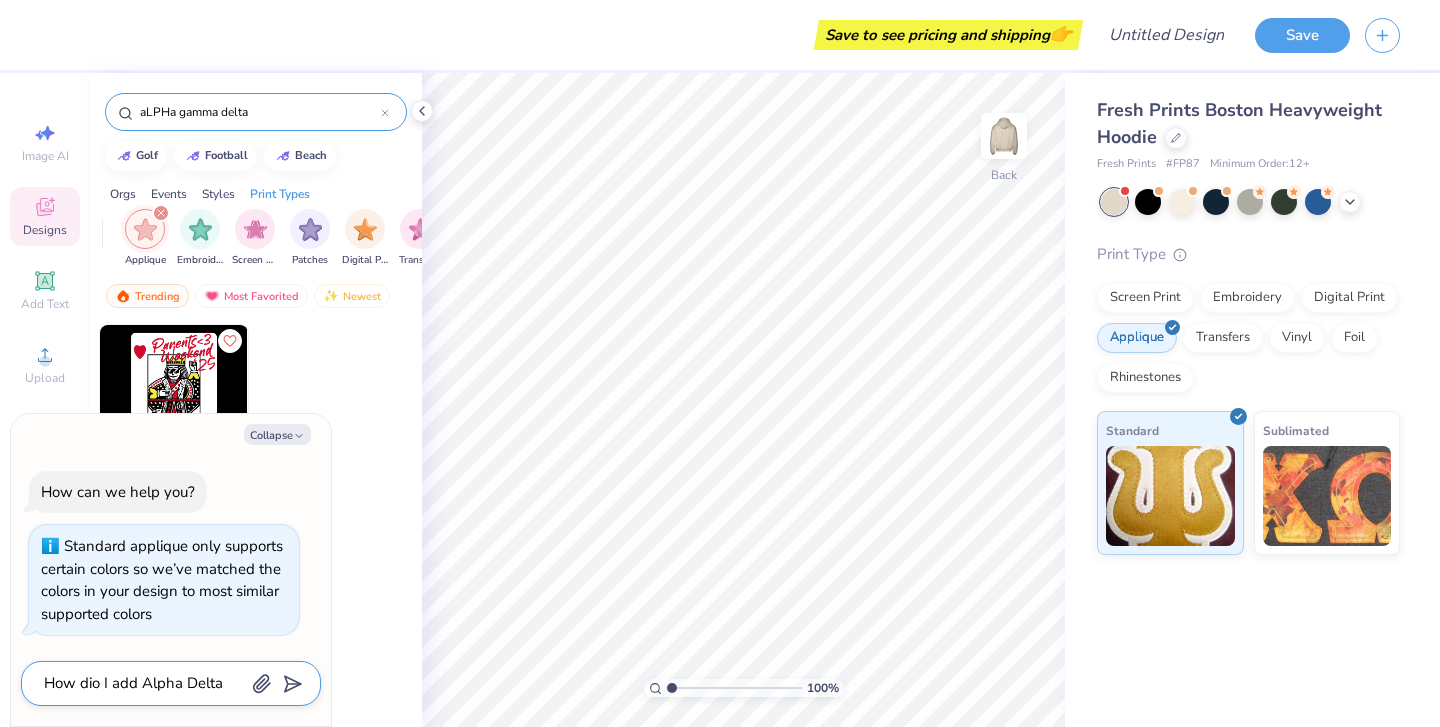 type on "How dio I add Alpha Delta a" 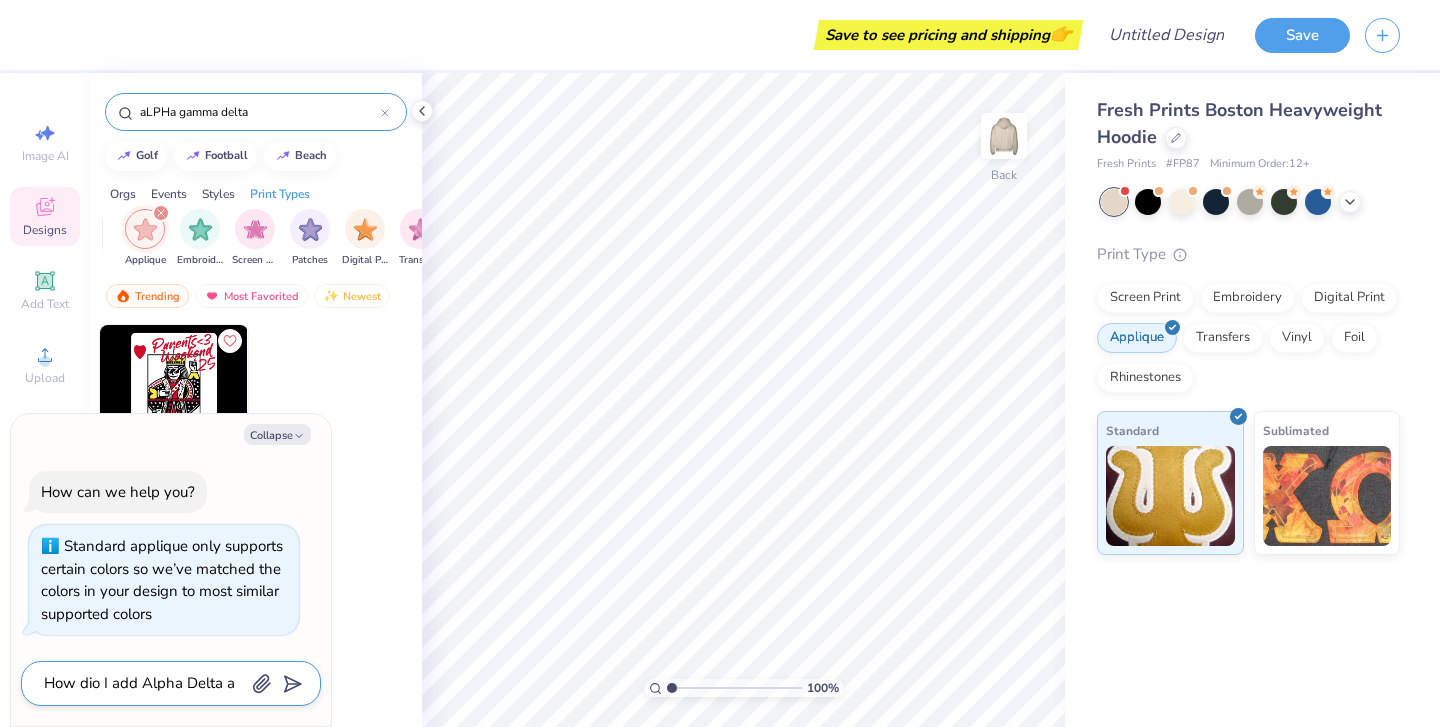 type on "x" 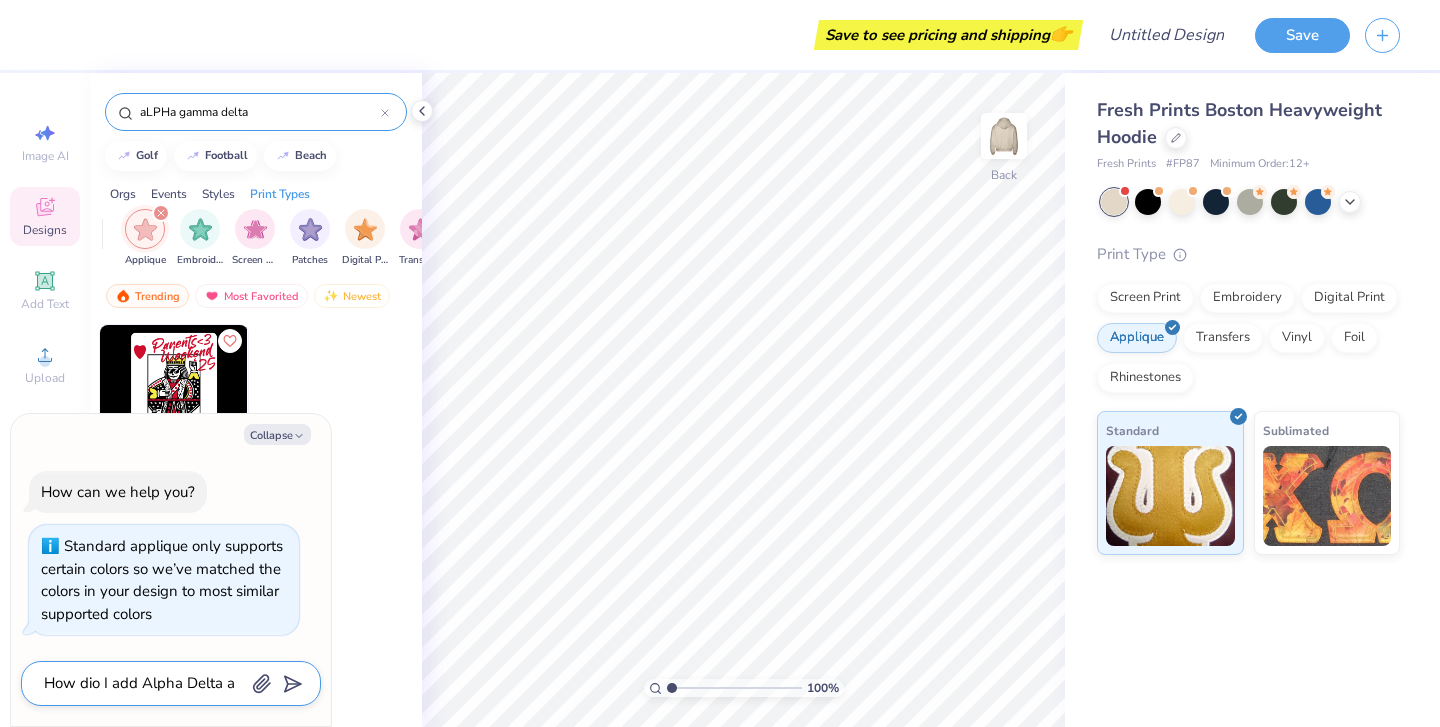 type on "How dio I add Alpha Delta ap" 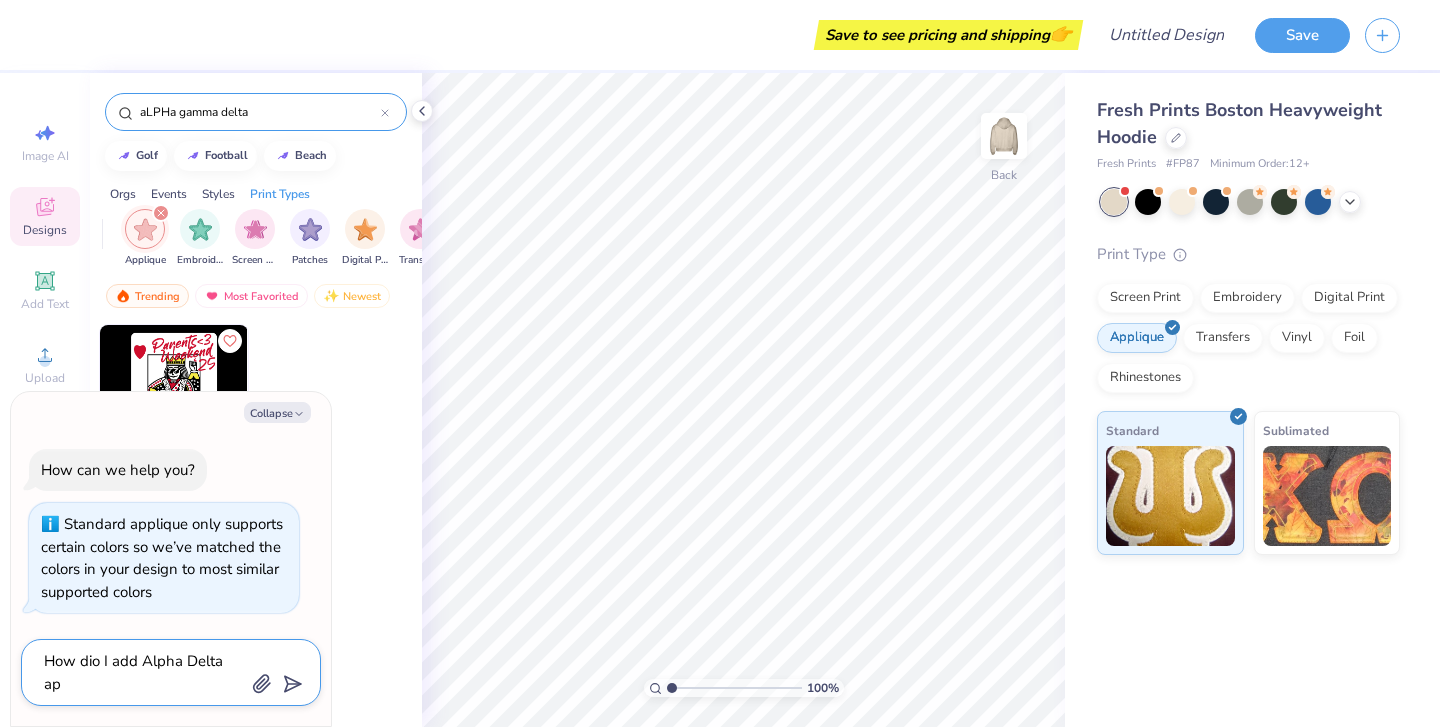 type on "x" 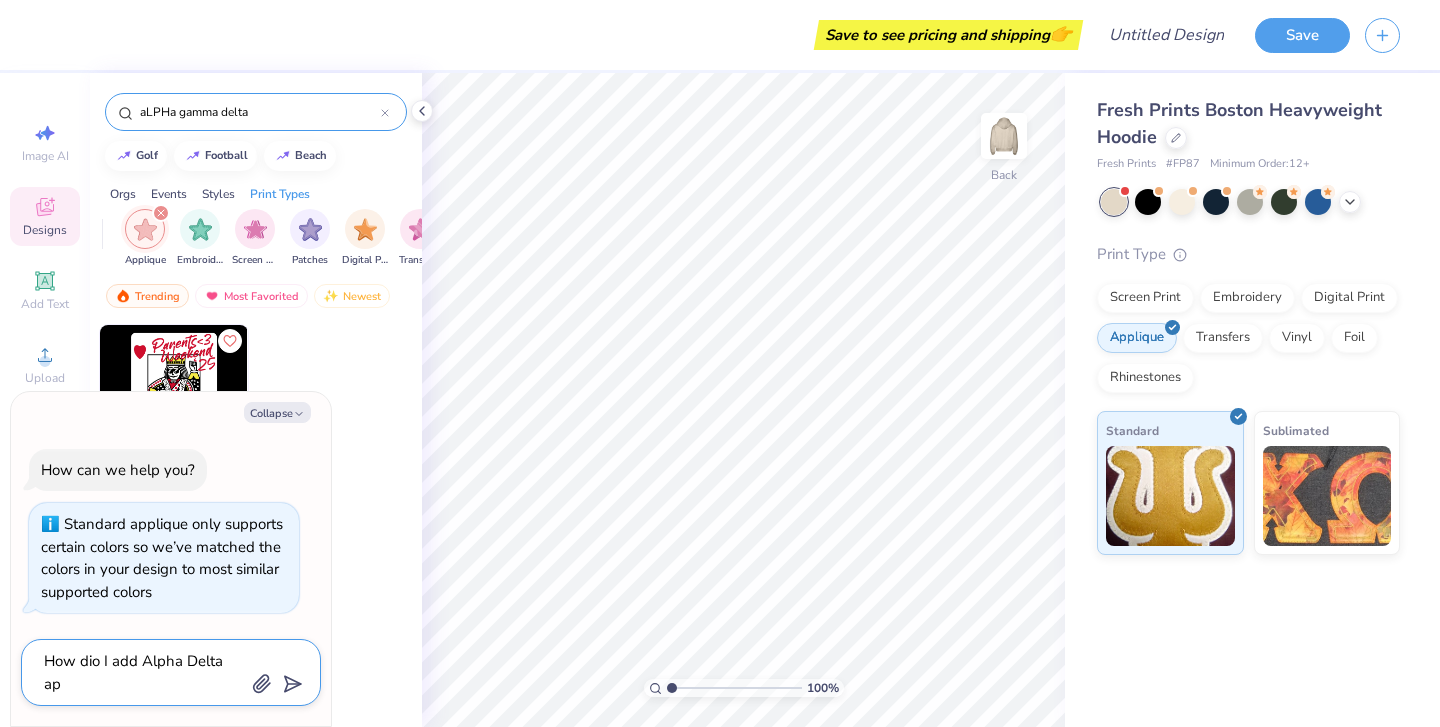 type on "How dio I add Alpha Delta app" 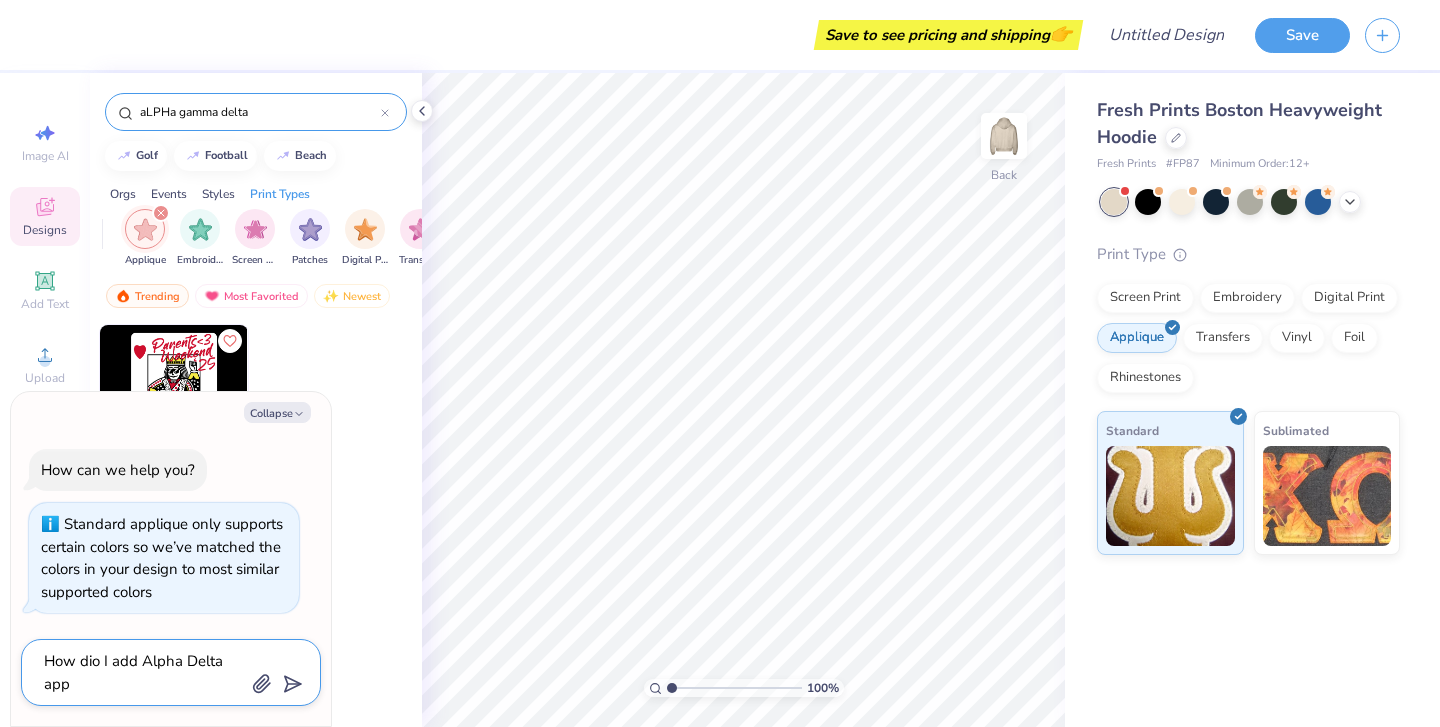 type on "x" 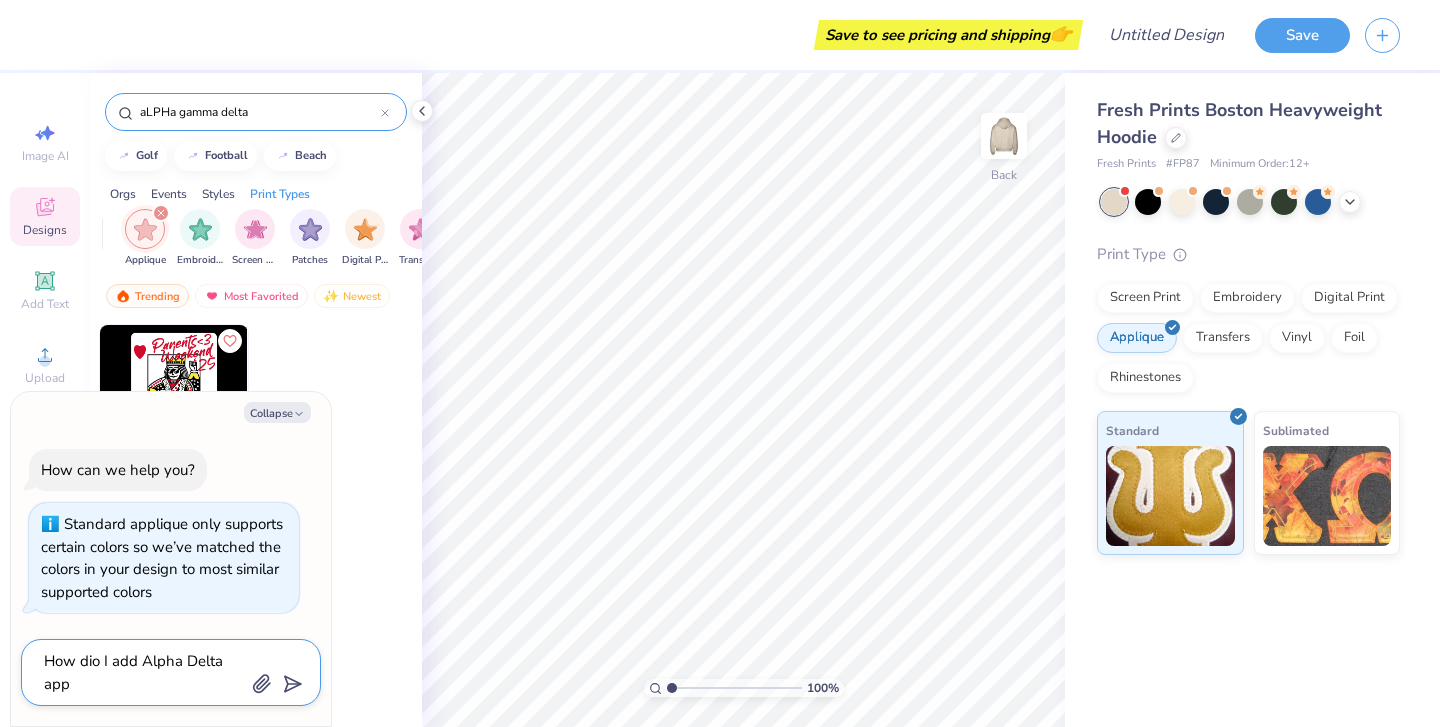 type on "How dio I add Alpha Delta appl" 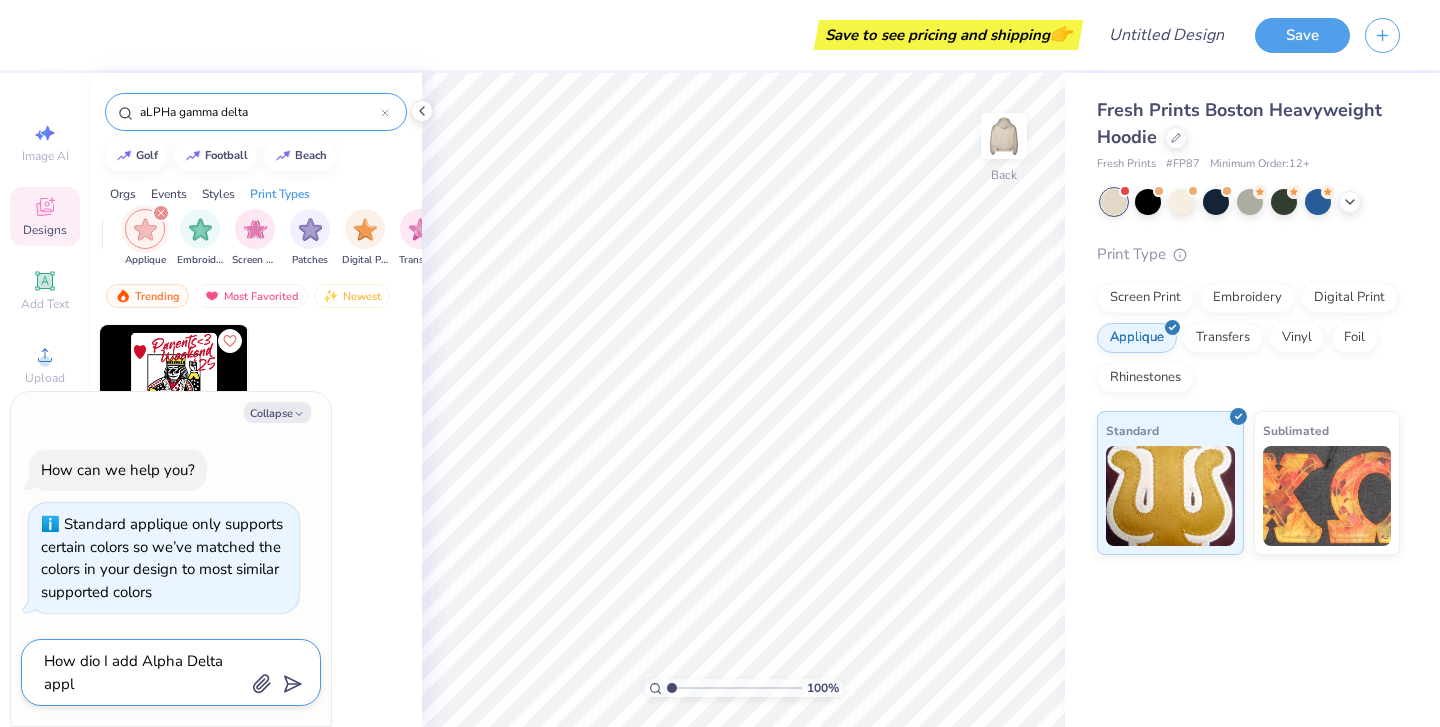 type on "x" 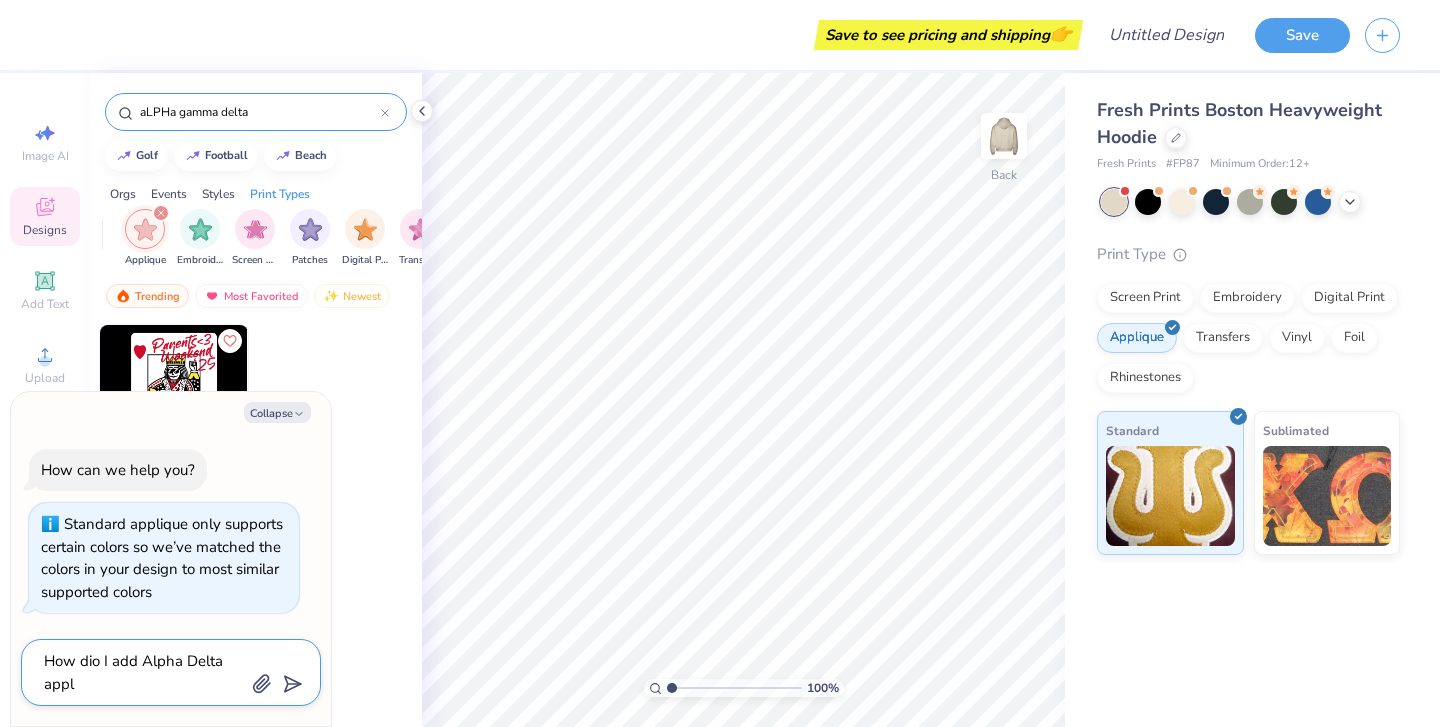 type on "How dio I add Alpha Delta appli" 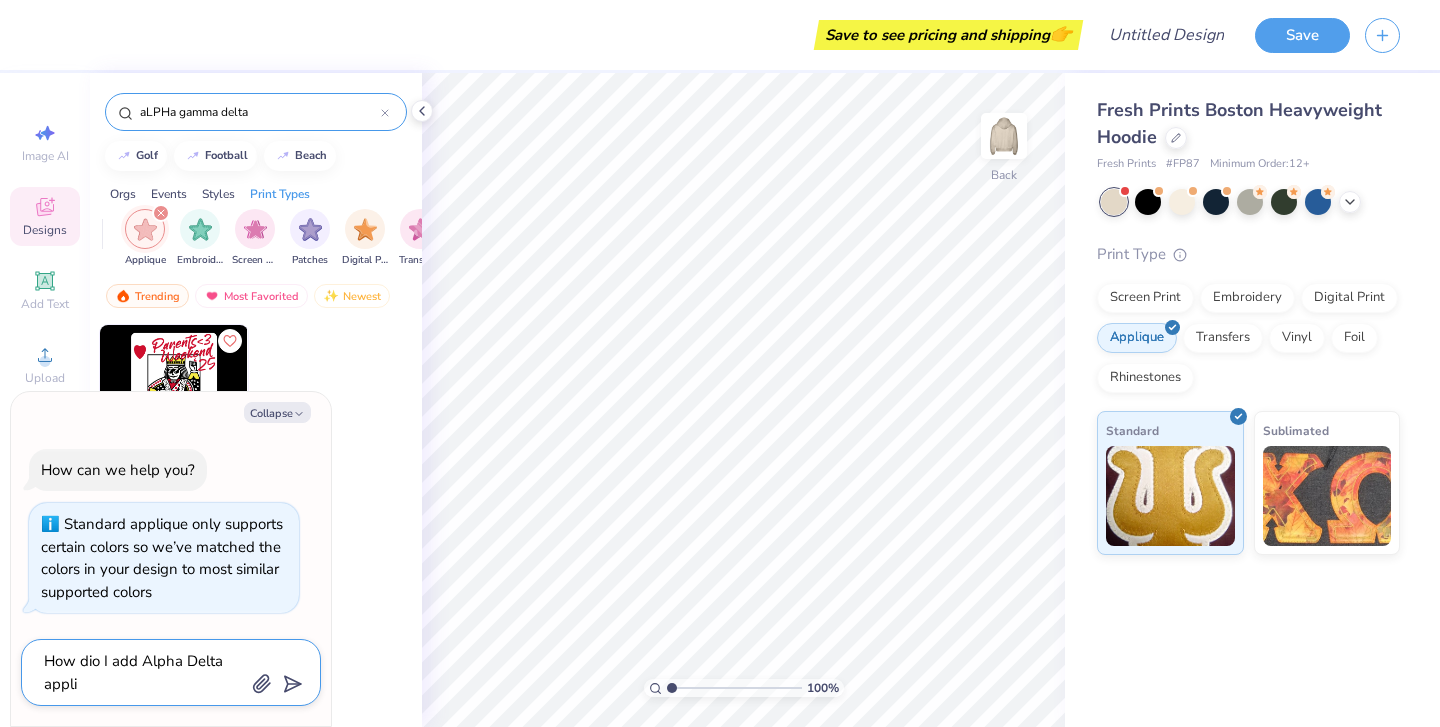 type on "x" 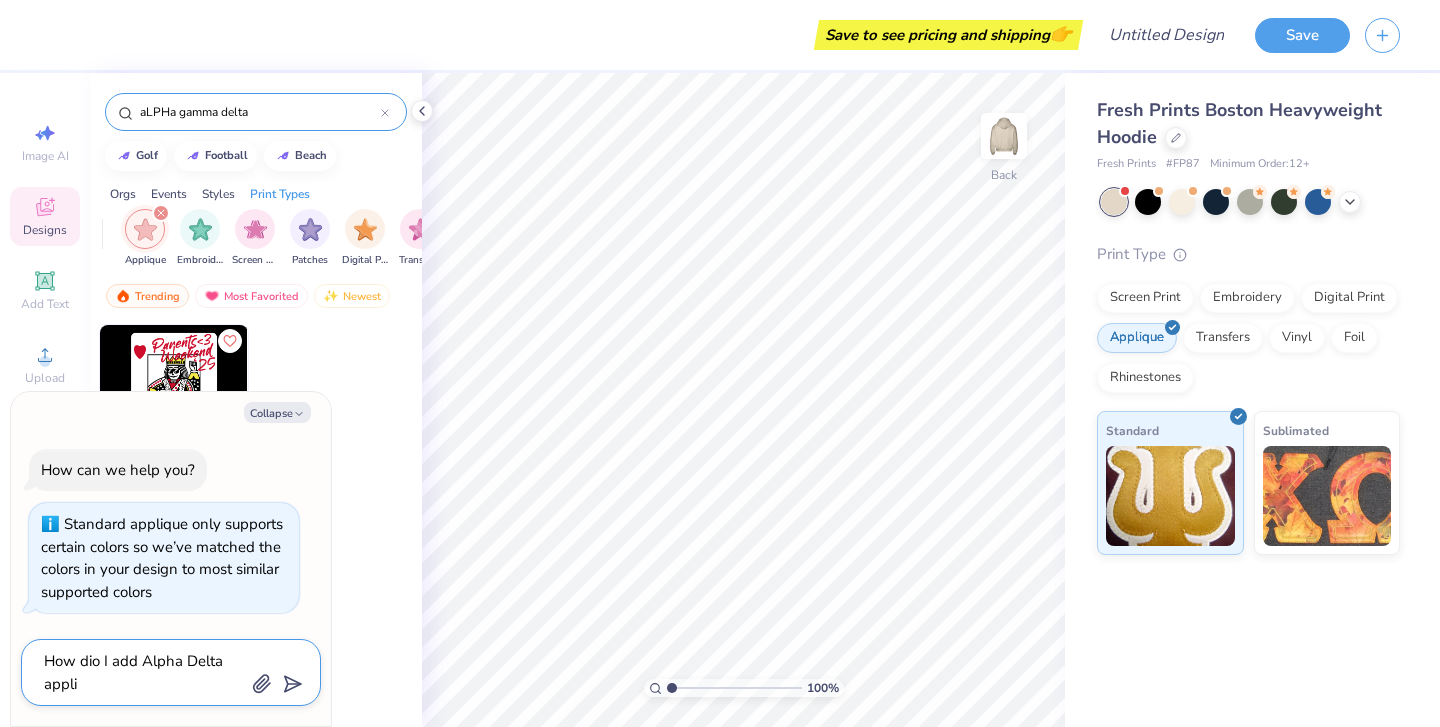 type on "How dio I add Alpha Delta appliq" 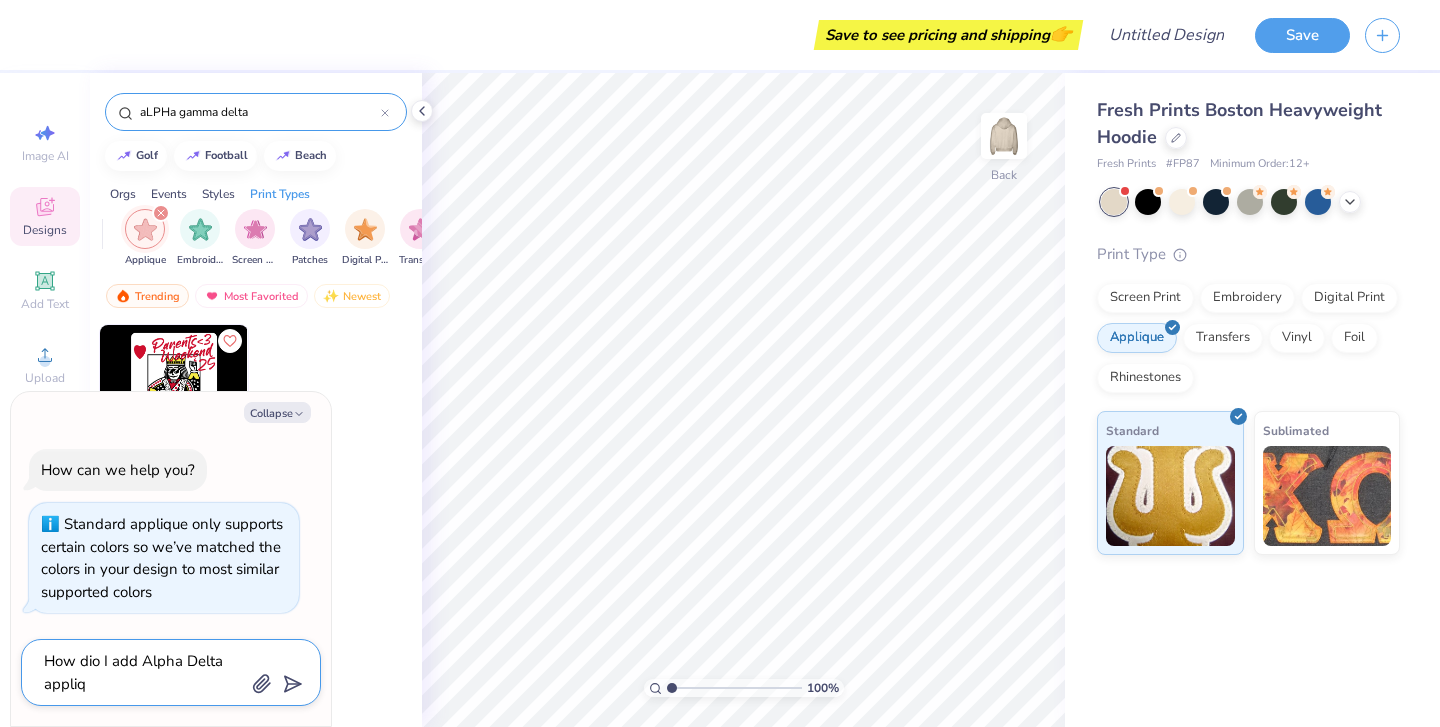 type on "x" 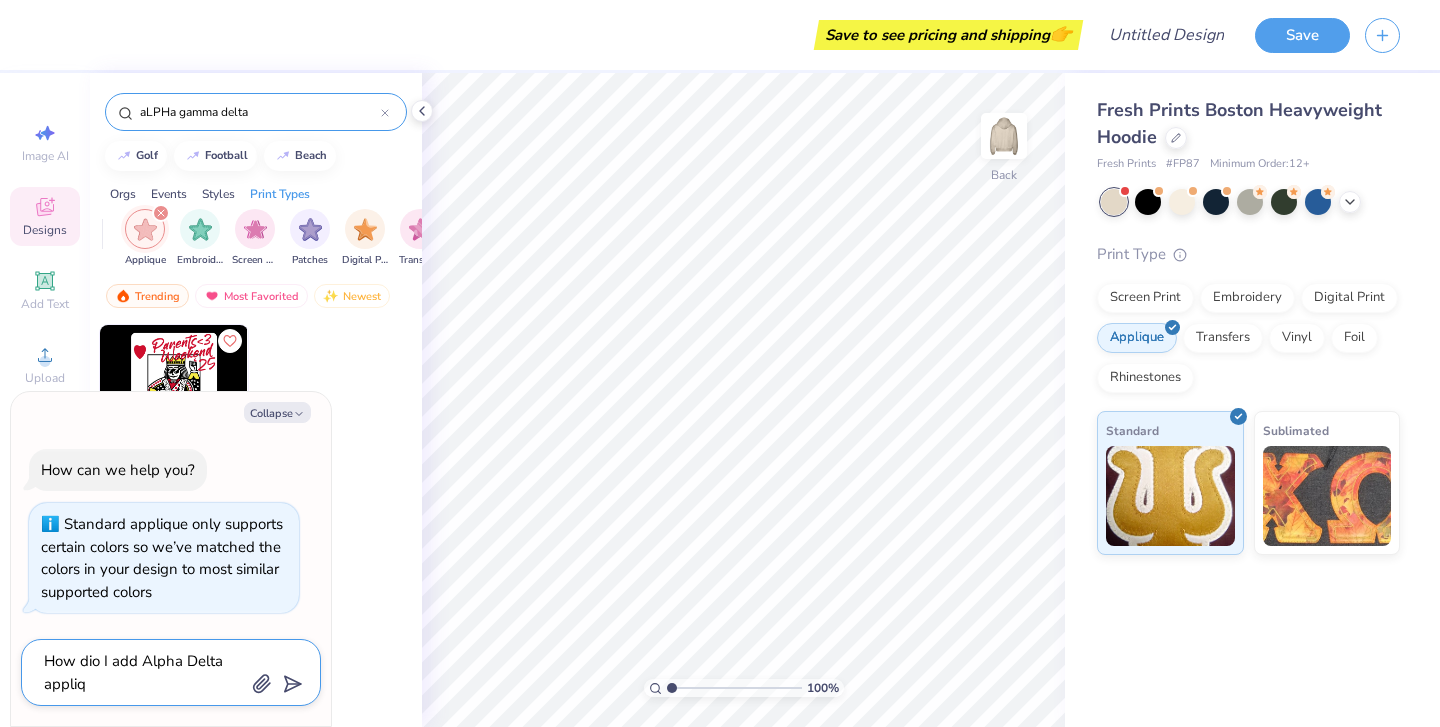 type on "How dio I add Alpha Delta appliqu" 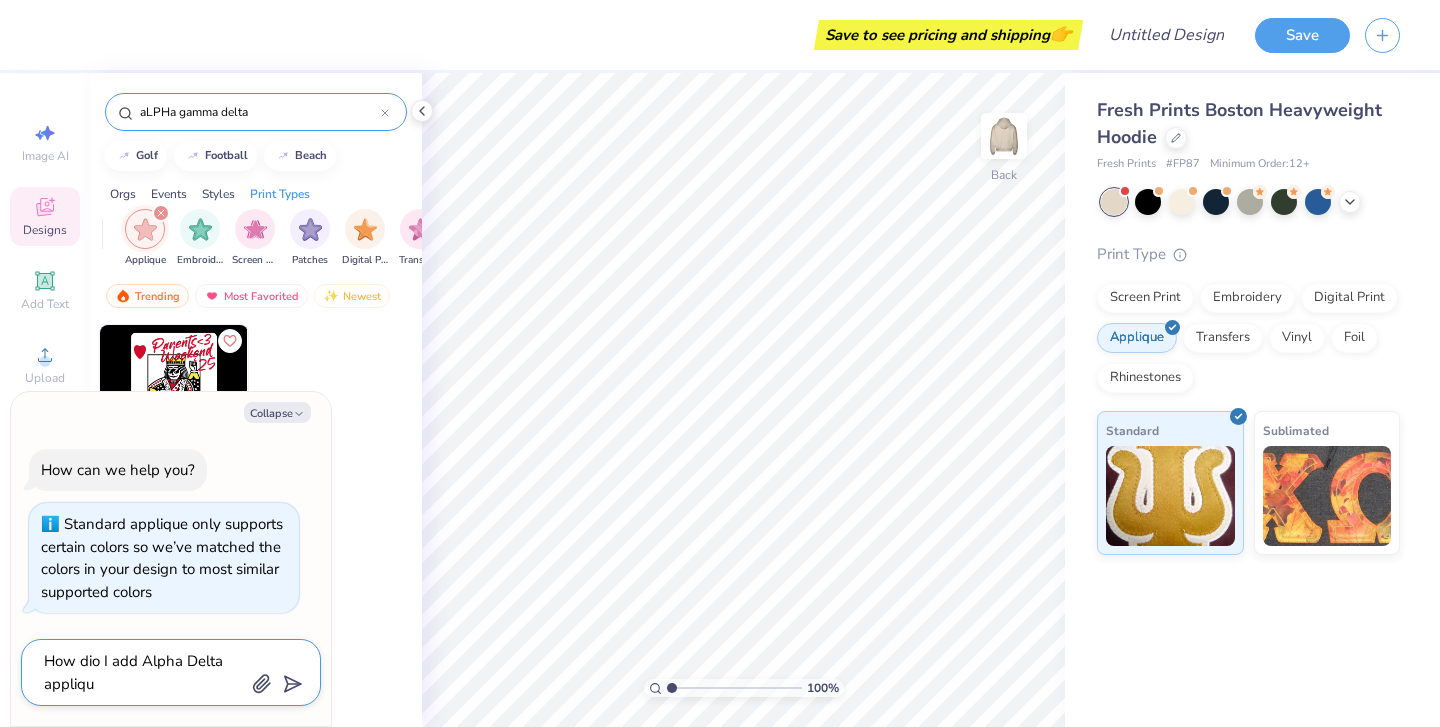 type on "x" 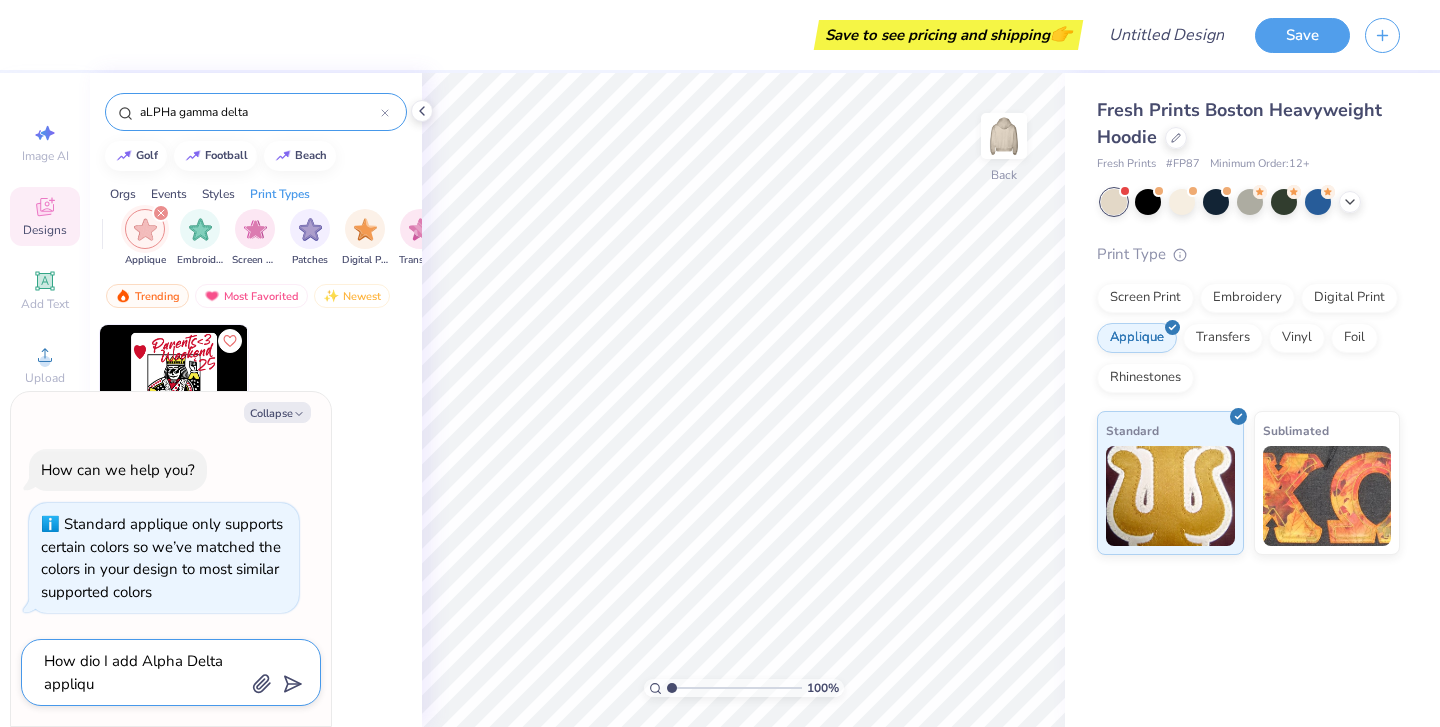 type on "How dio I add Alpha Delta applique" 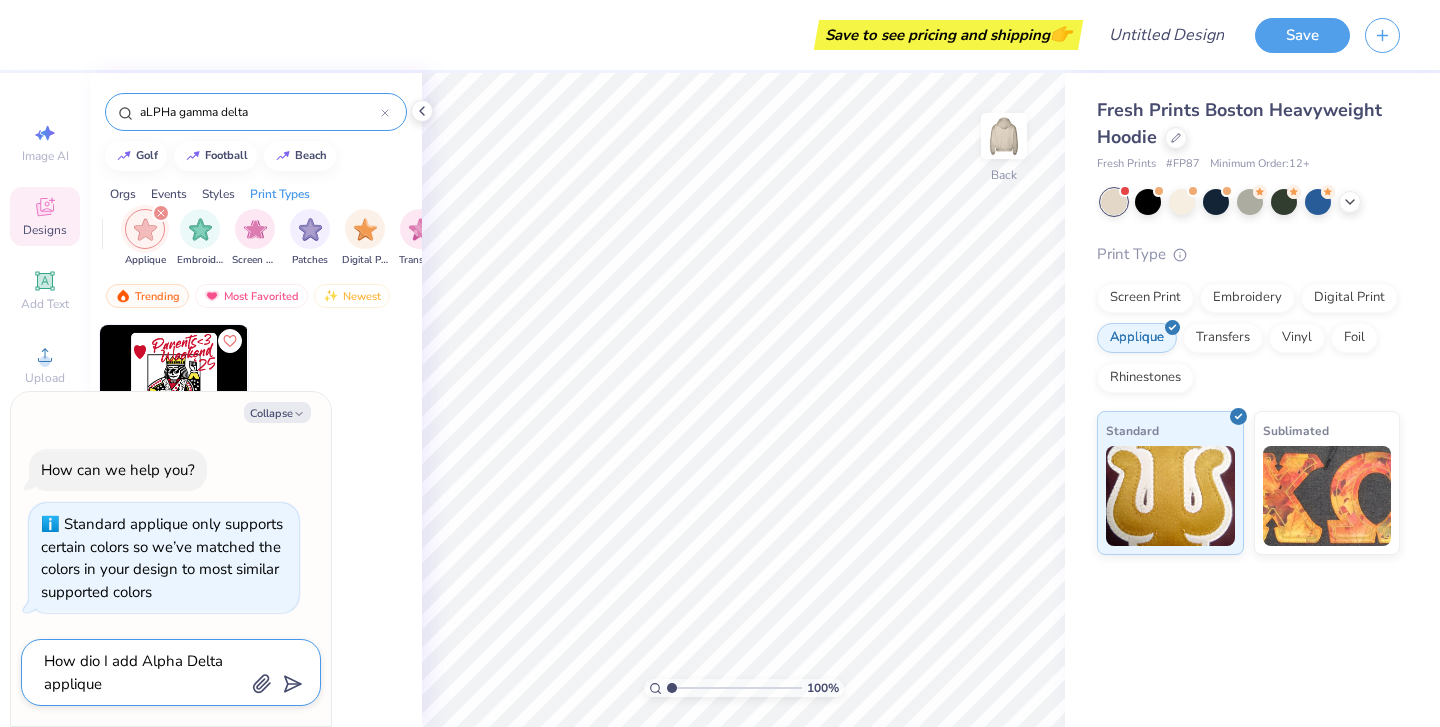 type on "x" 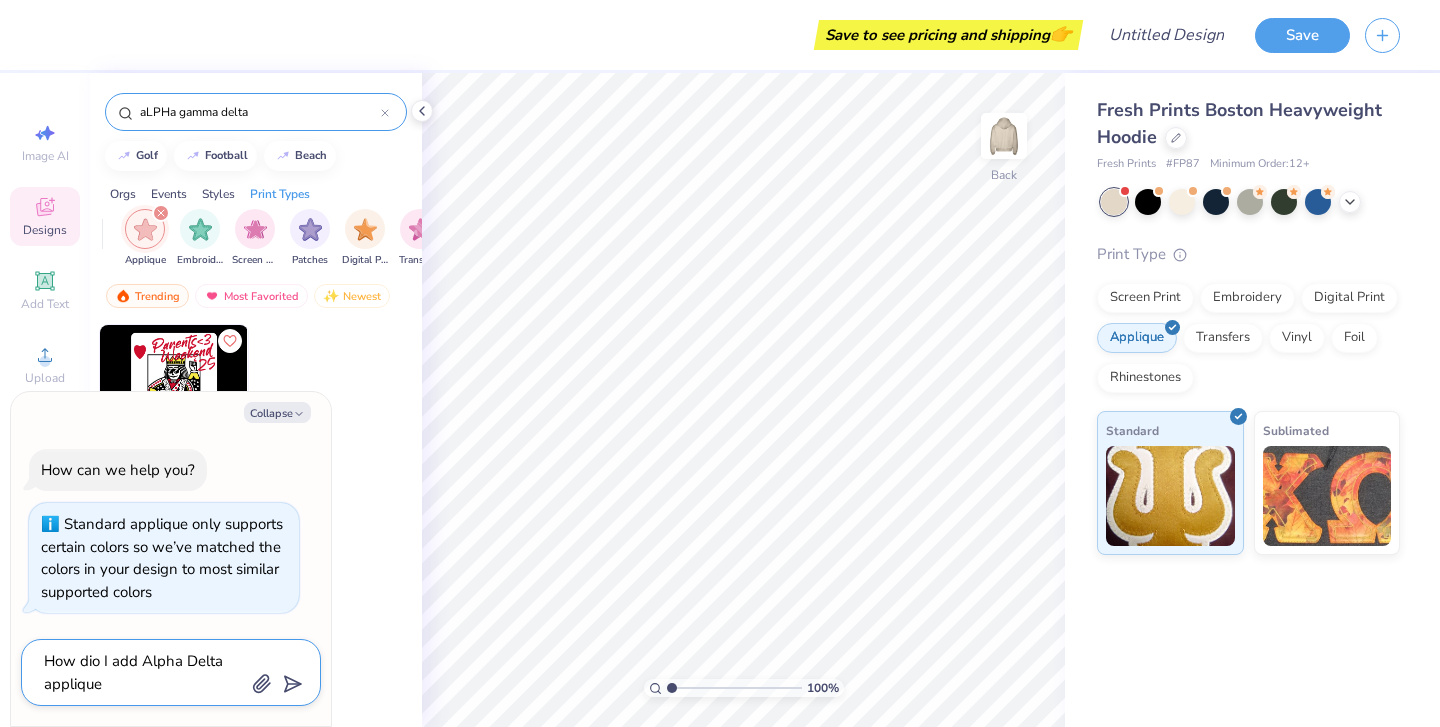 type on "How dio I add Alpha Delta applique" 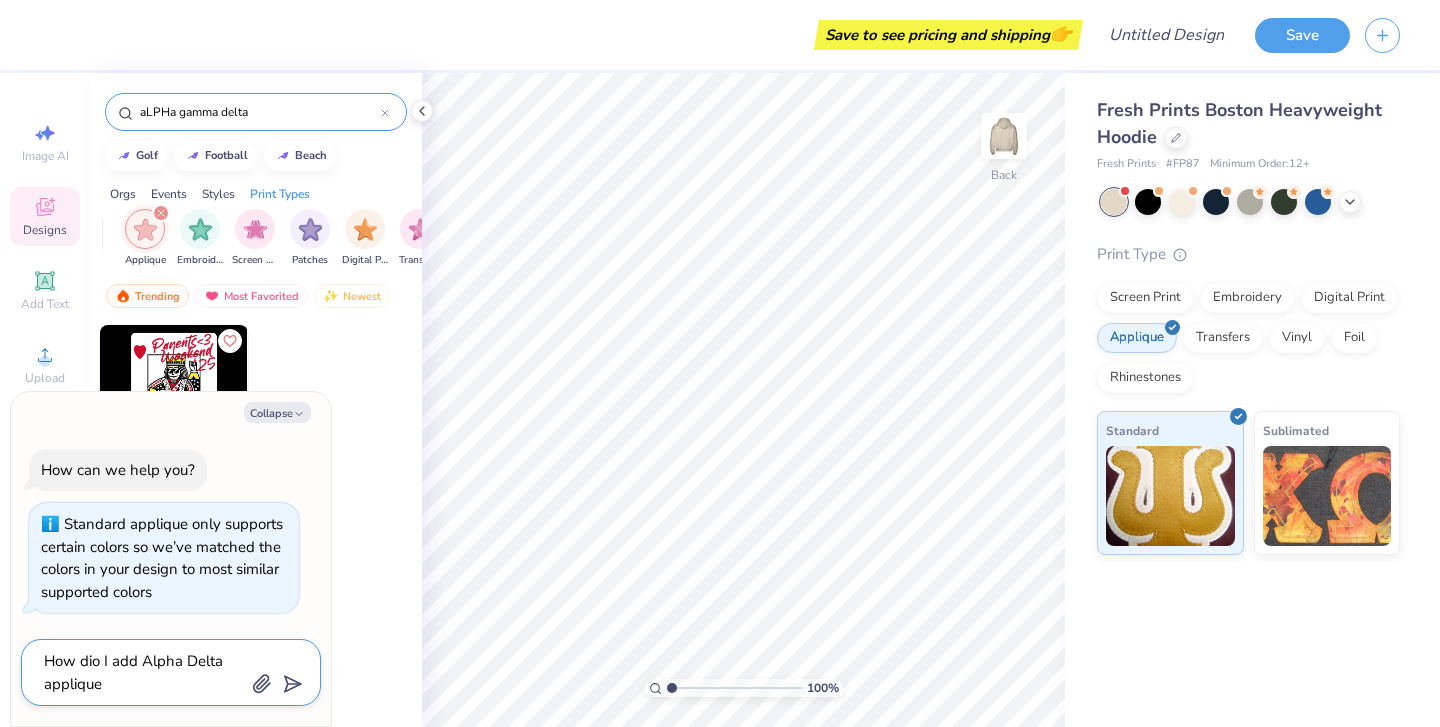 type on "x" 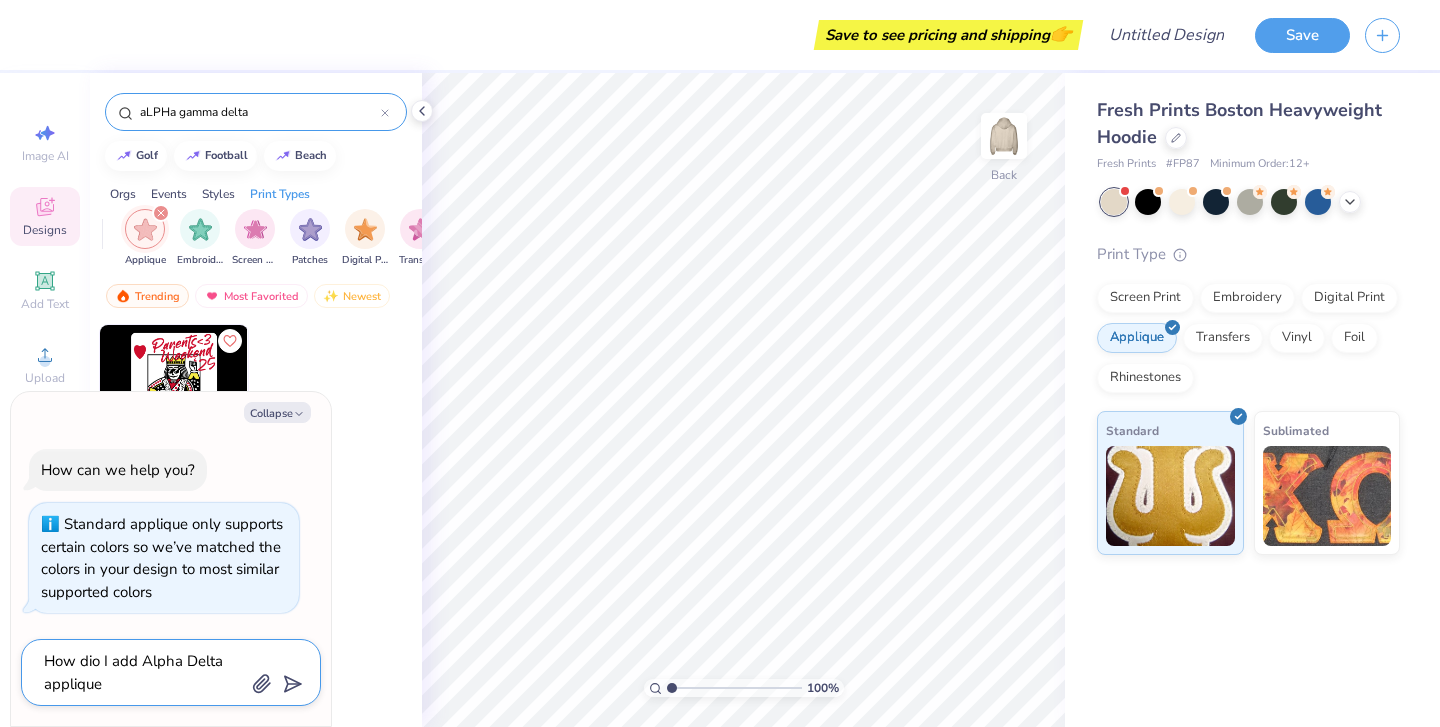 type on "How dio I add Alpha Delta applique g" 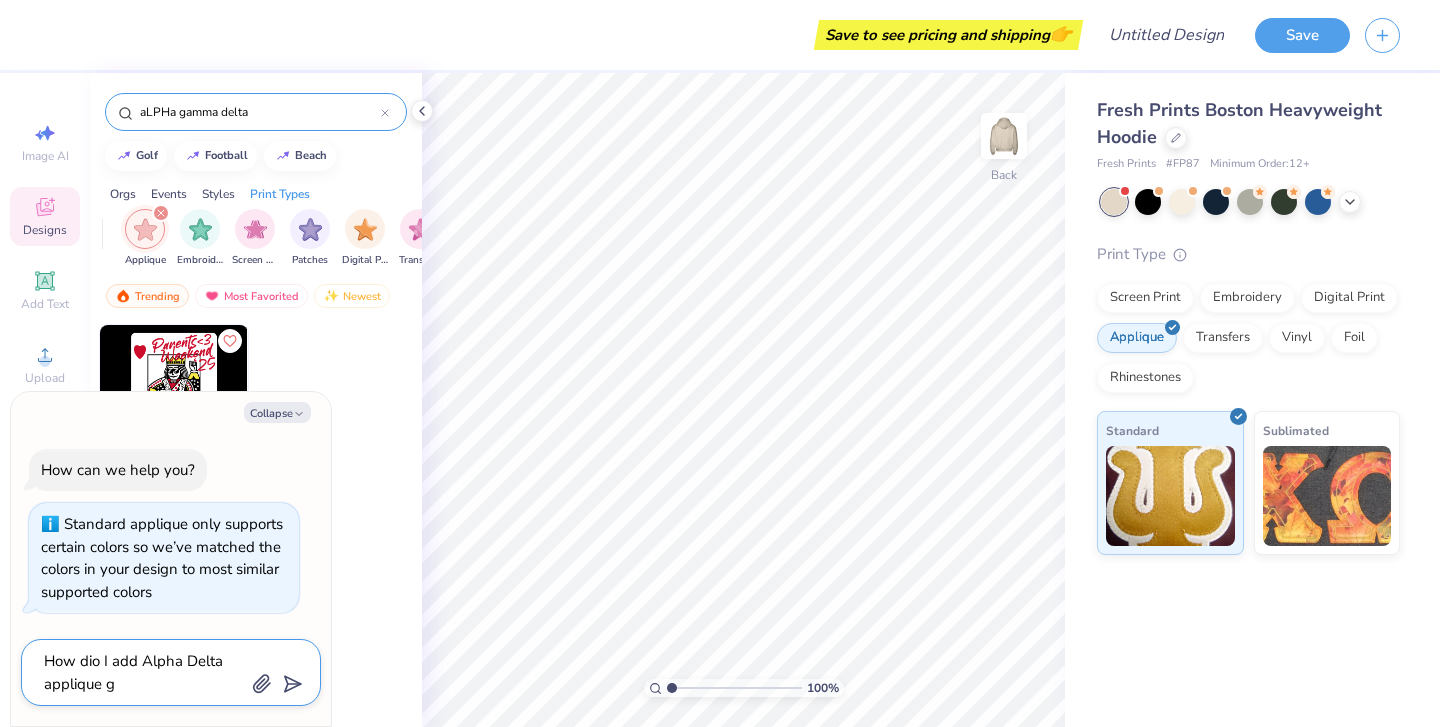 type on "x" 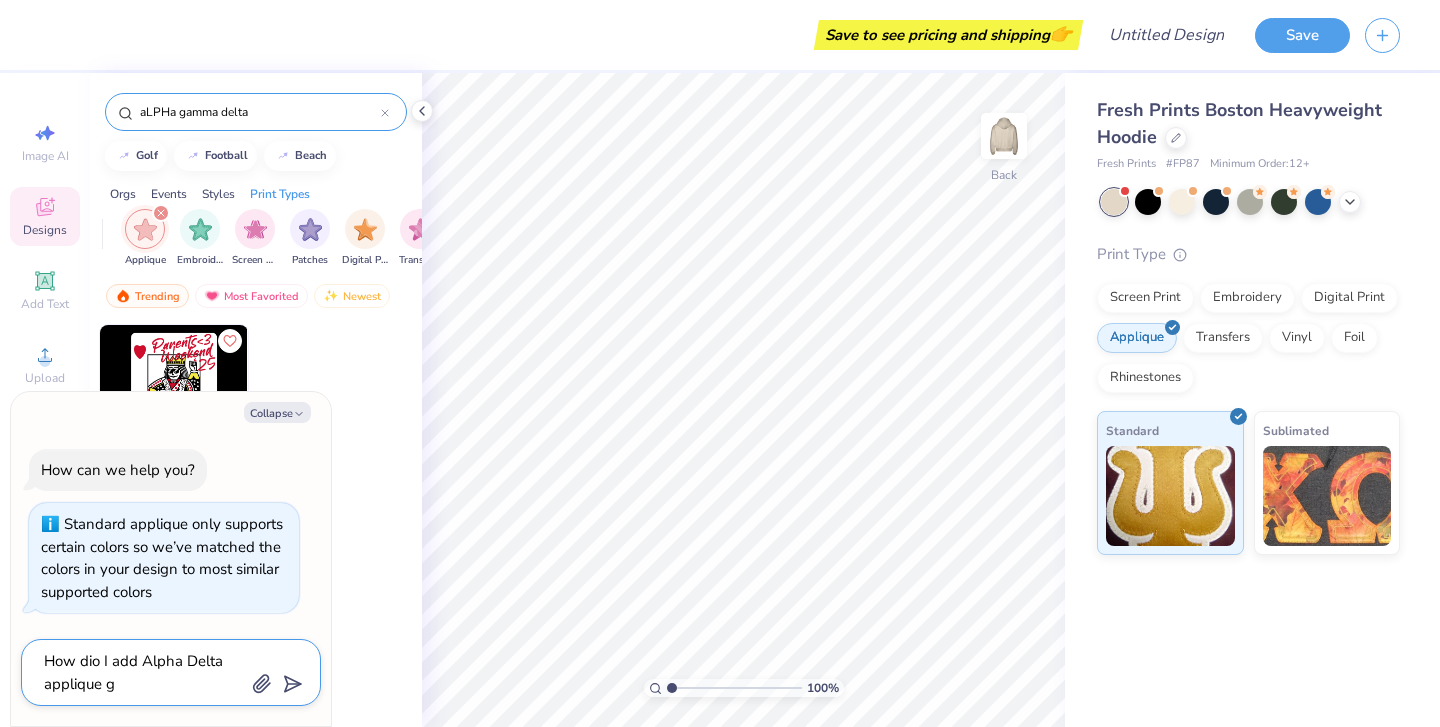 type on "How dio I add Alpha Delta applique gr" 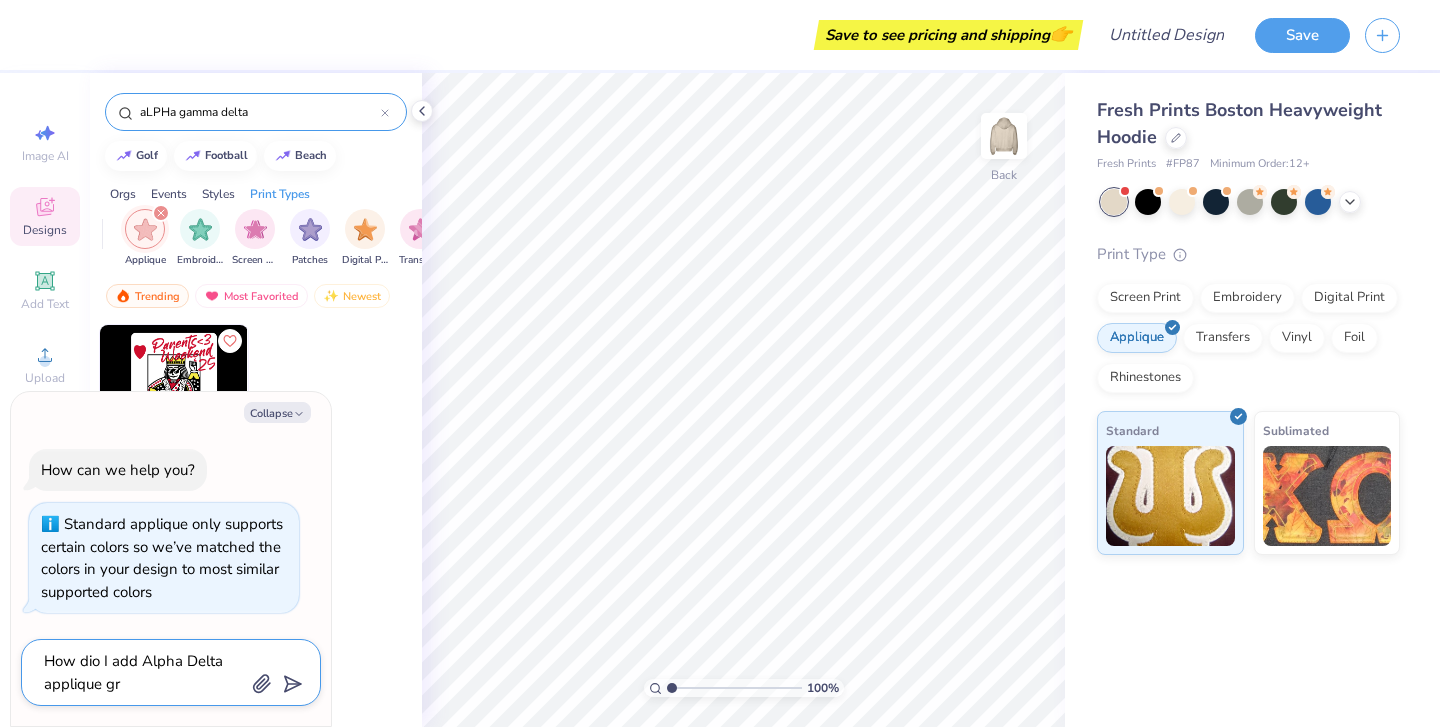 type on "x" 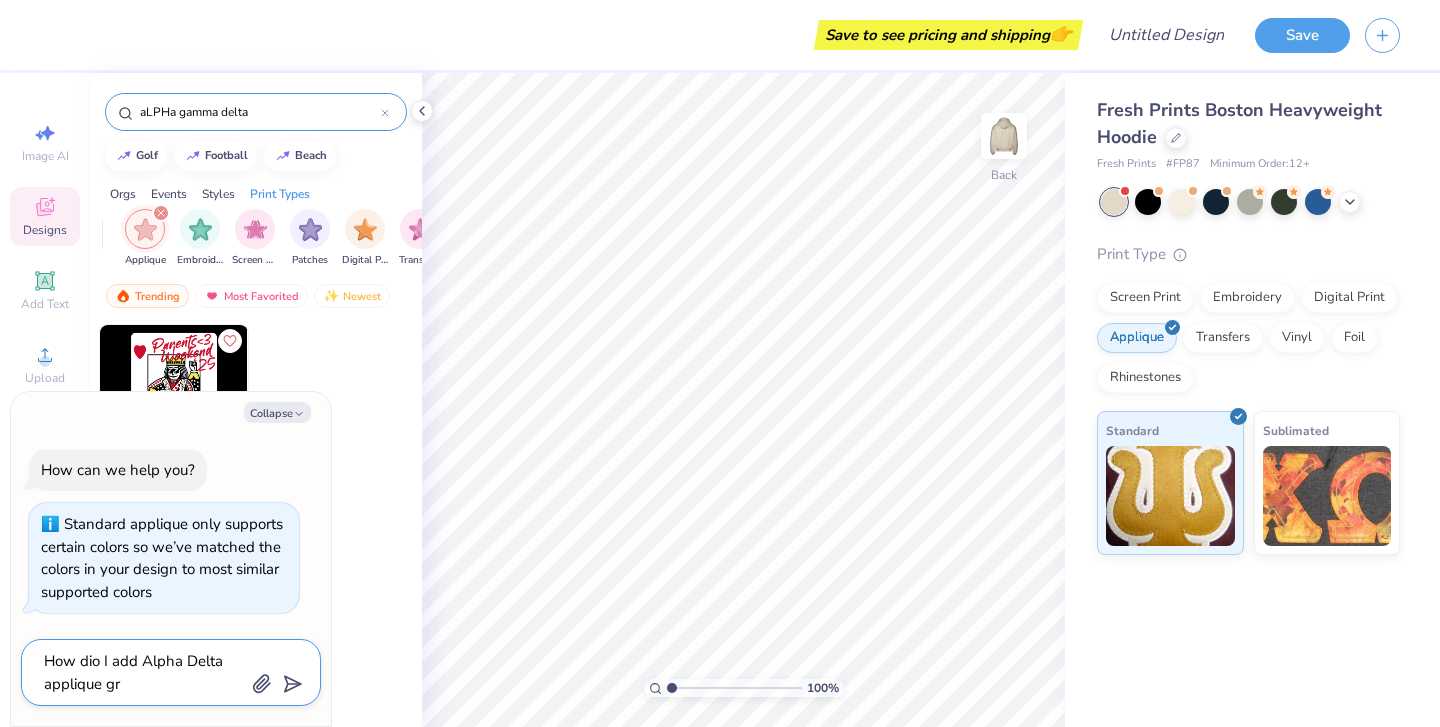 type on "How dio I add Alpha Delta applique gre" 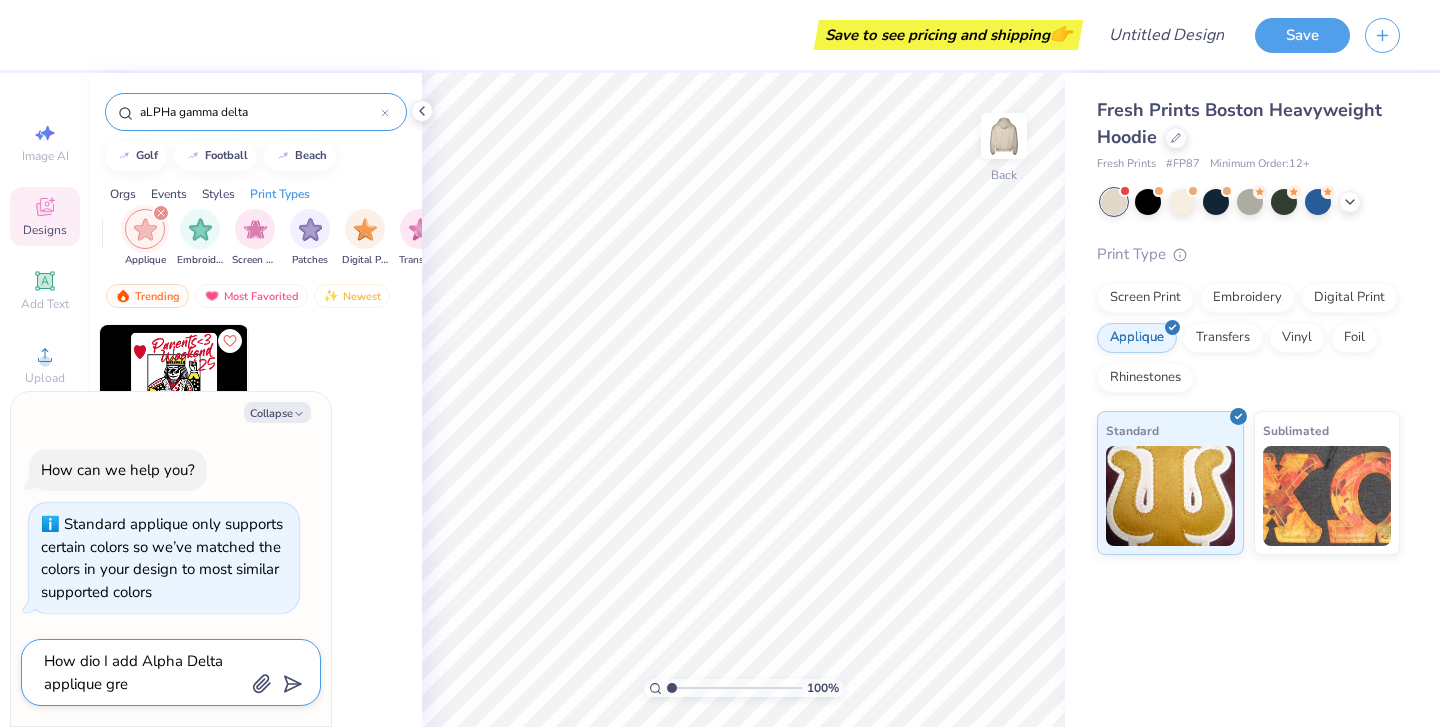 type on "x" 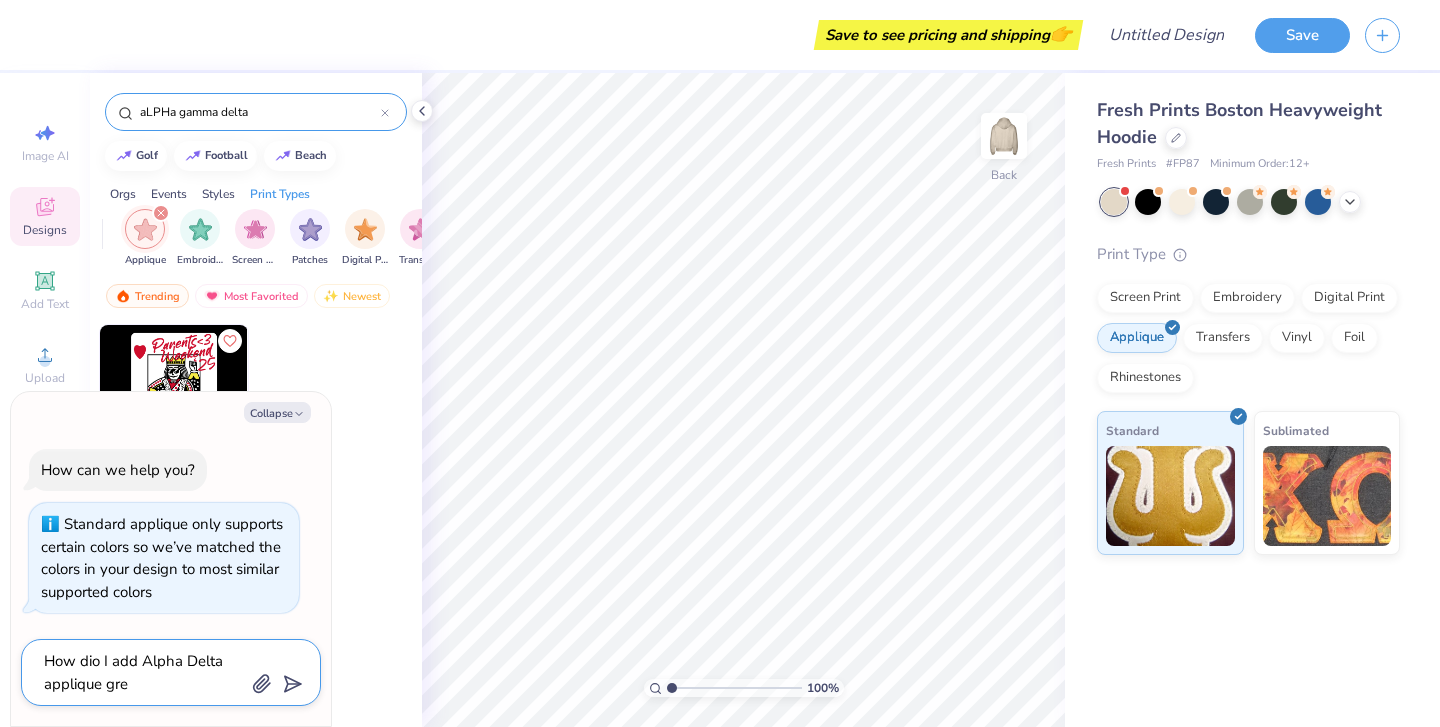 type on "How dio I add Alpha Delta applique gree" 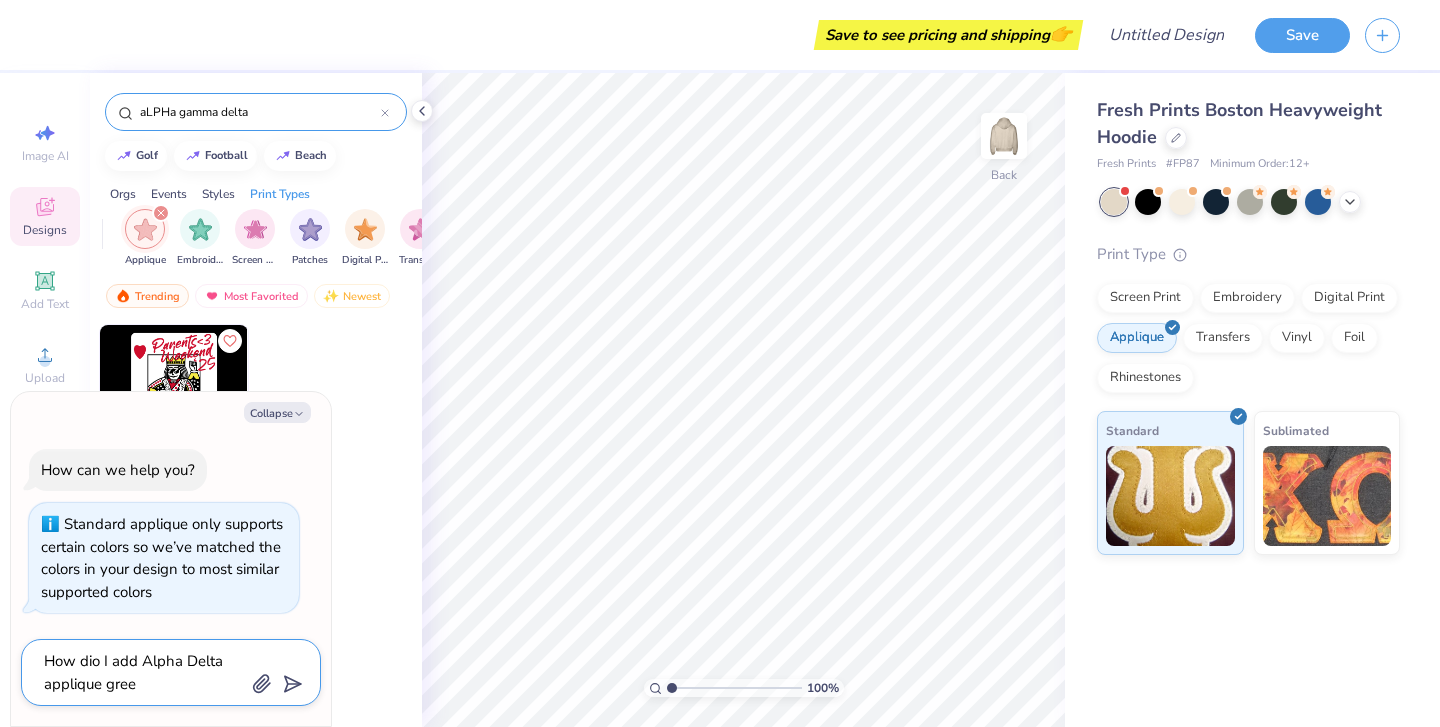 type on "x" 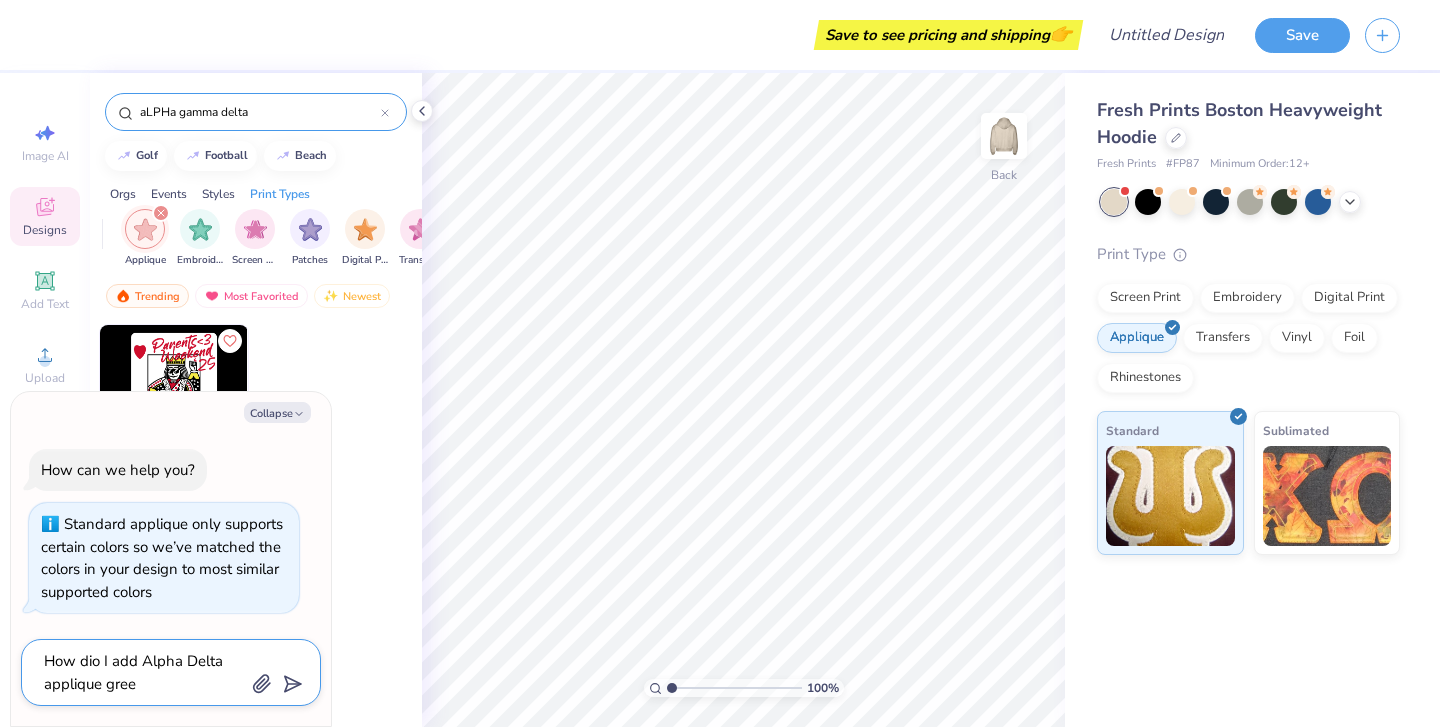 type on "How dio I add Alpha Delta applique greek" 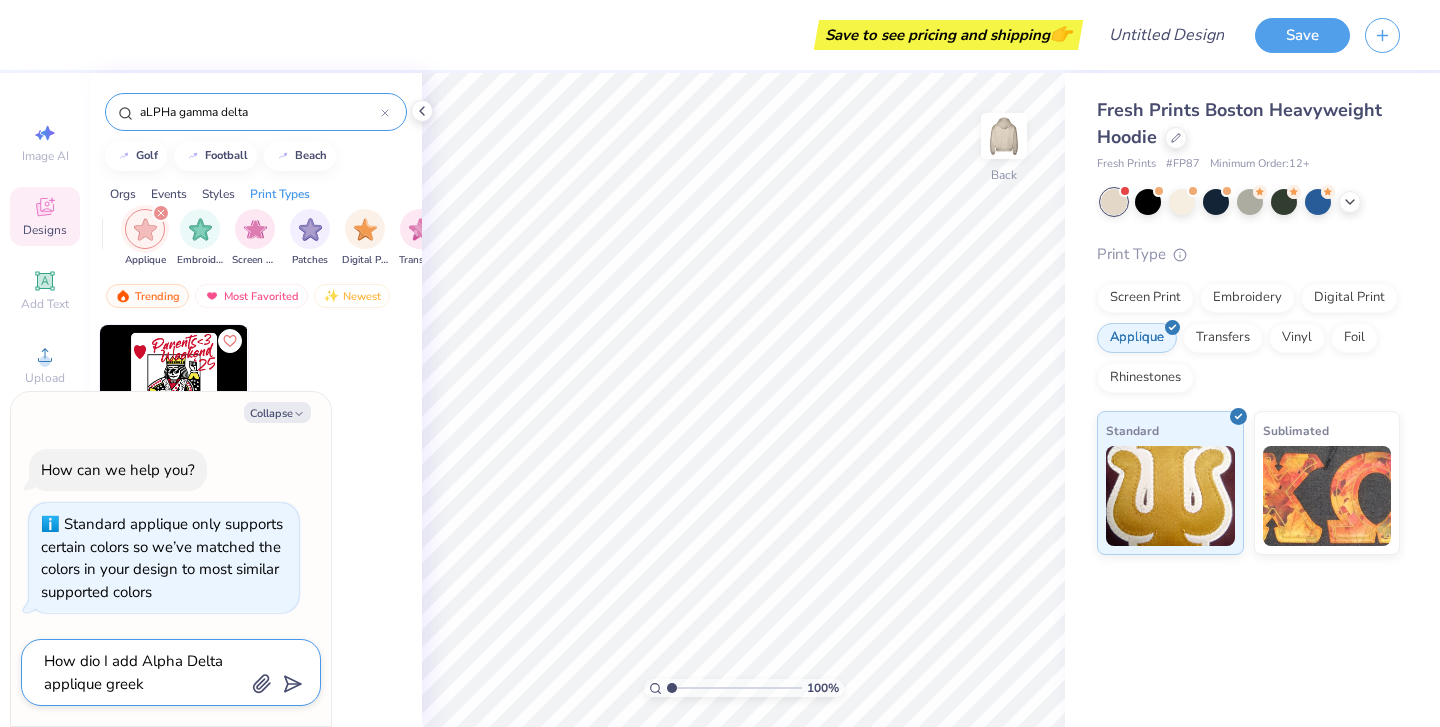 type on "x" 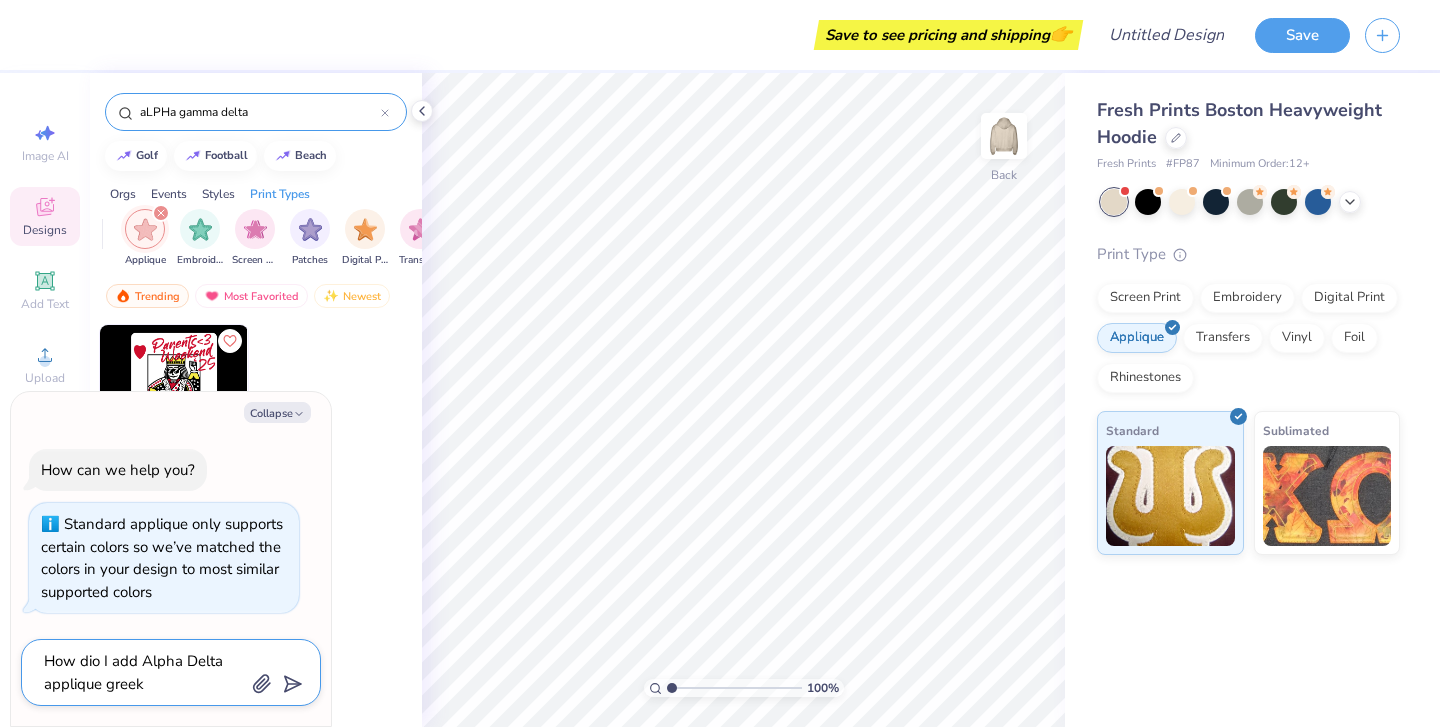 type on "How dio I add Alpha Delta applique greek" 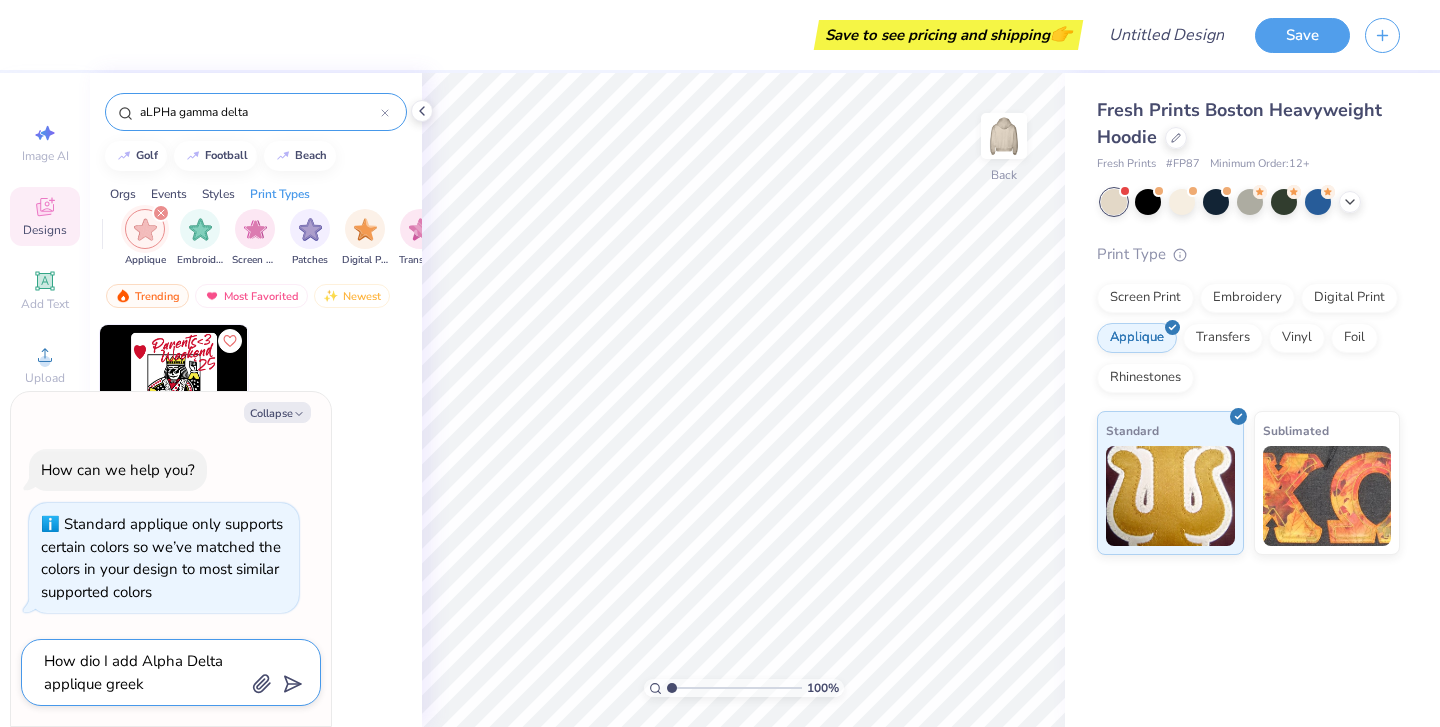type on "x" 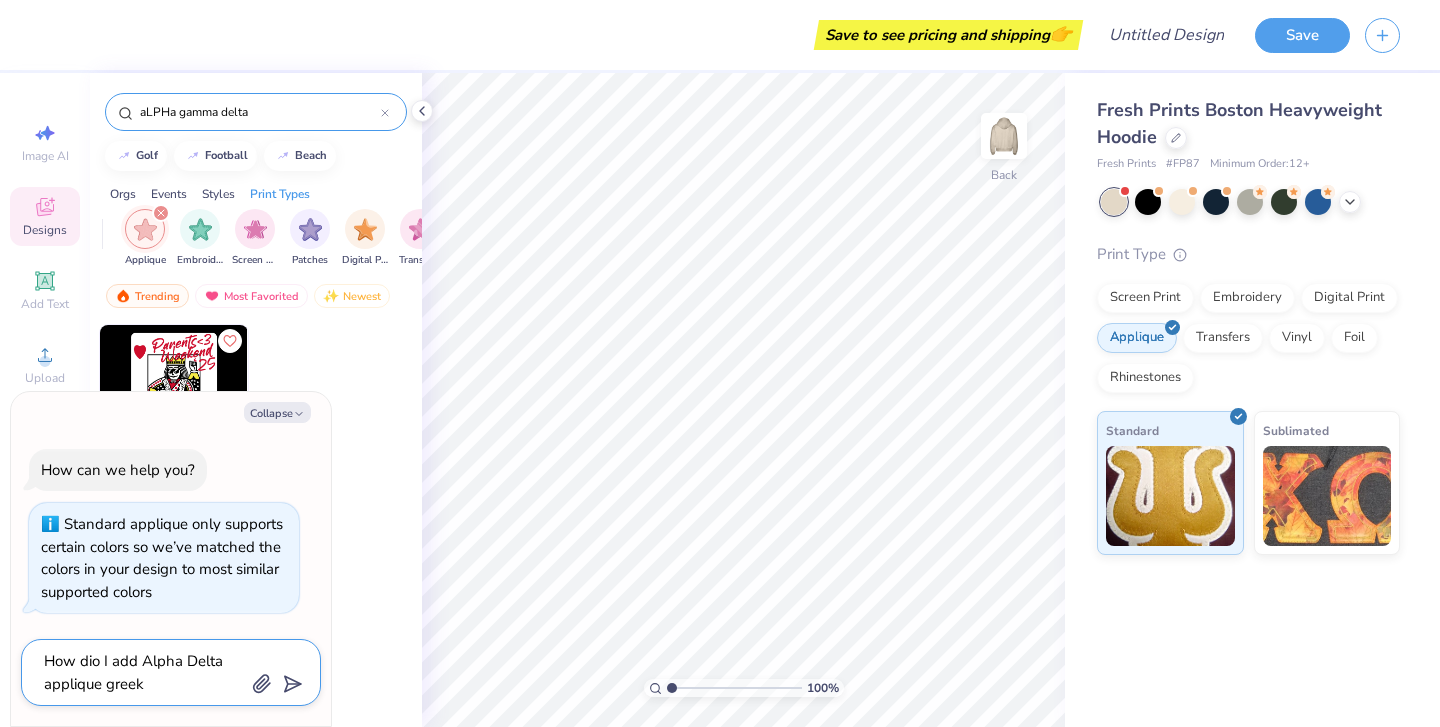 type on "How dio I add Alpha Delta applique greek l" 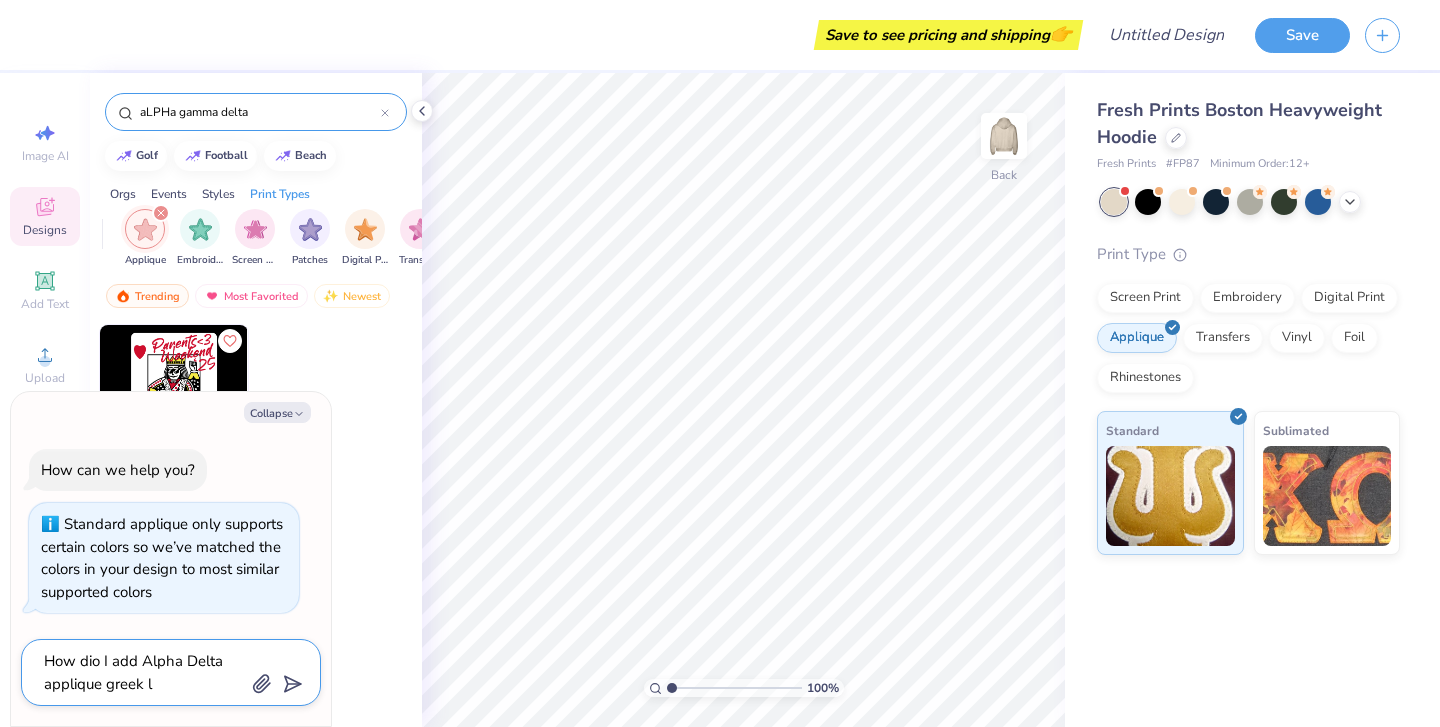 type on "x" 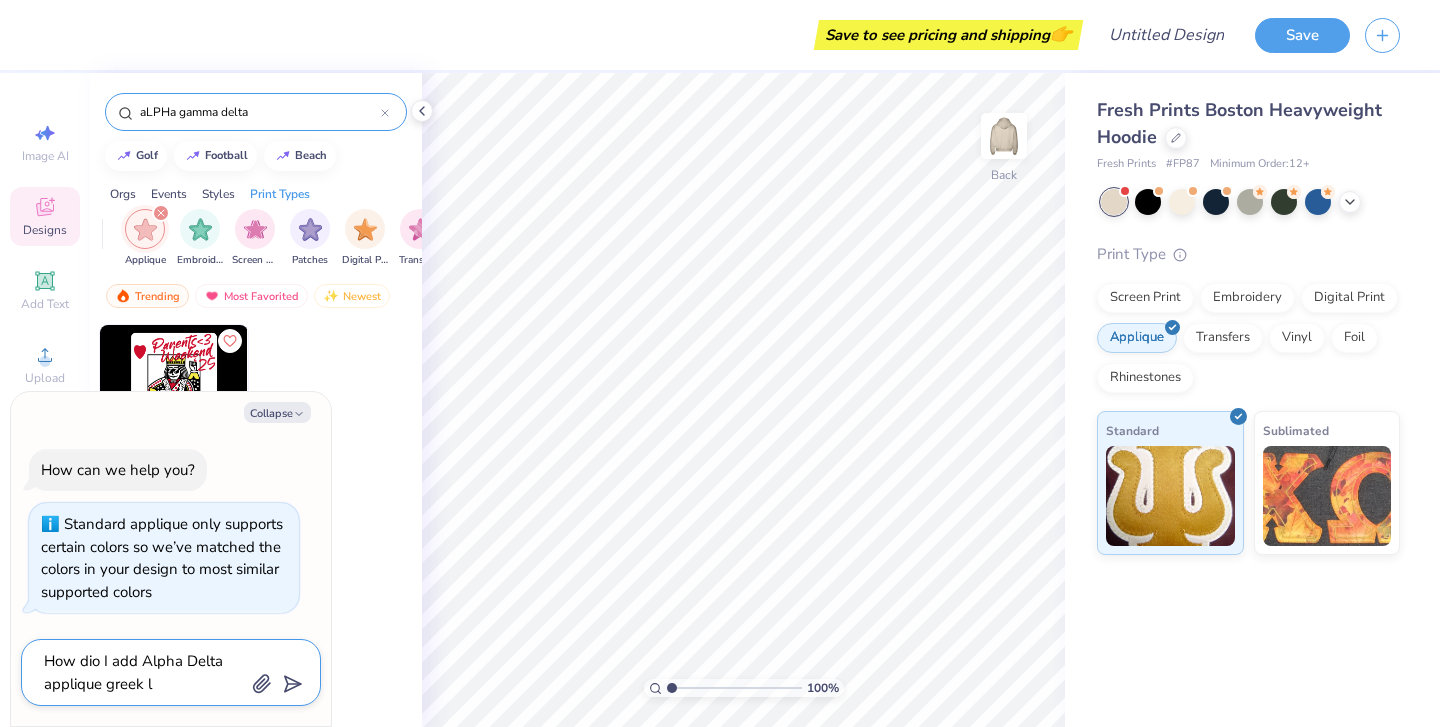 type on "How dio I add Alpha Delta applique greek le" 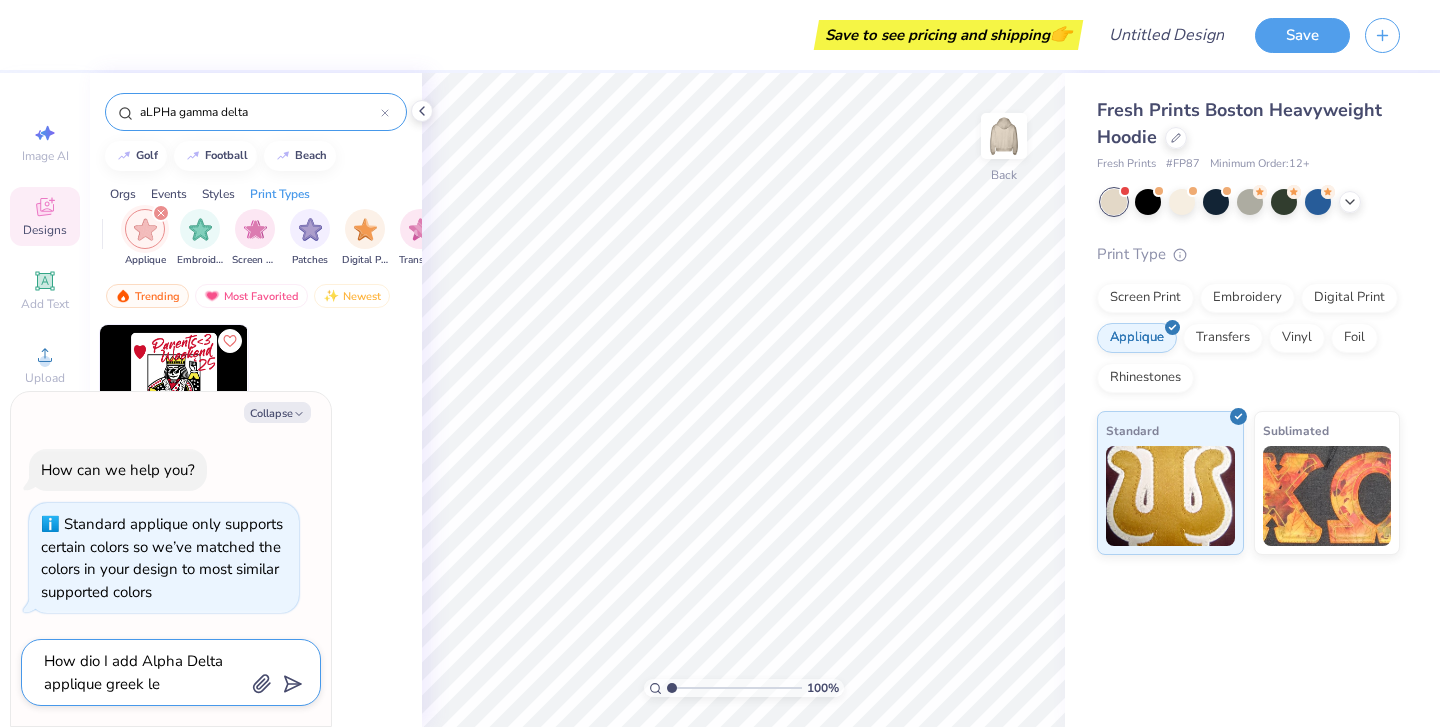 type on "x" 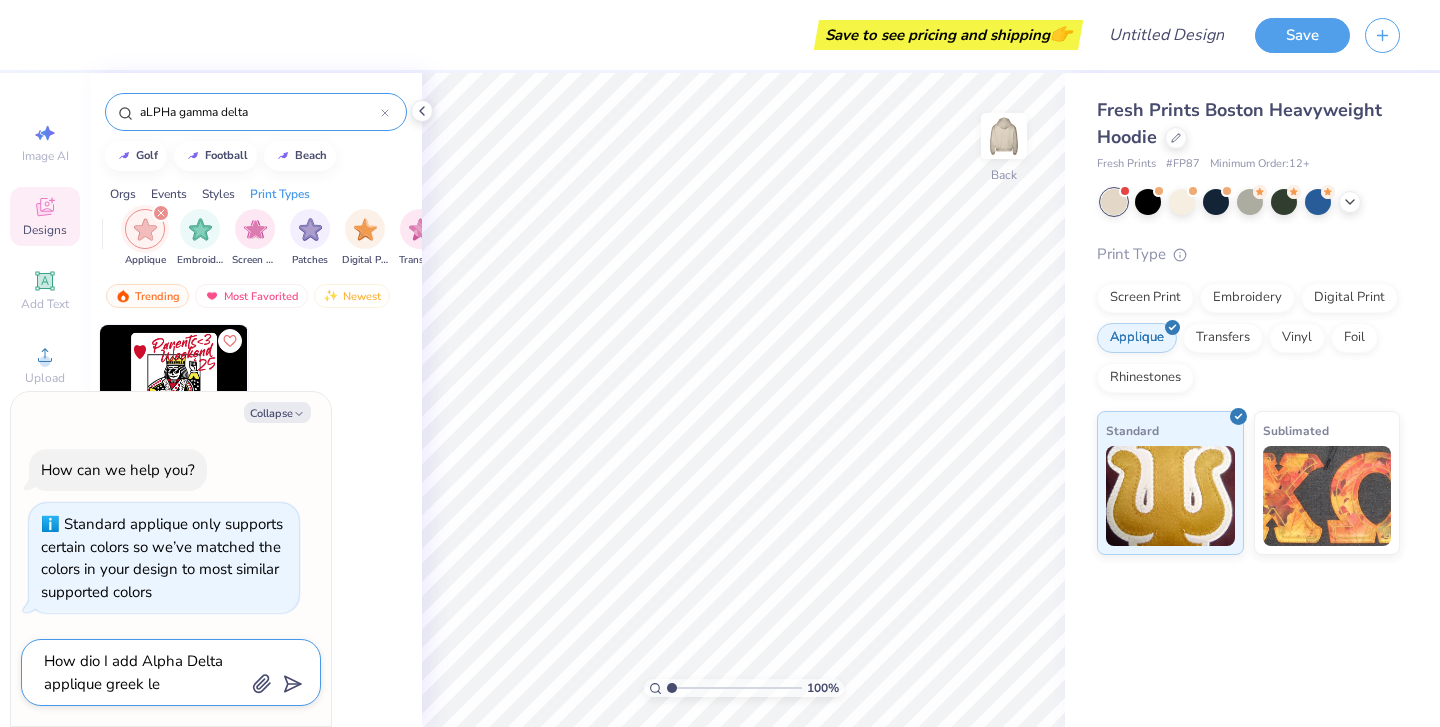 type on "How dio I add Alpha Delta applique greek let" 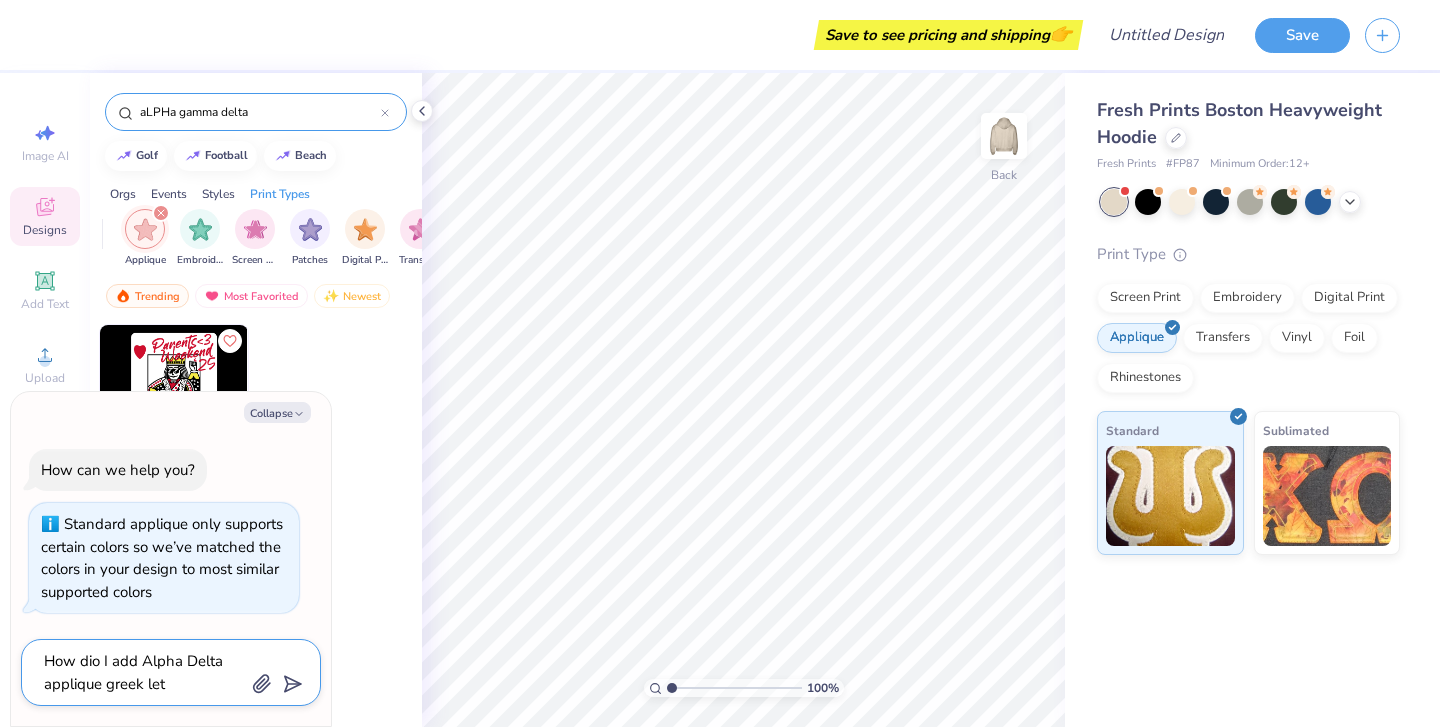 type on "x" 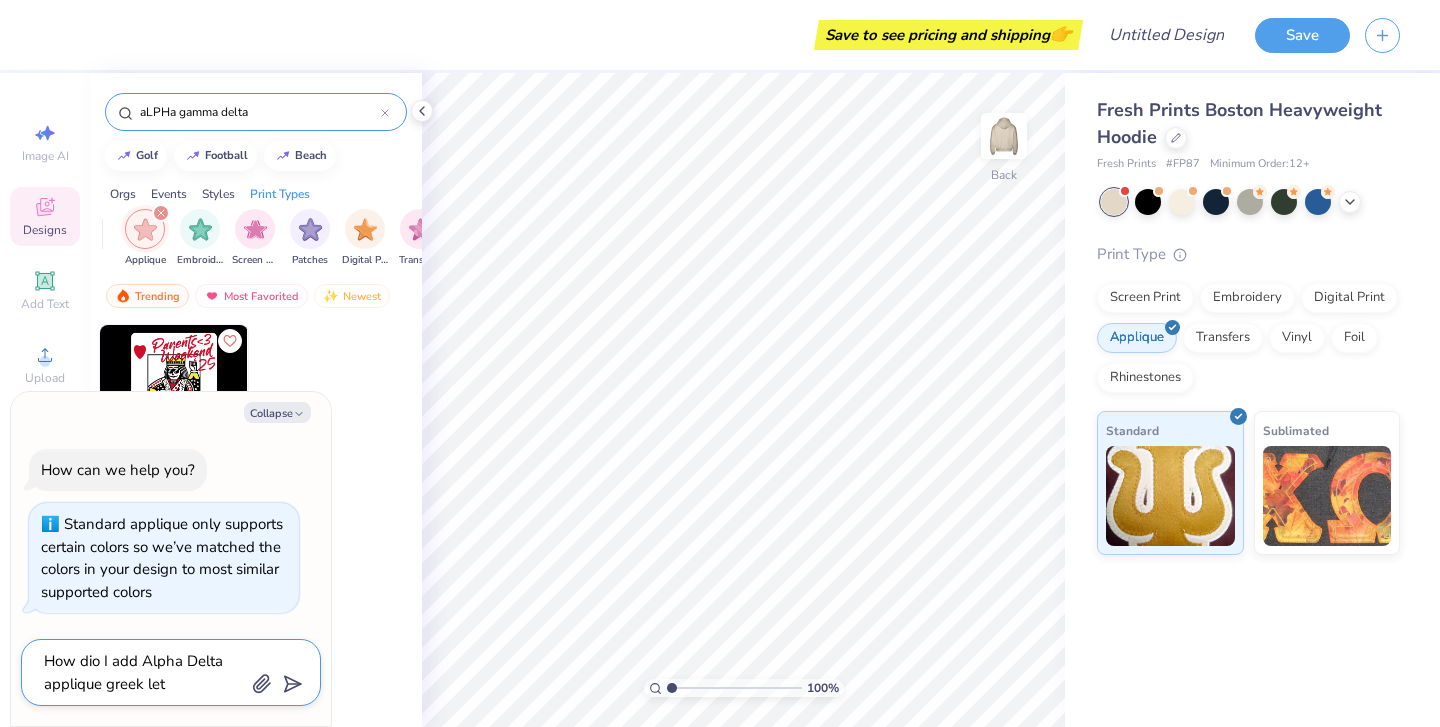 type on "How dio I add Alpha Delta applique greek lett" 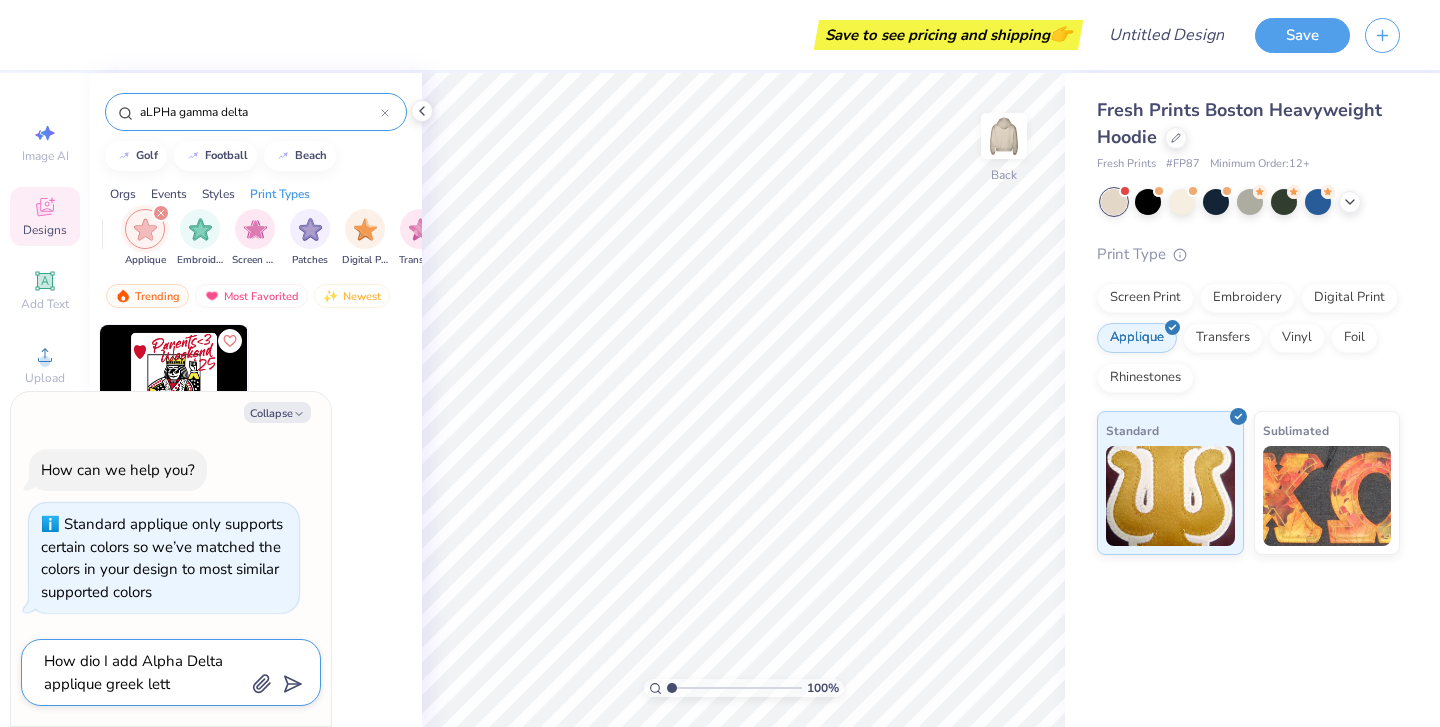 type on "x" 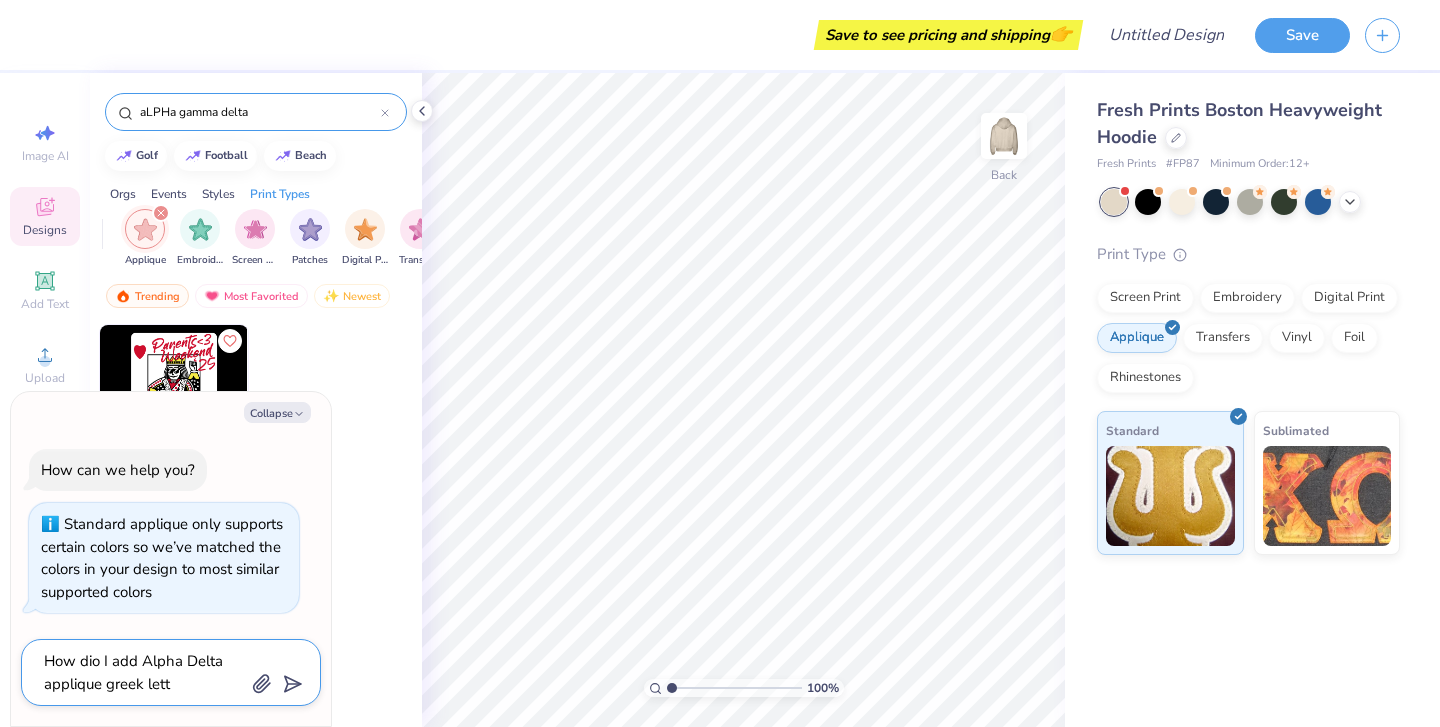 type on "How dio I add Alpha Delta applique greek lette" 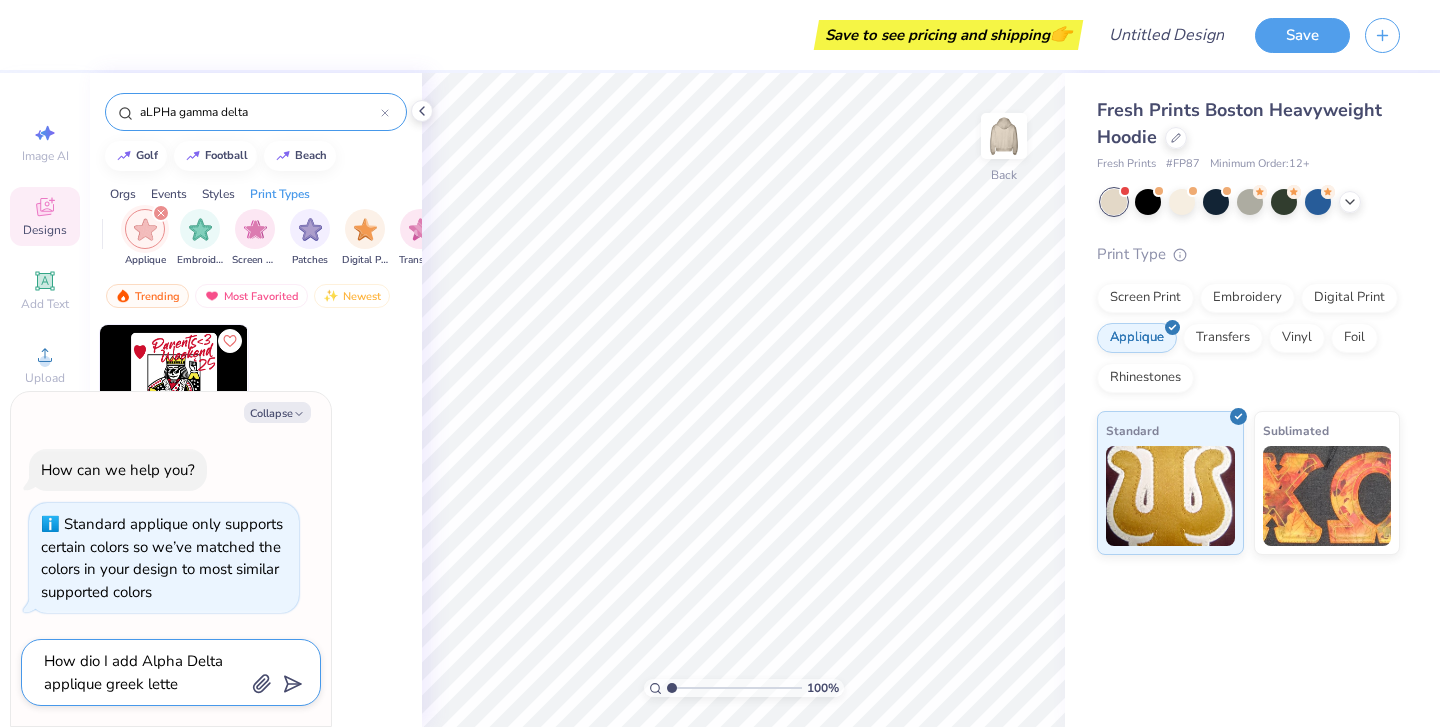 type on "x" 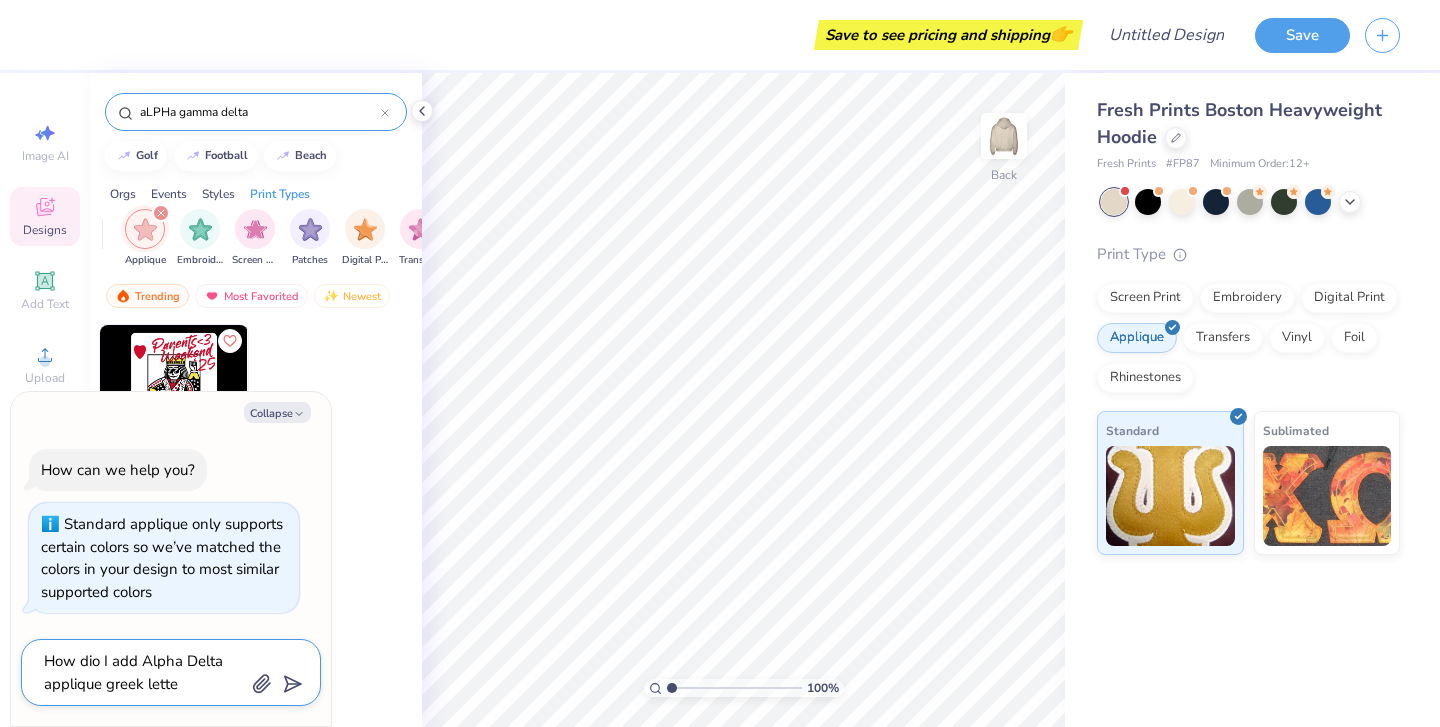 type on "How dio I add Alpha Delta applique greek letter" 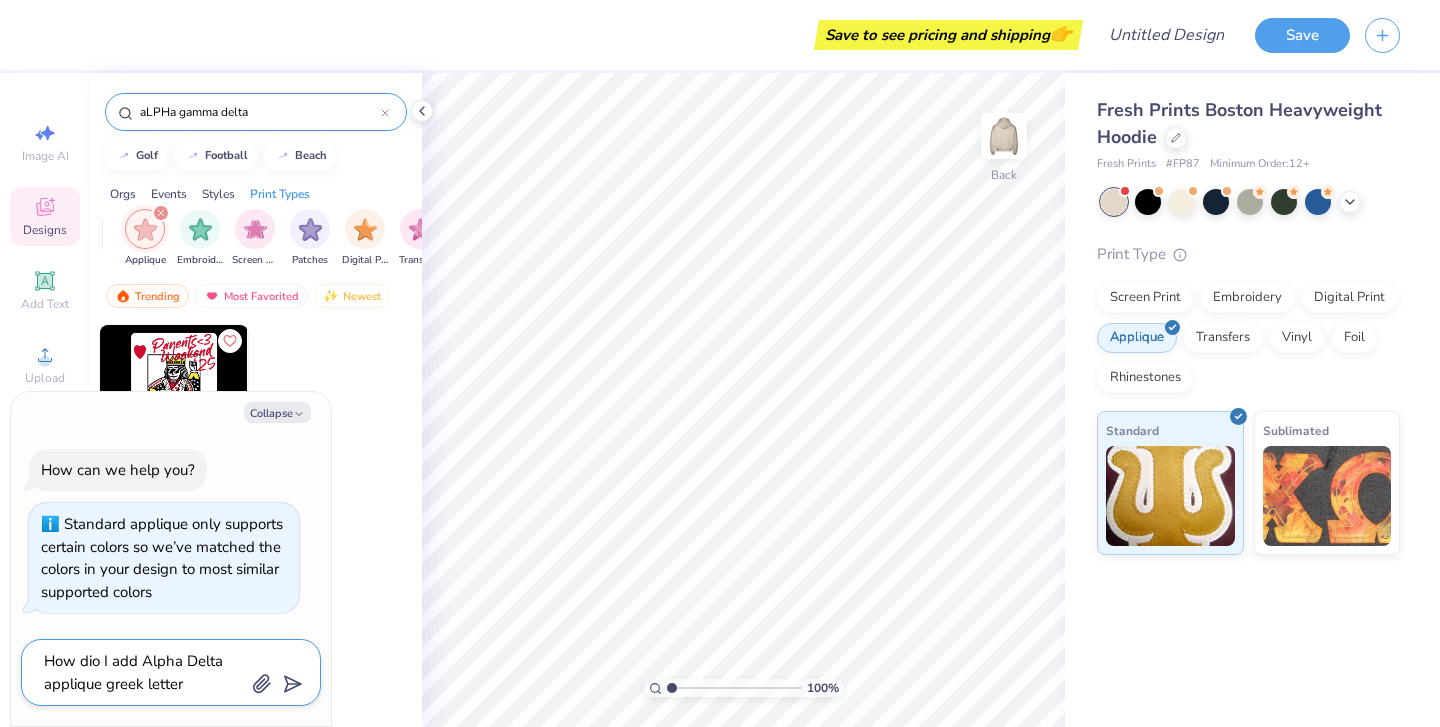 type on "x" 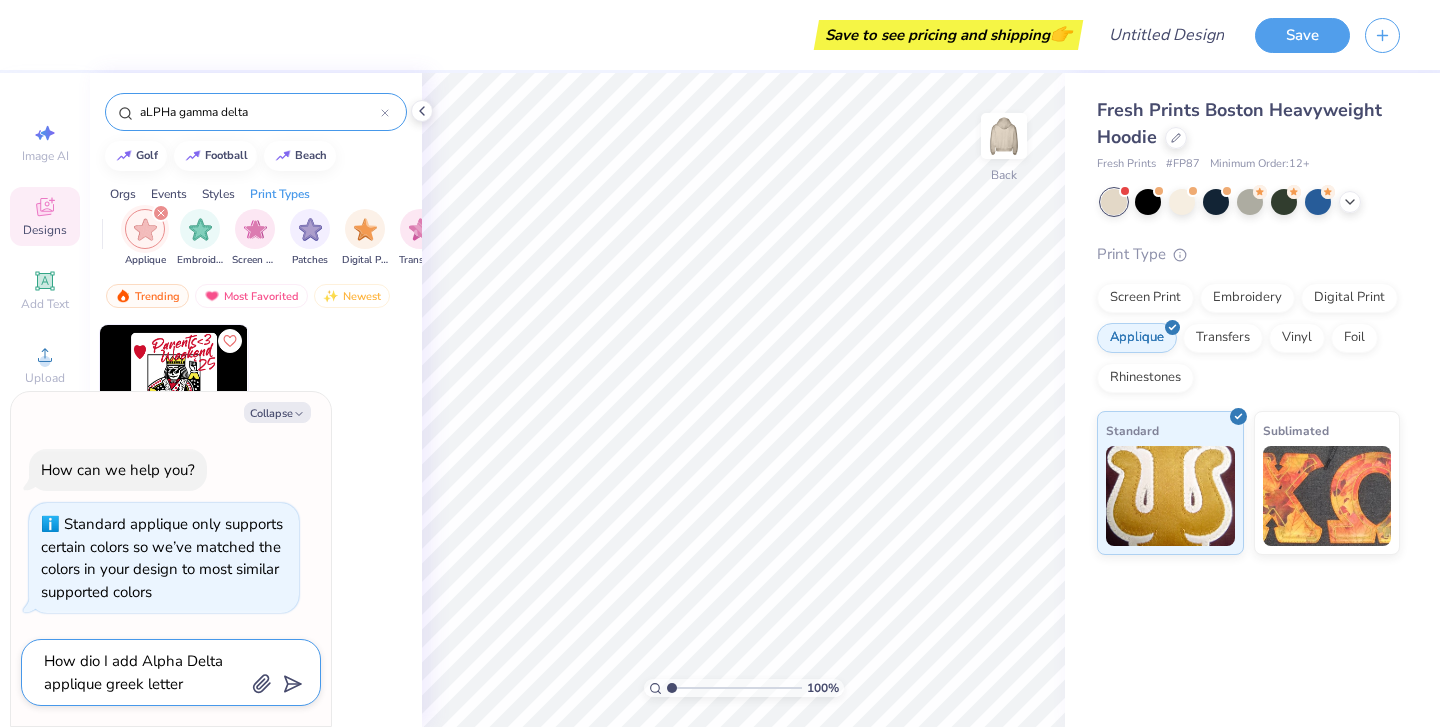 type on "How dio I add Alpha Delta applique greek letters" 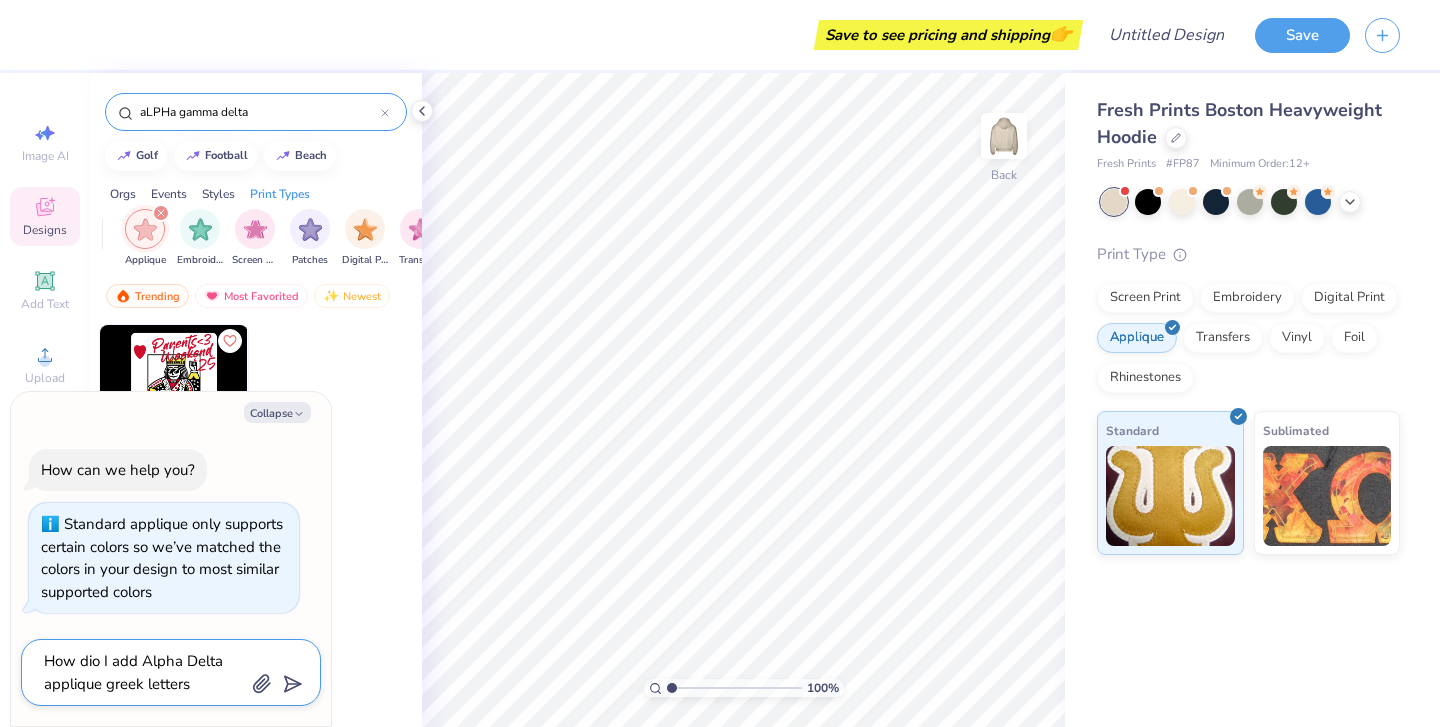 type on "x" 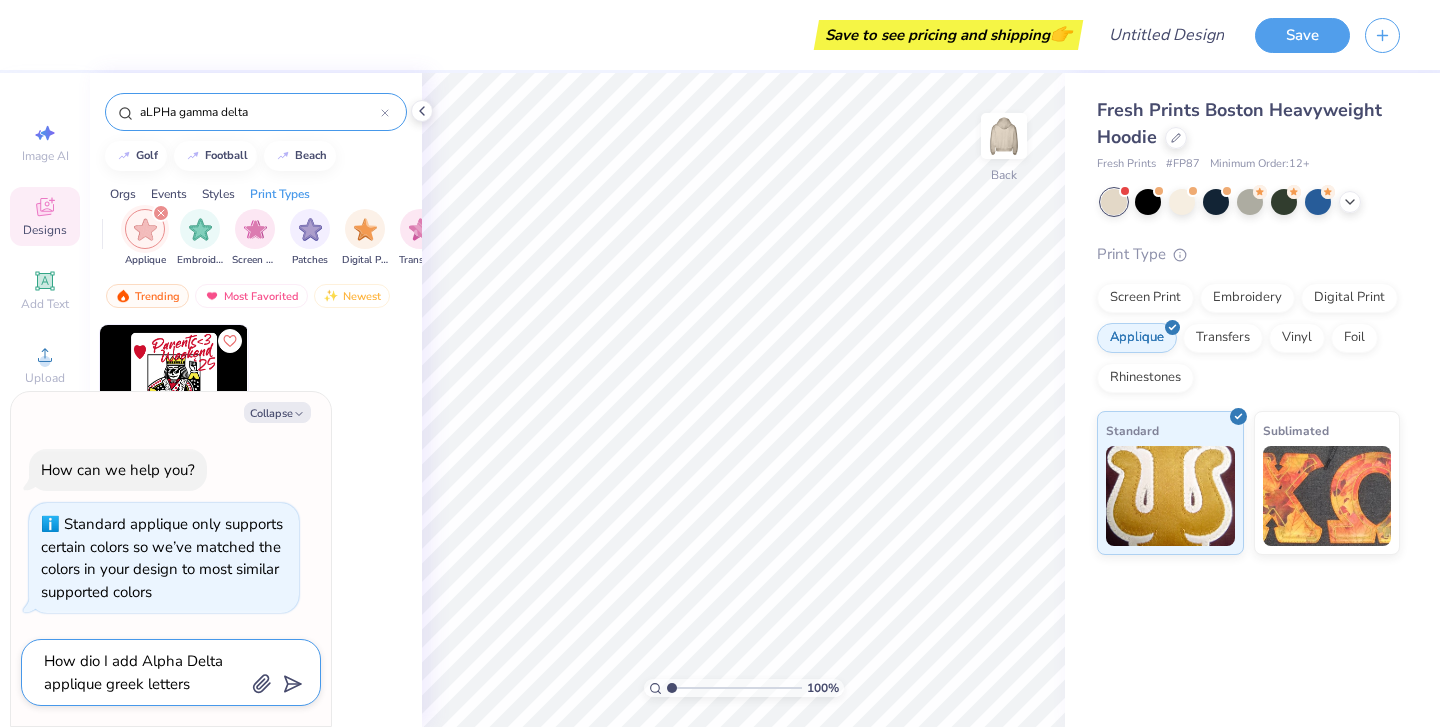type on "How dio I add Alpha Delta applique greek letters?" 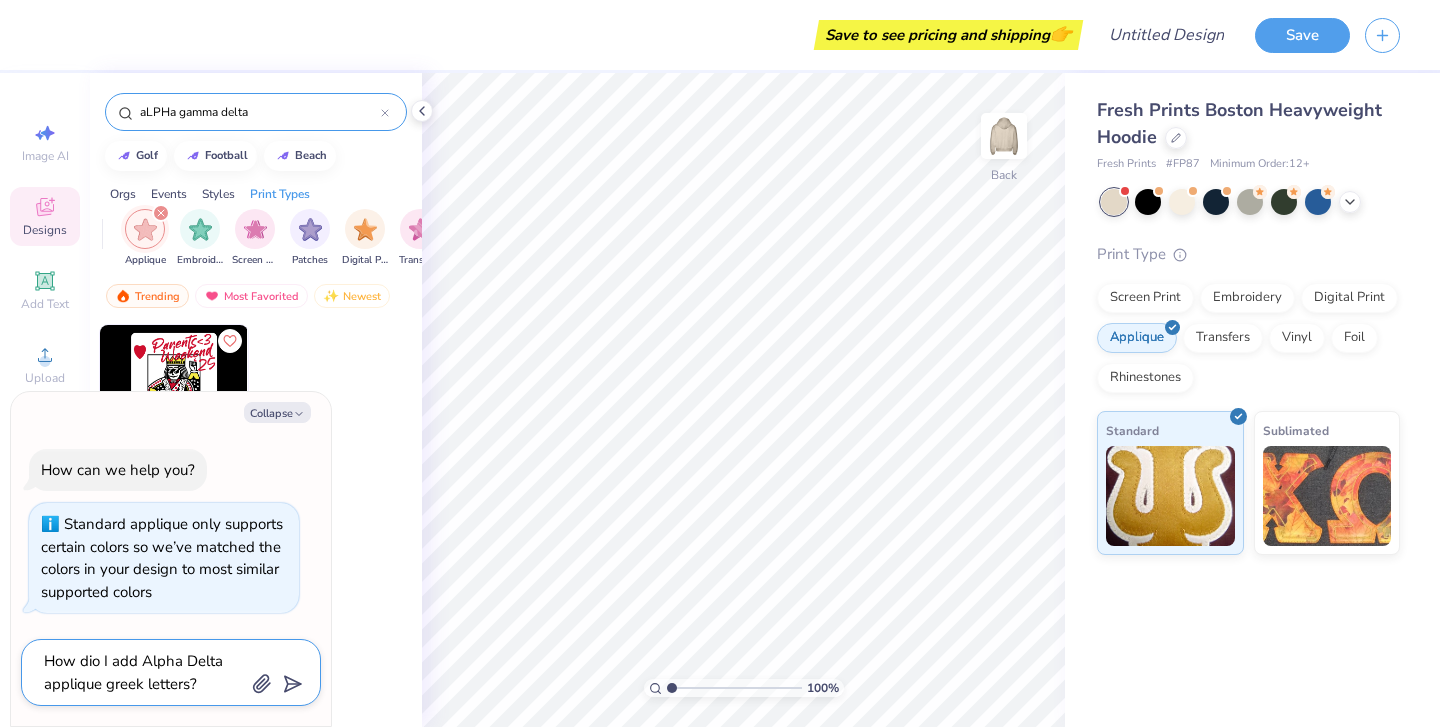 type on "x" 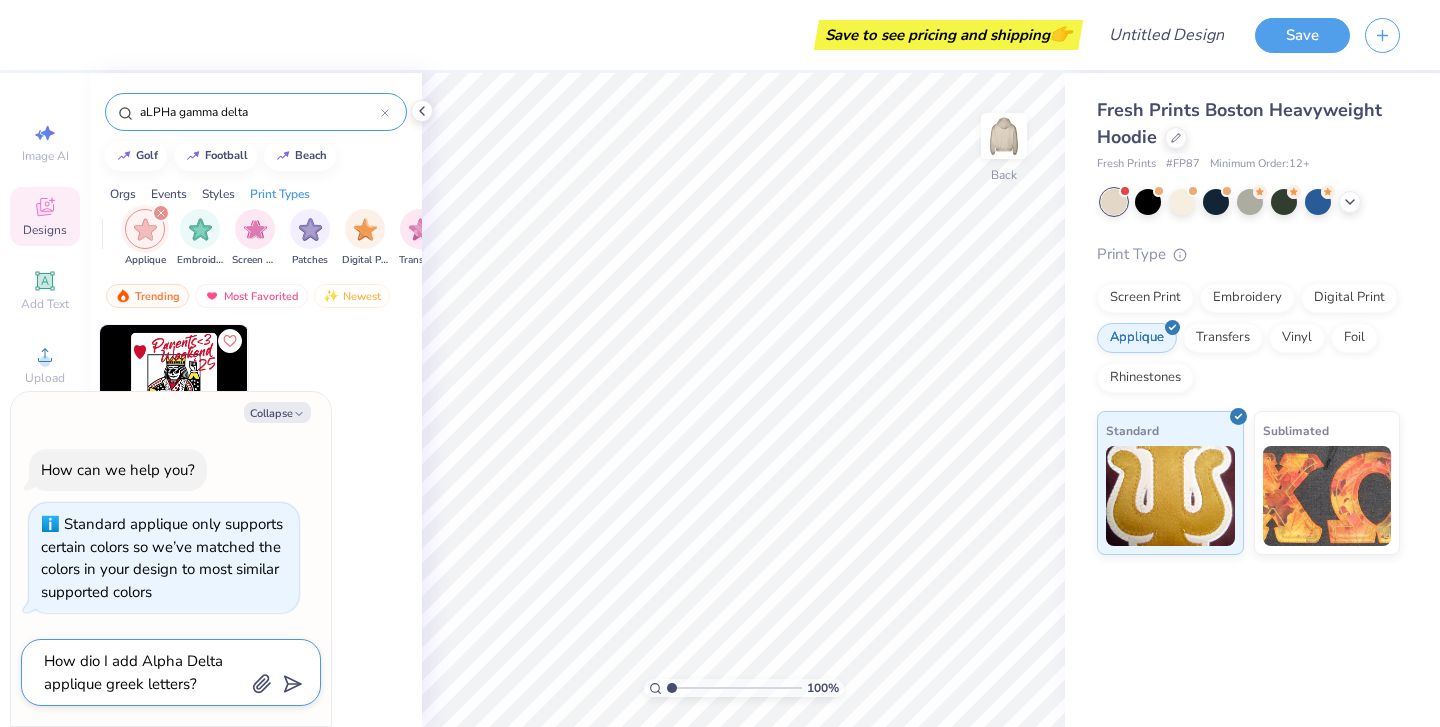 type on "How dio I add Alpha Delta applique greek letters??" 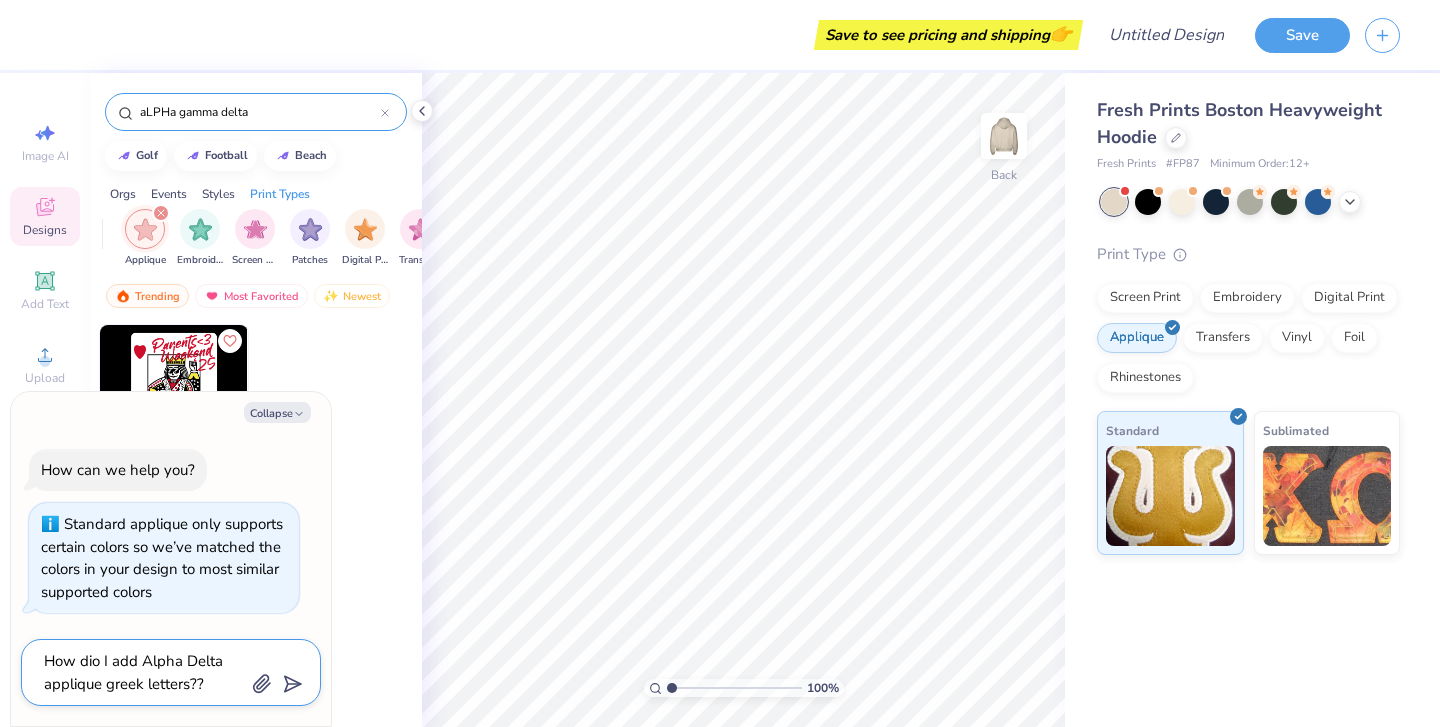 type on "x" 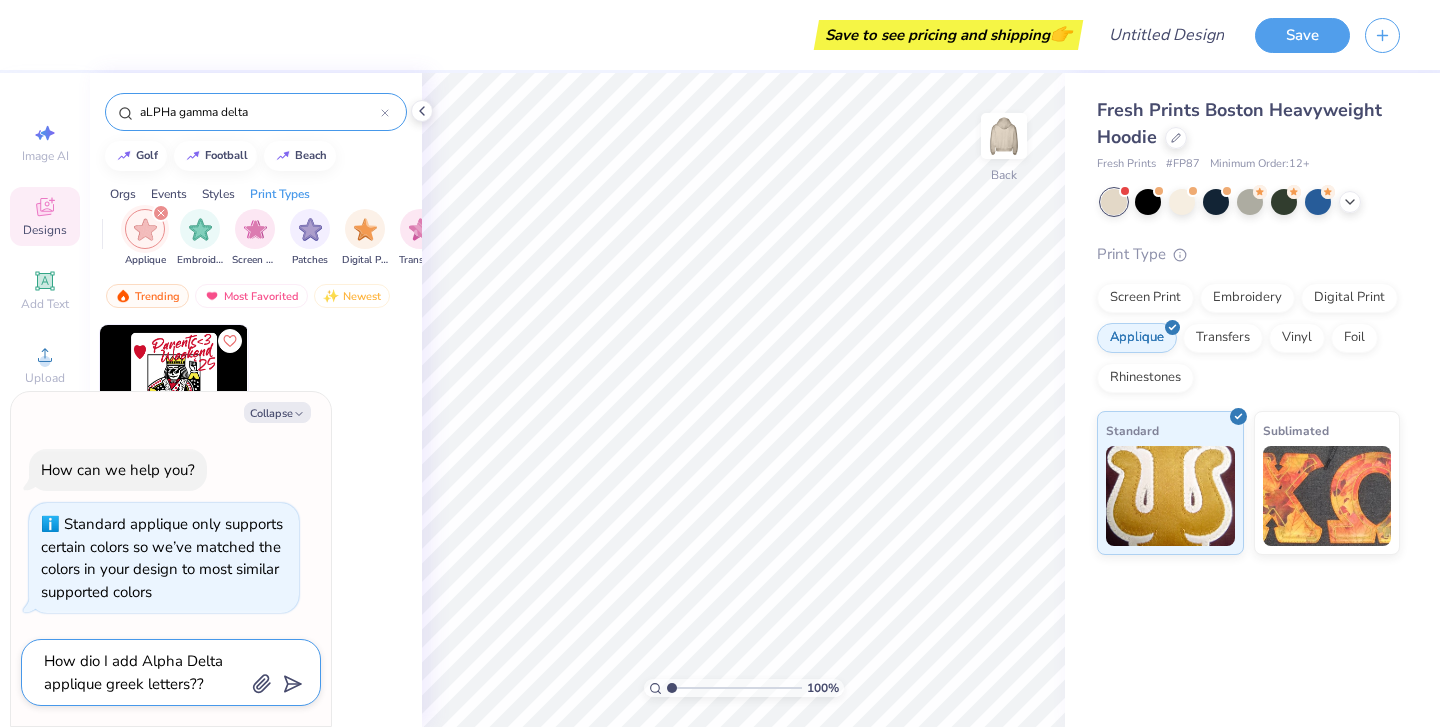 type on "How dio I add Alpha Delta applique greek letters???" 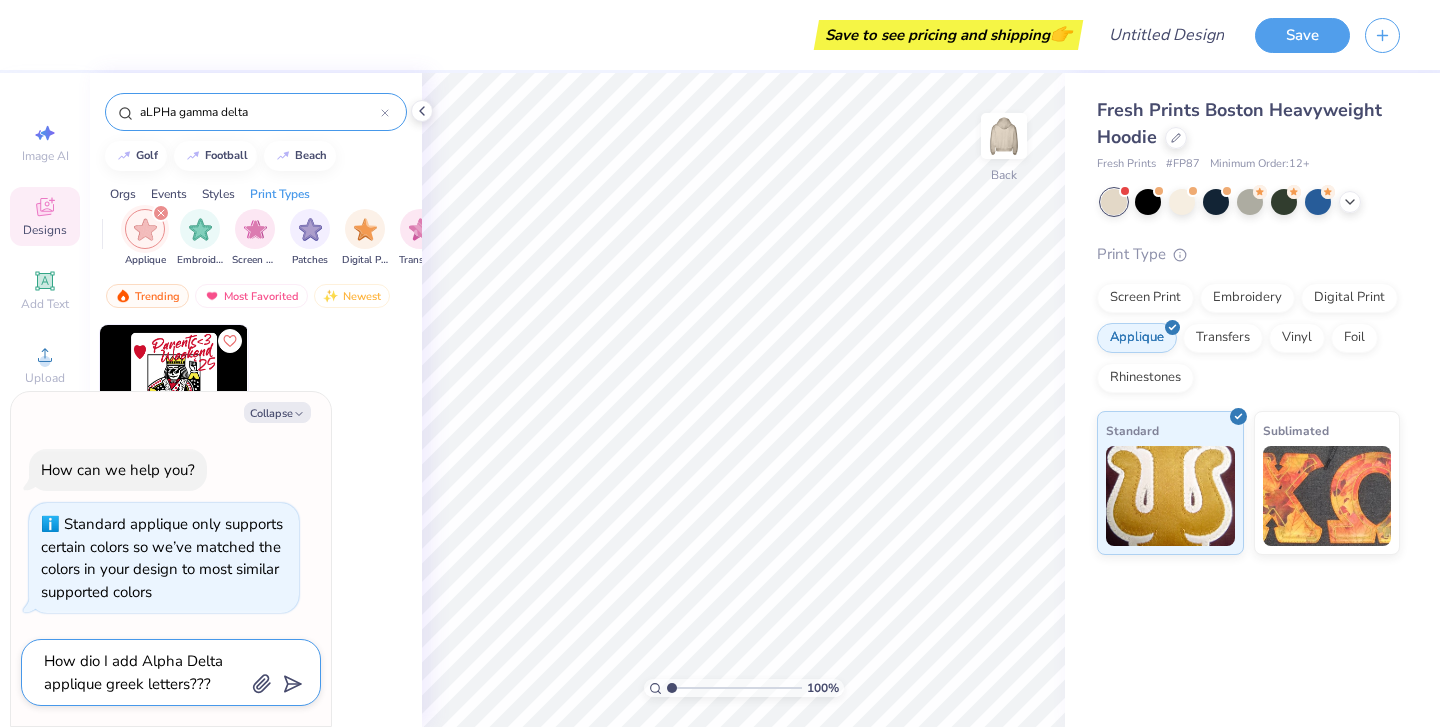 type on "x" 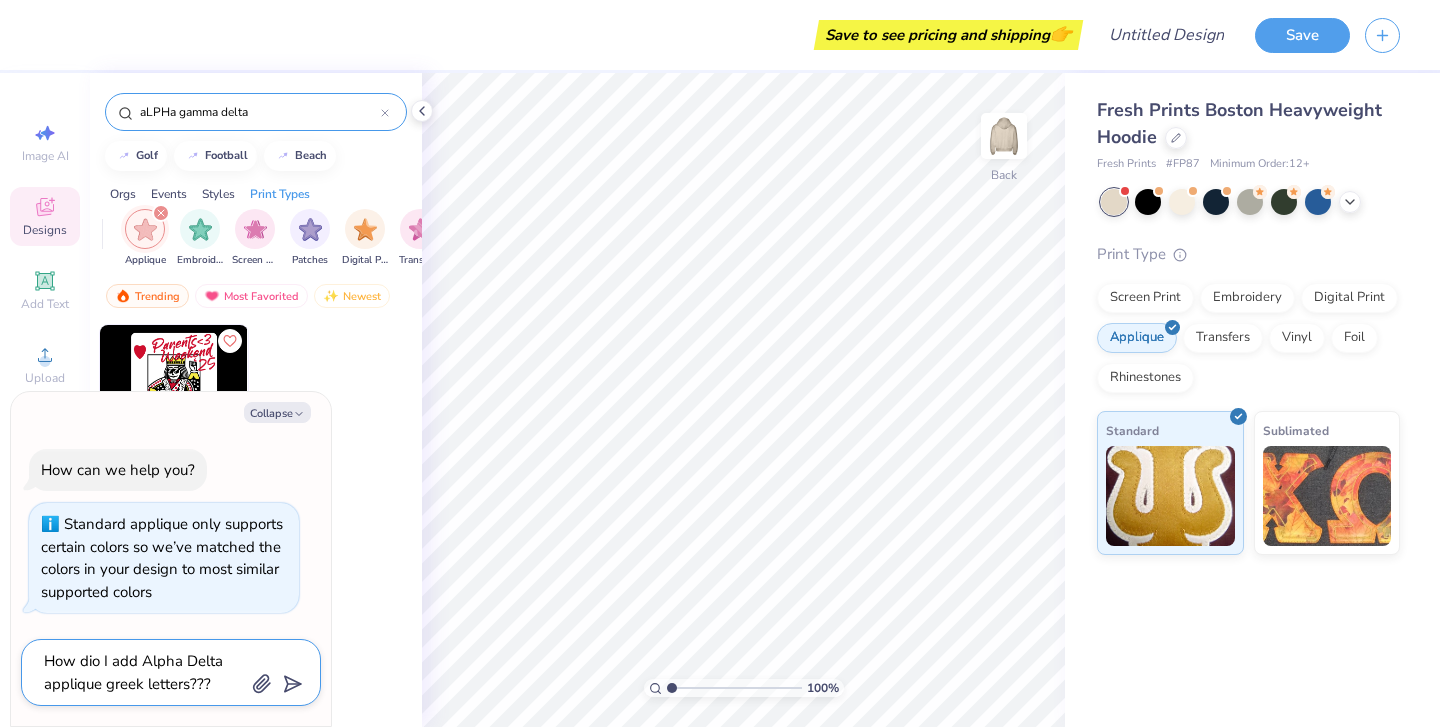 type on "How dio I add Alpha Delta applique greek letters????" 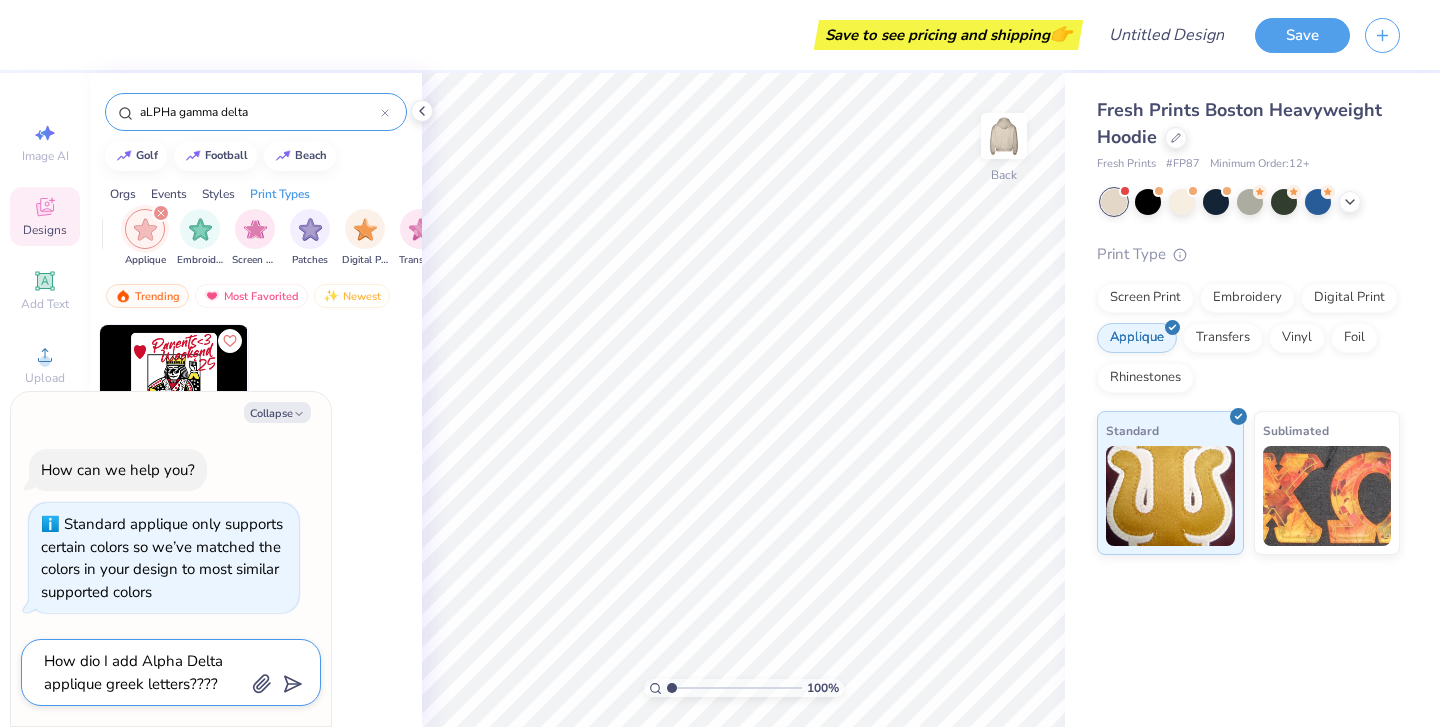type on "x" 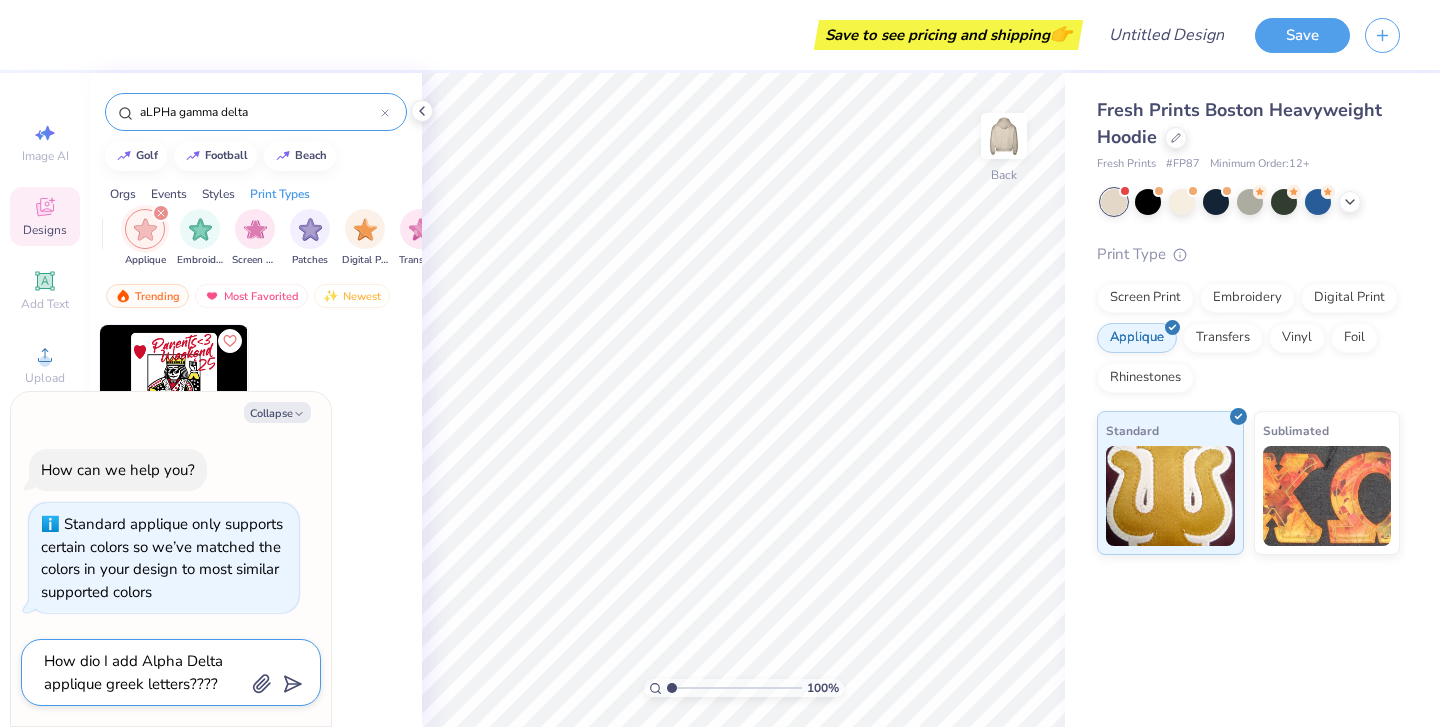 type on "How dio I add Alpha Delta applique greek letters????/" 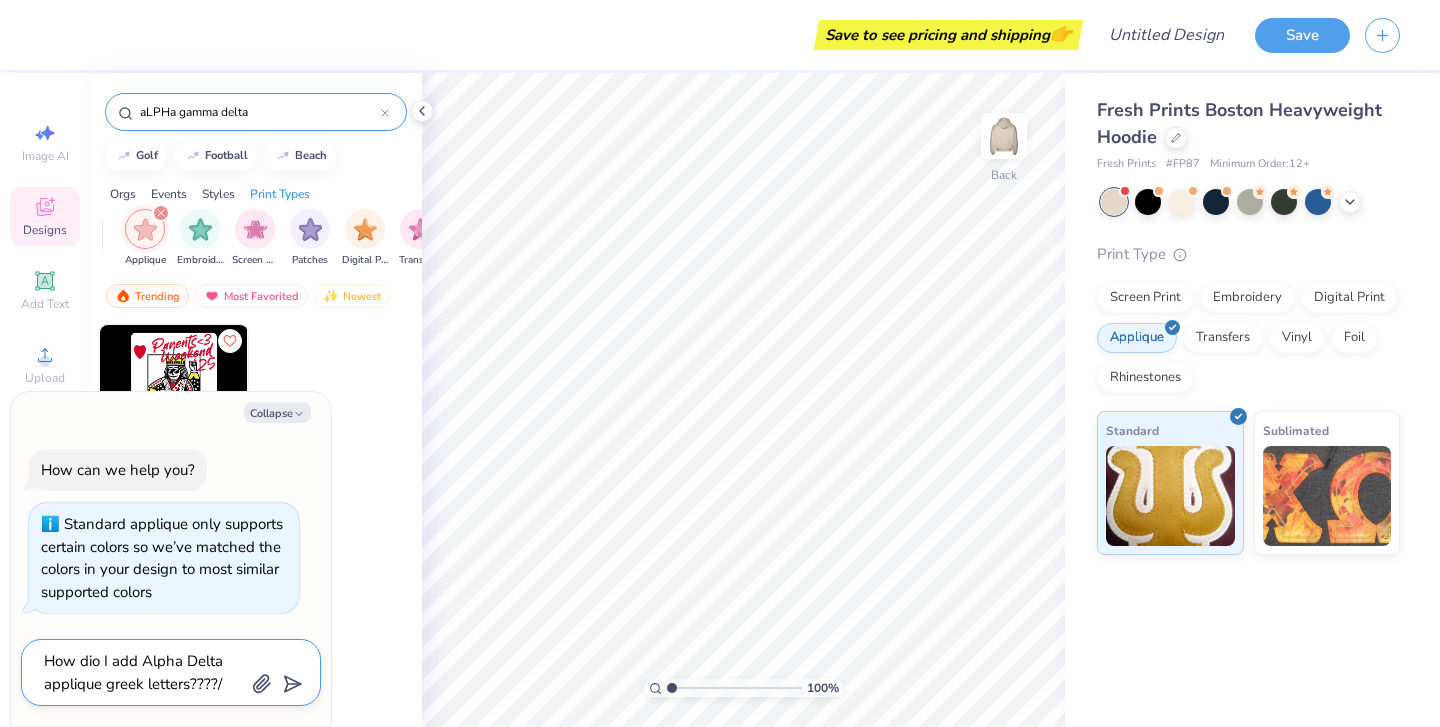 type on "x" 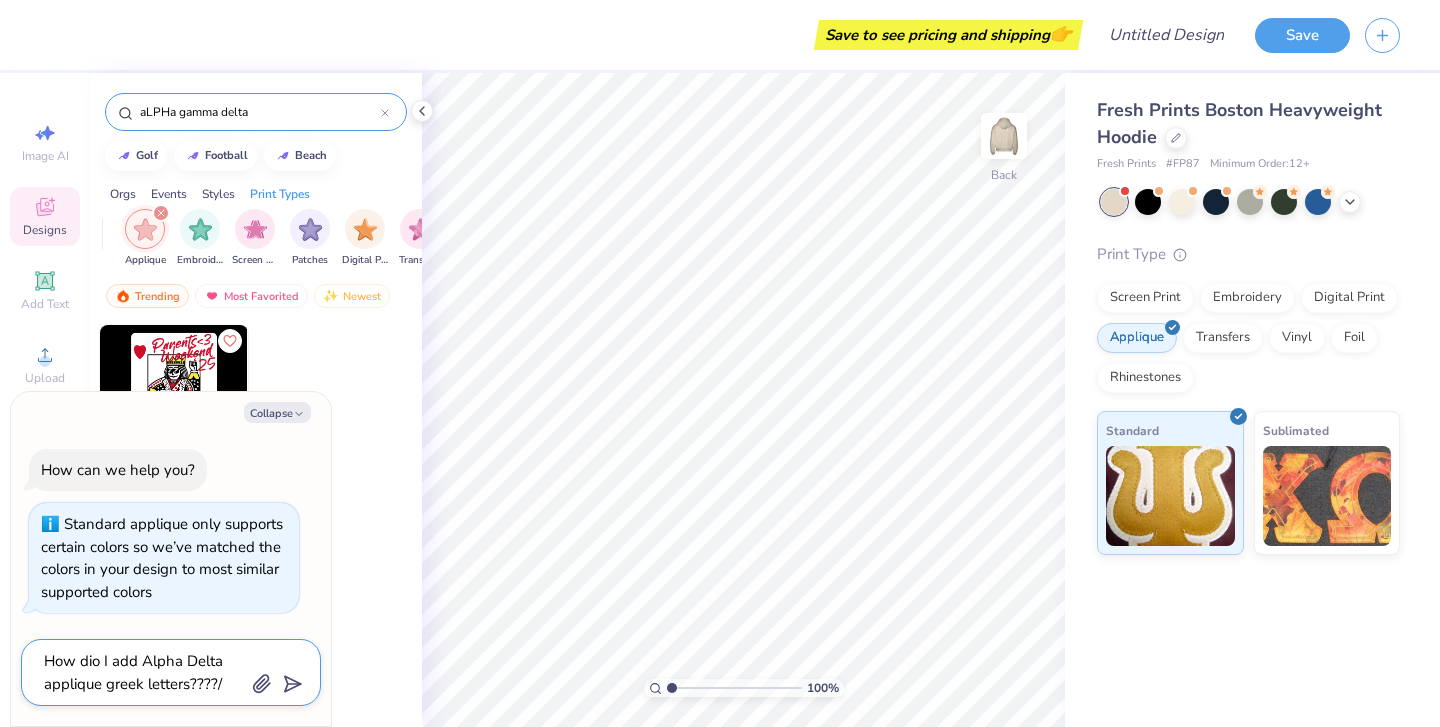 type on "How dio I add Alpha Delta applique greek letters????//" 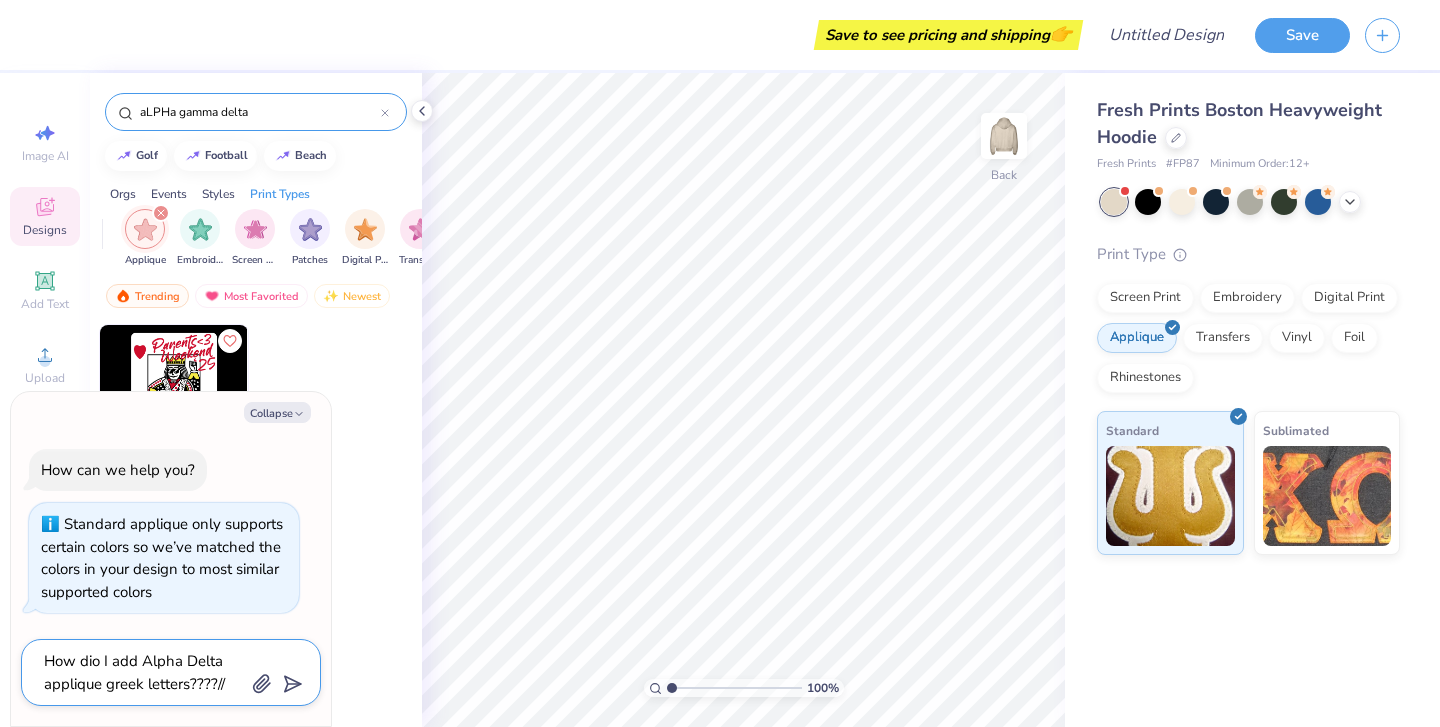 type on "x" 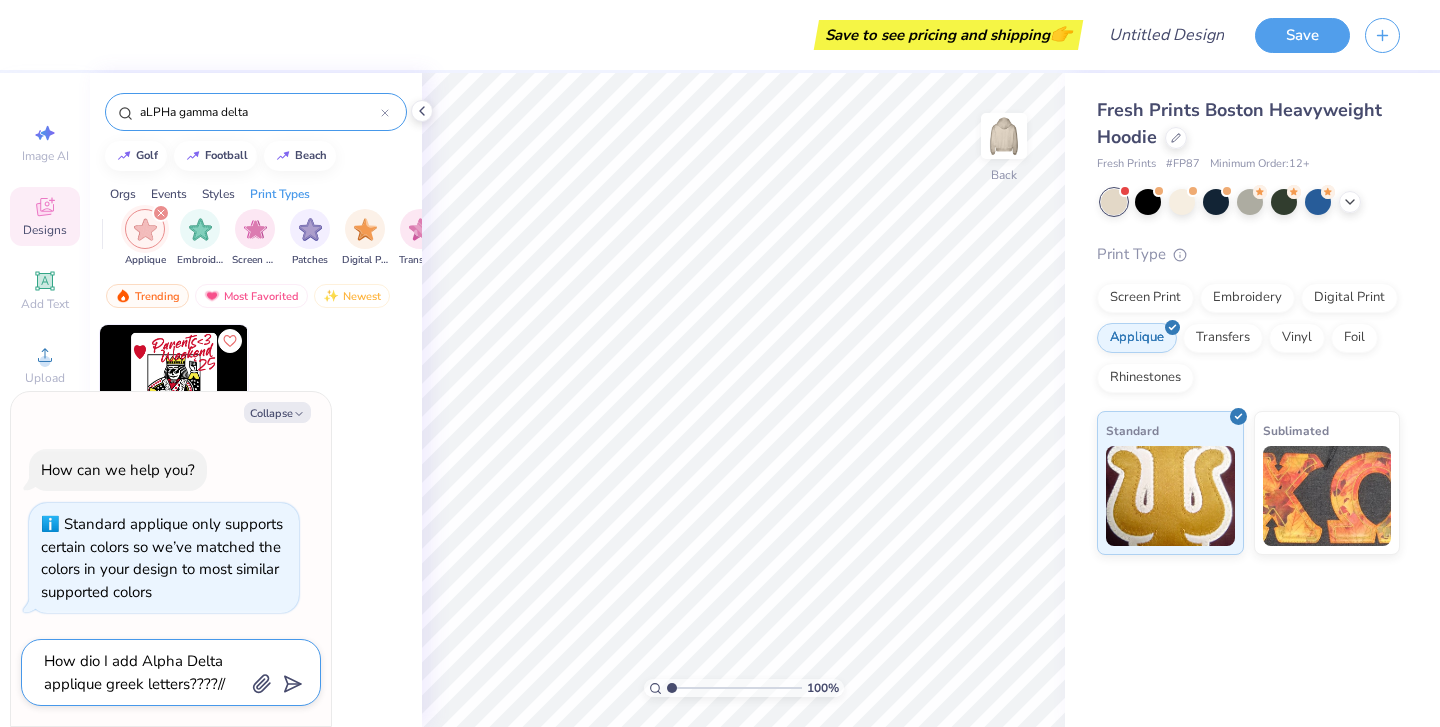 type on "How dio I add Alpha Delta applique greek letters????//?" 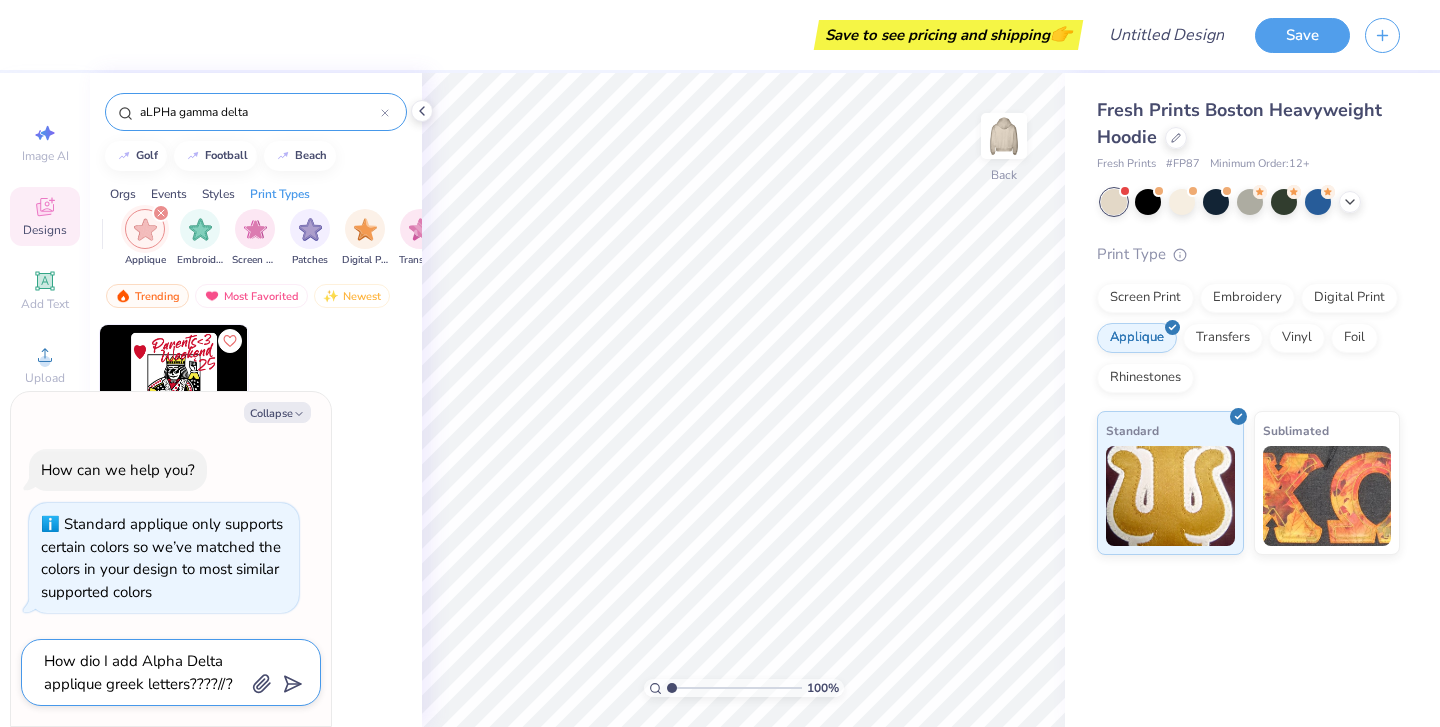 type on "x" 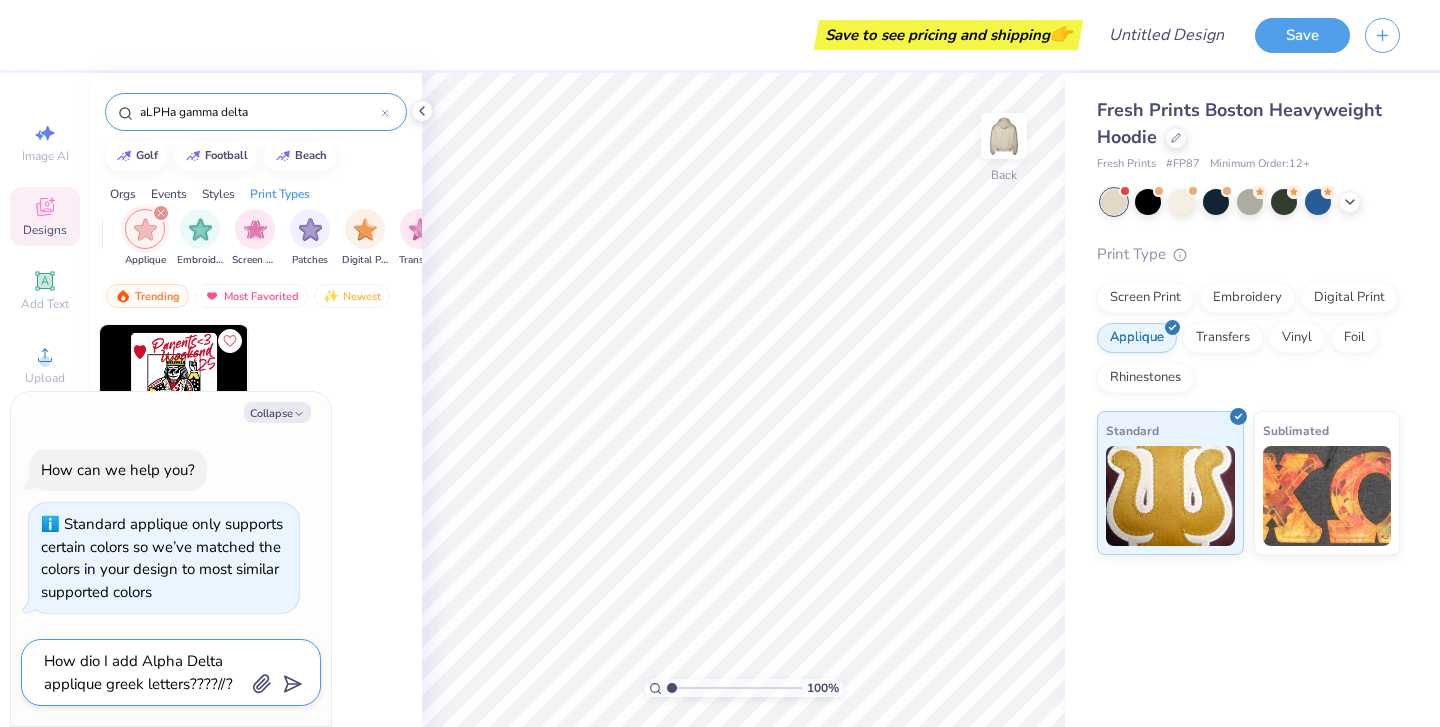 type on "How dio I add Alpha Delta applique greek letters????//" 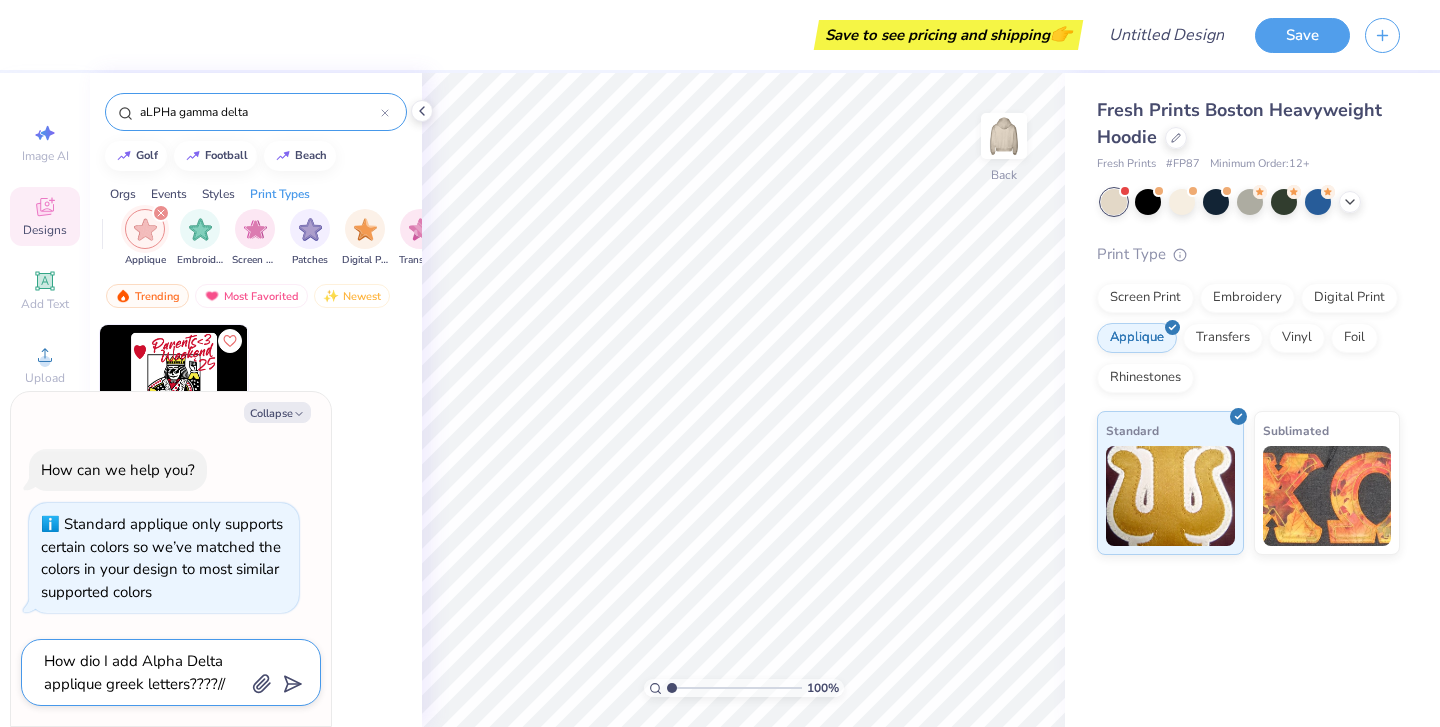 type on "x" 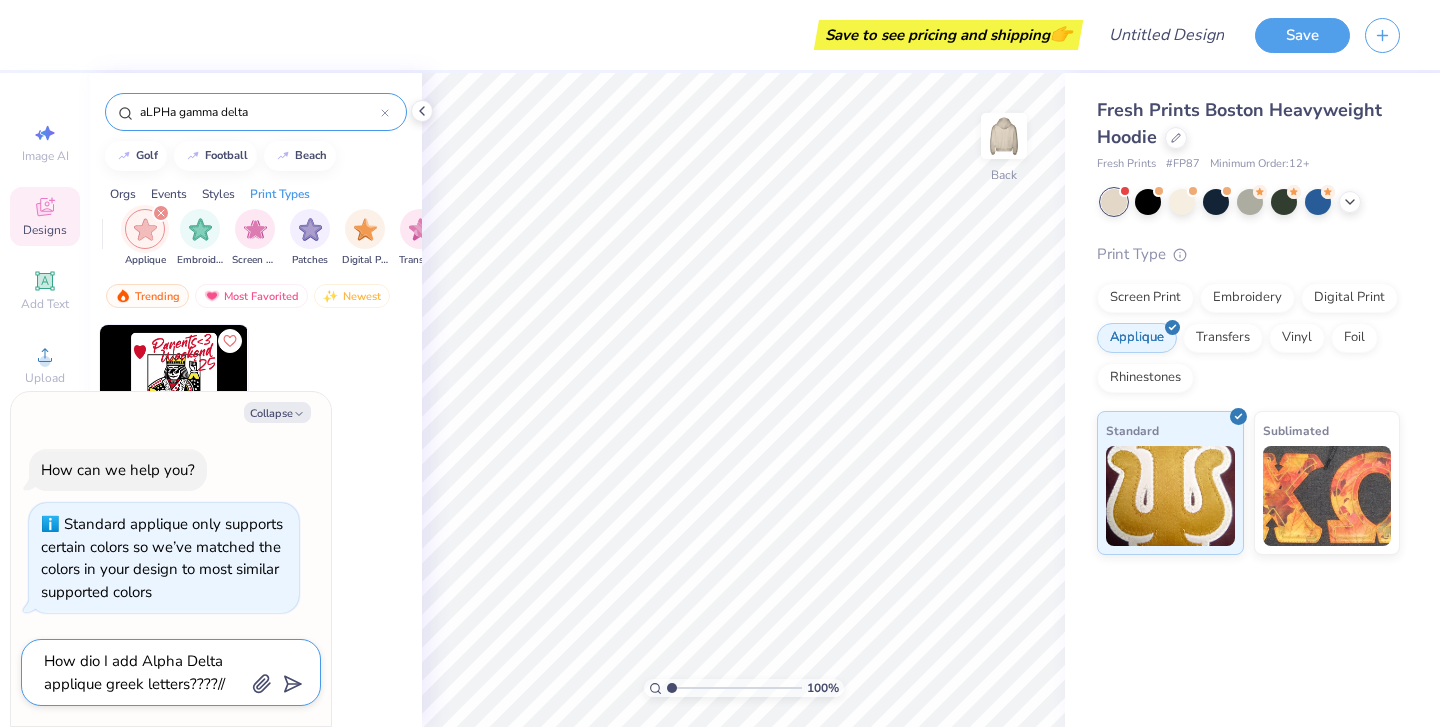 type on "How dio I add Alpha Delta applique greek letters????/" 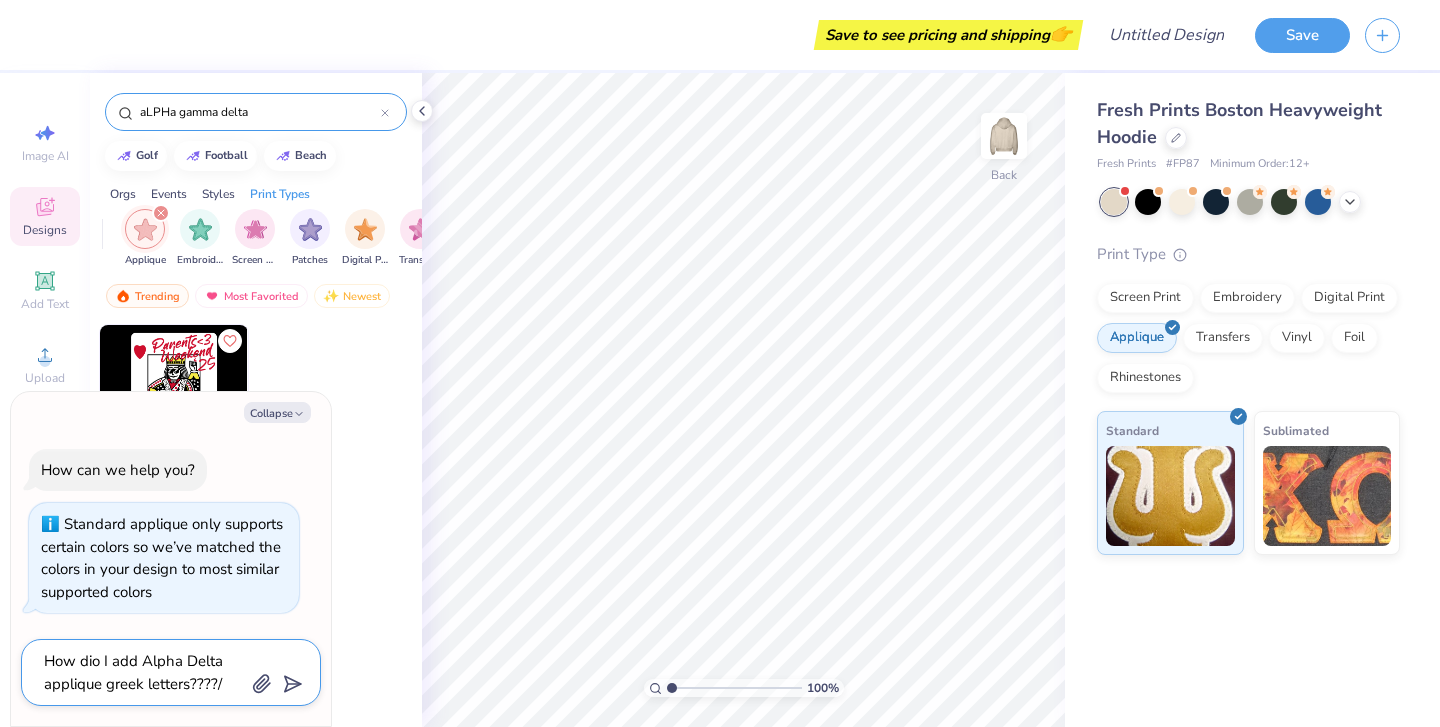 type on "x" 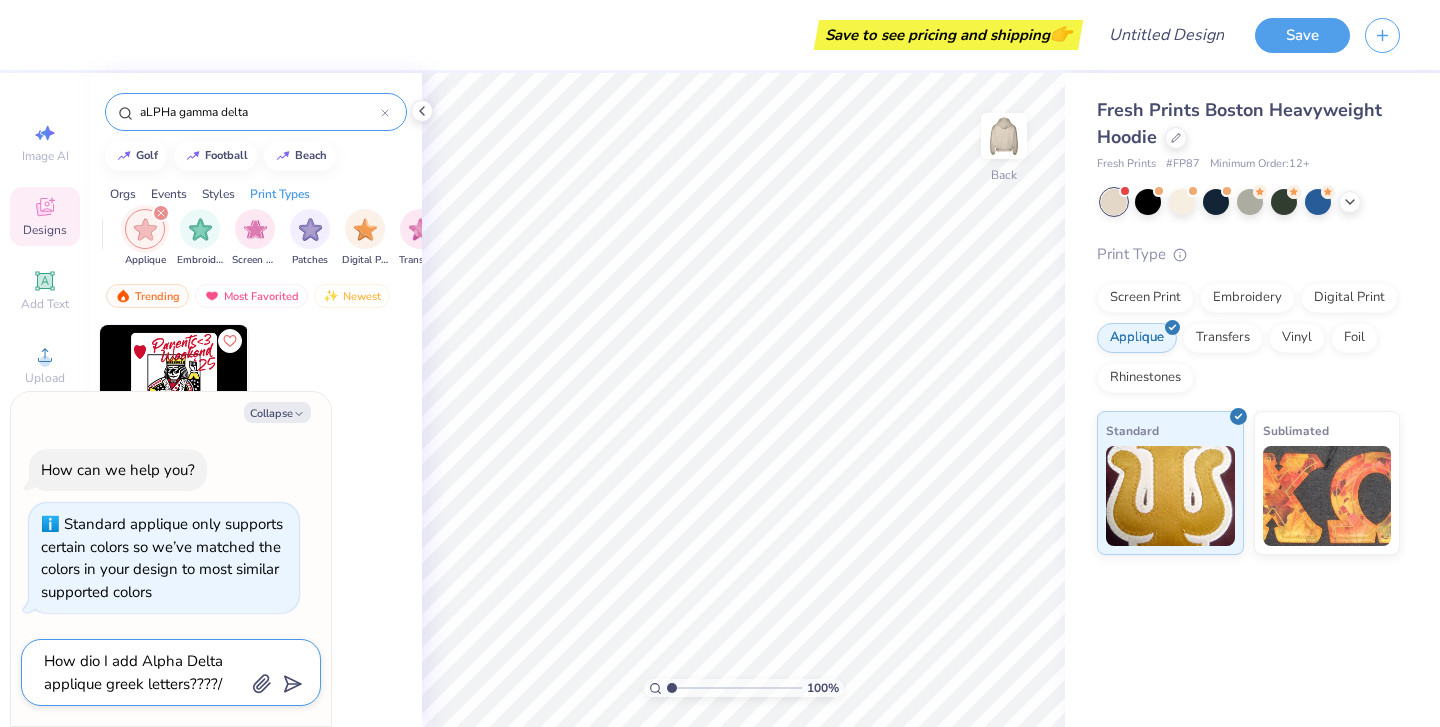 type on "How dio I add Alpha Delta applique greek letters????" 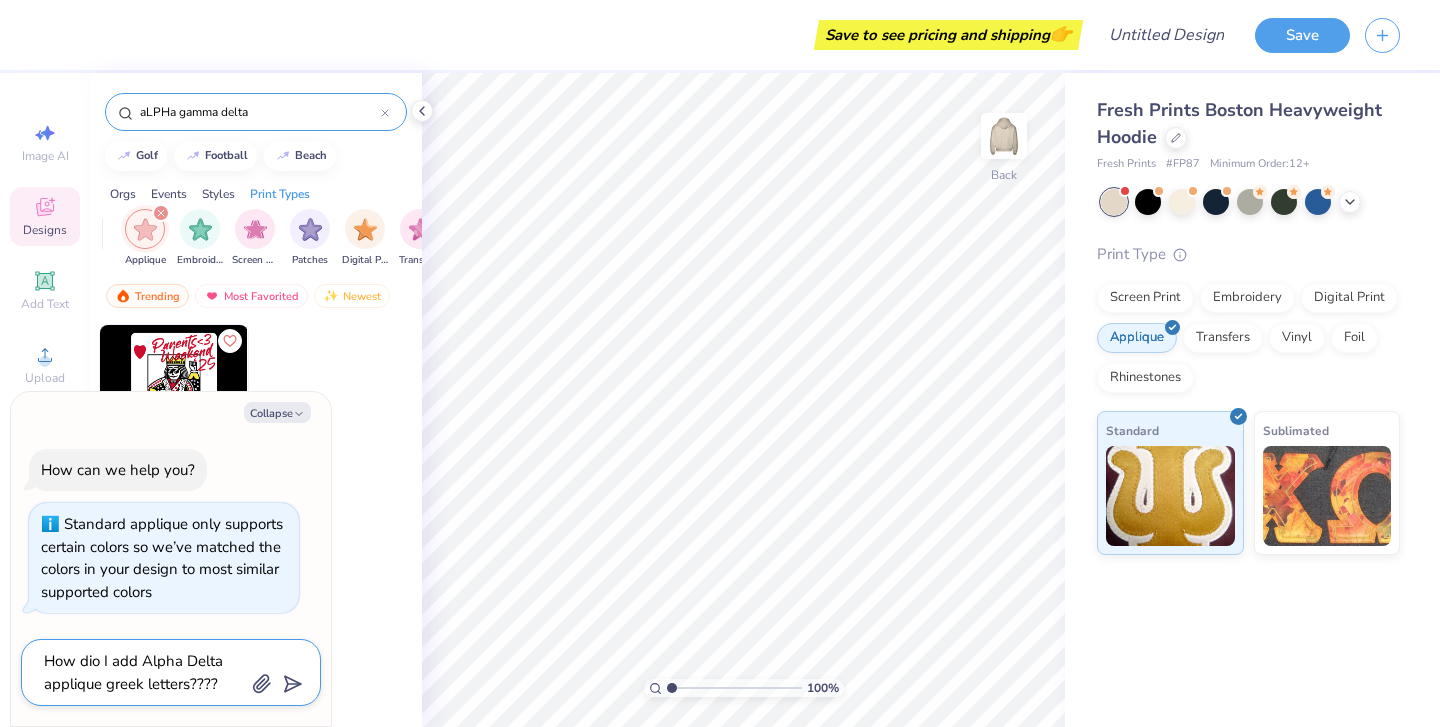 type on "x" 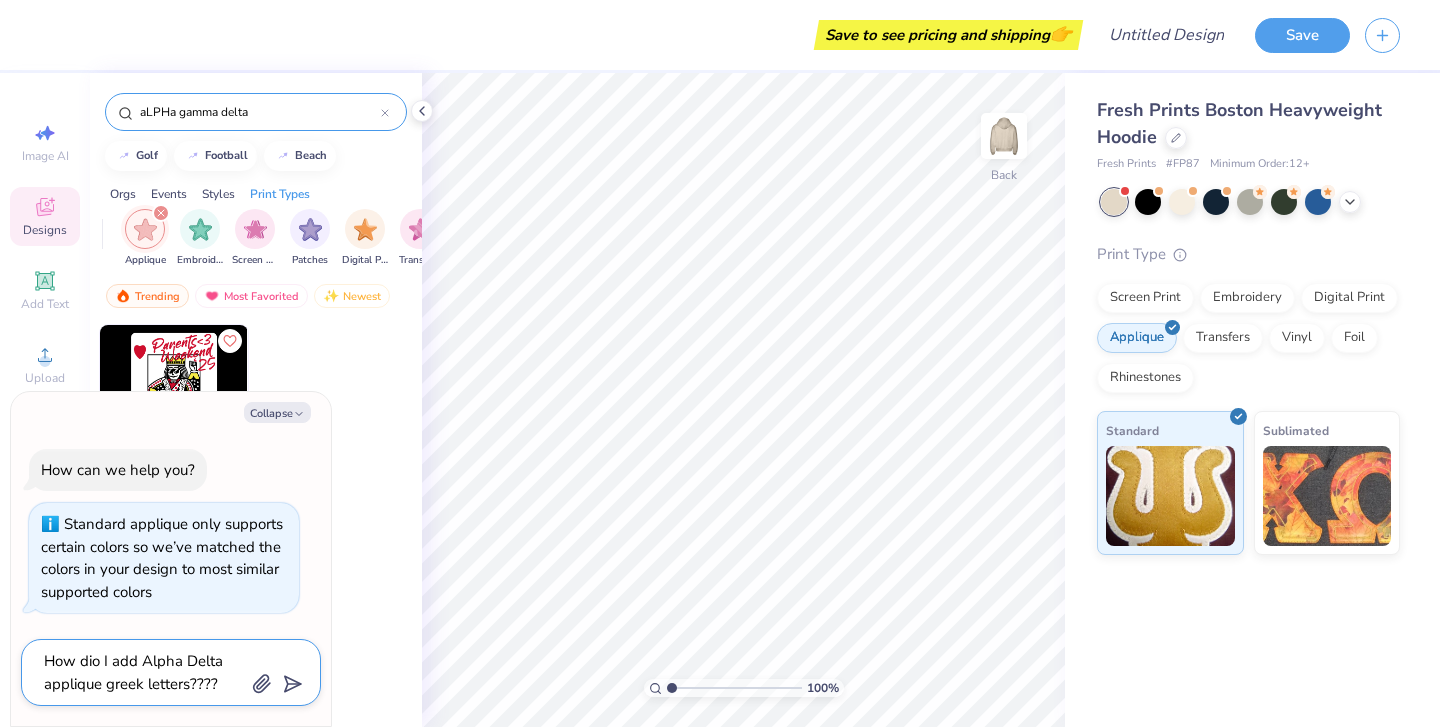 type on "How dio I add Alpha Delta applique greek letters???" 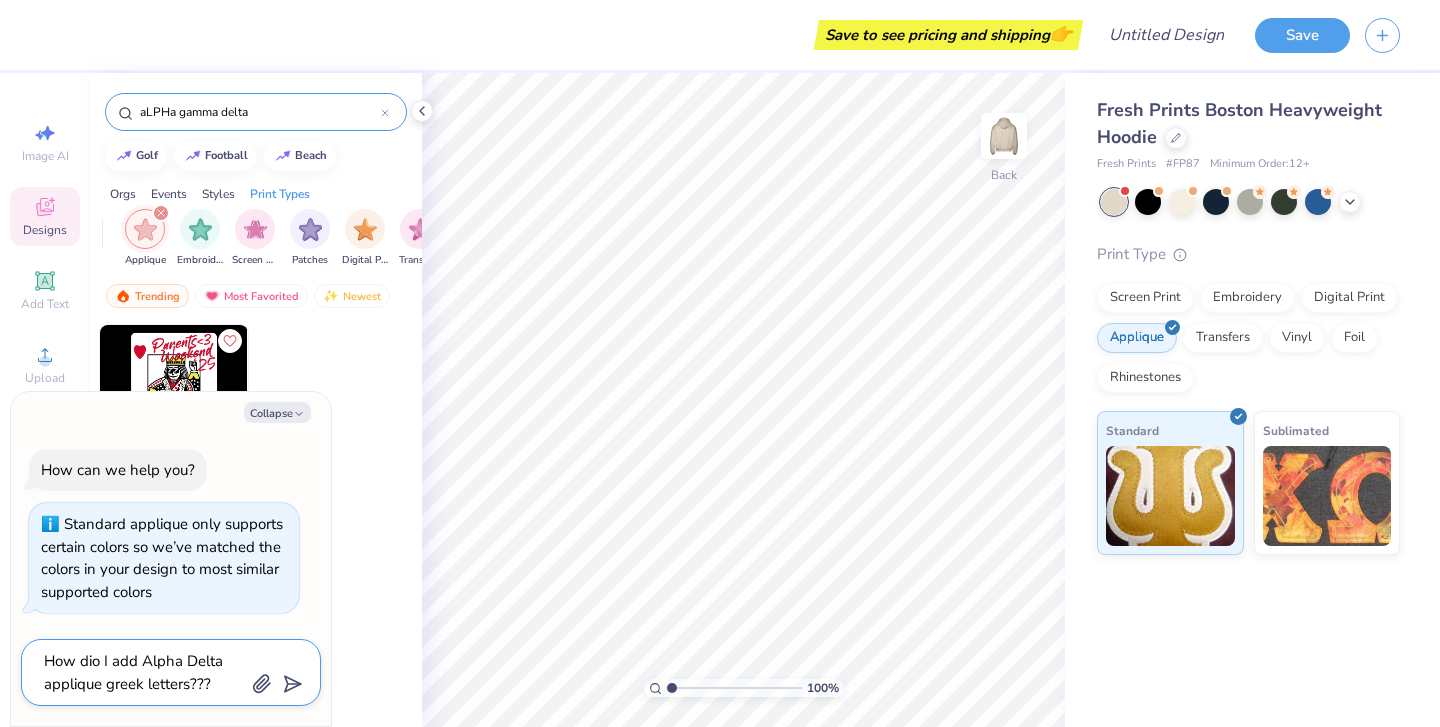 type on "x" 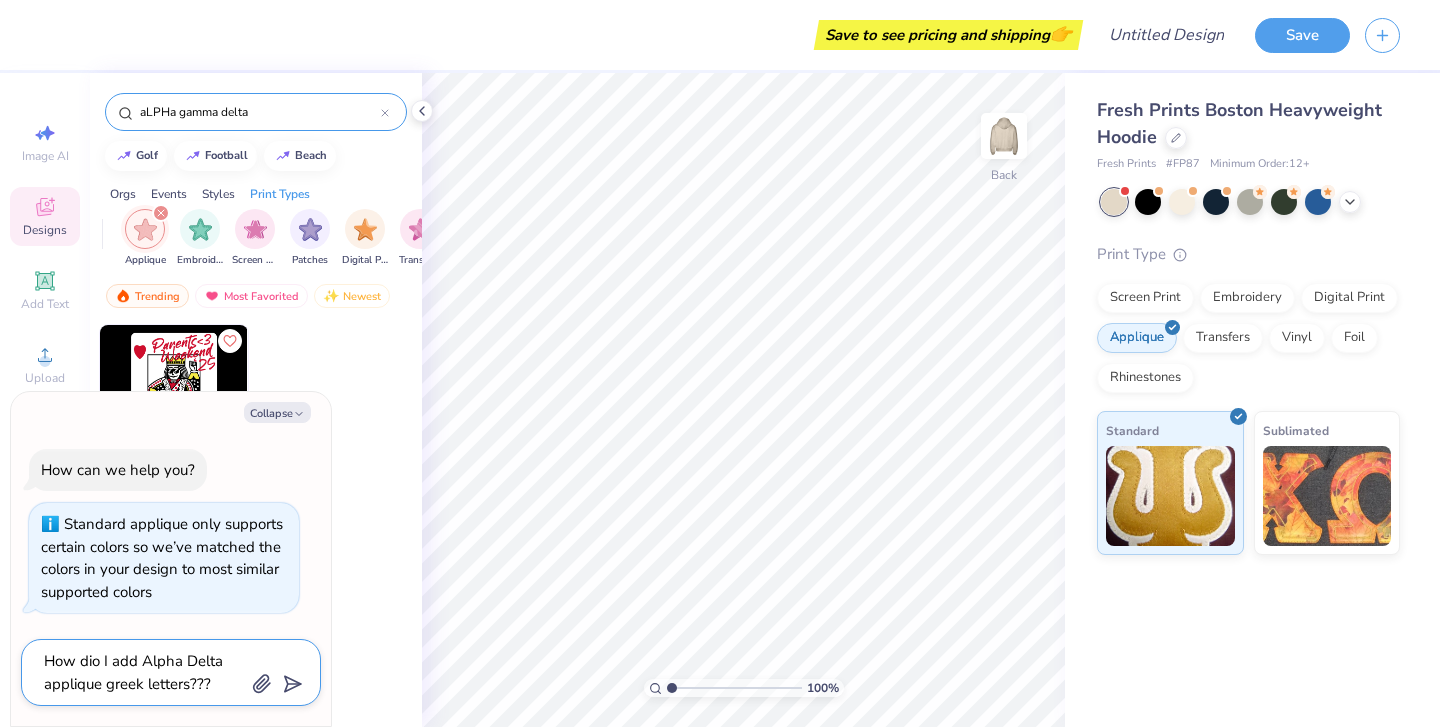 type on "How dio I add Alpha Delta applique greek letters??" 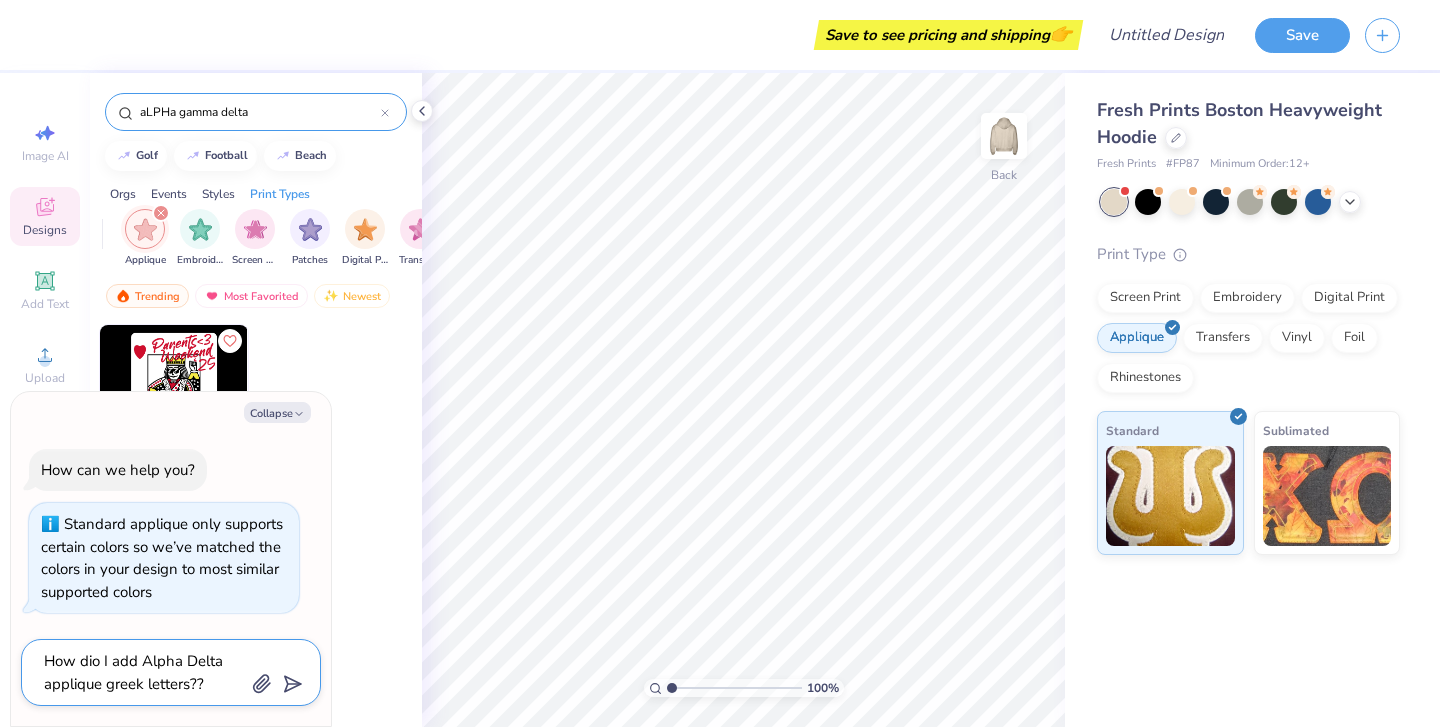 type on "x" 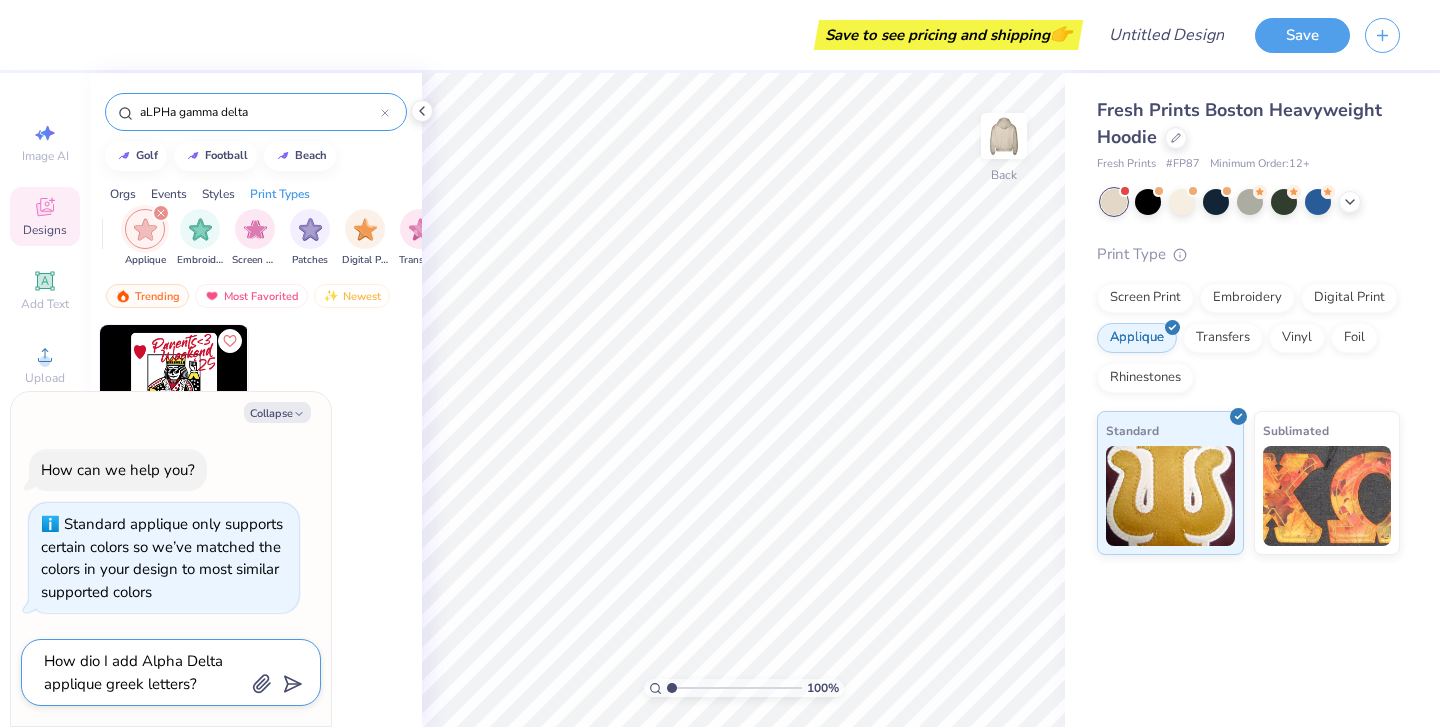 type on "How dio I add Alpha Delta applique greek letters?" 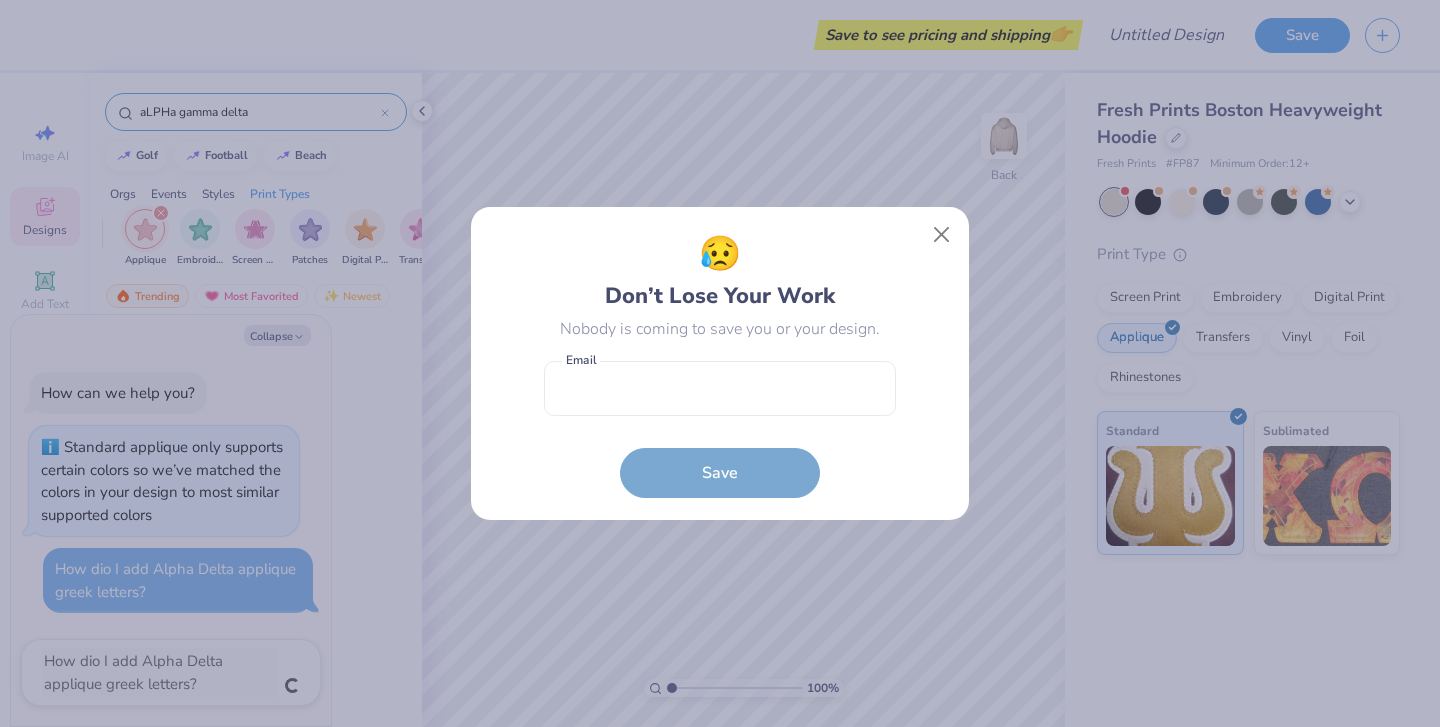 type on "x" 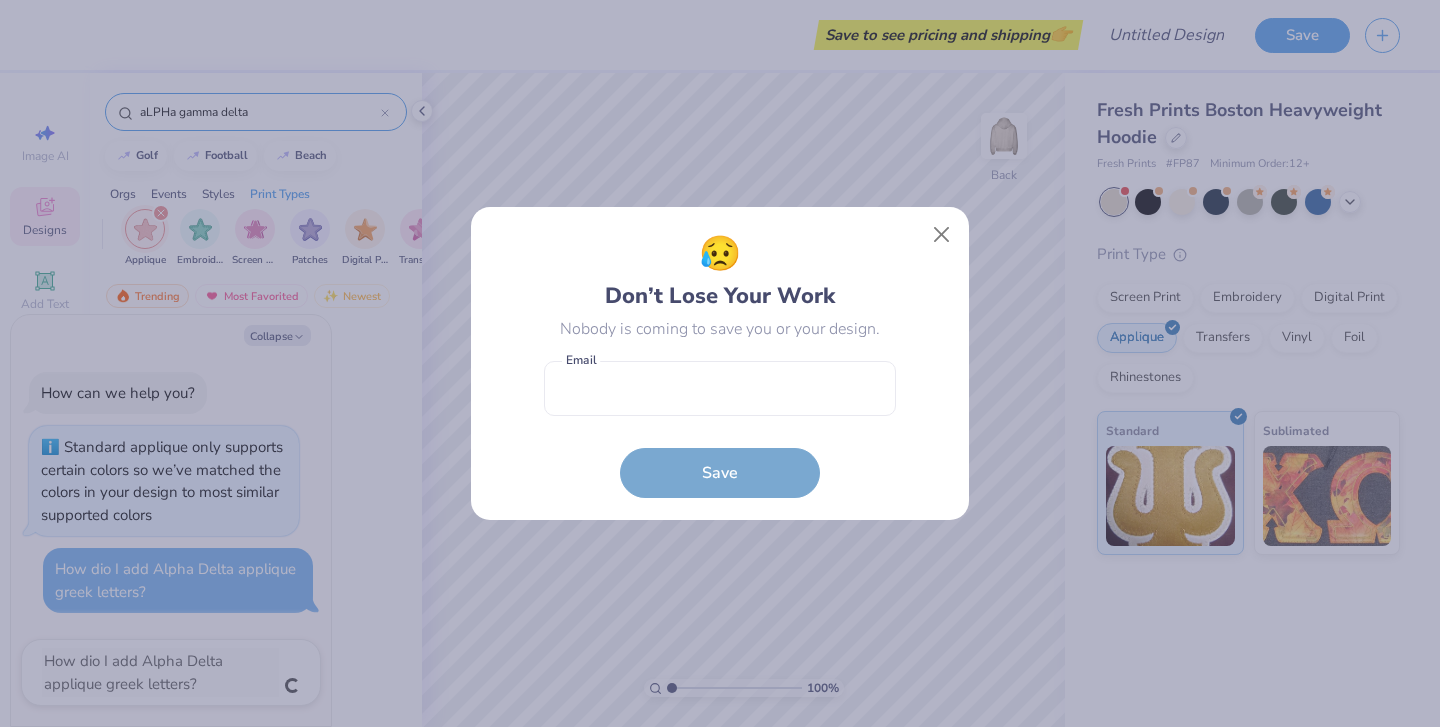 type 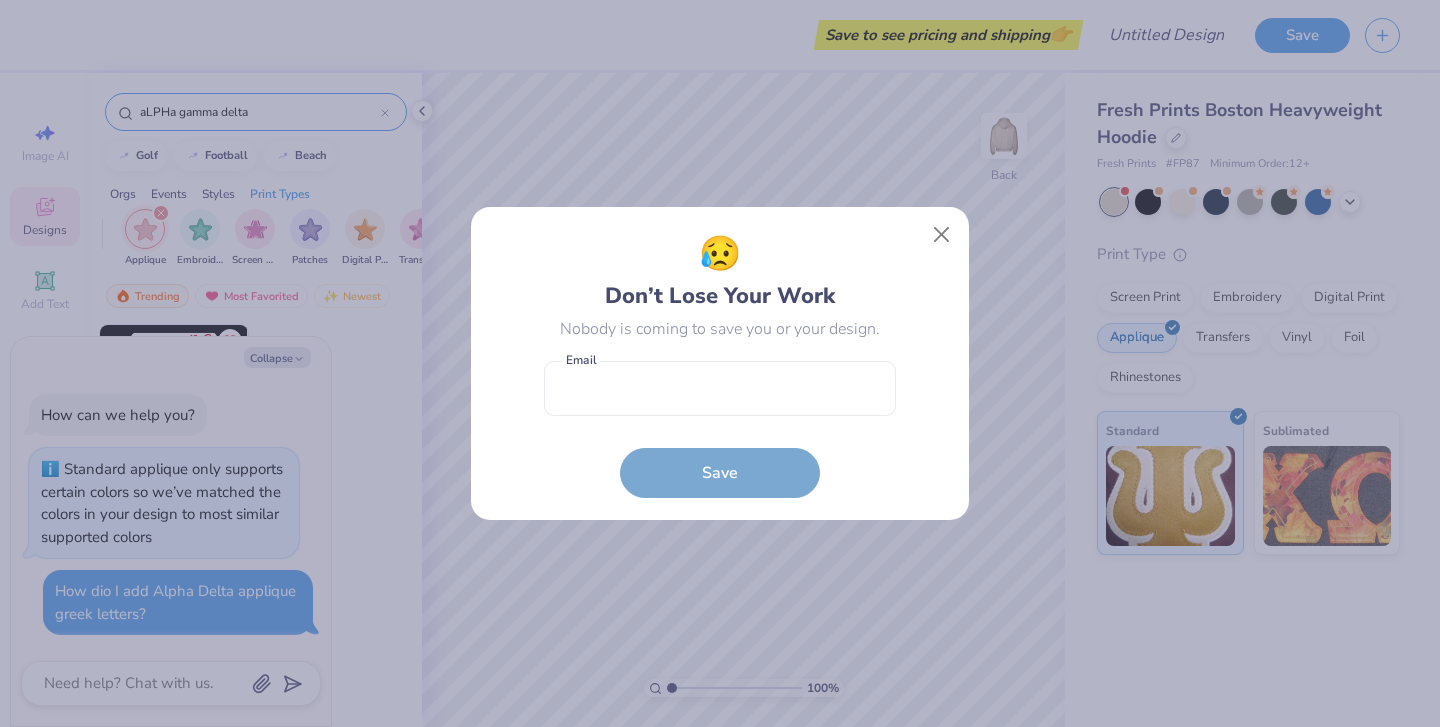 type on "x" 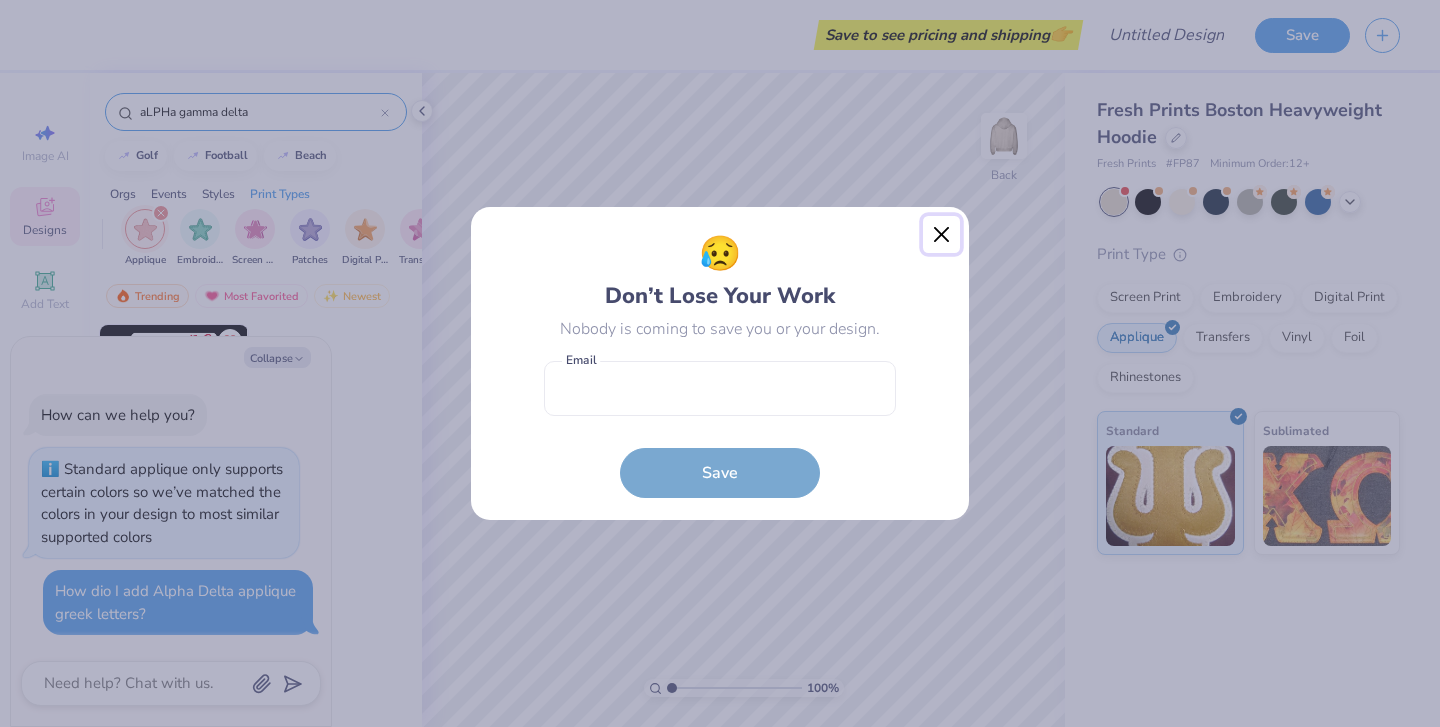 type 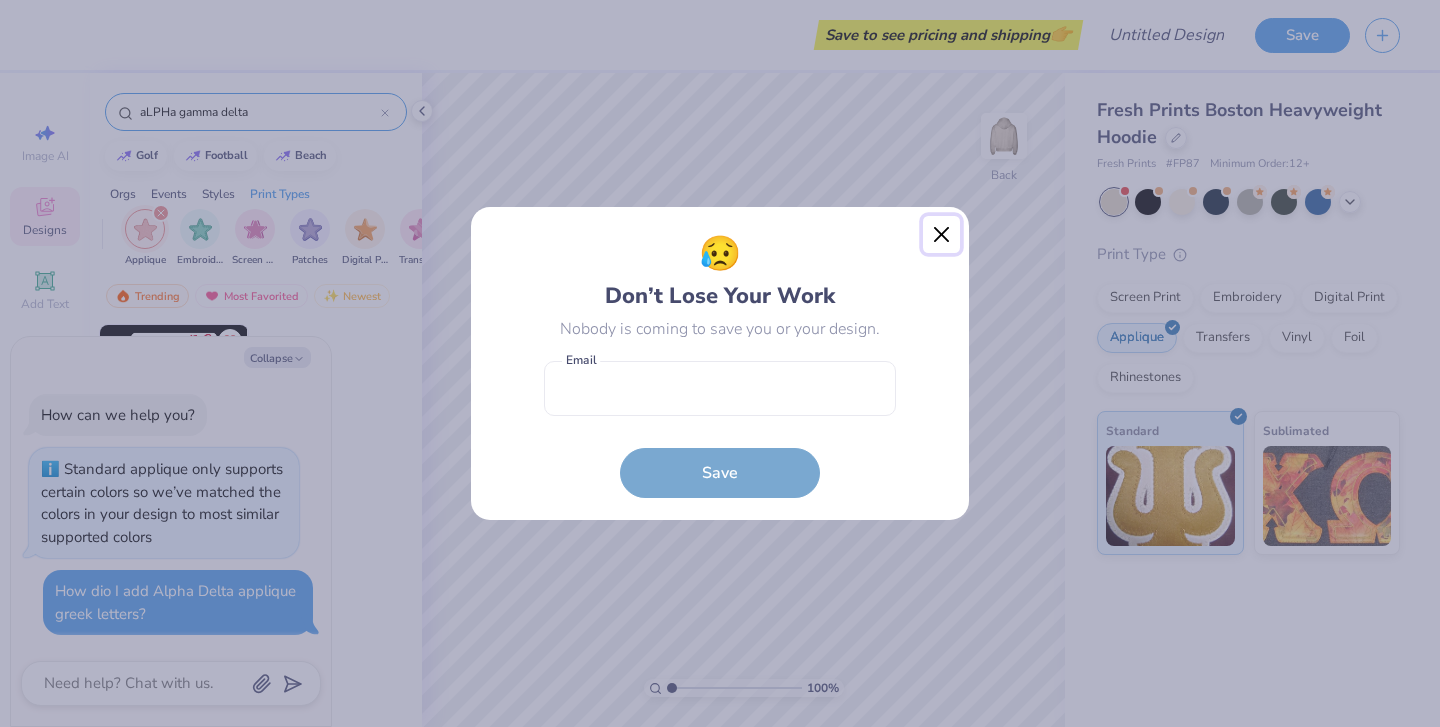 click at bounding box center [942, 235] 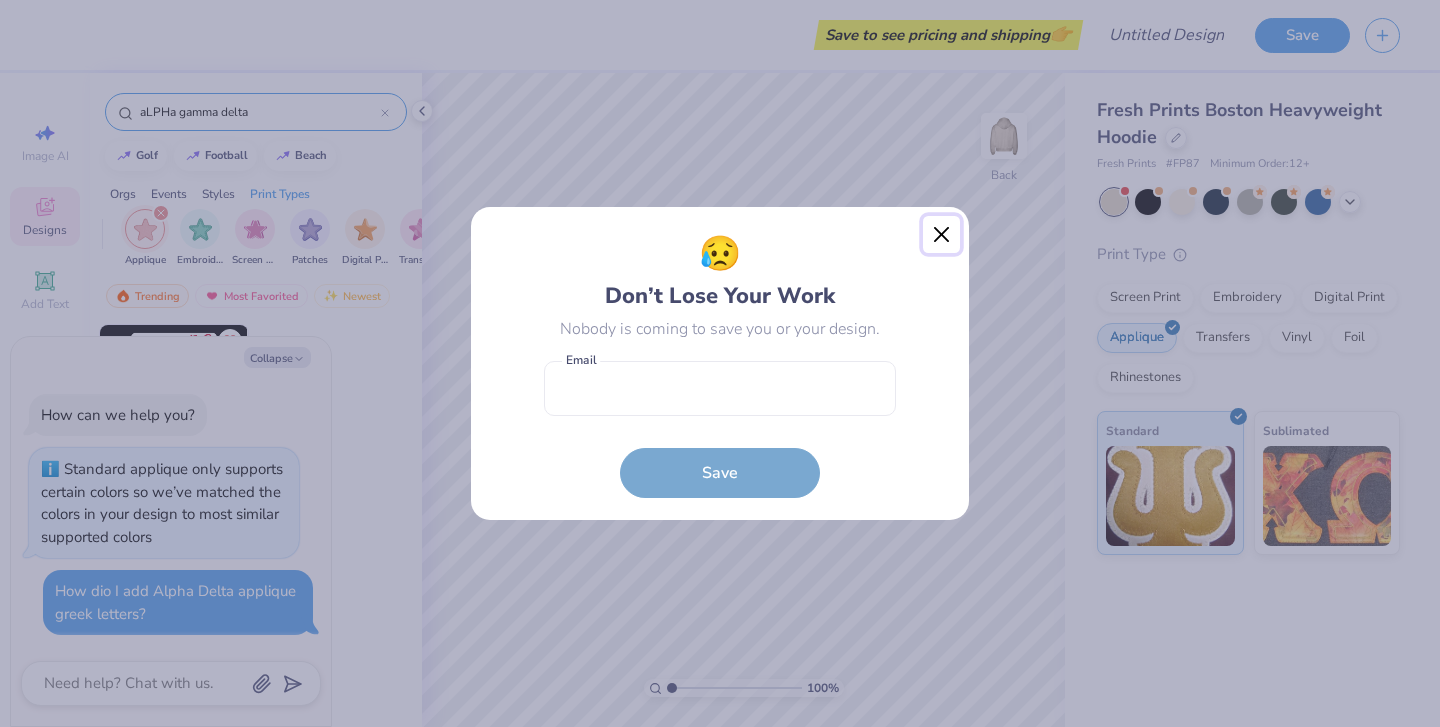 click at bounding box center [942, 235] 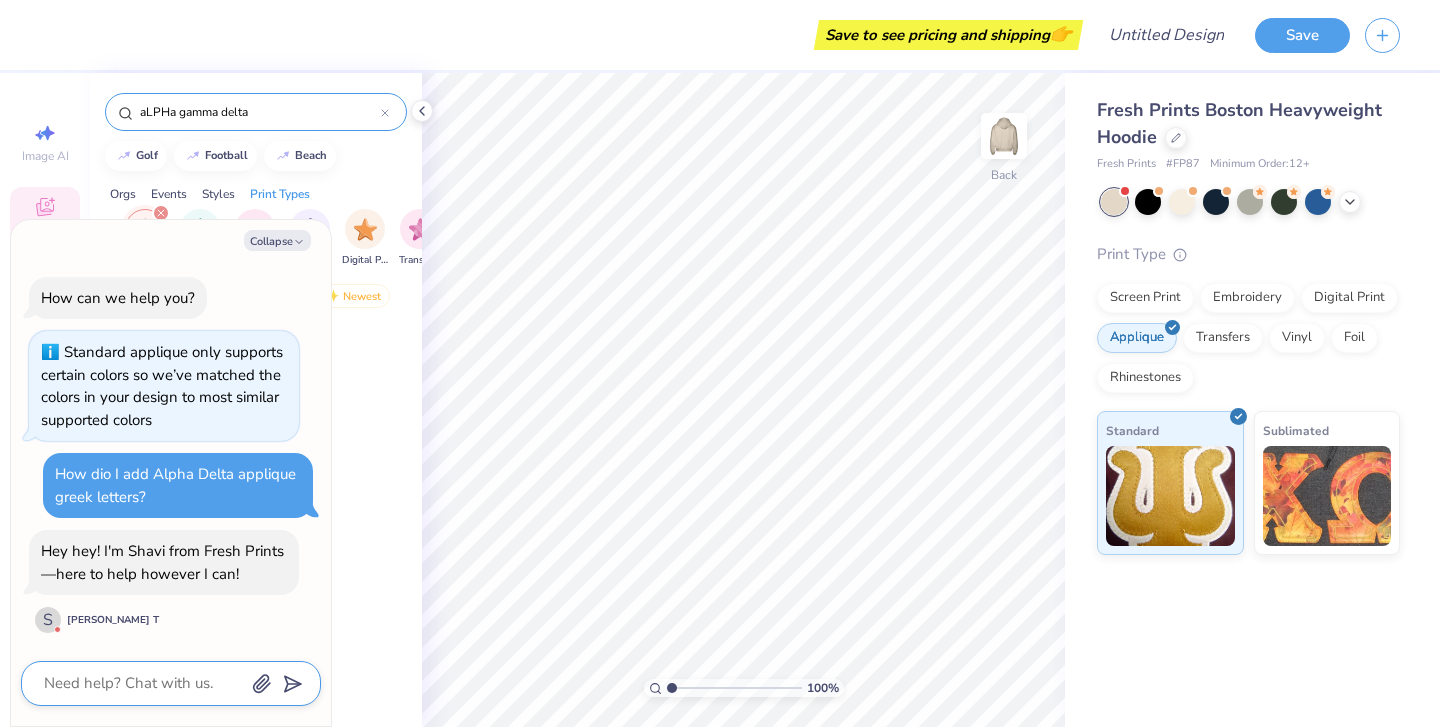 click at bounding box center [143, 683] 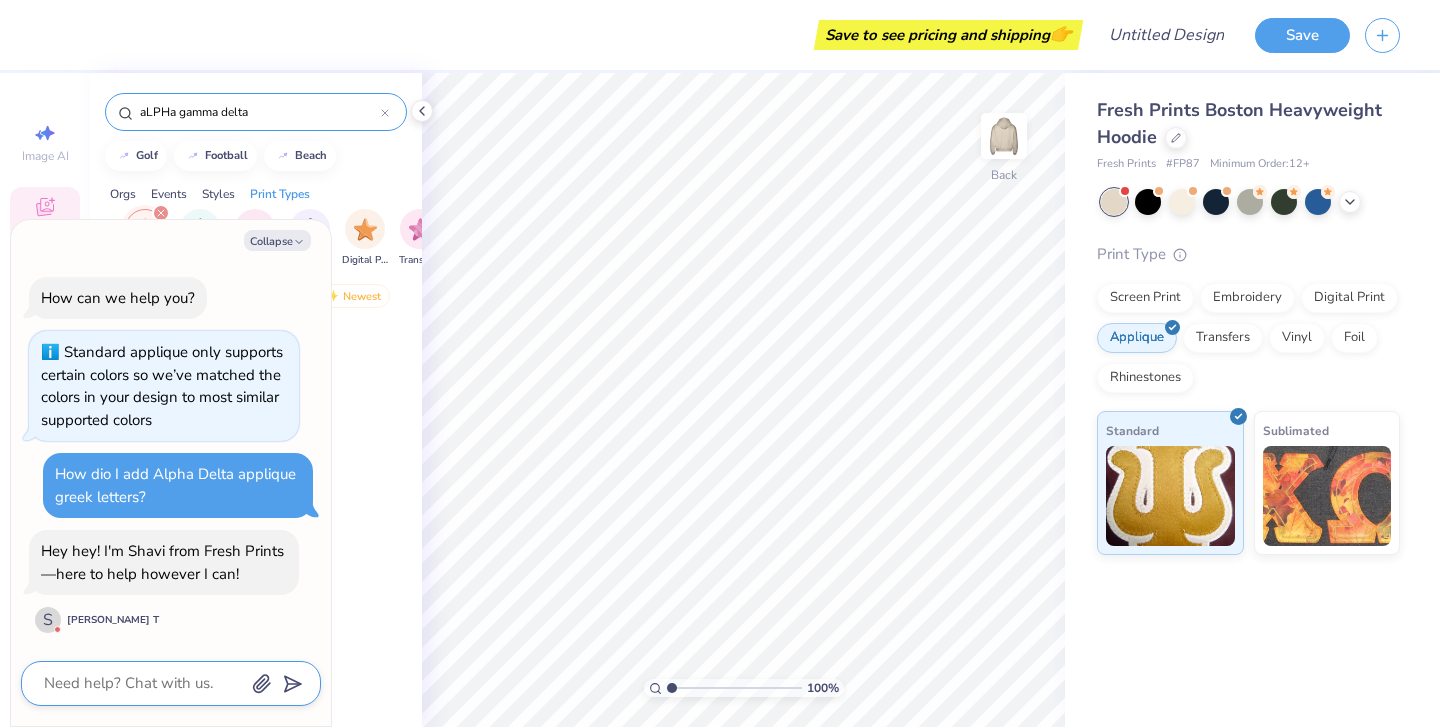 type on "x" 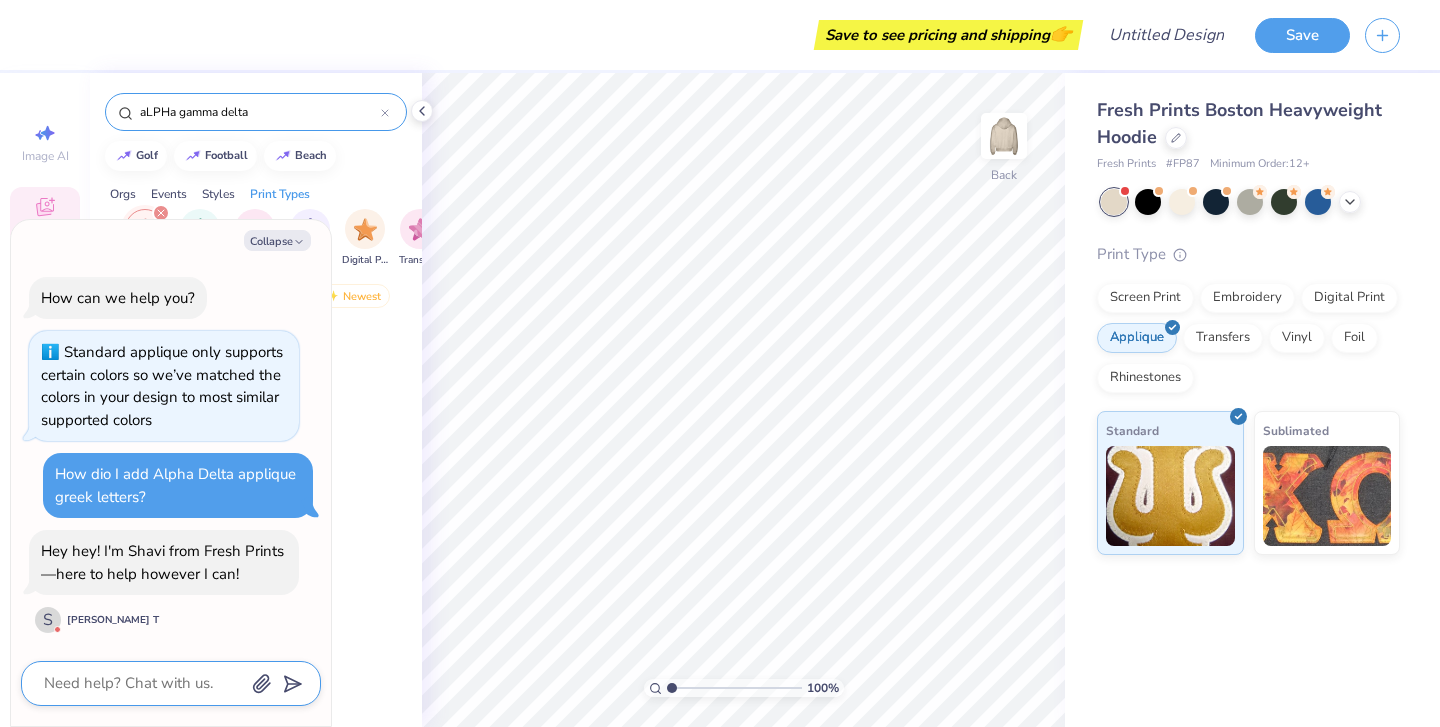 type on "H" 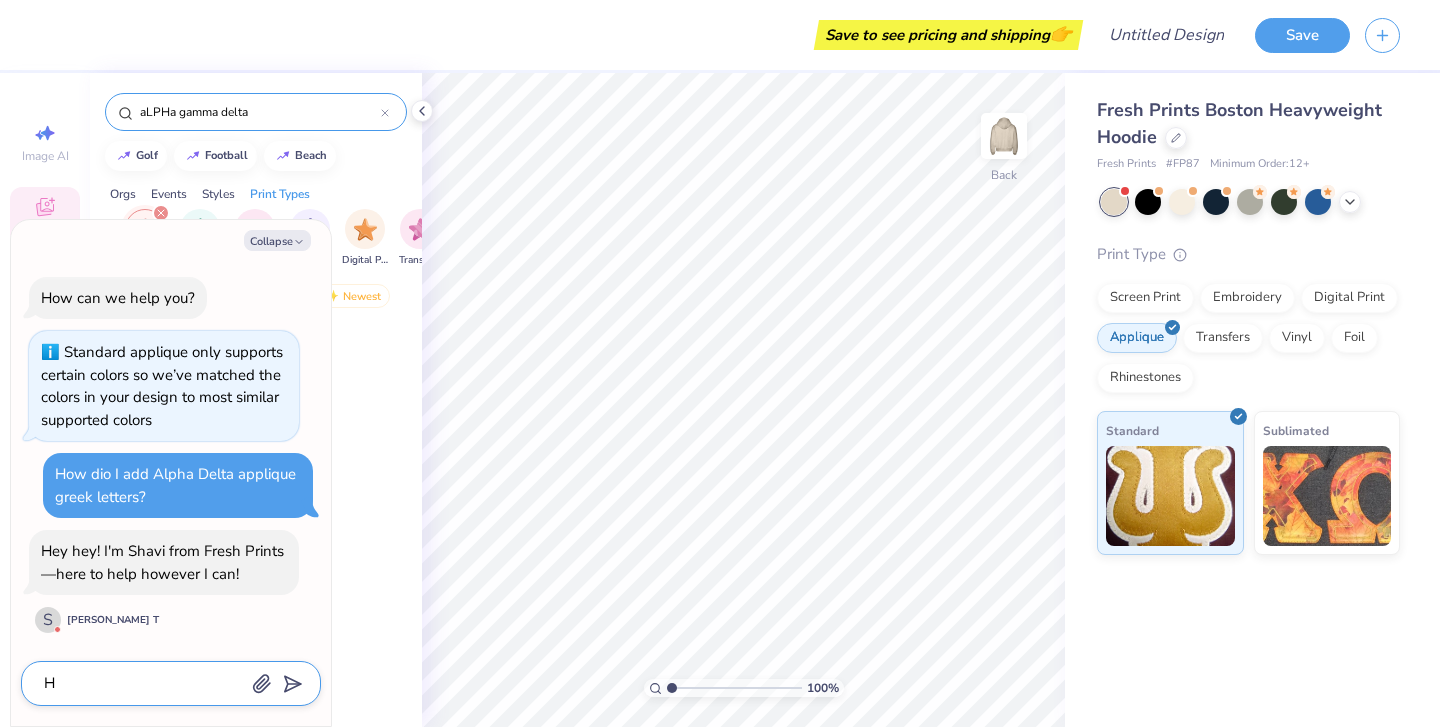 type on "x" 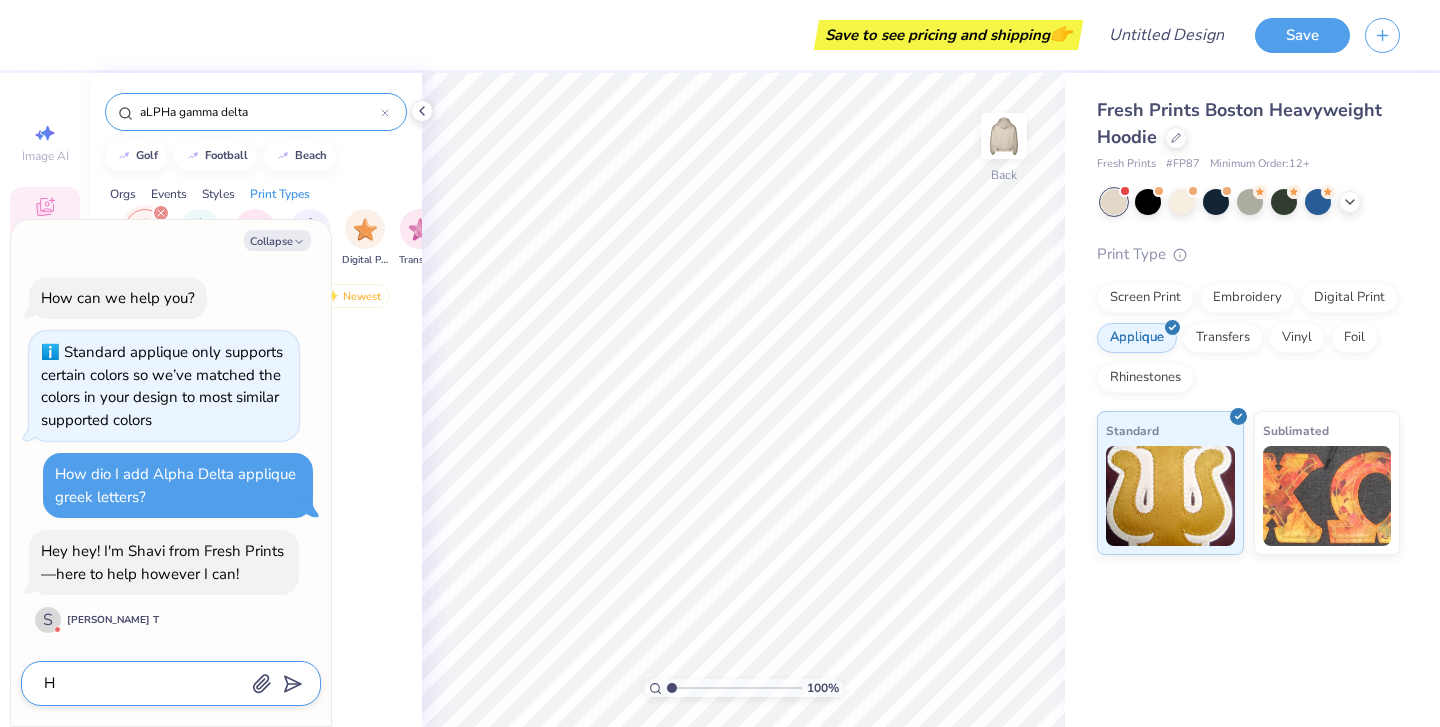 type on "Hi" 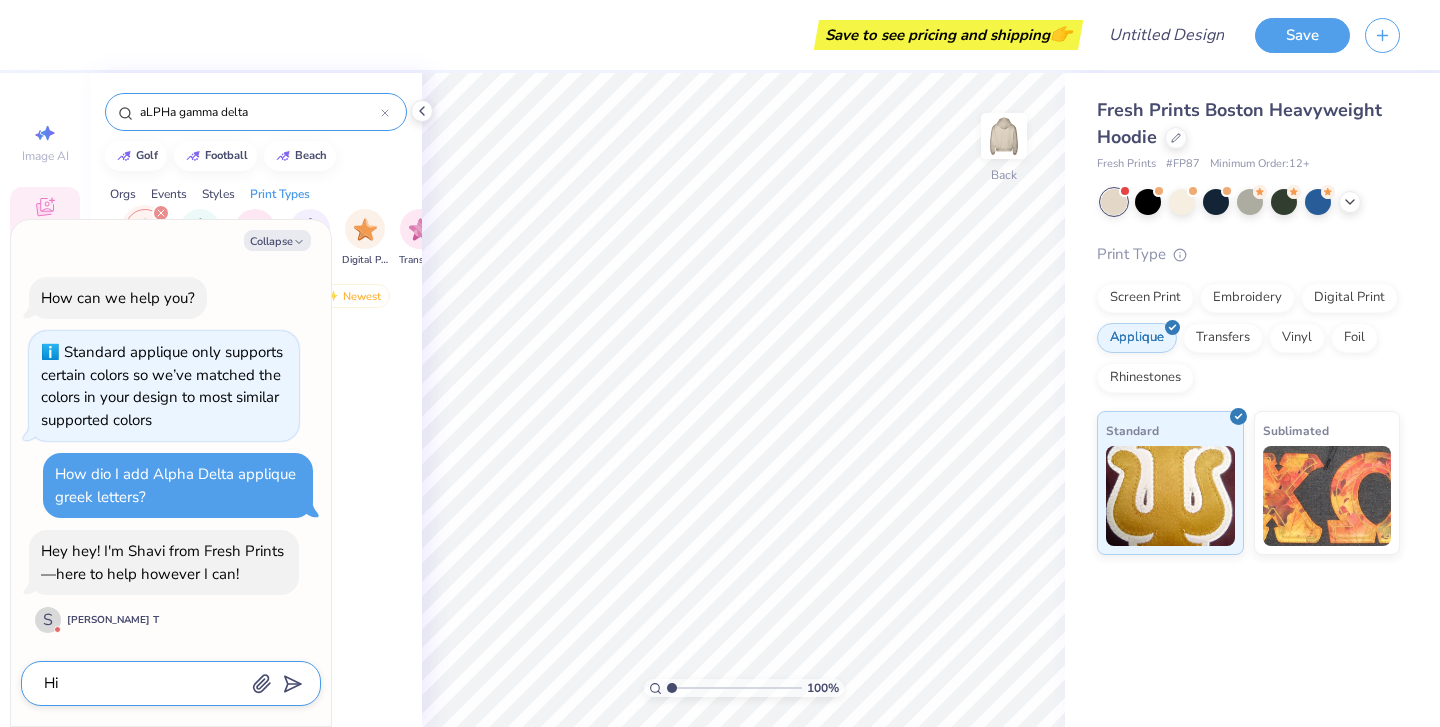 type on "x" 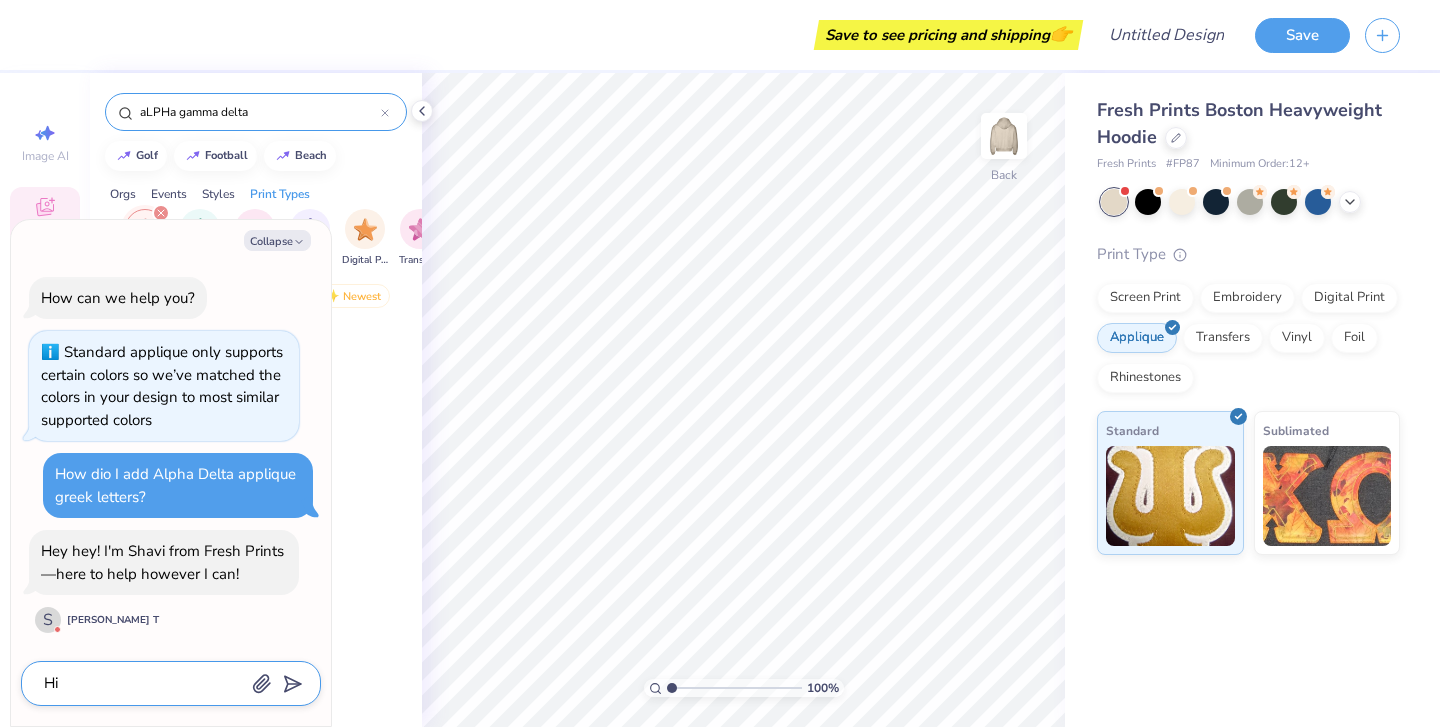 type on "Hi" 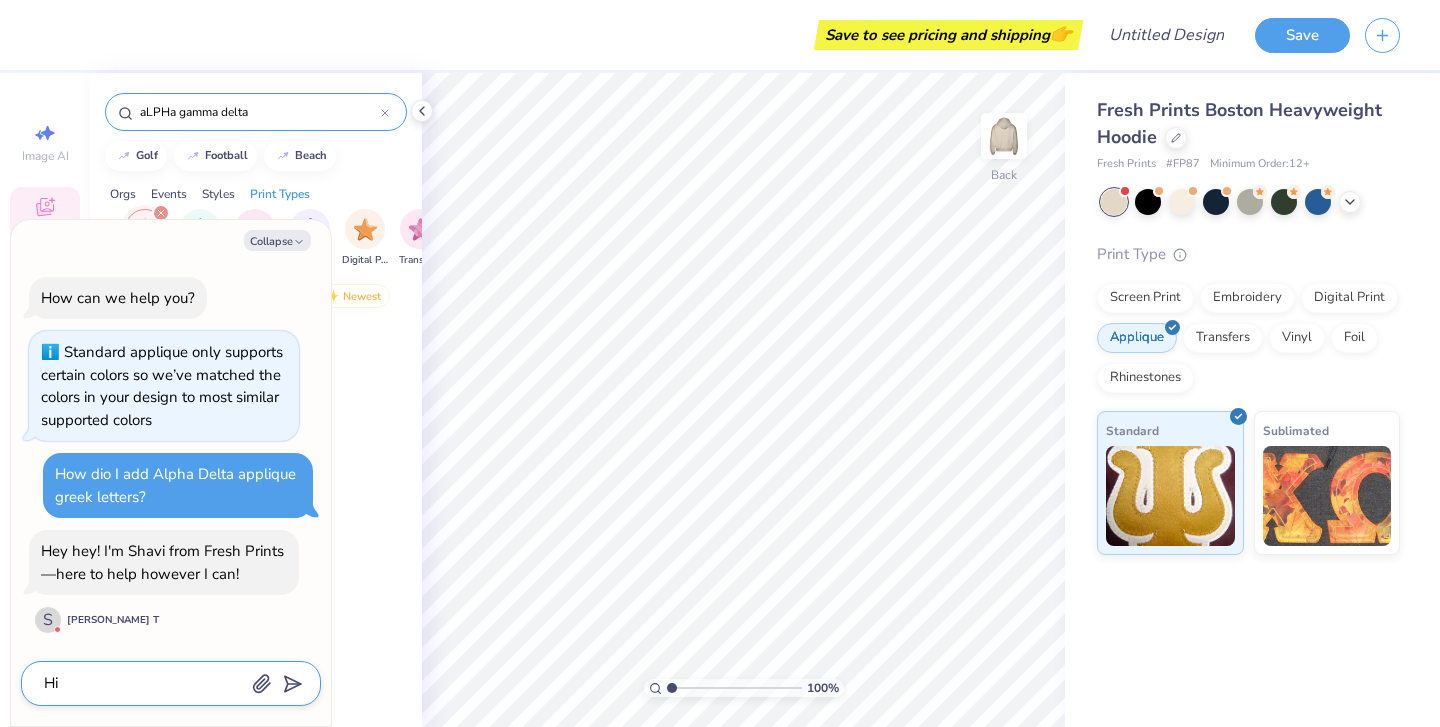 type on "x" 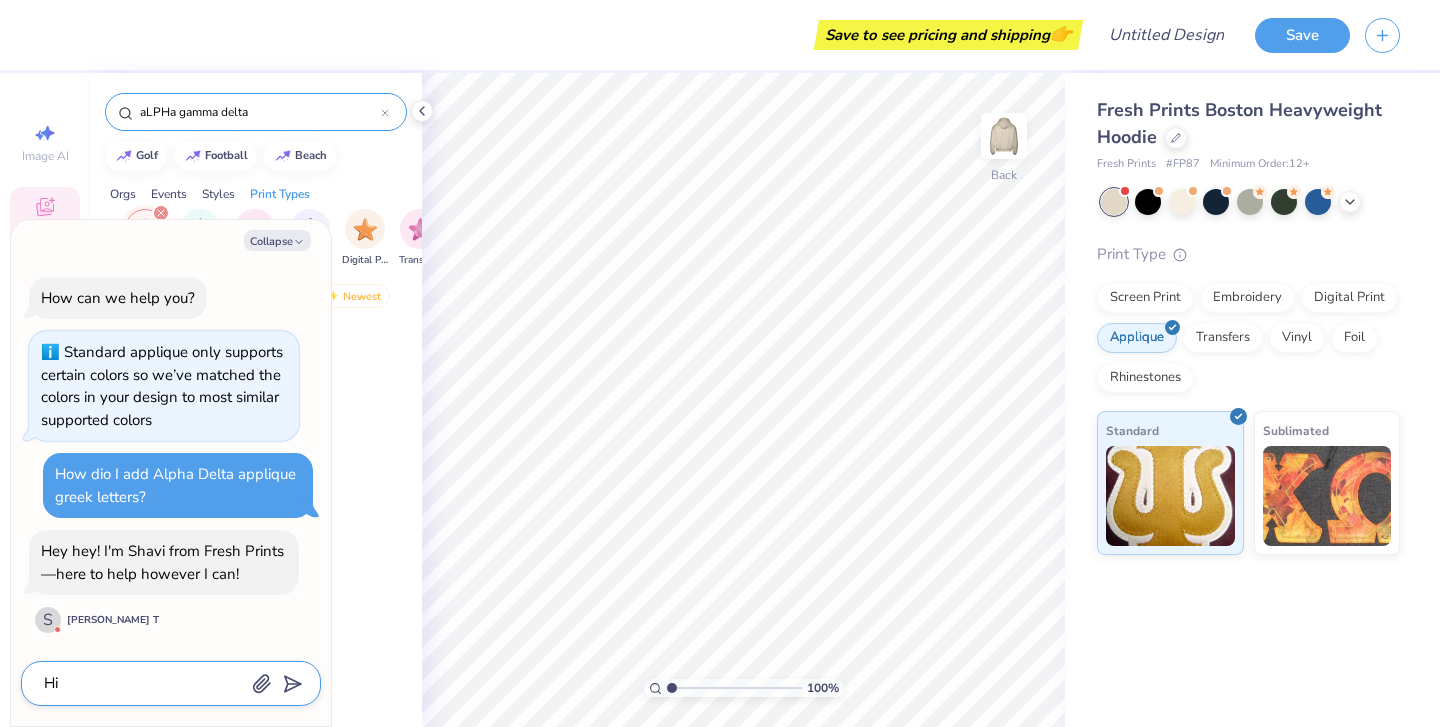 type on "Hi S" 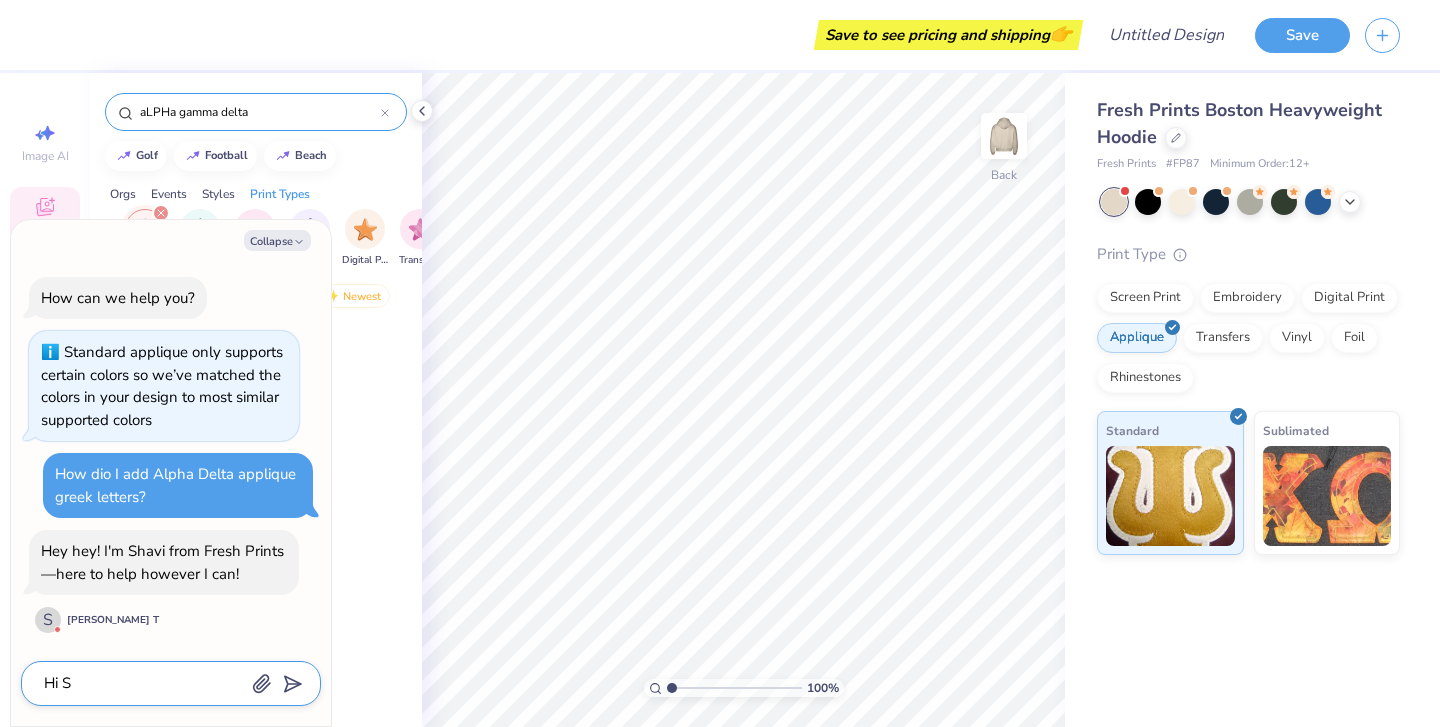 type on "x" 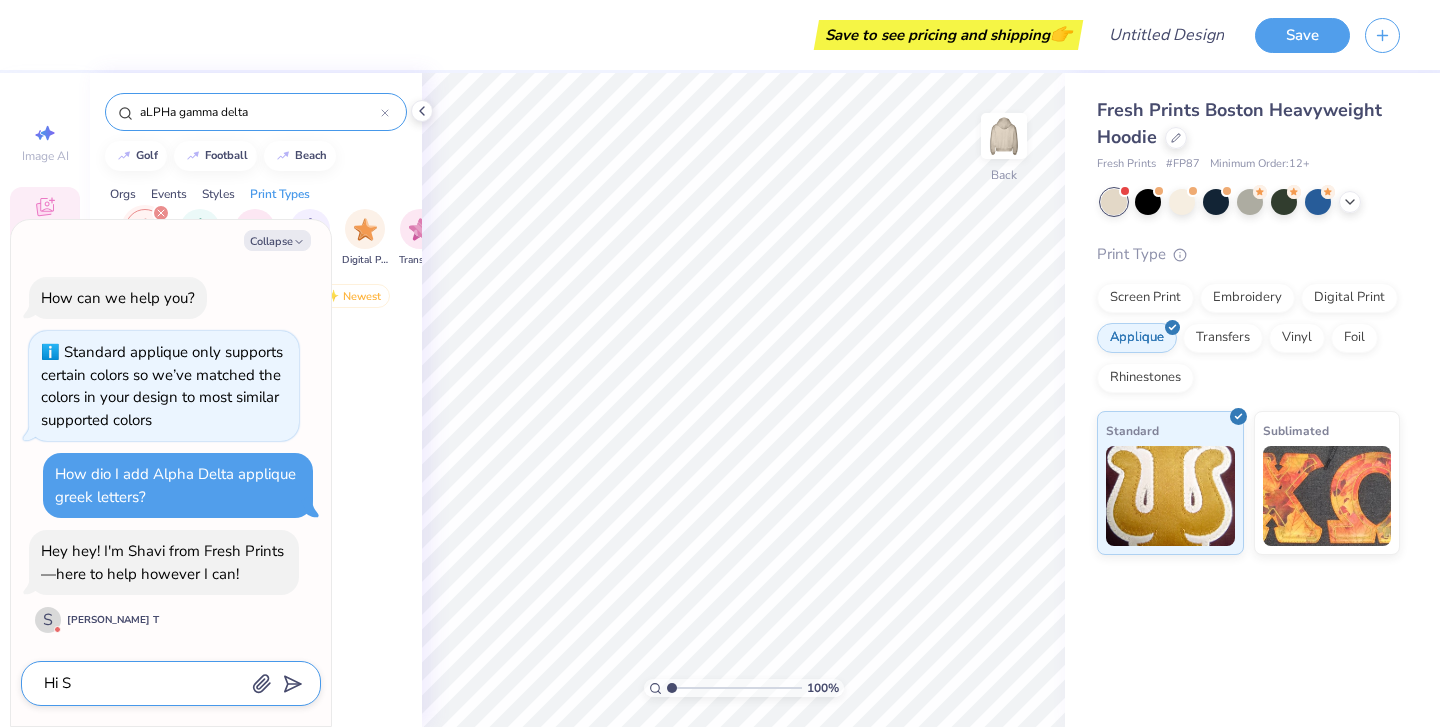 type on "Hi Sh" 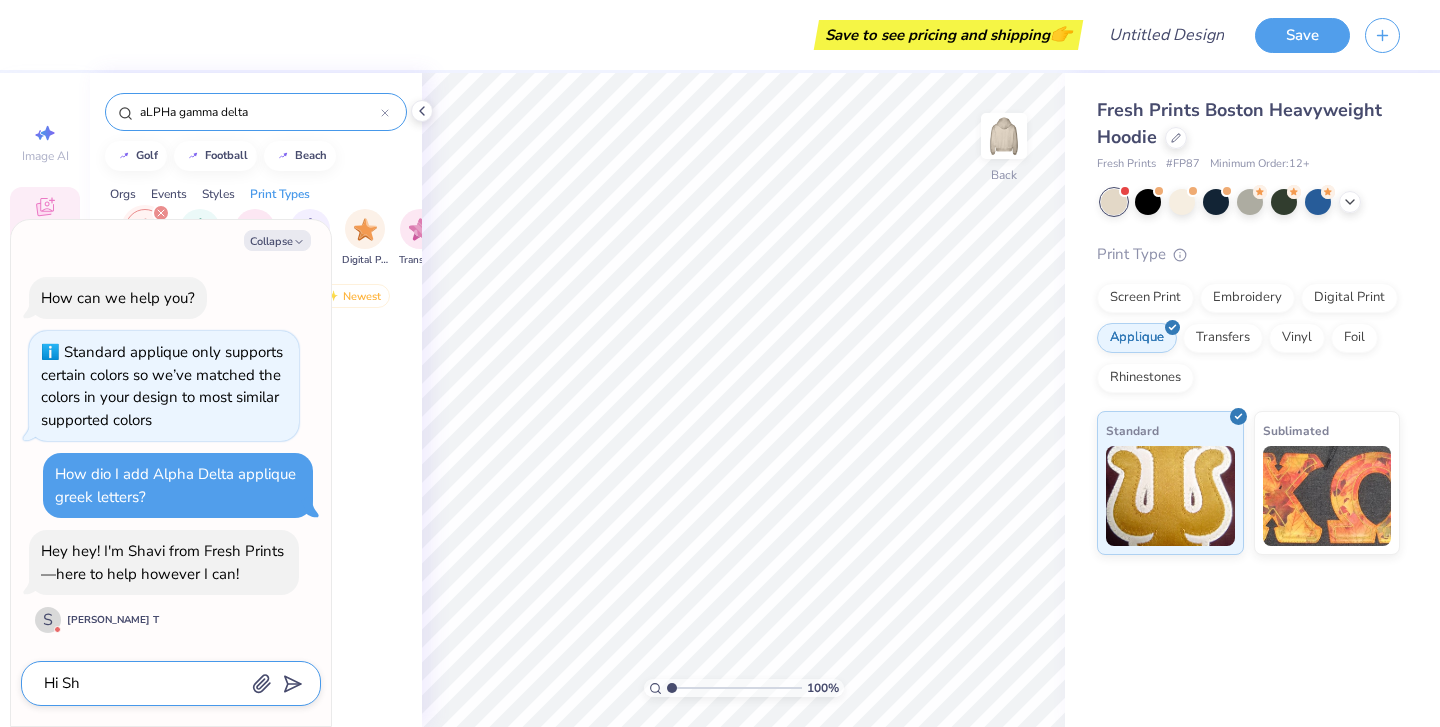 type on "x" 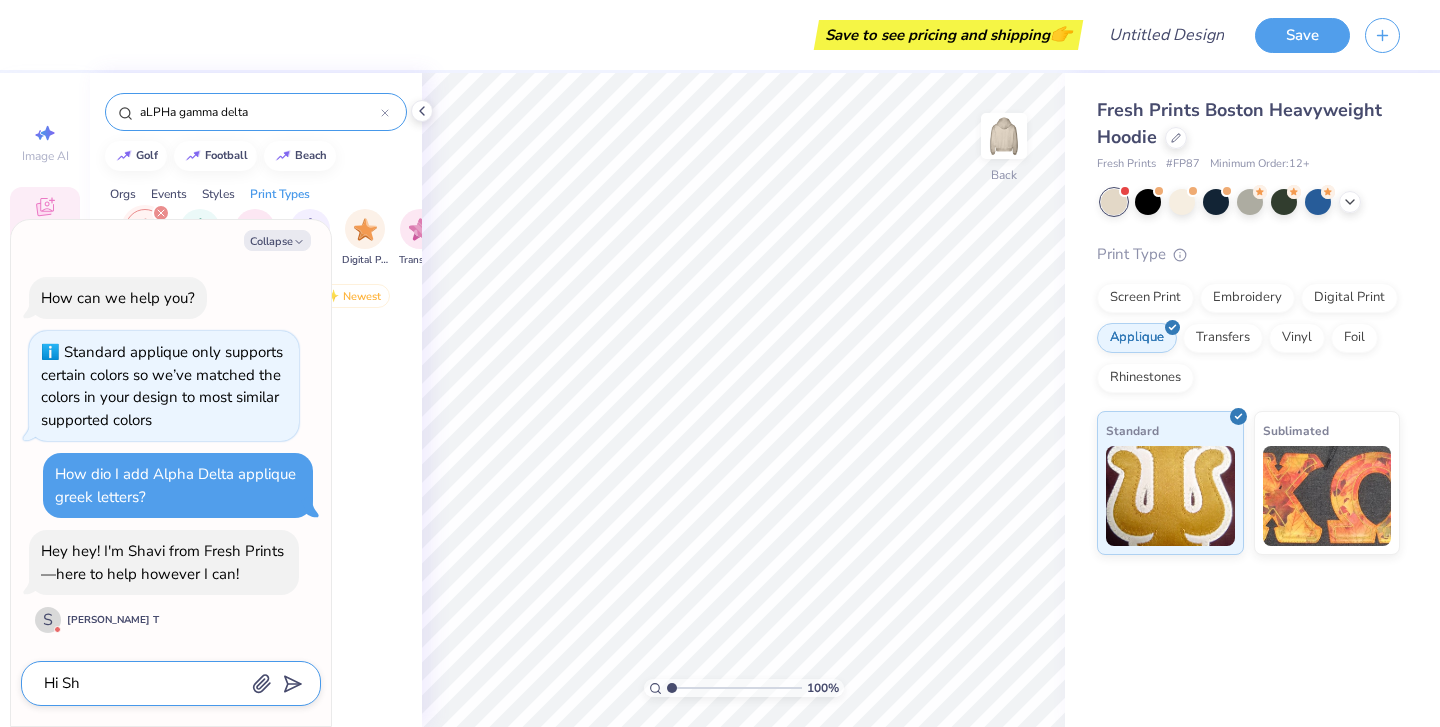 type on "Hi Sha" 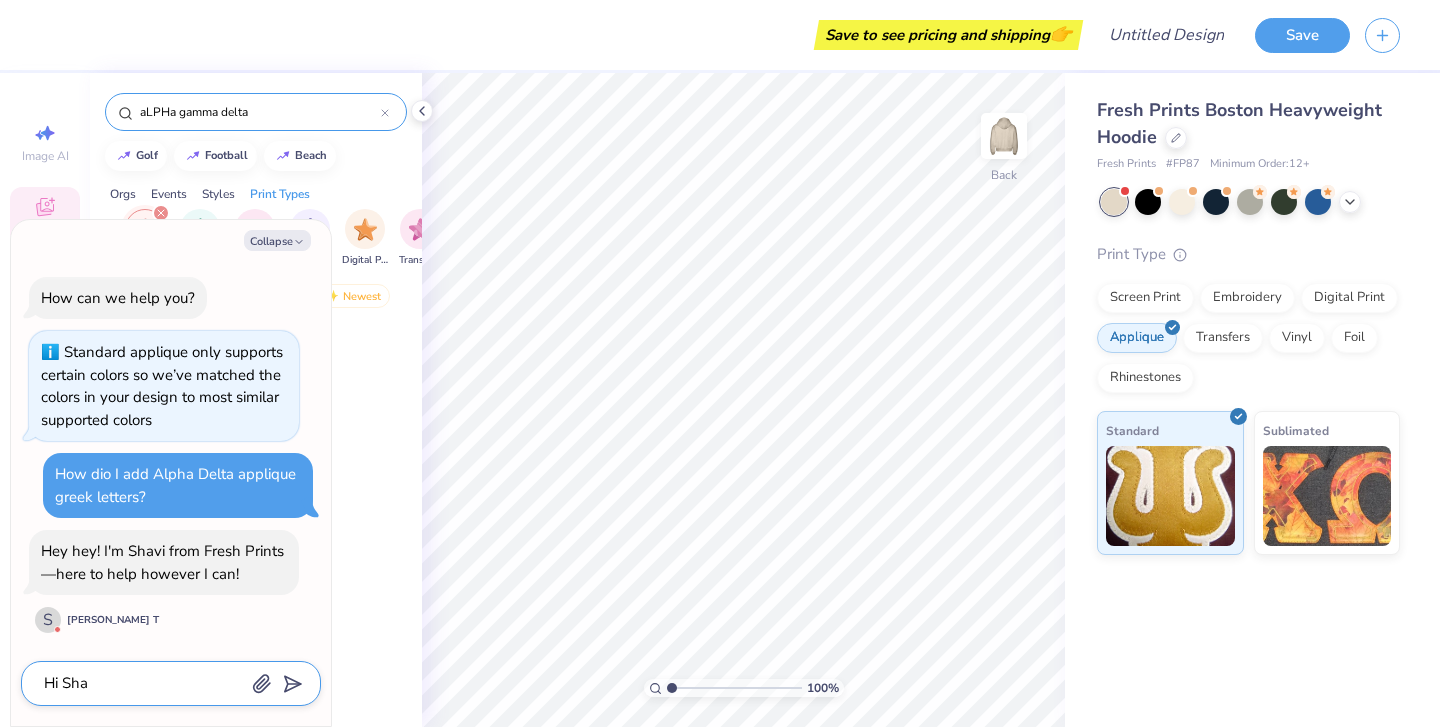 type on "x" 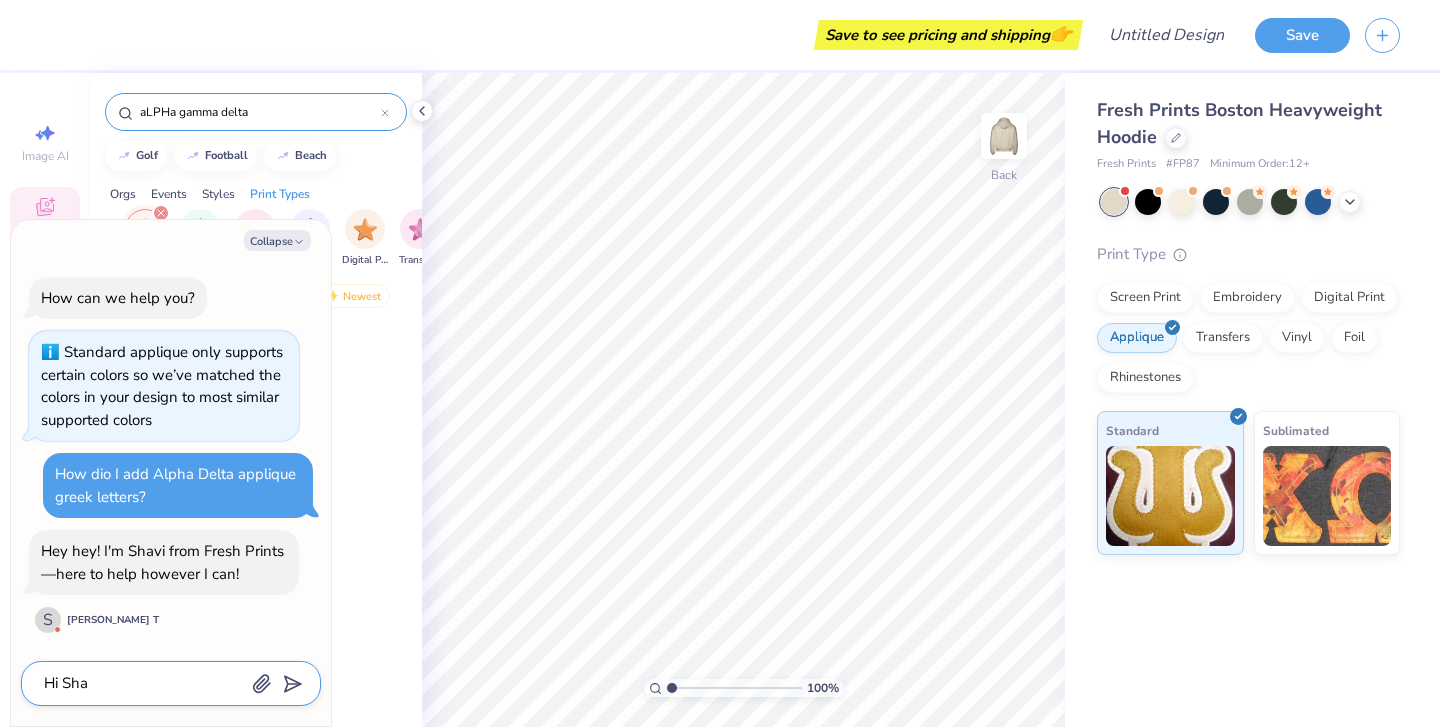 type on "Hi Shav" 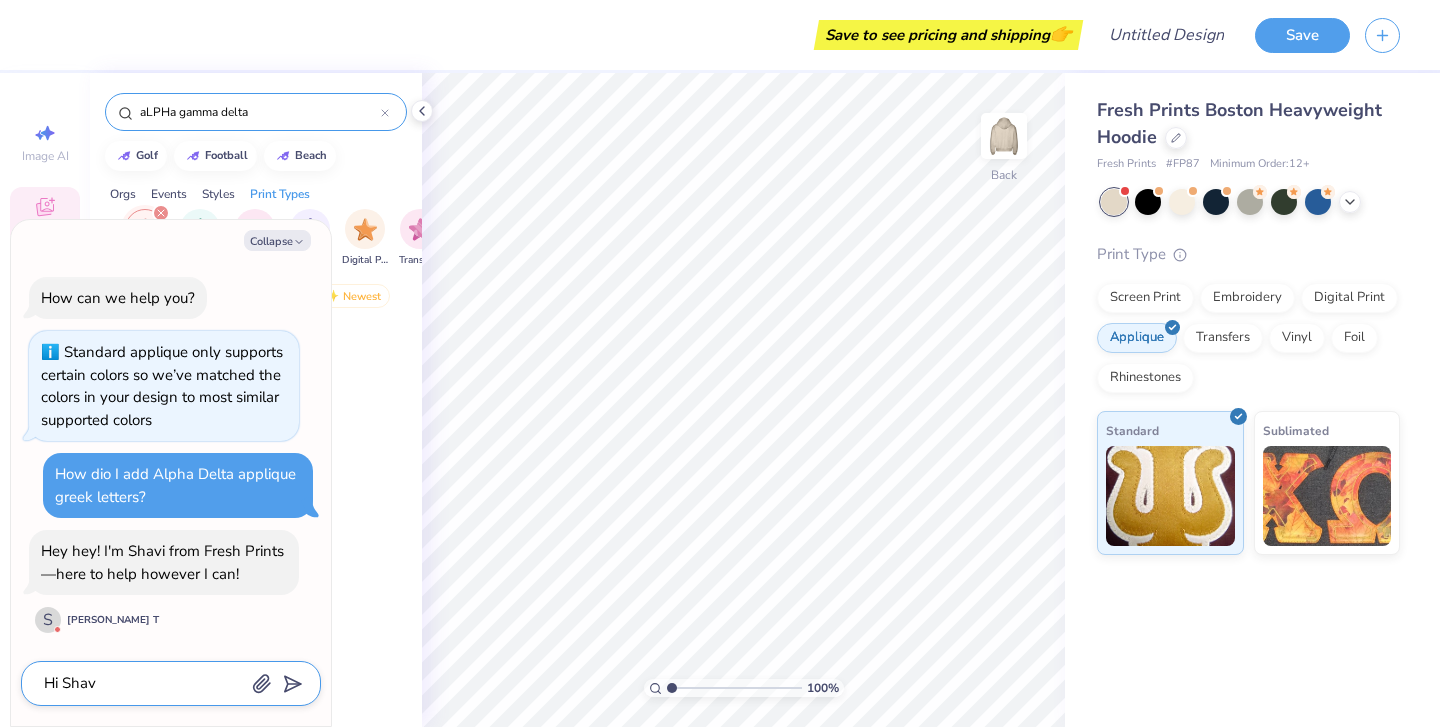type on "x" 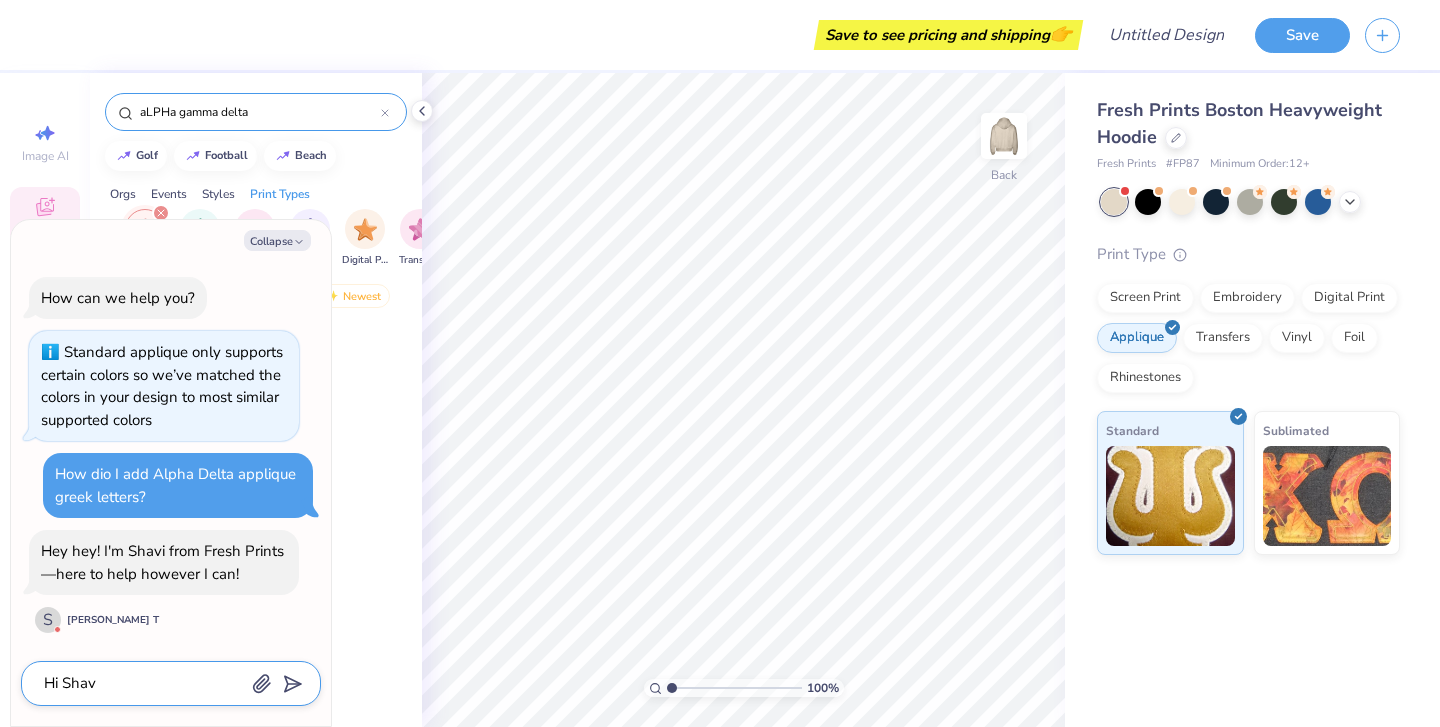 type on "Hi Shav9" 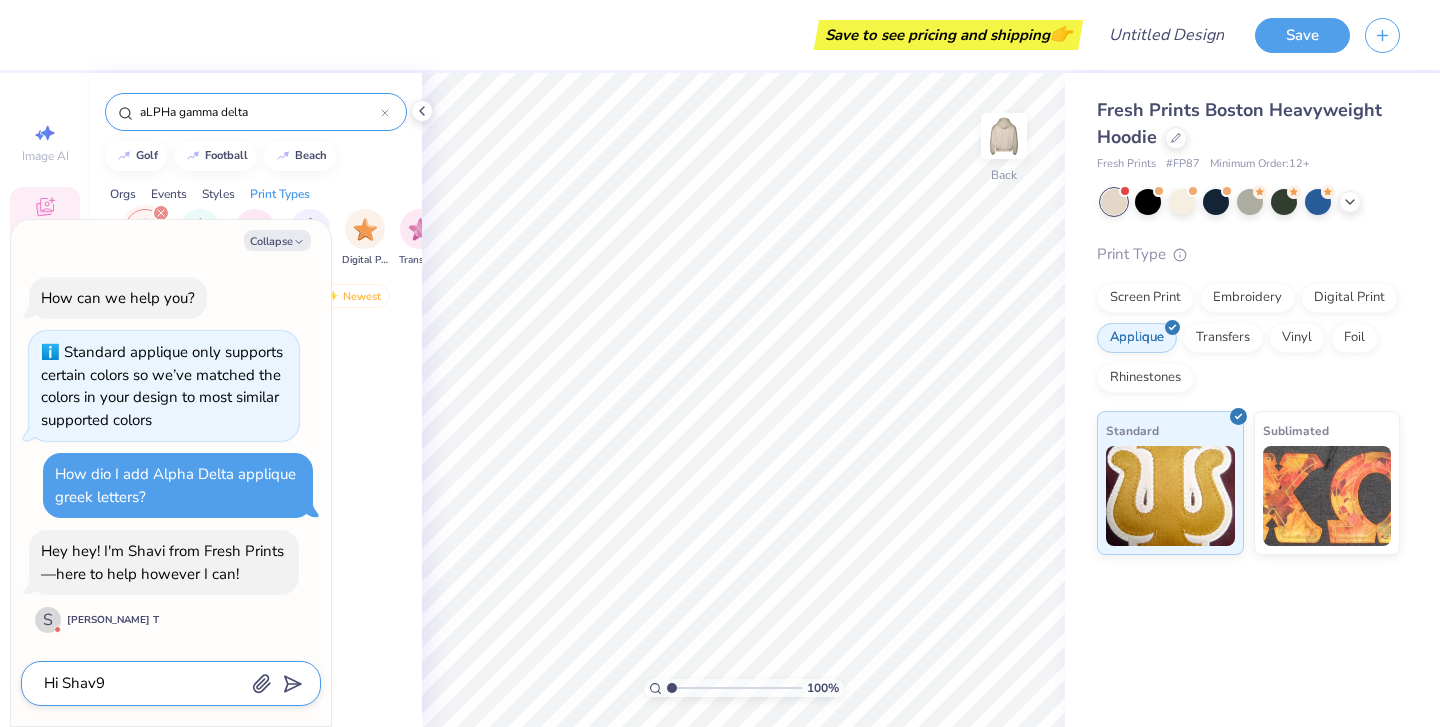 type on "x" 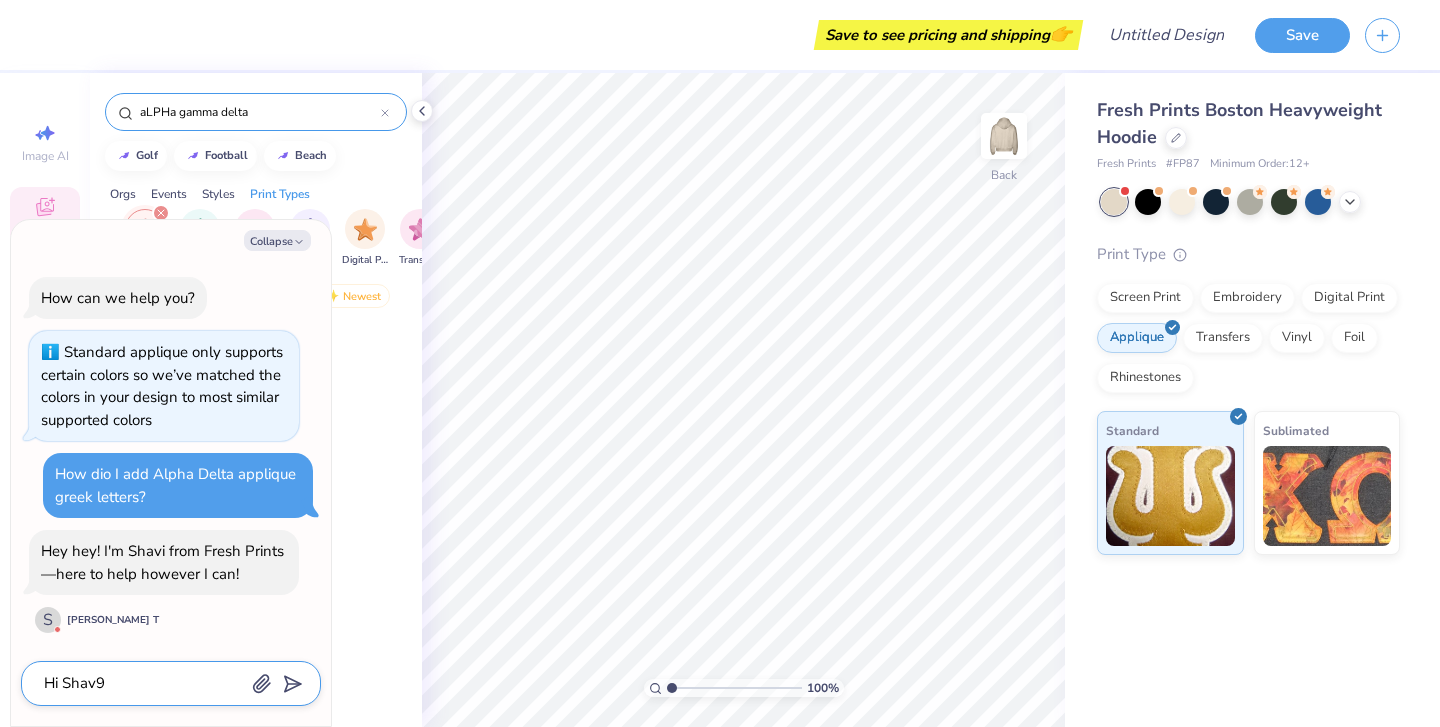 type on "Hi Shav9i" 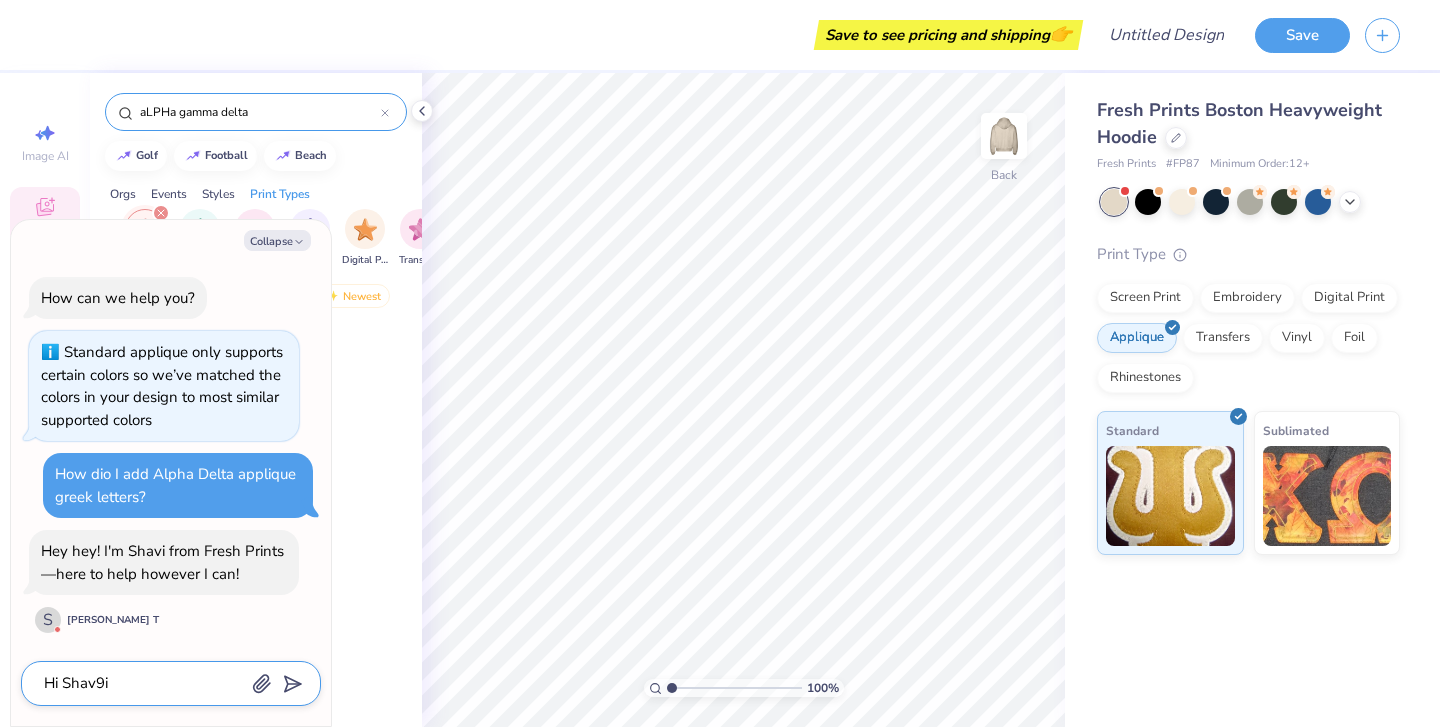 type on "x" 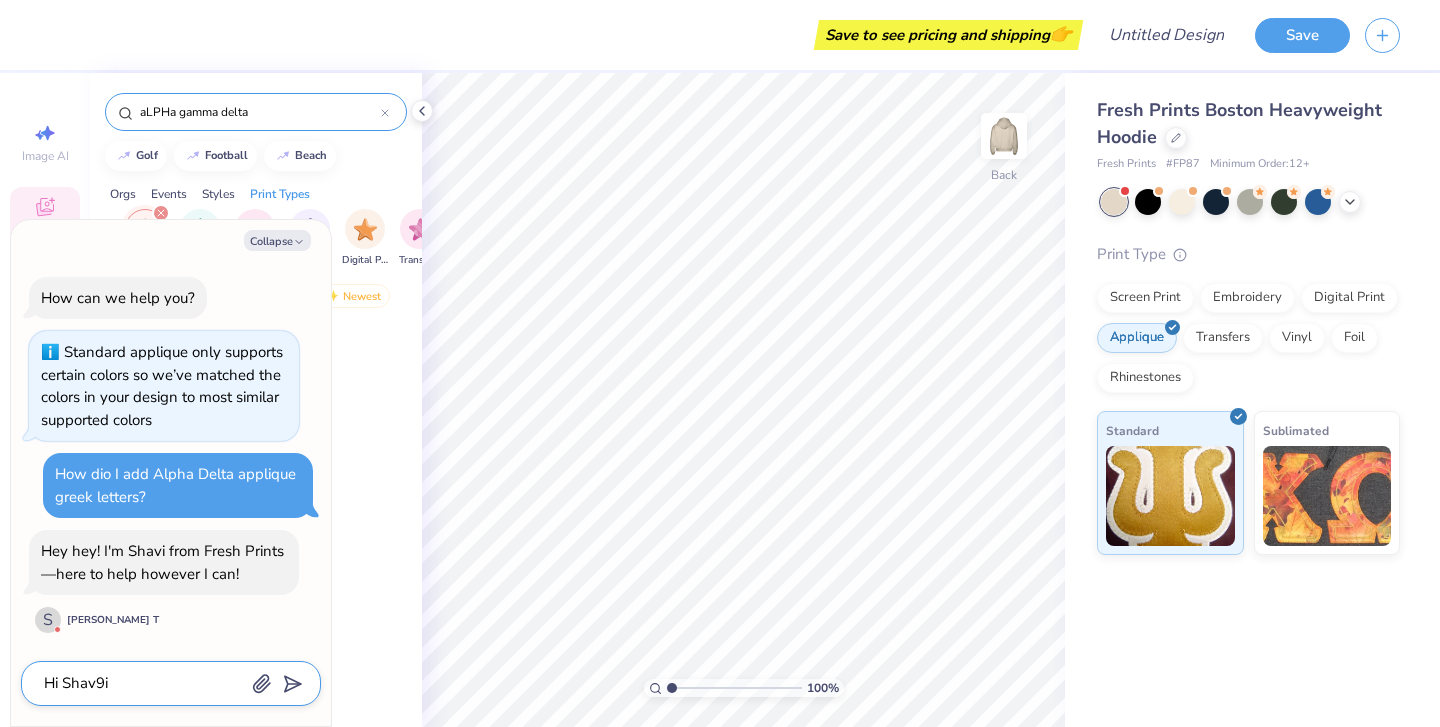 type on "Hi Shav9" 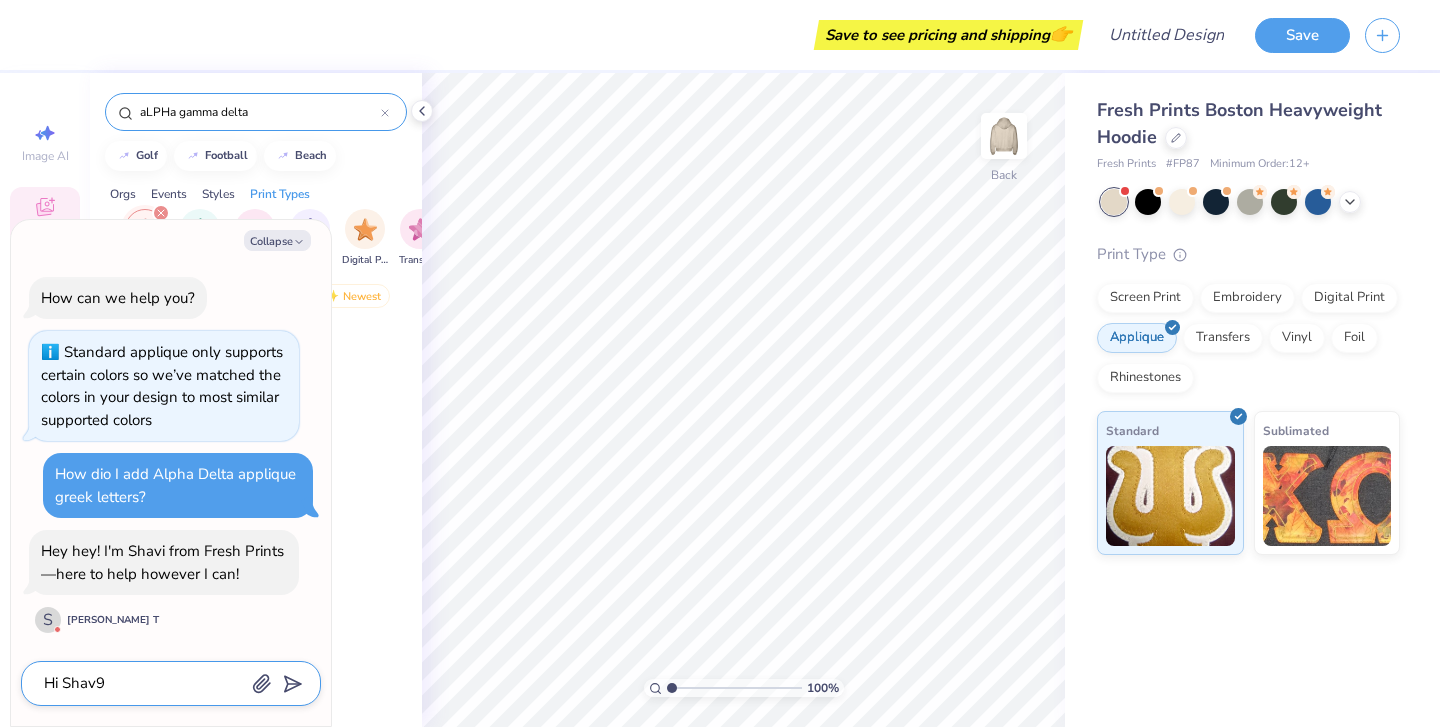 type on "x" 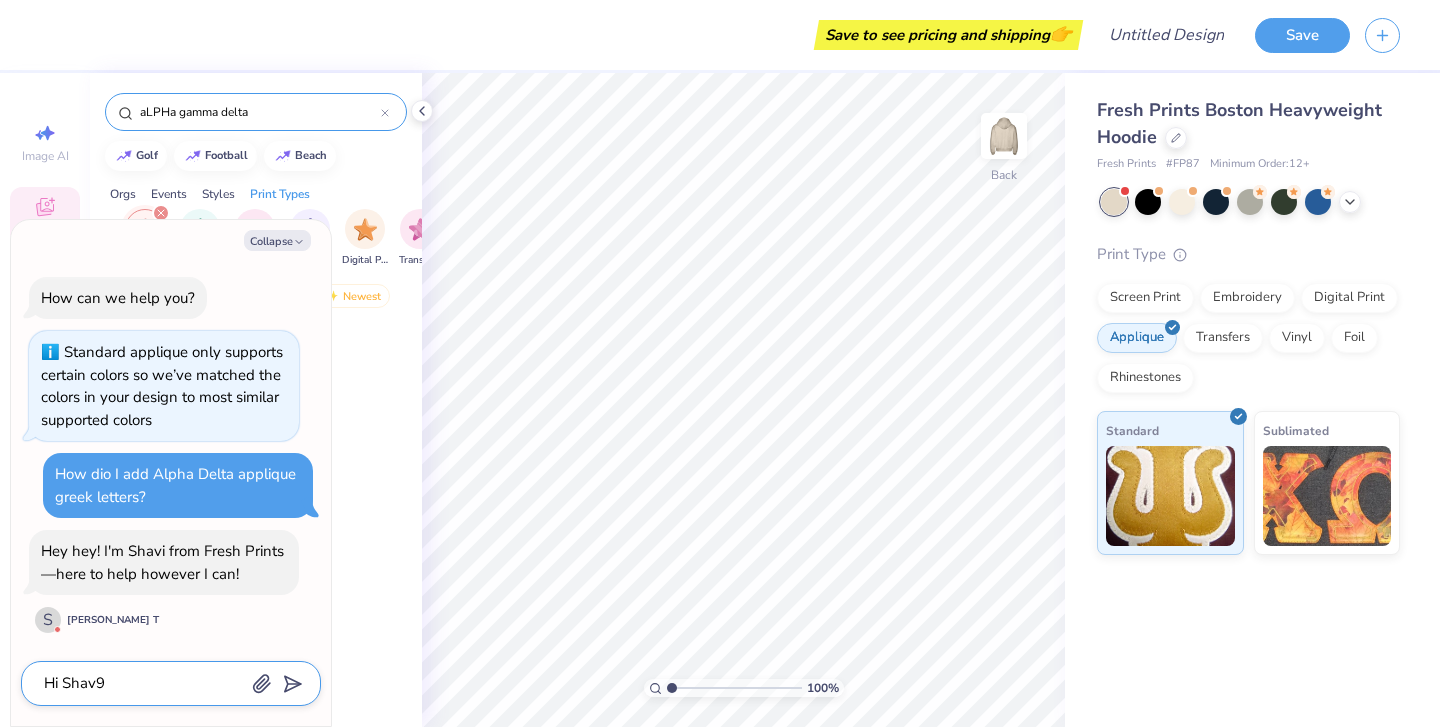 type on "Hi Shav" 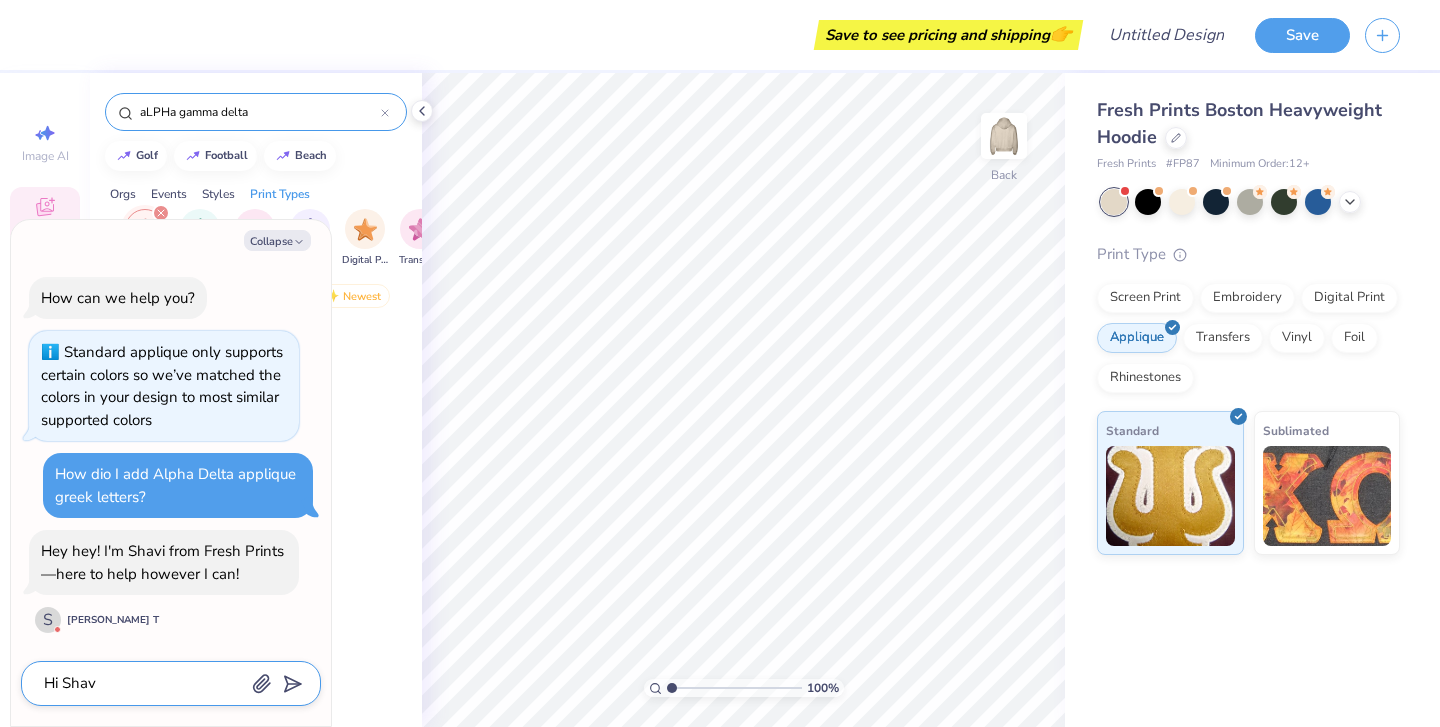 type on "x" 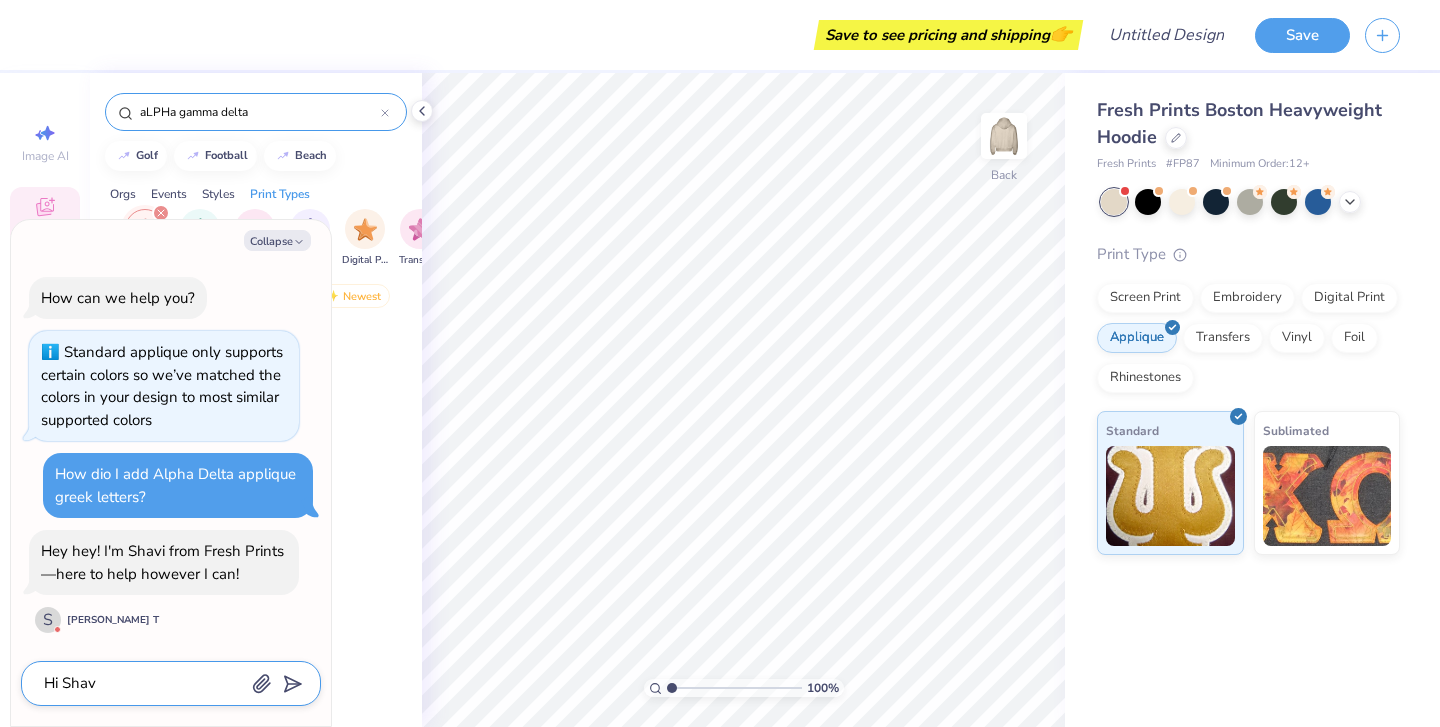 type on "Hi Shavi" 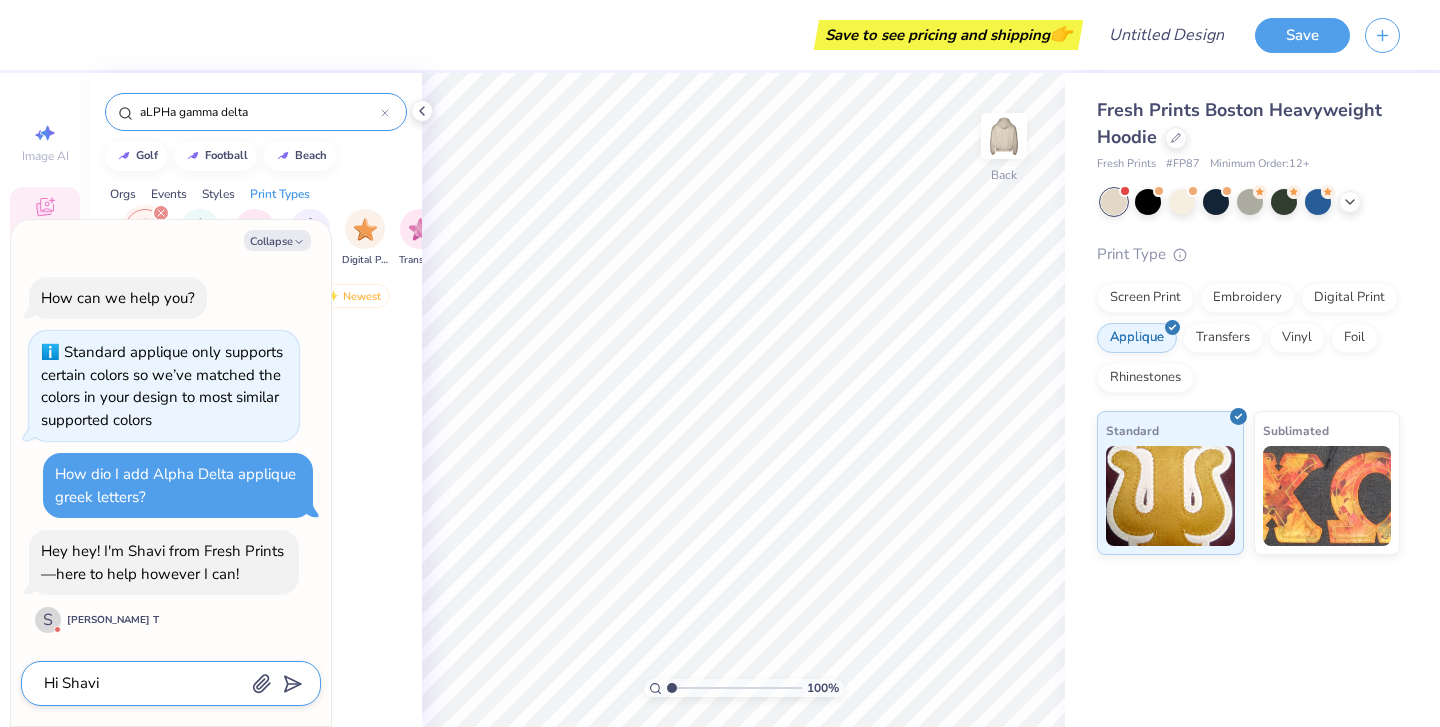 type on "x" 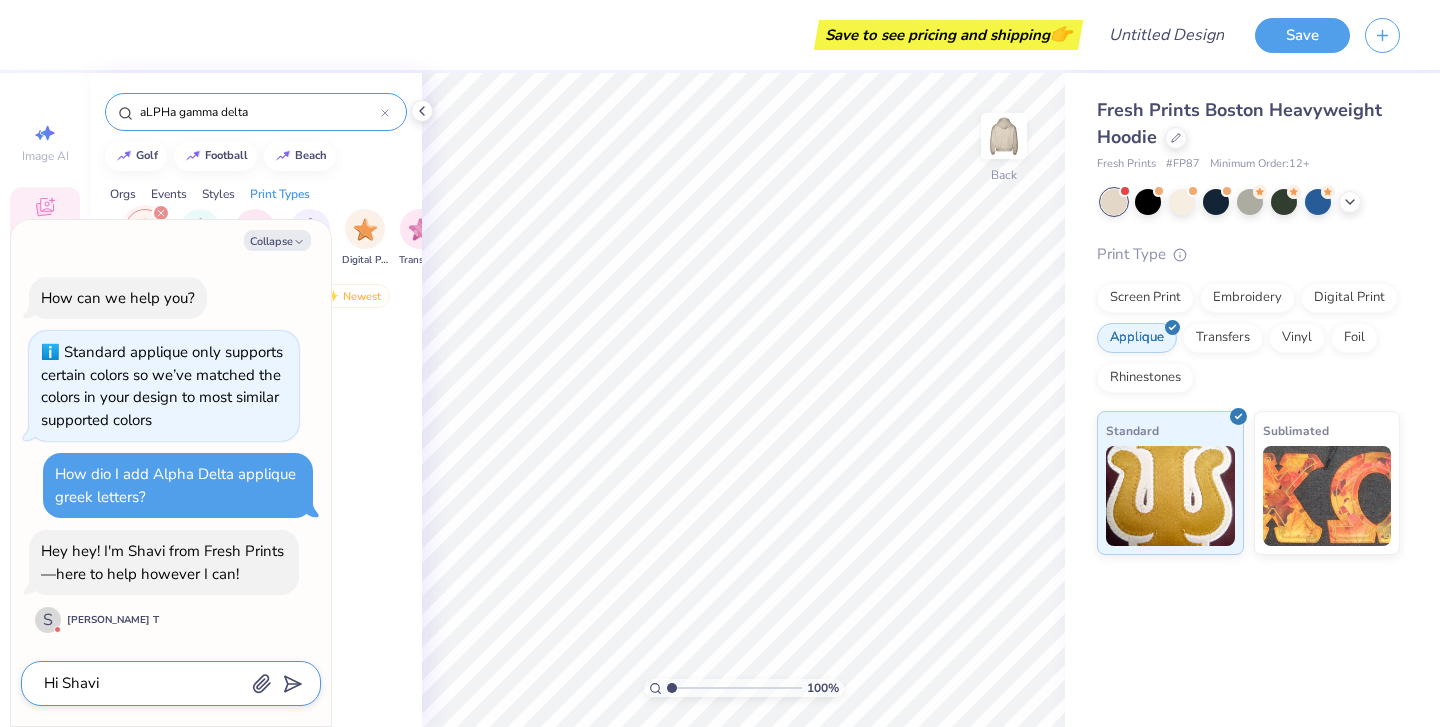 type on "Hi Shav" 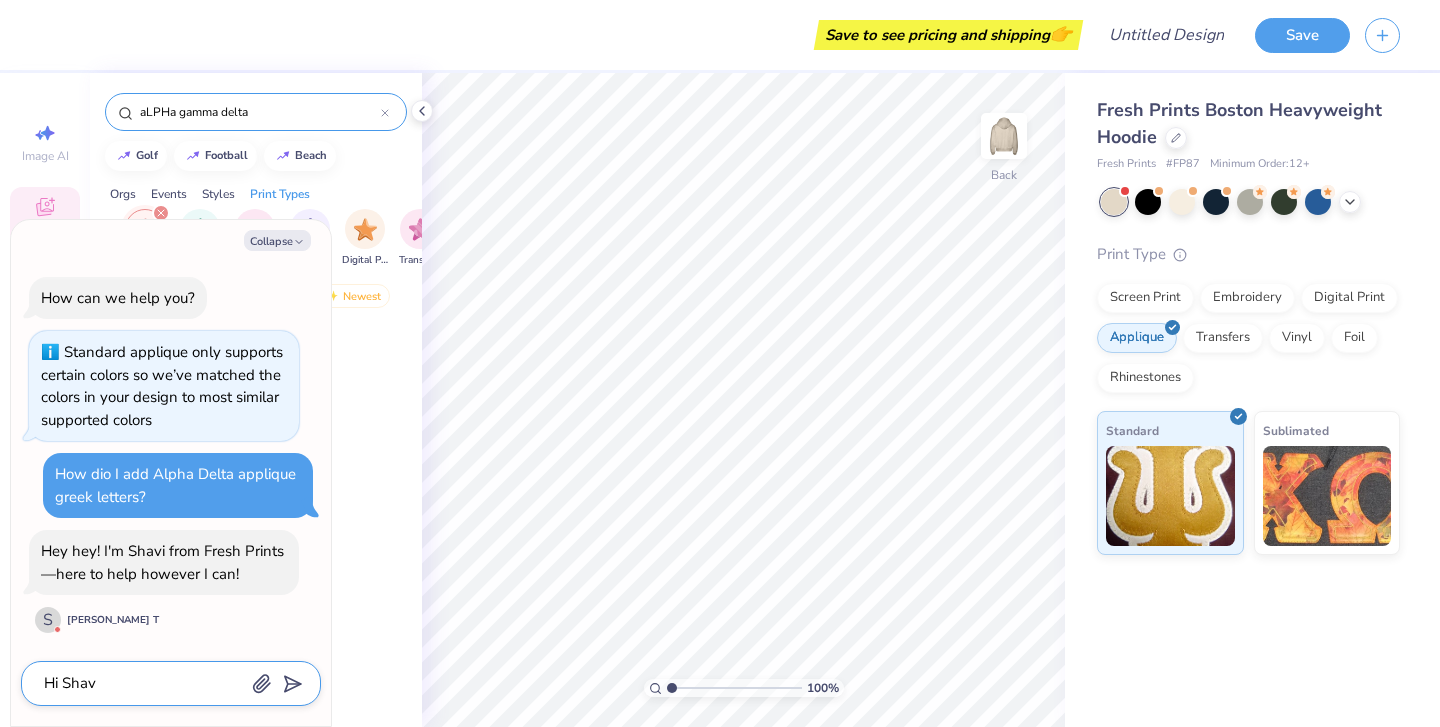 type on "x" 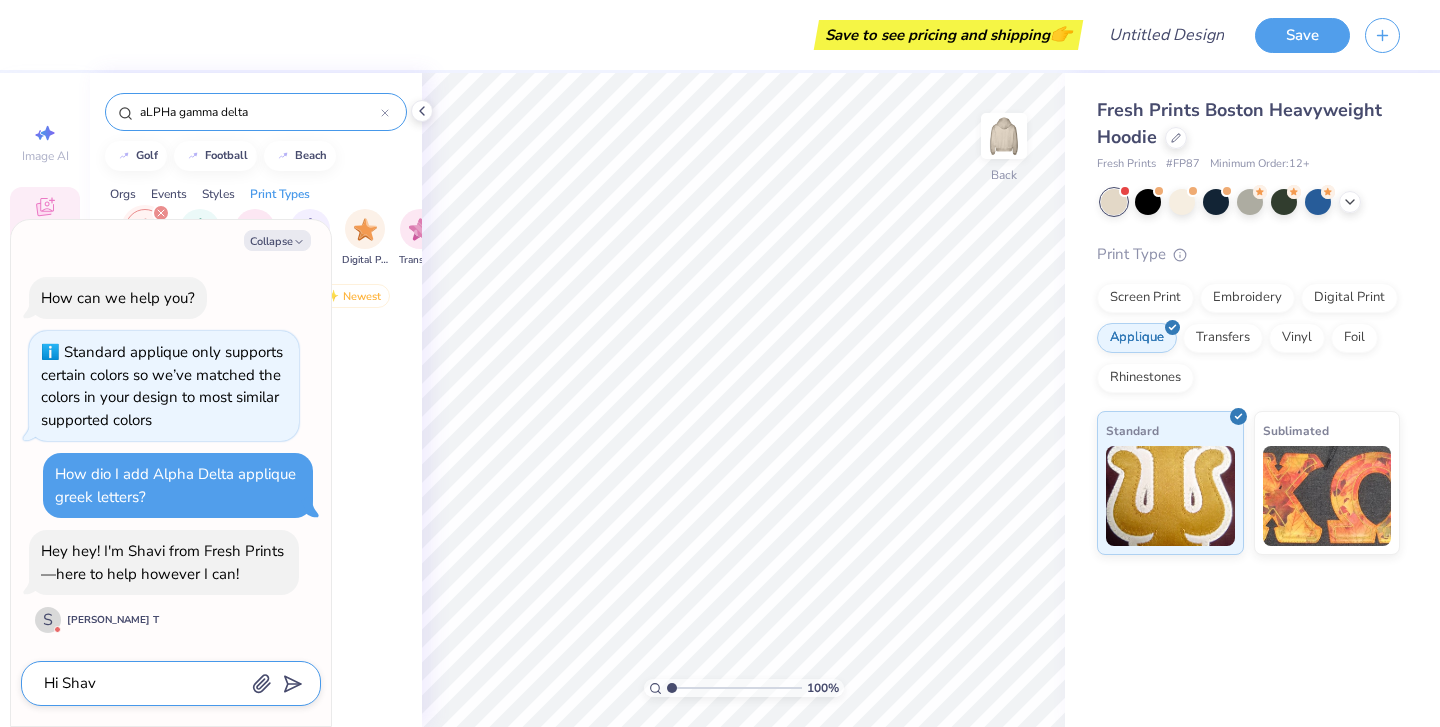 type on "Hi Sha" 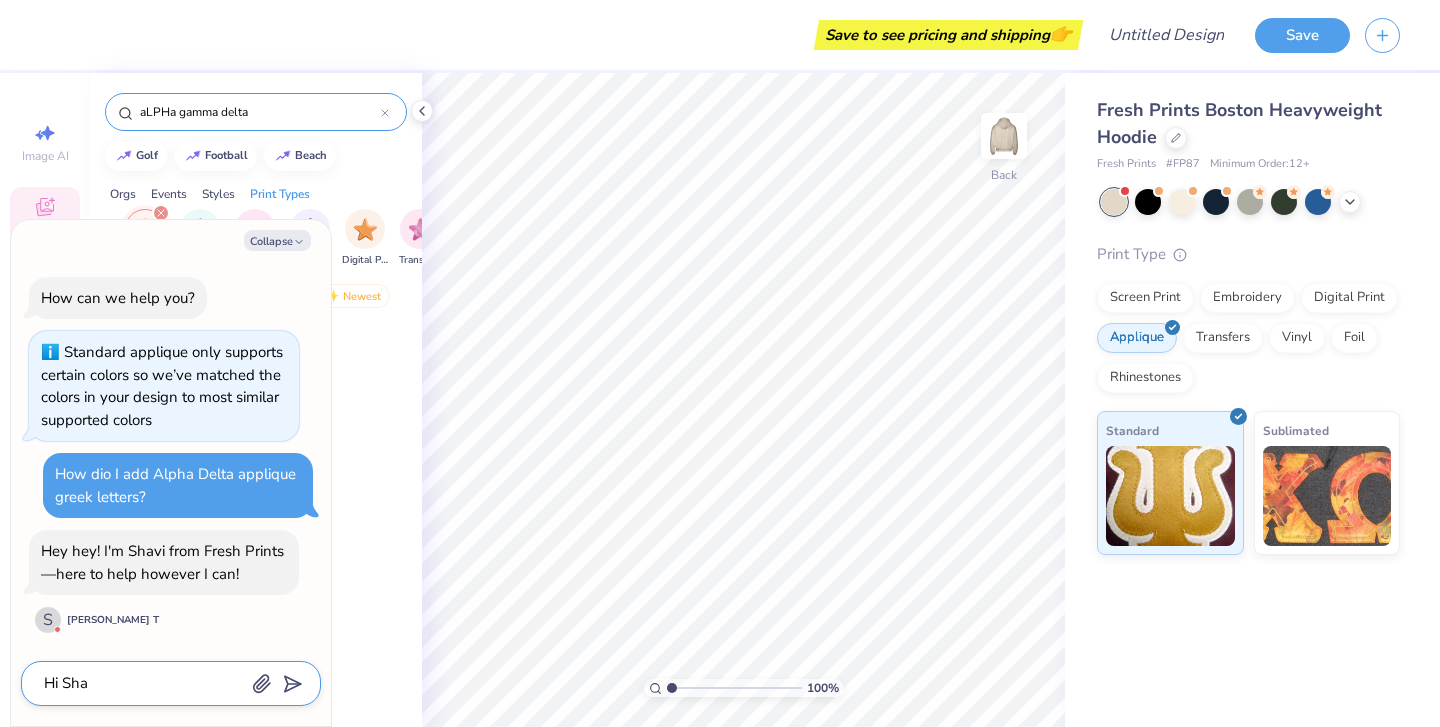 type on "x" 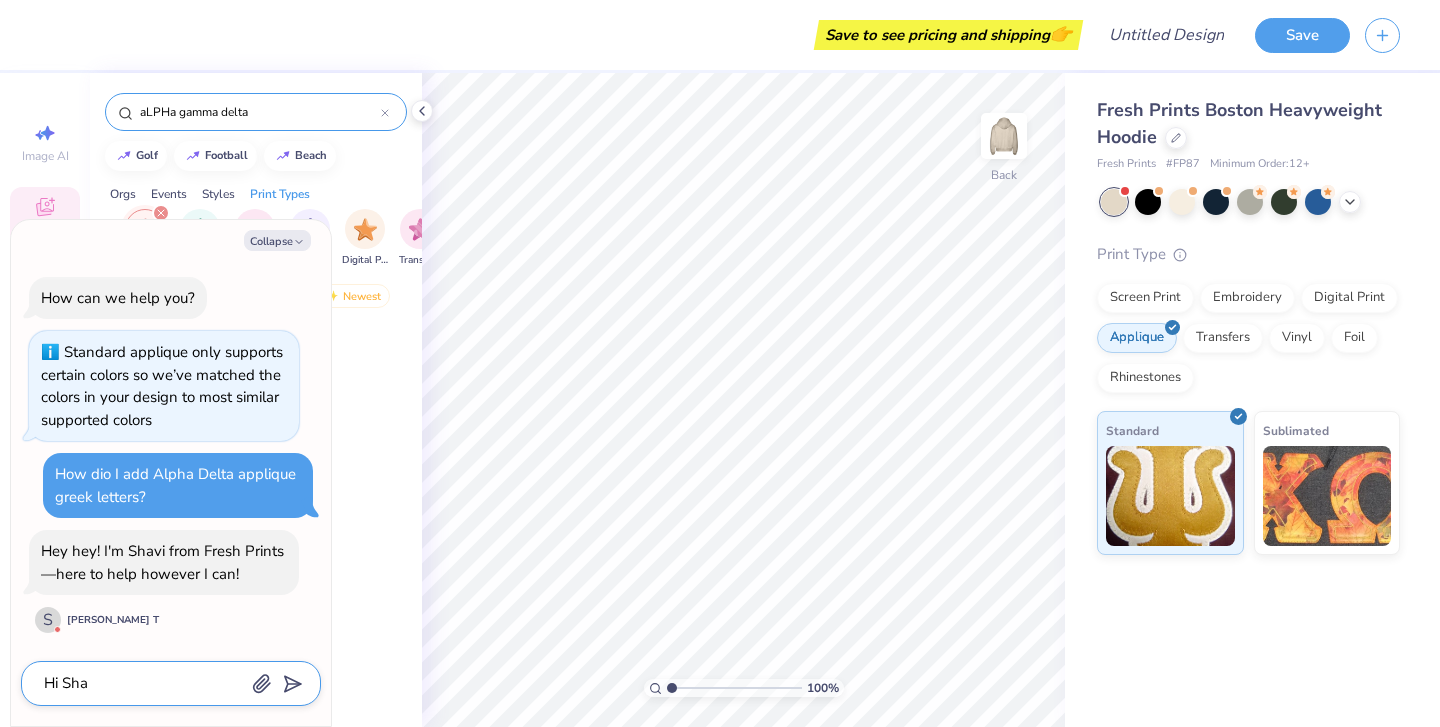 type on "Hi Sh" 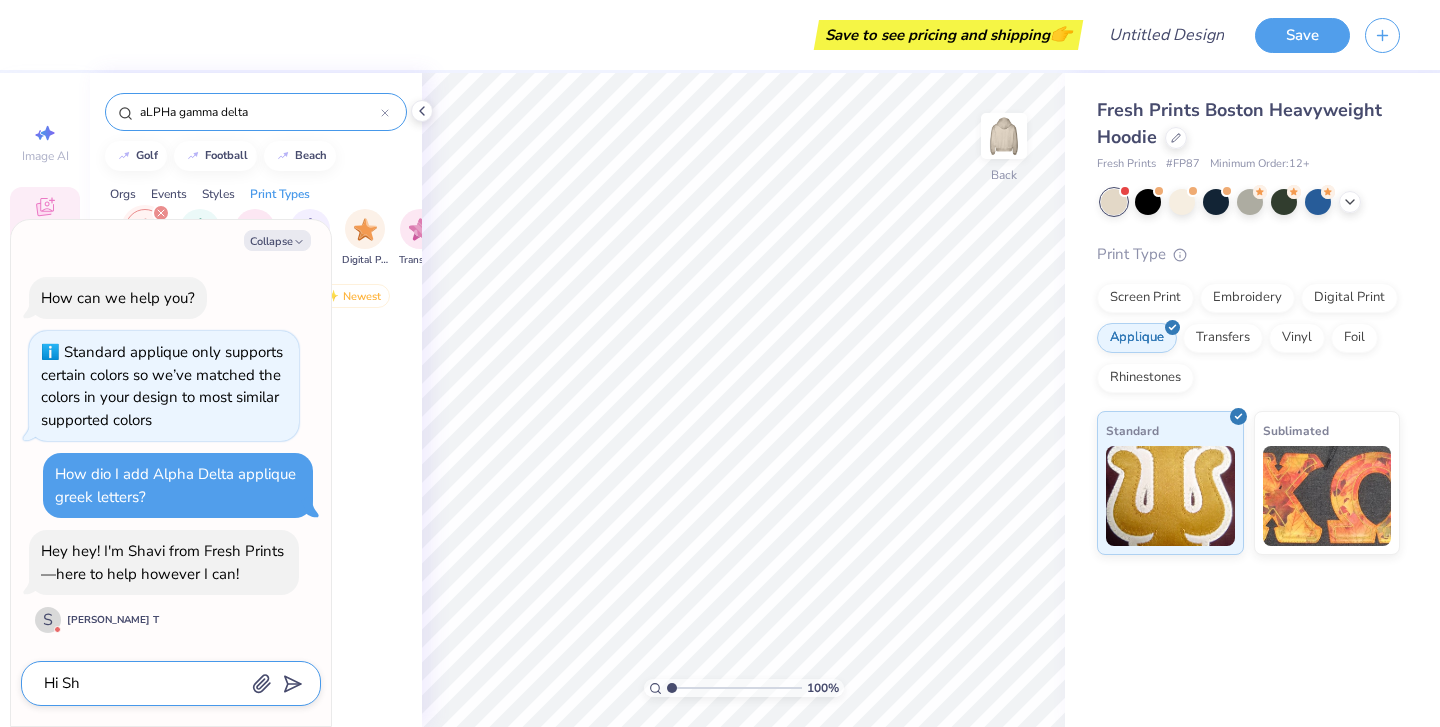 type on "x" 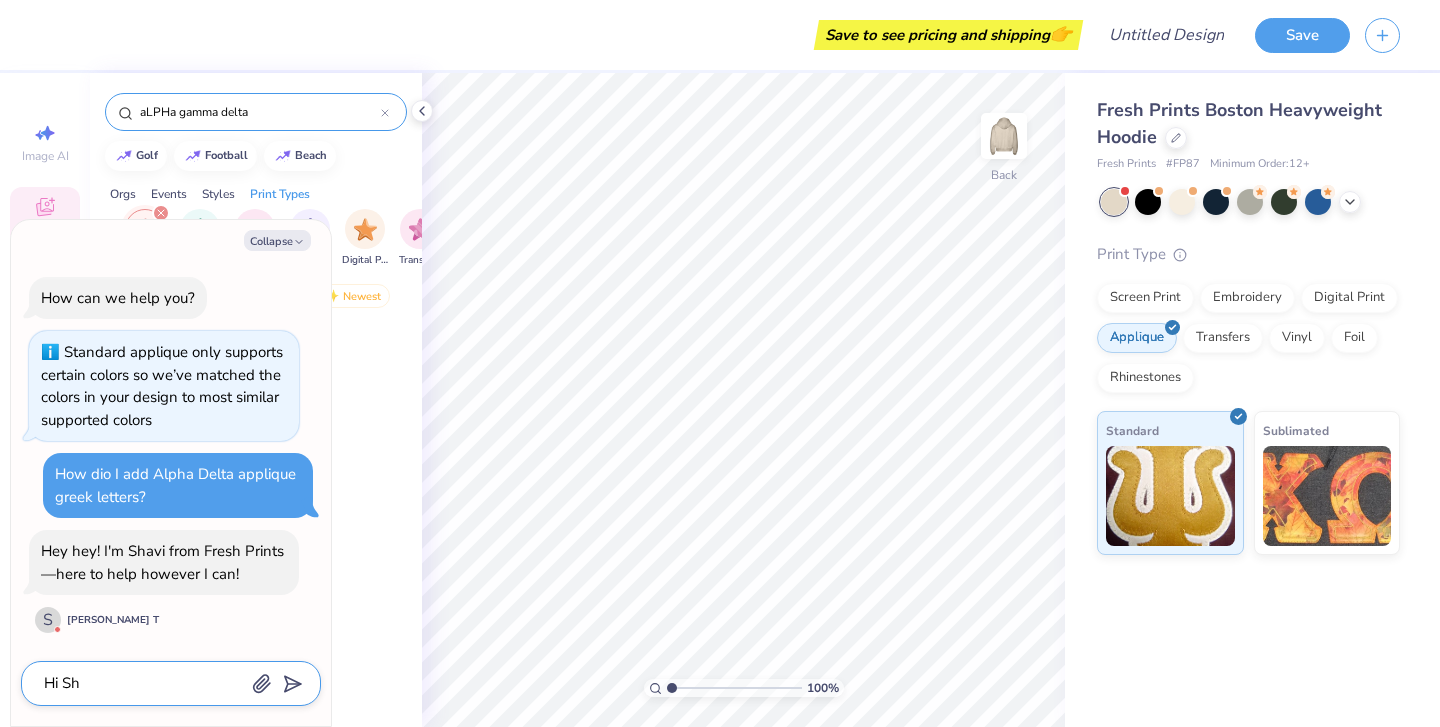 type on "Hi S" 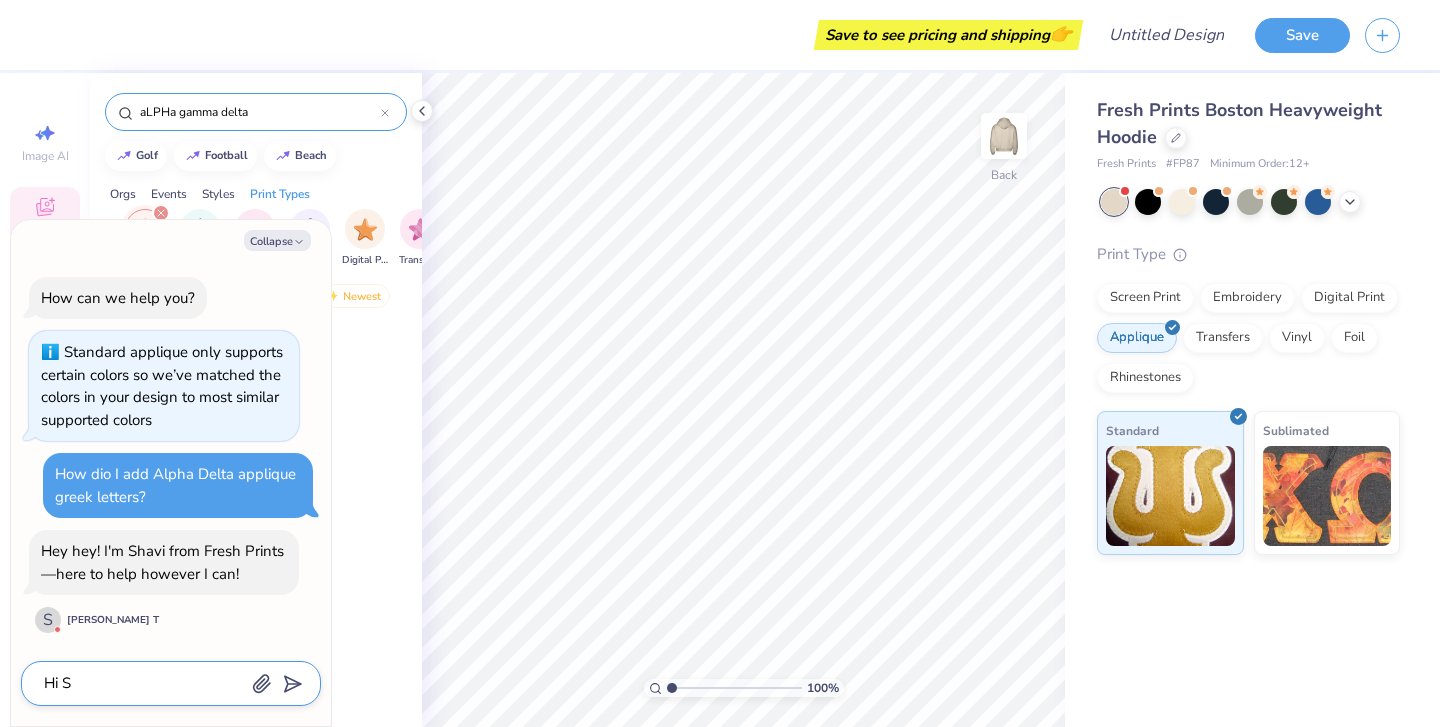 type on "x" 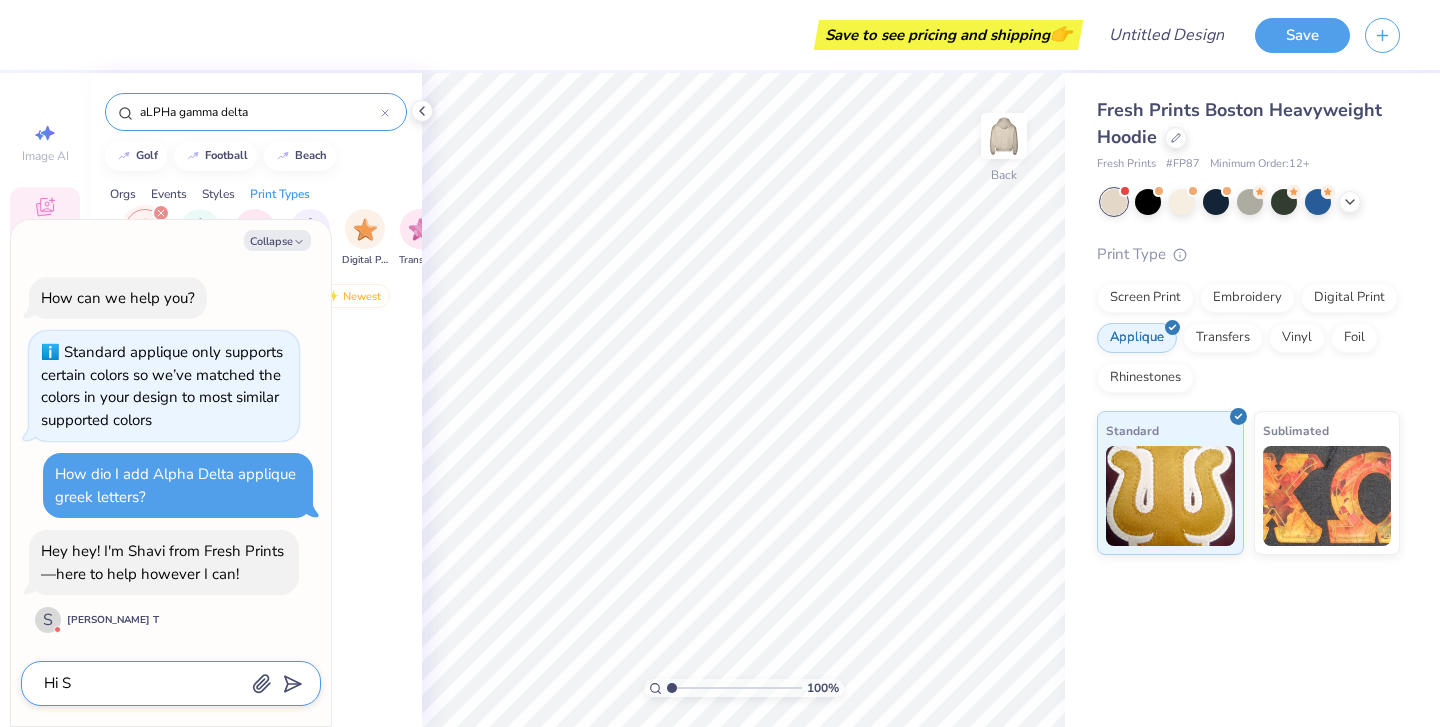 type on "Hi" 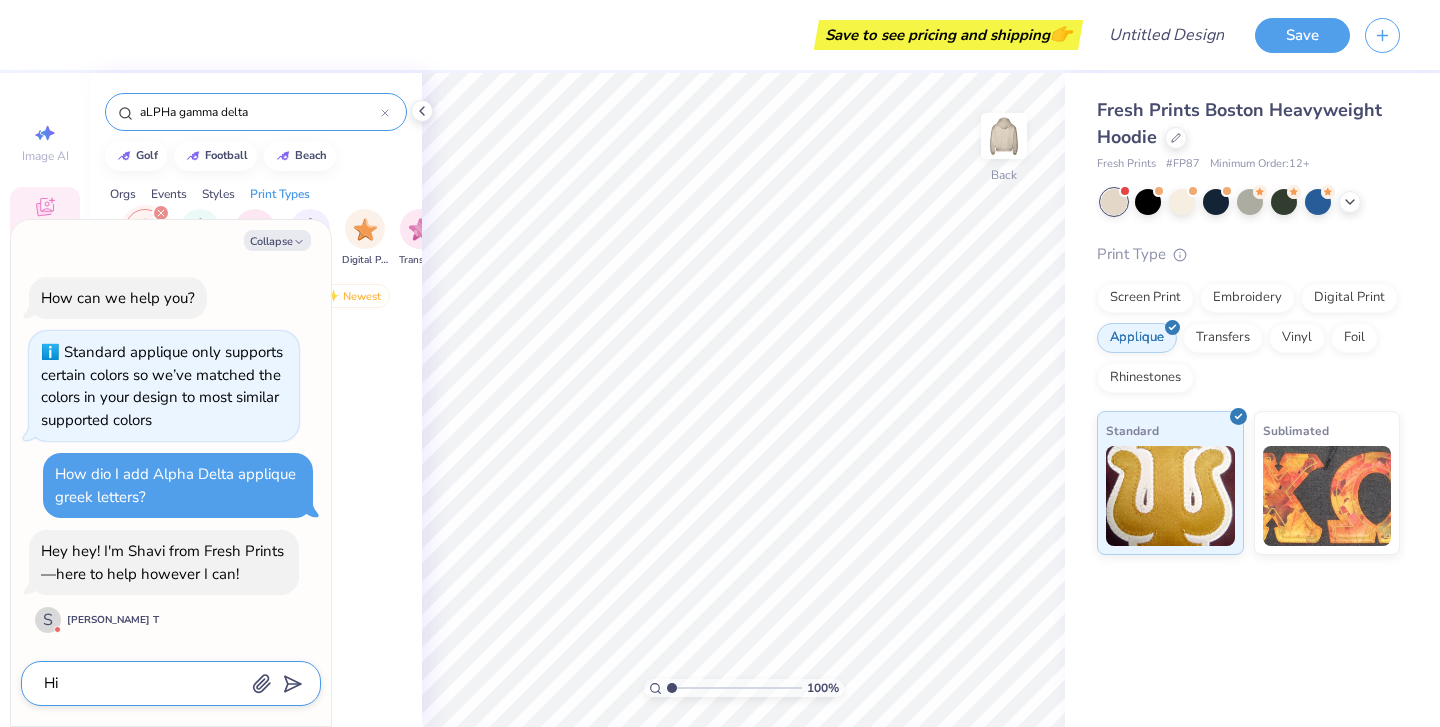 type on "x" 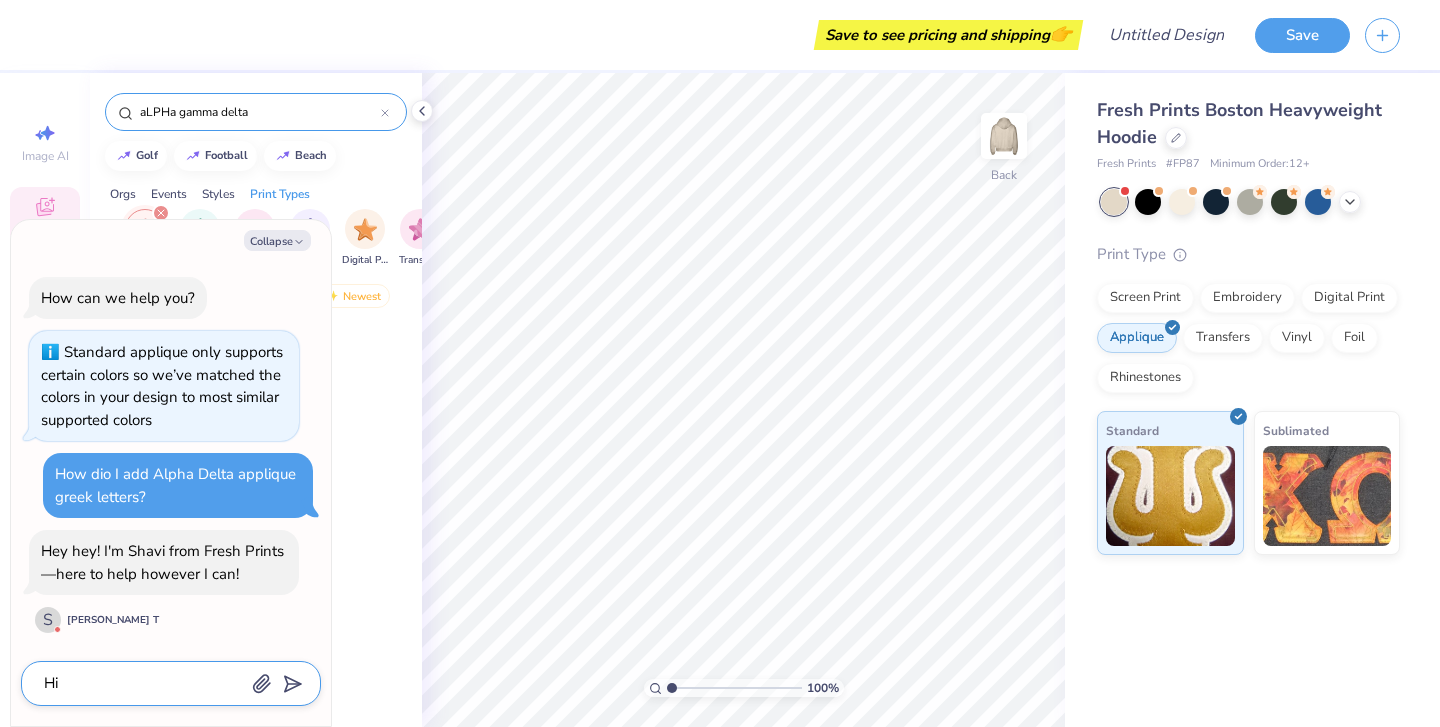 type on "Hi" 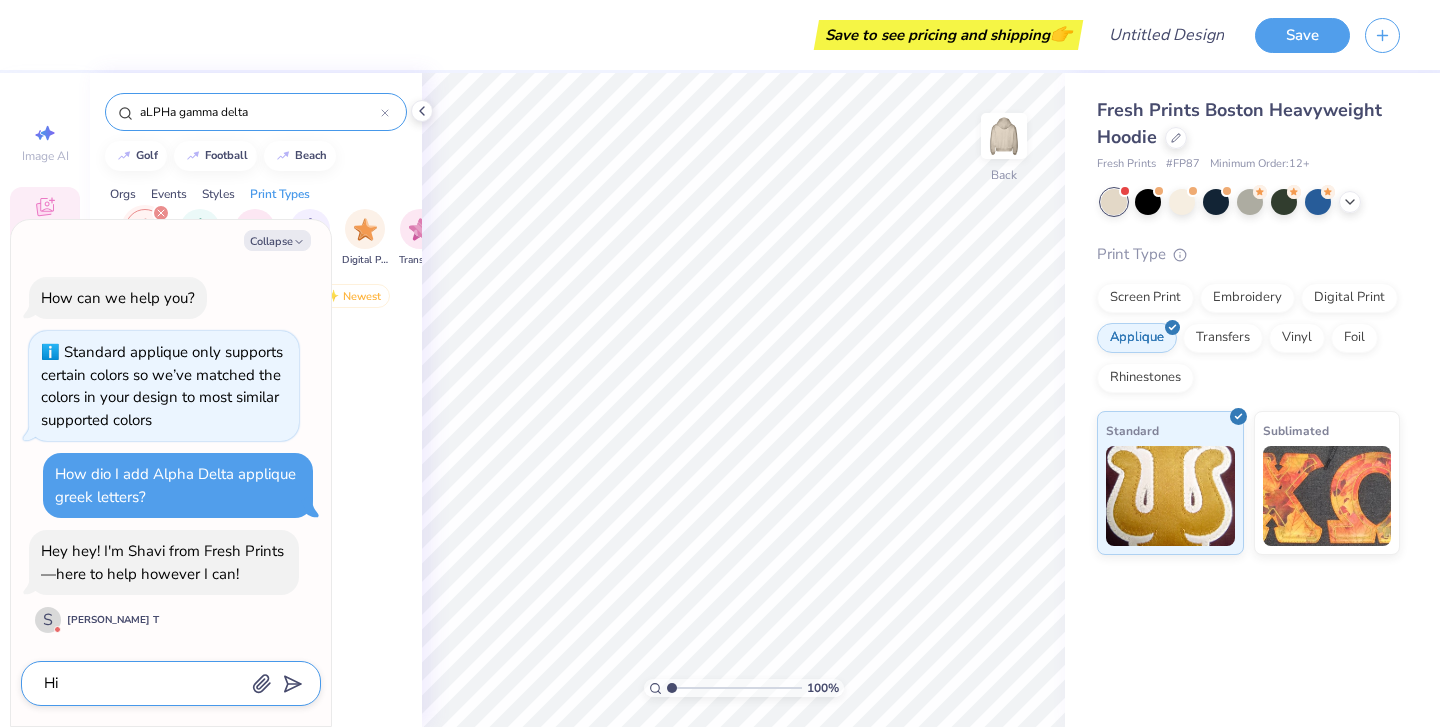 type on "x" 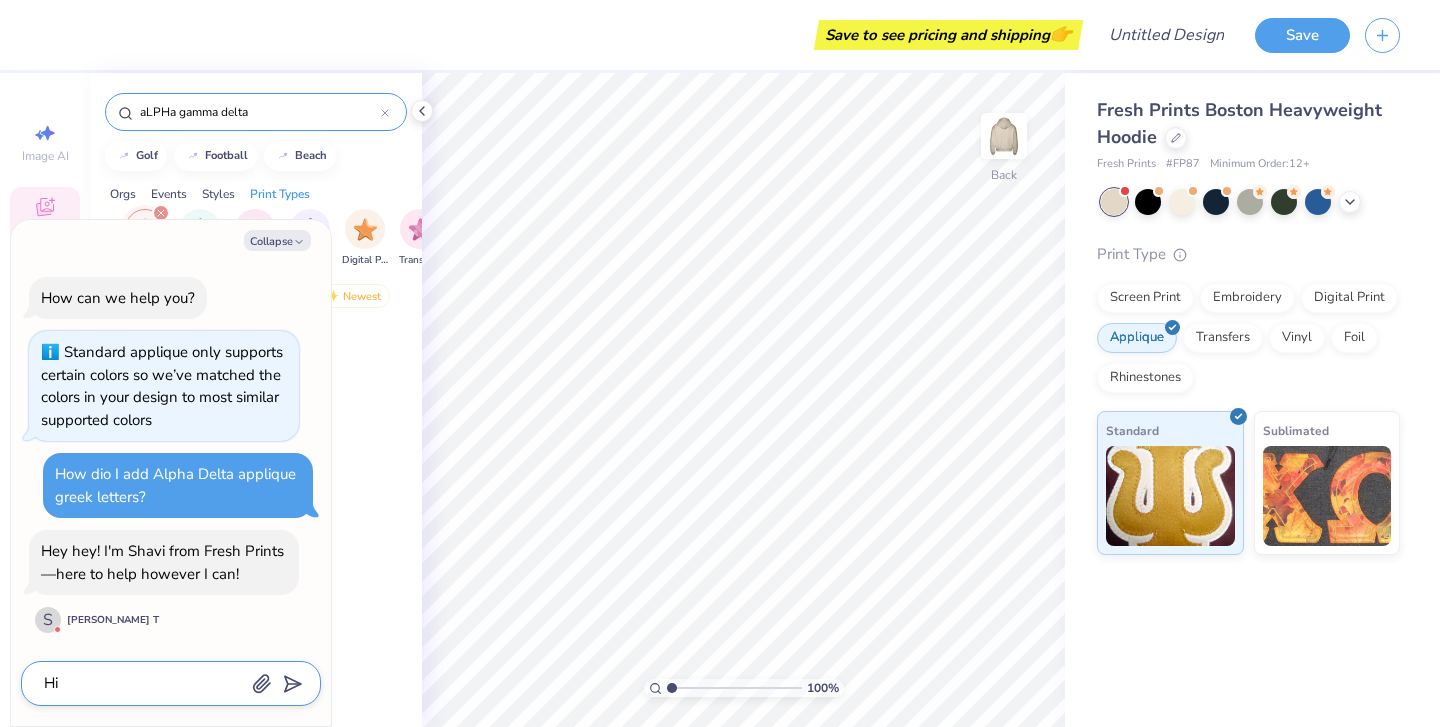 type on "H" 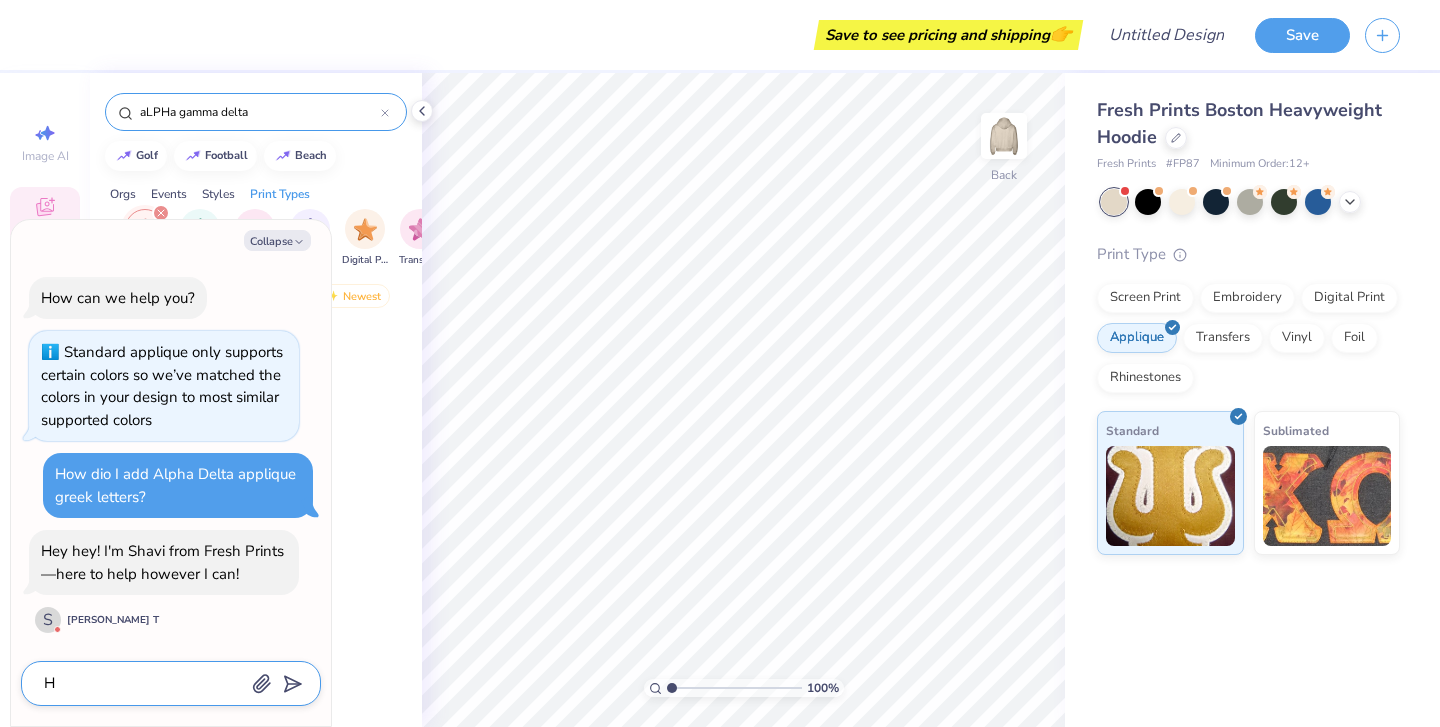 type on "x" 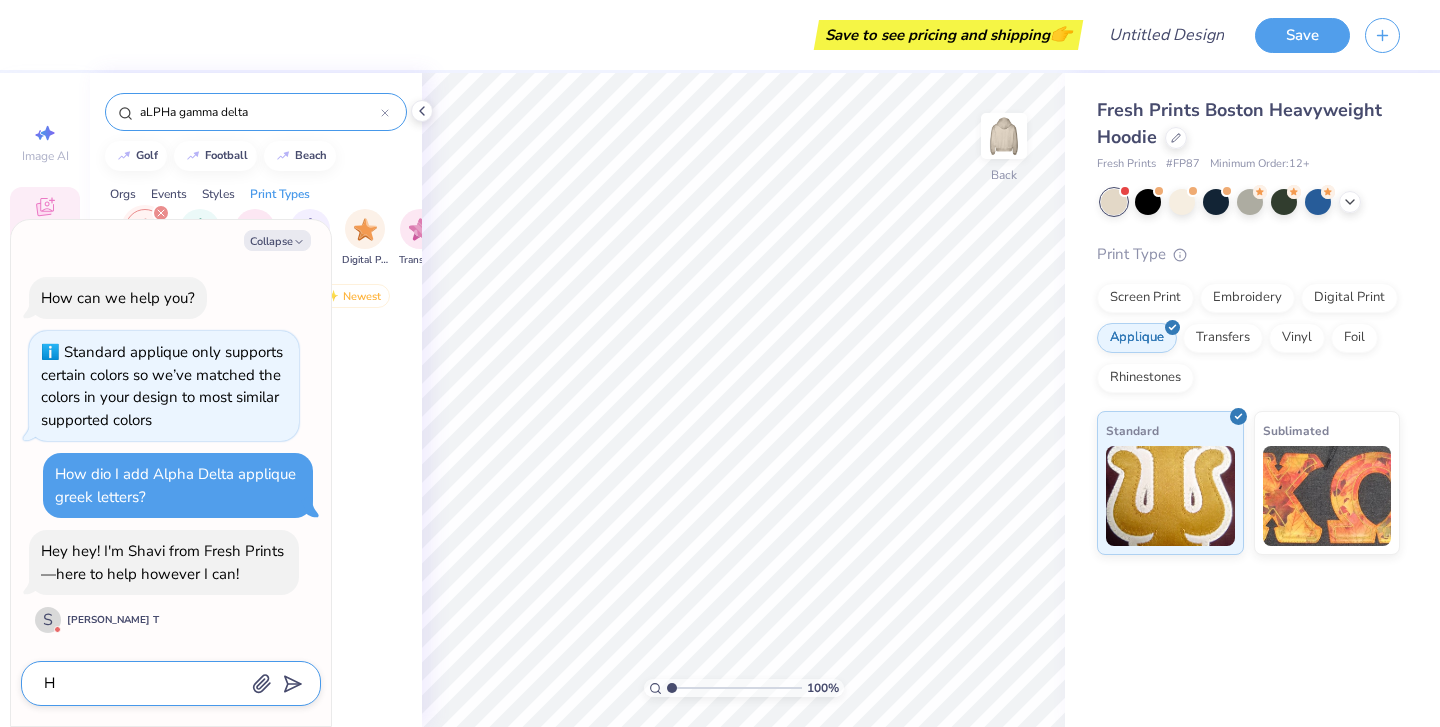 type 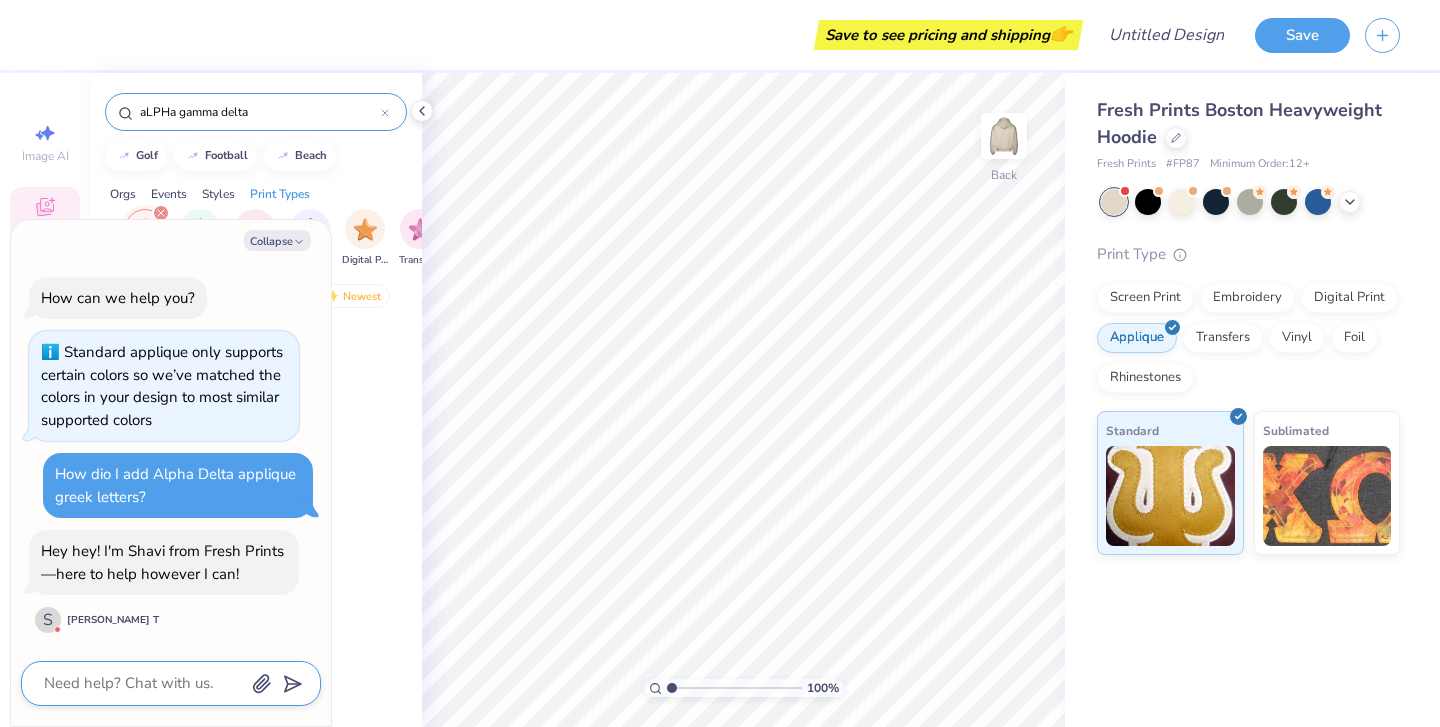 type 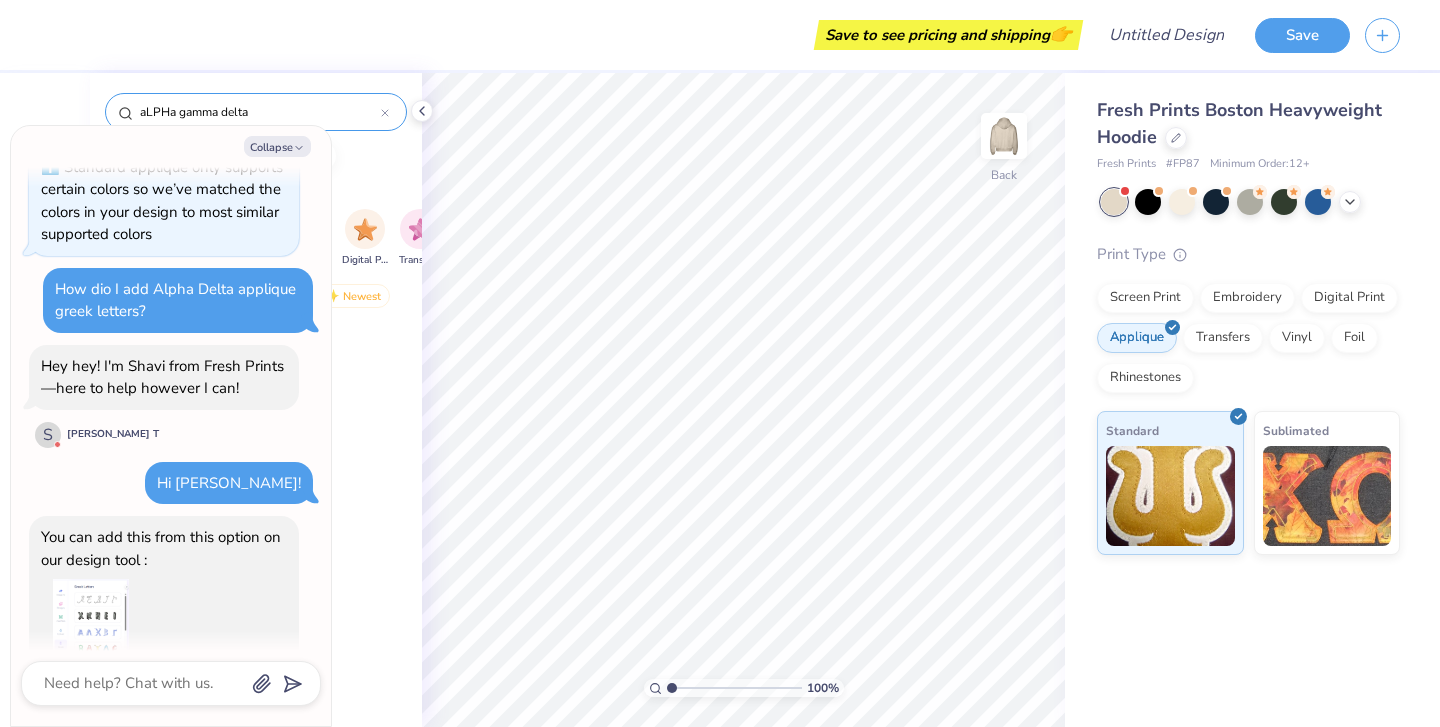 scroll, scrollTop: 87, scrollLeft: 0, axis: vertical 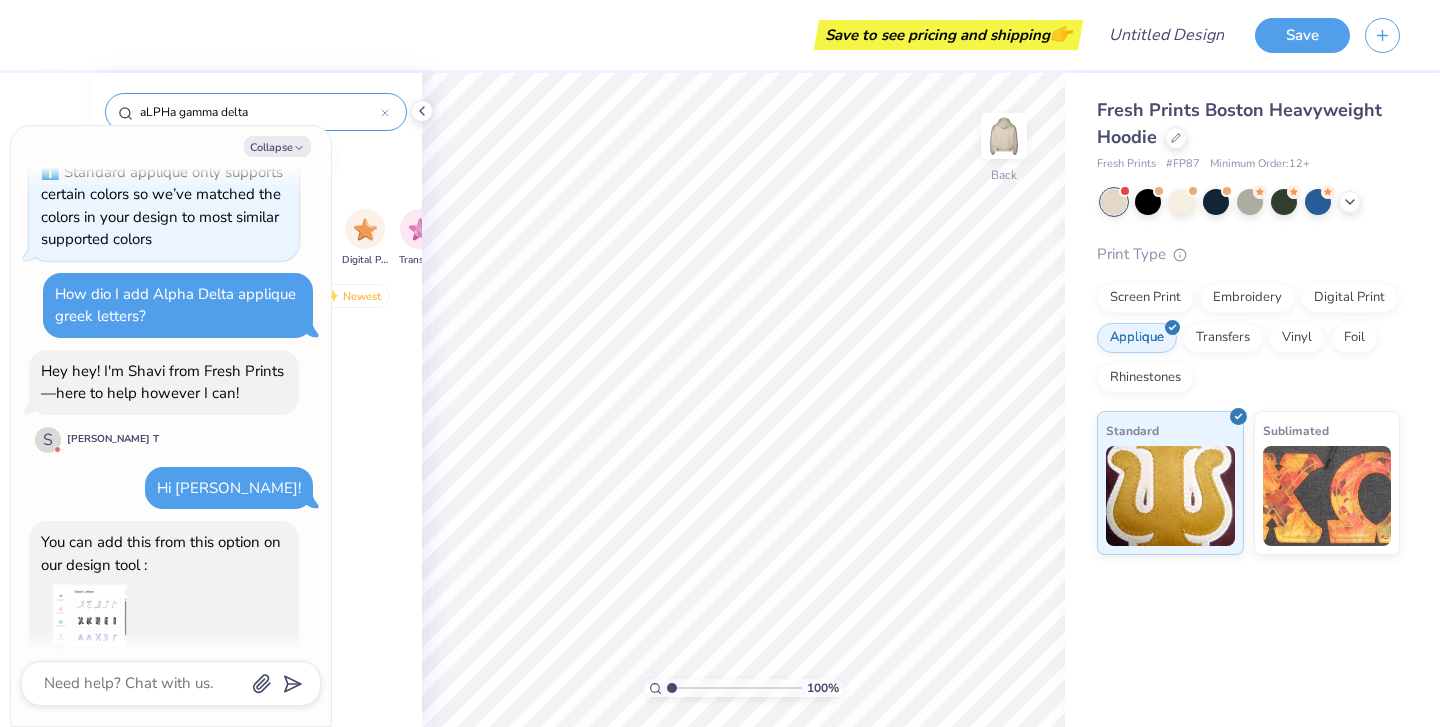 click at bounding box center (91, 634) 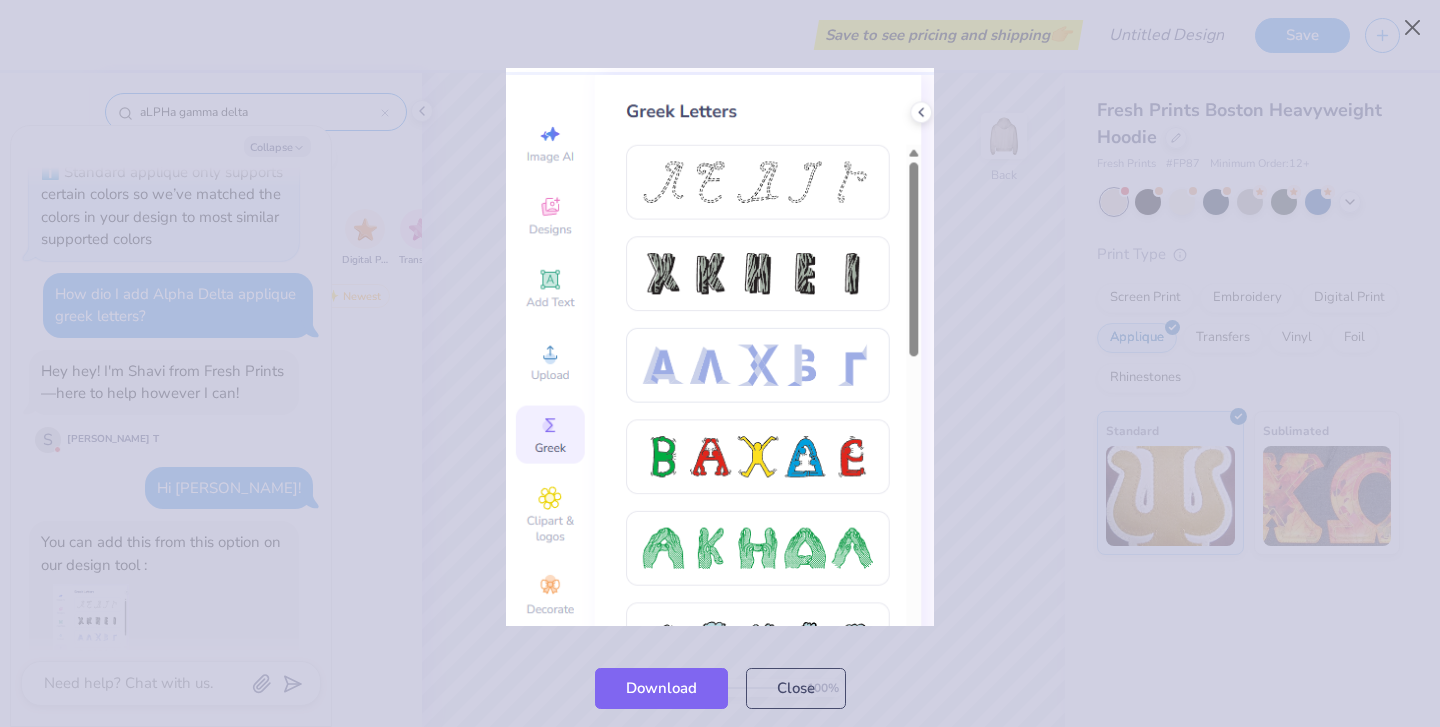 click at bounding box center [720, 347] 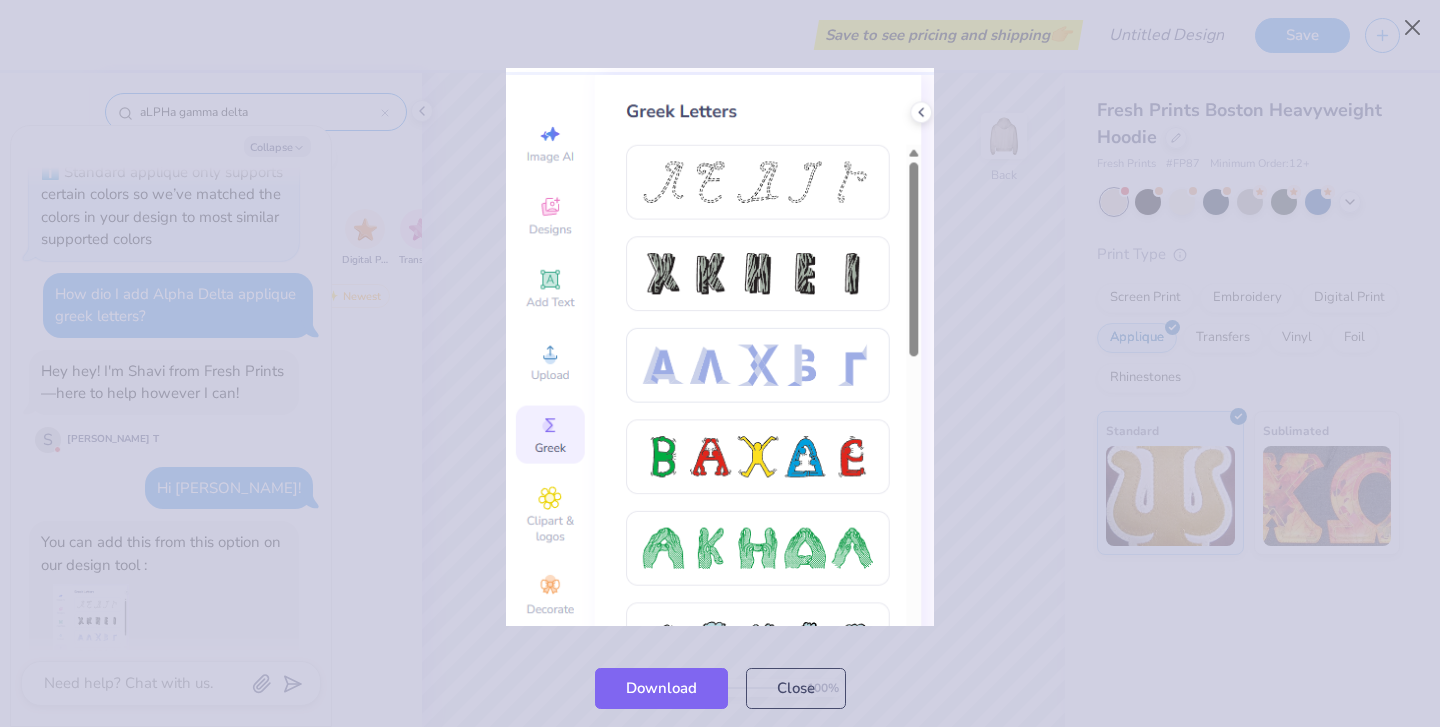 click at bounding box center (720, 347) 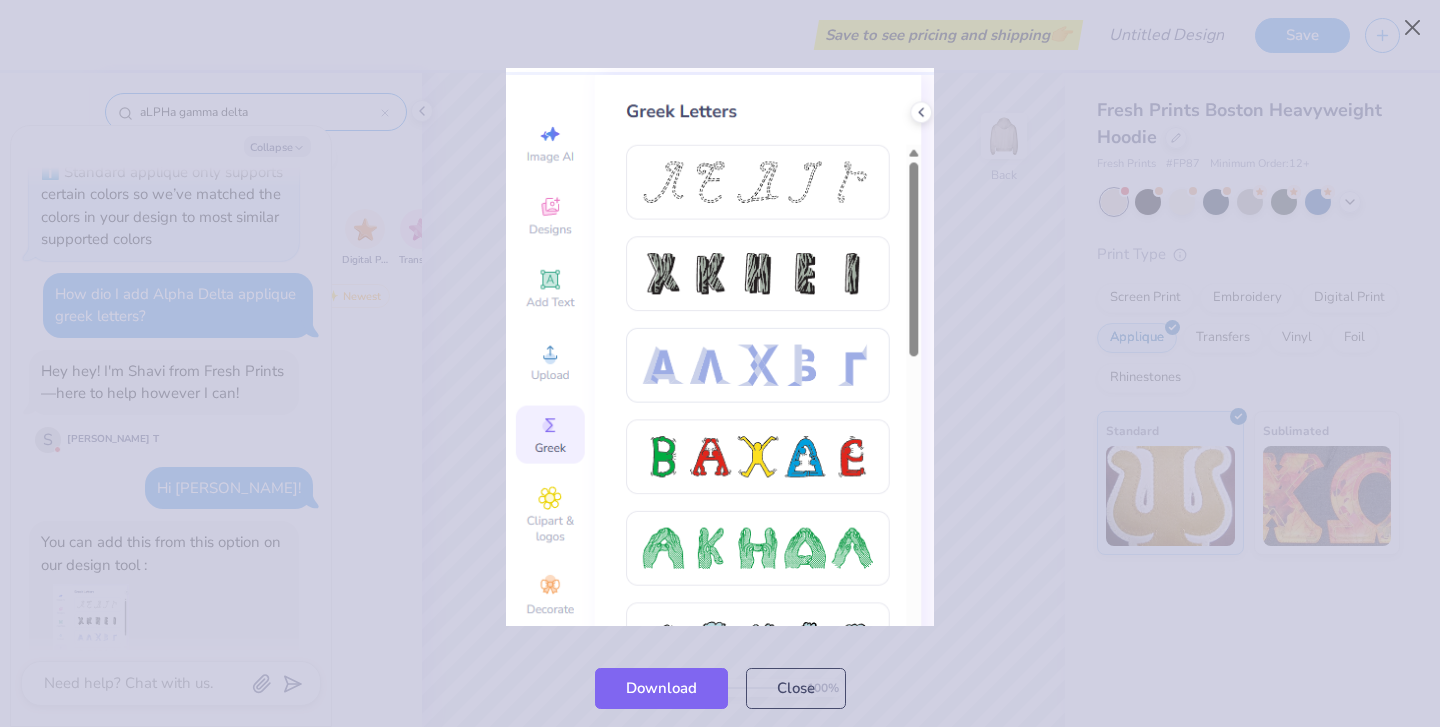 click at bounding box center [720, 347] 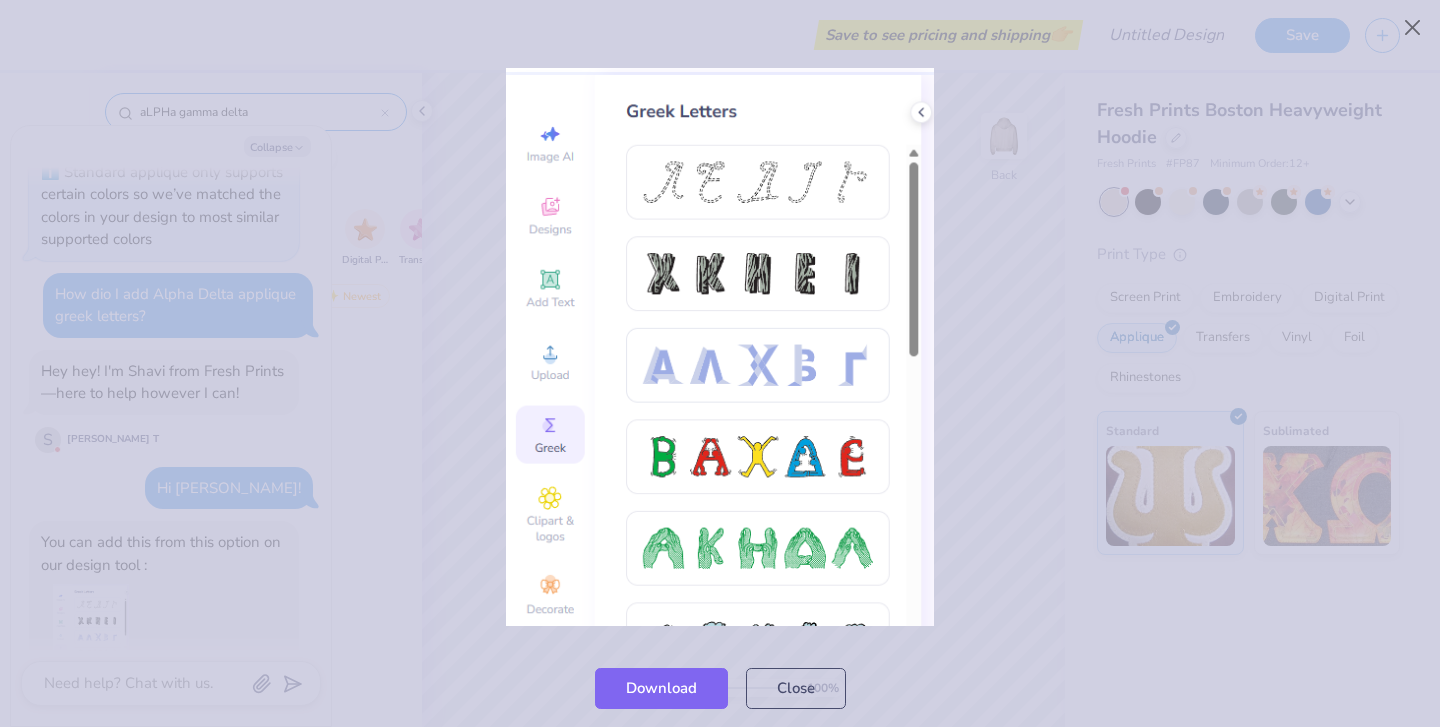 click at bounding box center (720, 347) 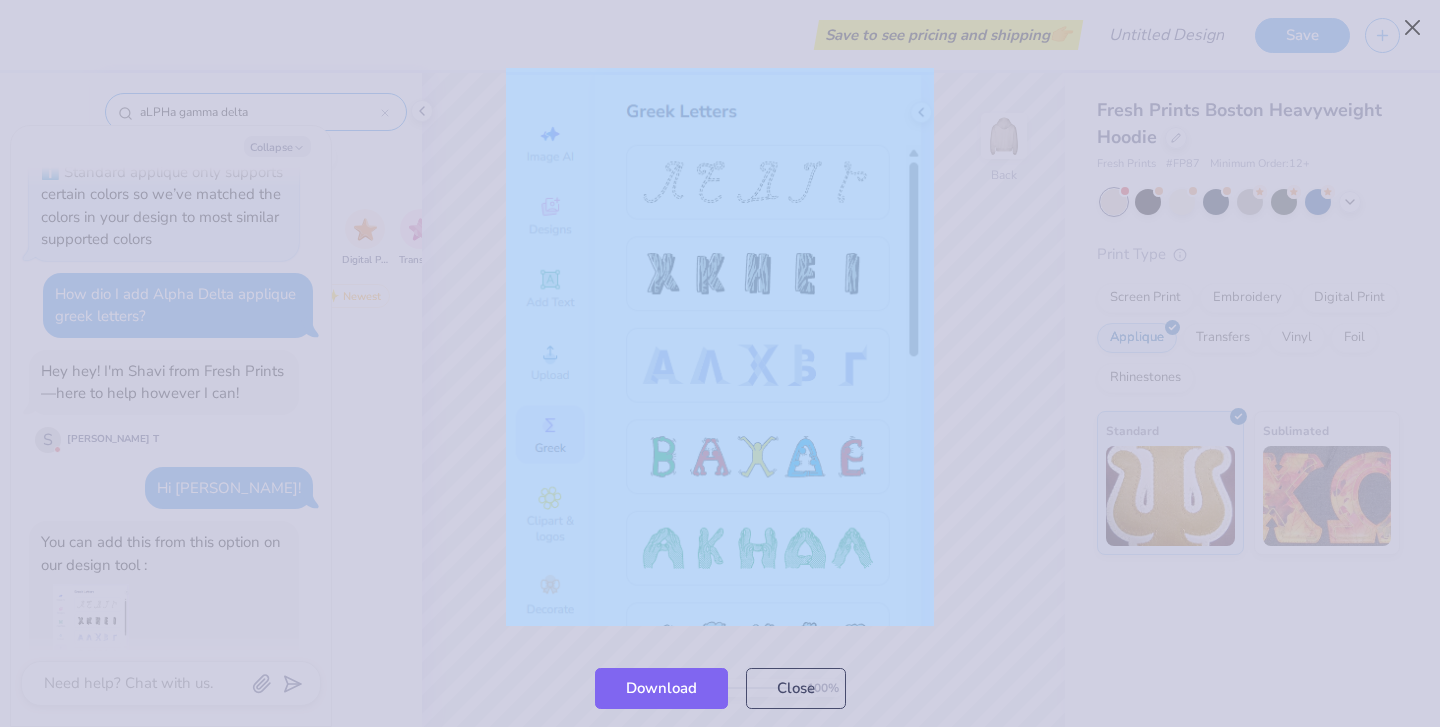 click at bounding box center (720, 347) 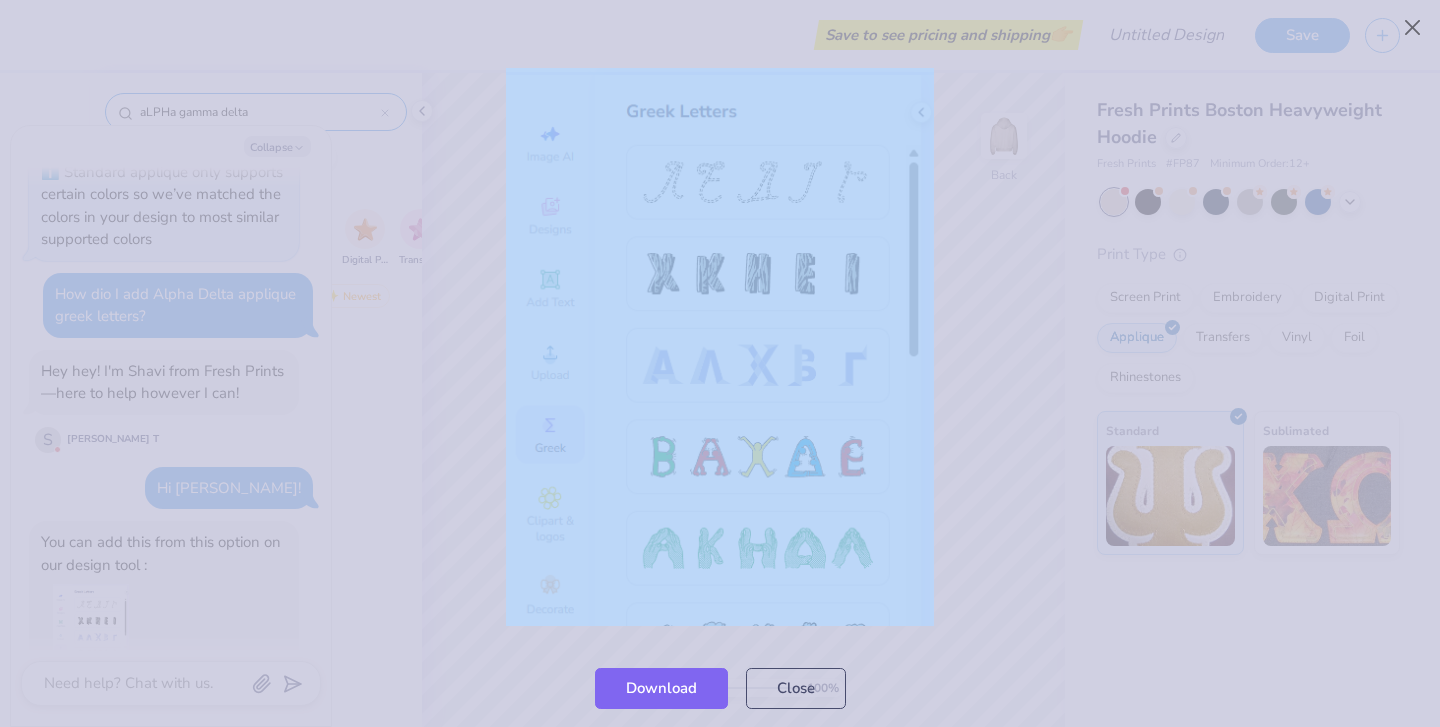 click at bounding box center [720, 347] 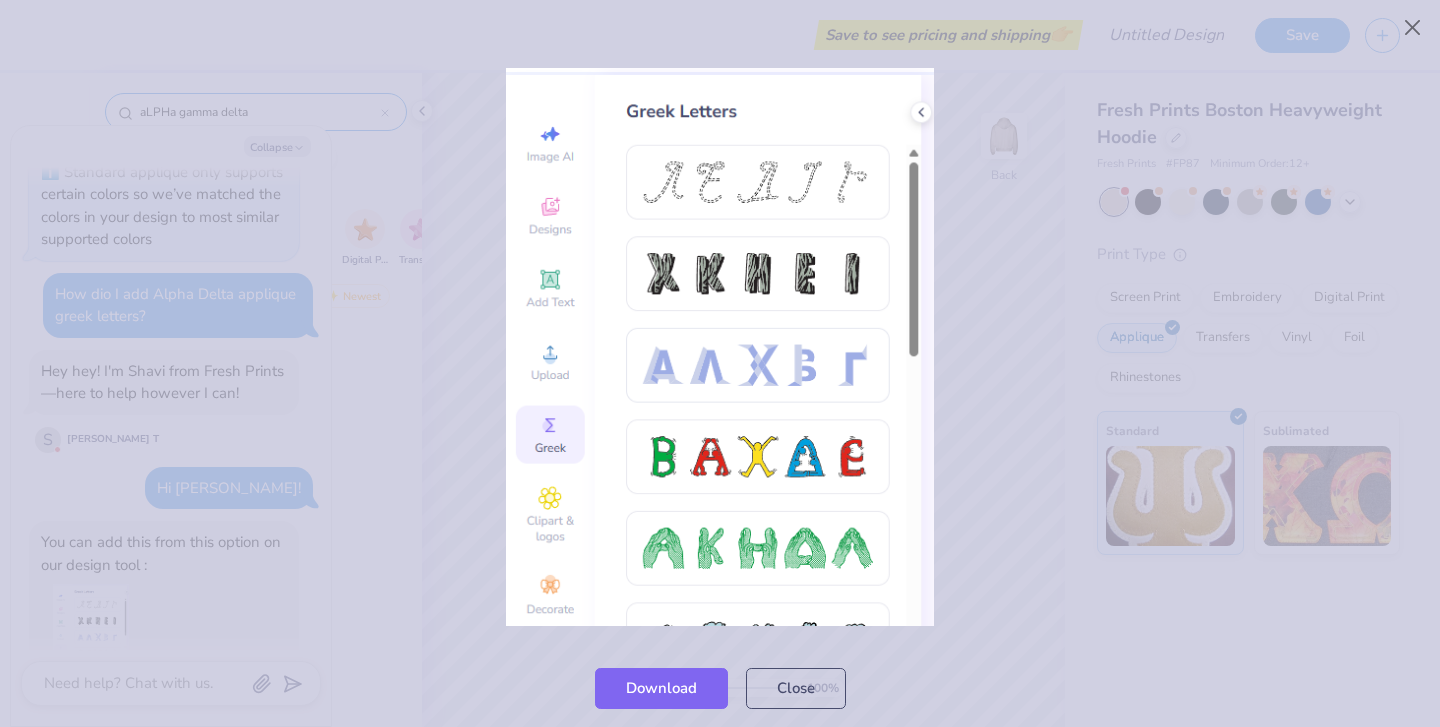 click at bounding box center [720, 347] 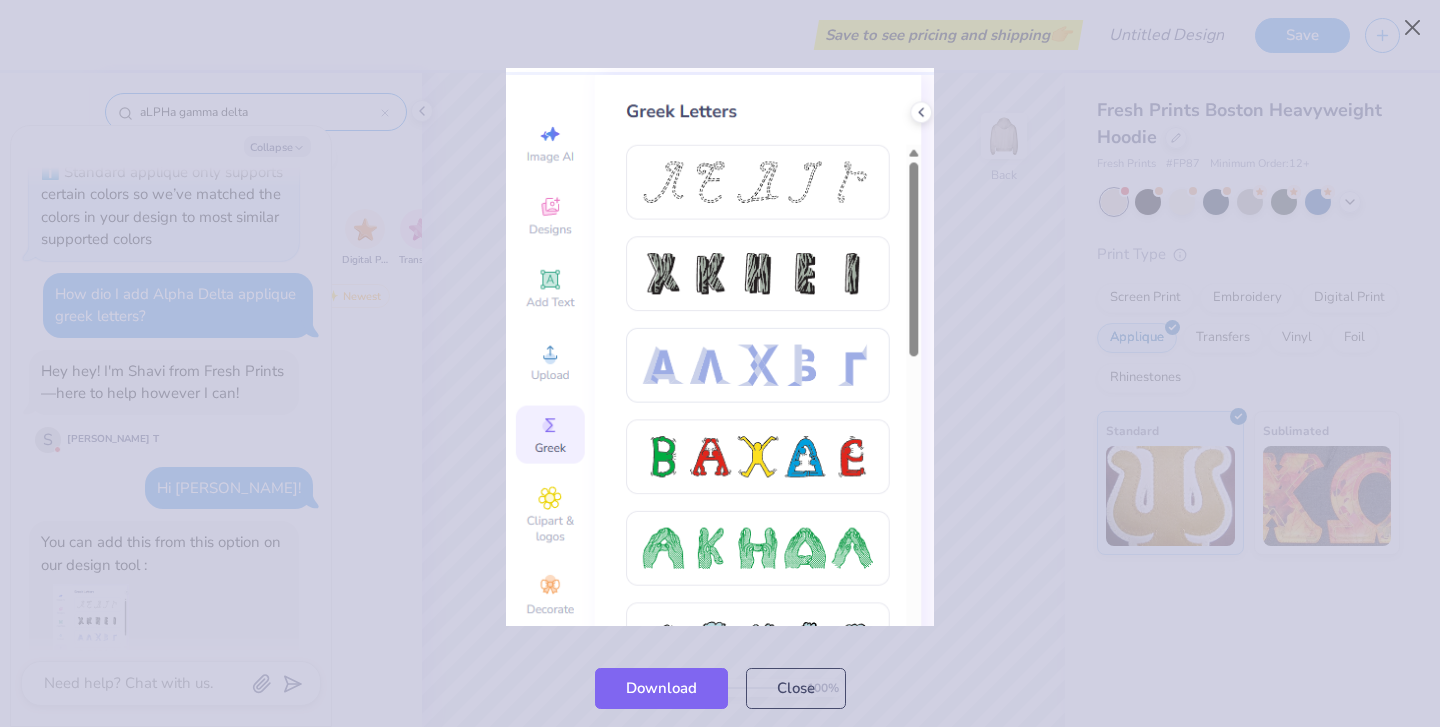 click at bounding box center (720, 347) 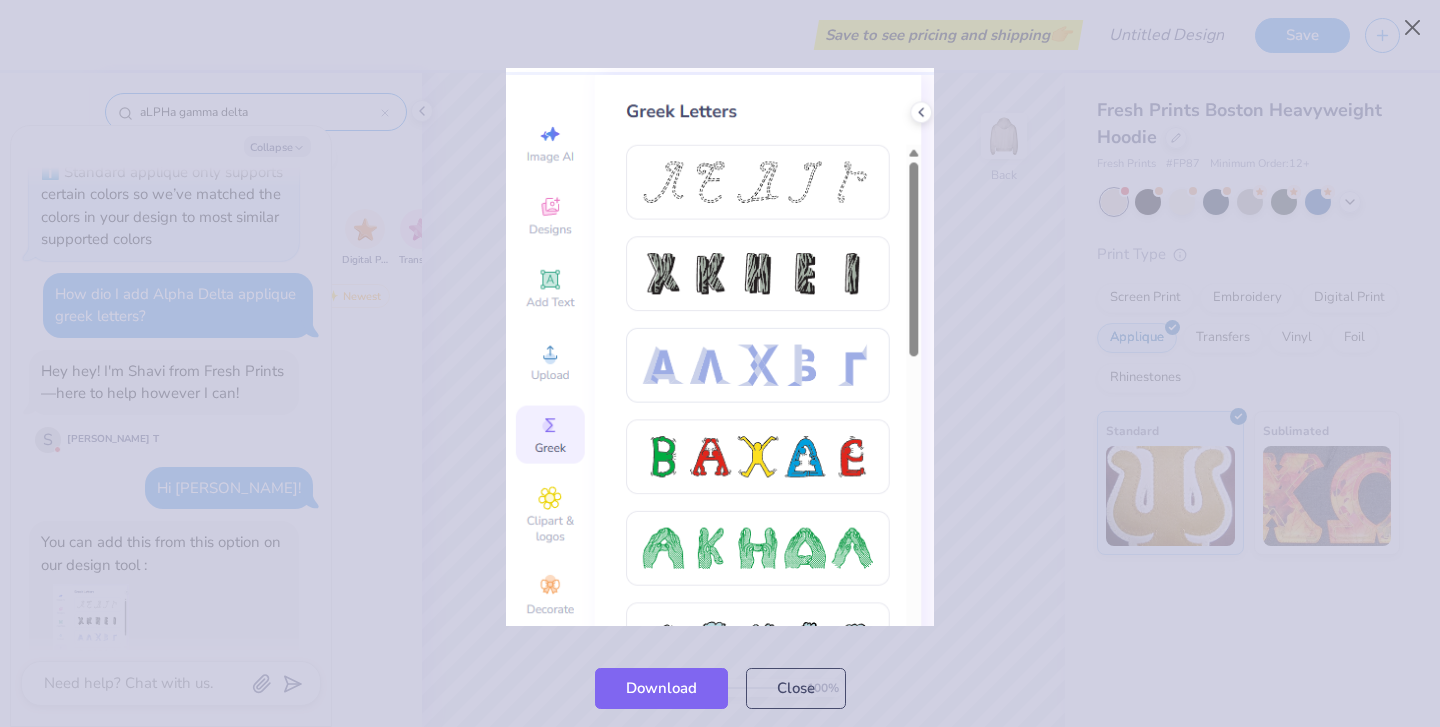 click at bounding box center [720, 347] 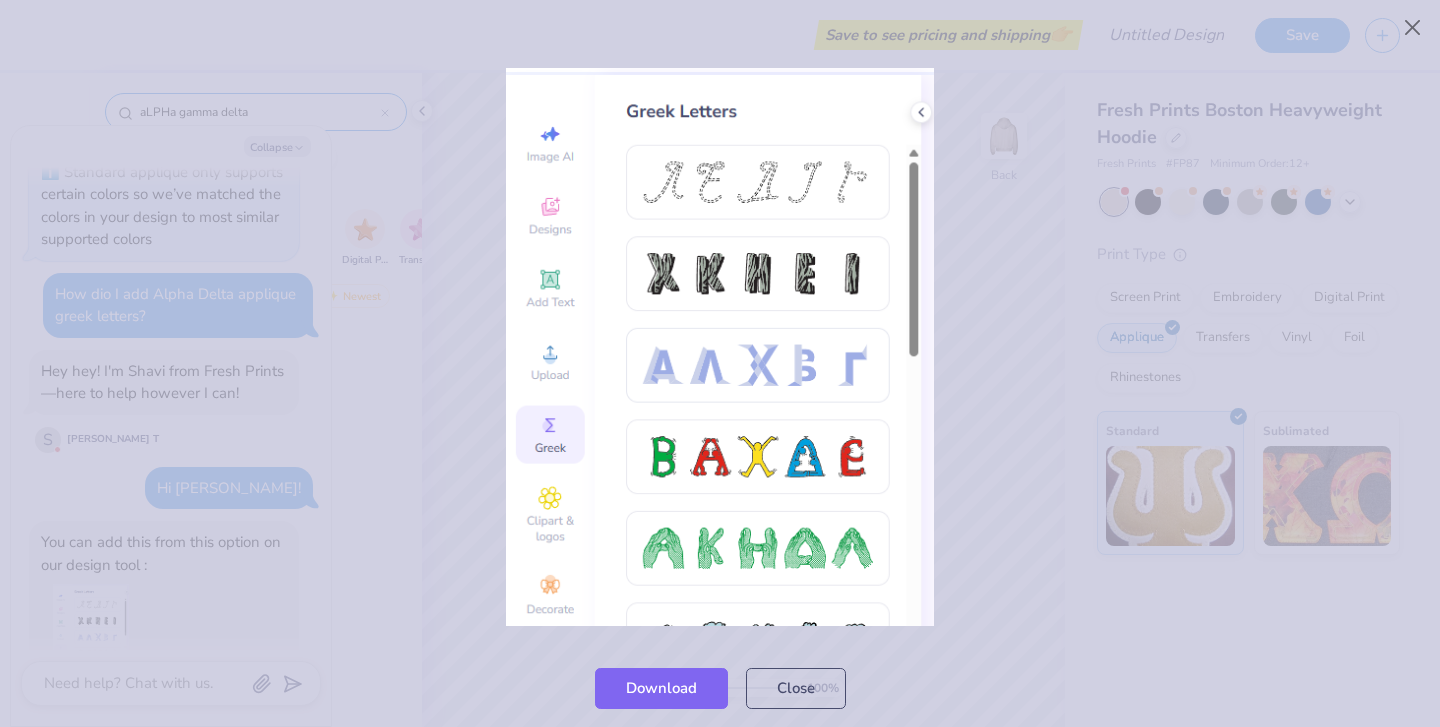 click at bounding box center [720, 347] 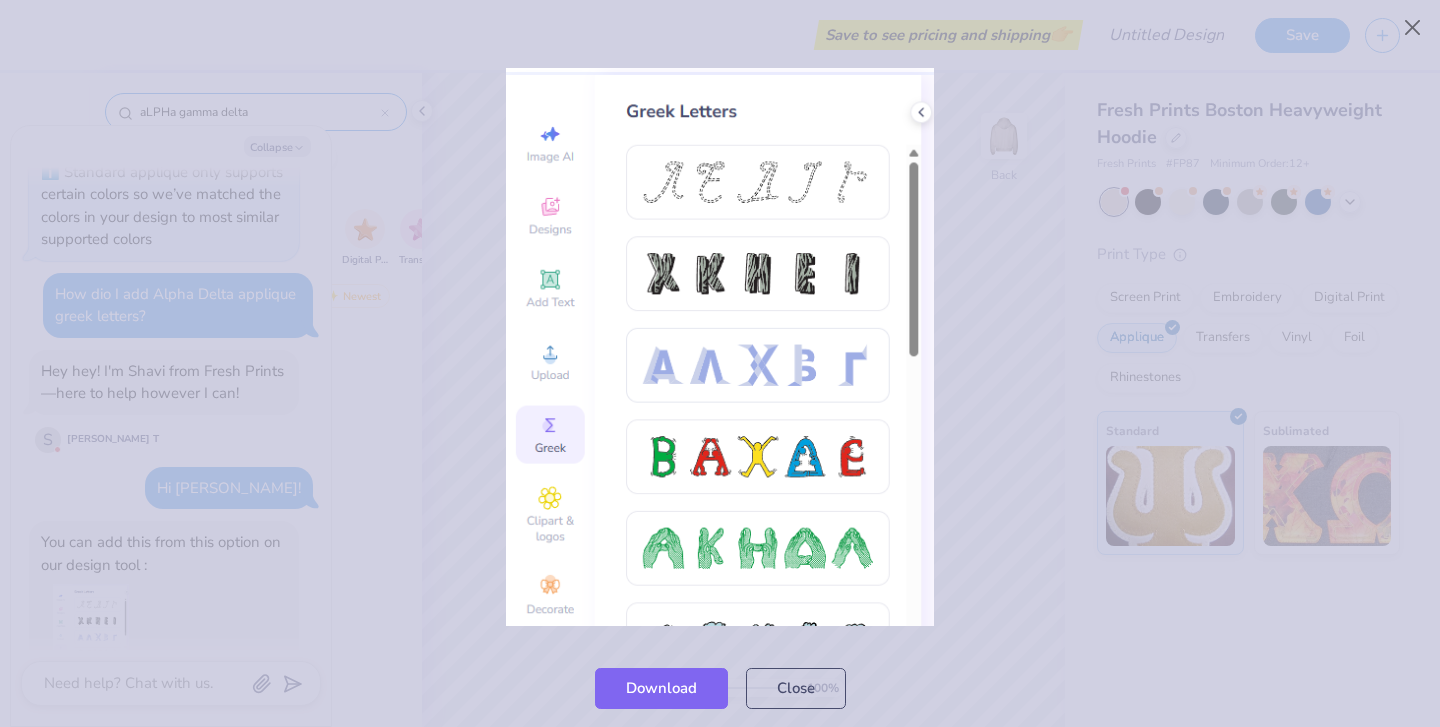 click at bounding box center [720, 347] 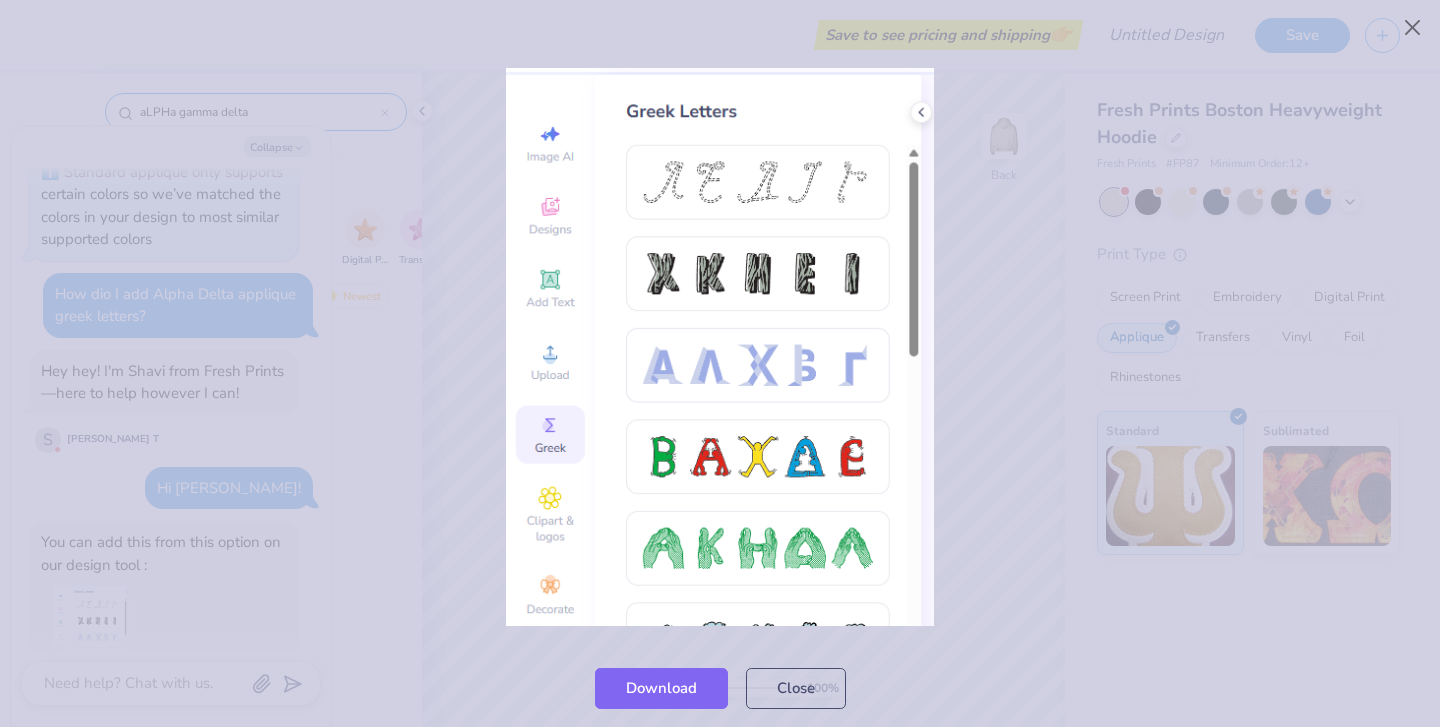 click at bounding box center (720, 347) 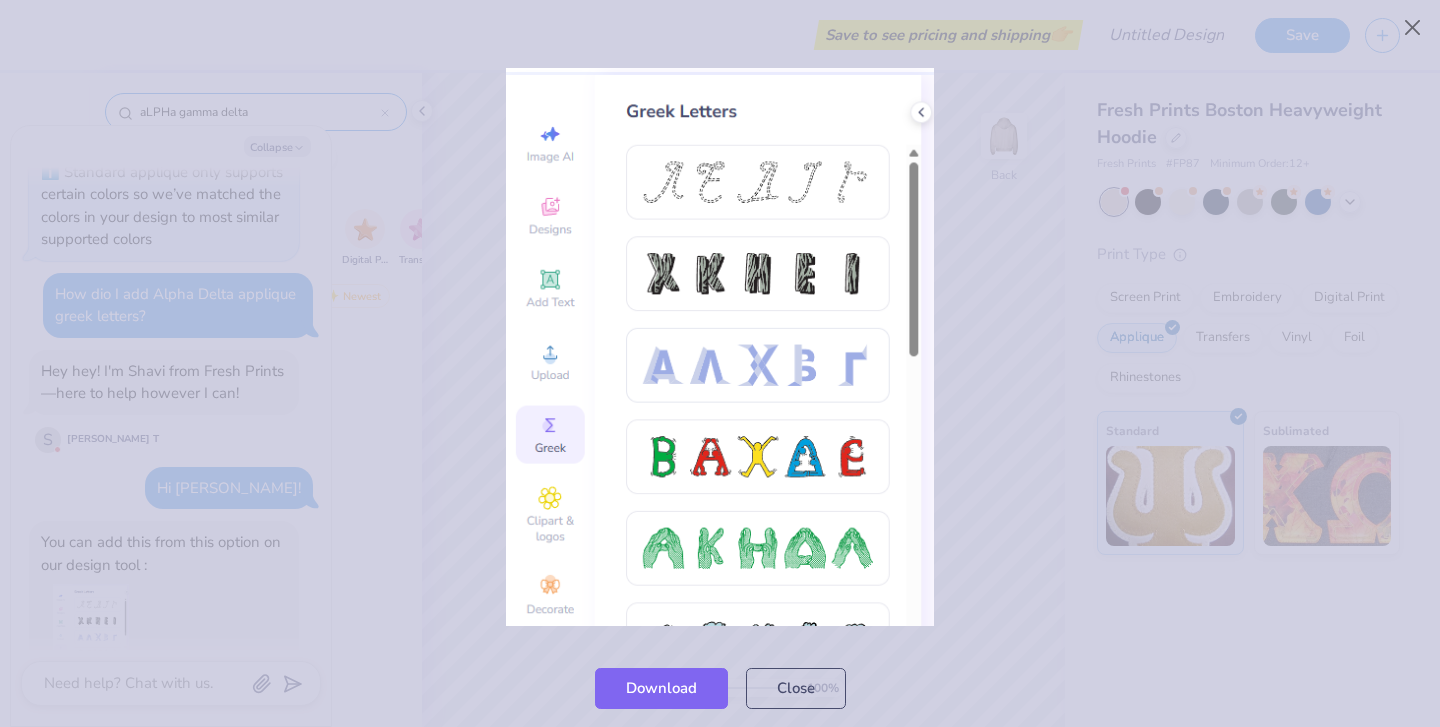 scroll, scrollTop: 370, scrollLeft: 0, axis: vertical 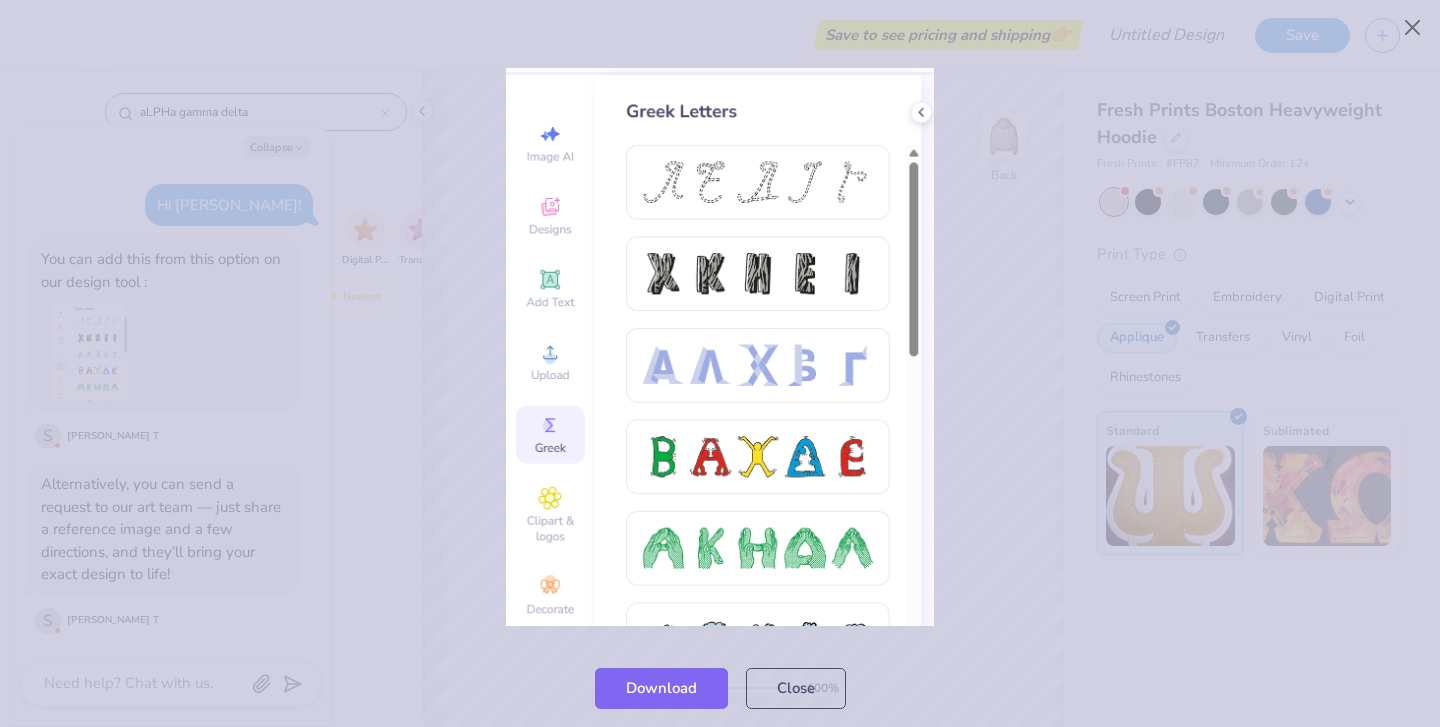 click at bounding box center [720, 347] 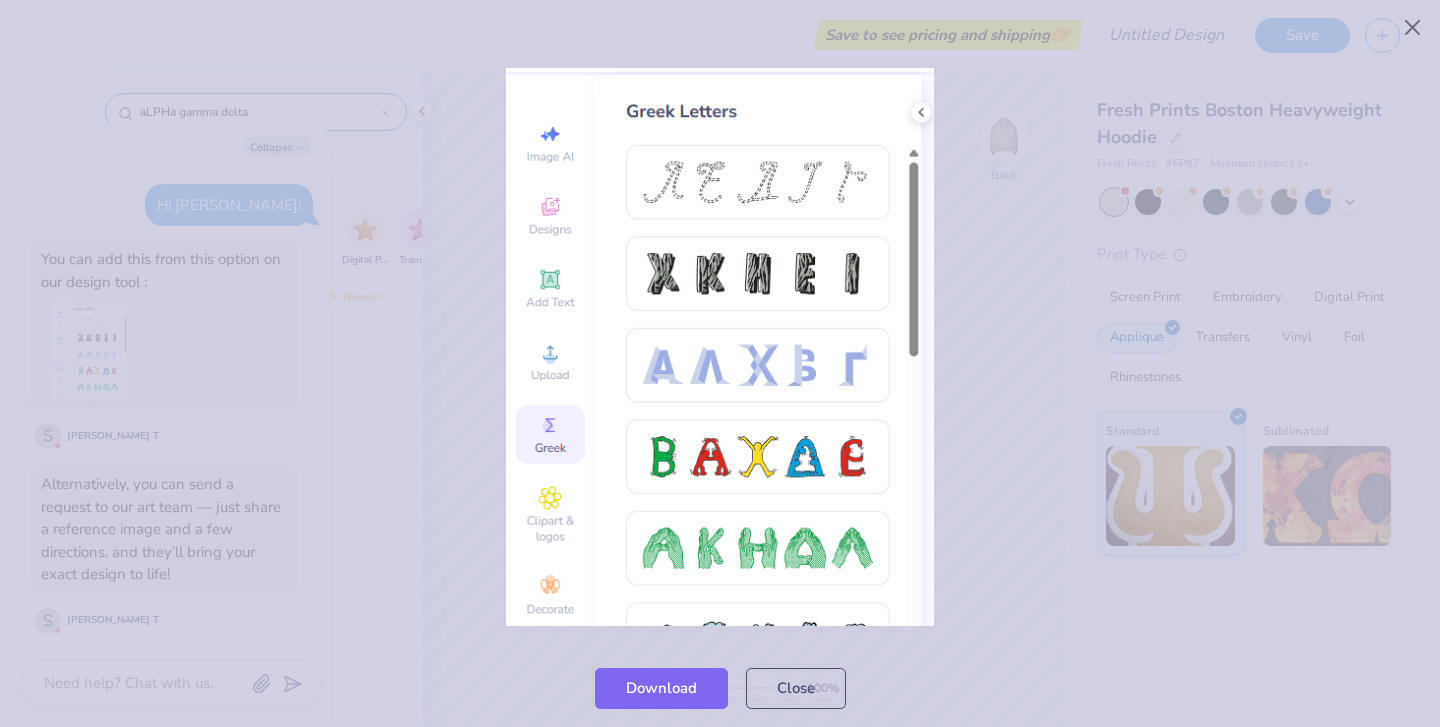 click at bounding box center (720, 347) 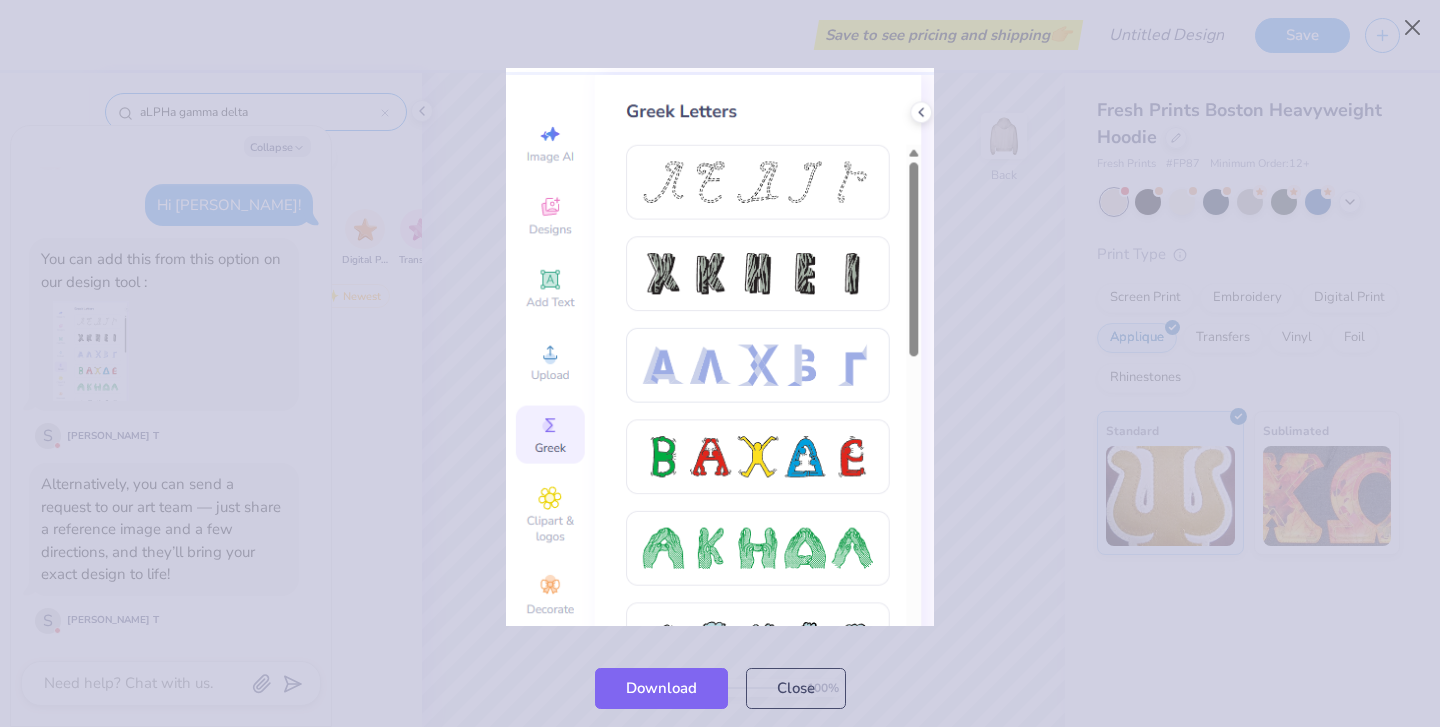 click at bounding box center (720, 347) 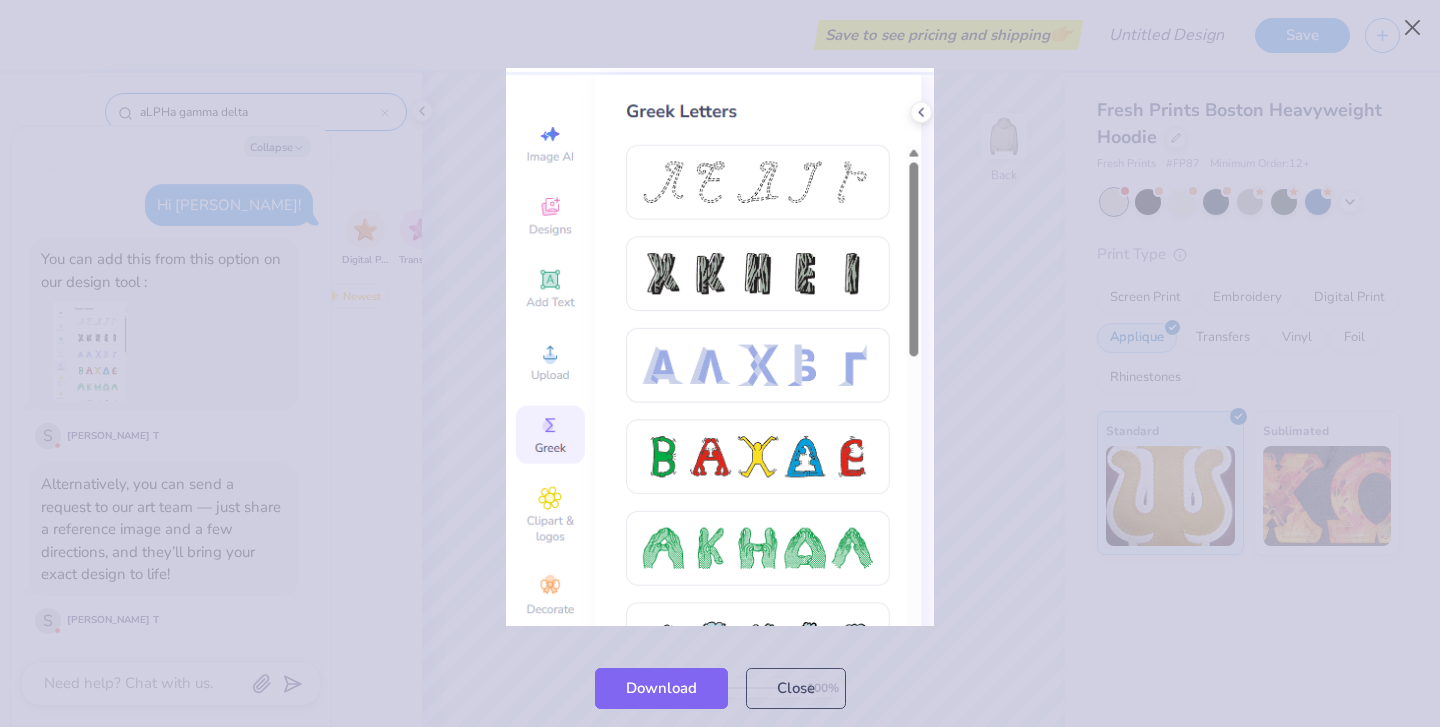 click at bounding box center [720, 347] 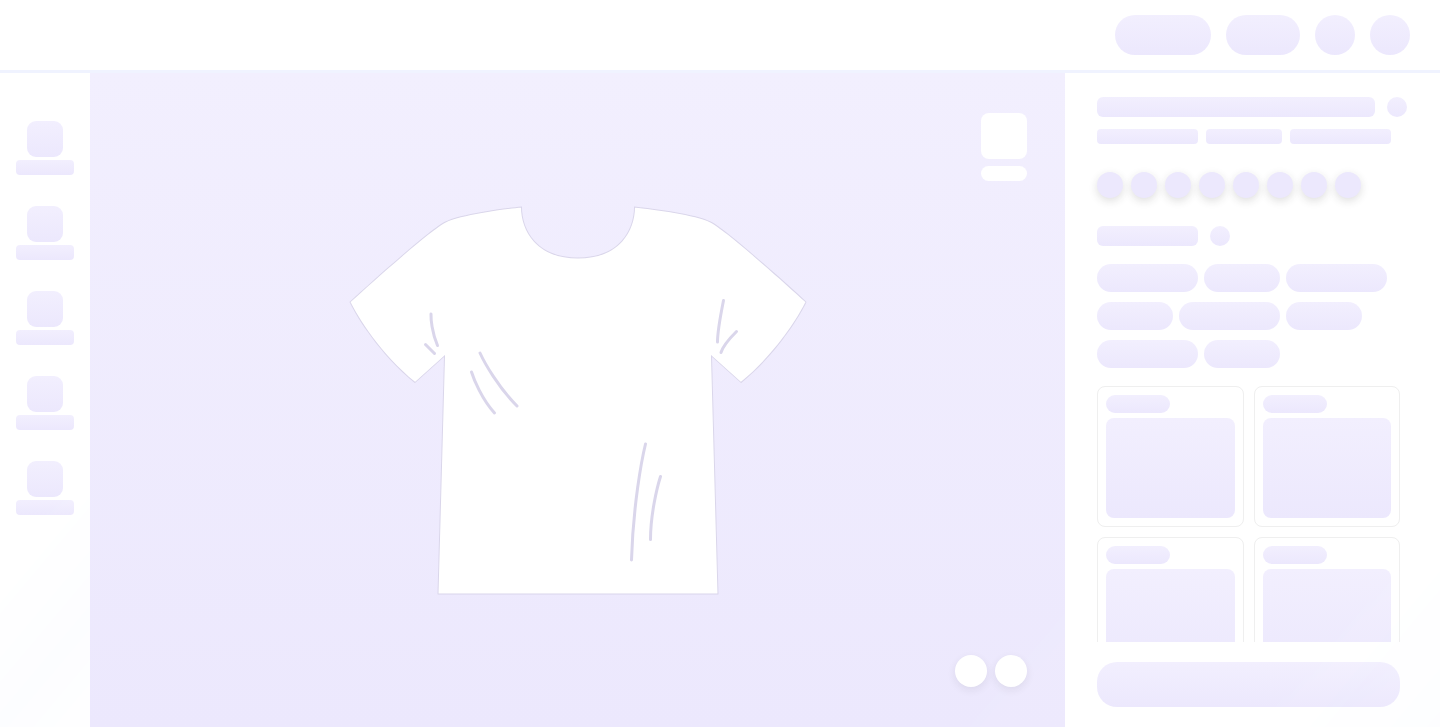 scroll, scrollTop: 0, scrollLeft: 0, axis: both 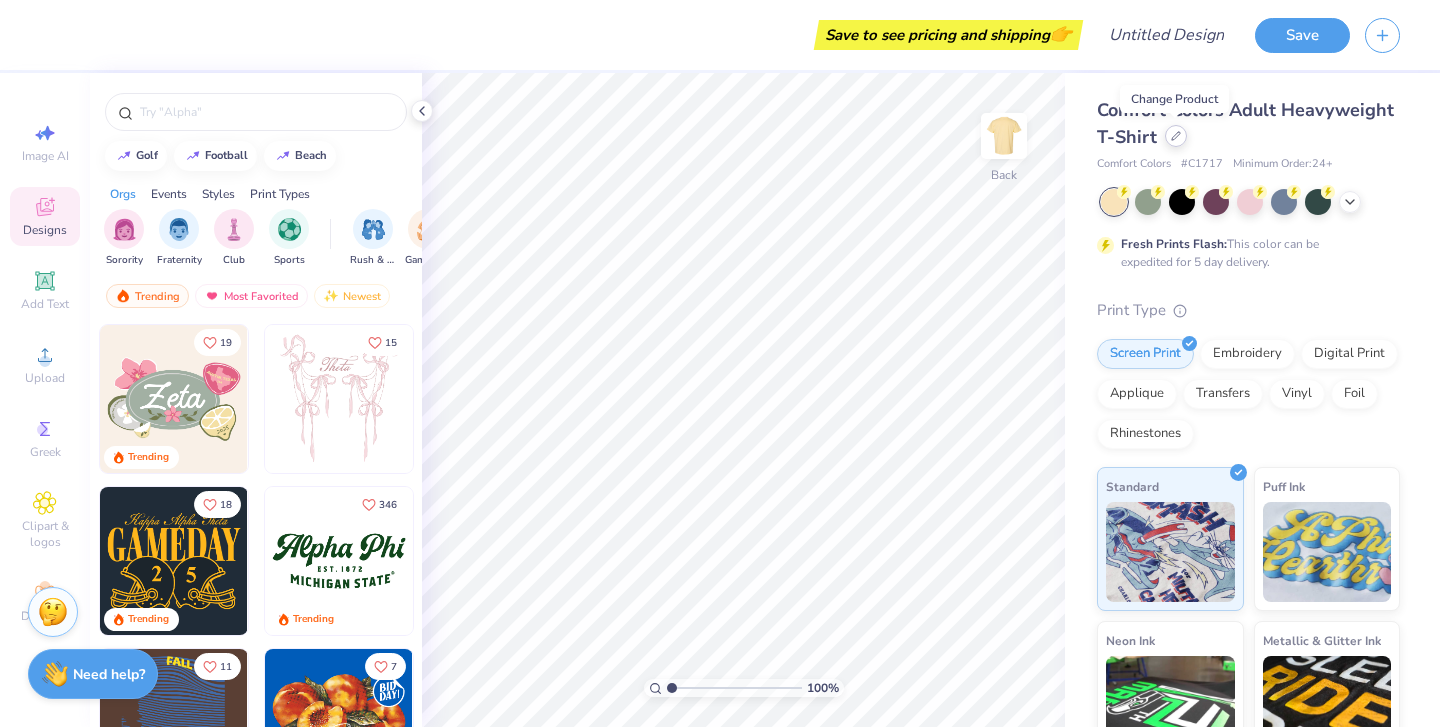 click at bounding box center (1176, 136) 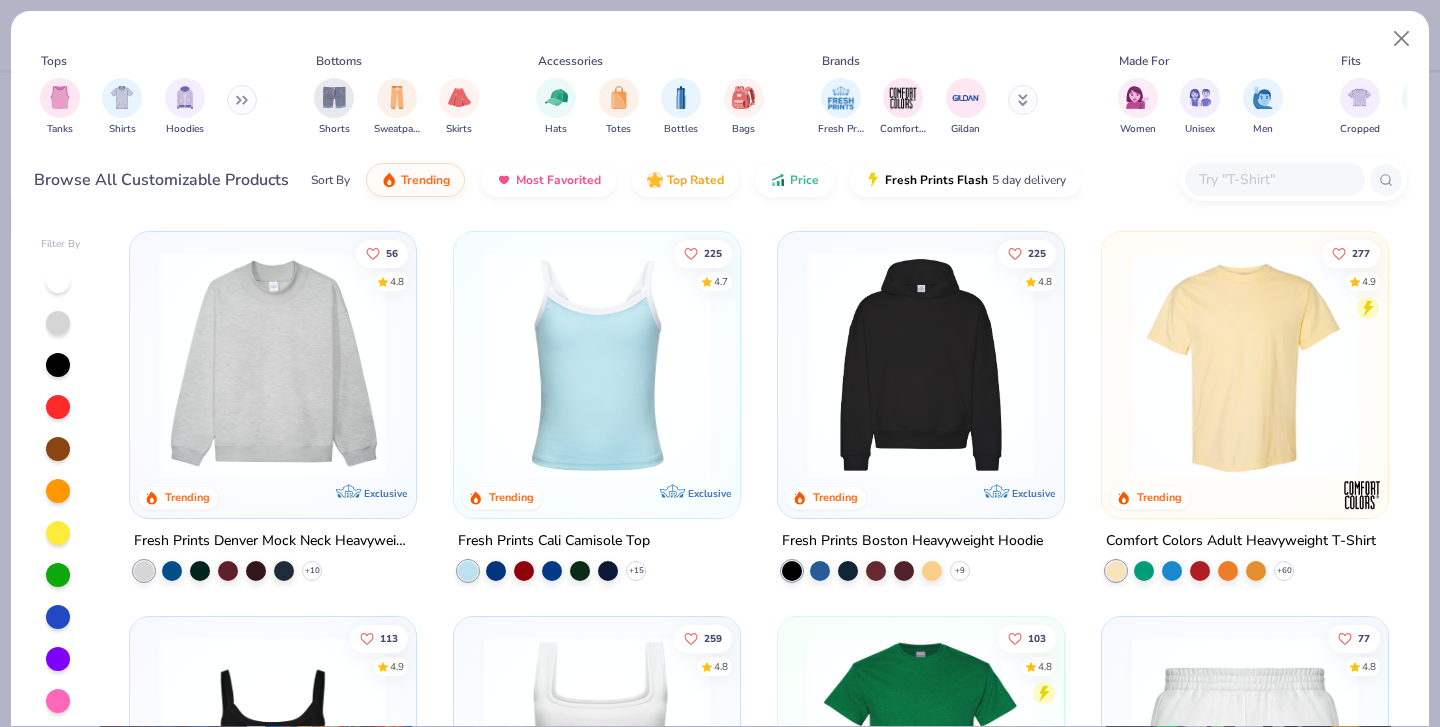 click at bounding box center [921, 365] 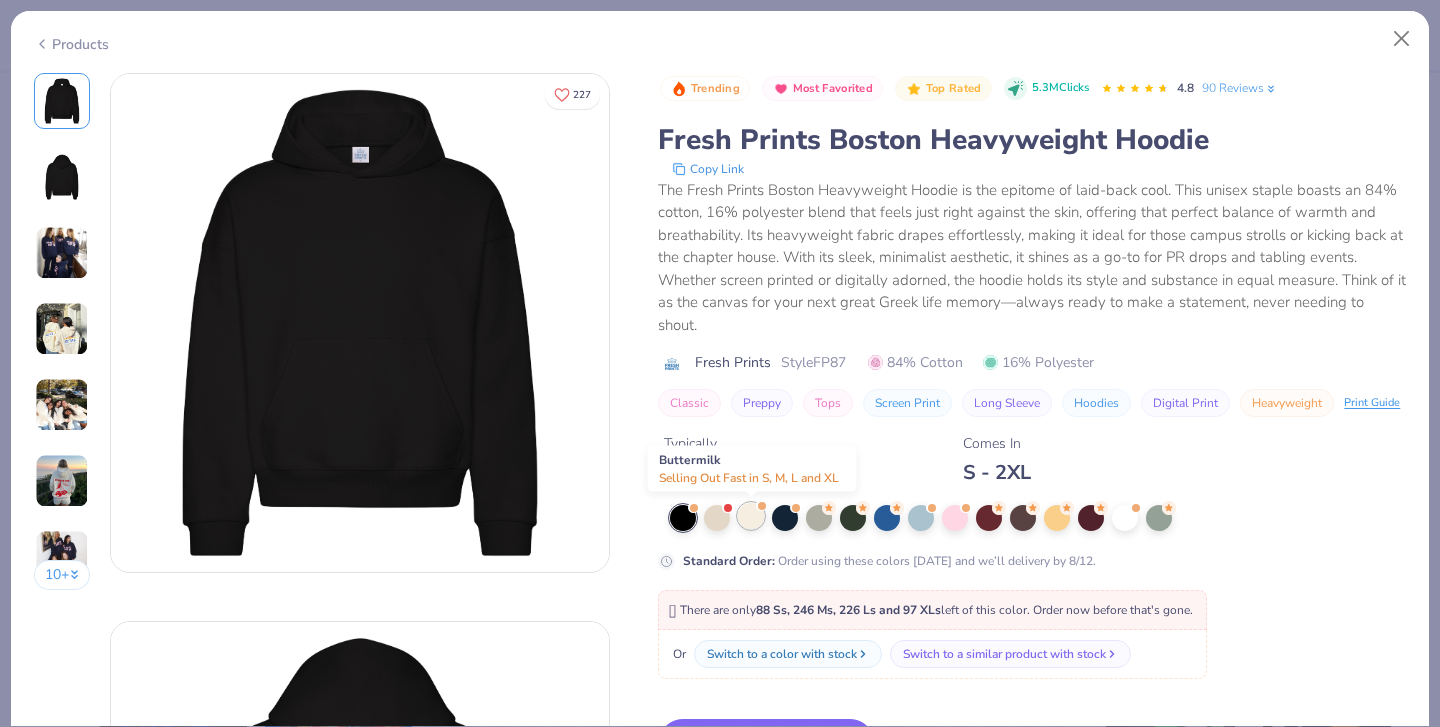 click at bounding box center [751, 516] 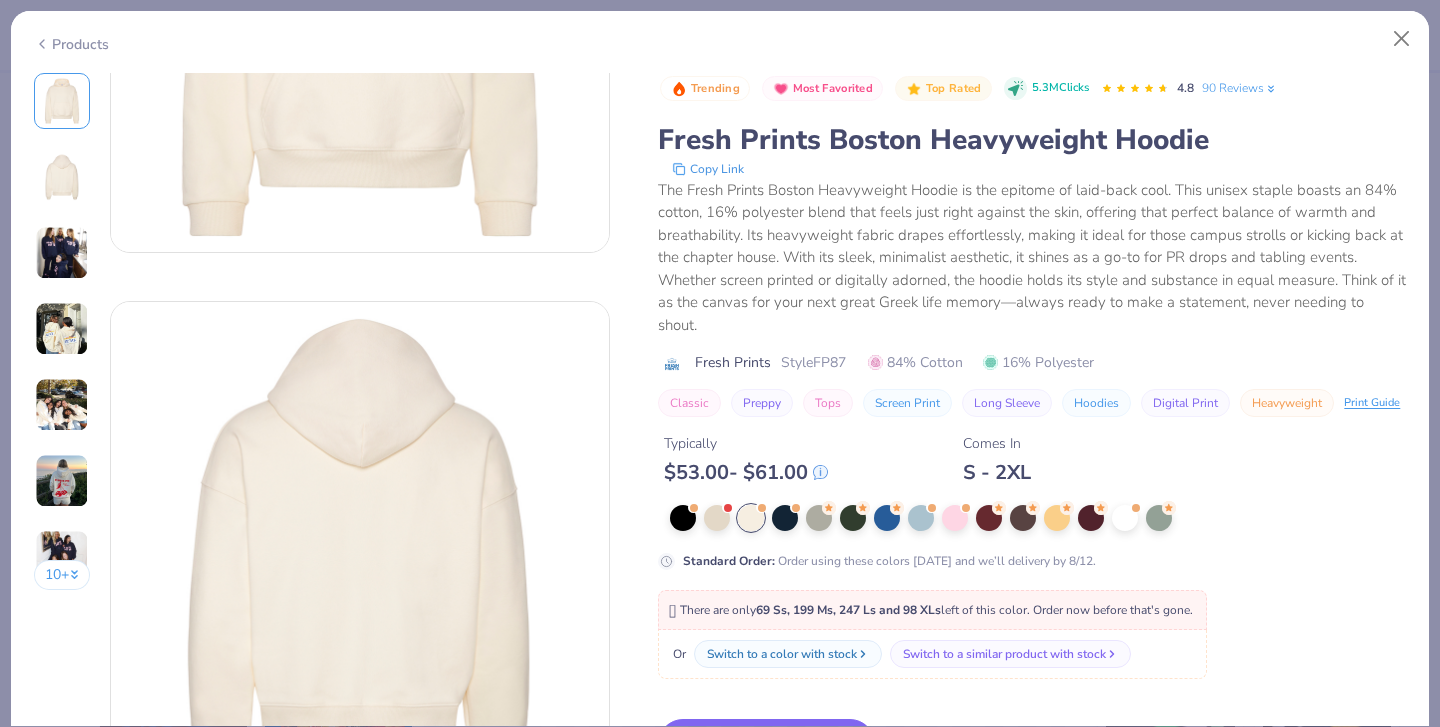scroll, scrollTop: 322, scrollLeft: 0, axis: vertical 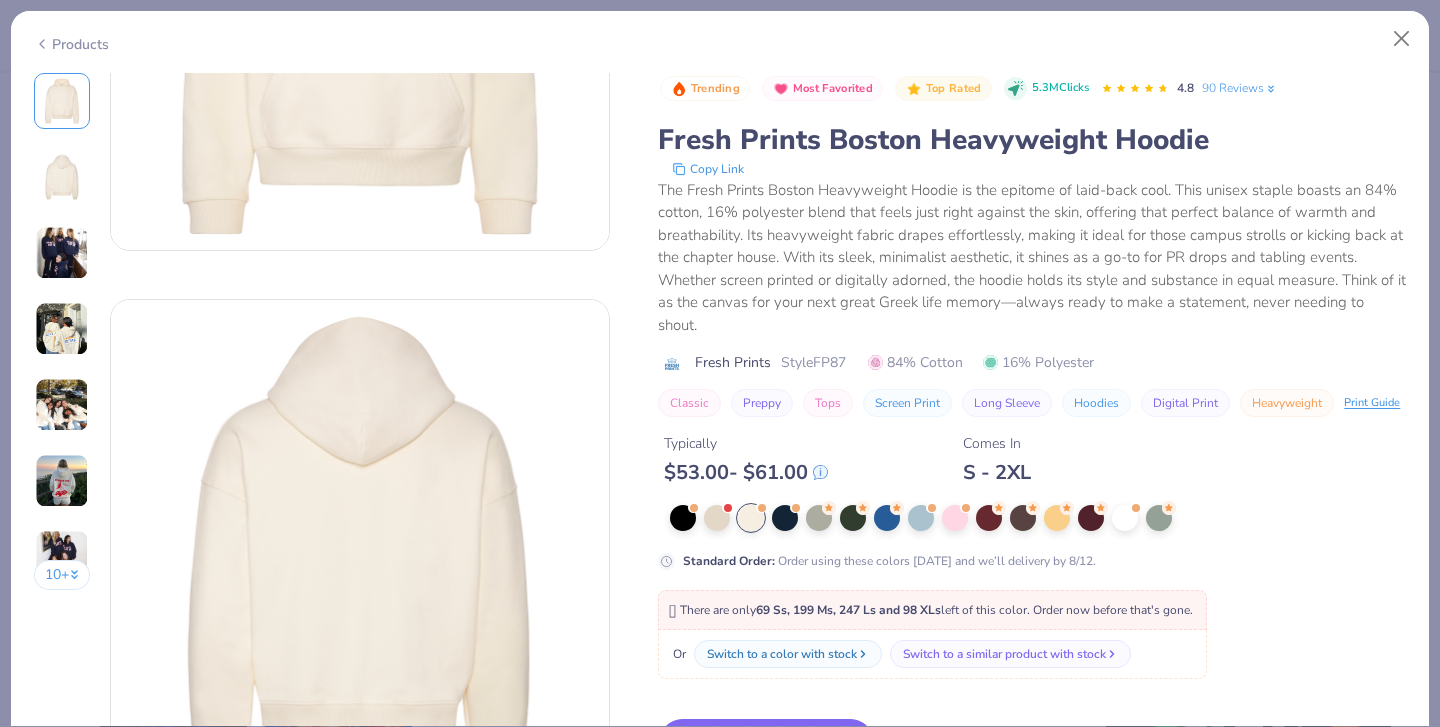 click on "10 + 227 PK Pi Beta Phi, [GEOGRAPHIC_DATA][US_STATE] KC Kappa Alpha Theta, [GEOGRAPHIC_DATA][US_STATE] KC Kappa Alpha Theta, [GEOGRAPHIC_DATA][US_STATE] PB Pi Beta Phi, [GEOGRAPHIC_DATA][US_STATE], [GEOGRAPHIC_DATA][PERSON_NAME] PK Pi Beta Phi, [GEOGRAPHIC_DATA][US_STATE] Trending Most Favorited Top Rated 5.3M  Clicks 4.8 90 Reviews Fresh Prints Boston Heavyweight Hoodie Copy Link Fresh Prints Style  FP87   84% Cotton   16% Polyester Classic Preppy Tops Screen Print Long Sleeve Hoodies Digital Print Heavyweight Print Guide Typically   $ 53.00  - $ 61.00   Comes In S - 2XL     Standard Order :   Order using these colors [DATE] and we’ll delivery by 8/12. 🫣 There are only  69 Ss, 199 Ms, 247 Ls and 98 XLs  left of this color. Order now before that's gone.   Or Switch to a color with stock Switch to a similar product with stock Switch to This Similar Products See More ★ 4.8 ★ 4.8 ★ 4.8 ★ 4.7 You Wore It Best KC Kappa Alpha Theta, [GEOGRAPHIC_DATA][US_STATE] PB PB PB PK Pi Beta Phi, University of [US_STATE] KC KC" at bounding box center [720, 400] 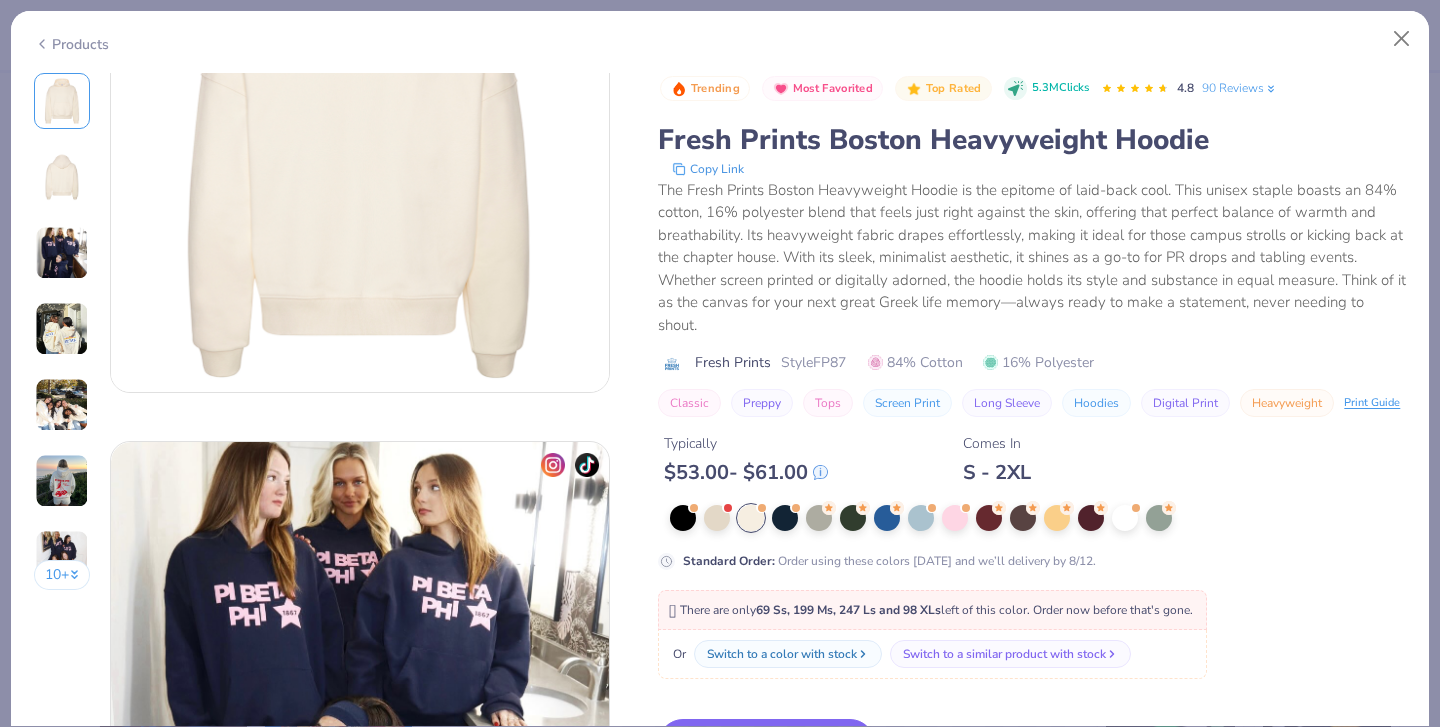 scroll, scrollTop: 733, scrollLeft: 0, axis: vertical 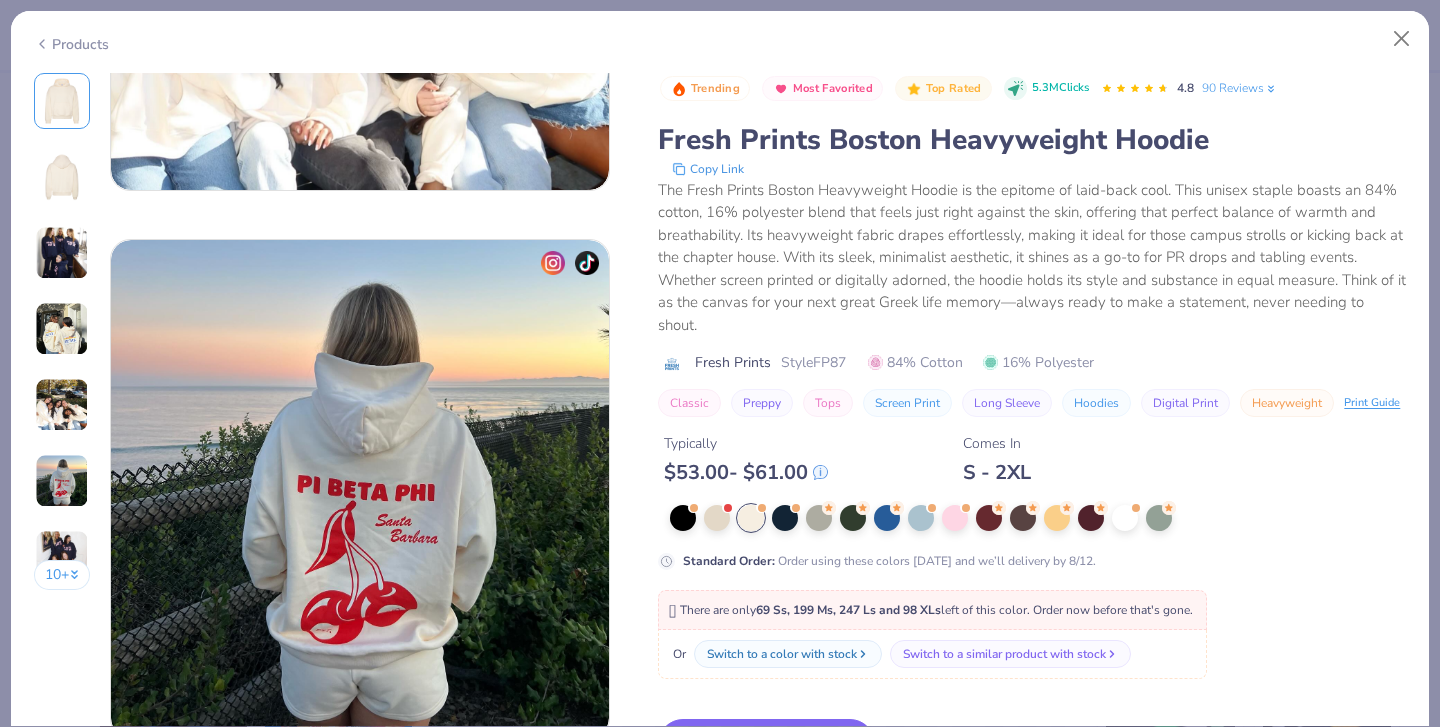 click on "The Fresh Prints Boston Heavyweight Hoodie is the epitome of laid-back cool. This unisex staple boasts an 84% cotton, 16% polyester blend that feels just right against the skin, offering that perfect balance of warmth and breathability. Its heavyweight fabric drapes effortlessly, making it ideal for those campus strolls or kicking back at the chapter house. With its sleek, minimalist aesthetic, it shines as a go-to for PR drops and tabling events. Whether screen printed or digitally adorned, the hoodie holds its style and substance in equal measure. Think of it as the canvas for your next great Greek life memory—always ready to make a statement, never needing to shout." at bounding box center [1032, 258] 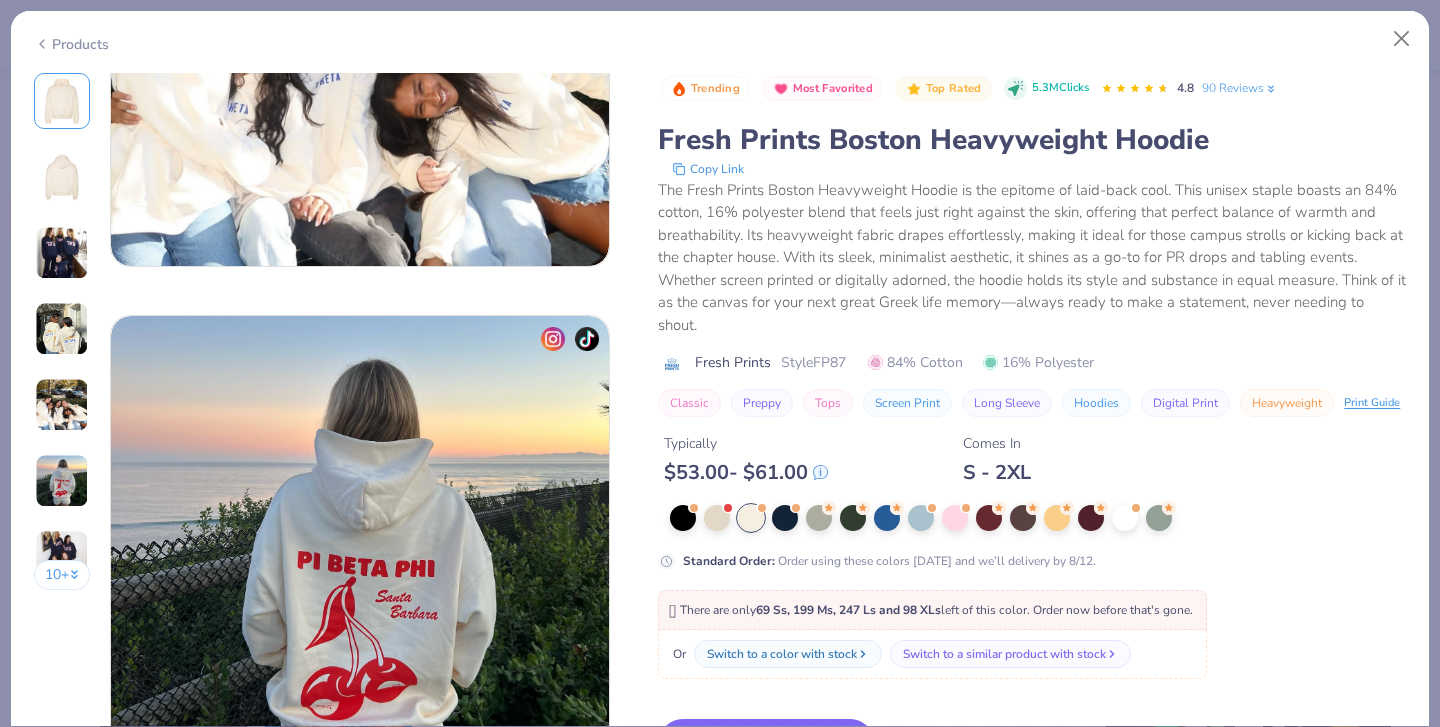 scroll, scrollTop: 2494, scrollLeft: 0, axis: vertical 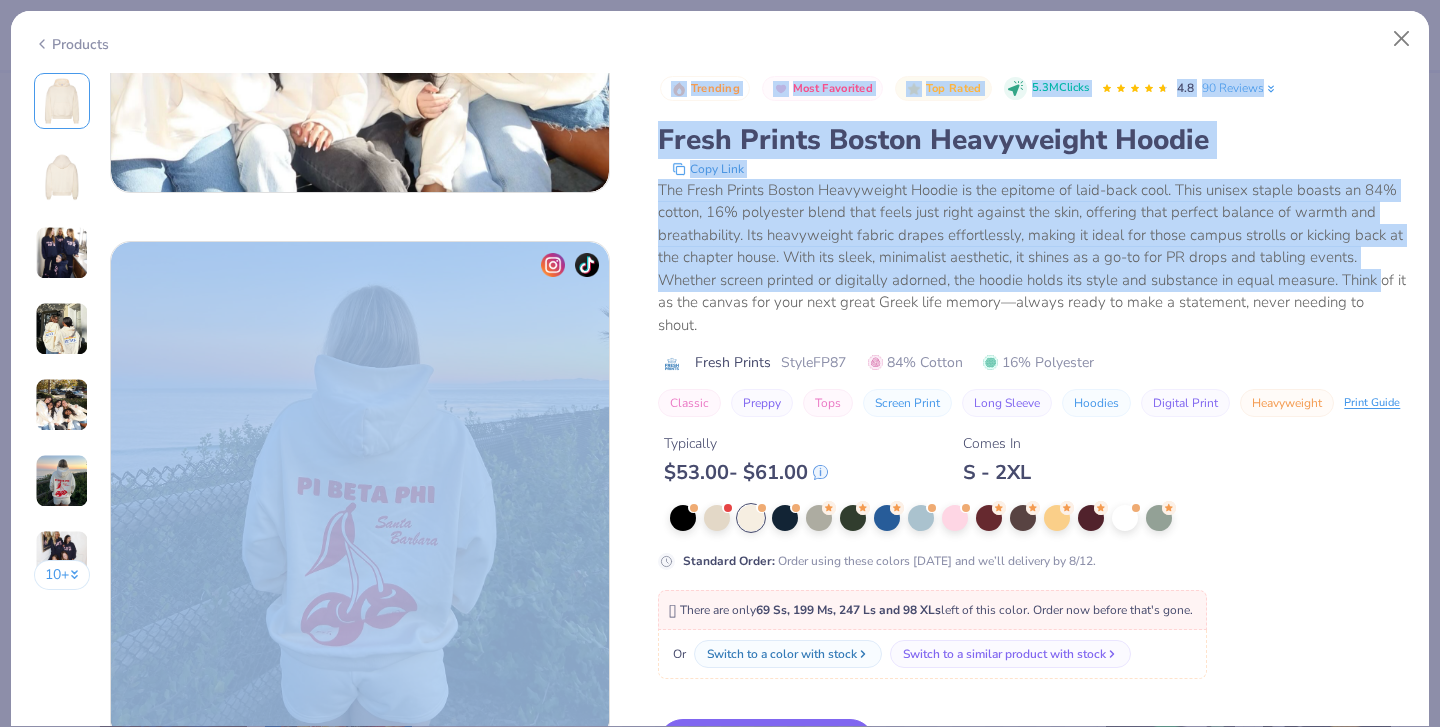 click on "10 + 227 PK Pi Beta Phi, [GEOGRAPHIC_DATA][US_STATE] KC Kappa Alpha Theta, [GEOGRAPHIC_DATA][US_STATE] KC Kappa Alpha Theta, [GEOGRAPHIC_DATA][US_STATE] PB Pi Beta Phi, [GEOGRAPHIC_DATA][US_STATE], [GEOGRAPHIC_DATA][PERSON_NAME] PK Pi Beta Phi, [GEOGRAPHIC_DATA][US_STATE] Trending Most Favorited Top Rated 5.3M  Clicks 4.8 90 Reviews Fresh Prints Boston Heavyweight Hoodie Copy Link Fresh Prints Style  FP87   84% Cotton   16% Polyester Classic Preppy Tops Screen Print Long Sleeve Hoodies Digital Print Heavyweight Print Guide Typically   $ 53.00  - $ 61.00   Comes In S - 2XL     Standard Order :   Order using these colors [DATE] and we’ll delivery by 8/12. 🫣 There are only  69 Ss, 199 Ms, 247 Ls and 98 XLs  left of this color. Order now before that's gone.   Or Switch to a color with stock Switch to a similar product with stock Switch to This Similar Products See More ★ 4.8 ★ 4.8 ★ 4.8 ★ 4.7 You Wore It Best KC Kappa Alpha Theta, [GEOGRAPHIC_DATA][US_STATE] PB PB PB PK Pi Beta Phi, University of [US_STATE] KC KC" at bounding box center (720, 400) 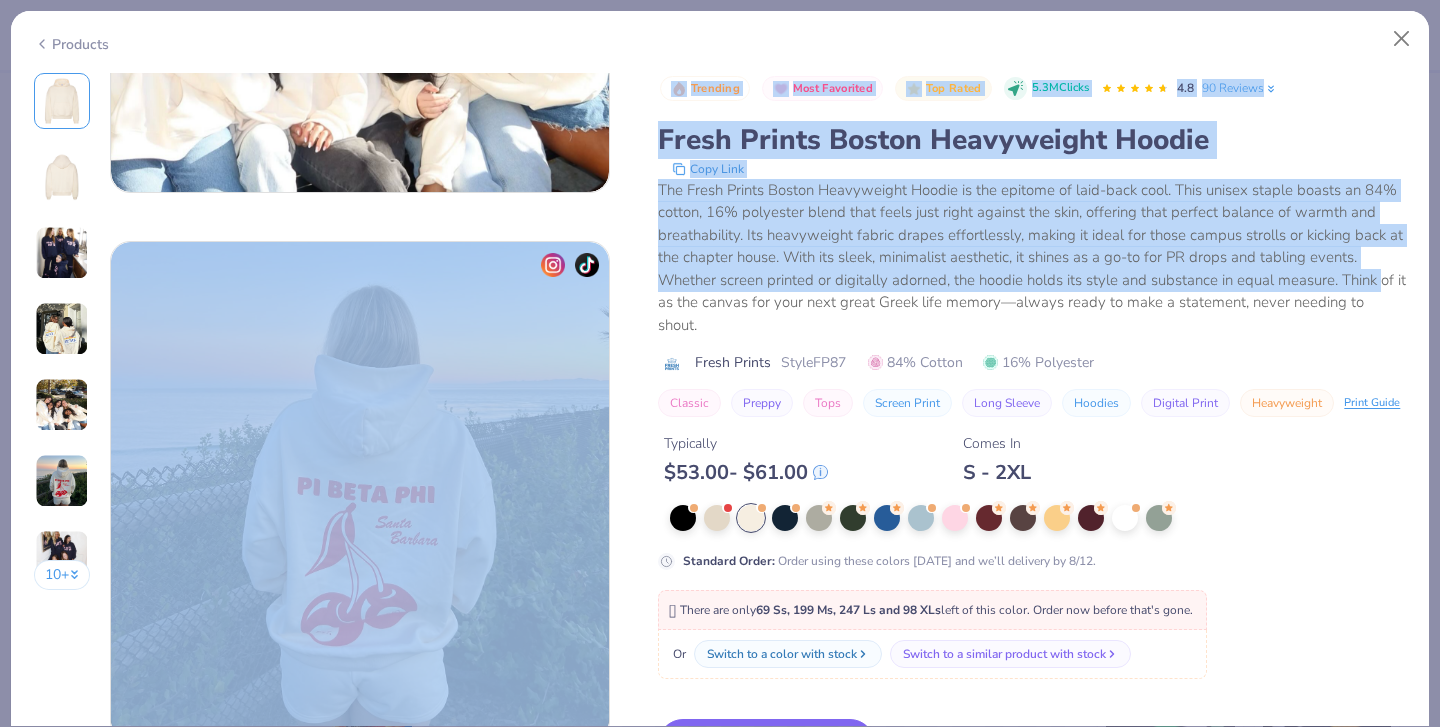 scroll, scrollTop: 433, scrollLeft: 0, axis: vertical 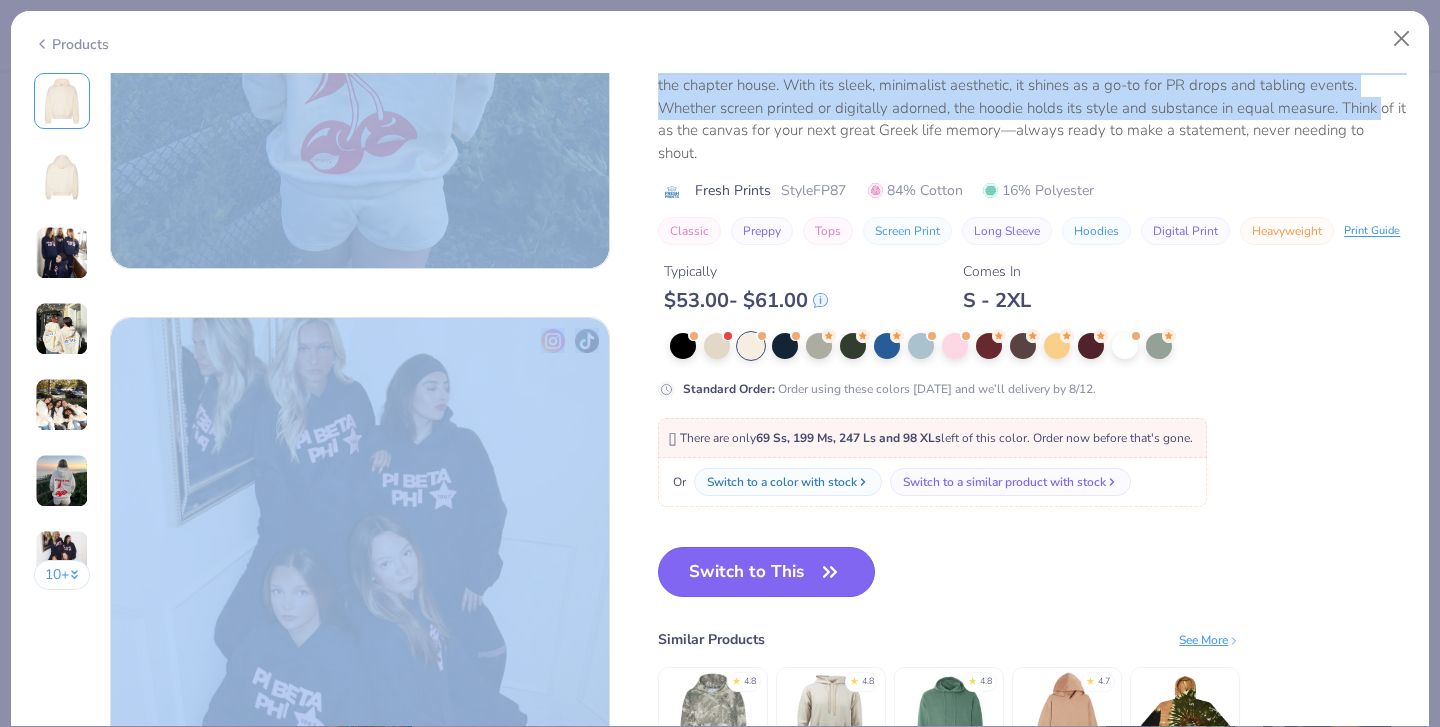 click 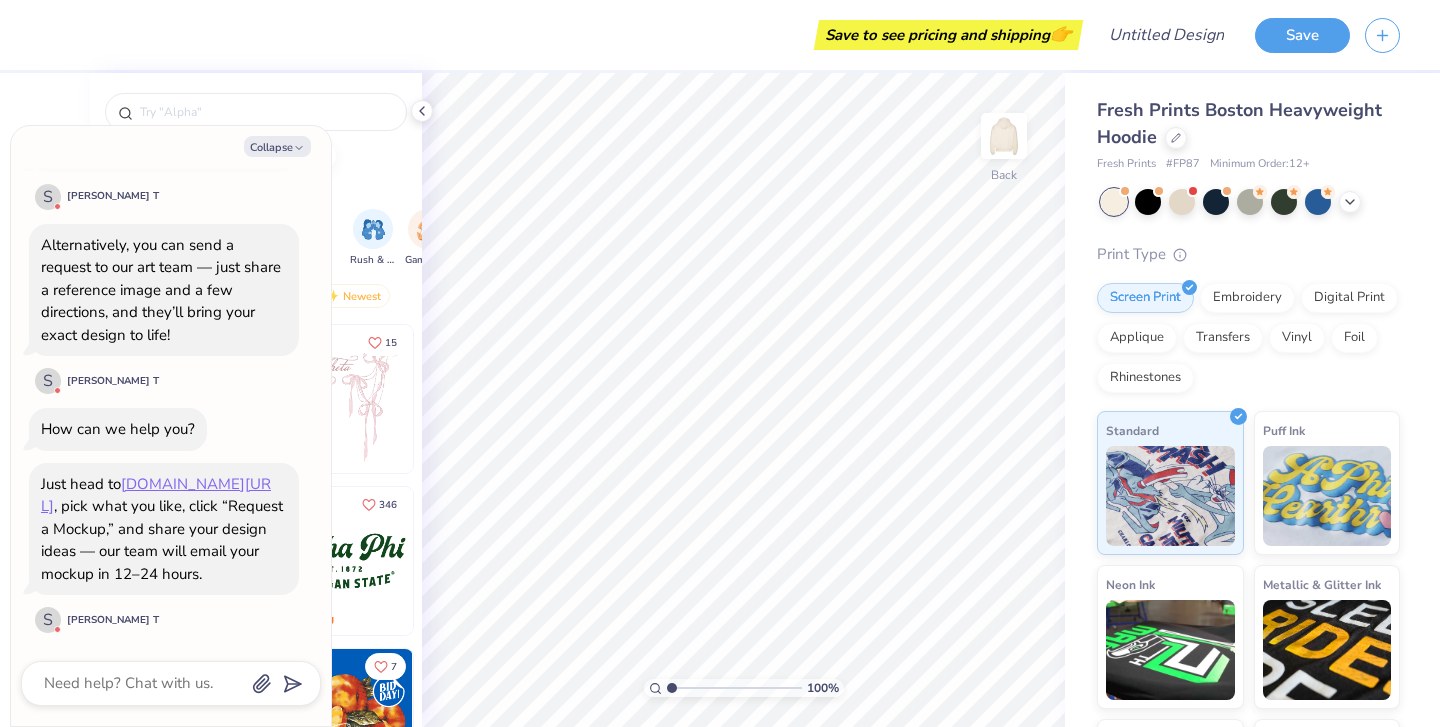 type on "x" 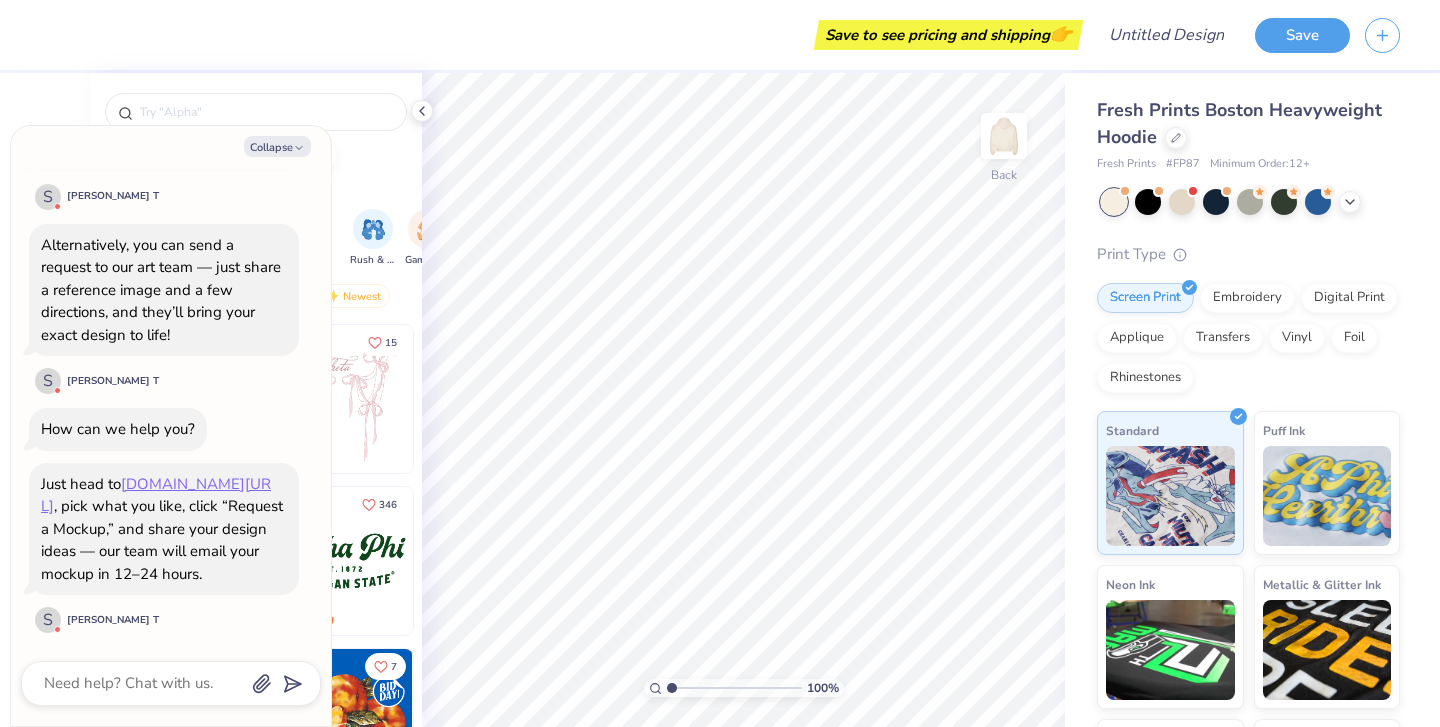 scroll, scrollTop: 527, scrollLeft: 0, axis: vertical 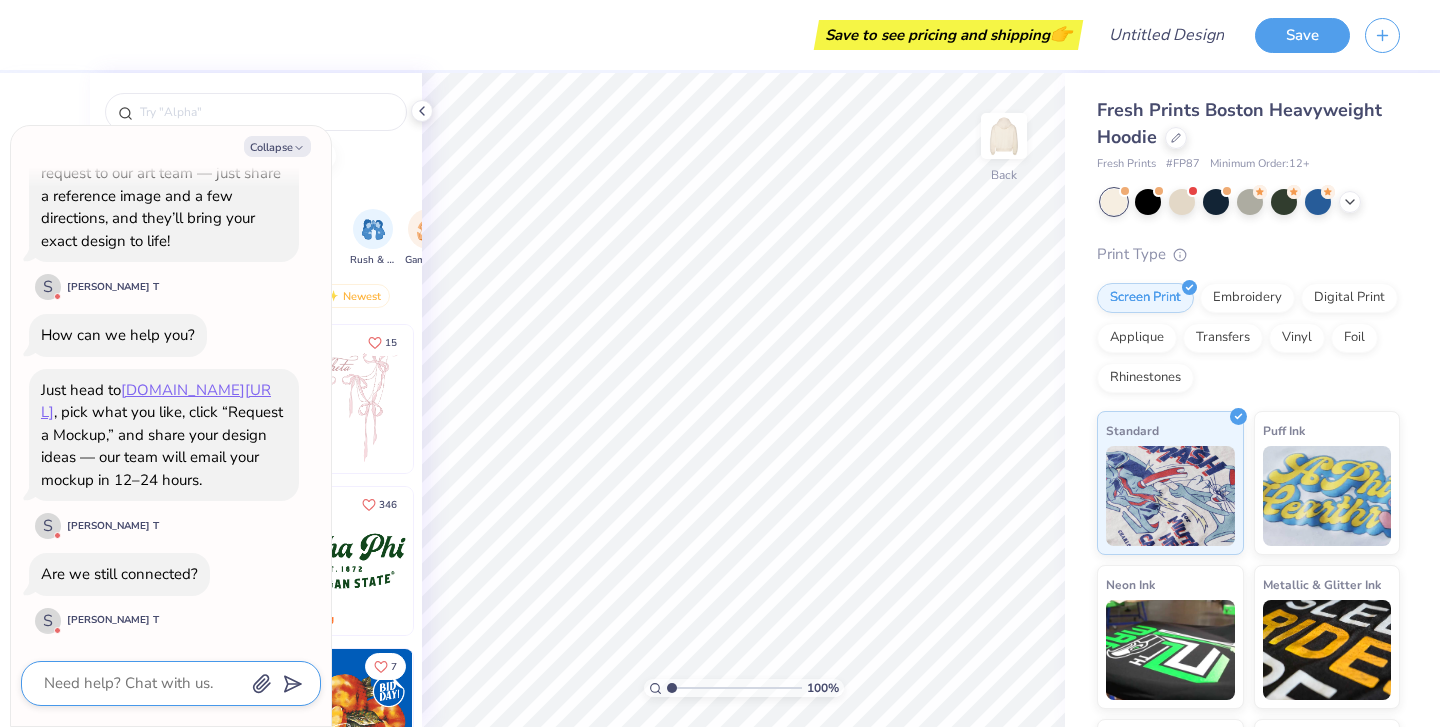 click at bounding box center (143, 683) 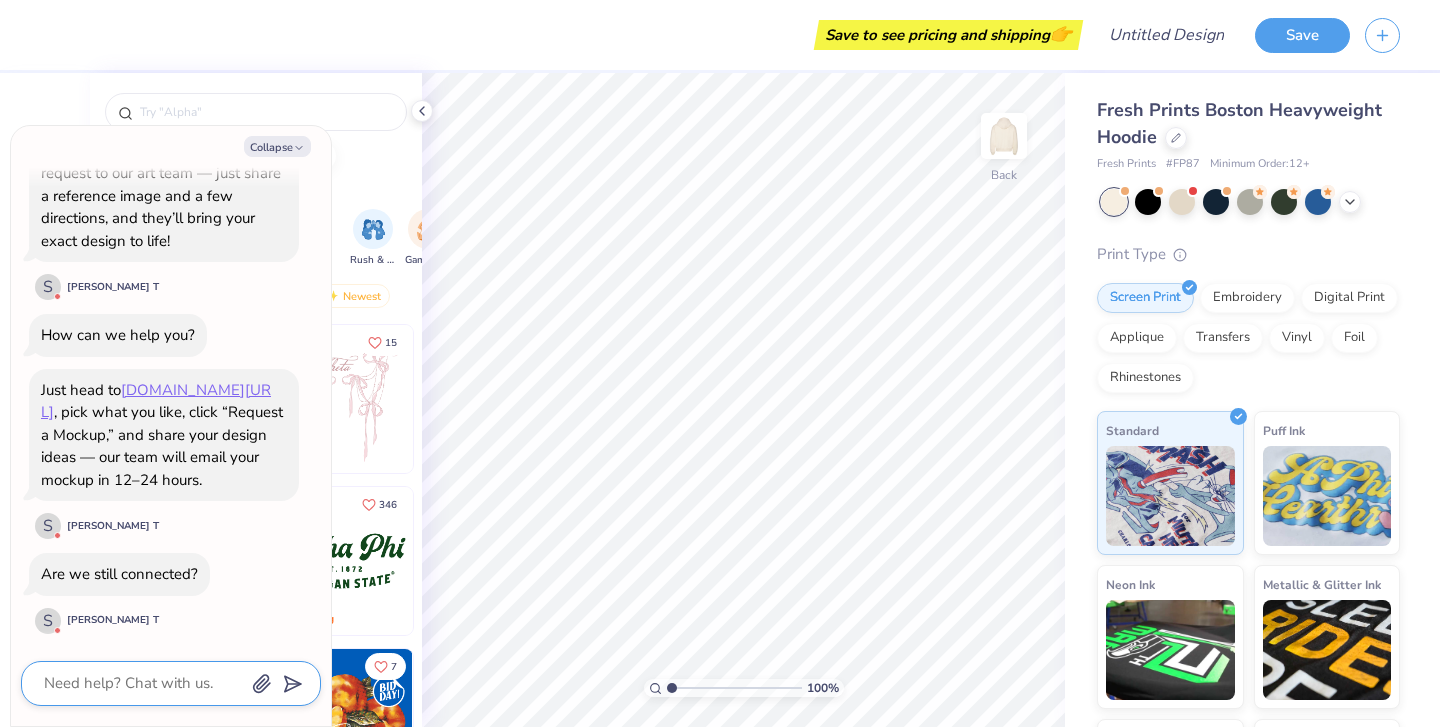 type on "h" 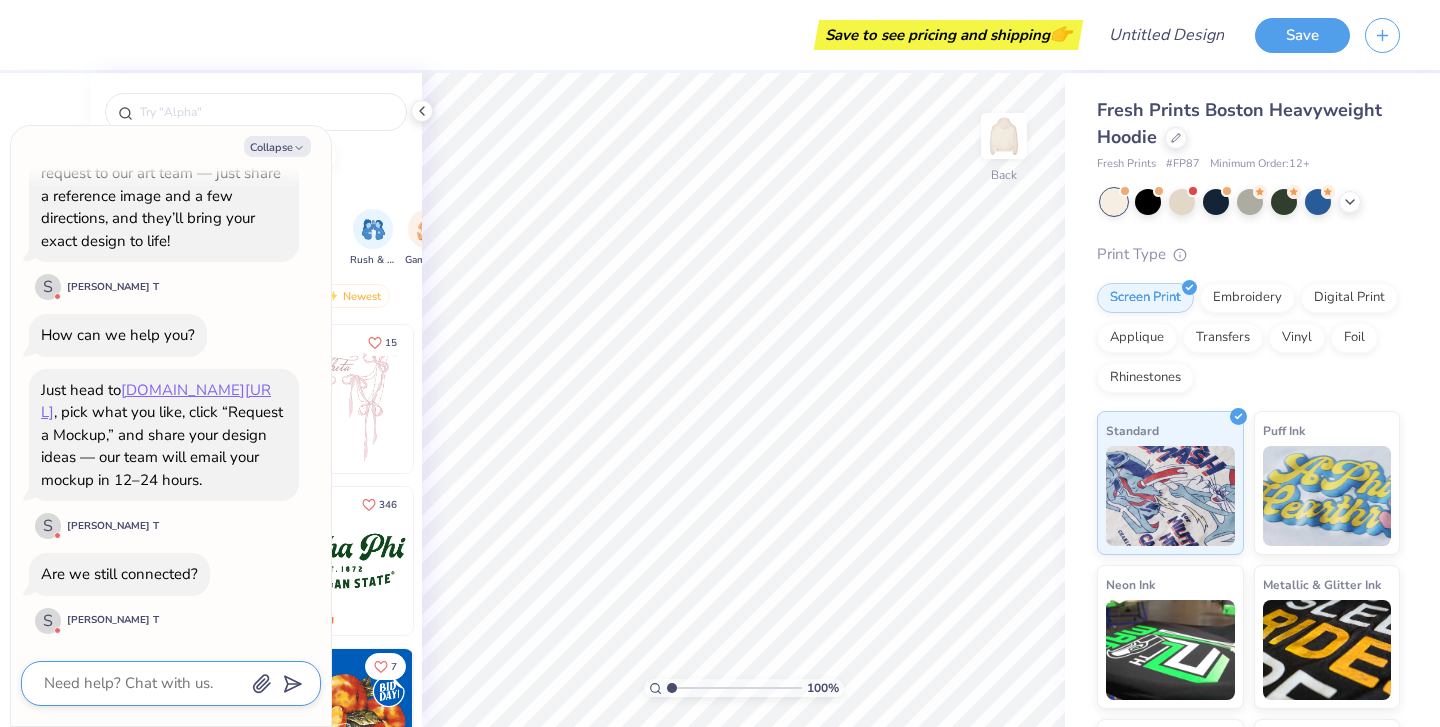 type on "x" 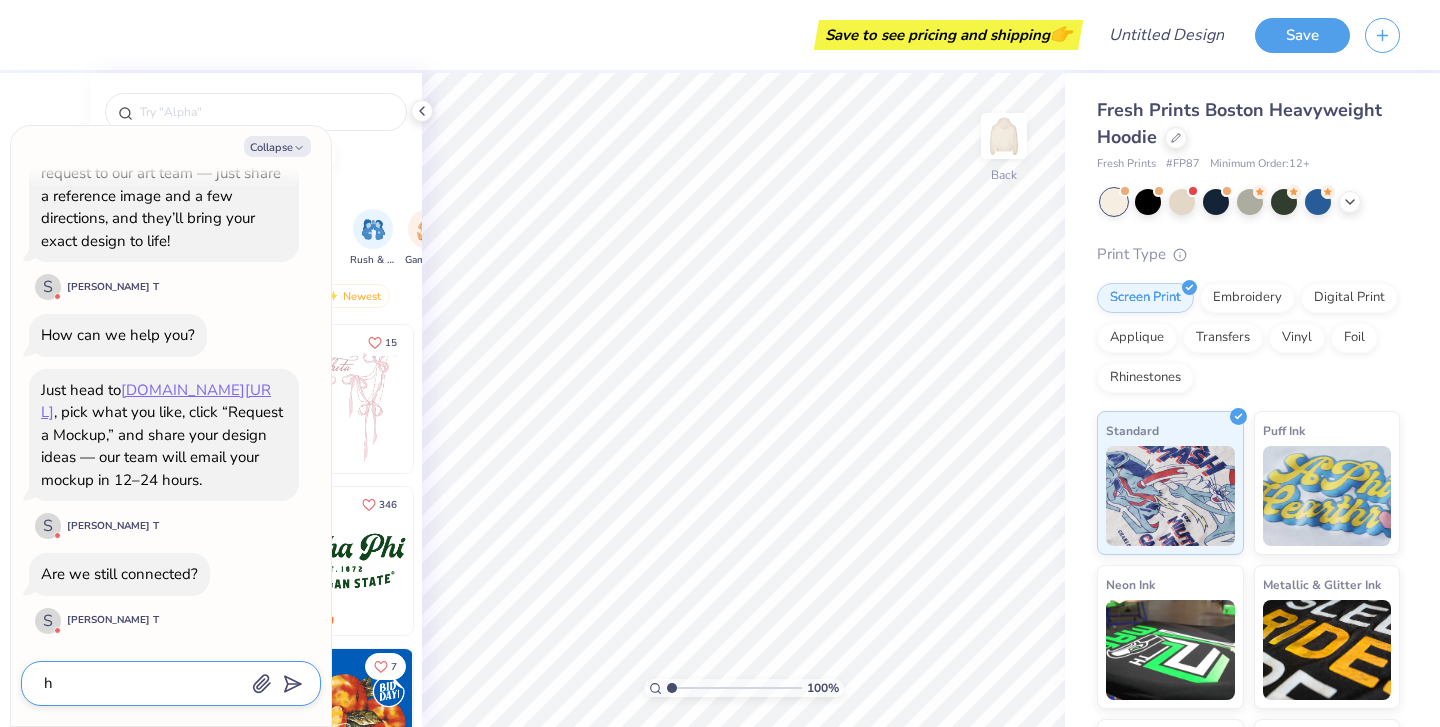 type on "hi" 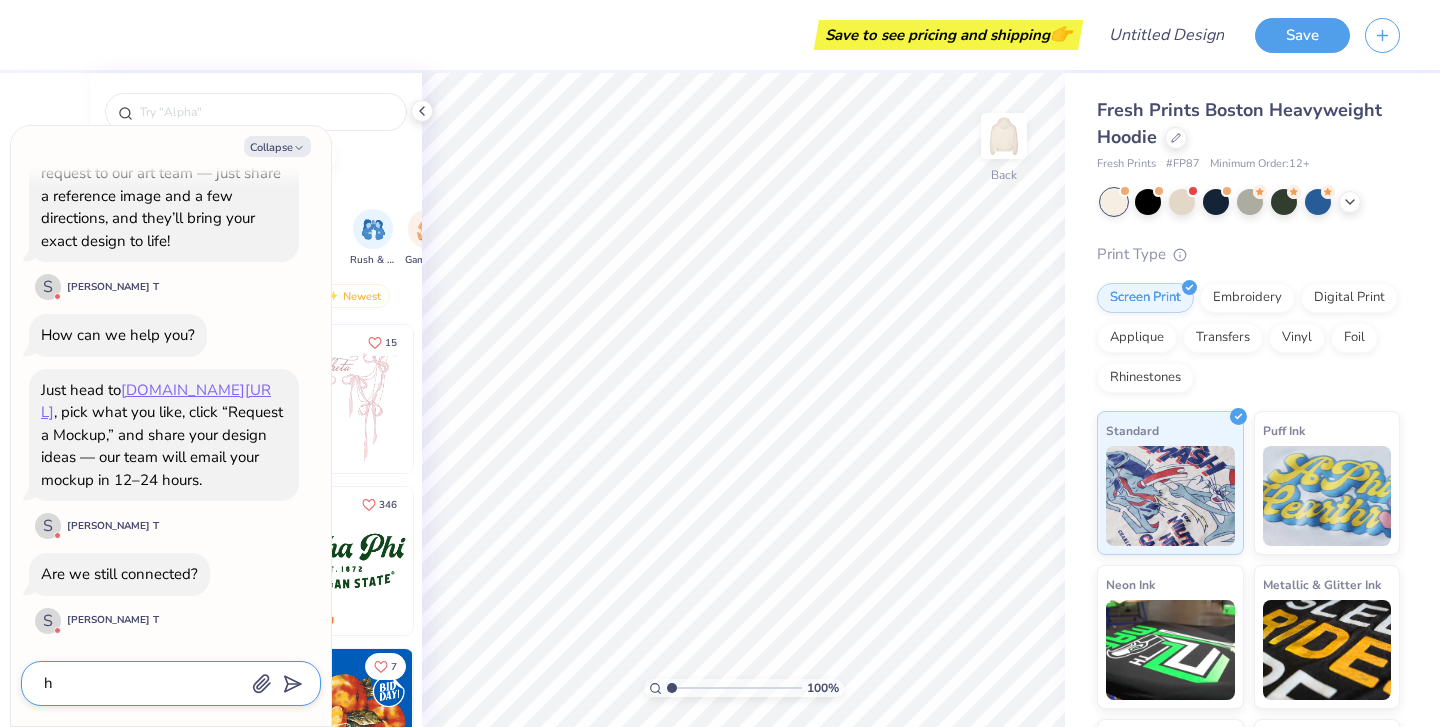 type on "x" 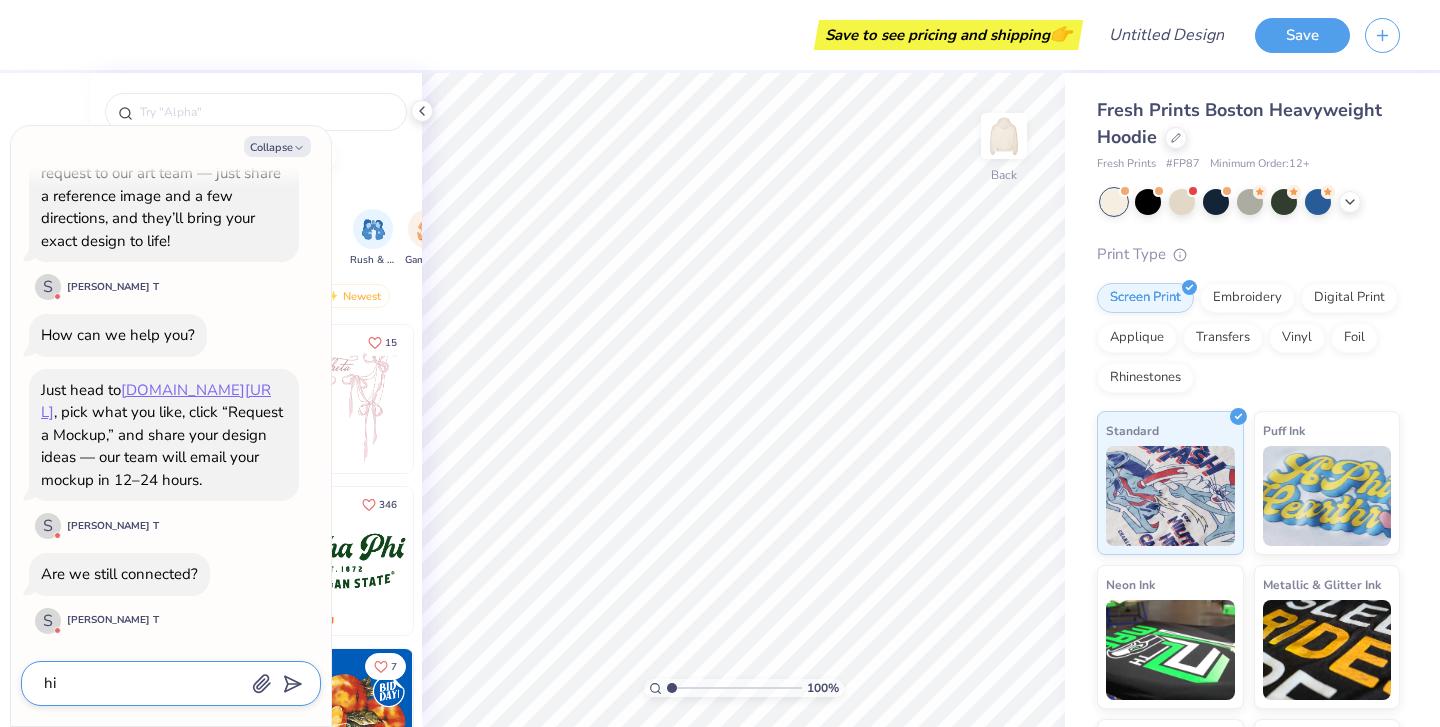 type on "hi!" 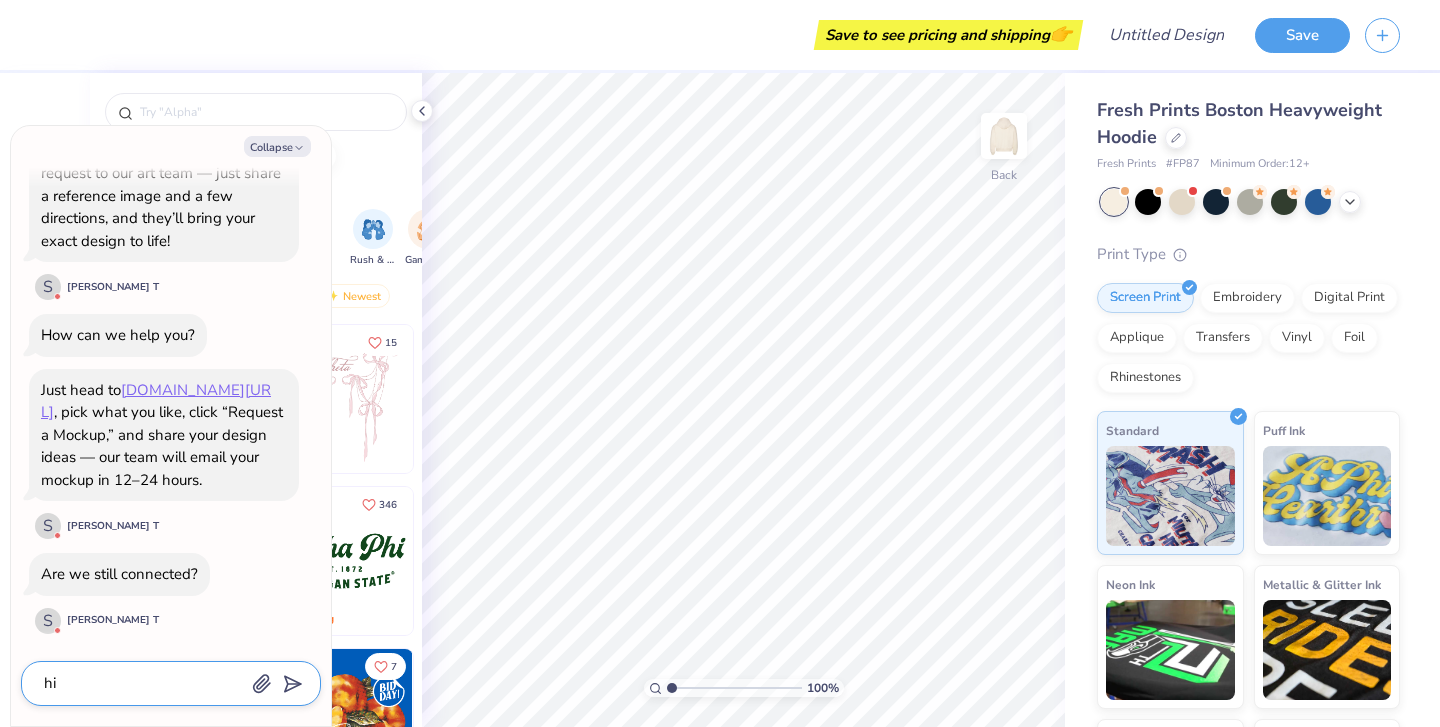 type on "x" 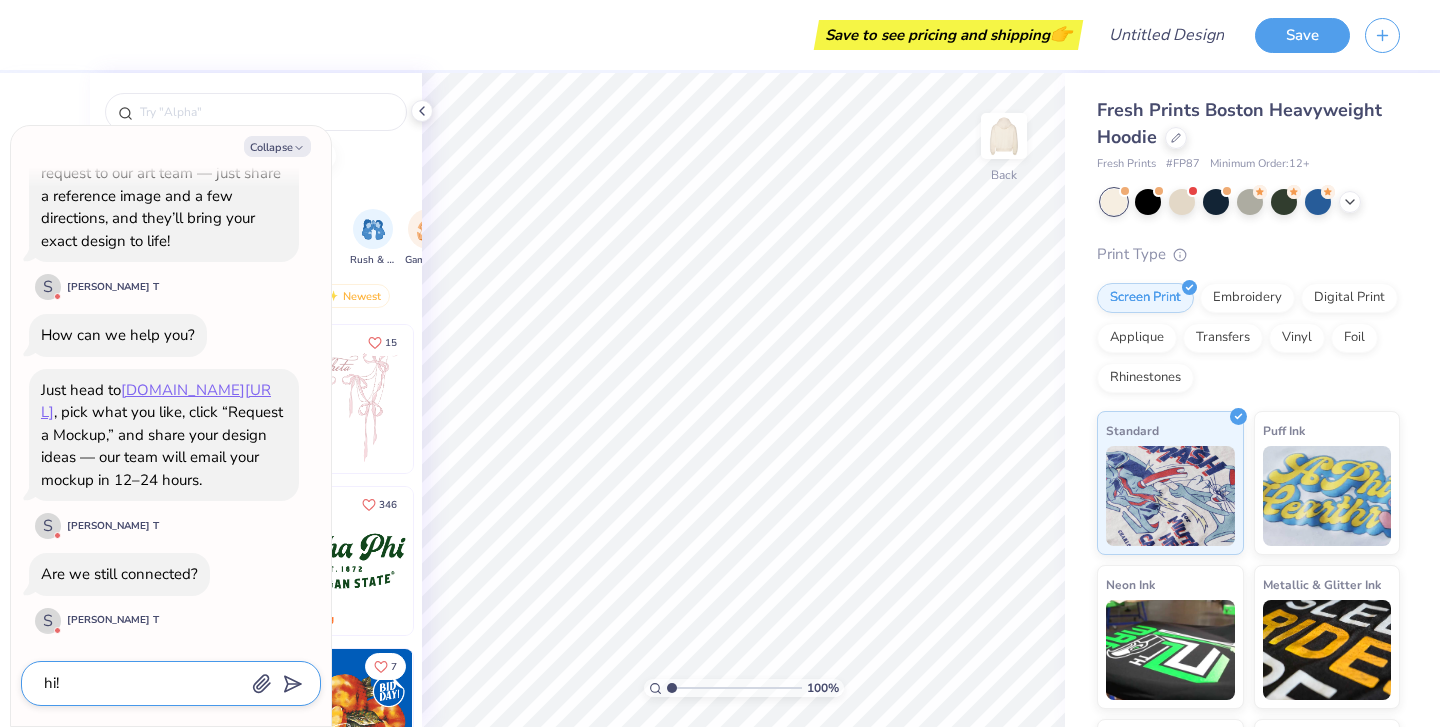 type on "hi!" 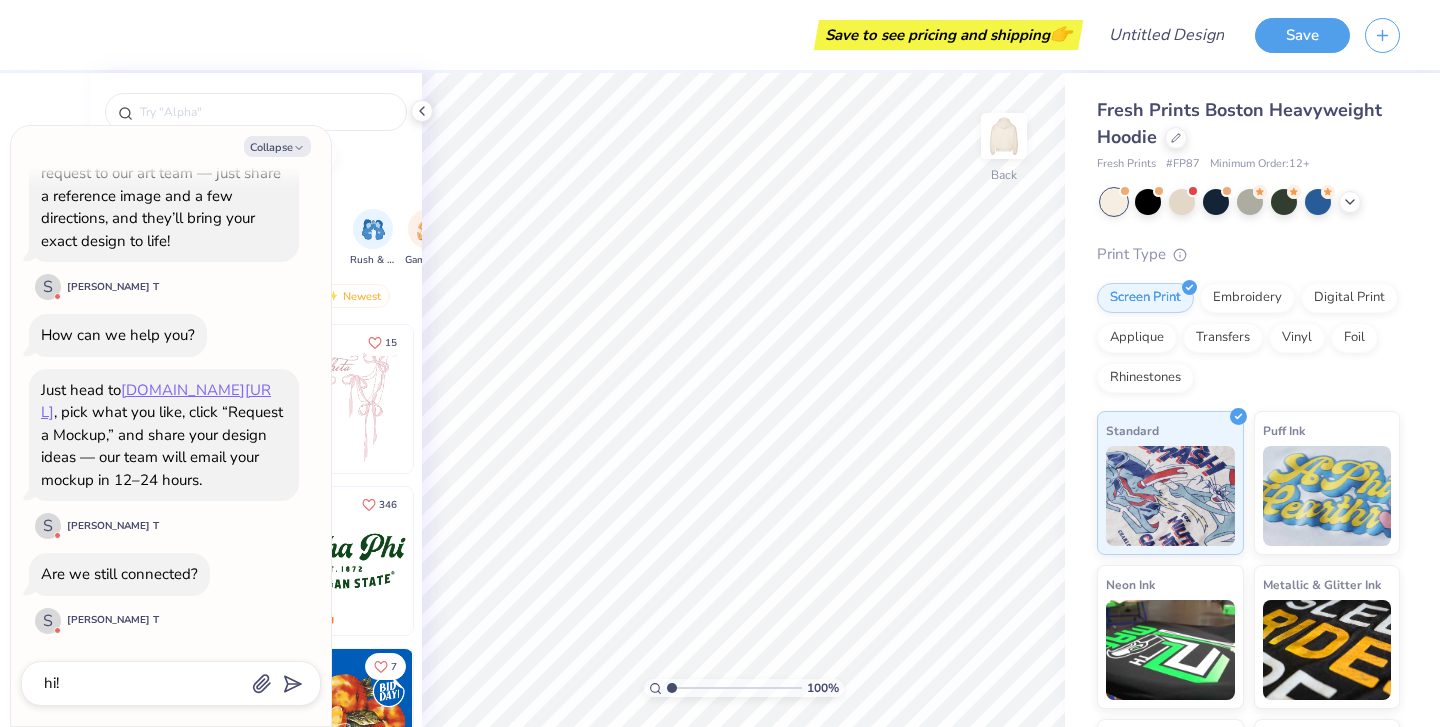 type on "x" 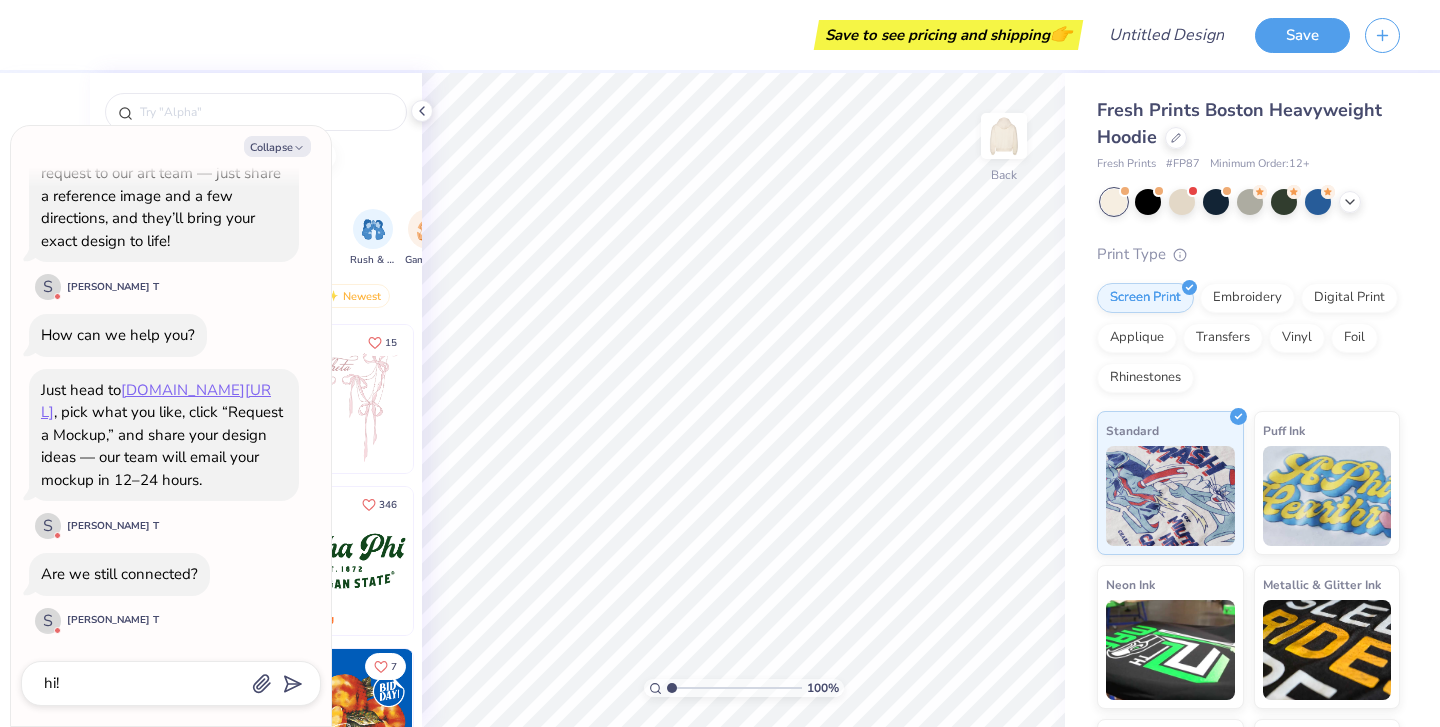 scroll, scrollTop: 582, scrollLeft: 0, axis: vertical 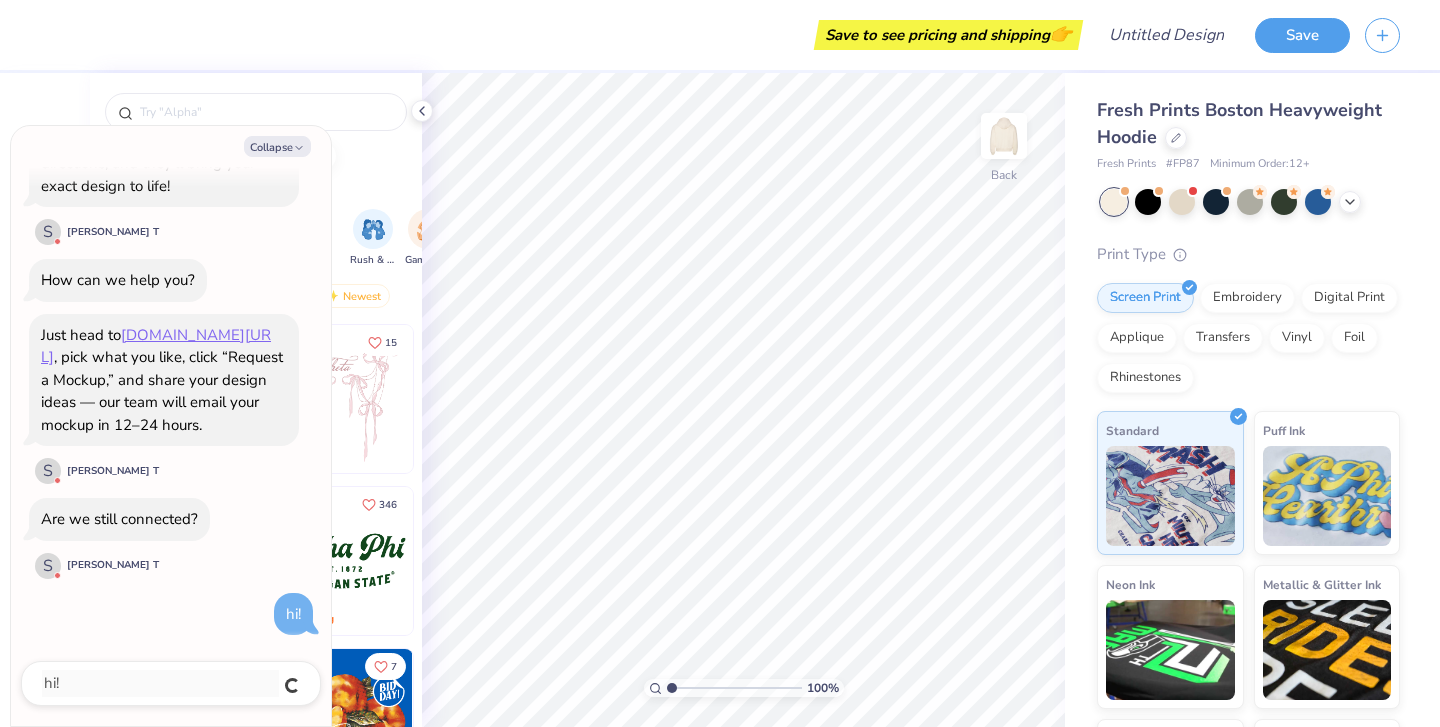 type 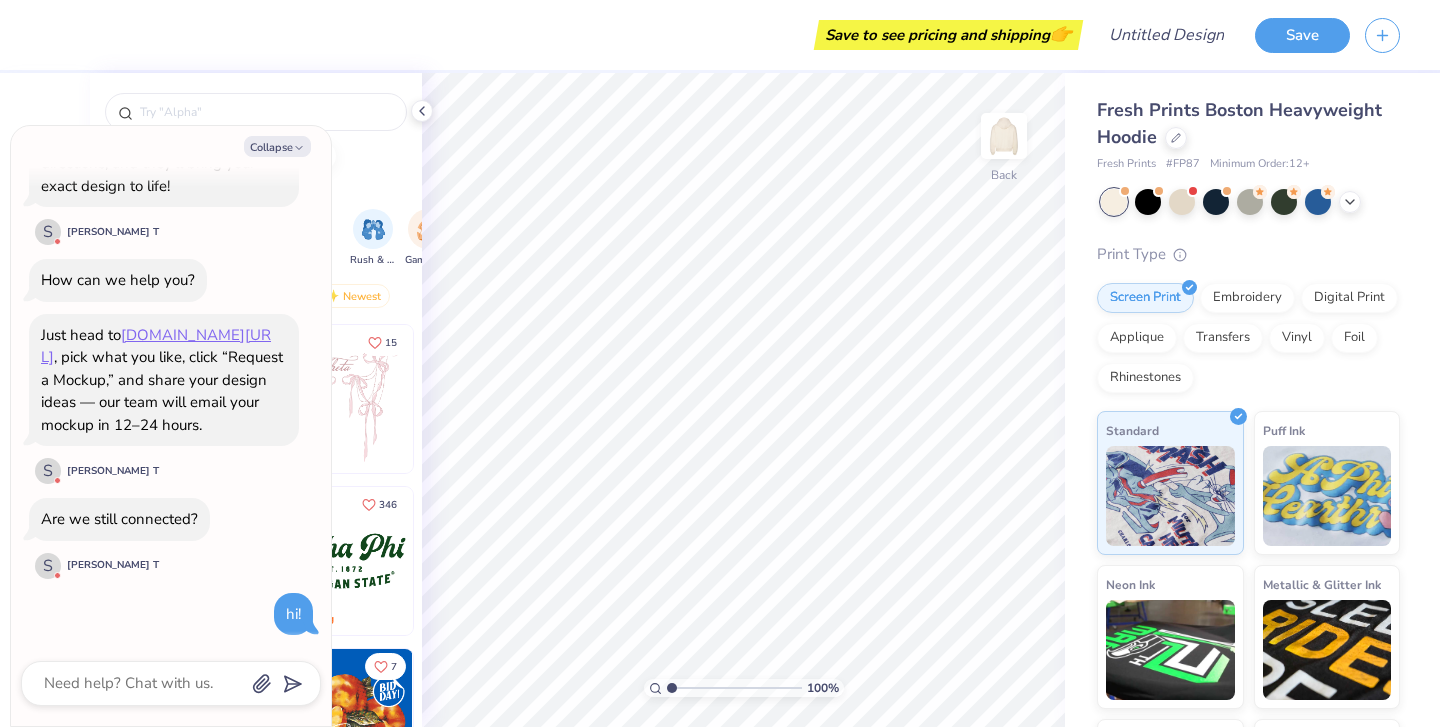 type on "x" 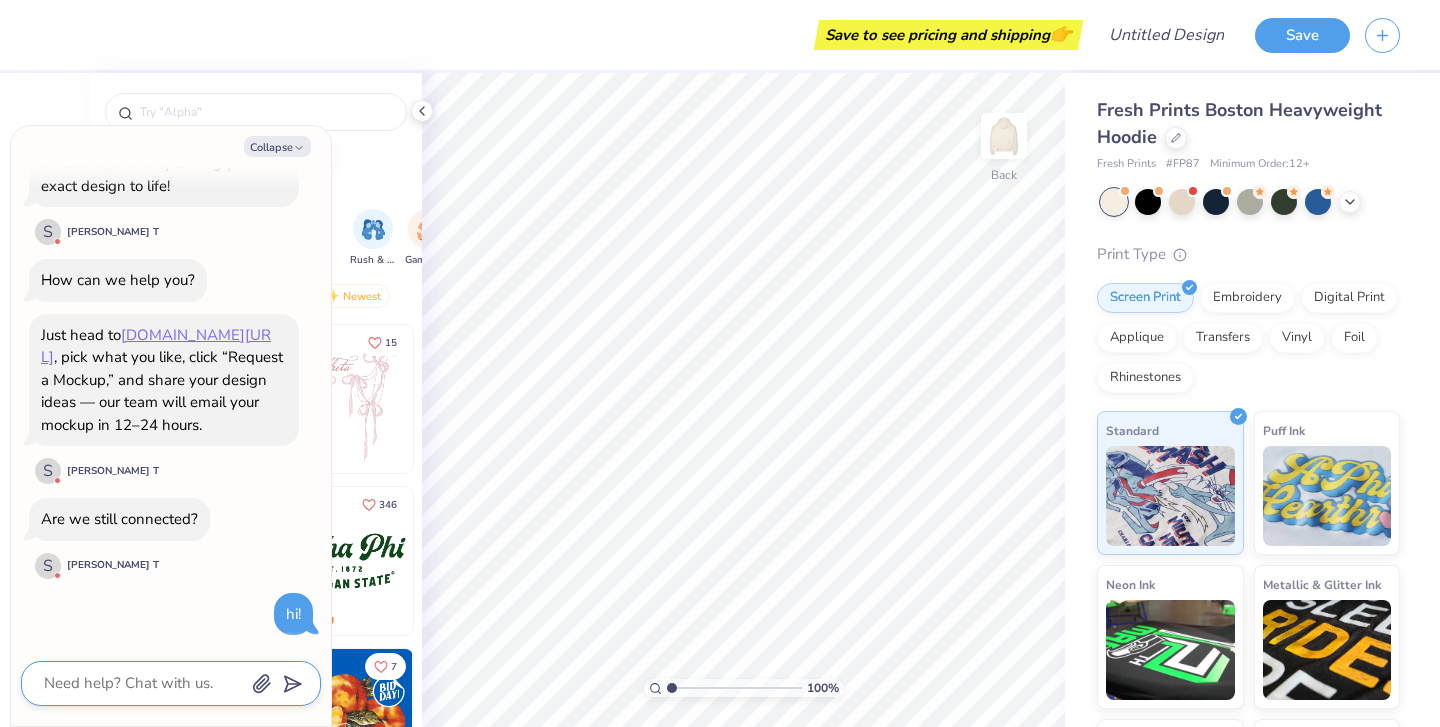click at bounding box center [143, 683] 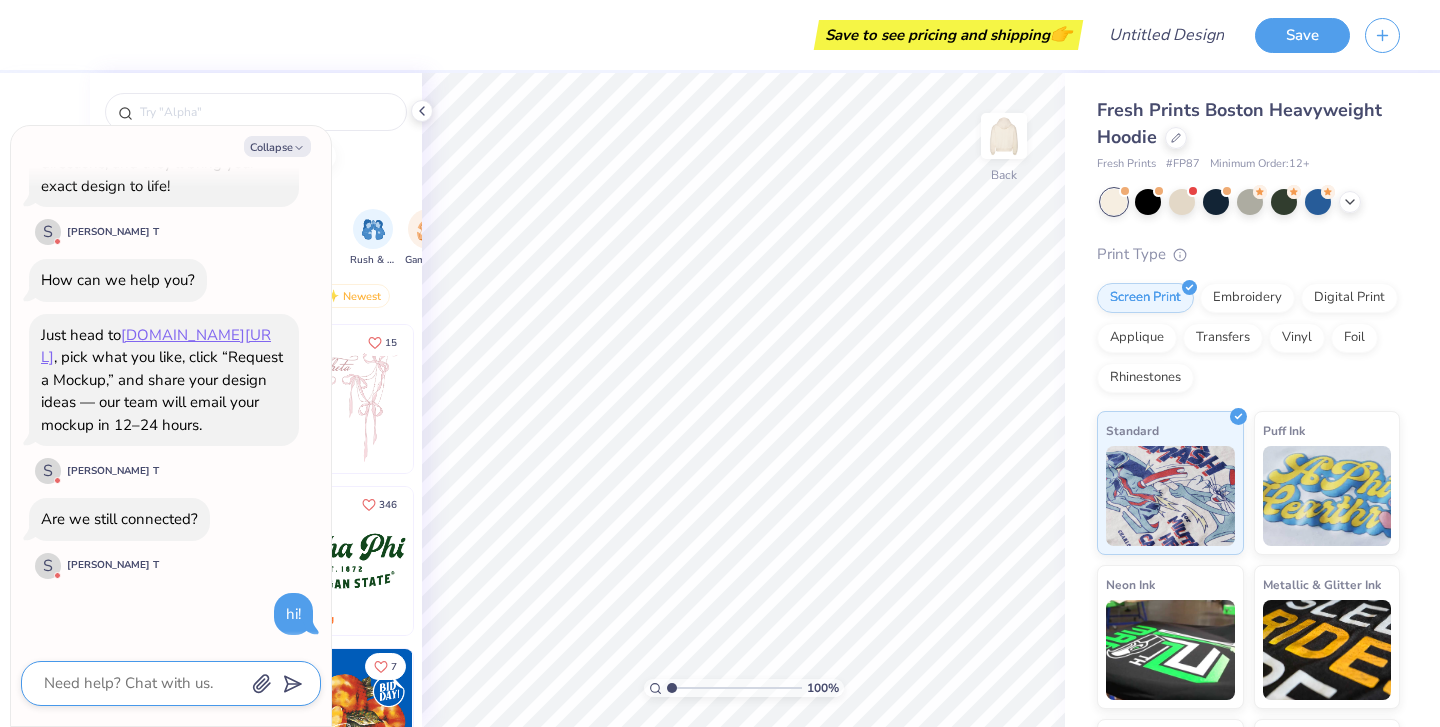 type on "i" 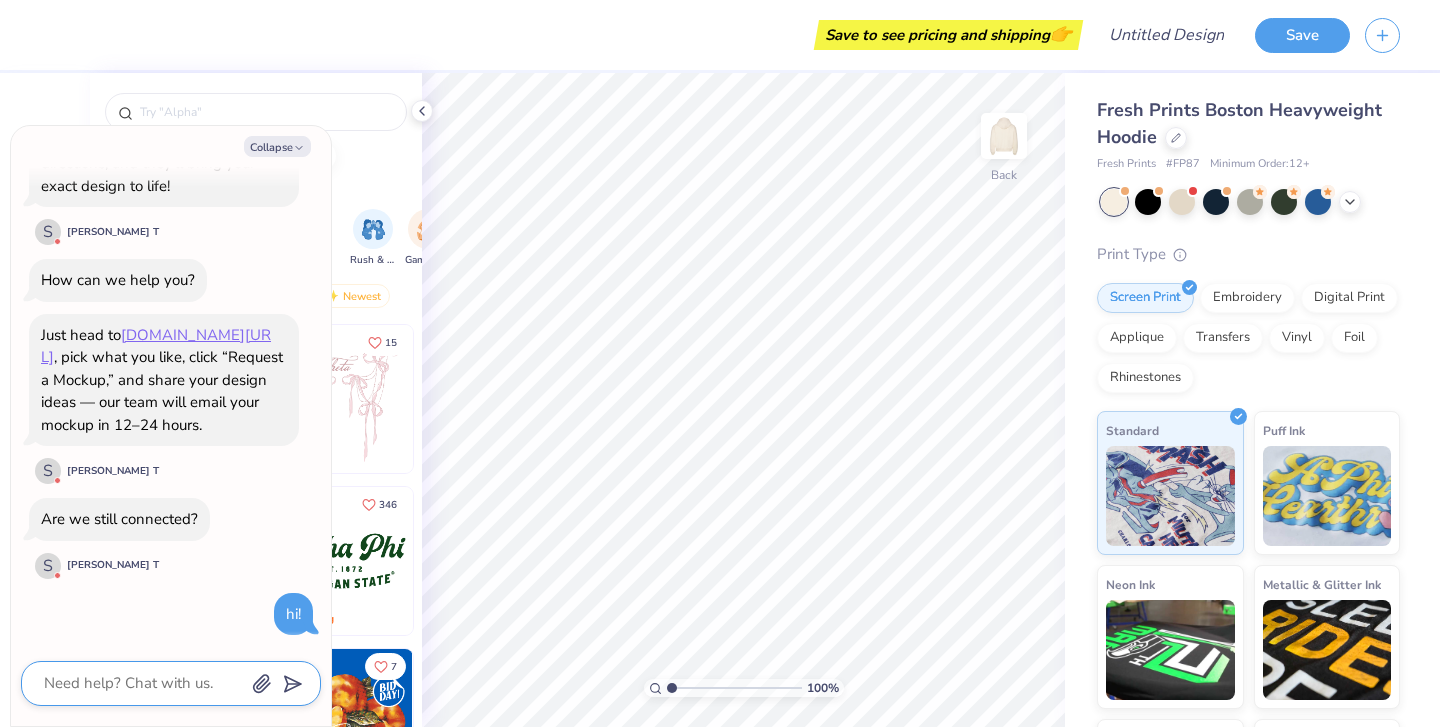 type on "x" 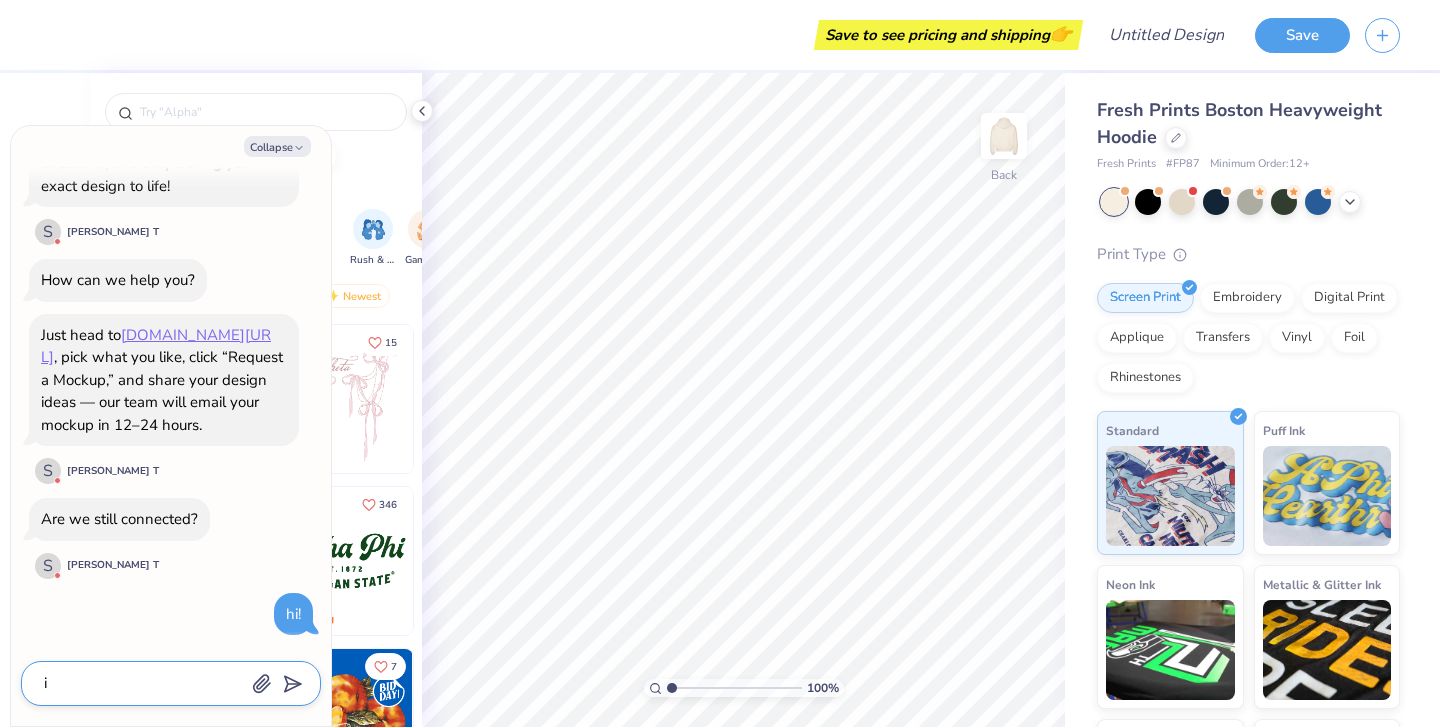 type on "i" 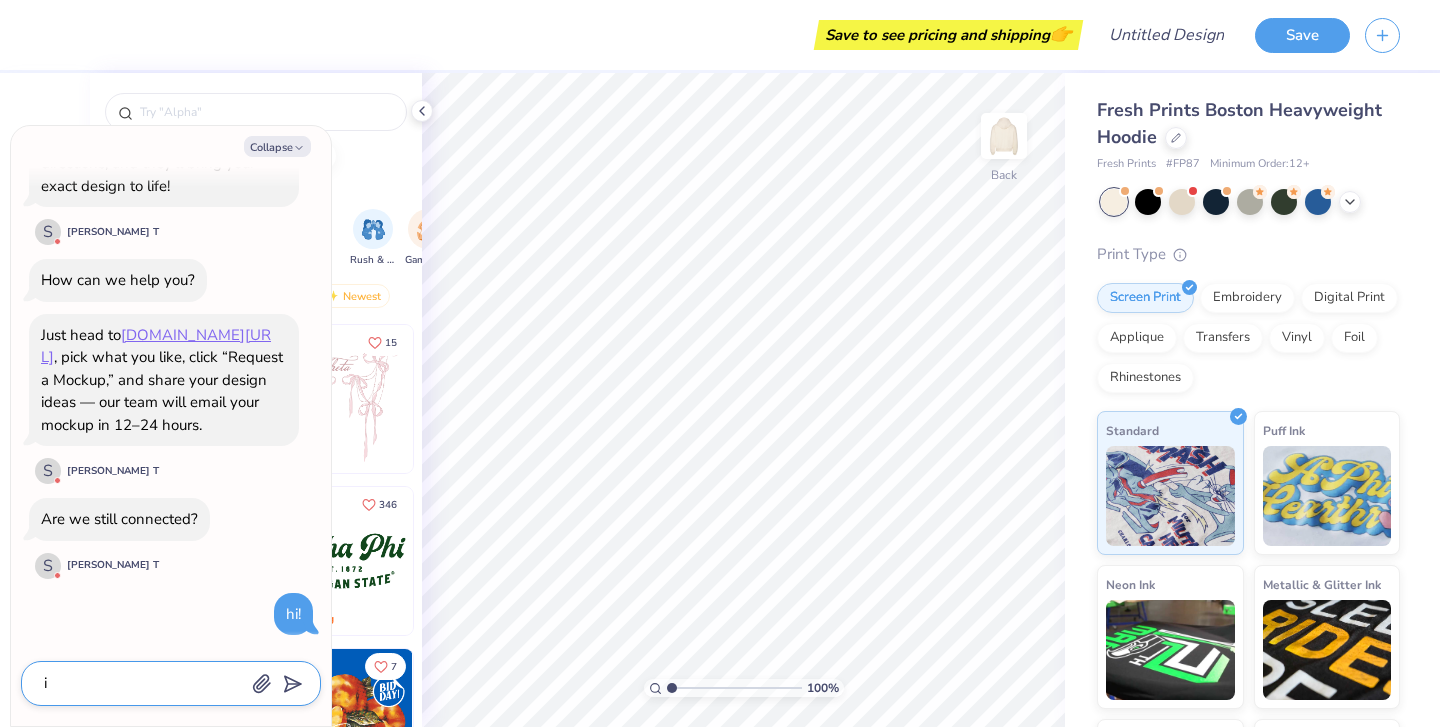 type on "x" 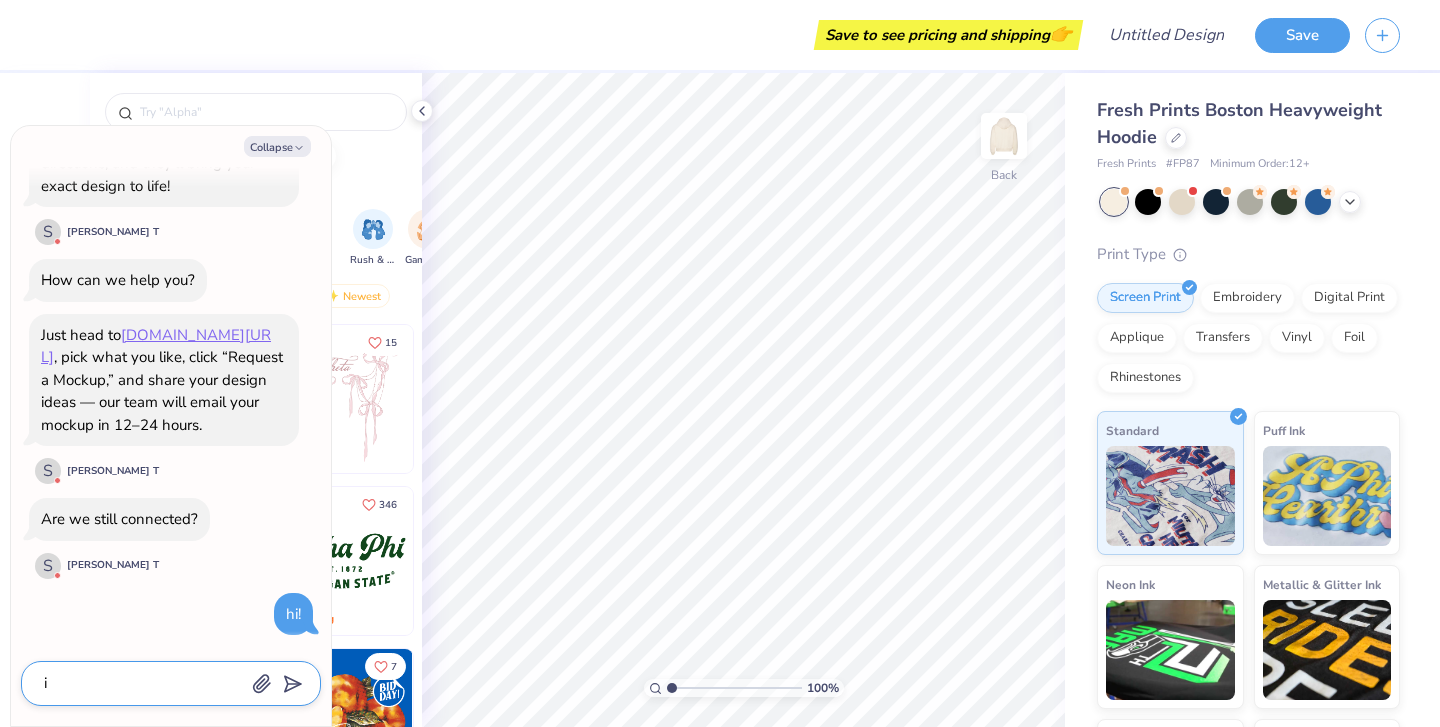 type on "i H" 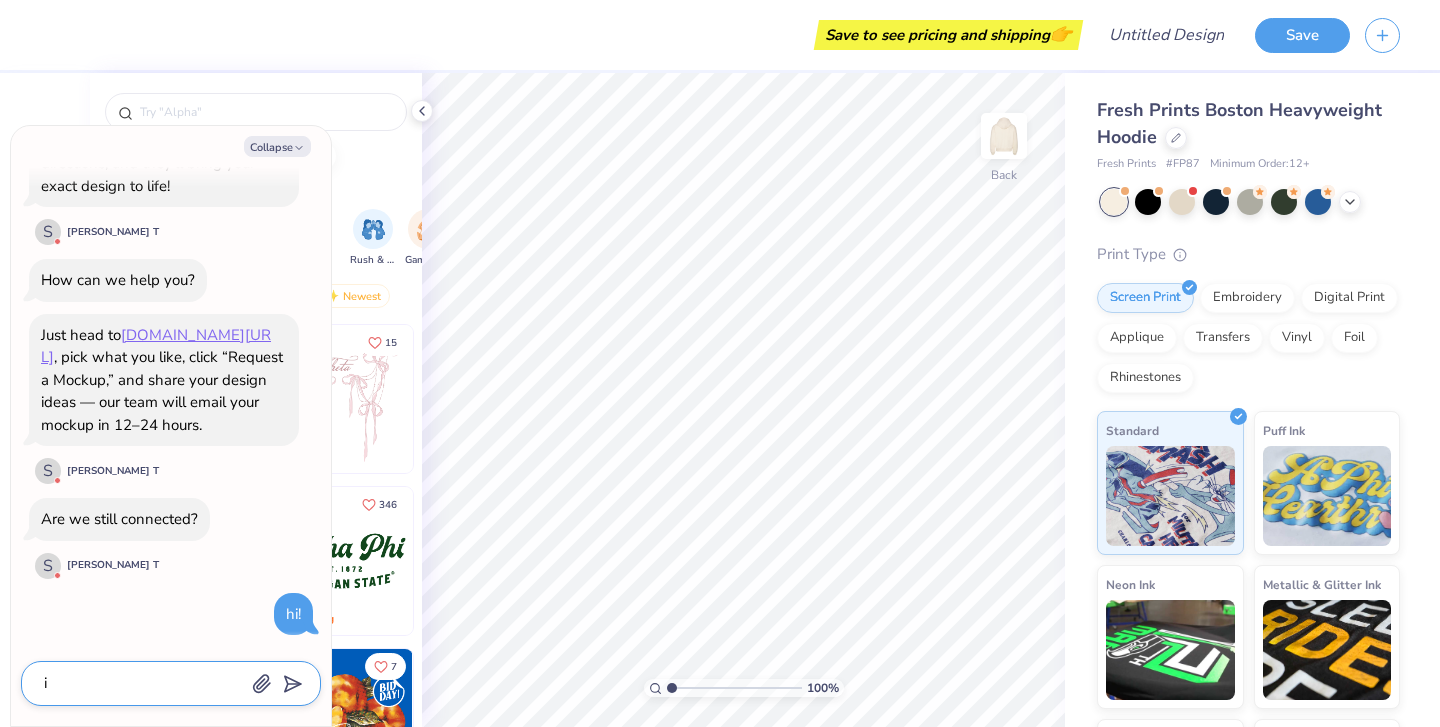 type on "x" 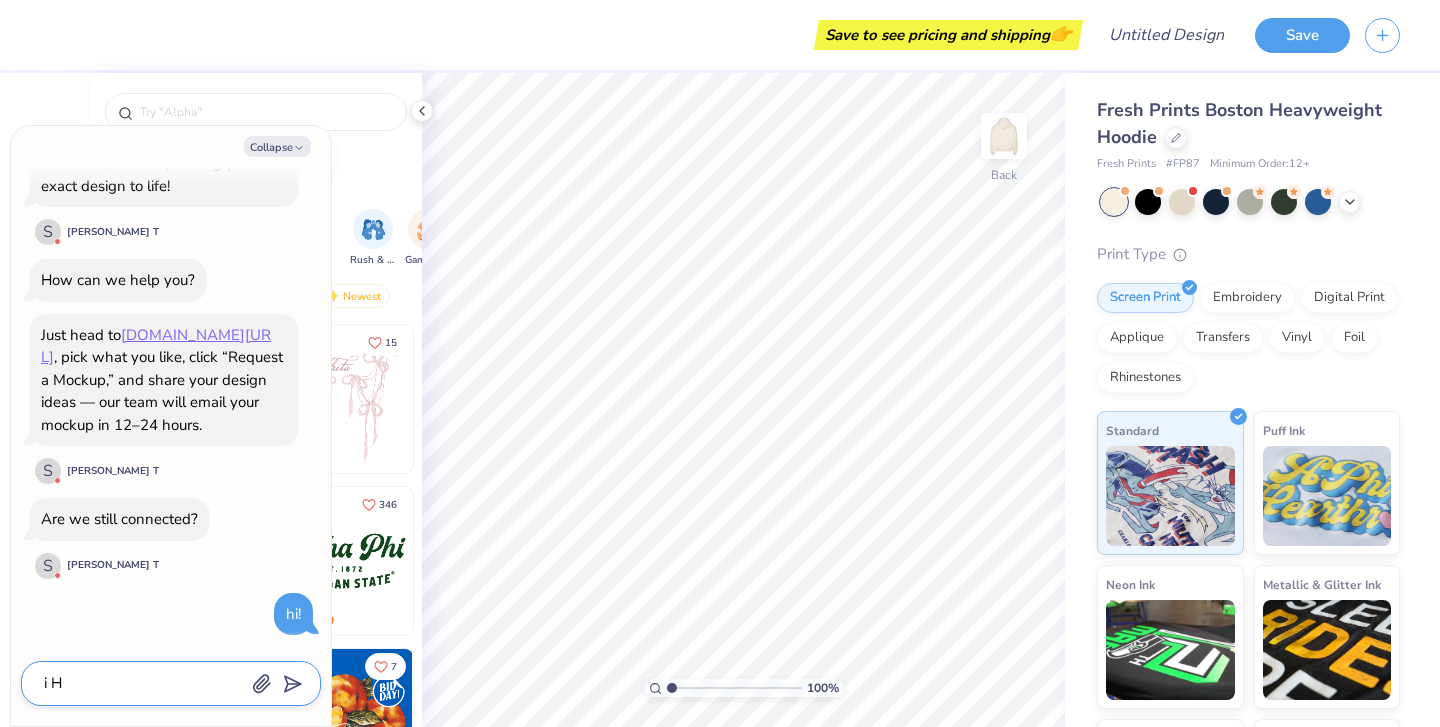 type on "i" 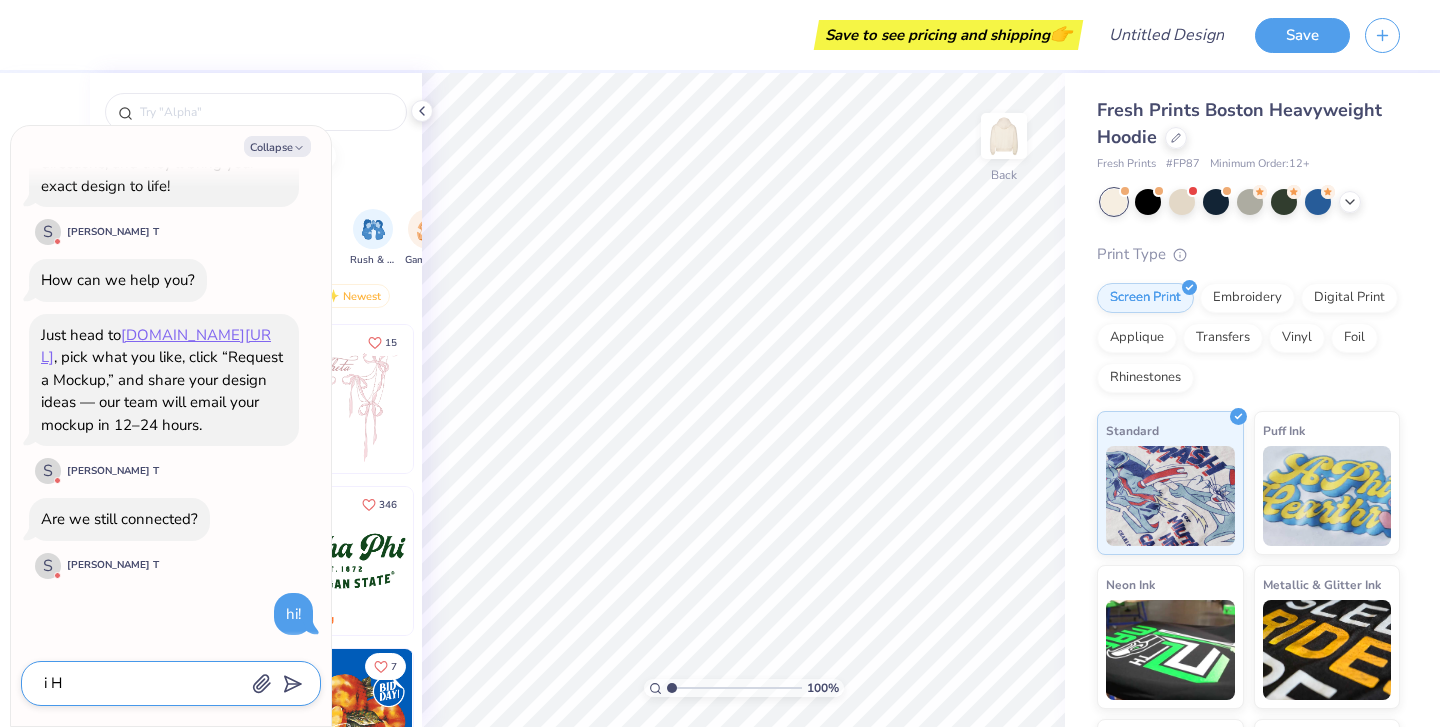 type on "x" 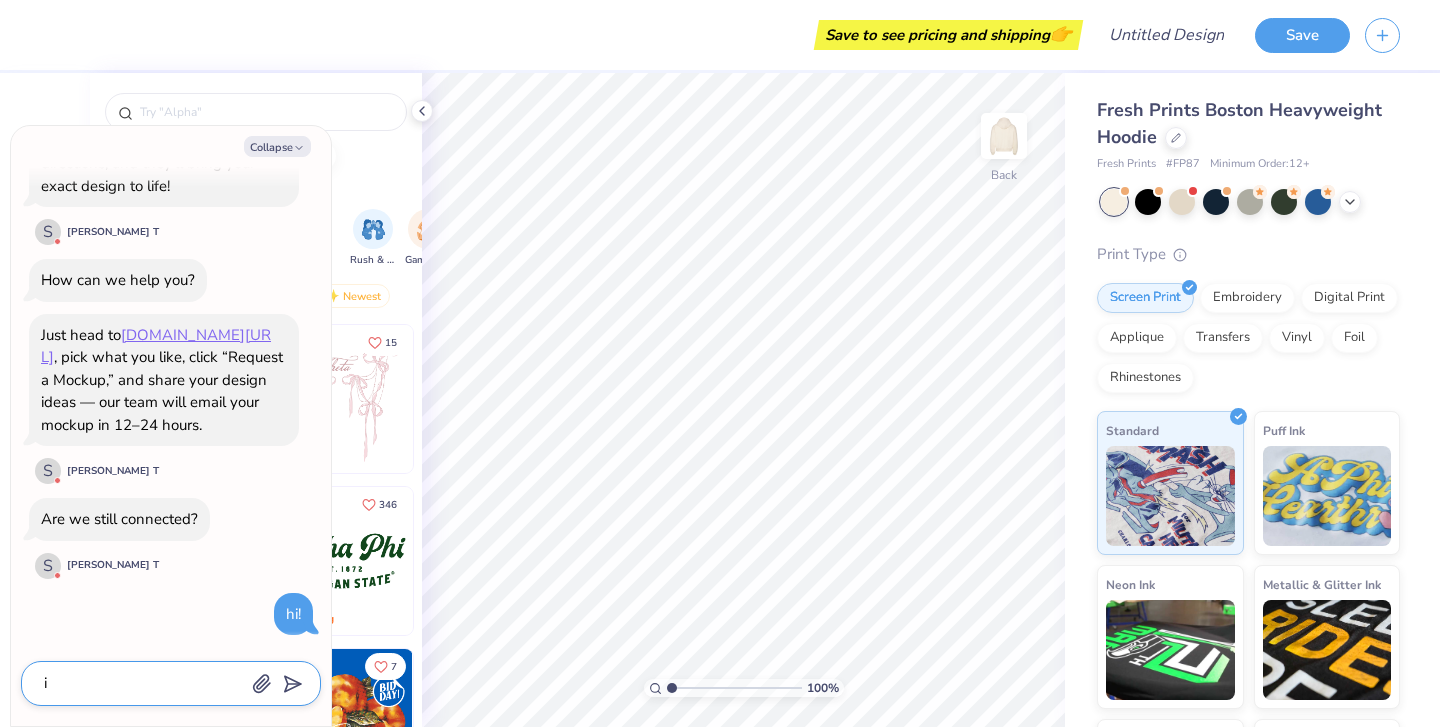 type on "i h" 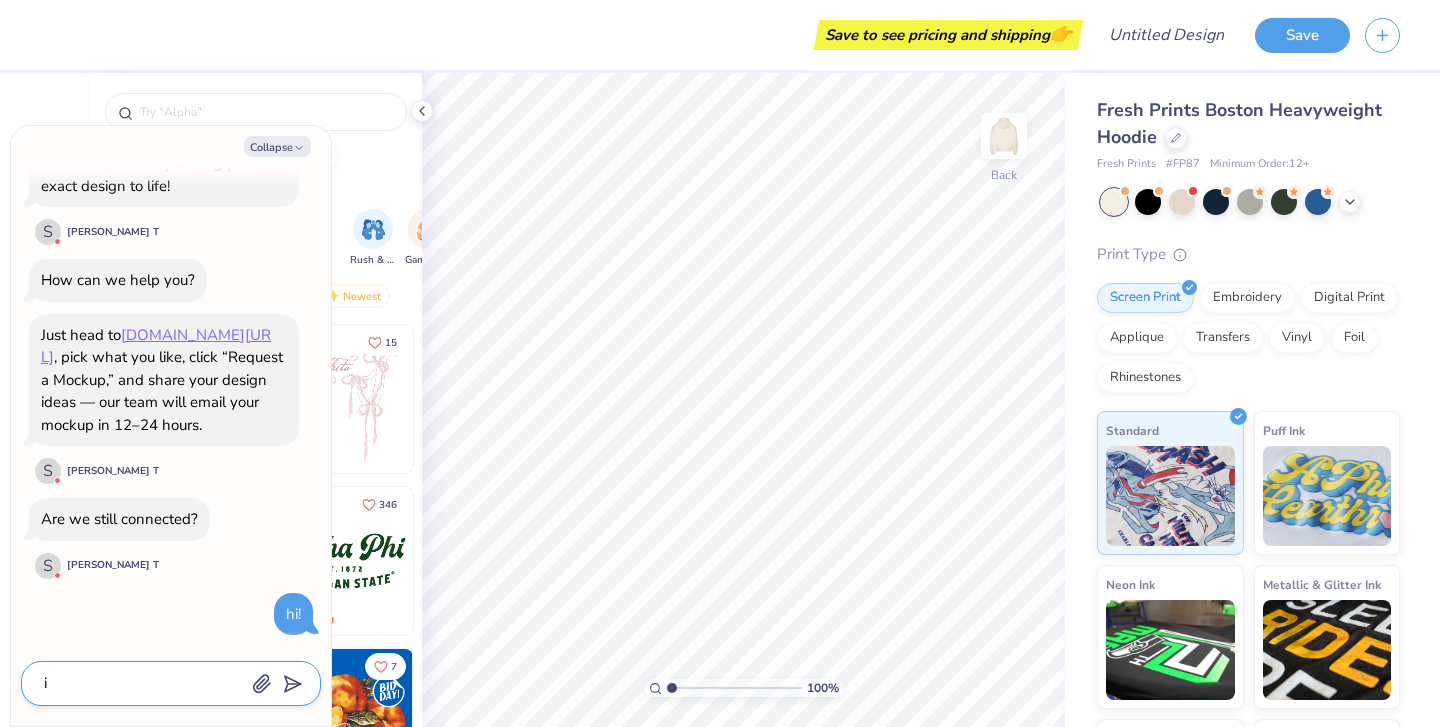 type on "x" 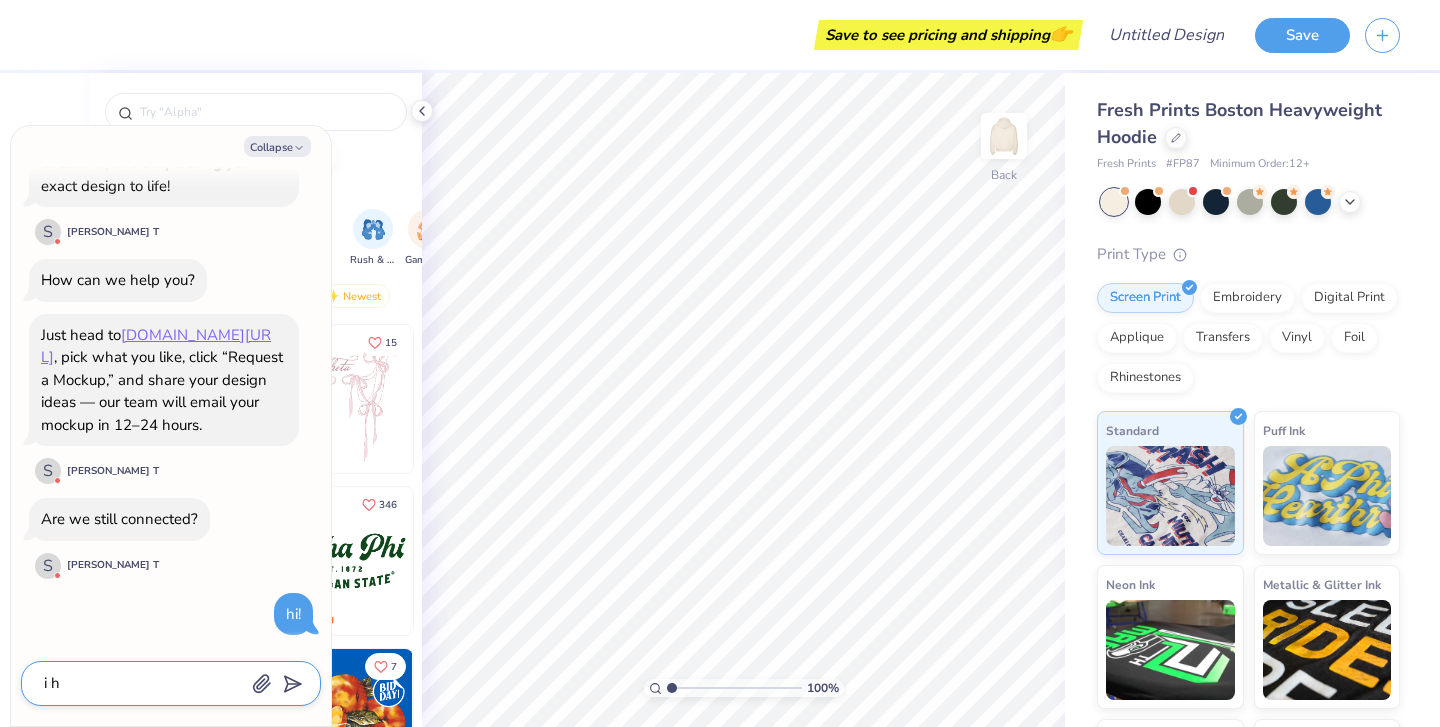 type on "i ha" 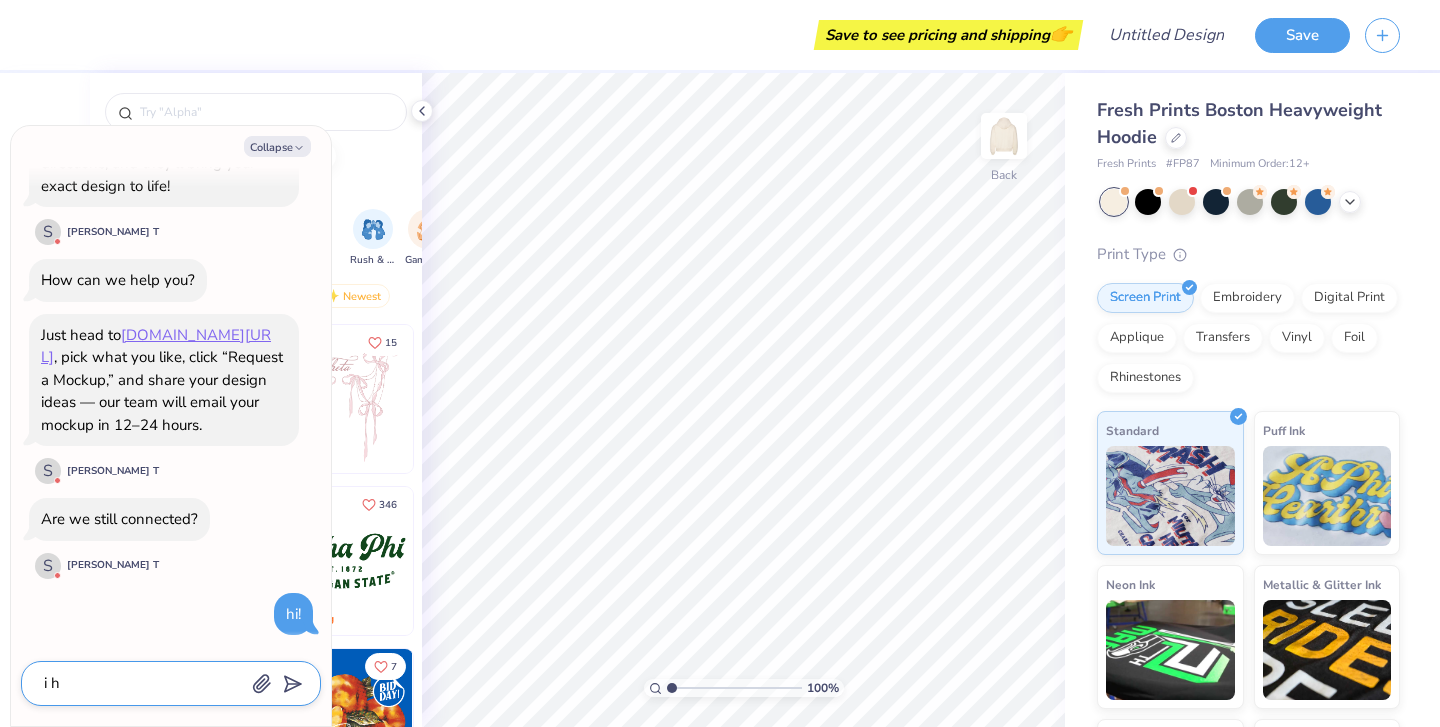 type on "x" 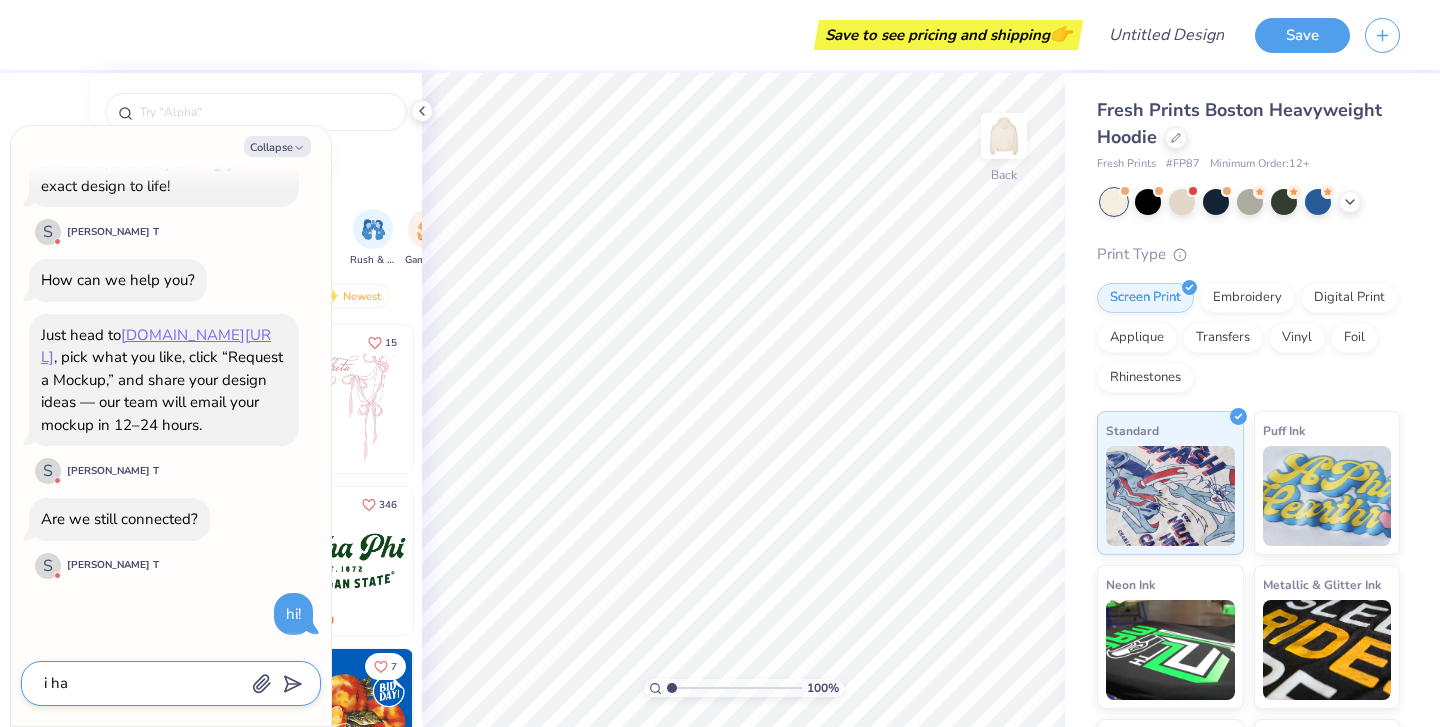 type on "i had" 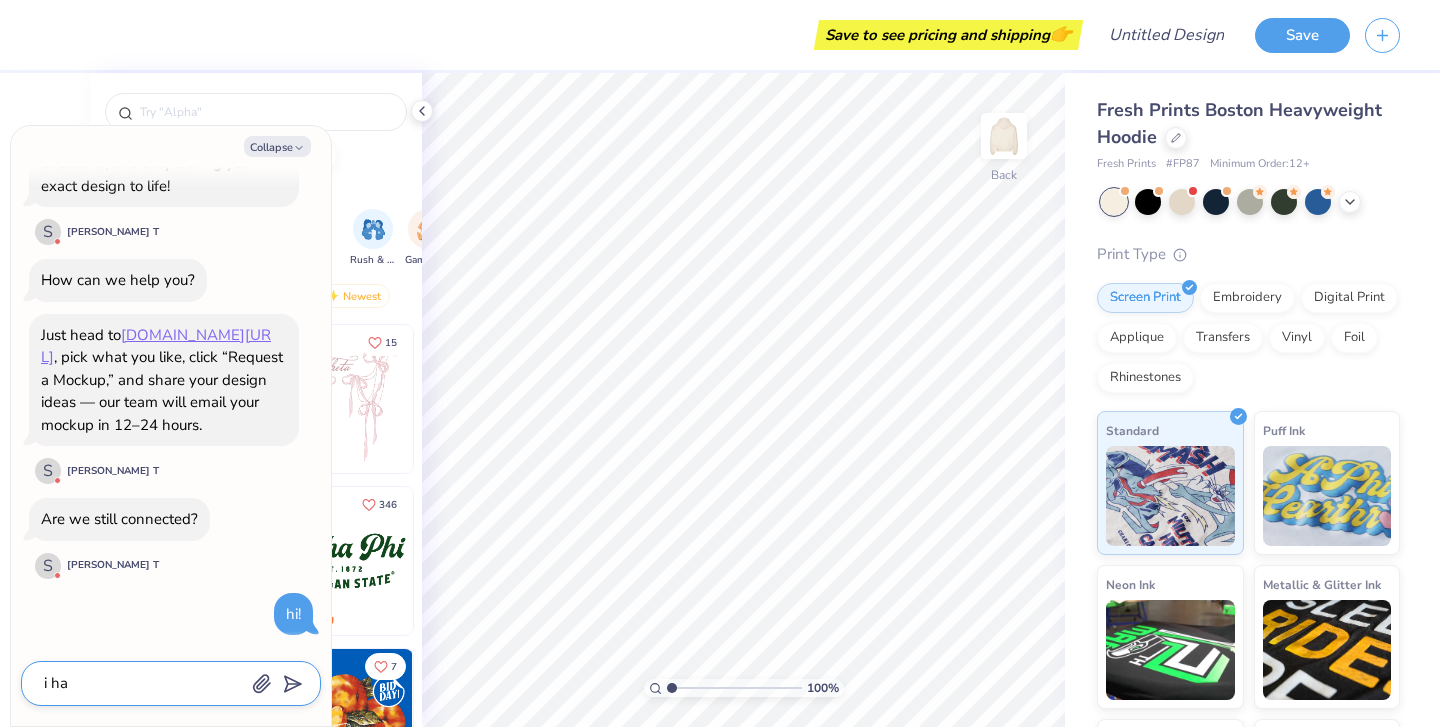 type on "x" 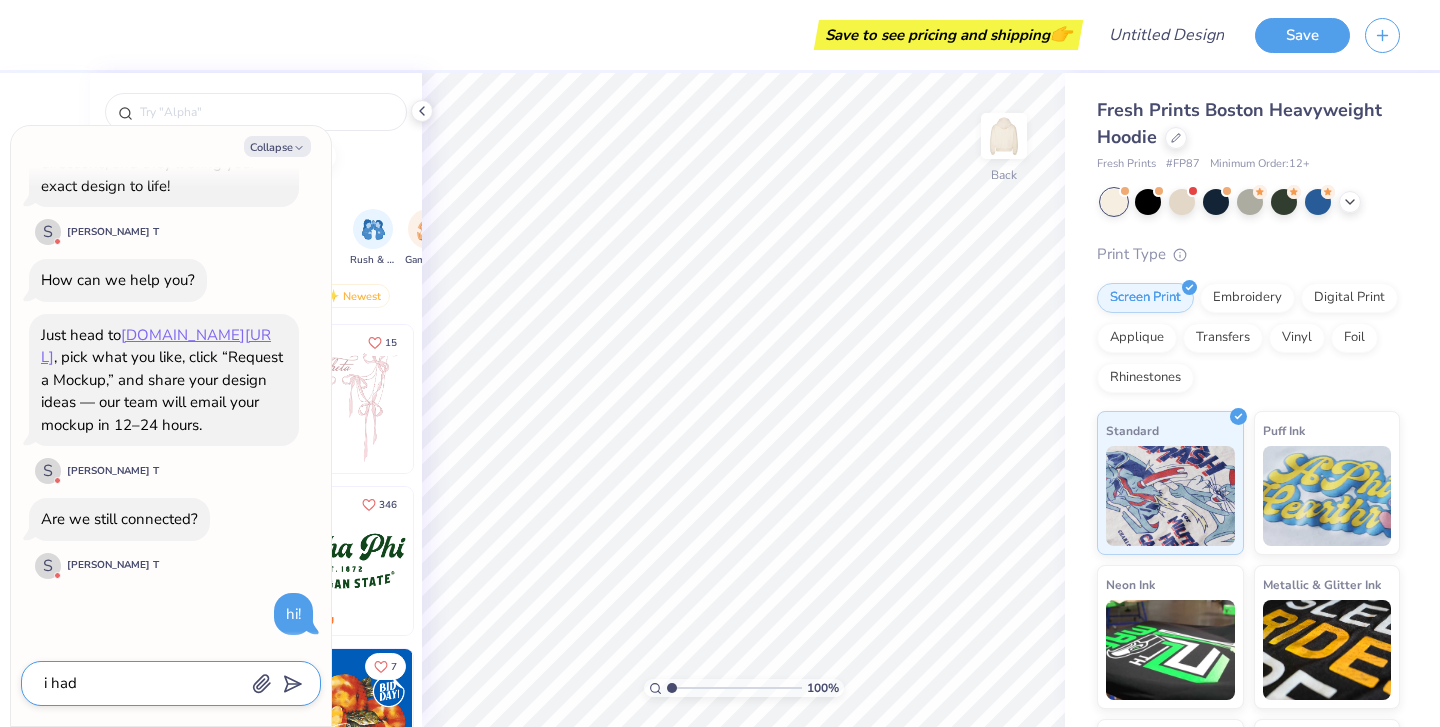 type on "i had" 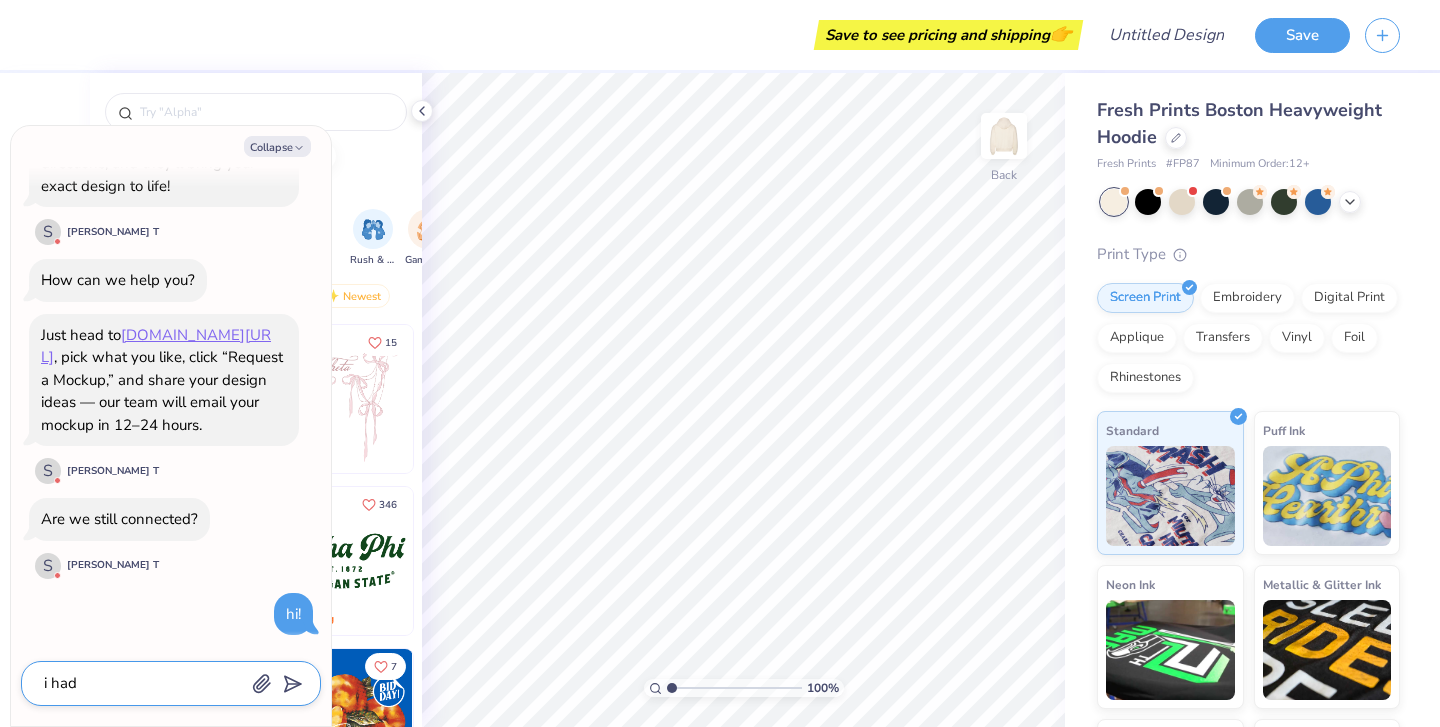 type on "x" 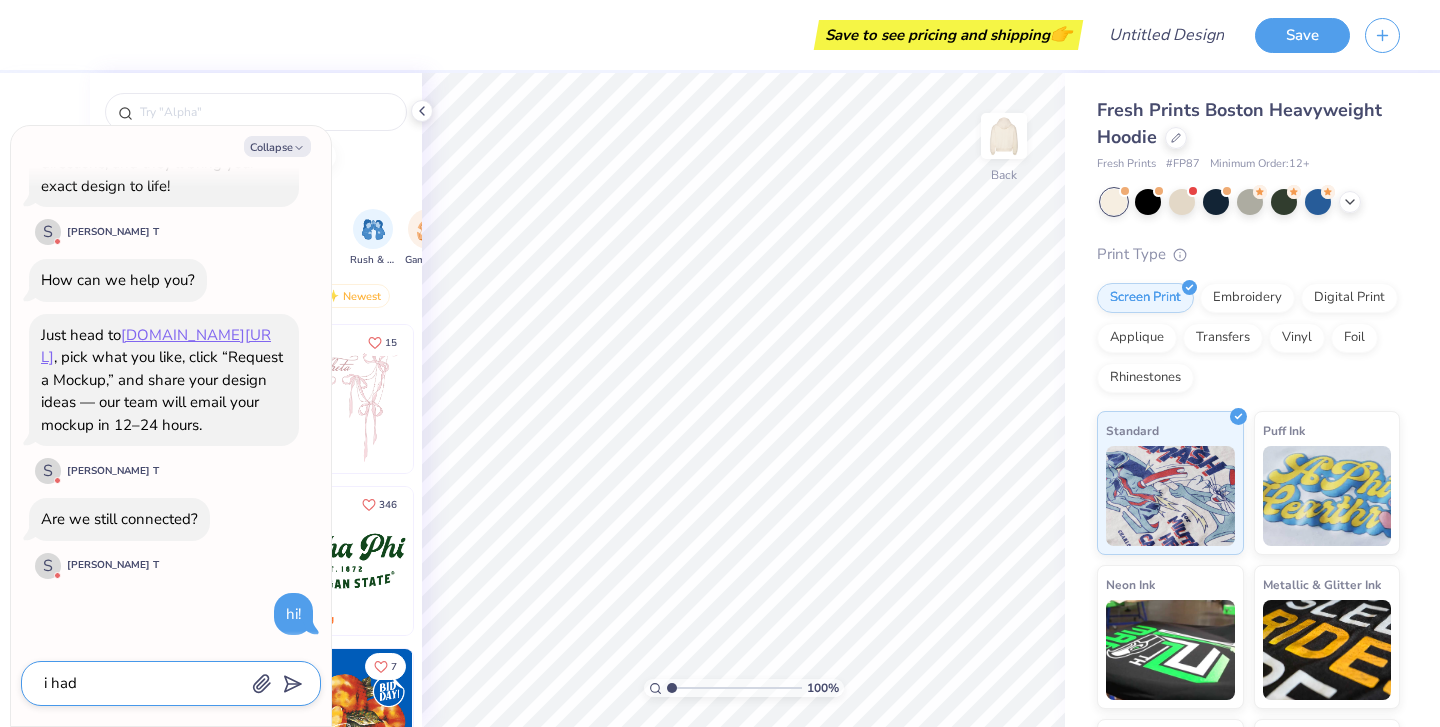 type on "i had a" 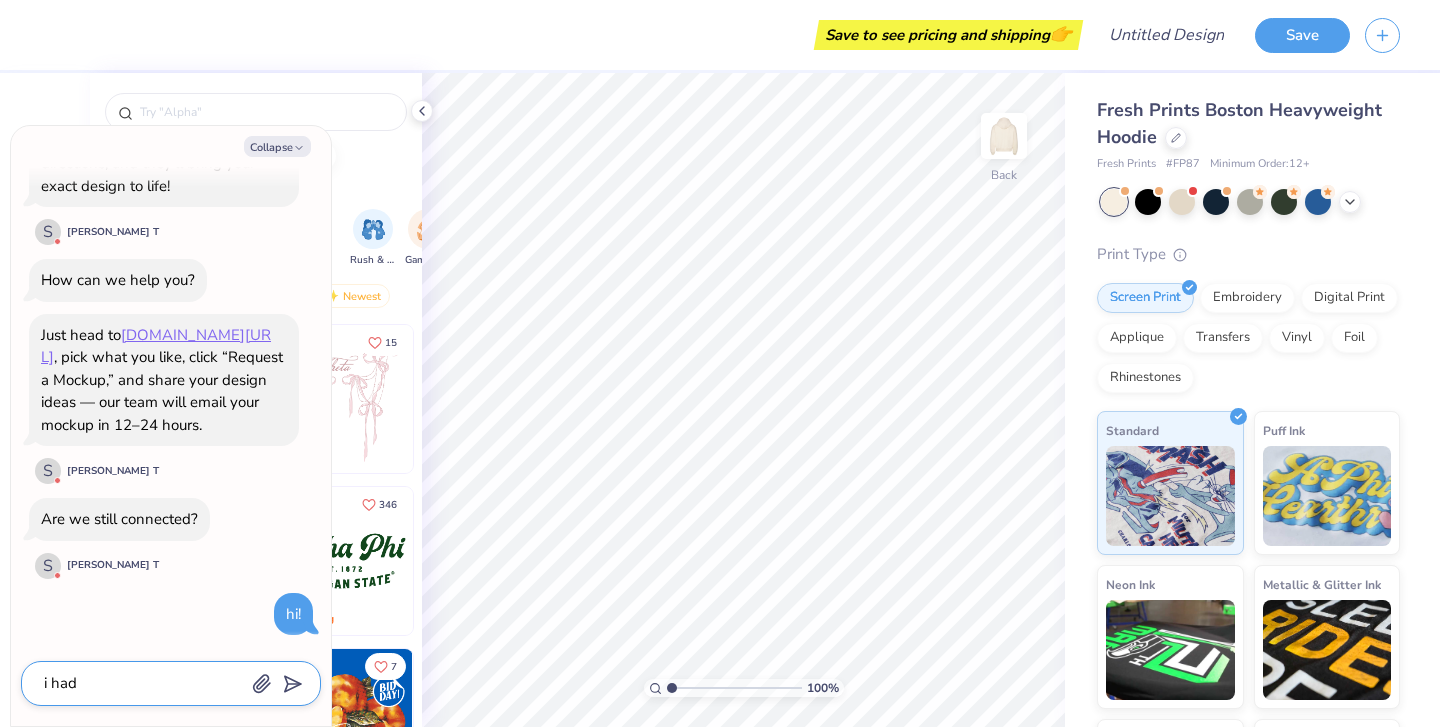 type on "x" 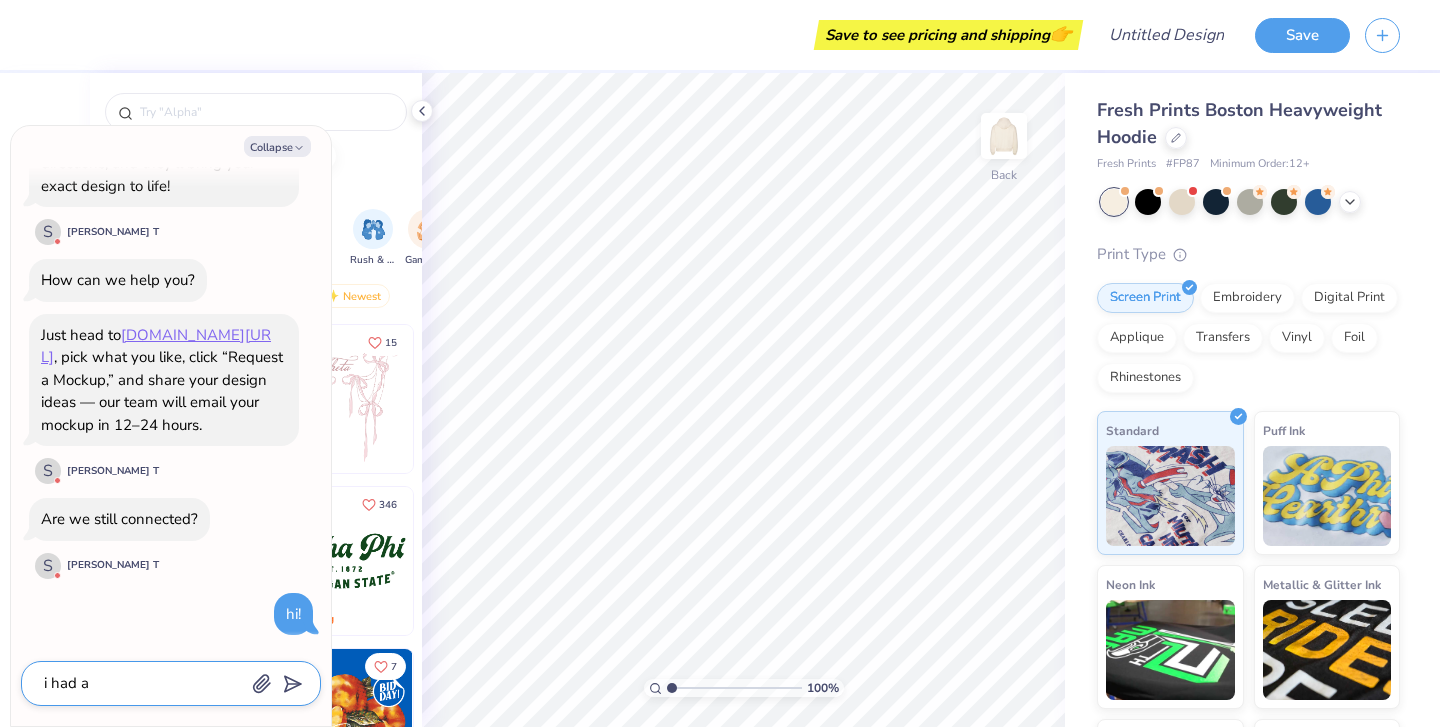type on "i had a" 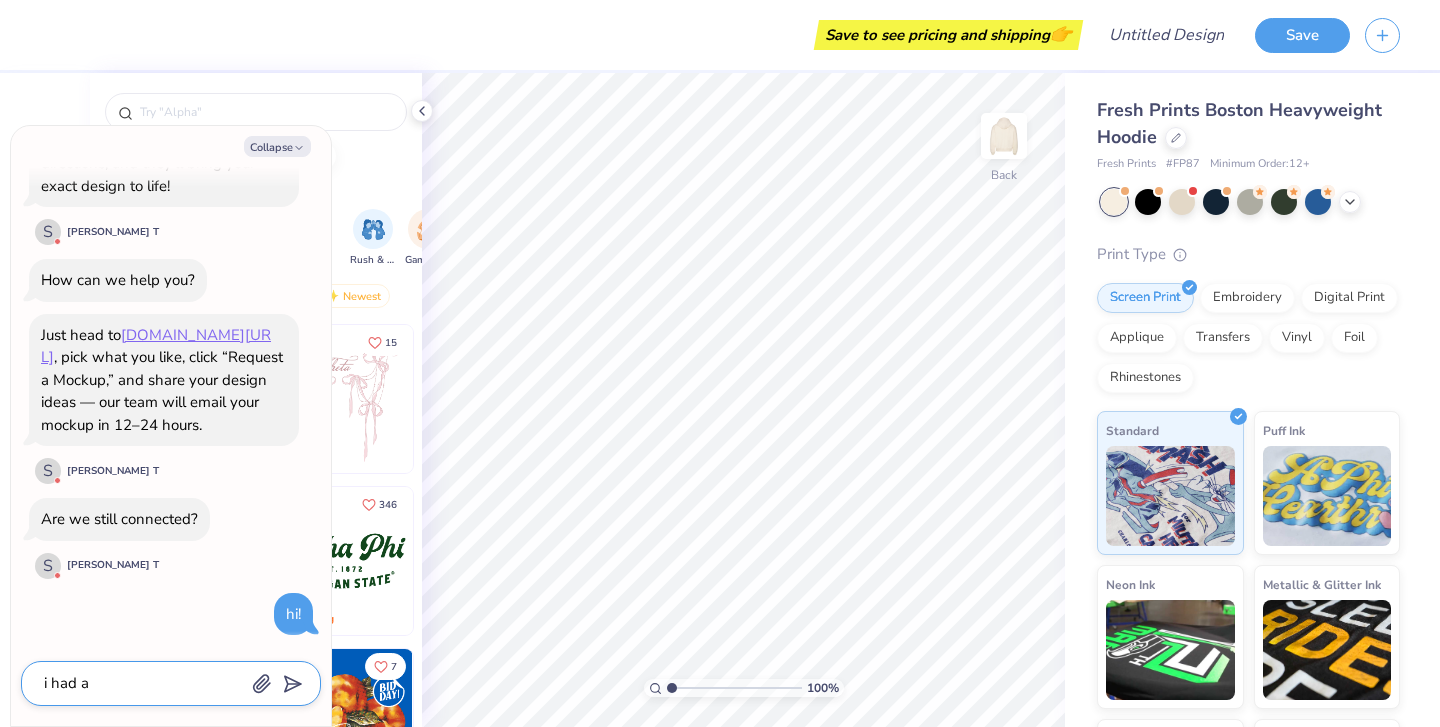 type on "x" 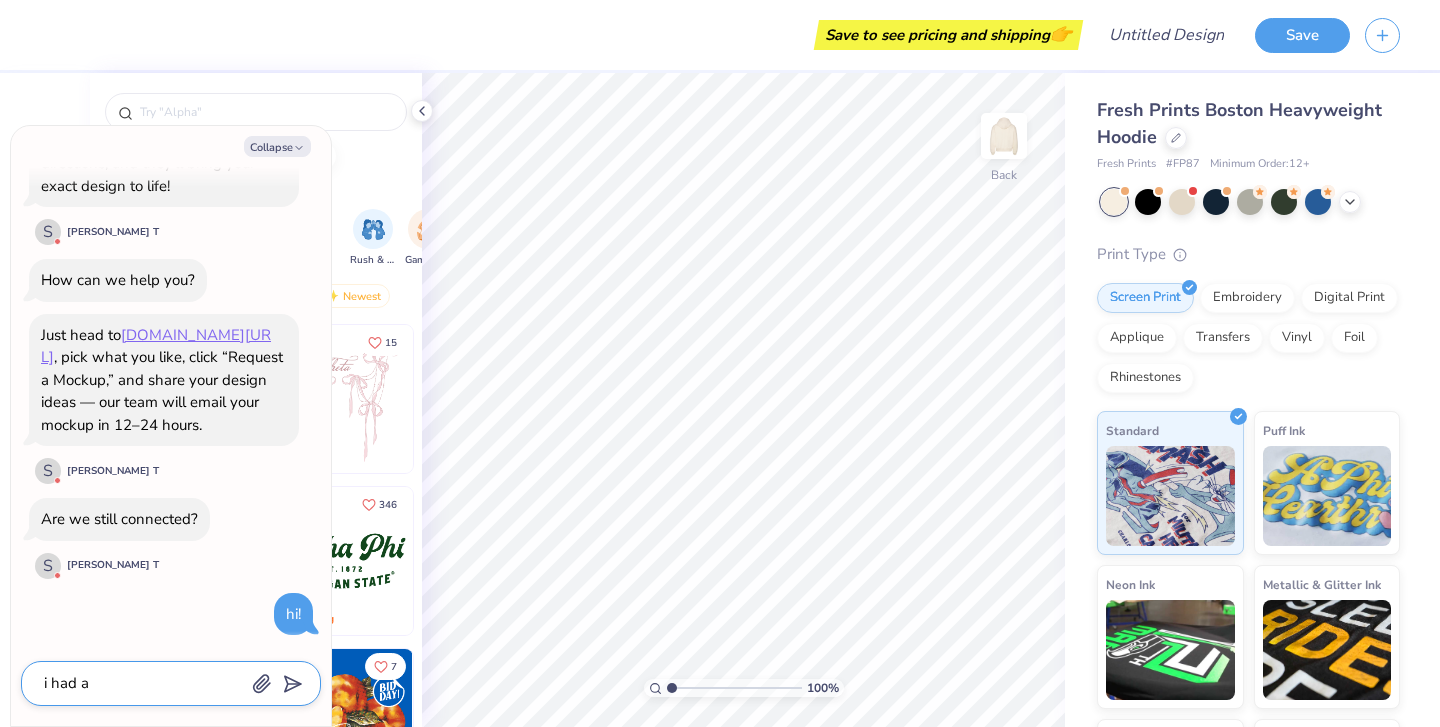 type on "i had a r" 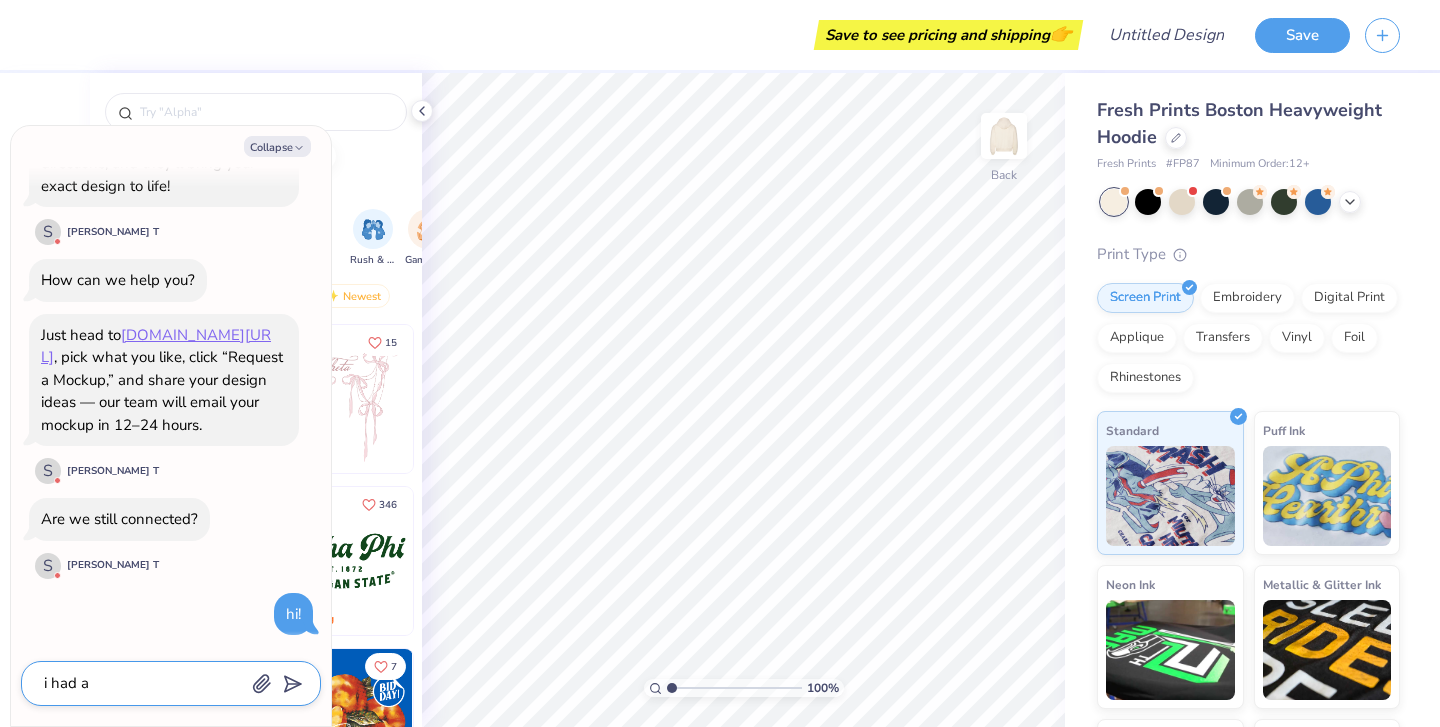 type on "x" 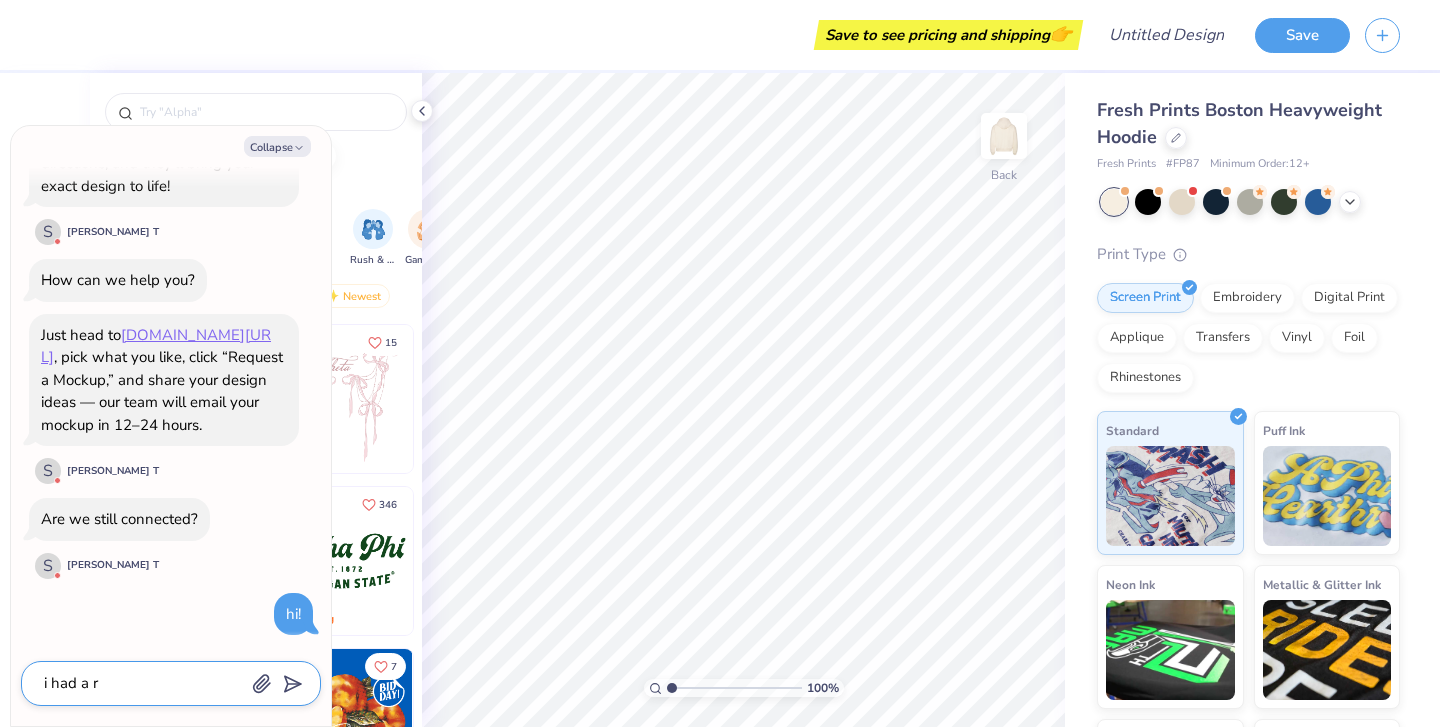 type on "i had a re" 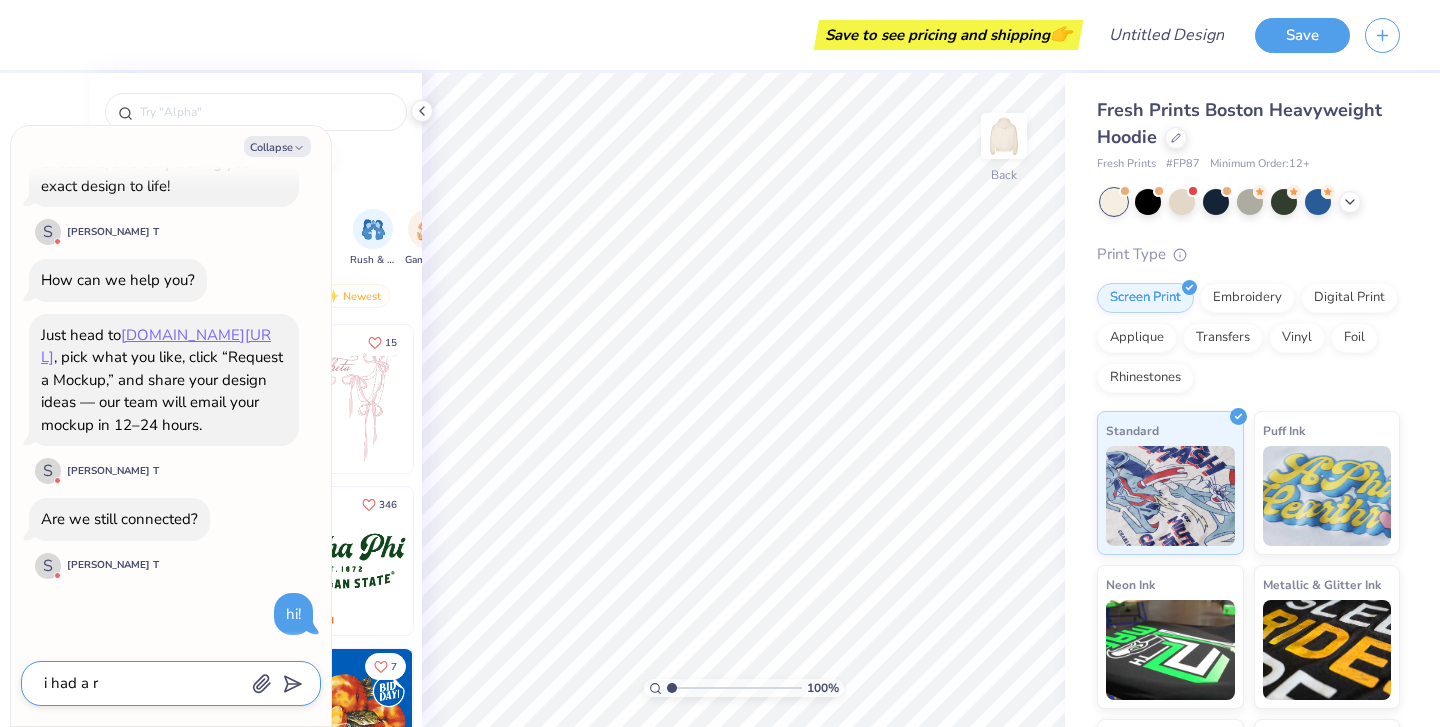 type on "x" 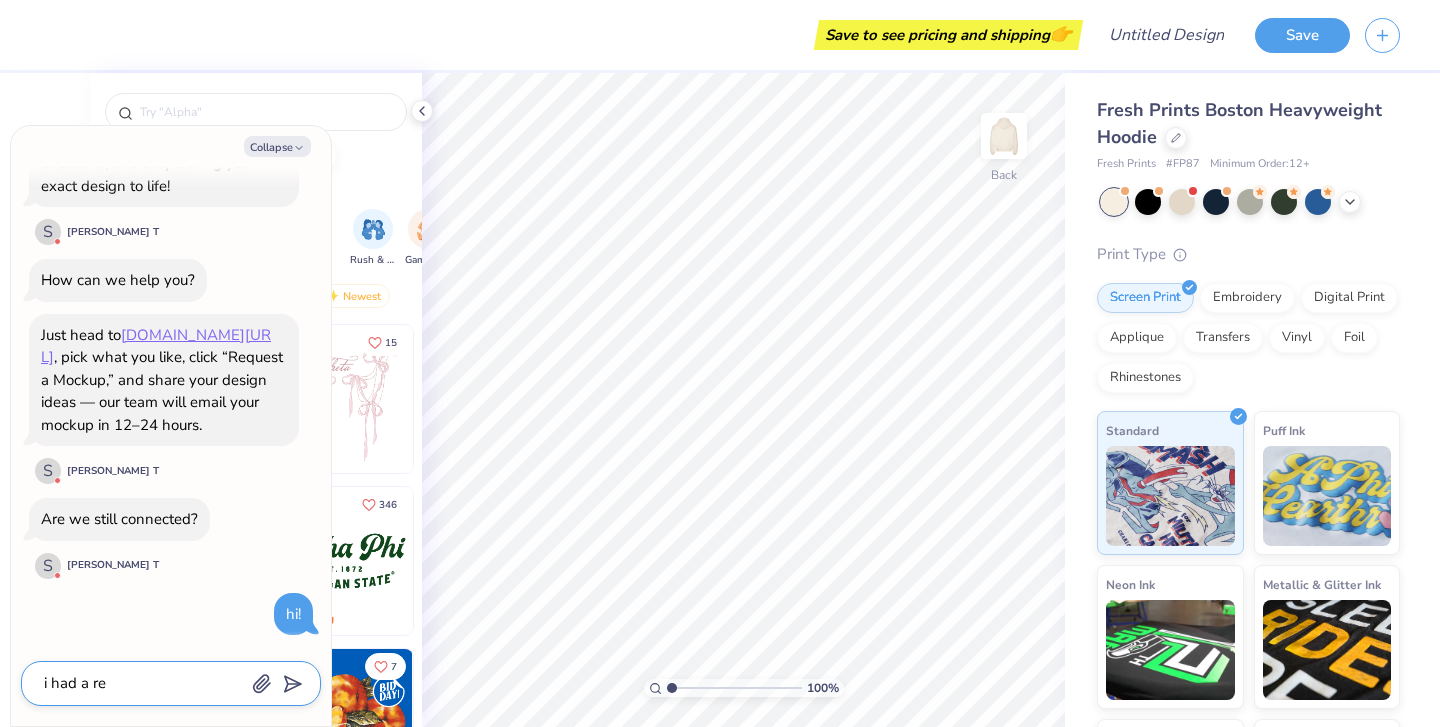 type on "i had a rel" 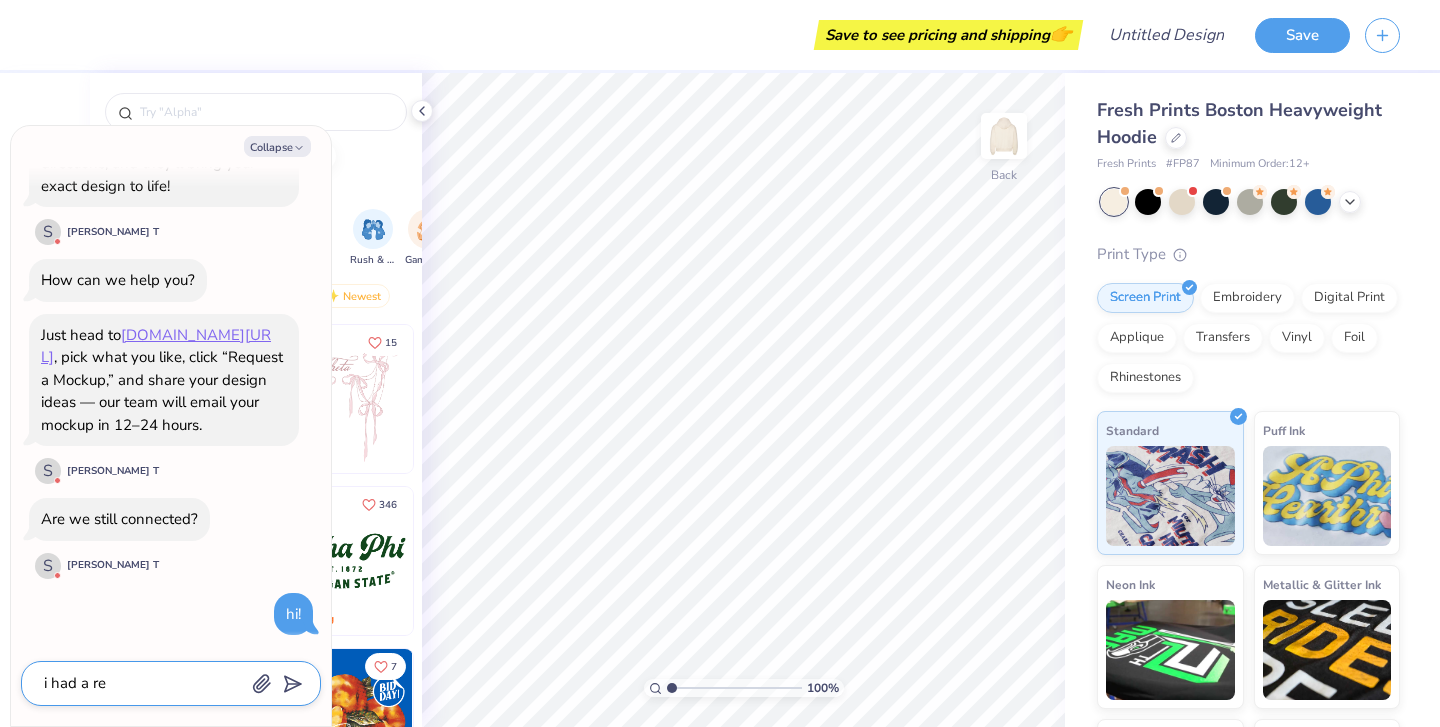 type on "x" 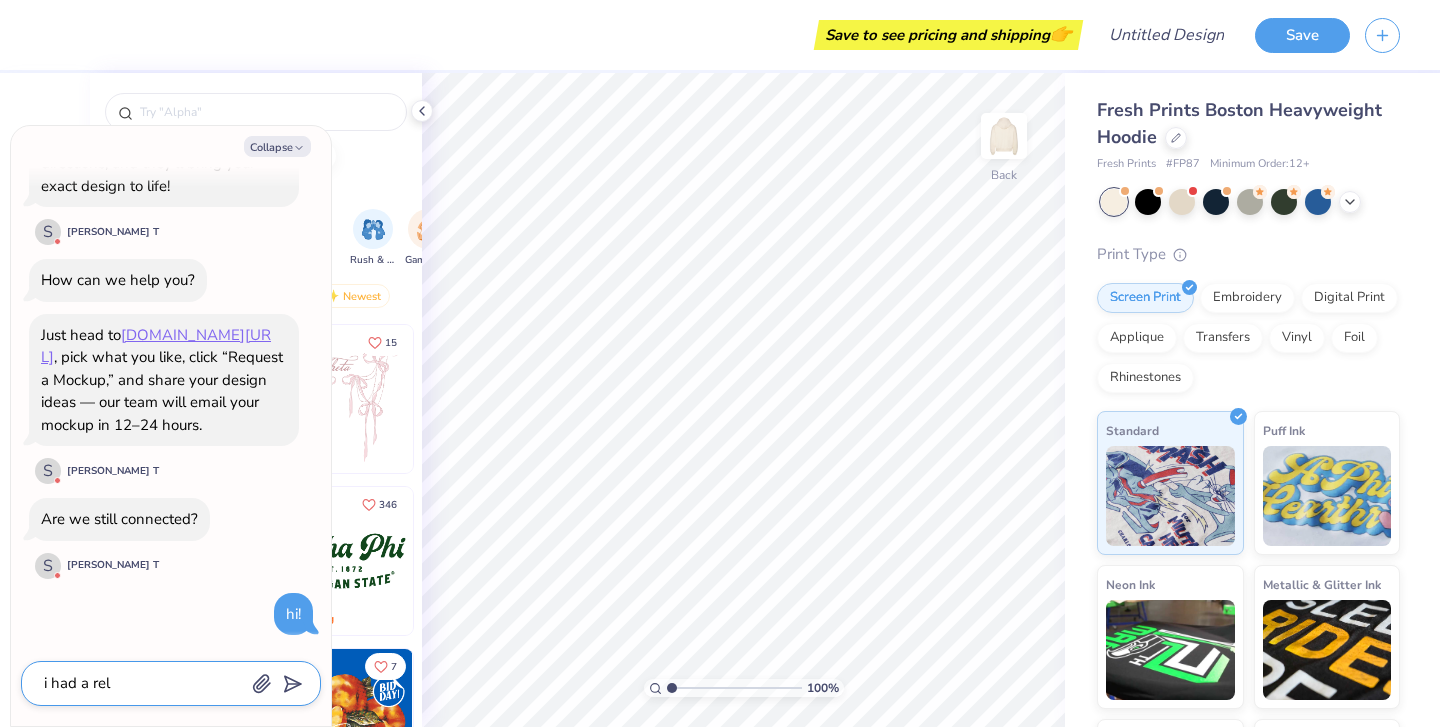 type on "i had a relo" 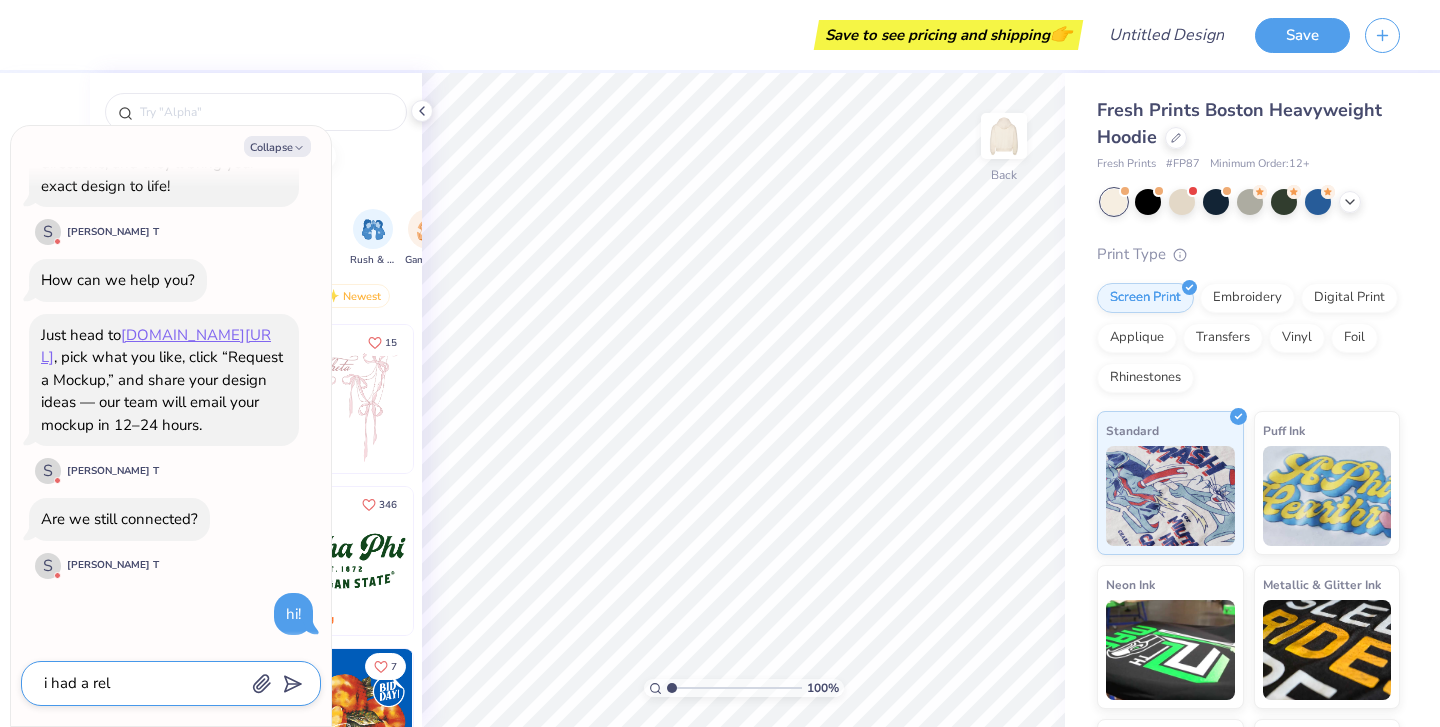 type on "x" 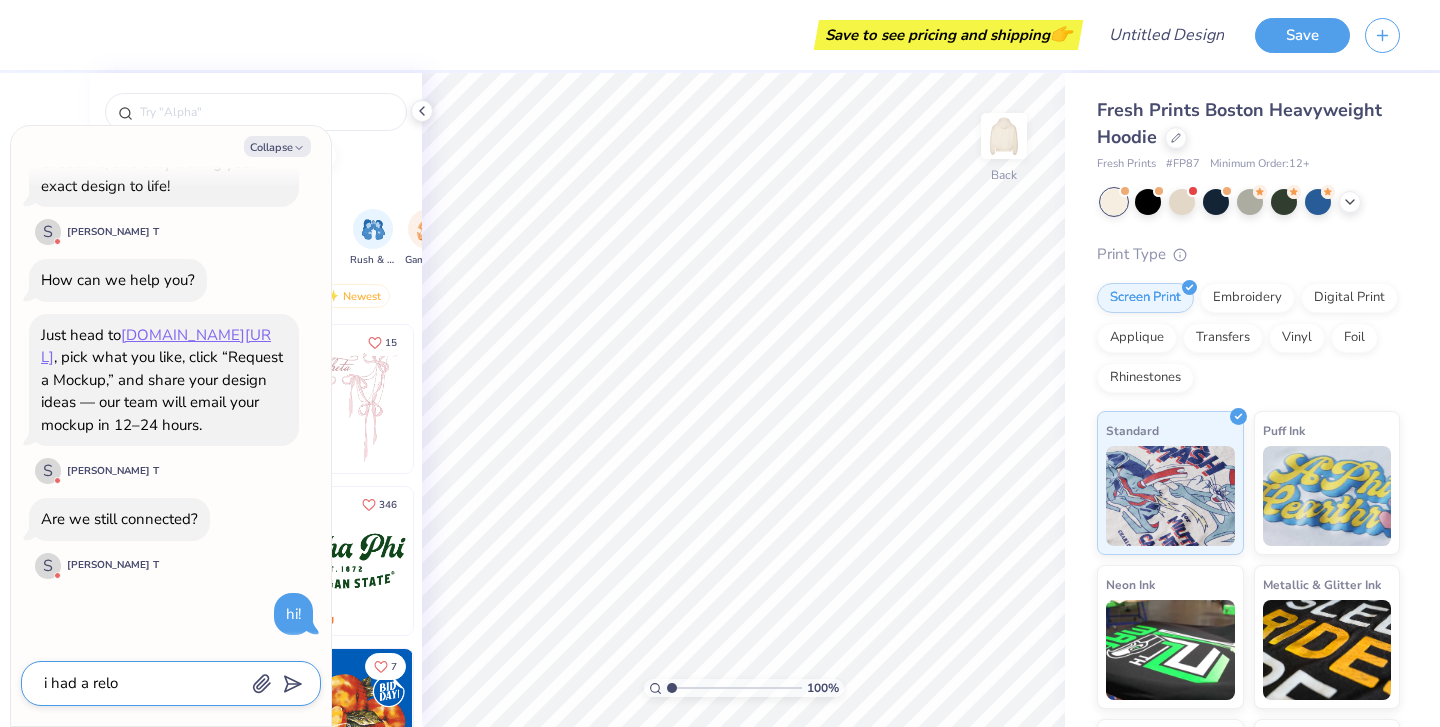 type on "i had a reloa" 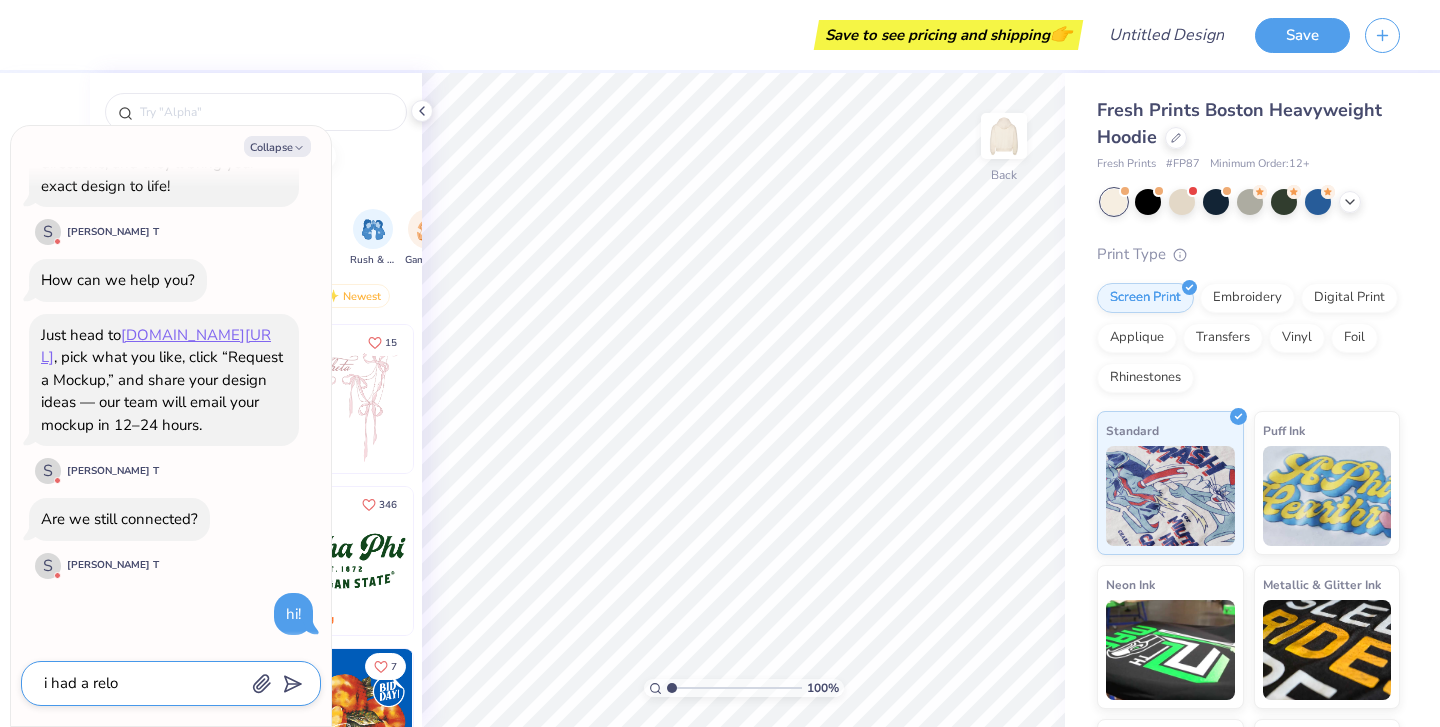 type on "x" 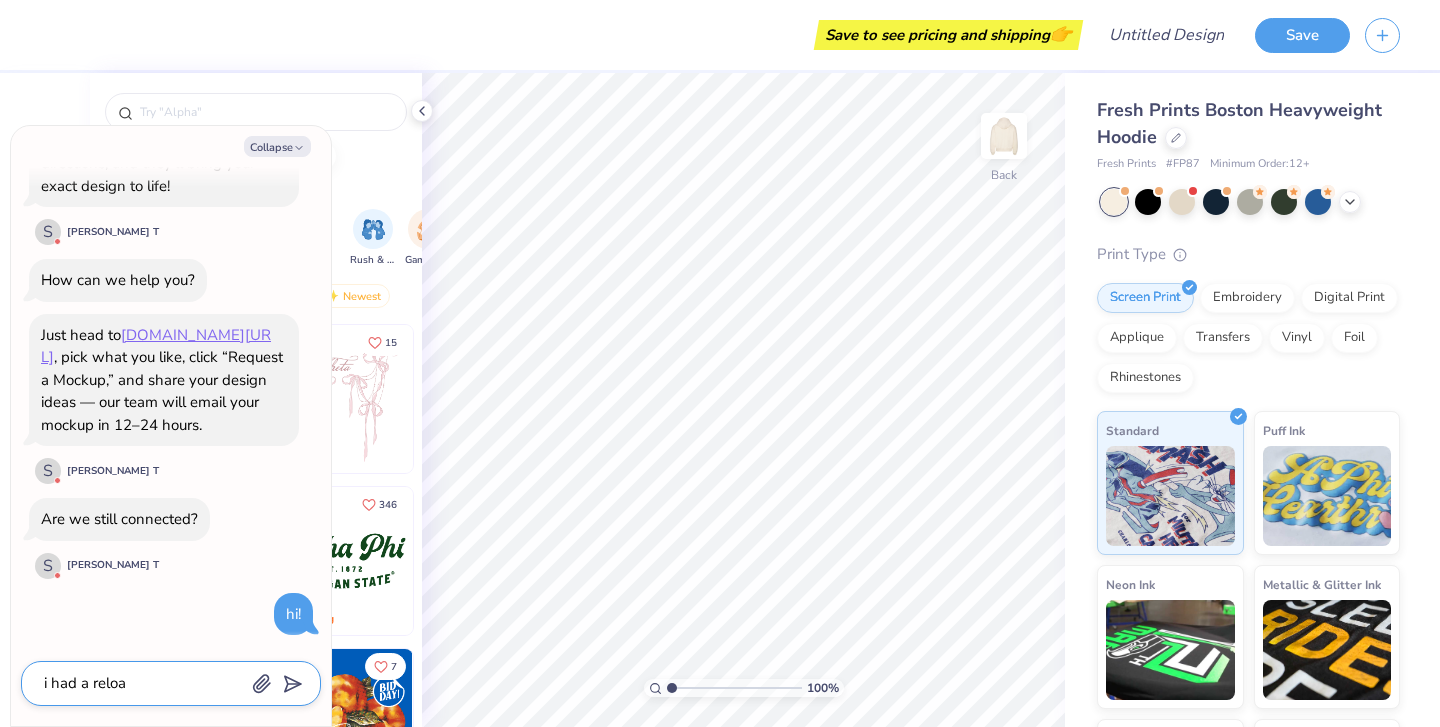 type on "i had a reload" 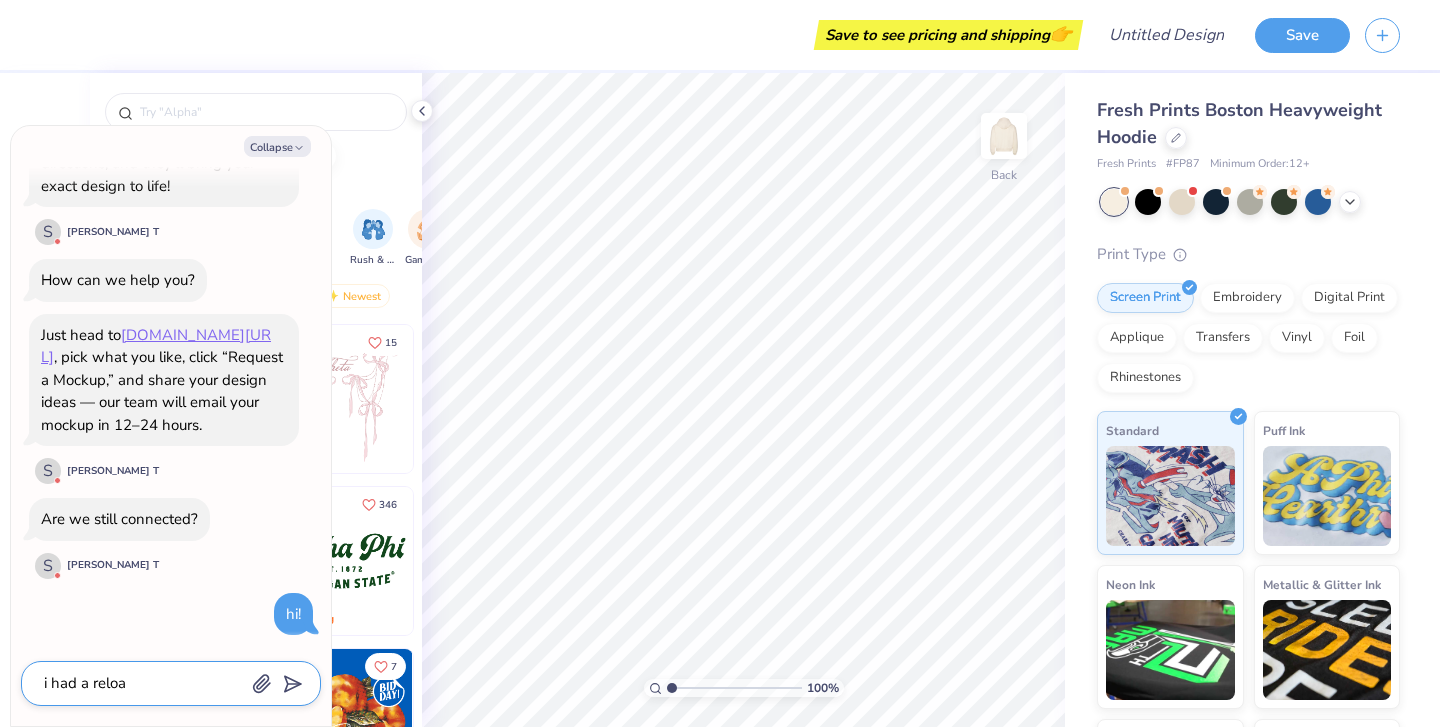 type on "x" 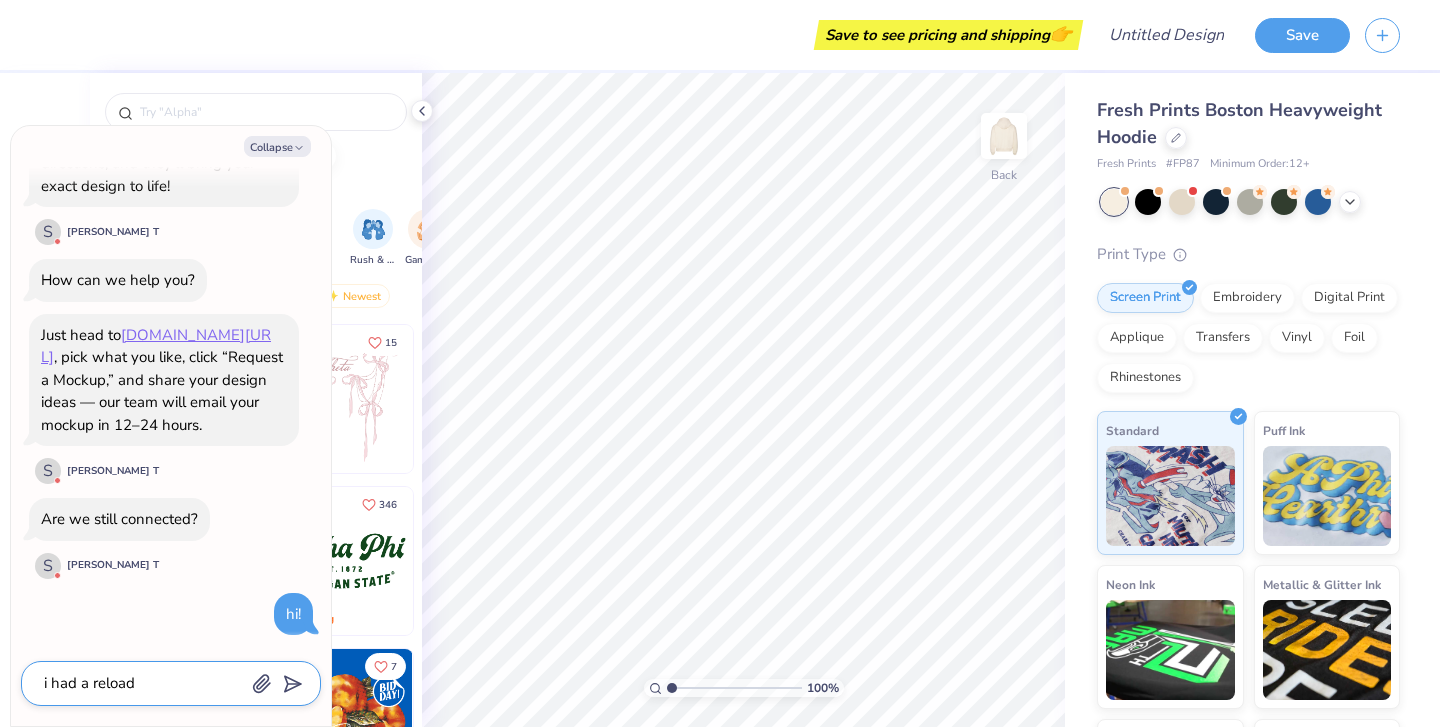 type on "i had a reload" 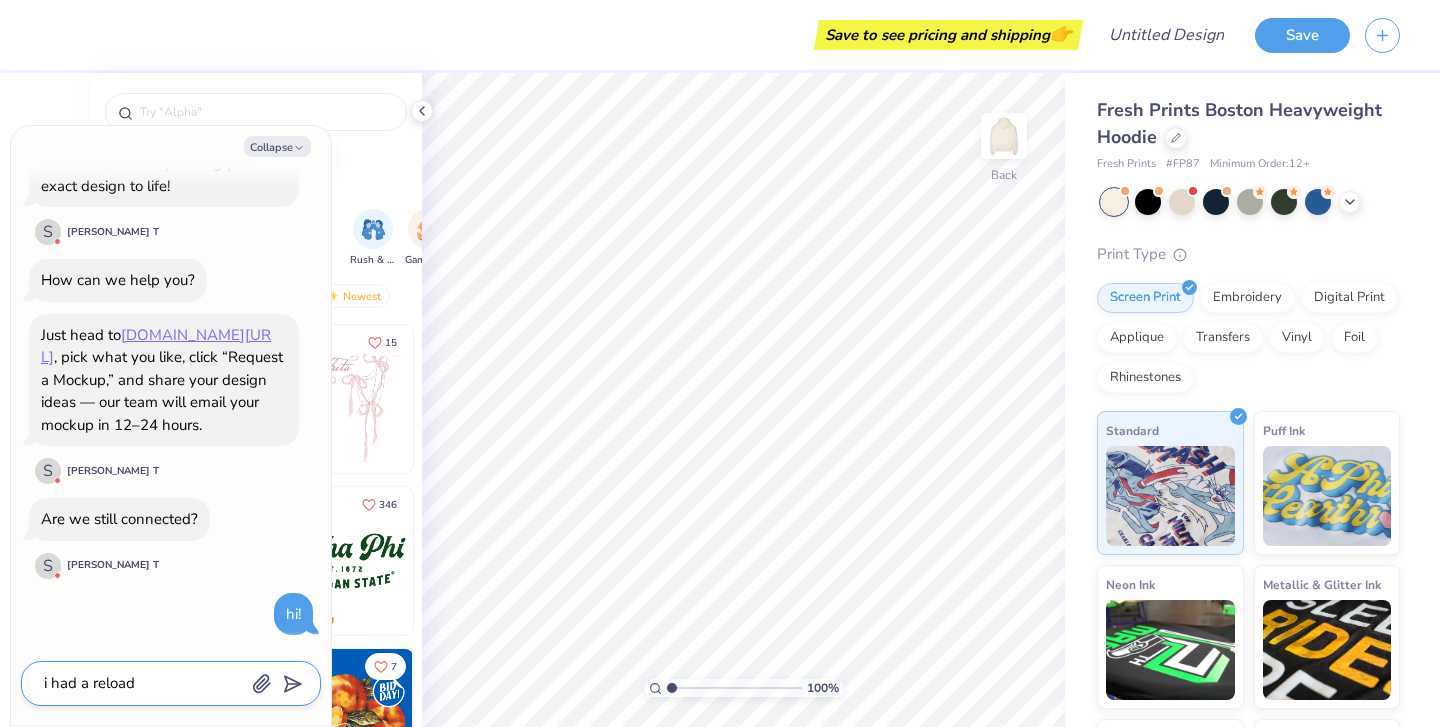 type on "x" 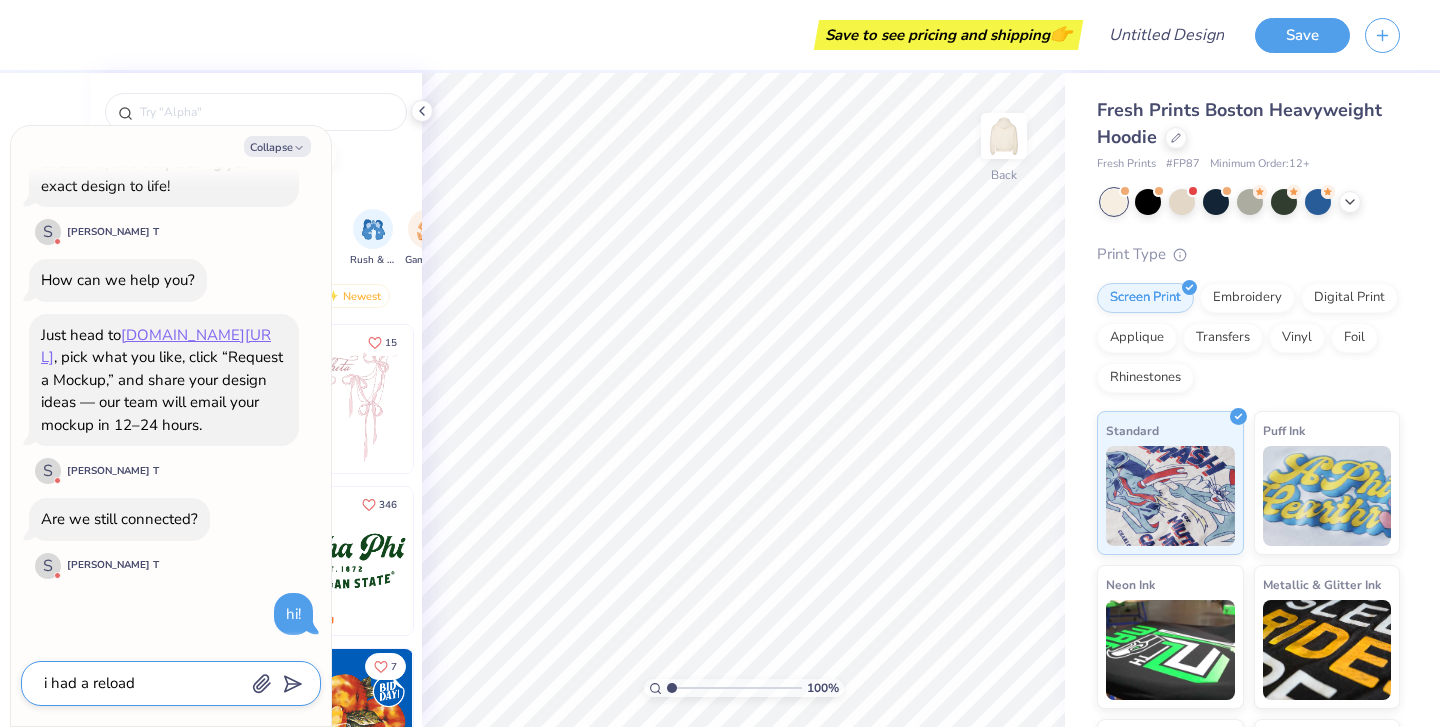 type on "i had a reload t" 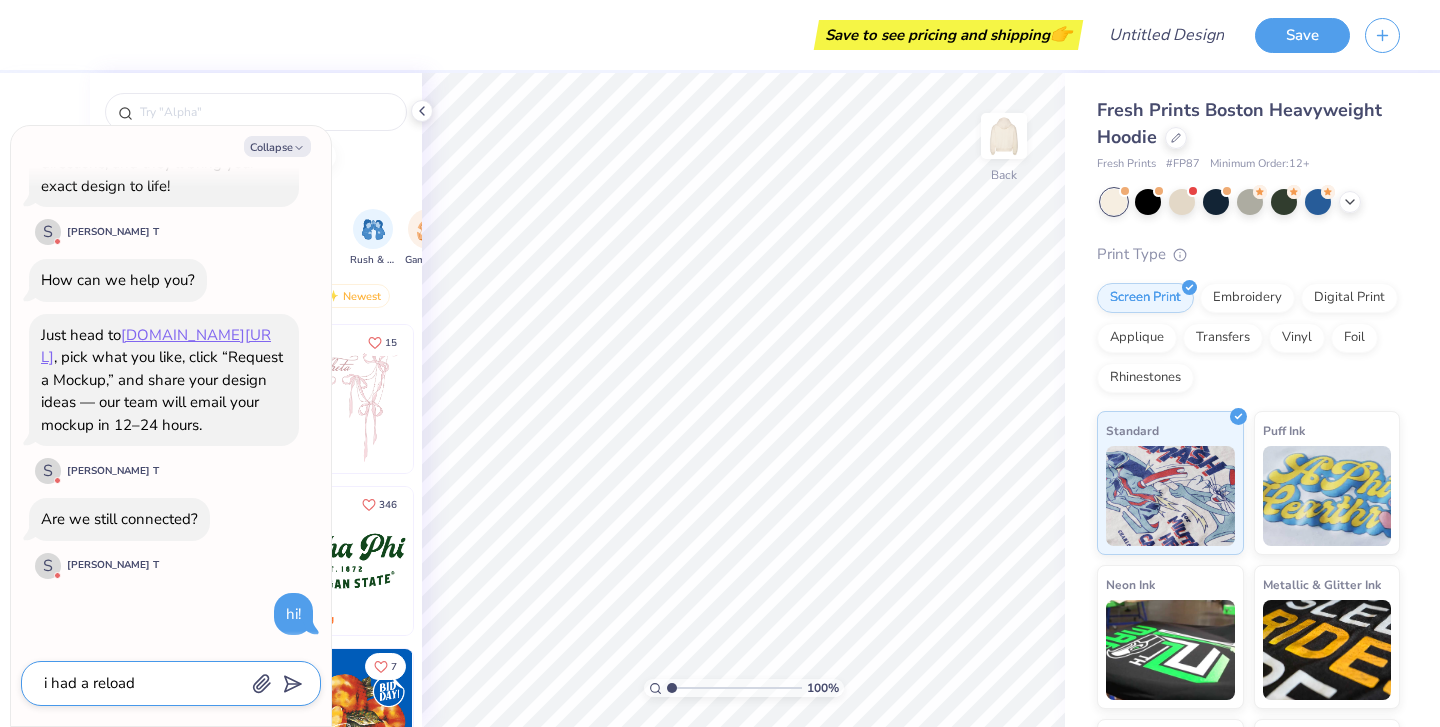 type on "x" 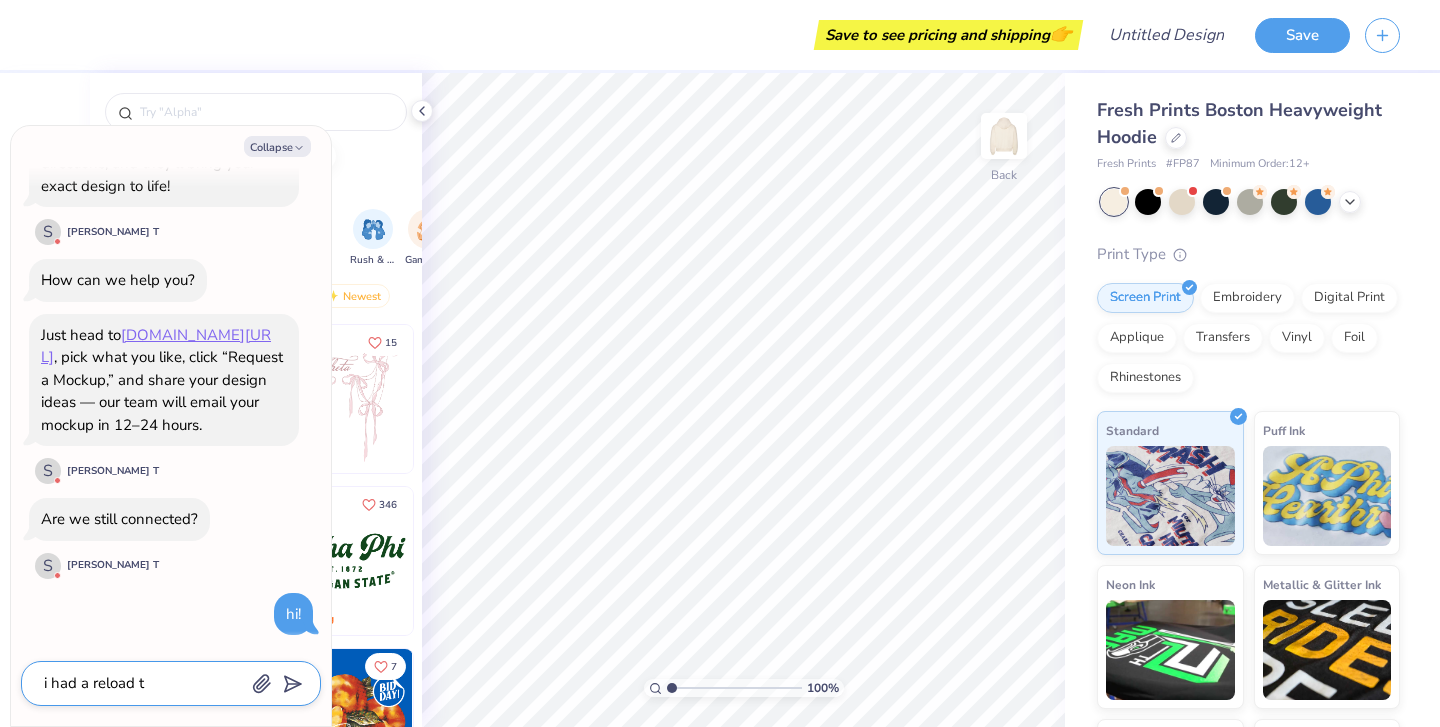 type on "i had a reload th" 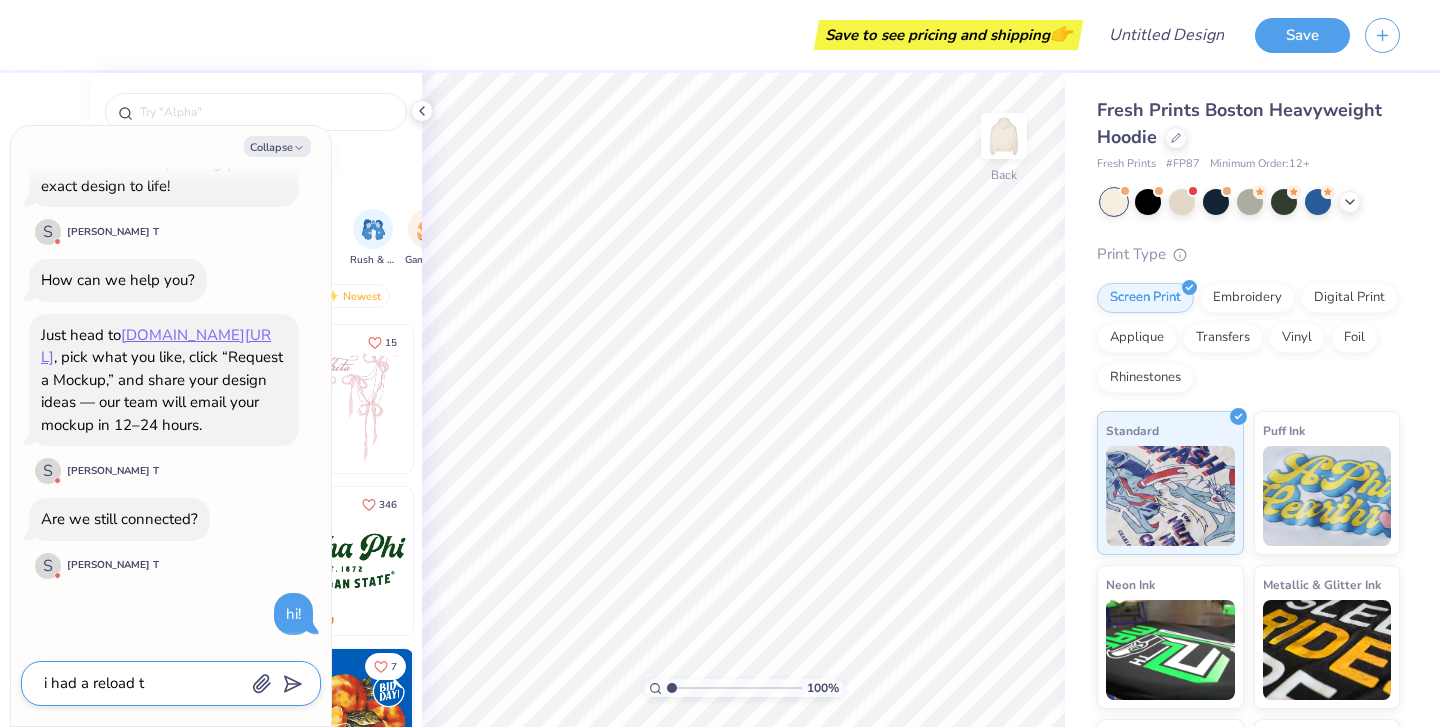 type on "x" 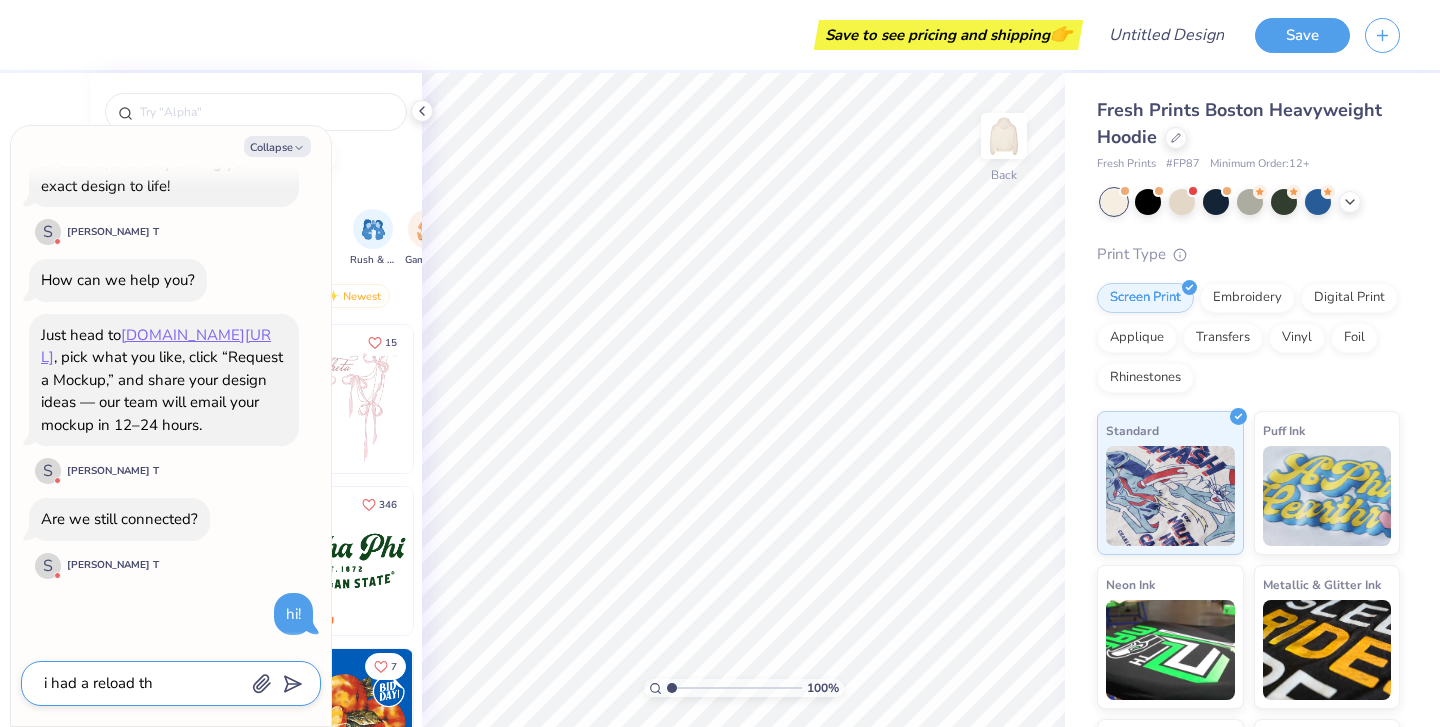 type on "i had a reload the" 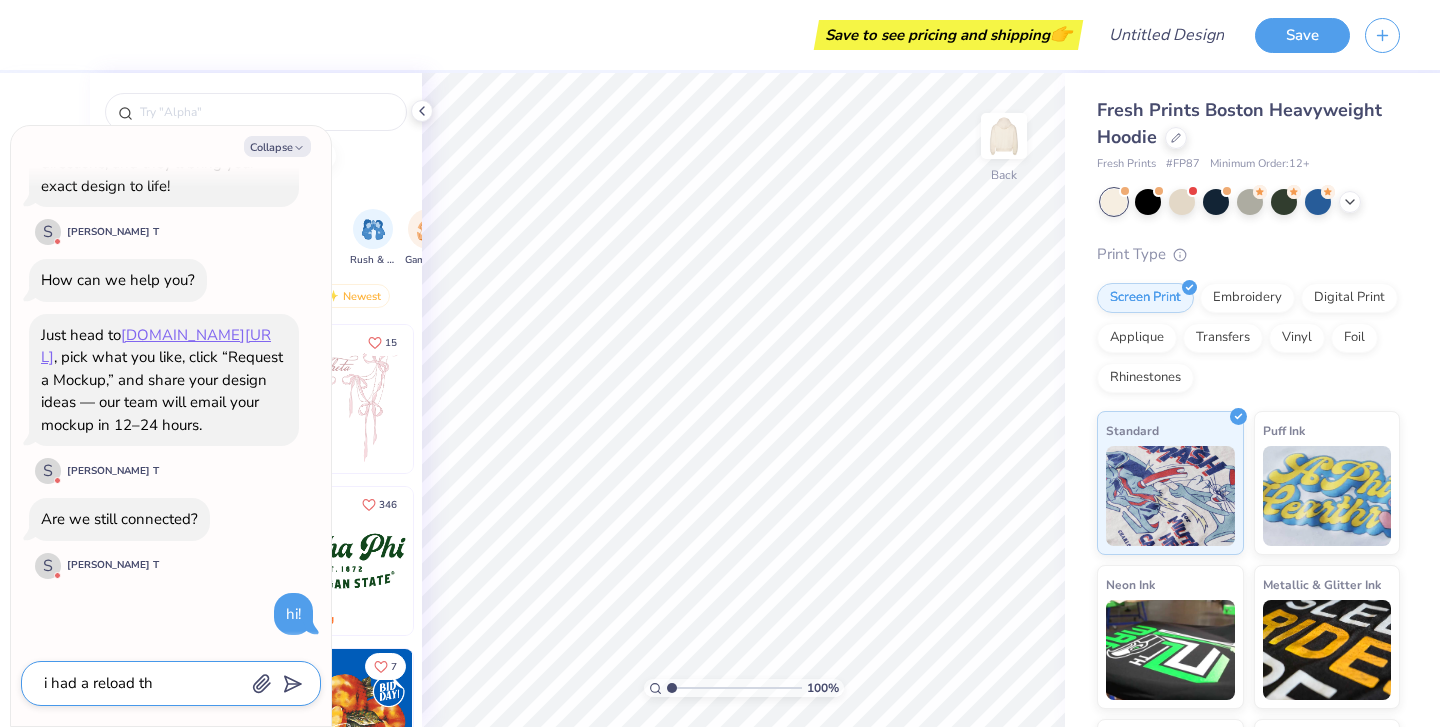 type on "x" 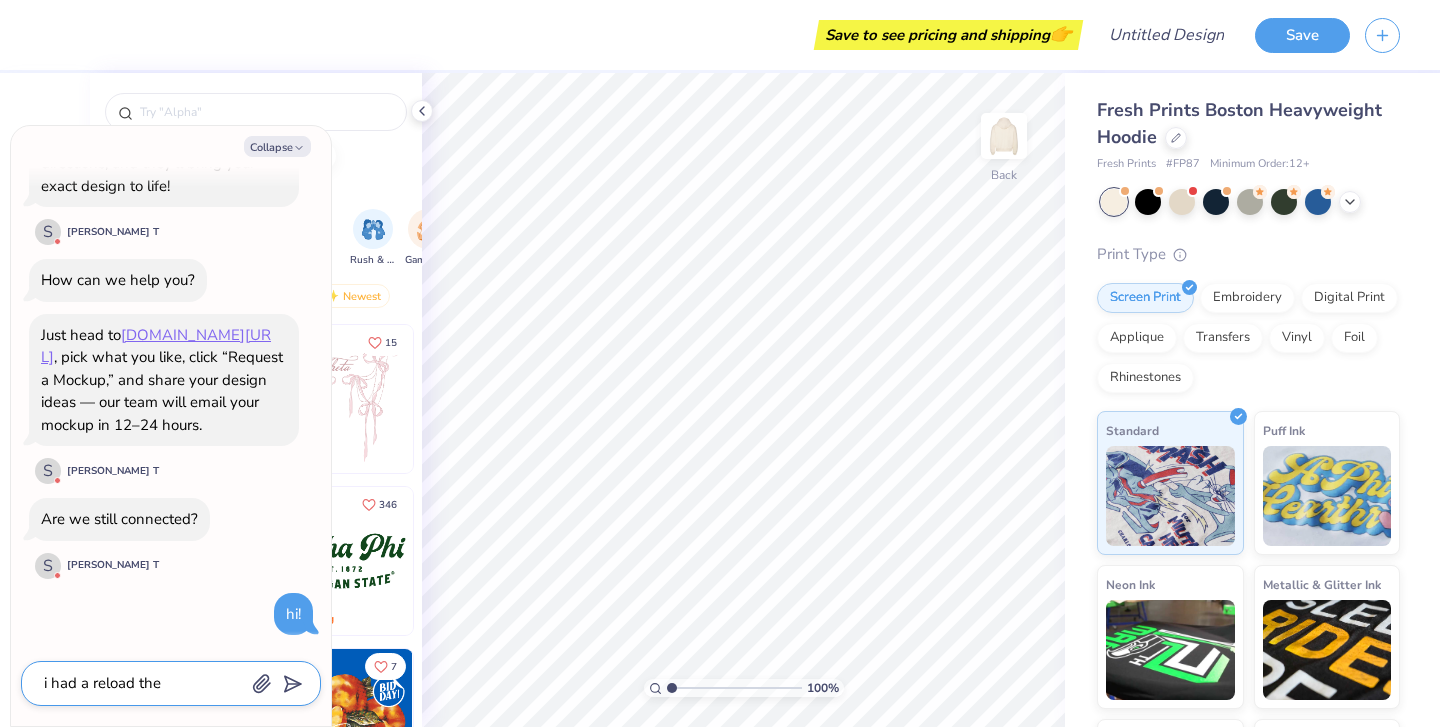 type on "i had a reload the" 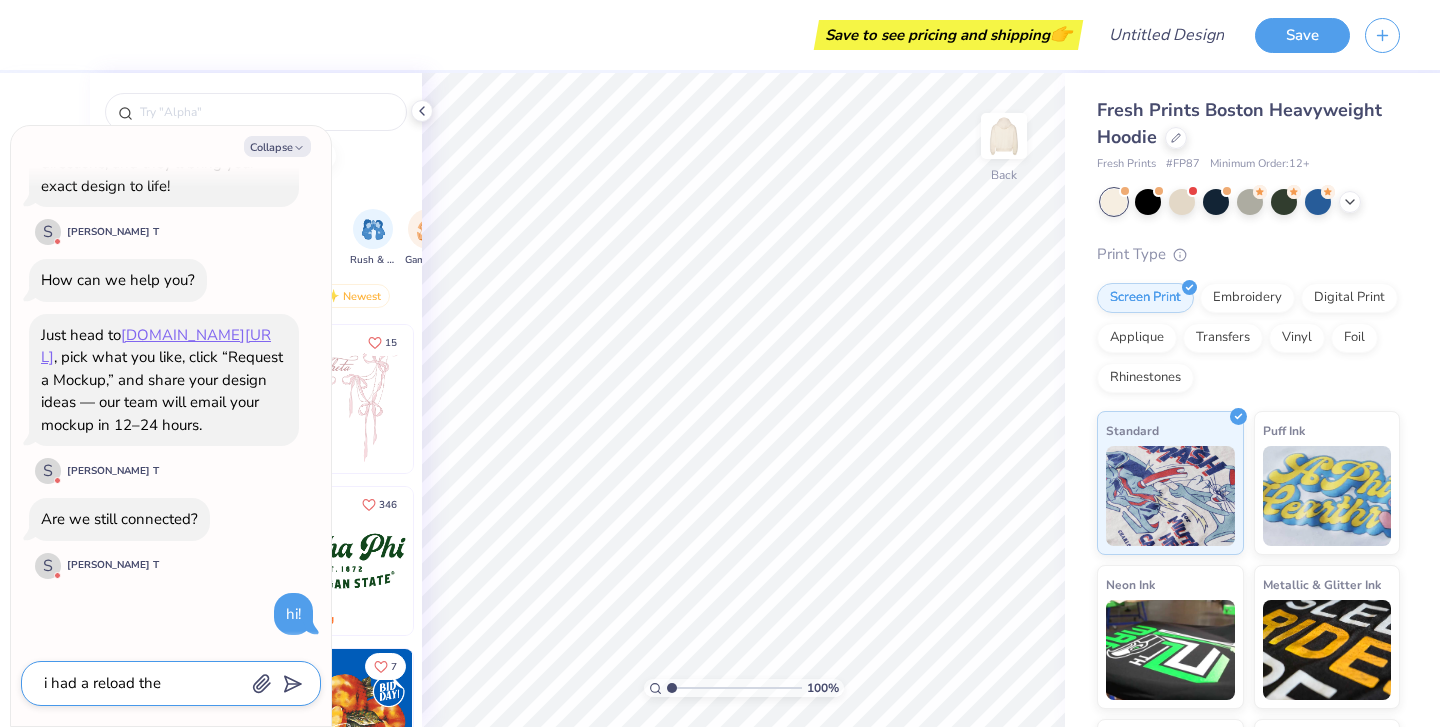 type on "x" 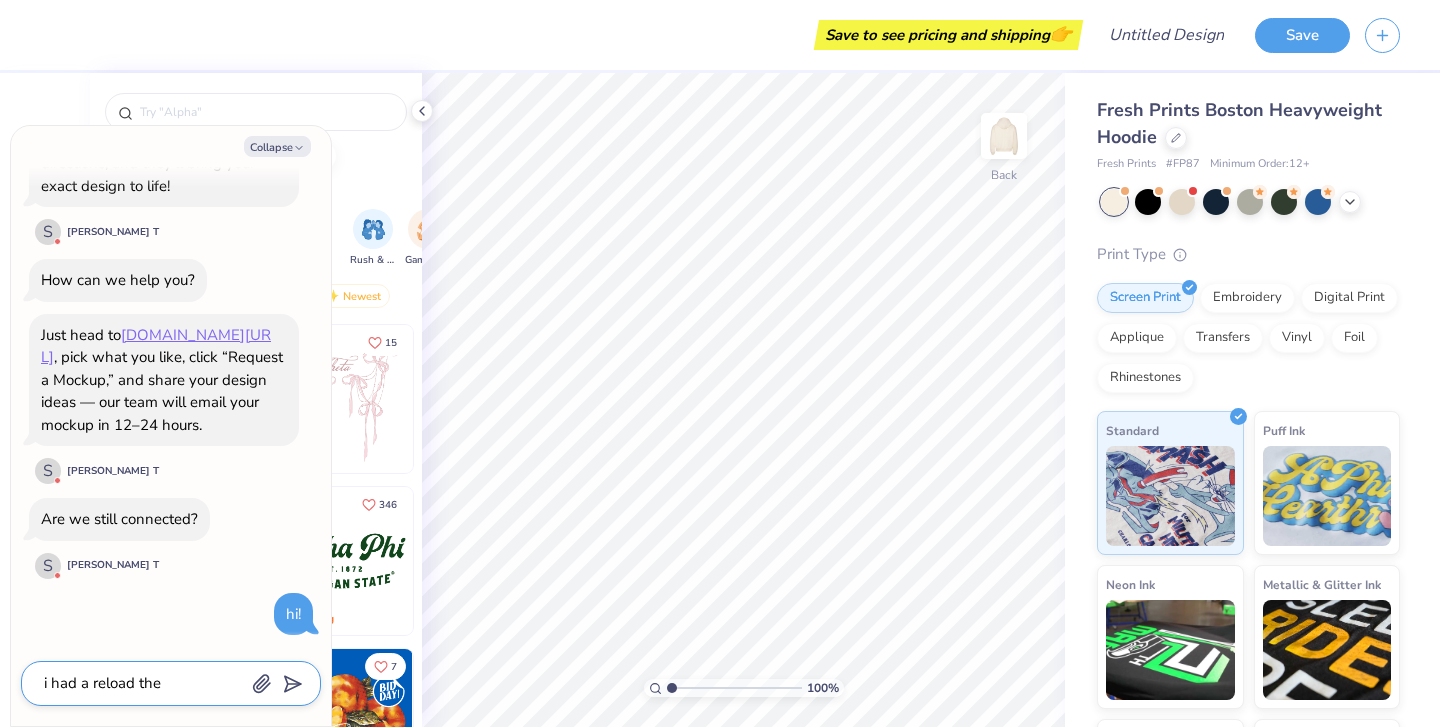 type on "i had a reload the p" 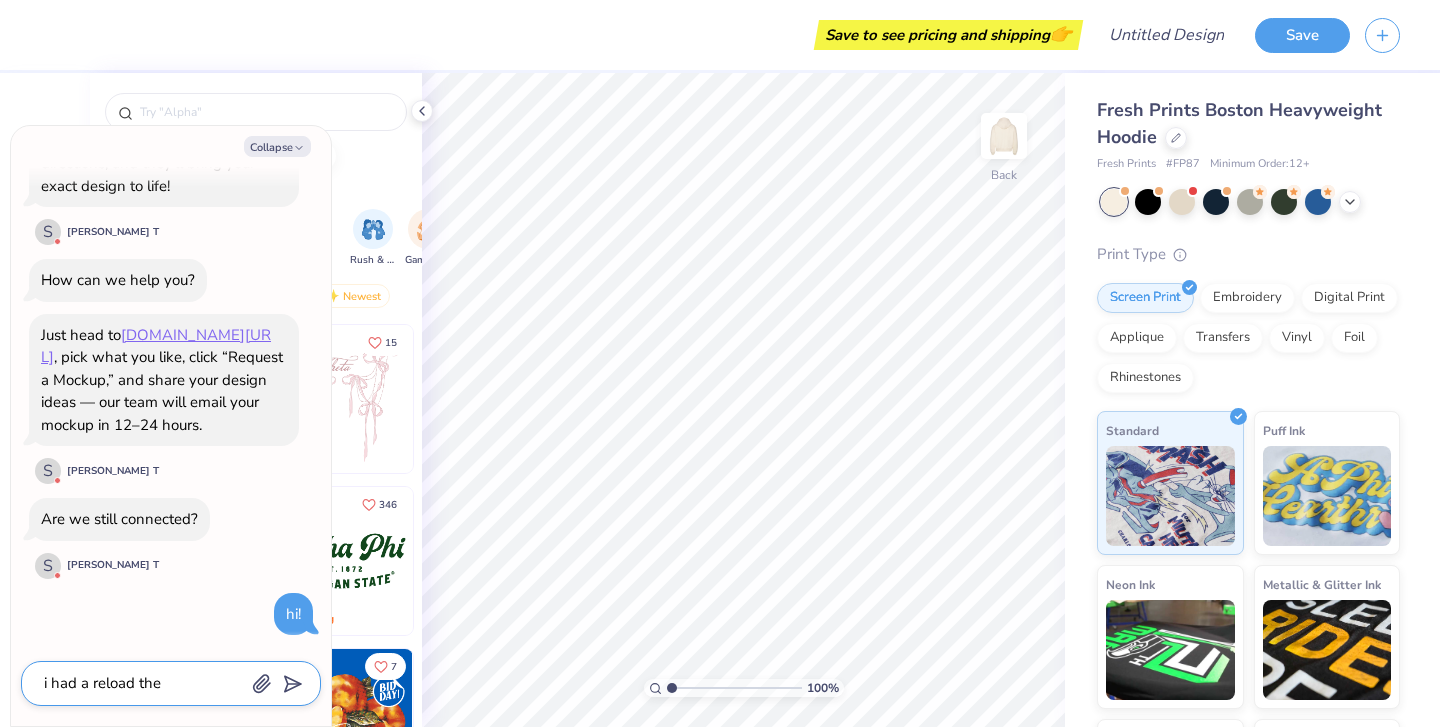 type on "x" 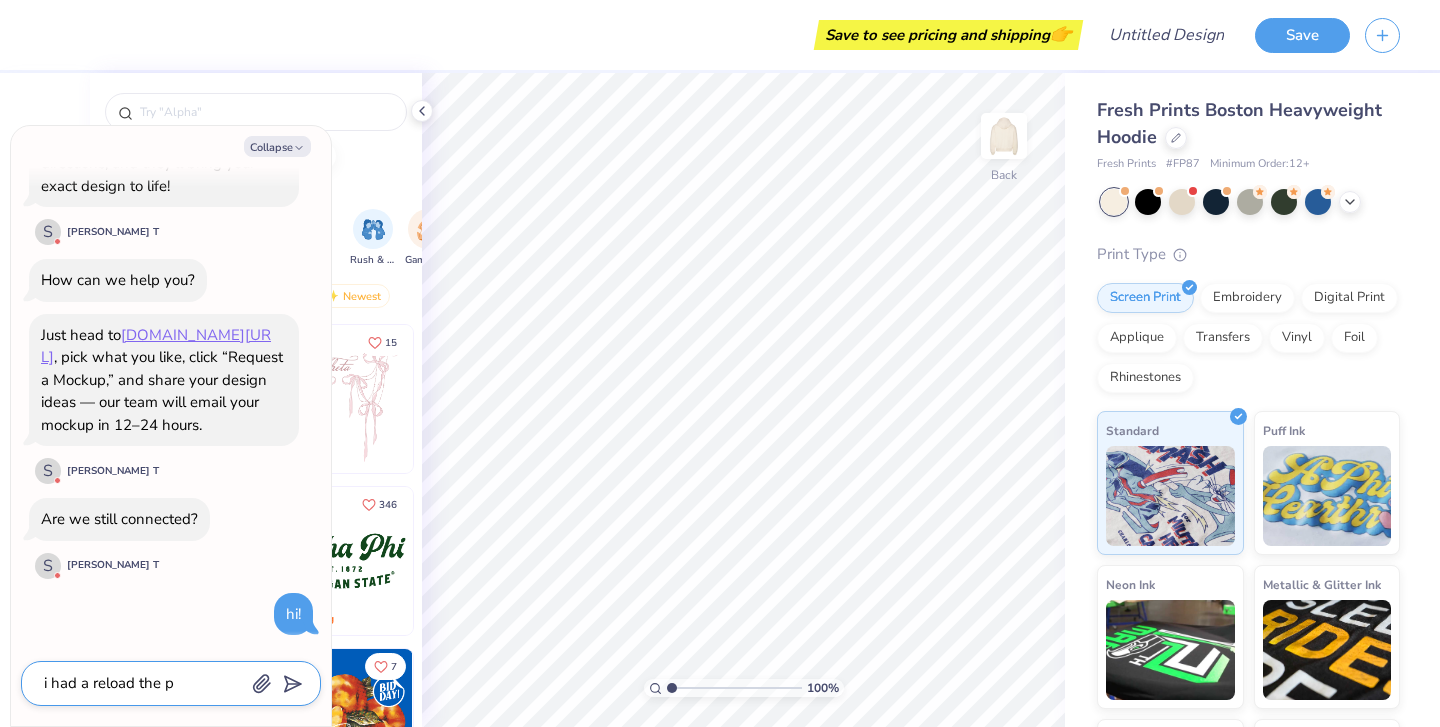 type on "i had a reload the pa" 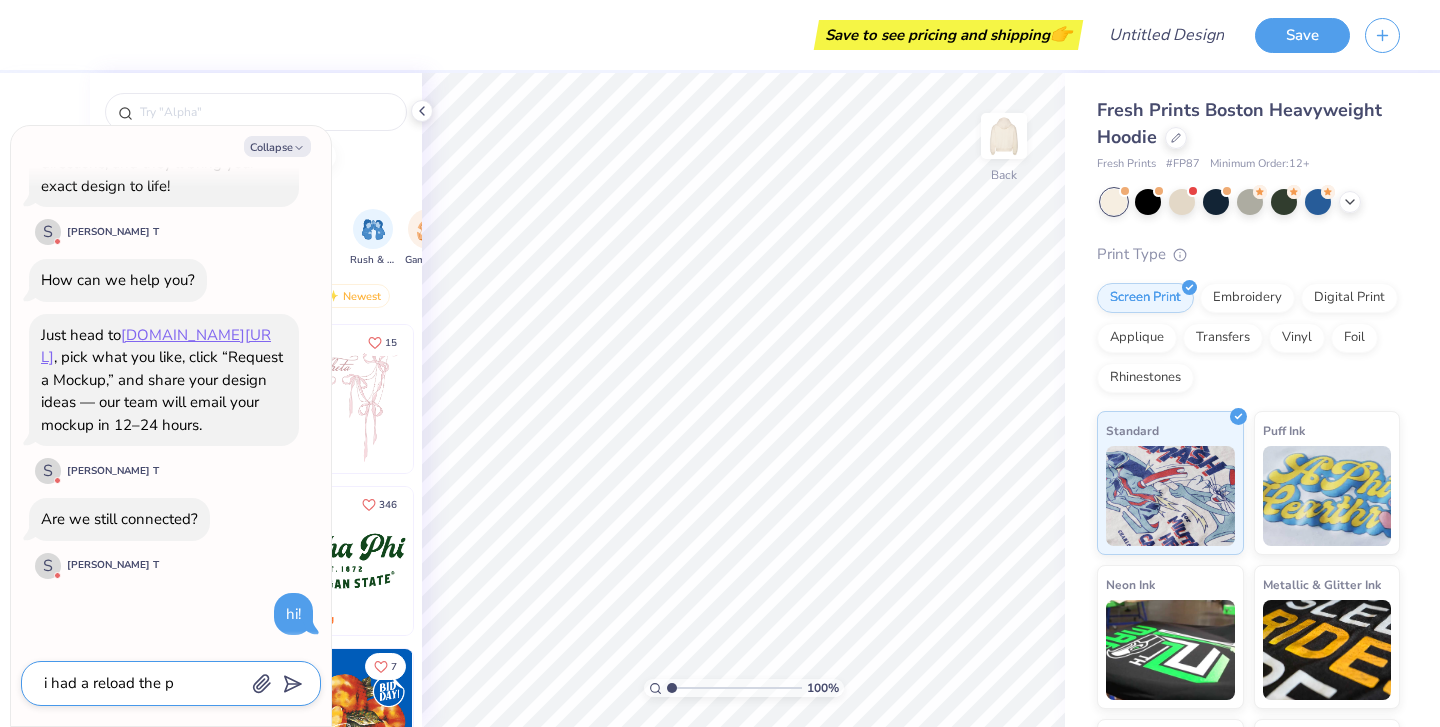 type on "x" 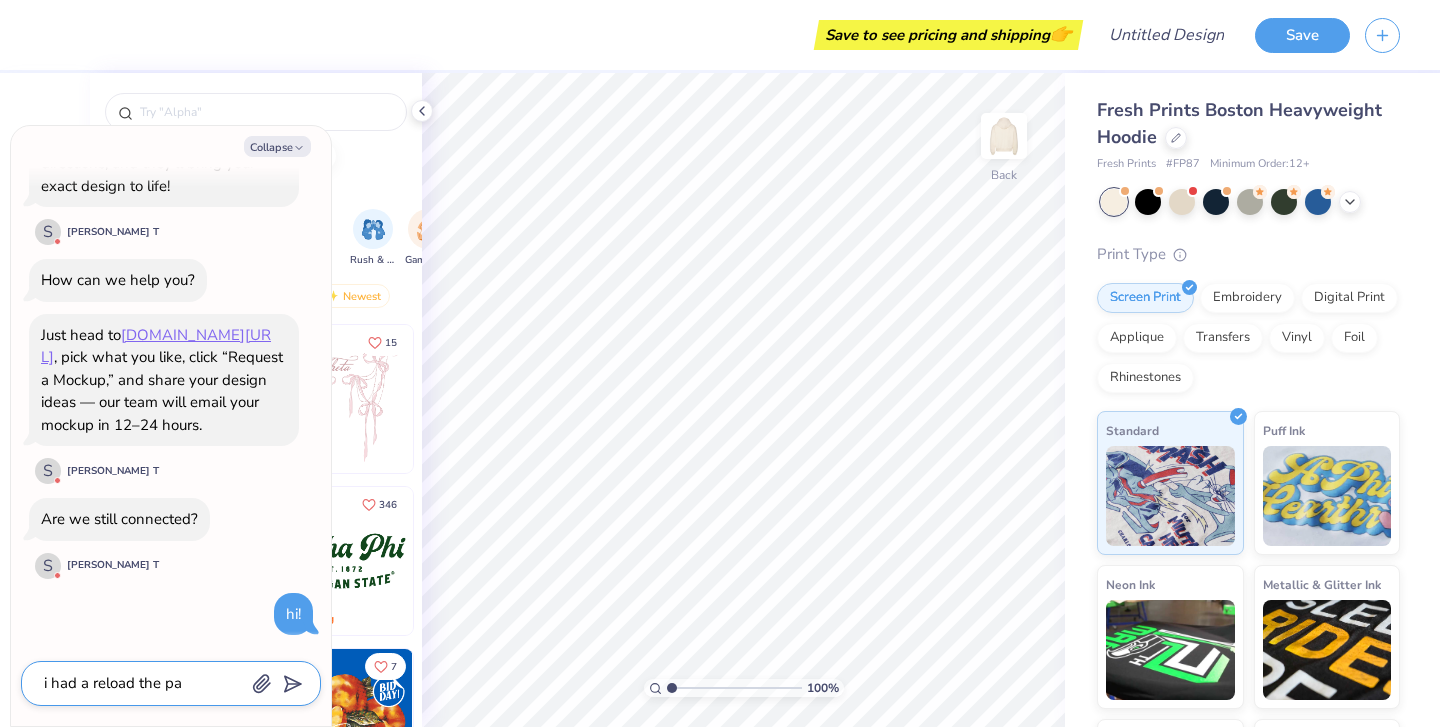 type on "i had a reload the pag" 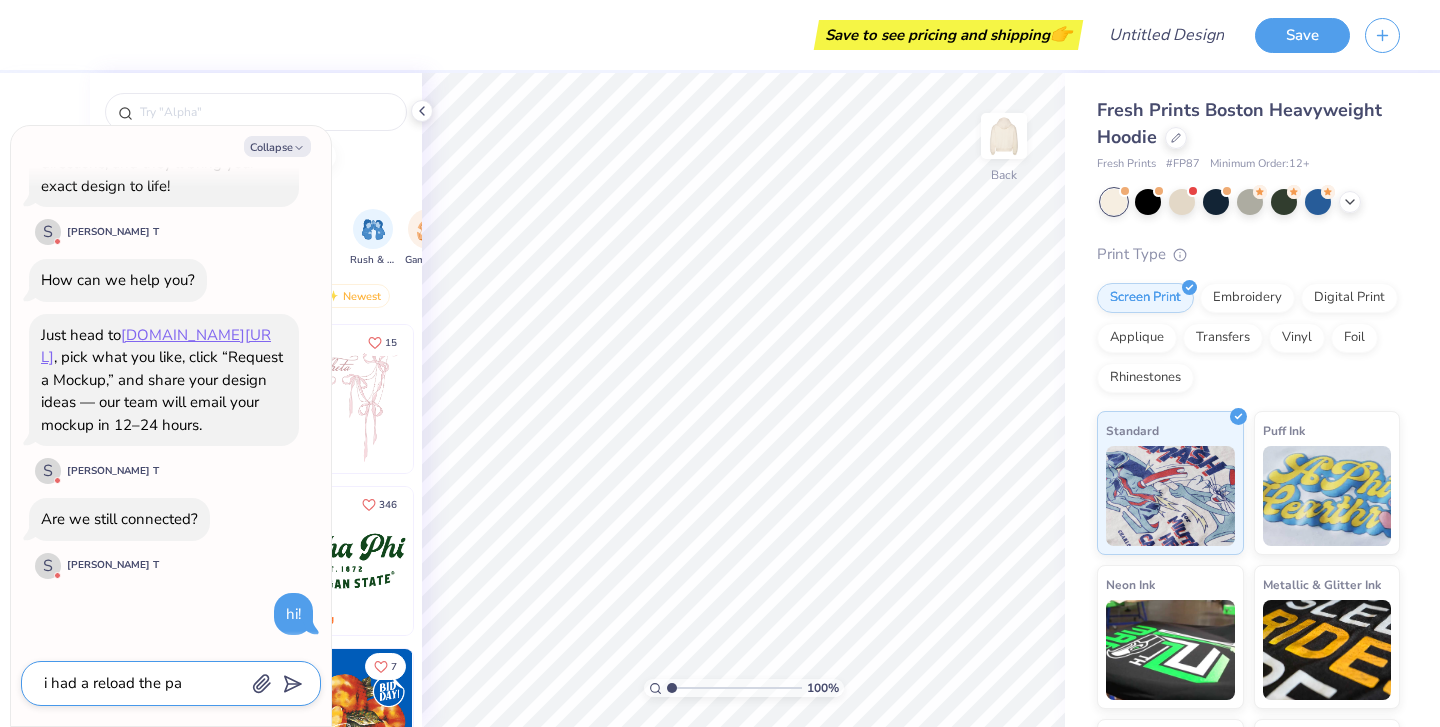 type on "x" 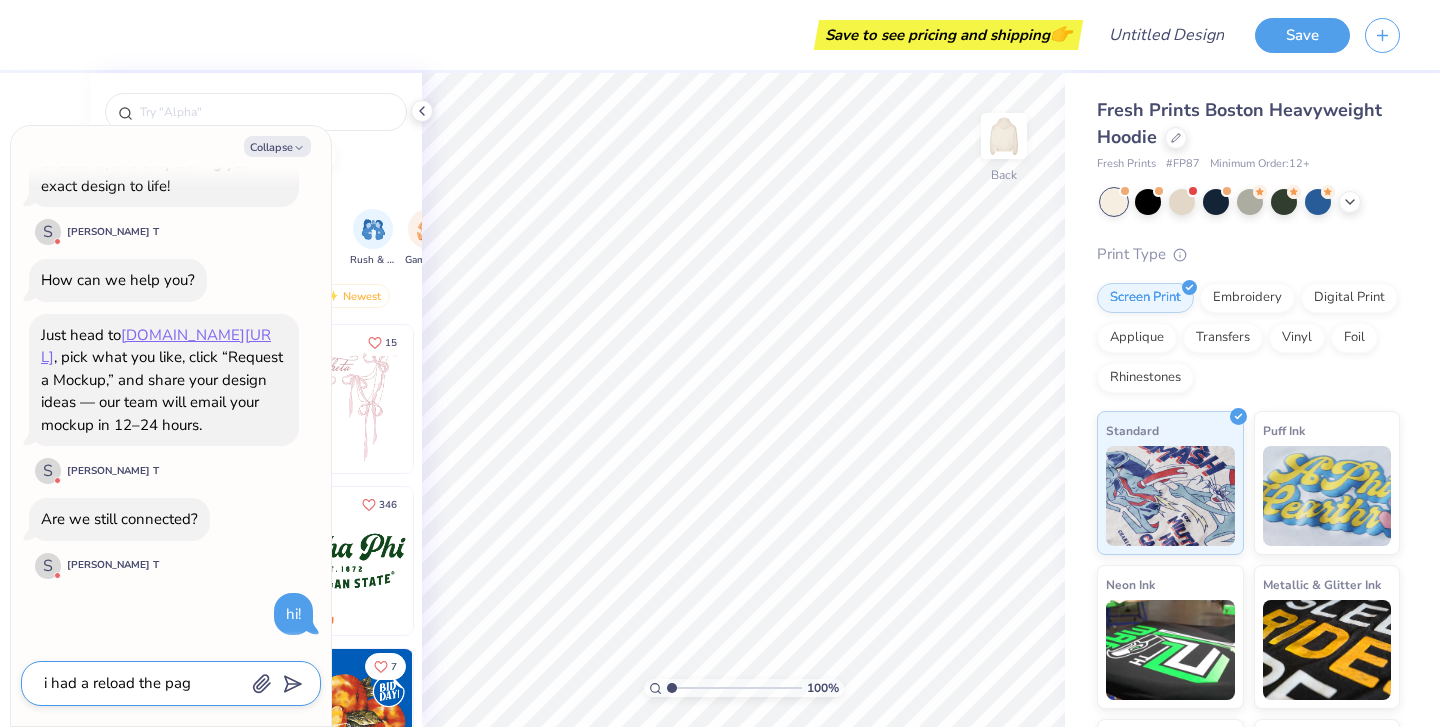 type on "i had a reload the page" 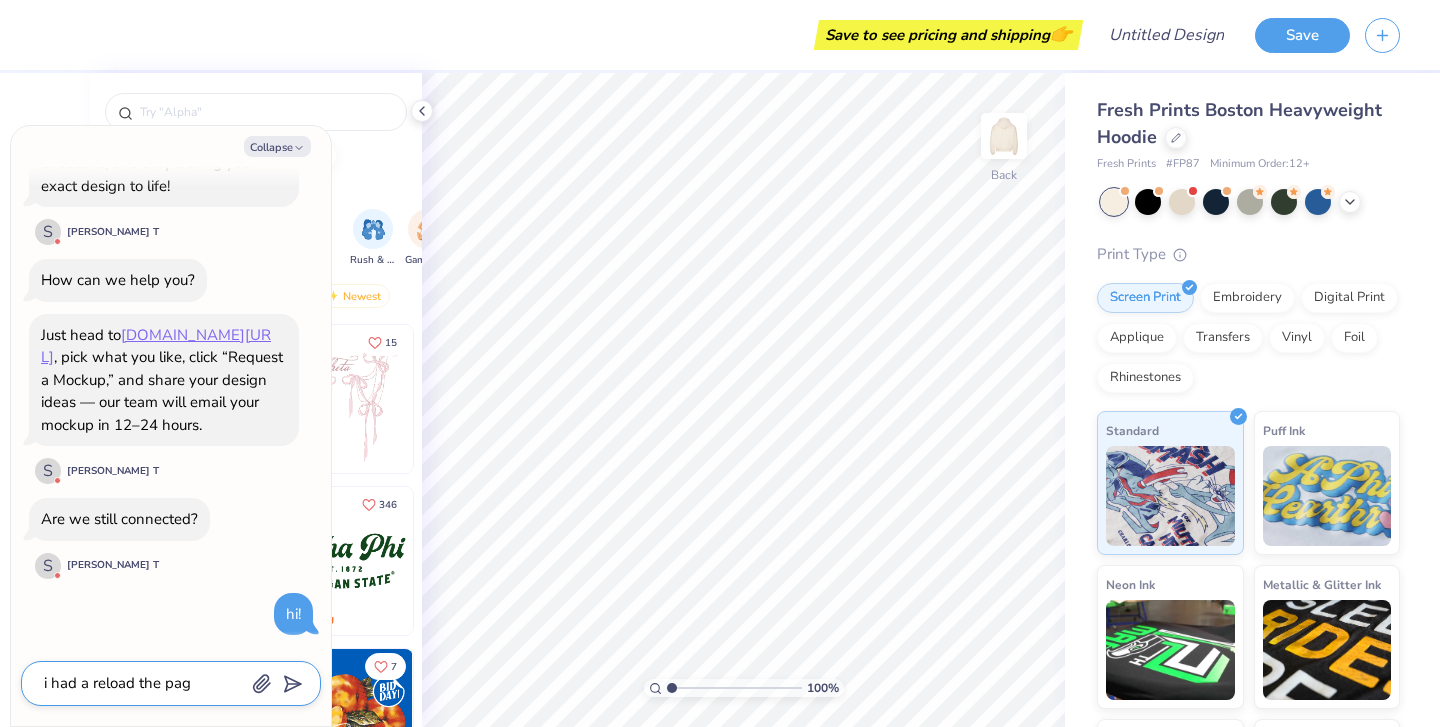 type on "x" 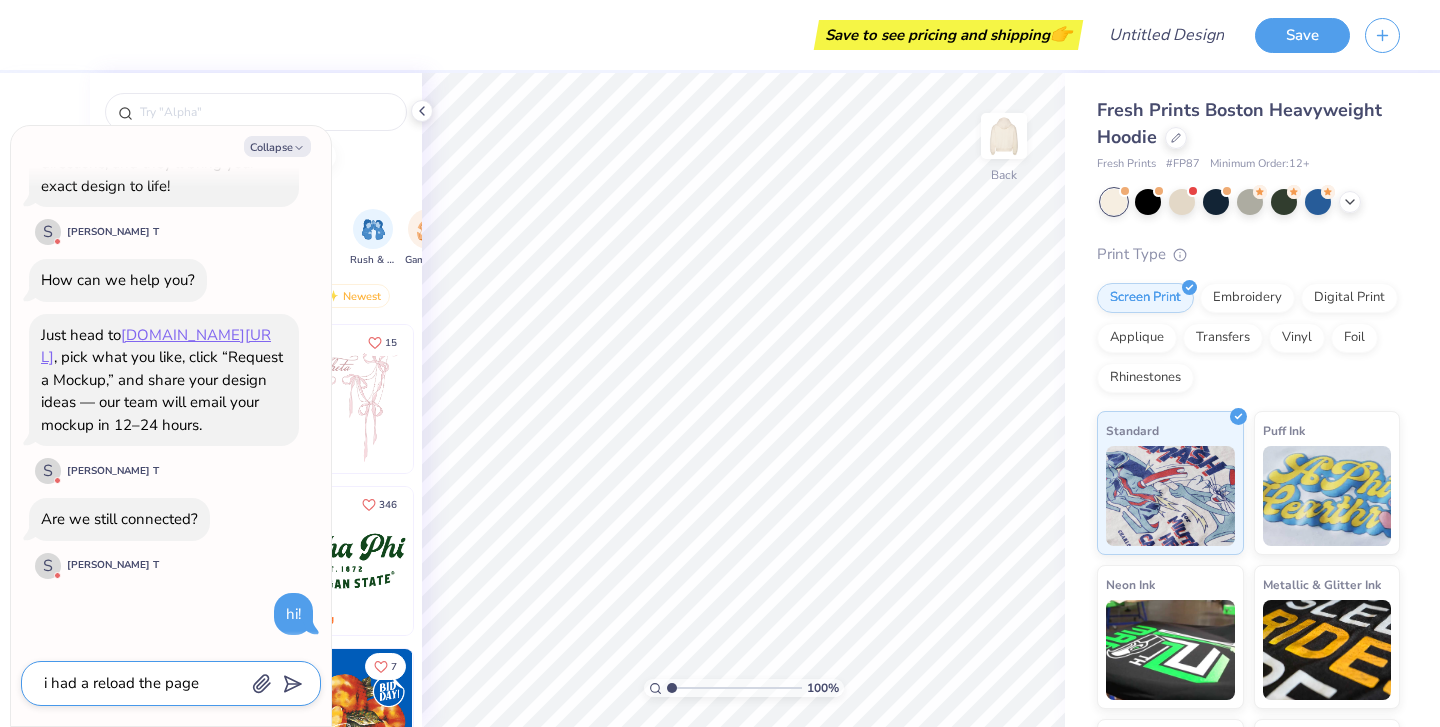 type on "i had a reload the page/" 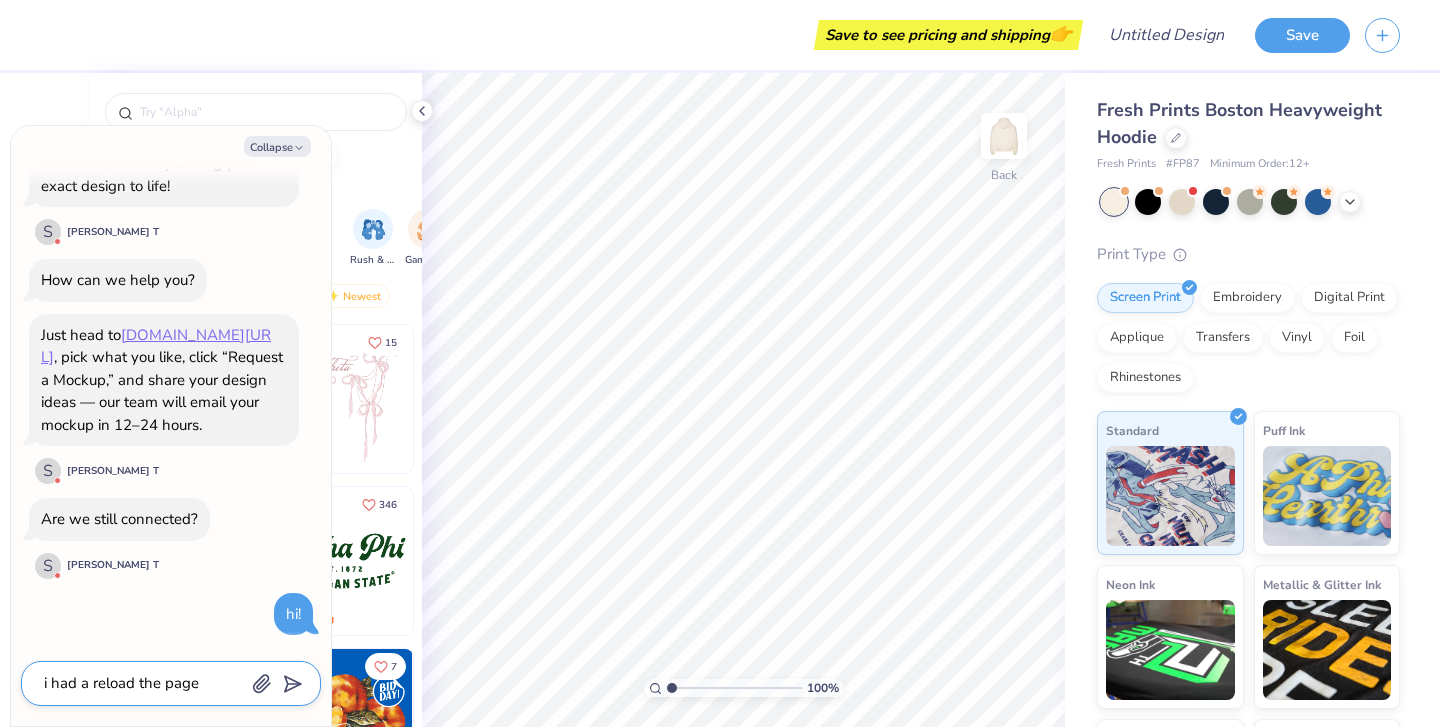 type on "x" 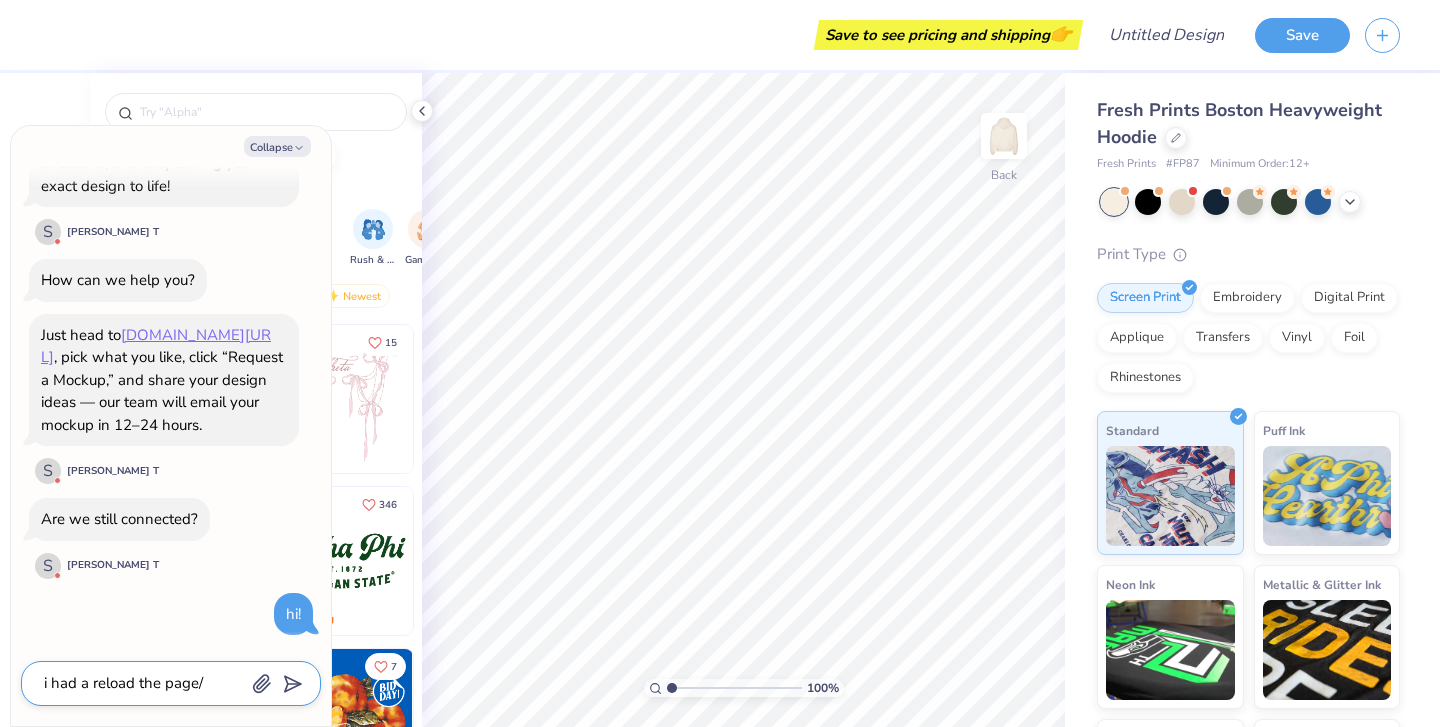 type on "i had a reload the page/." 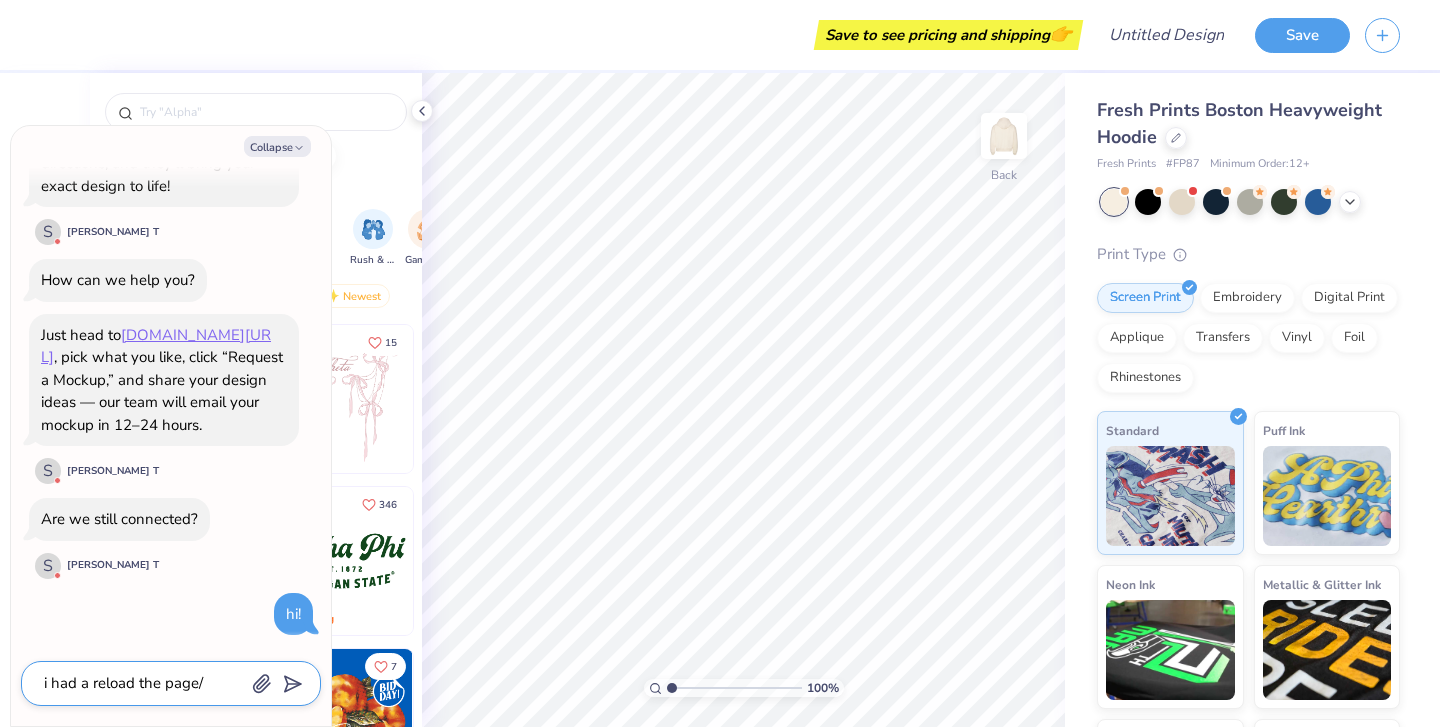 type on "x" 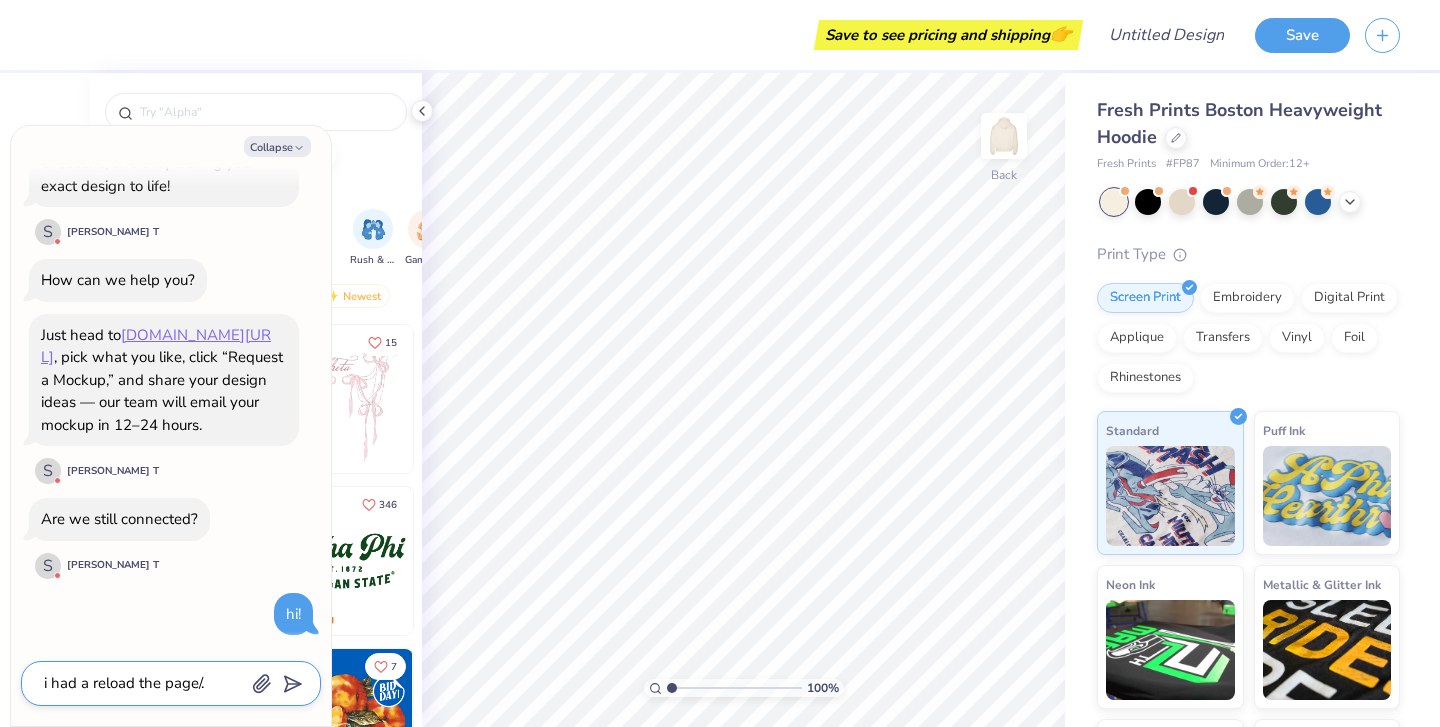 type on "i had a reload the page/." 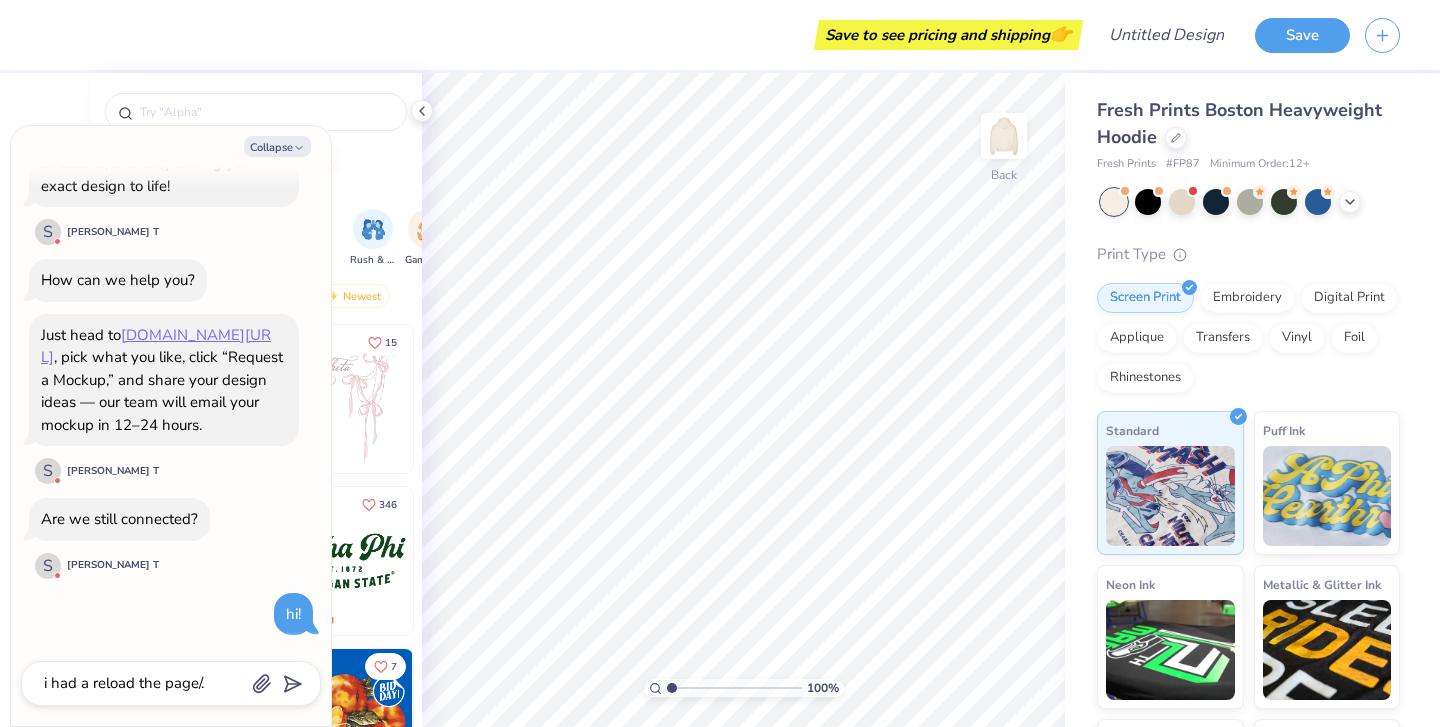 type on "x" 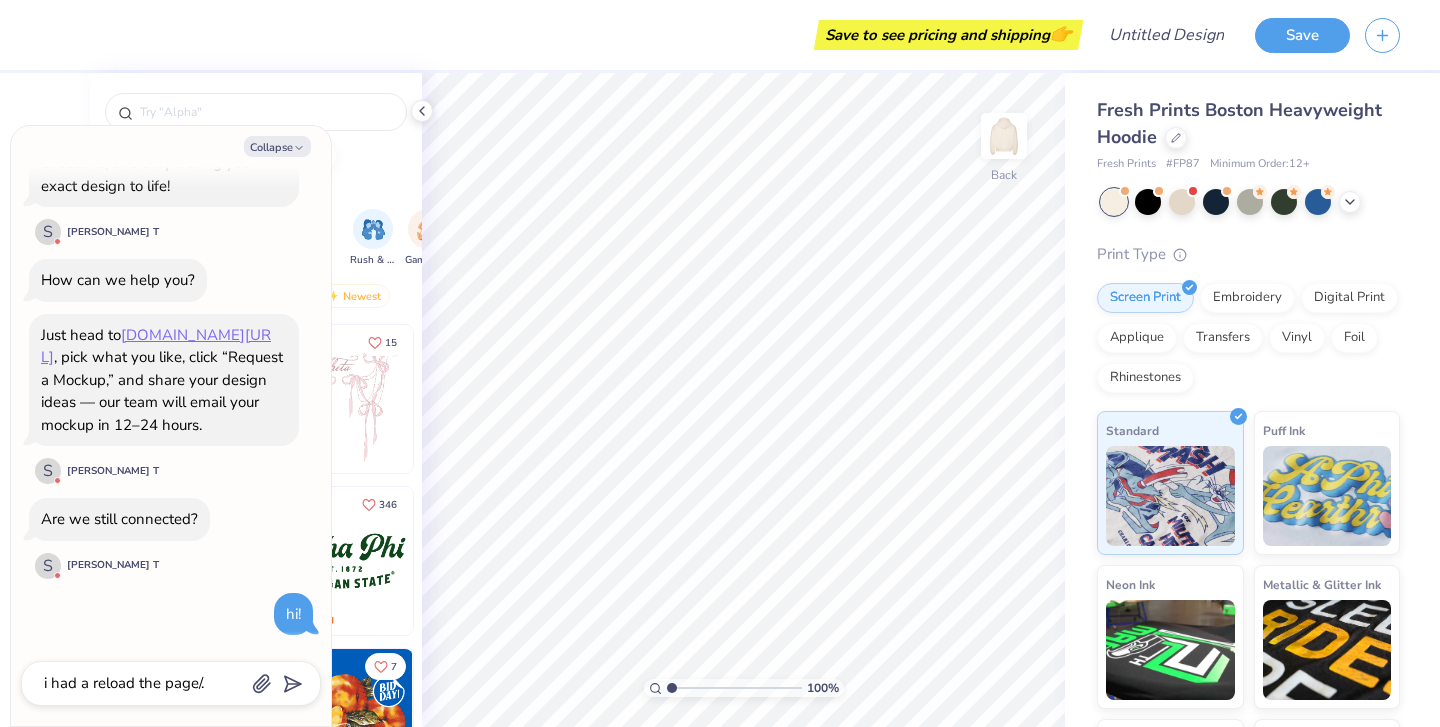 scroll, scrollTop: 636, scrollLeft: 0, axis: vertical 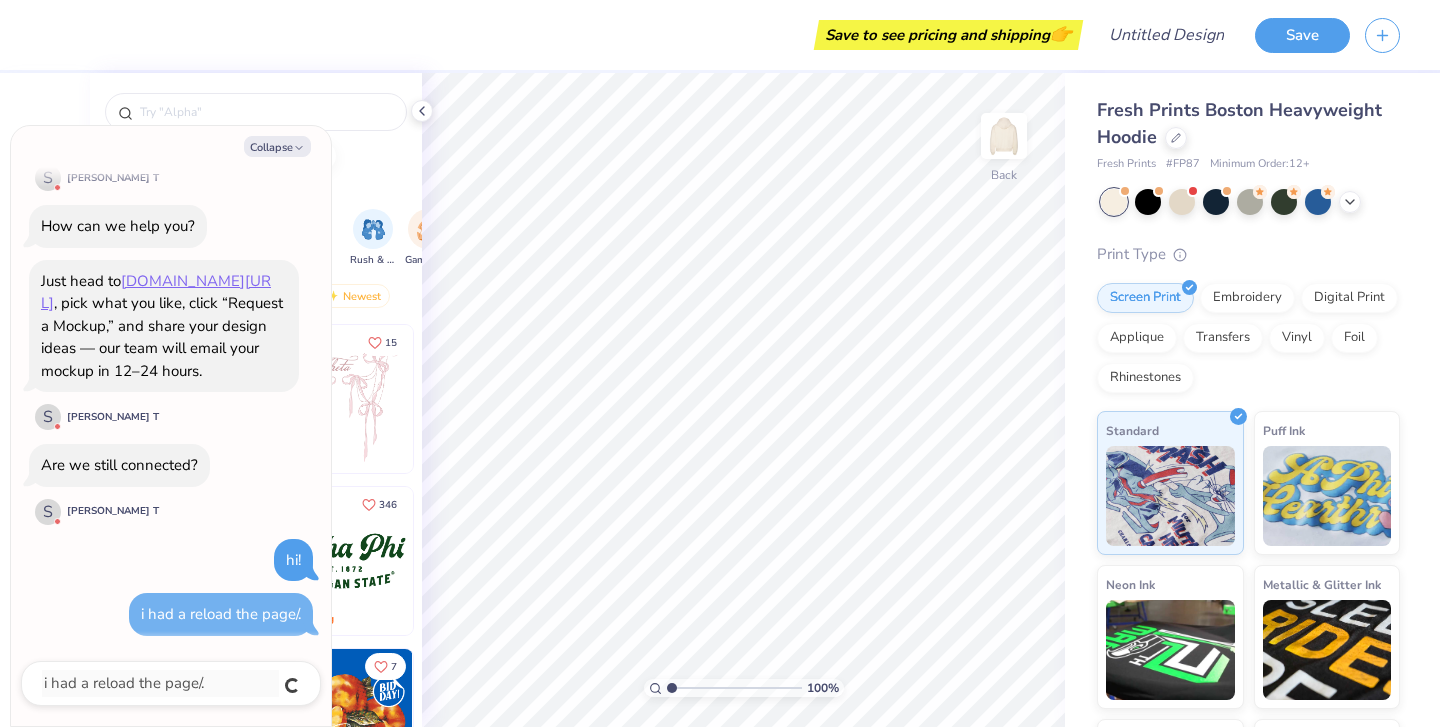 type 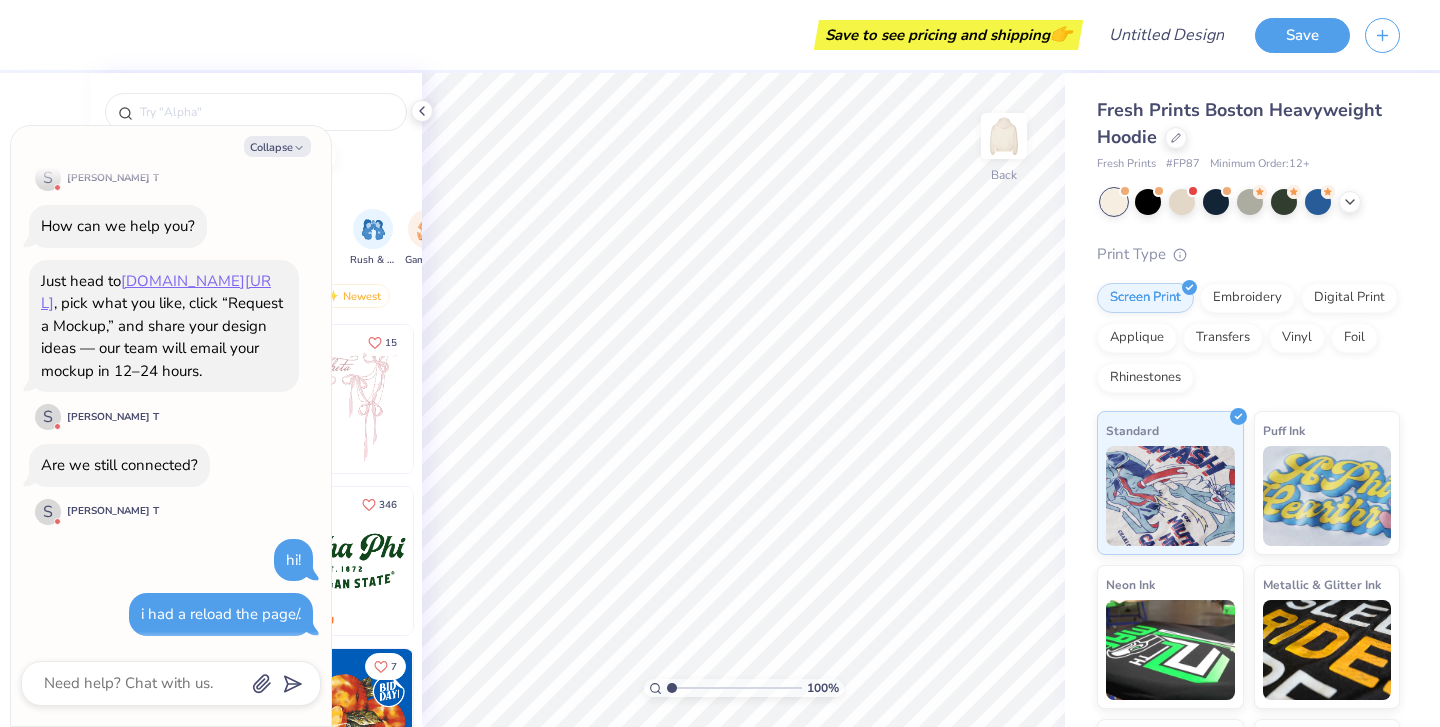 type on "x" 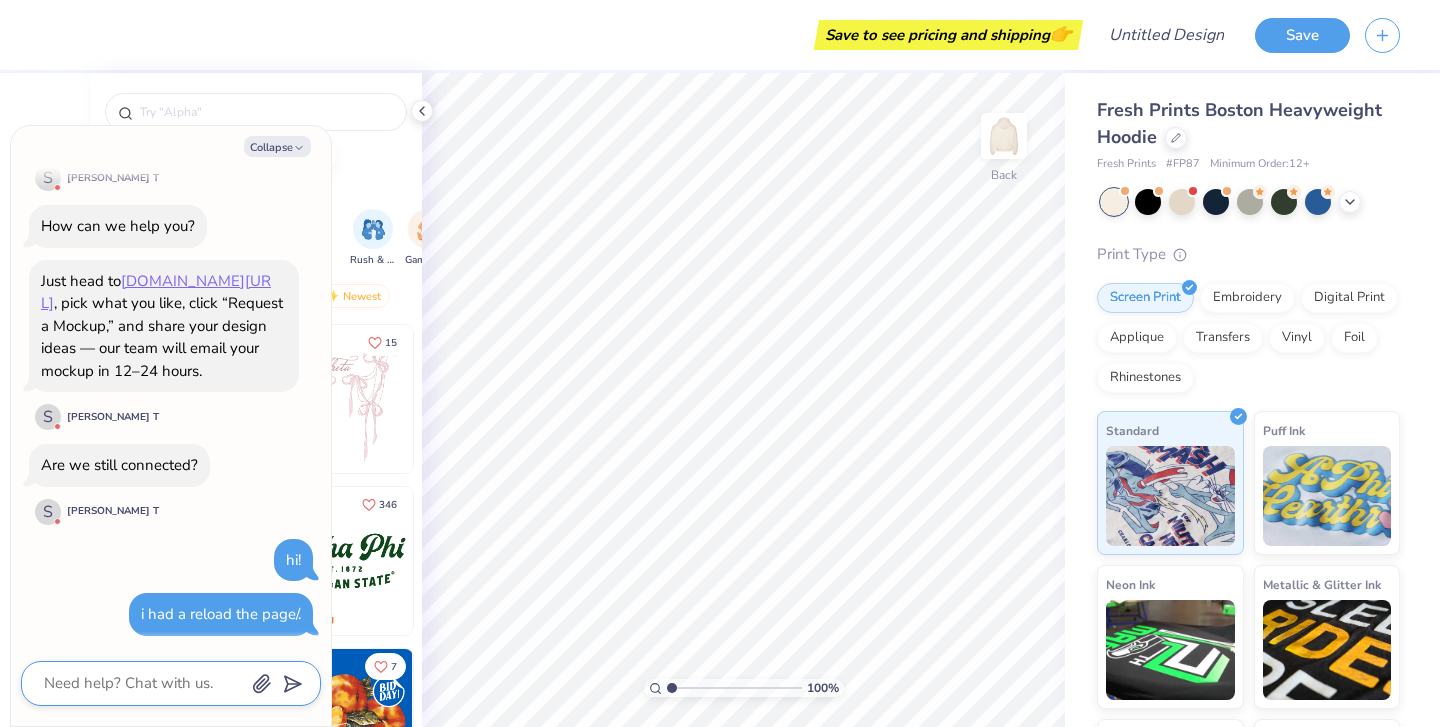 click at bounding box center (143, 683) 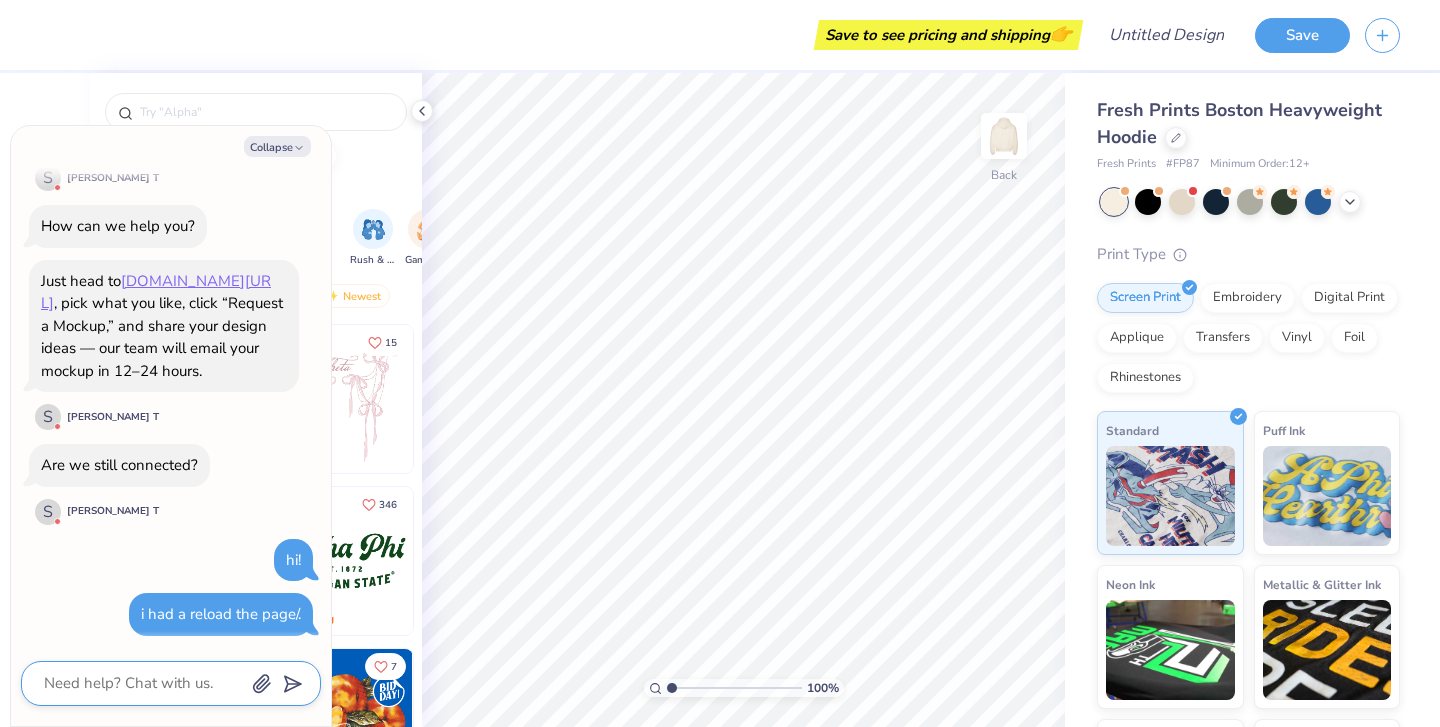 type on "W" 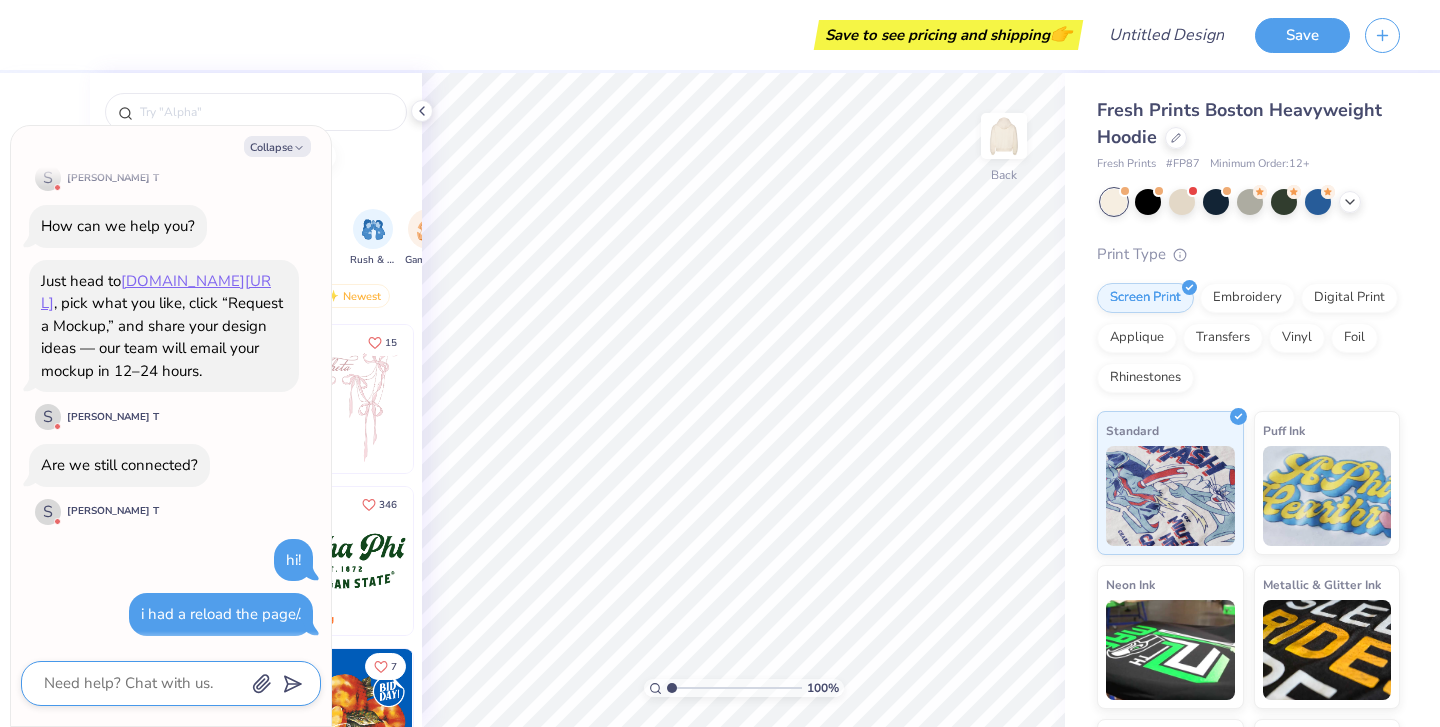 type on "x" 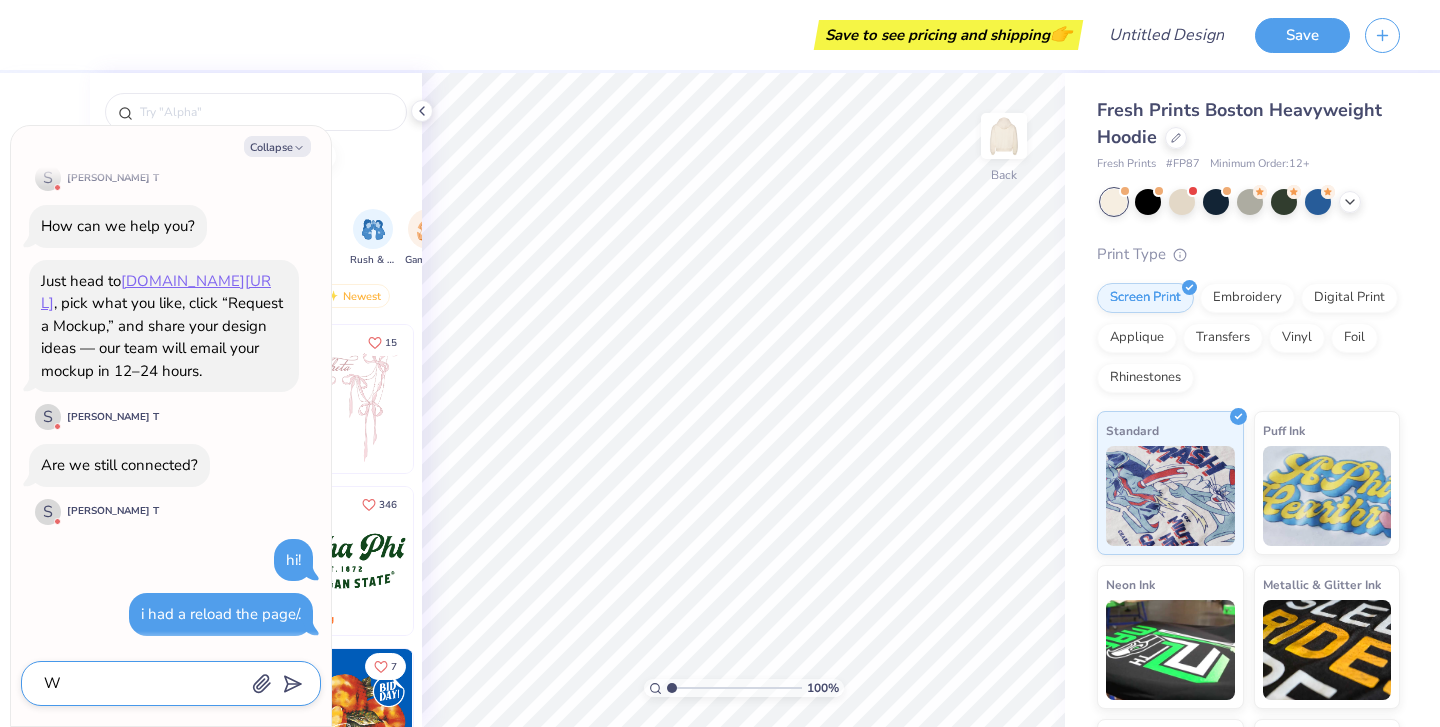 type on "Wh" 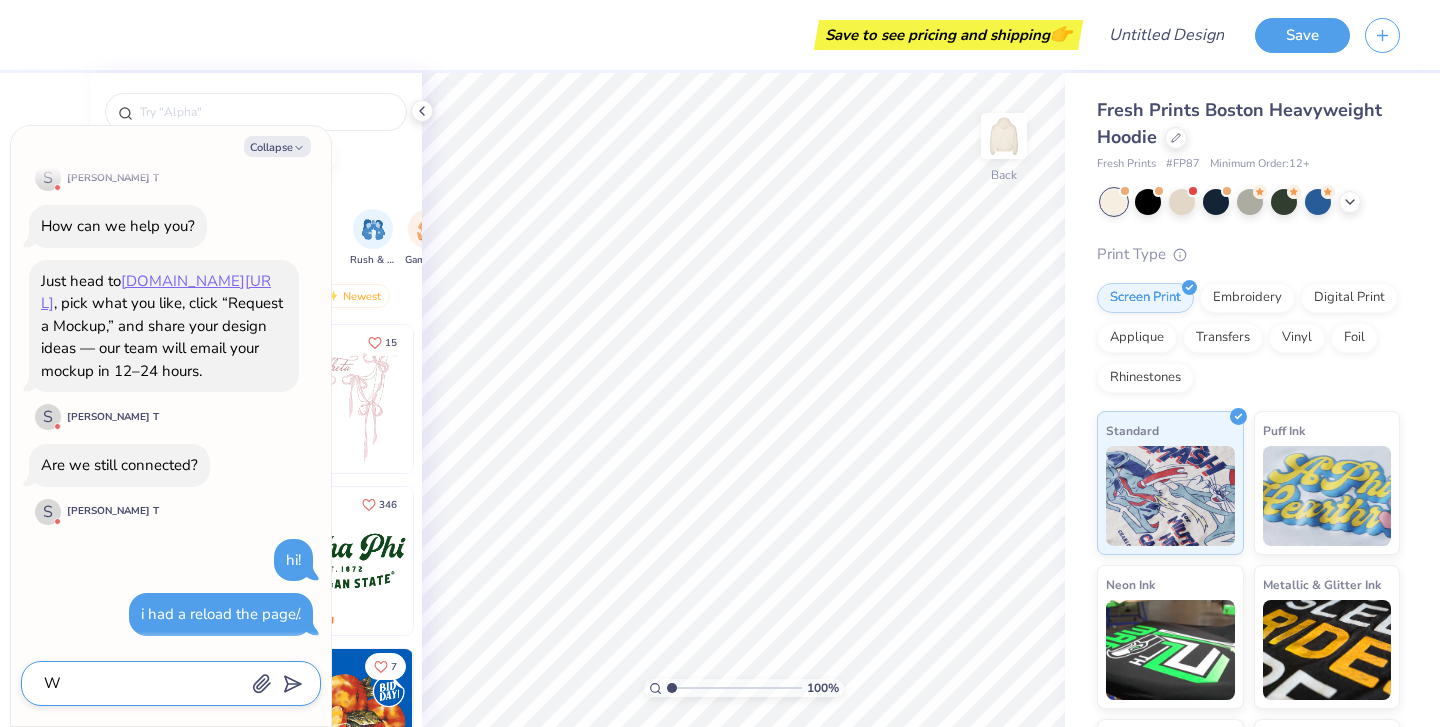 type on "x" 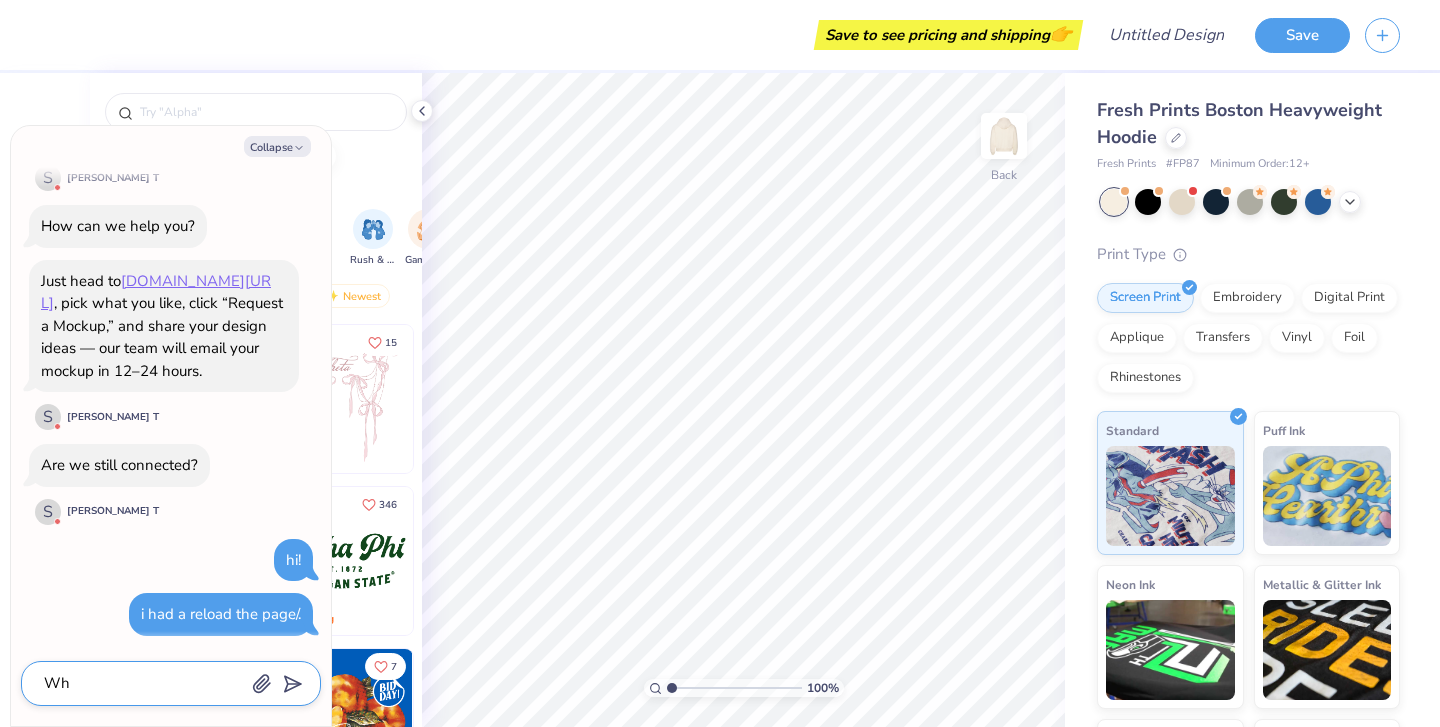 type on "Whi" 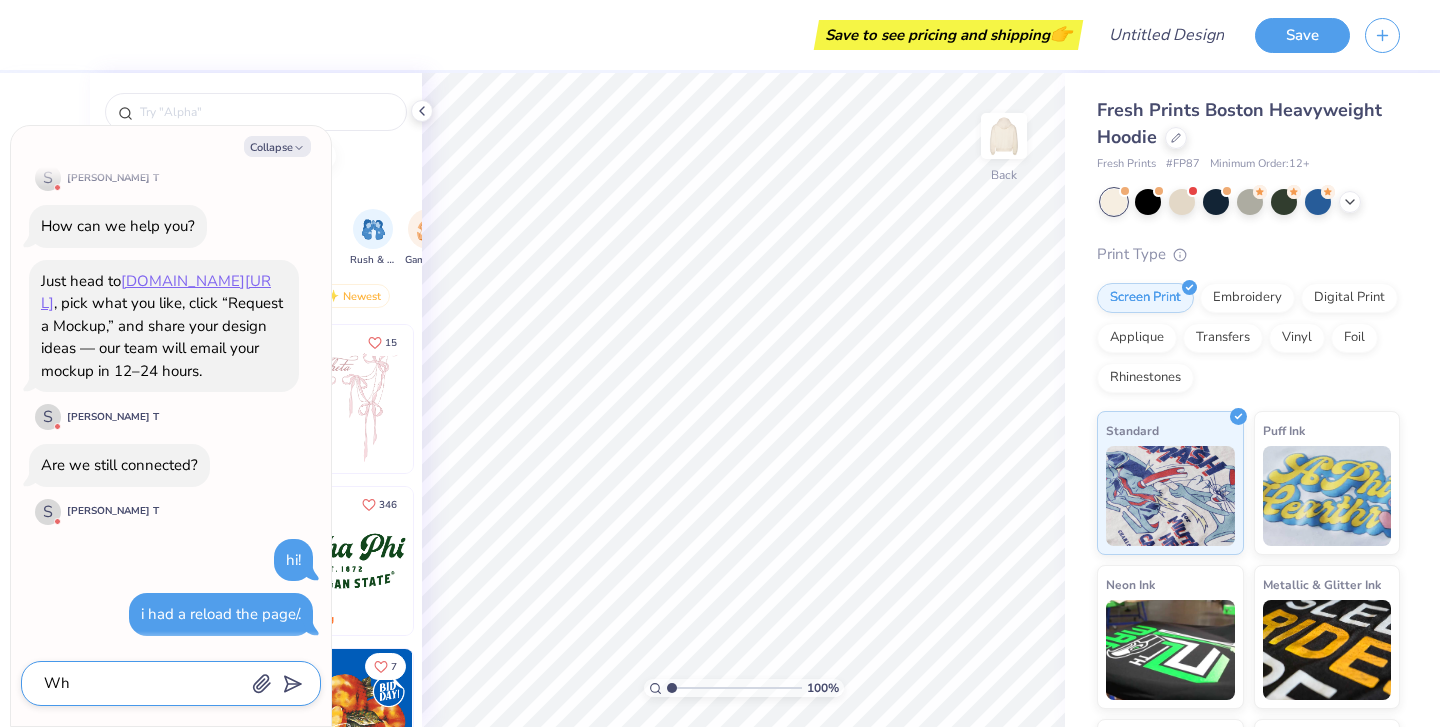 type on "x" 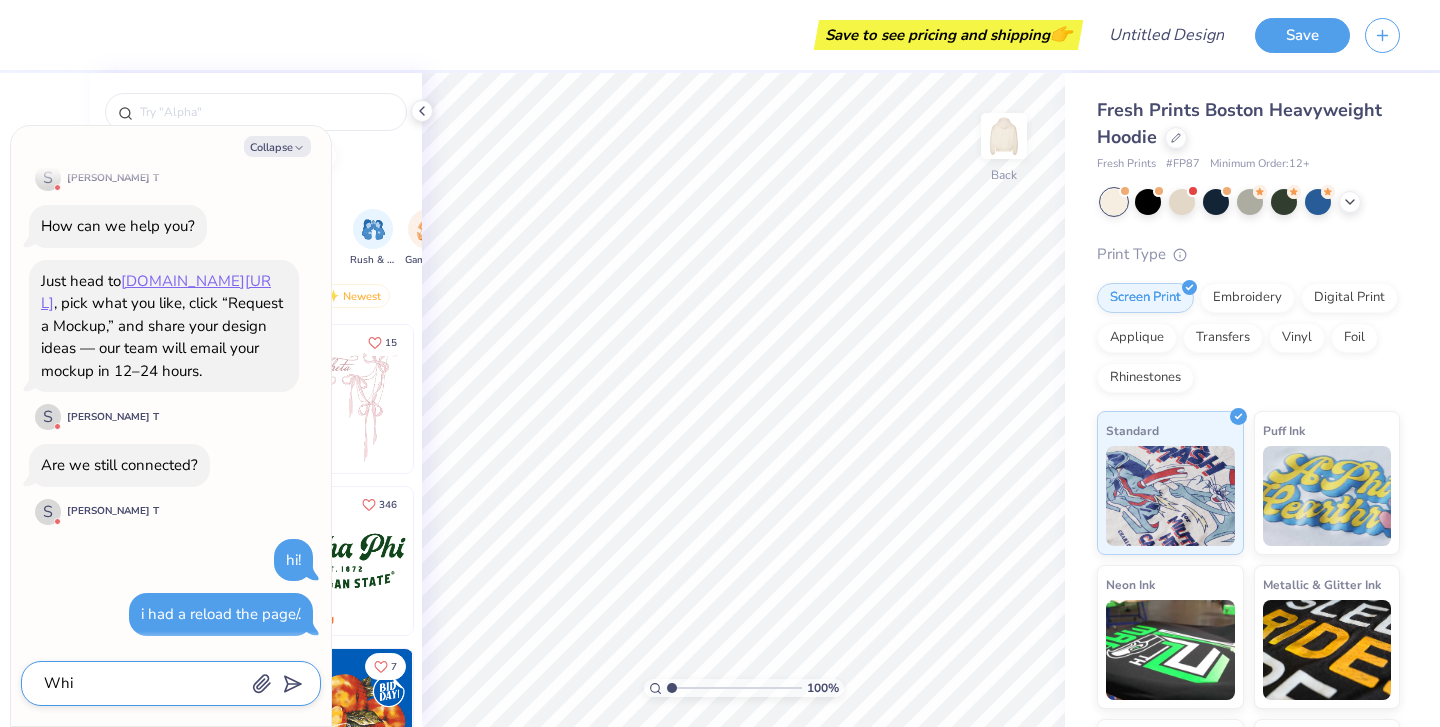 type on "Whic" 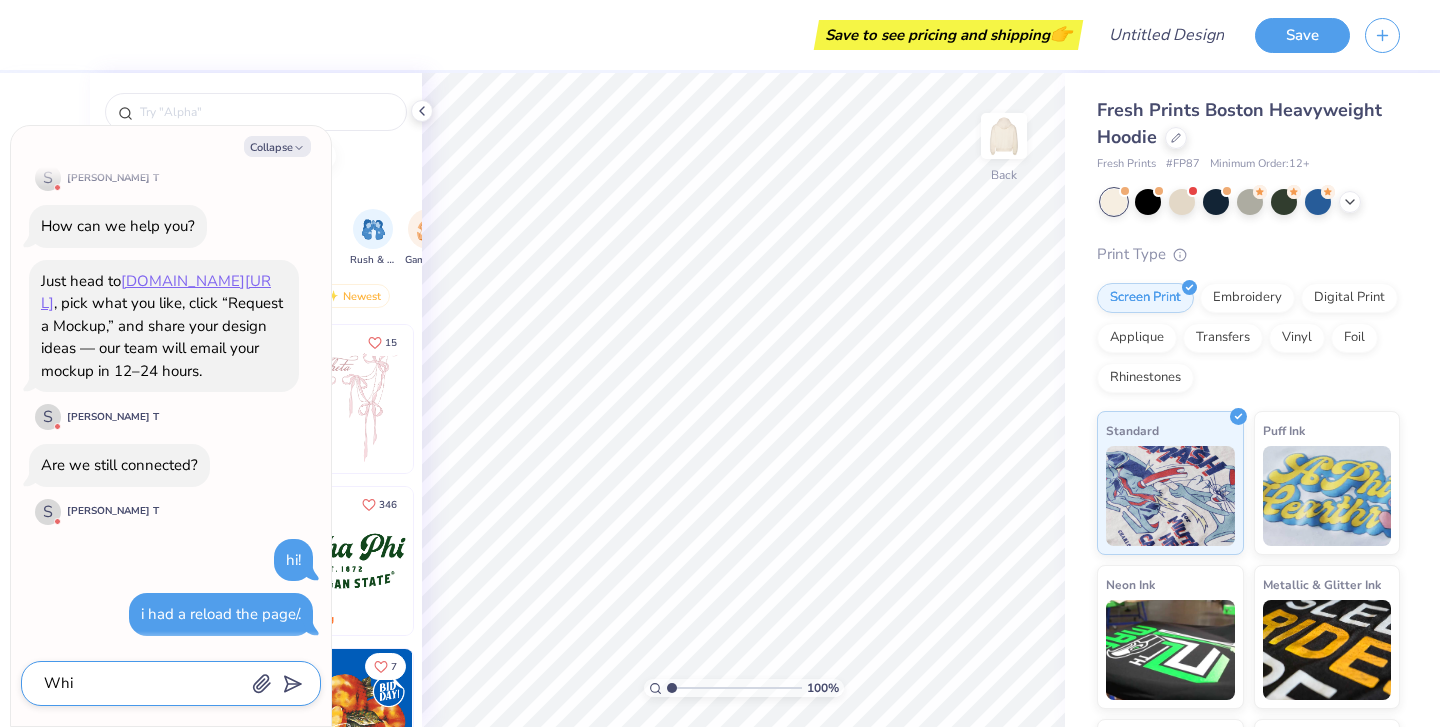 type on "x" 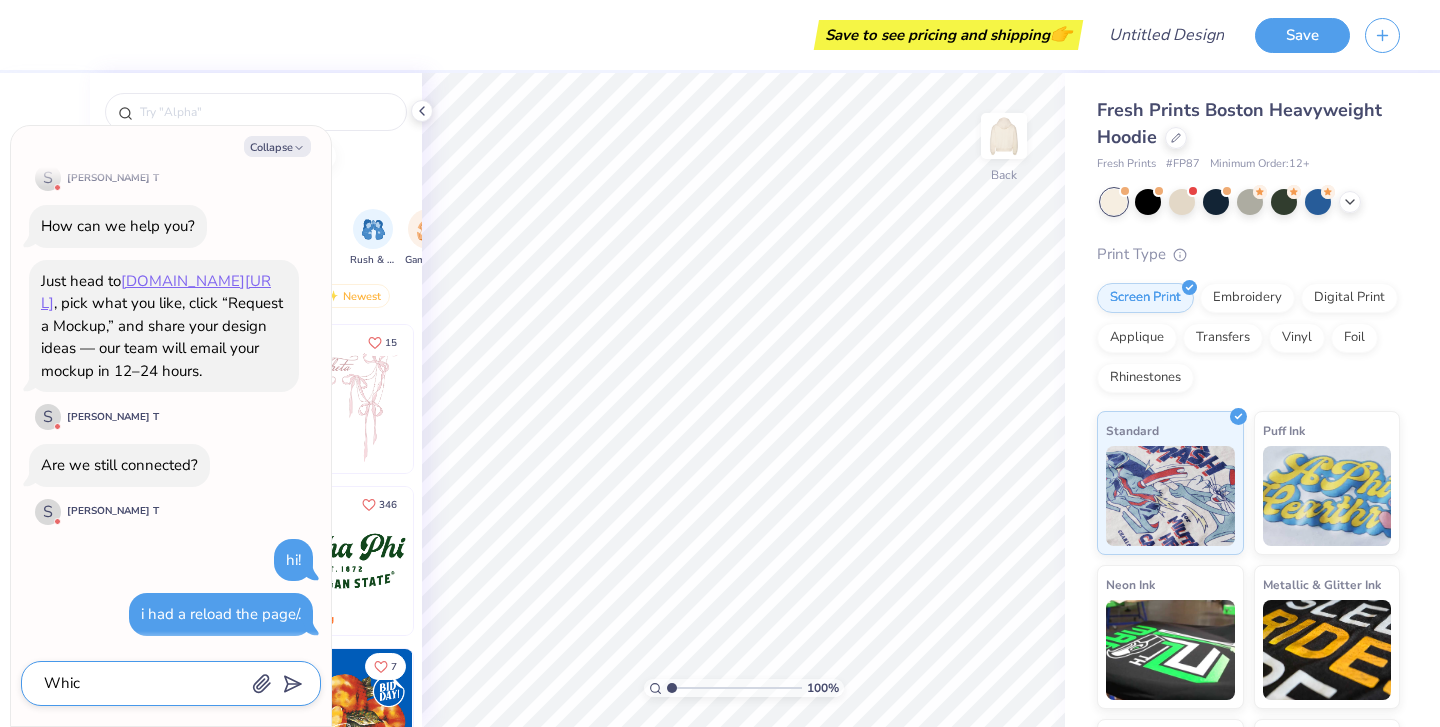 type on "Which" 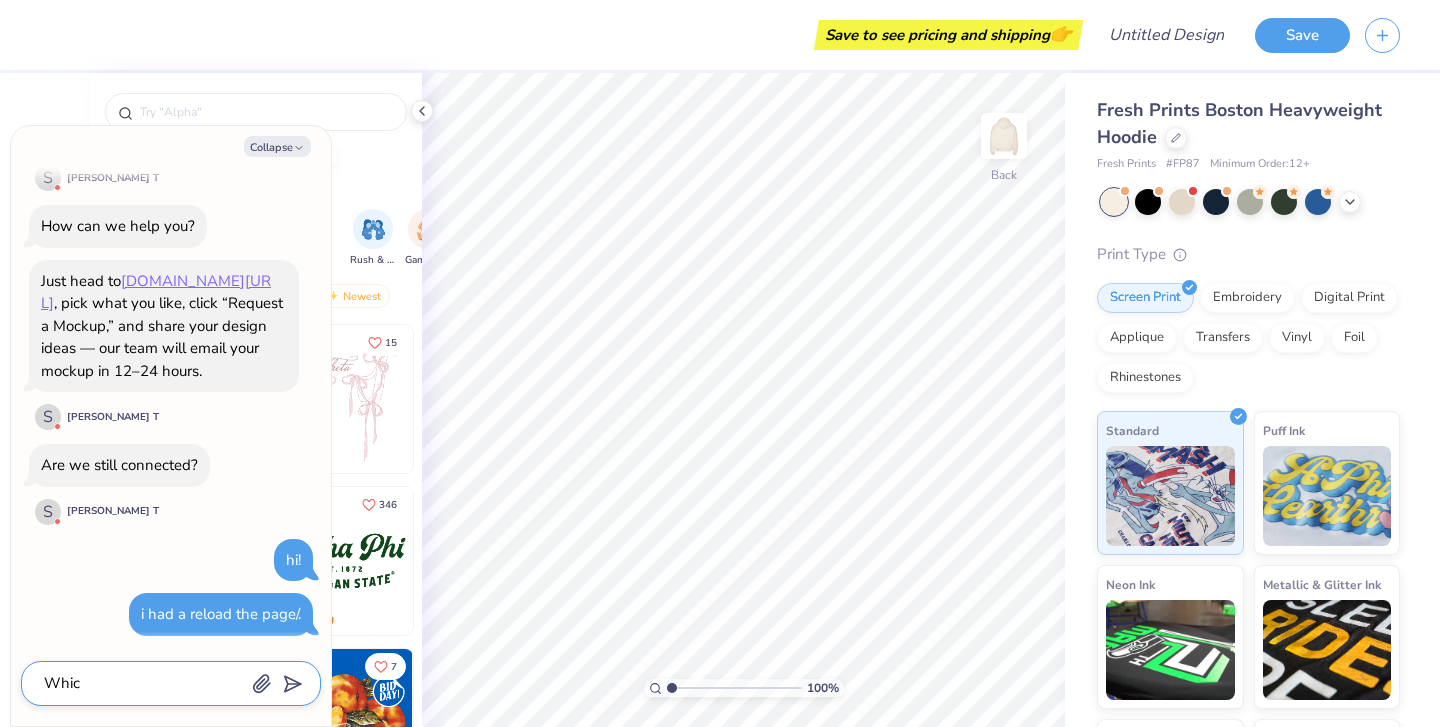 type on "x" 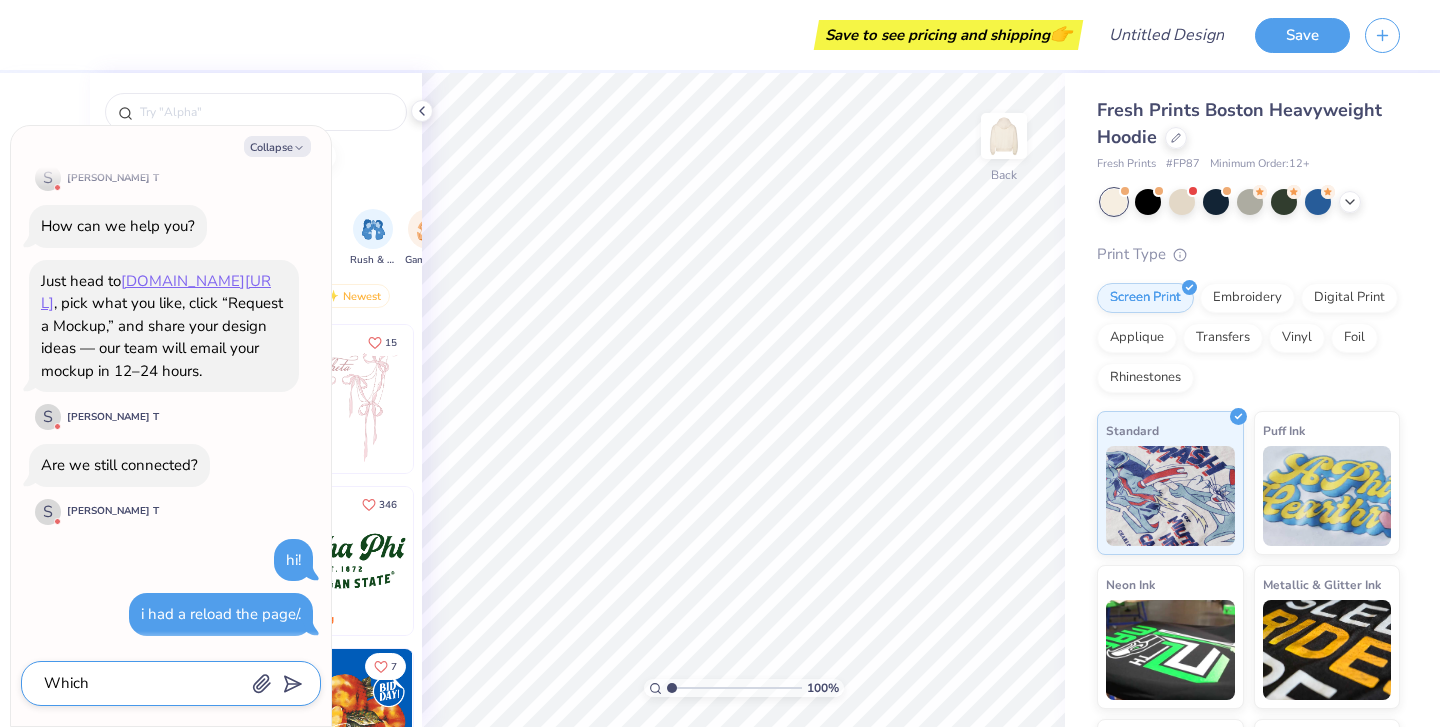 type on "Which" 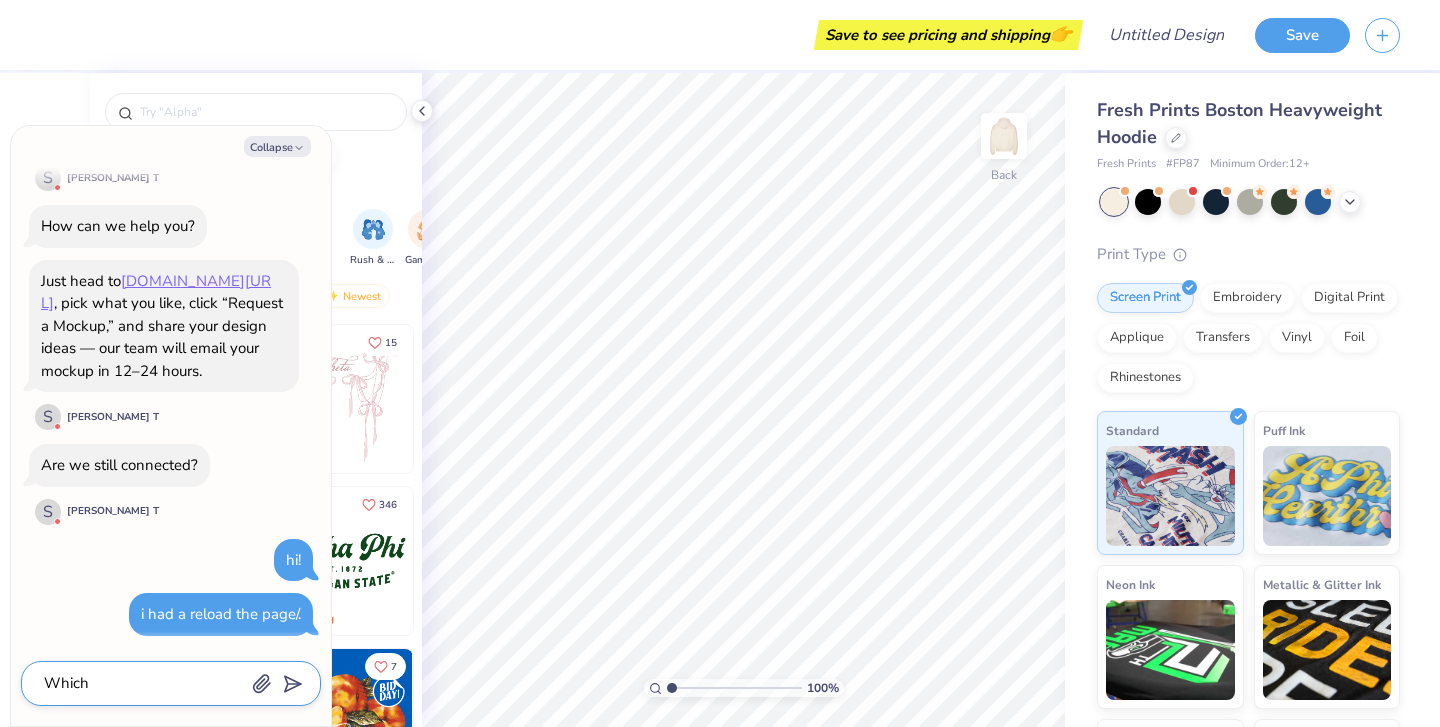 type on "x" 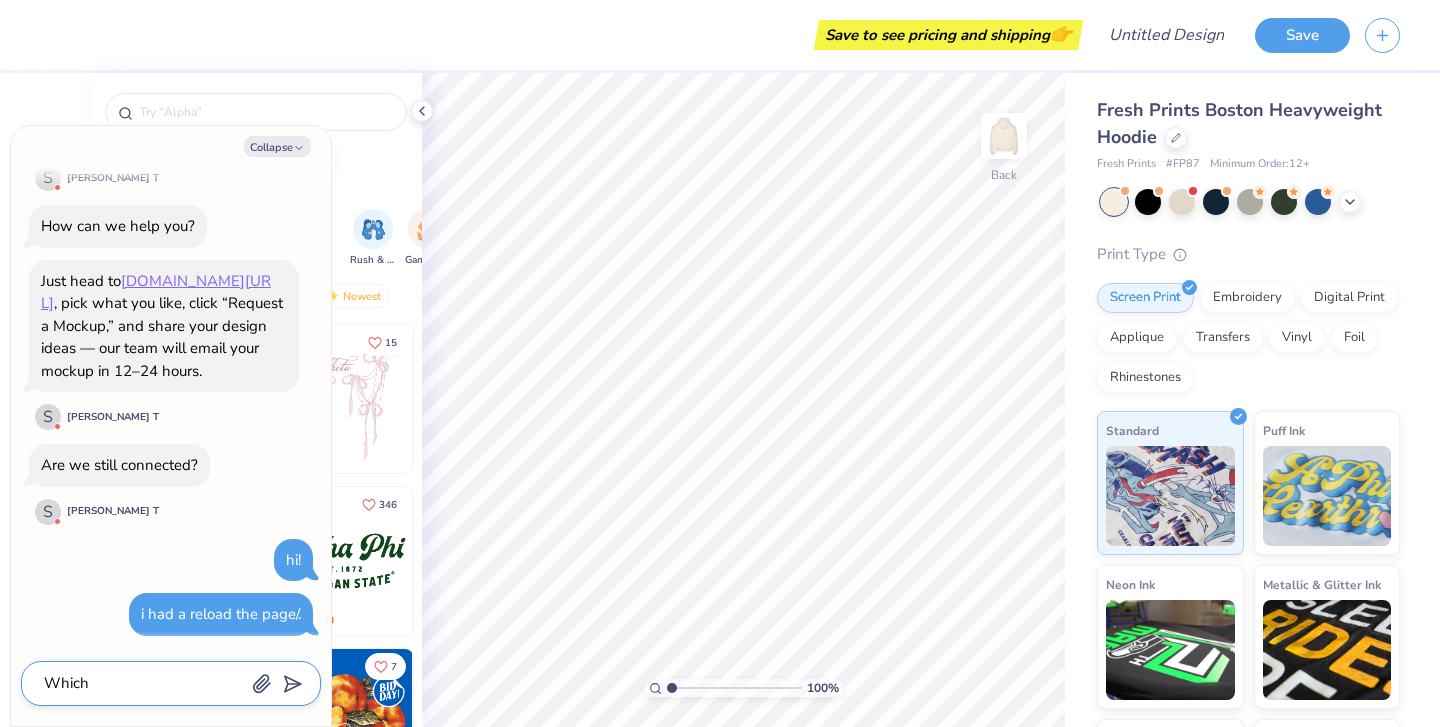 type on "Which s" 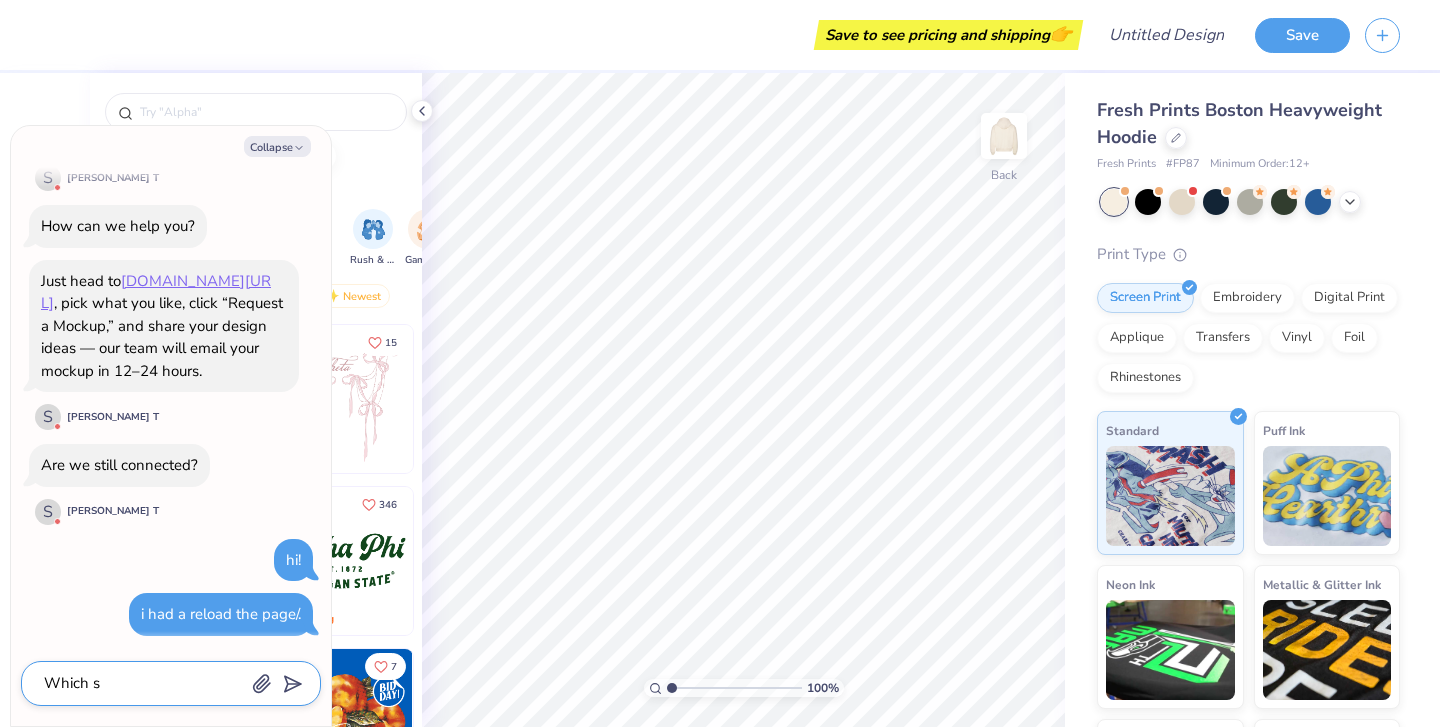 type on "x" 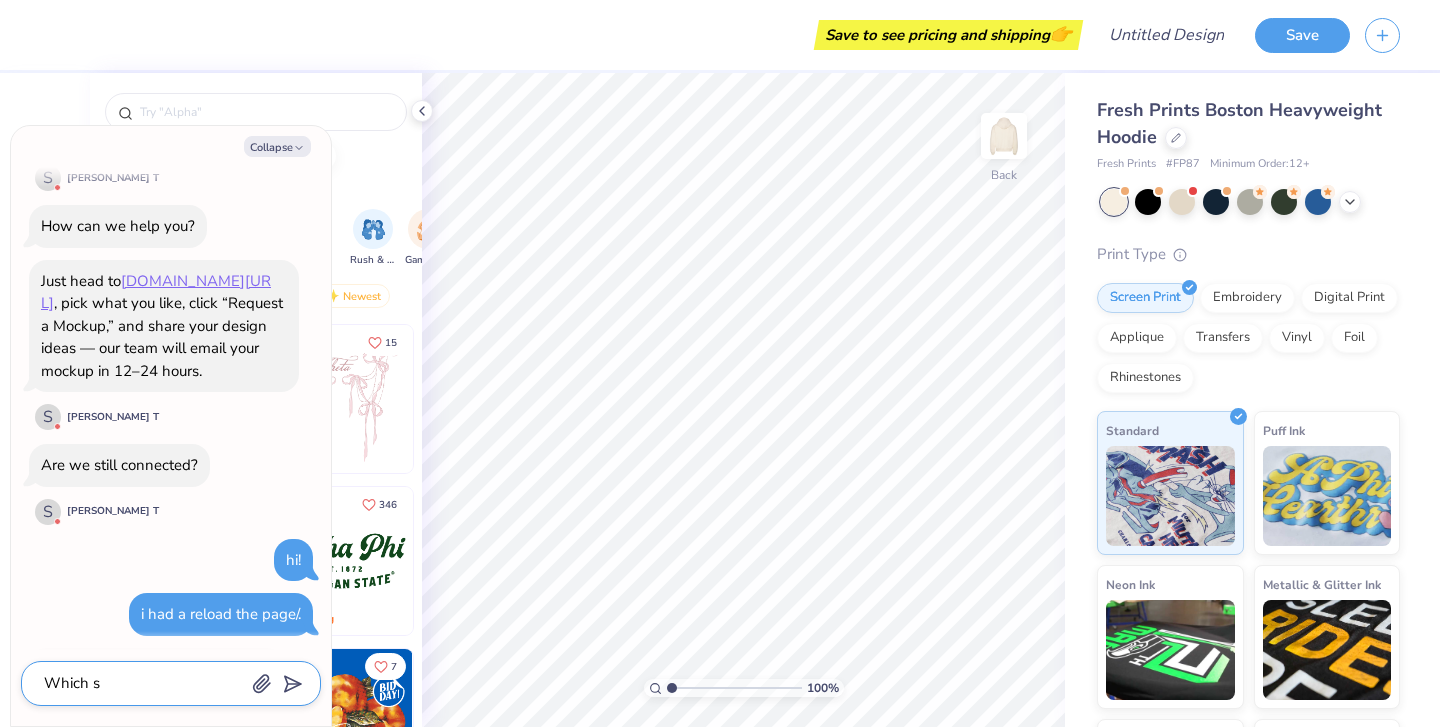 scroll, scrollTop: 731, scrollLeft: 0, axis: vertical 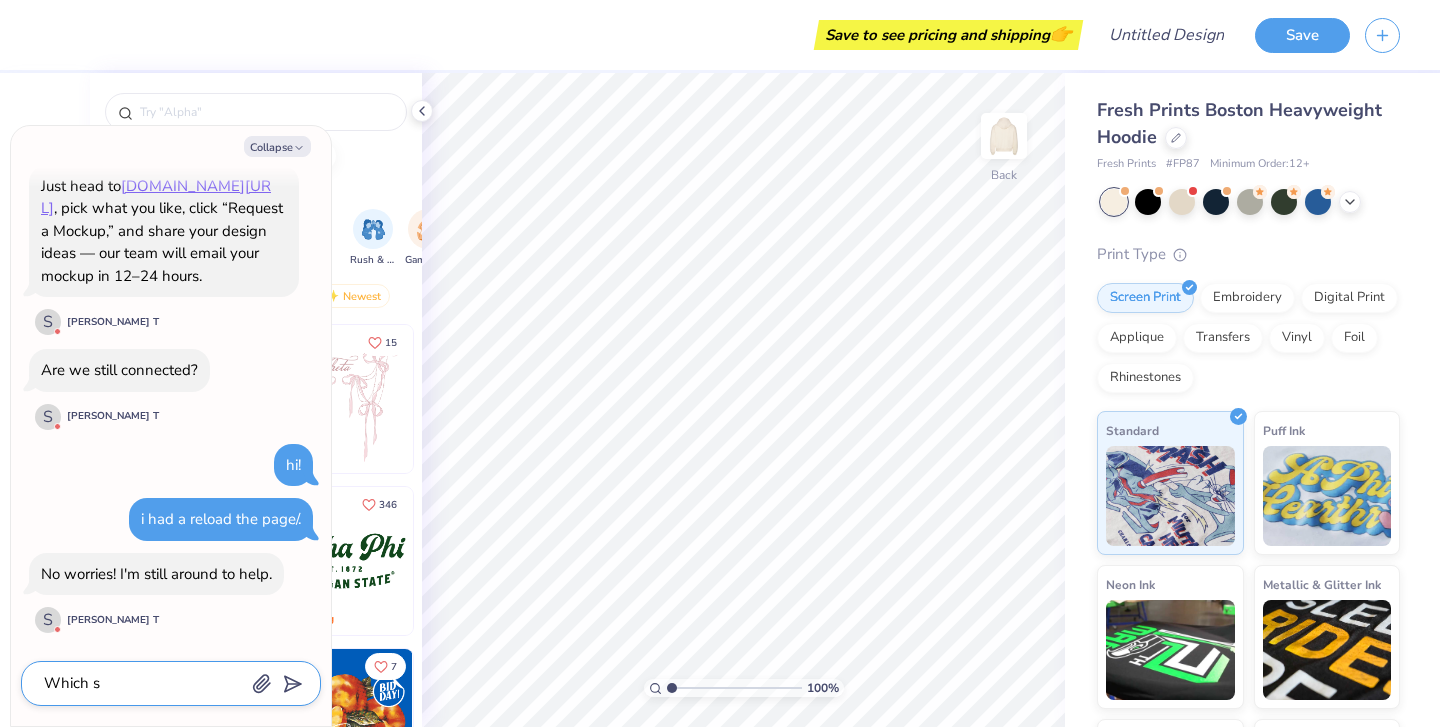 click on "Which s" at bounding box center [143, 683] 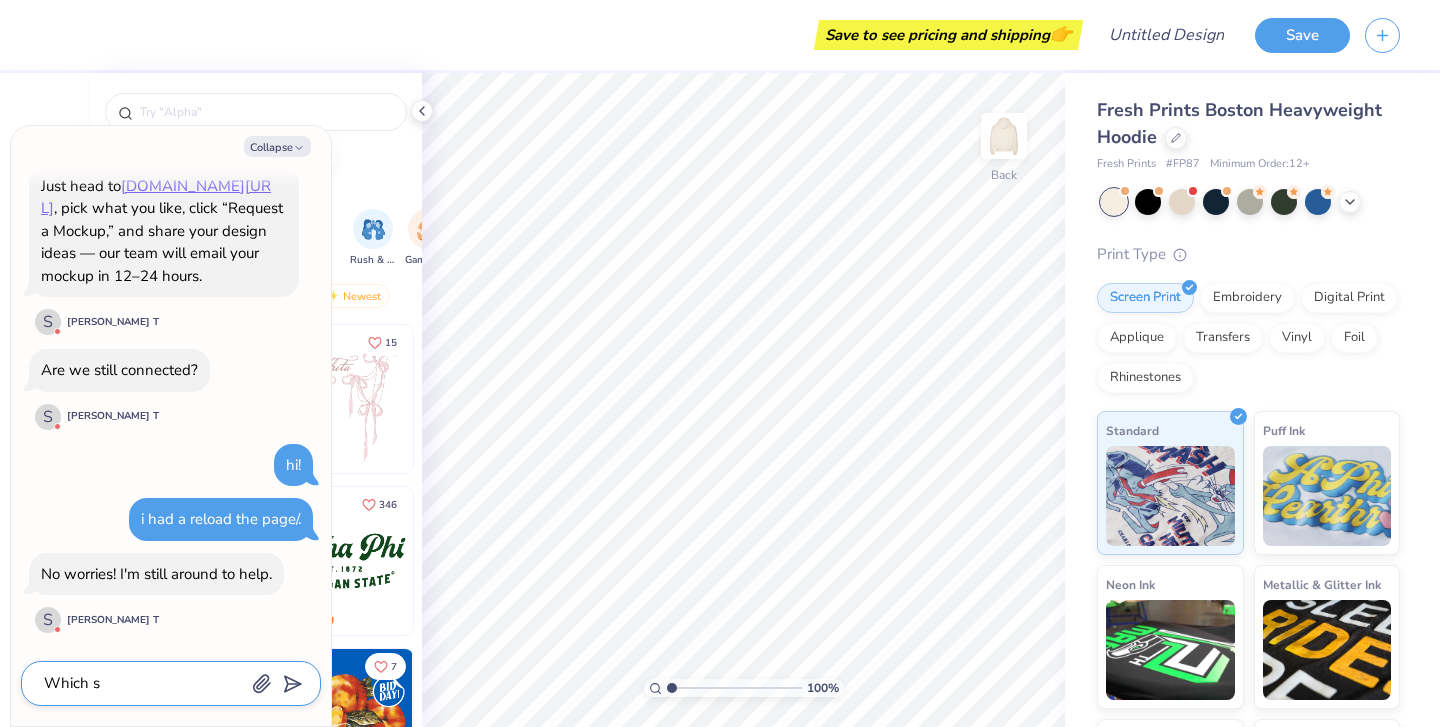 click on "Which s" at bounding box center (143, 683) 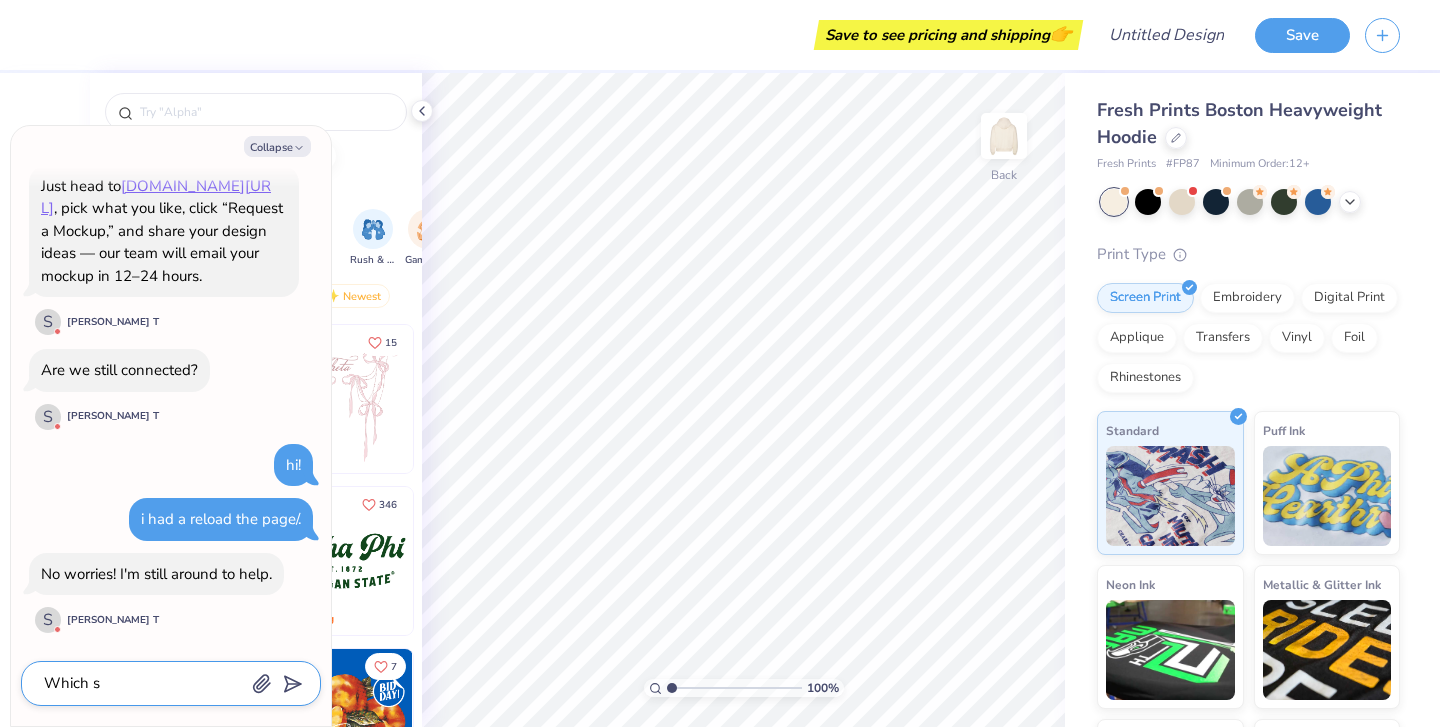 type on "Which st" 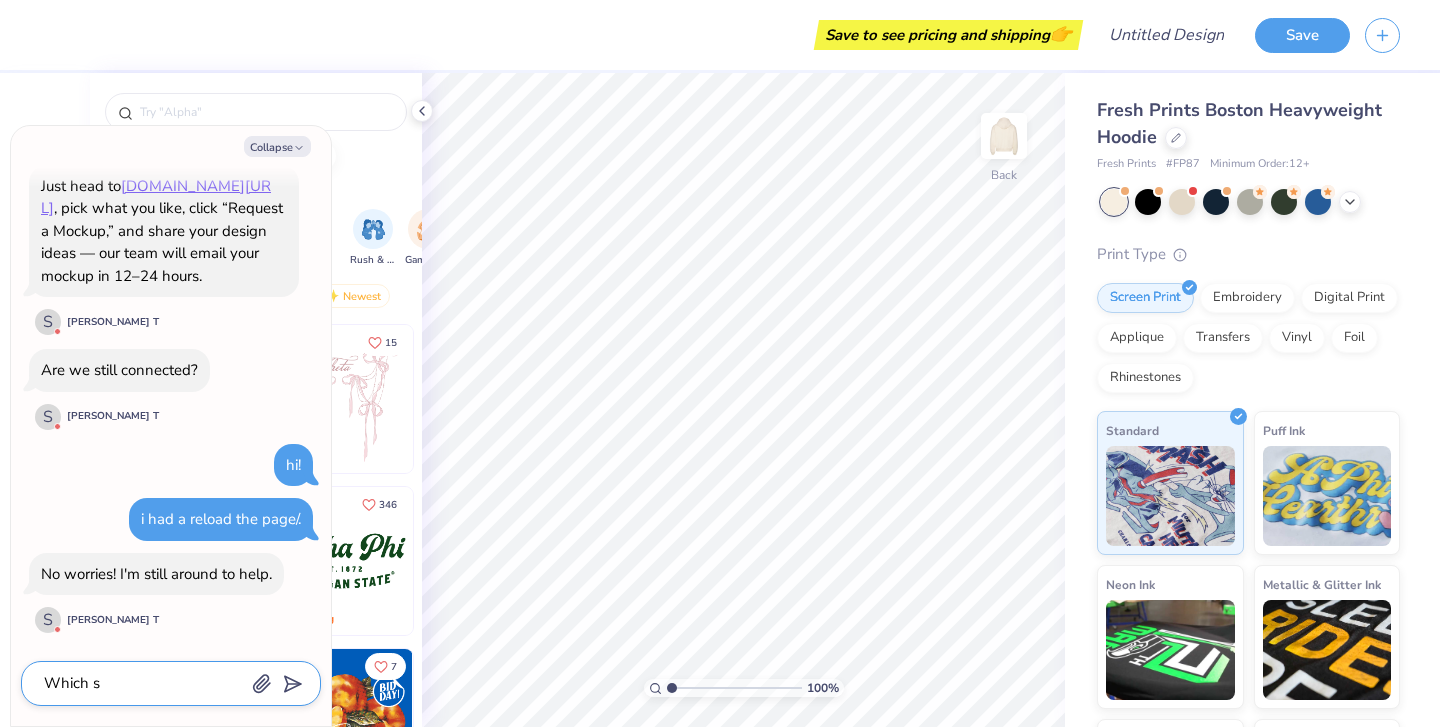 type on "x" 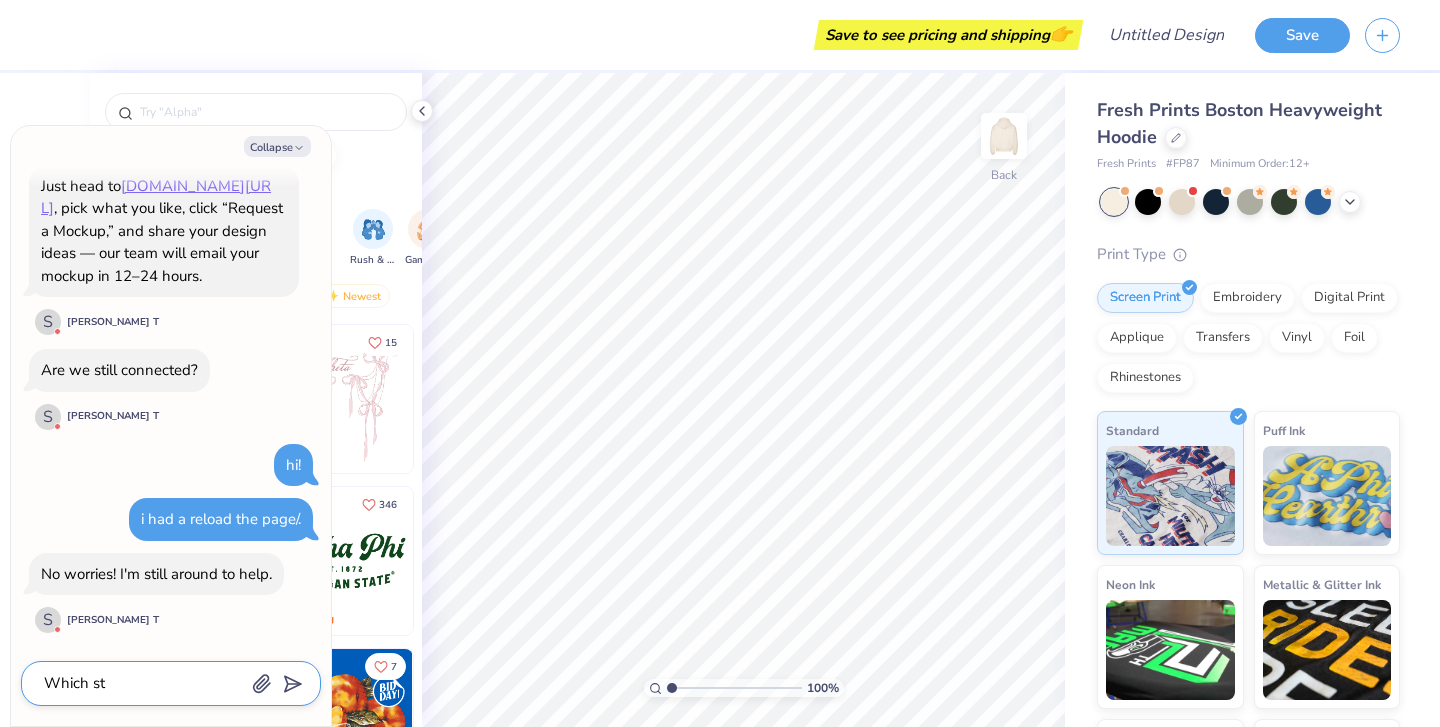 type on "Which sty" 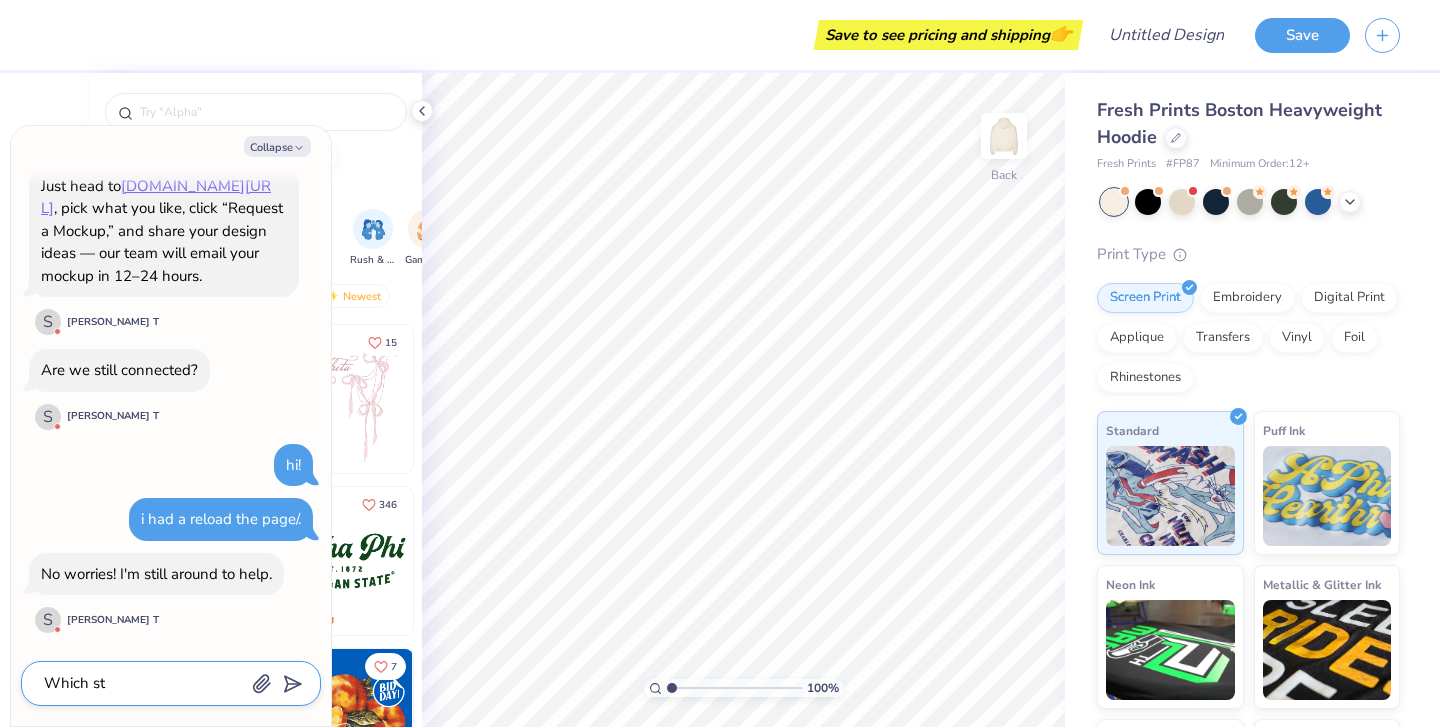 type on "x" 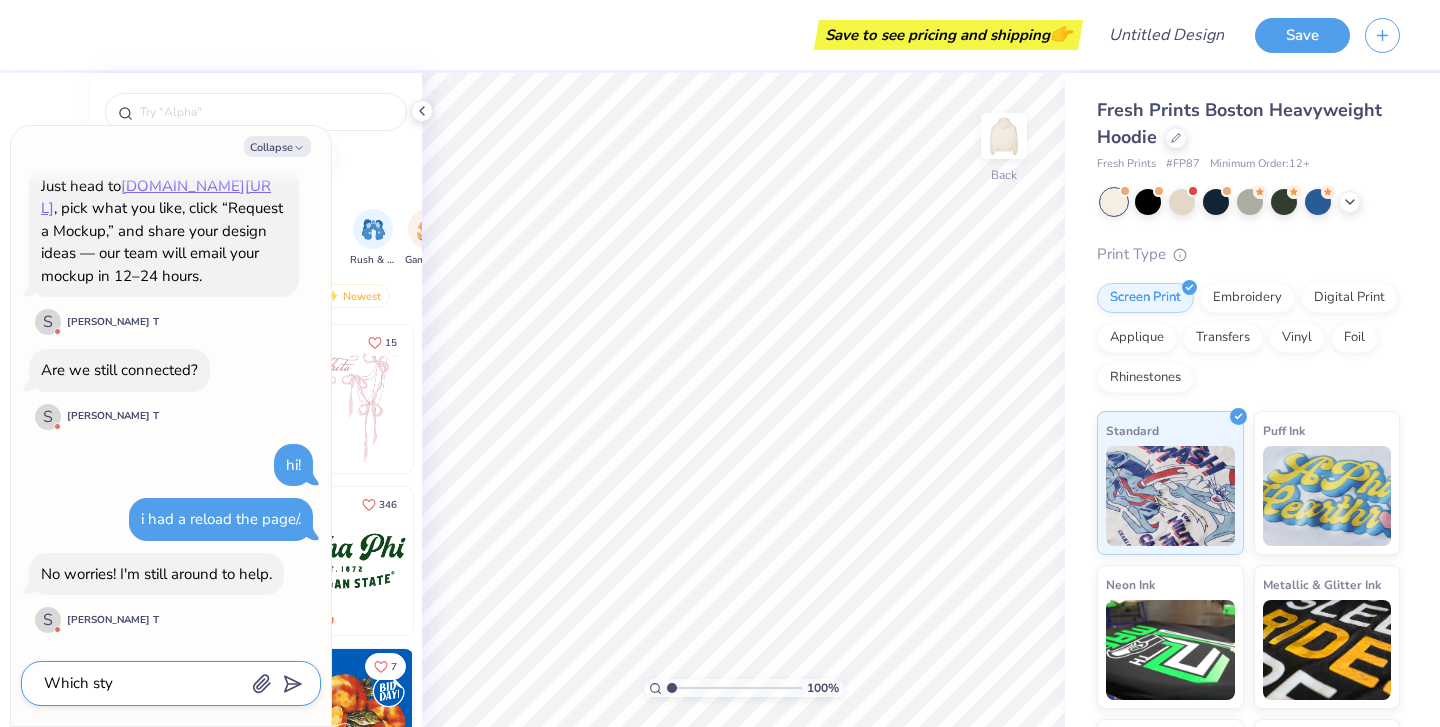 type on "Which styl" 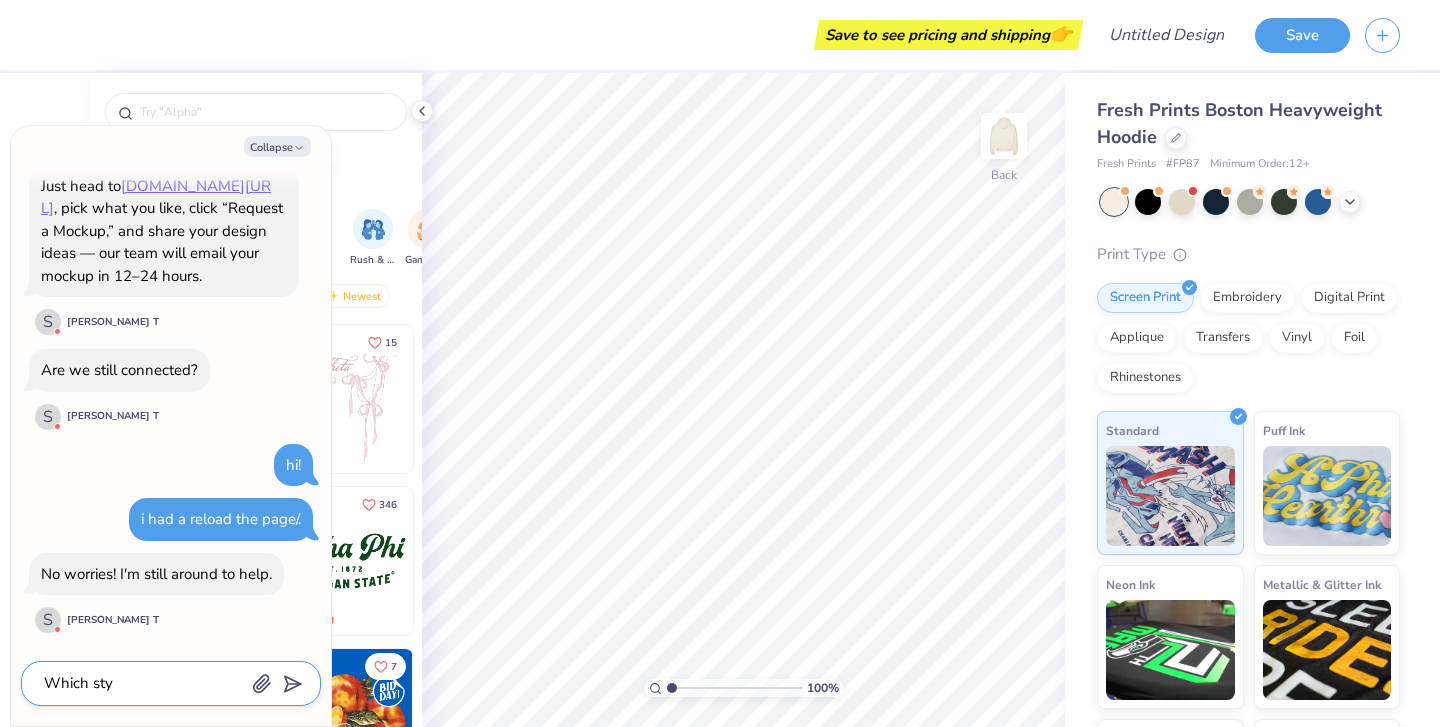 type on "x" 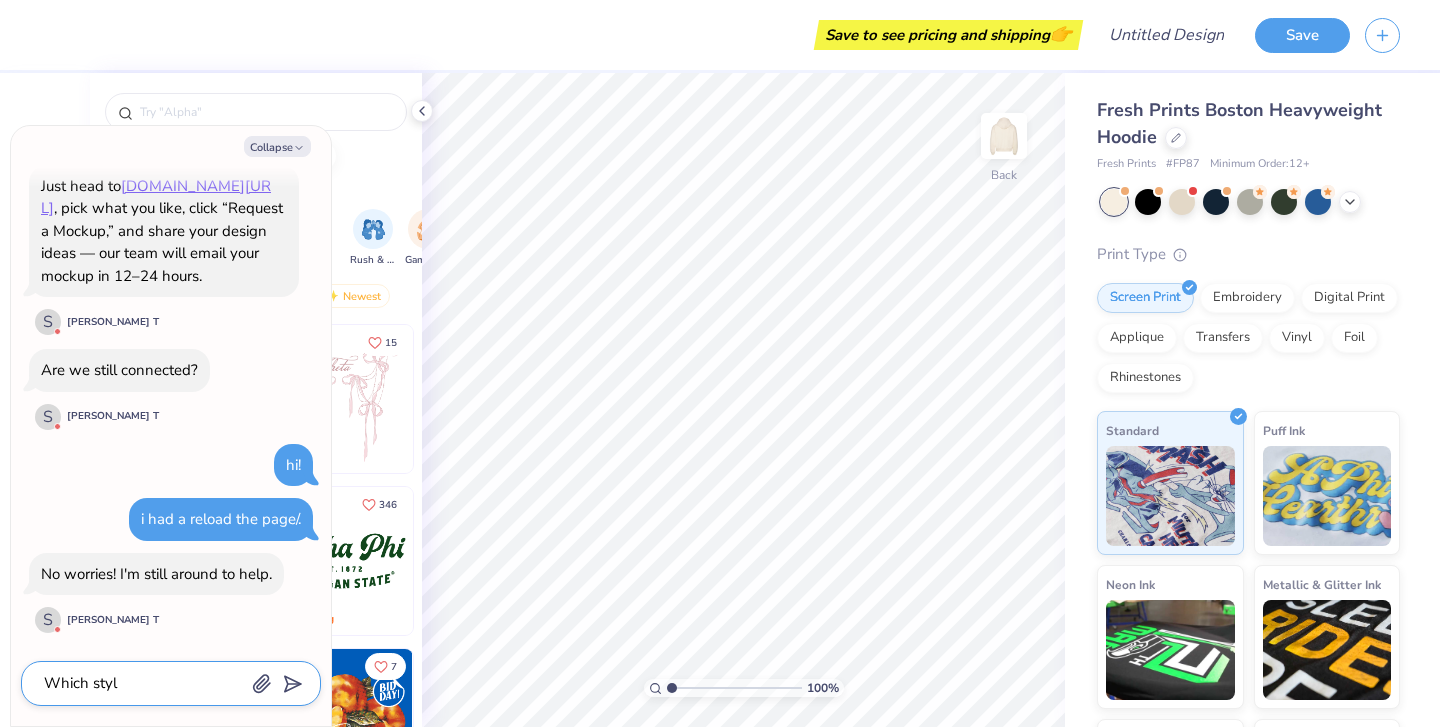 type on "Which style" 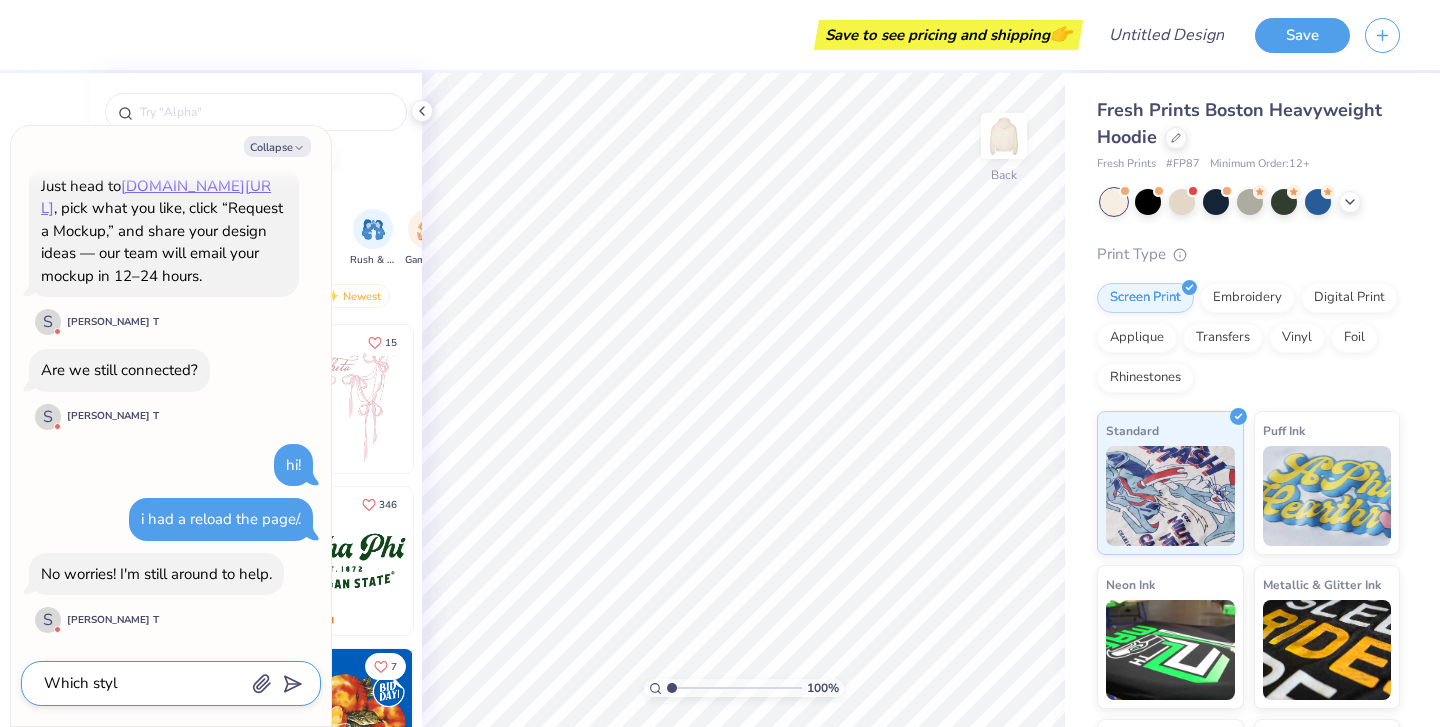 type on "x" 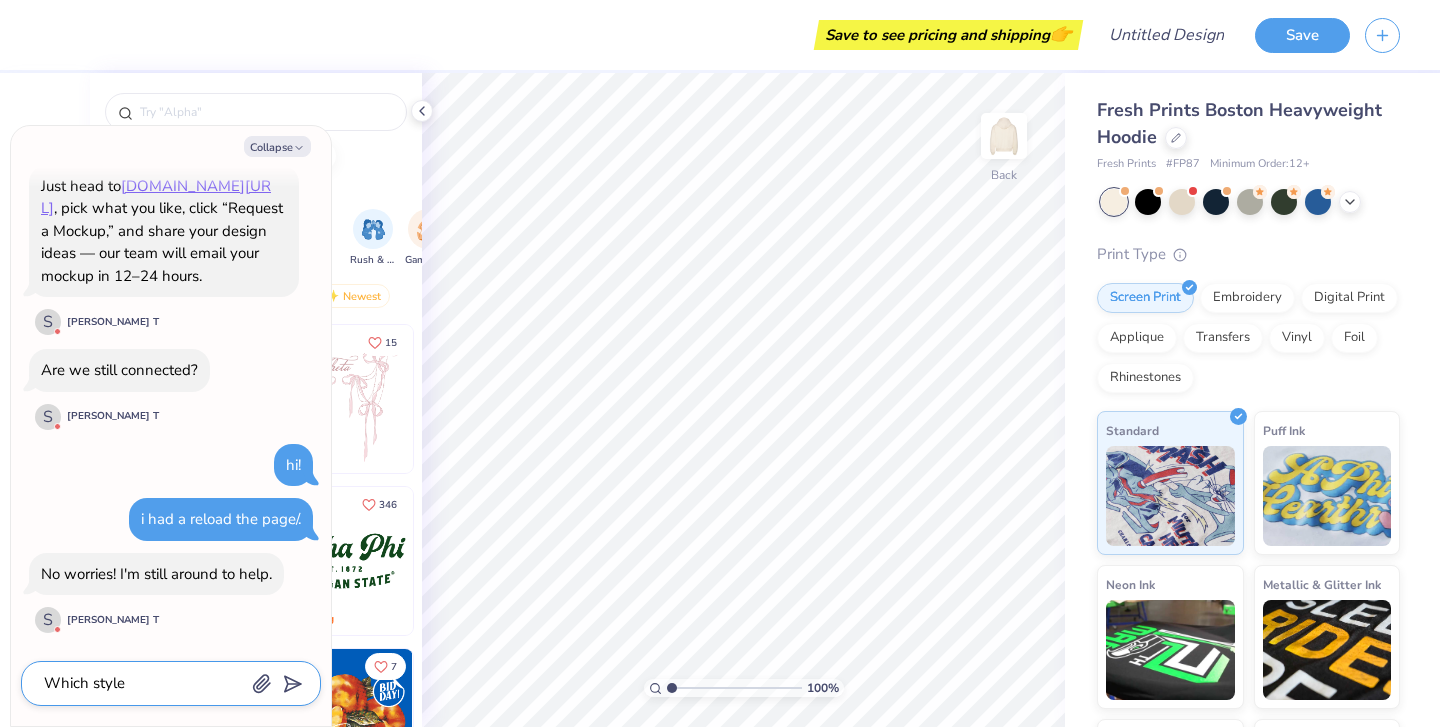 type on "Which styles" 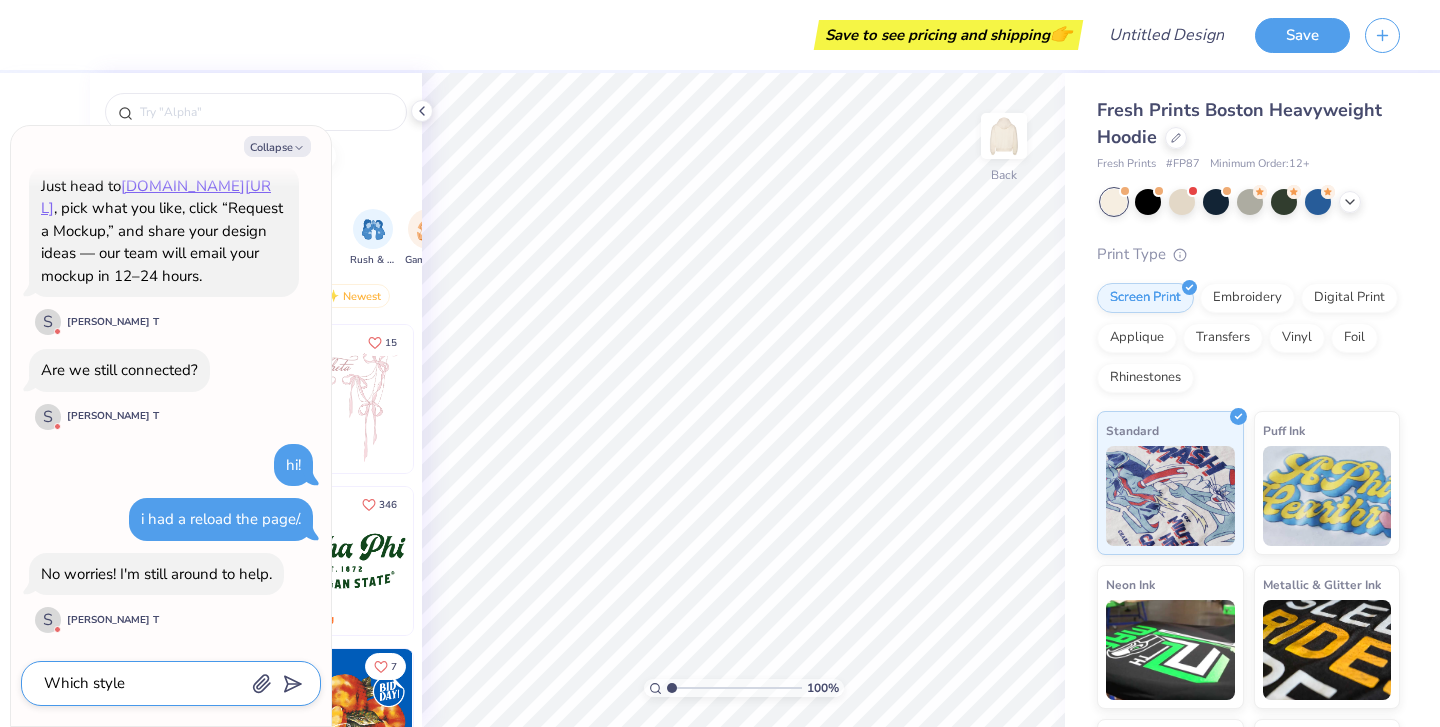 type on "x" 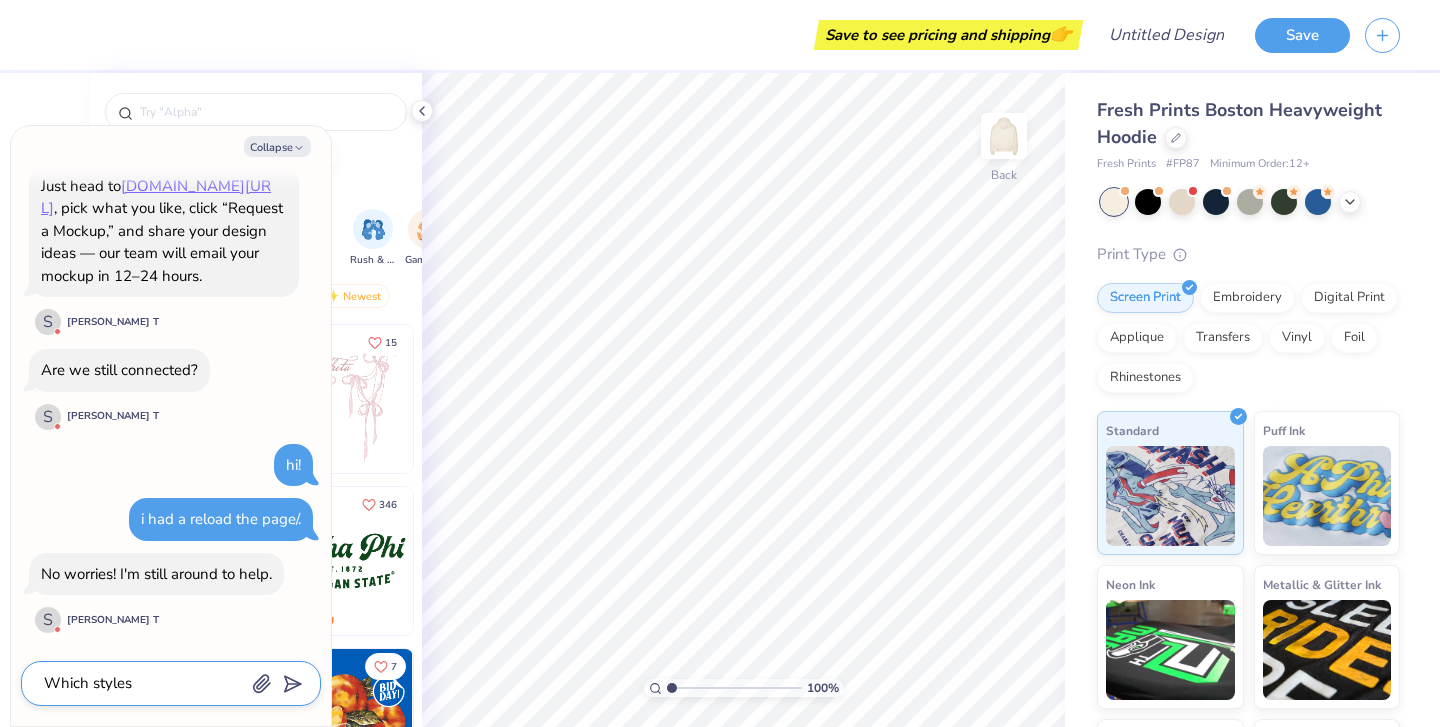 type on "Which styles" 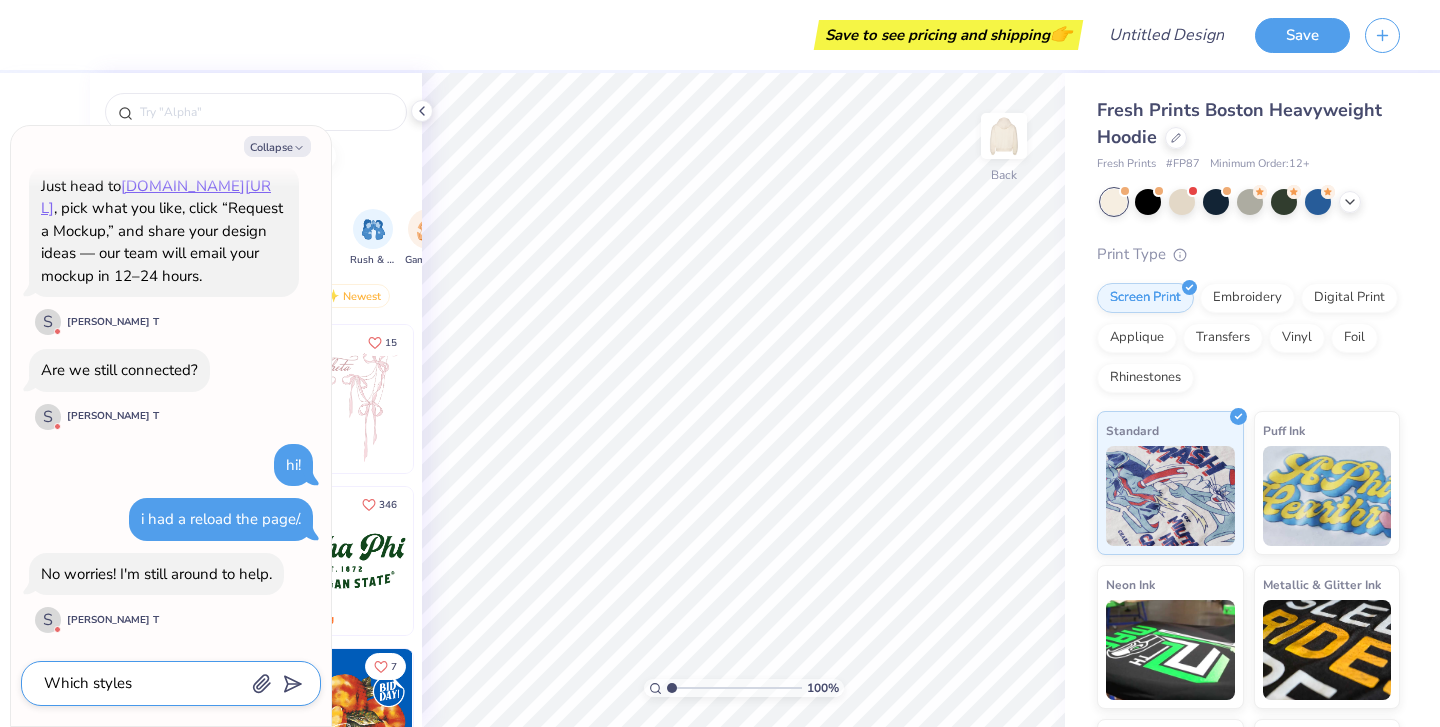 type on "x" 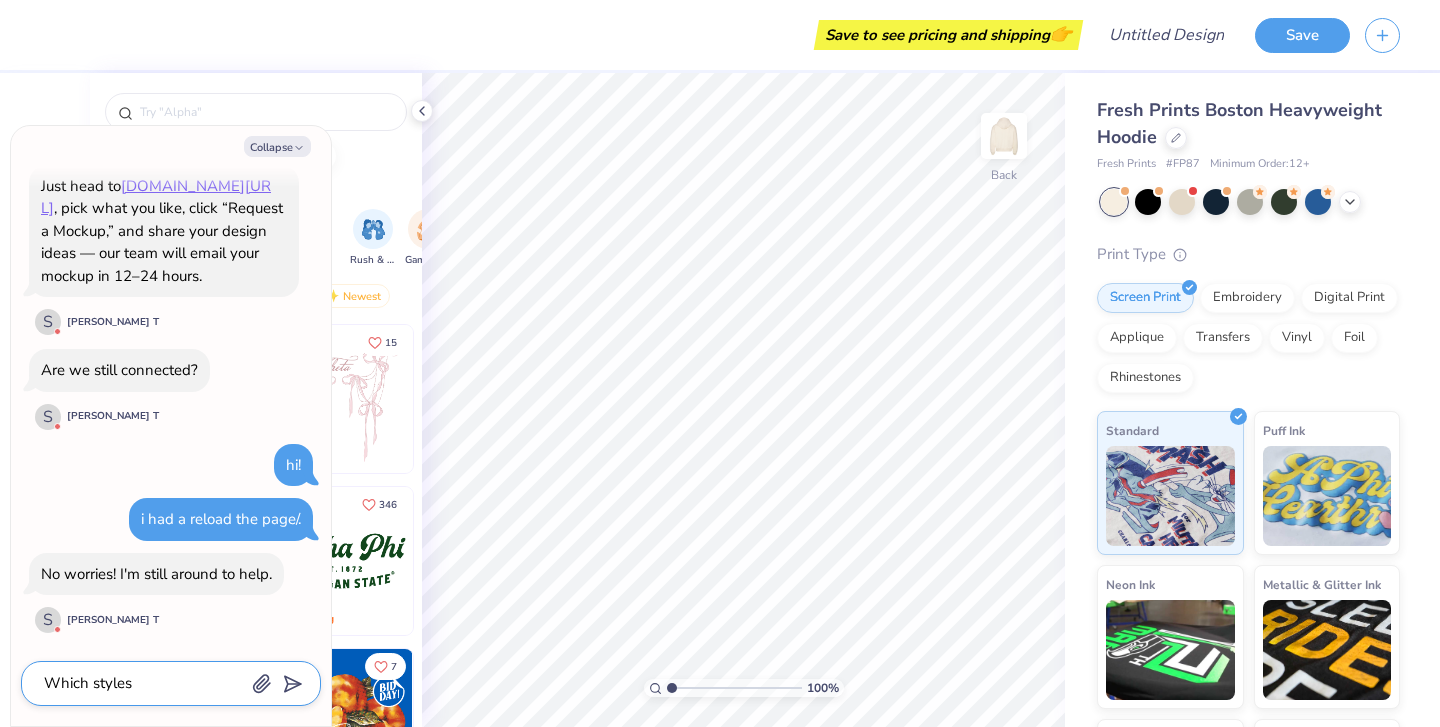 type on "Which styles a" 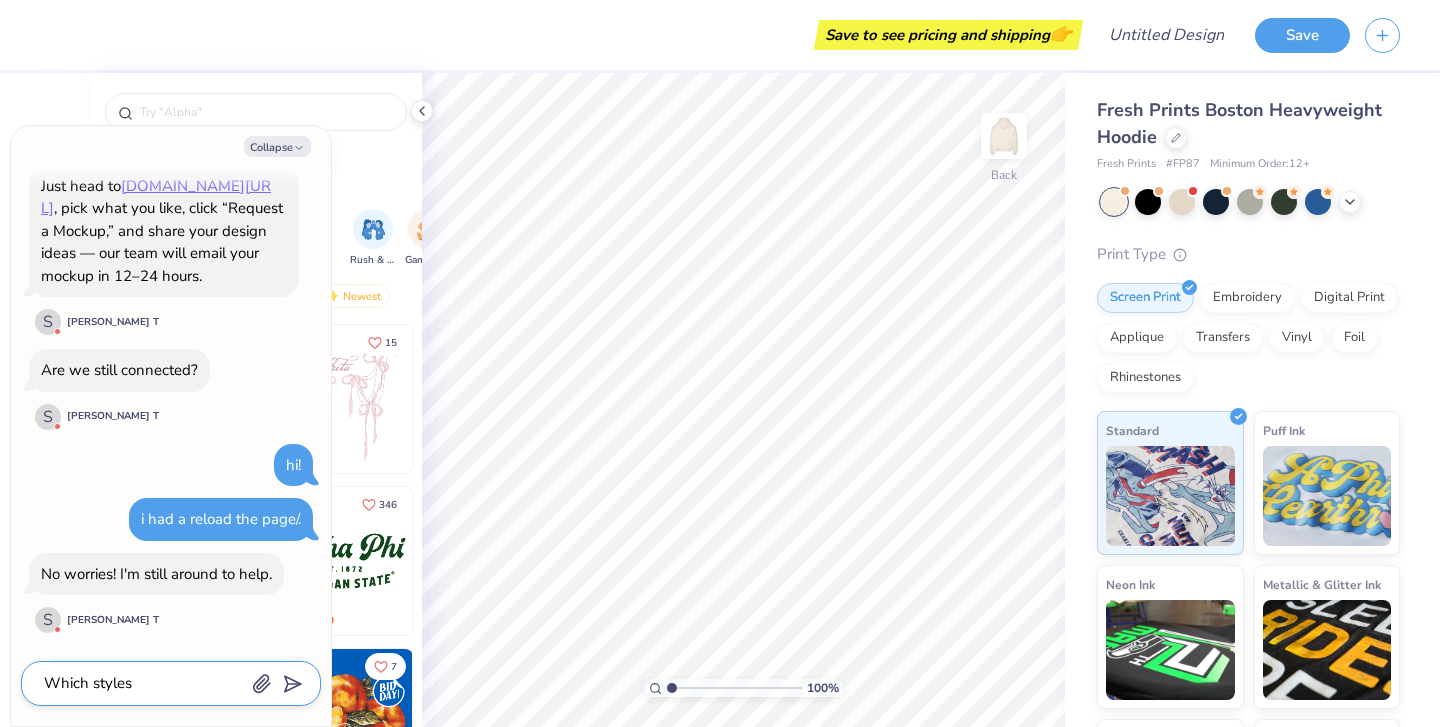 type on "x" 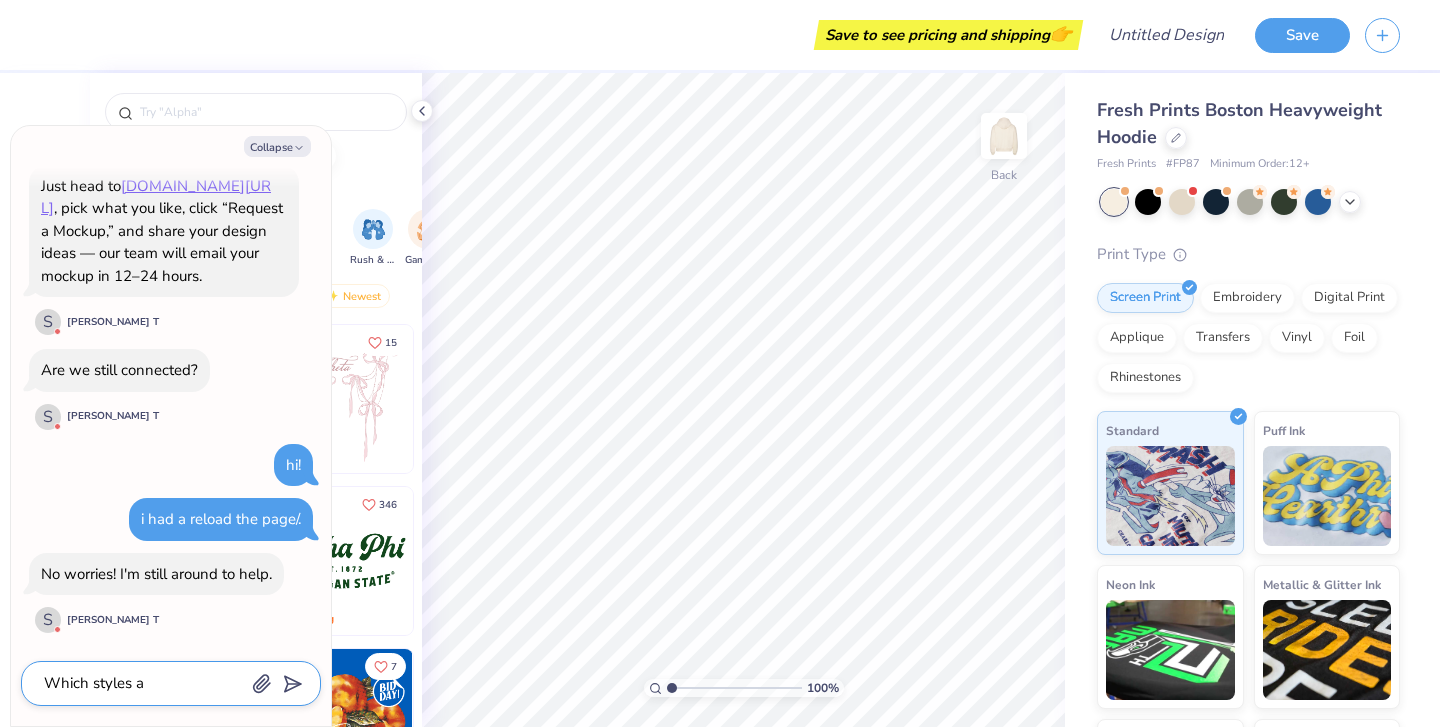 type on "Which styles ar" 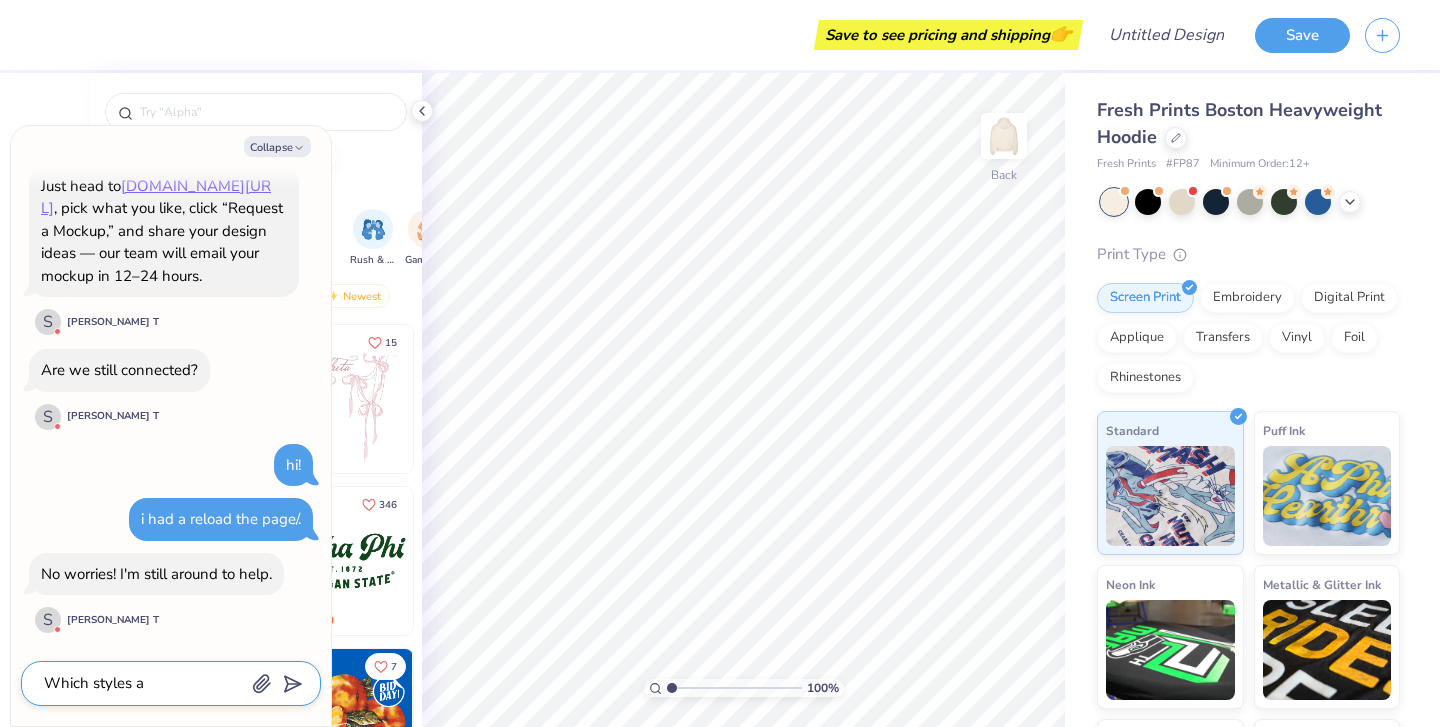 type on "x" 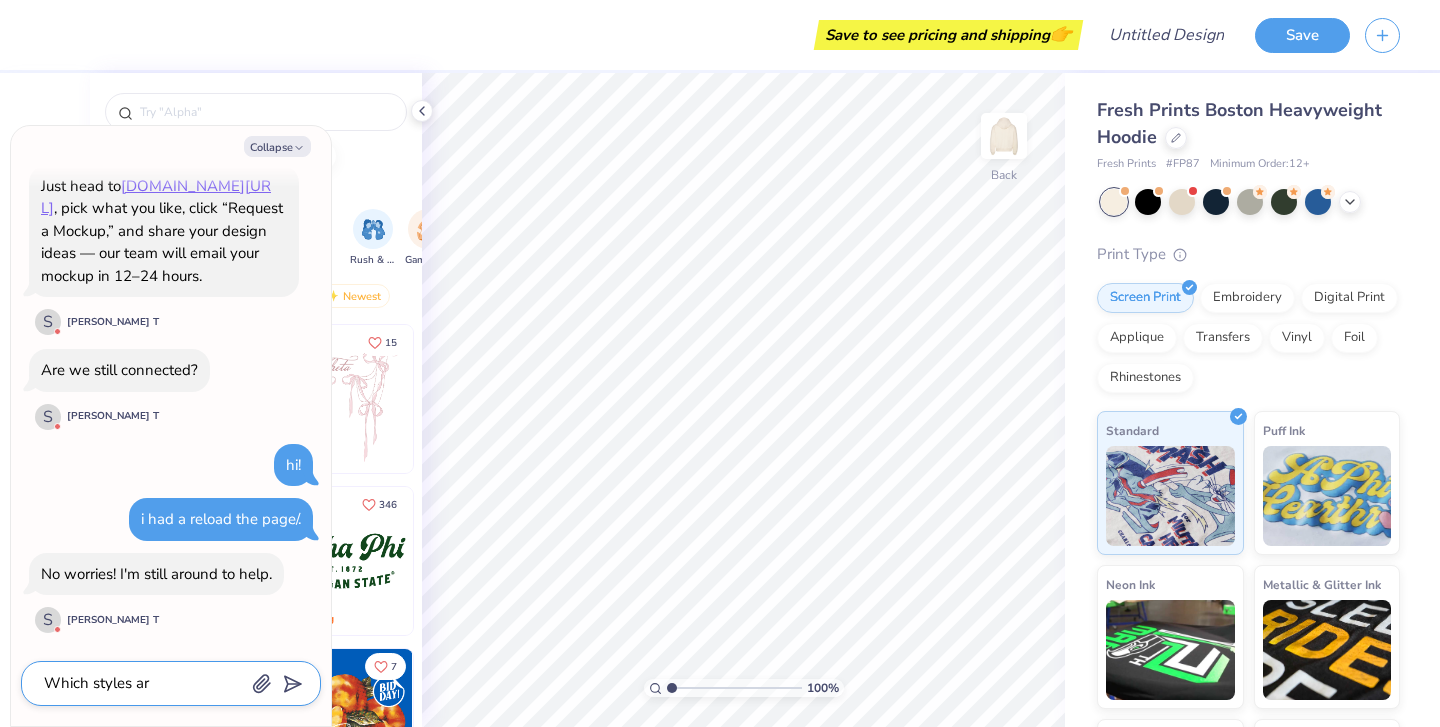 type on "Which styles are" 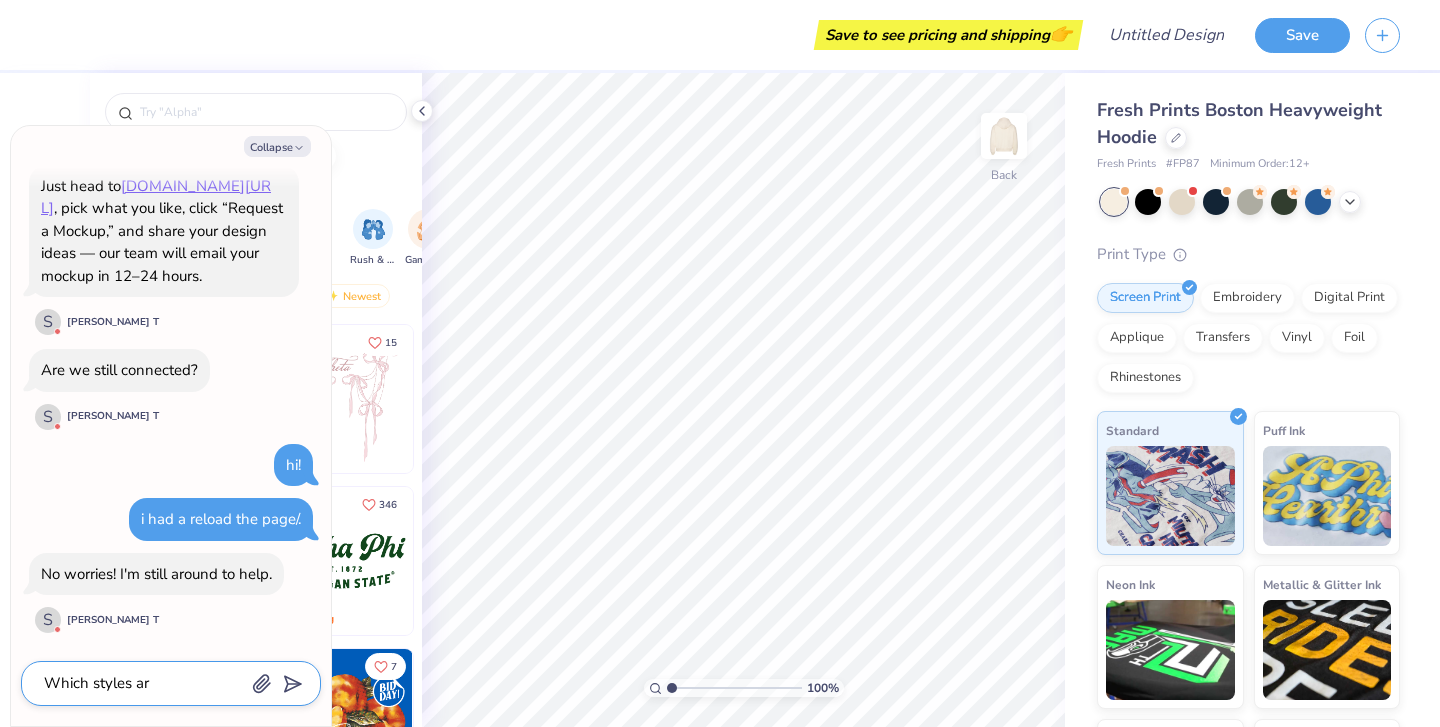 type on "x" 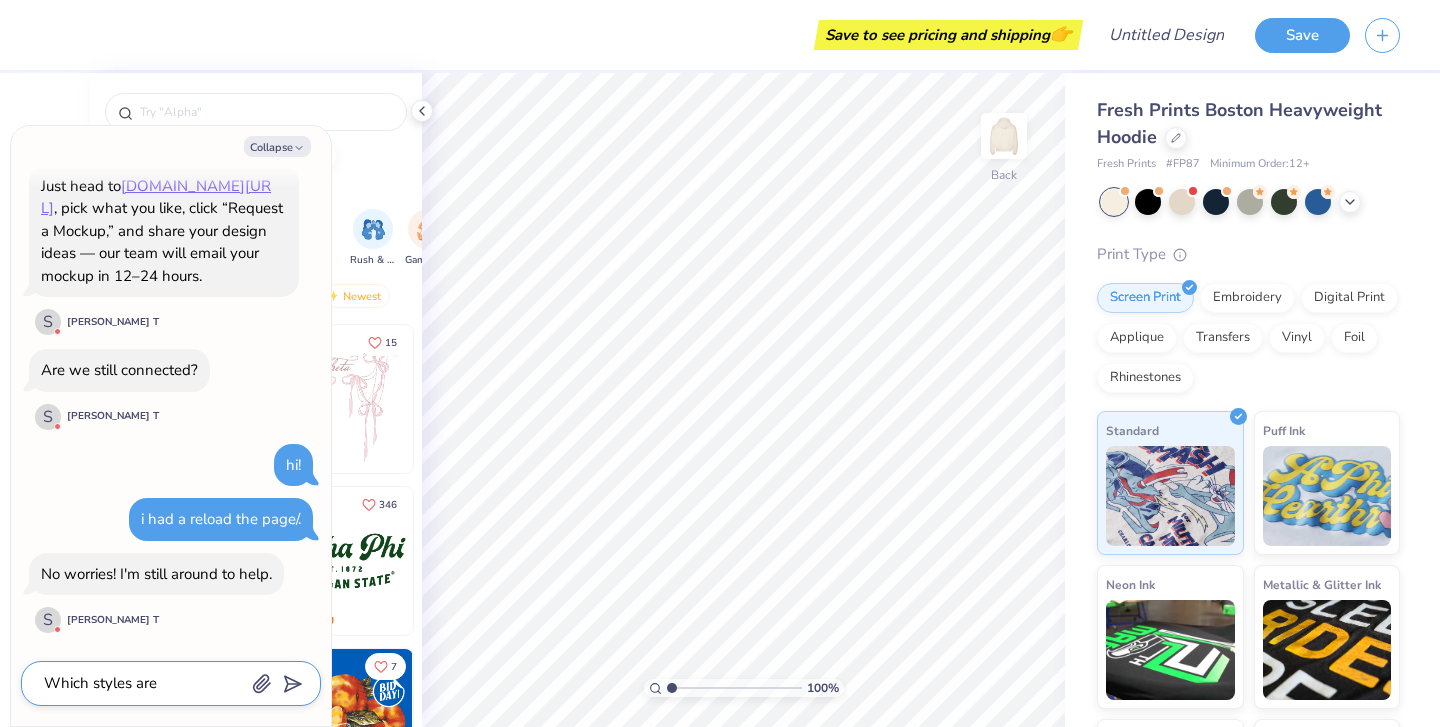 type on "Which styles are" 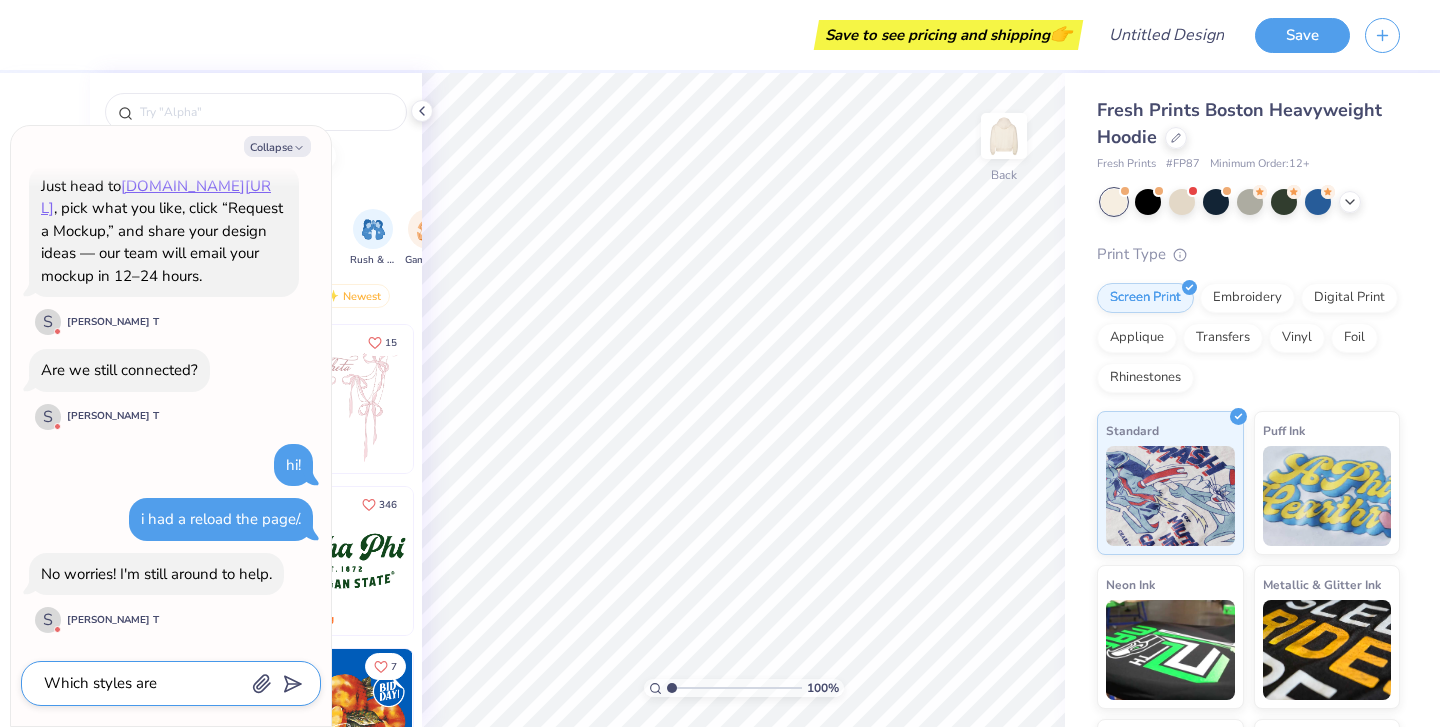 type on "x" 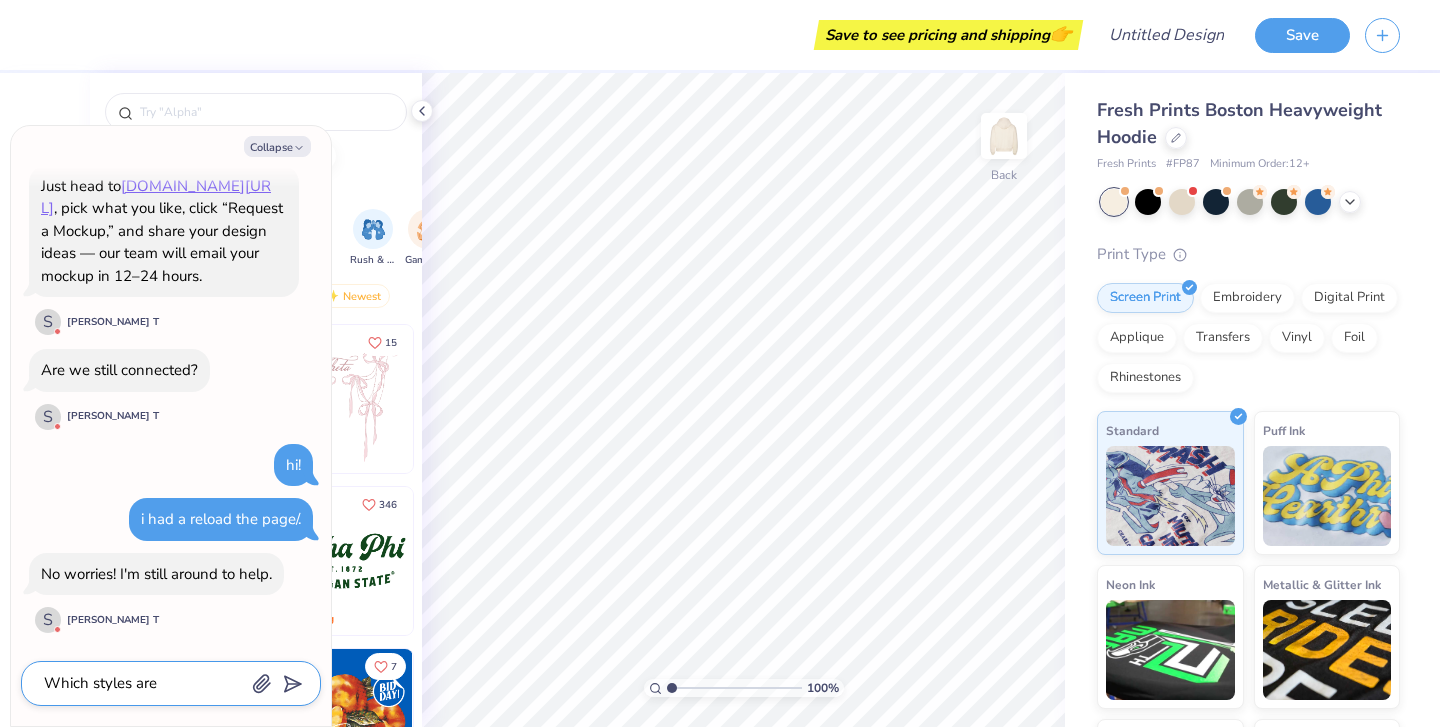 type on "Which styles are a" 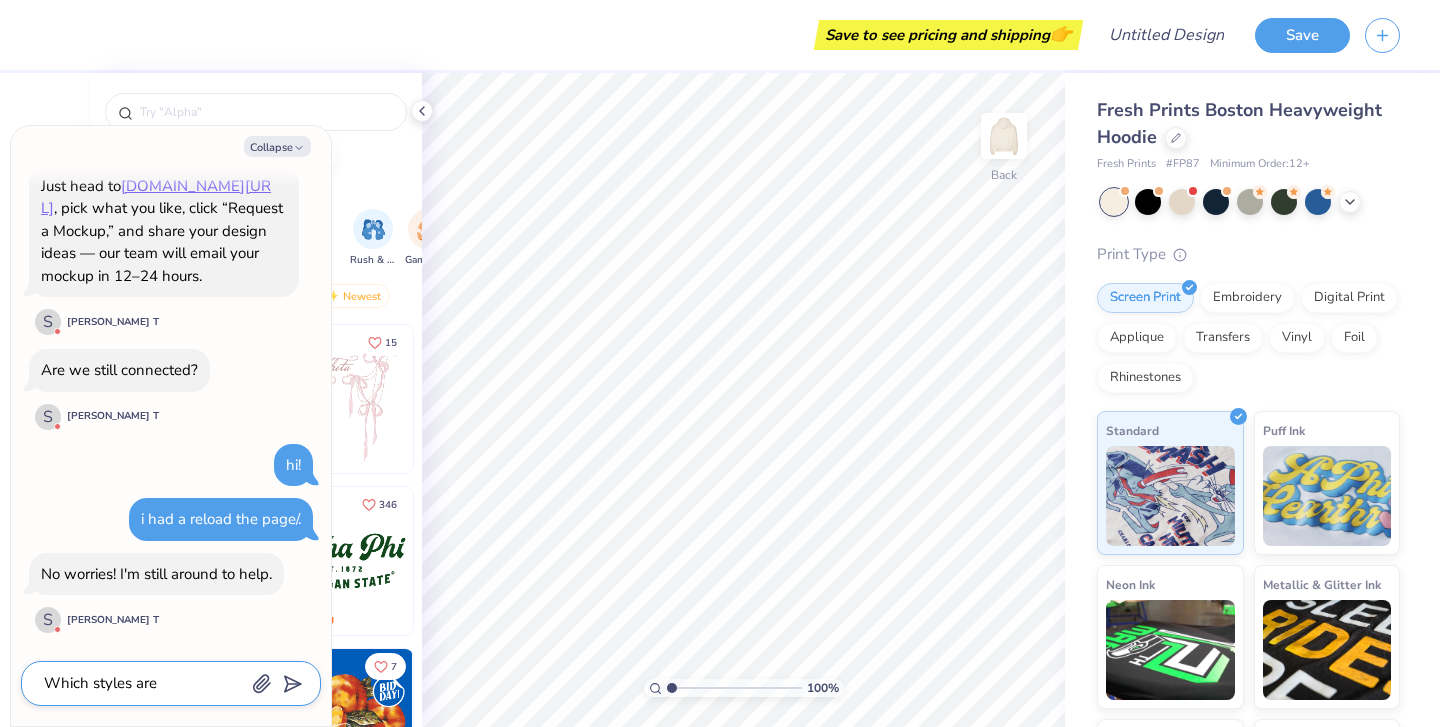 type on "x" 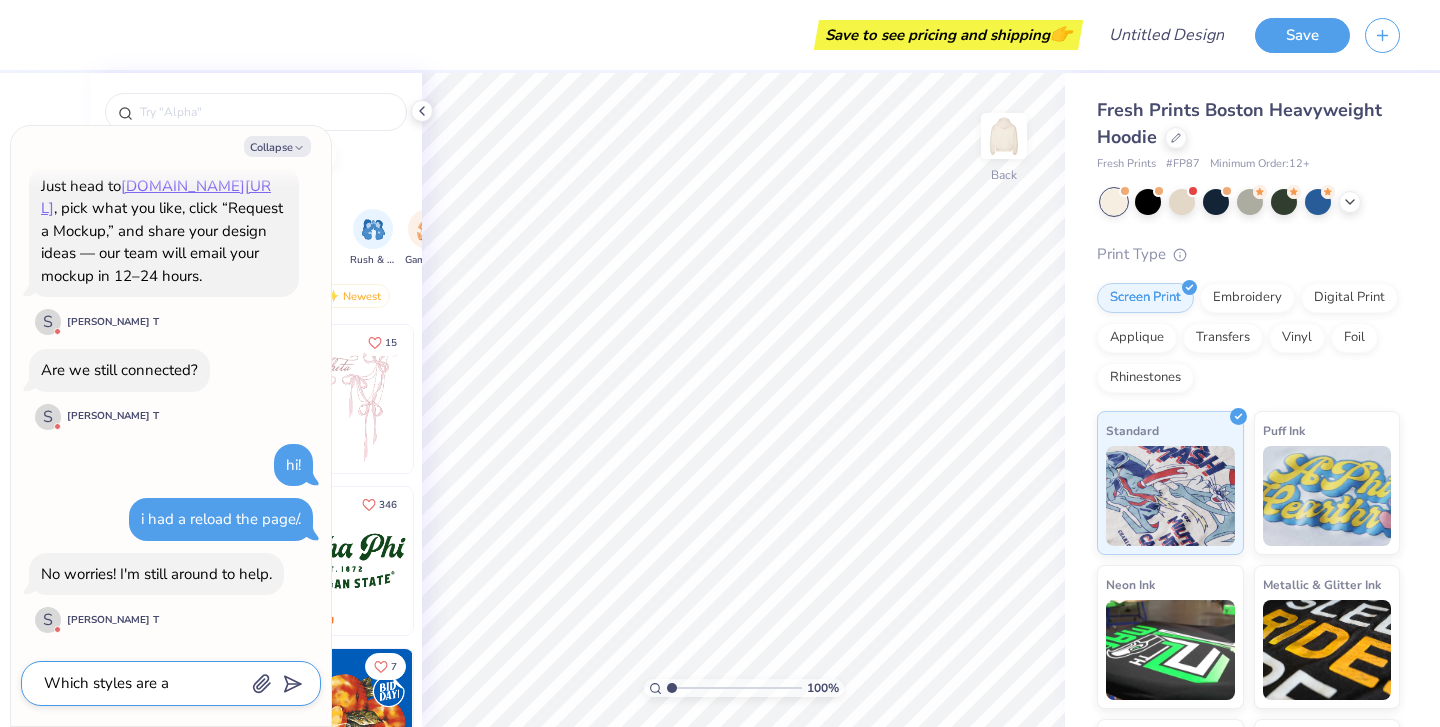 type on "Which styles are av" 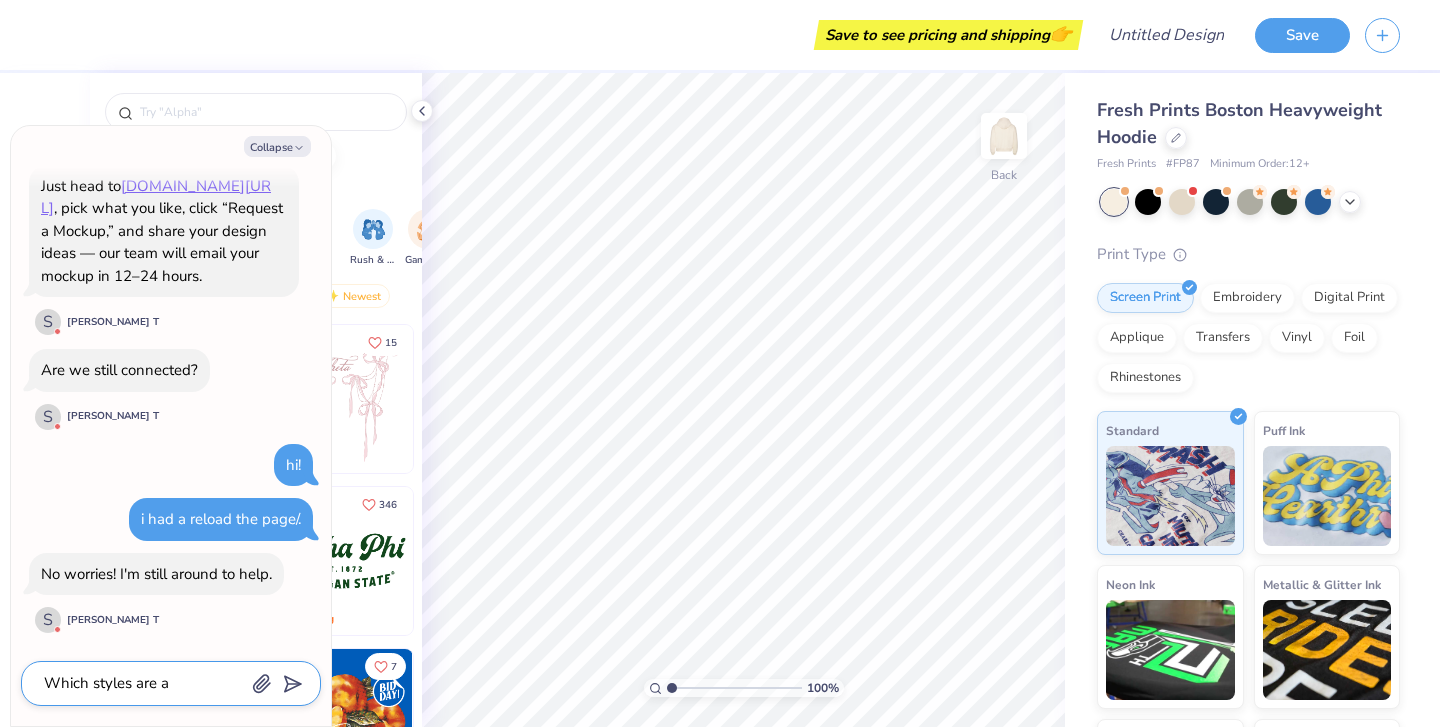 type on "x" 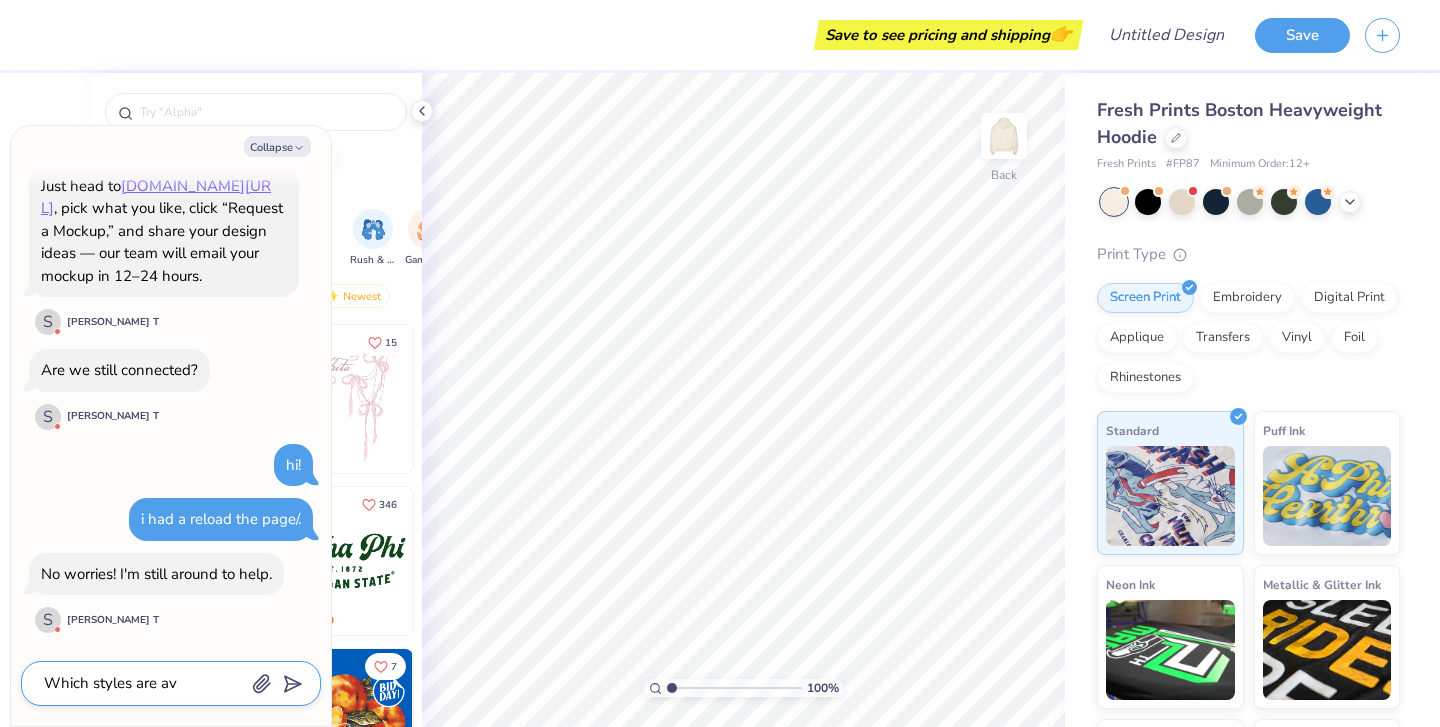 type on "Which styles are ava" 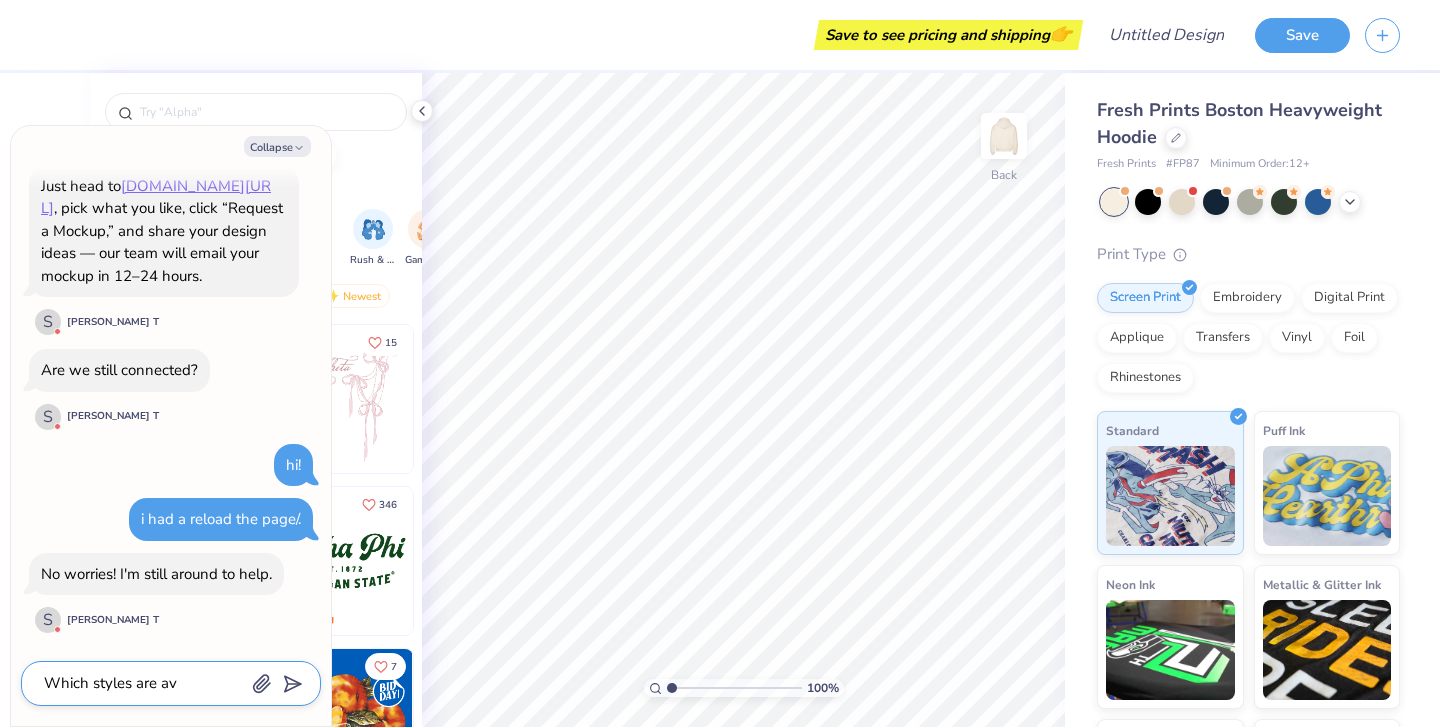 type on "x" 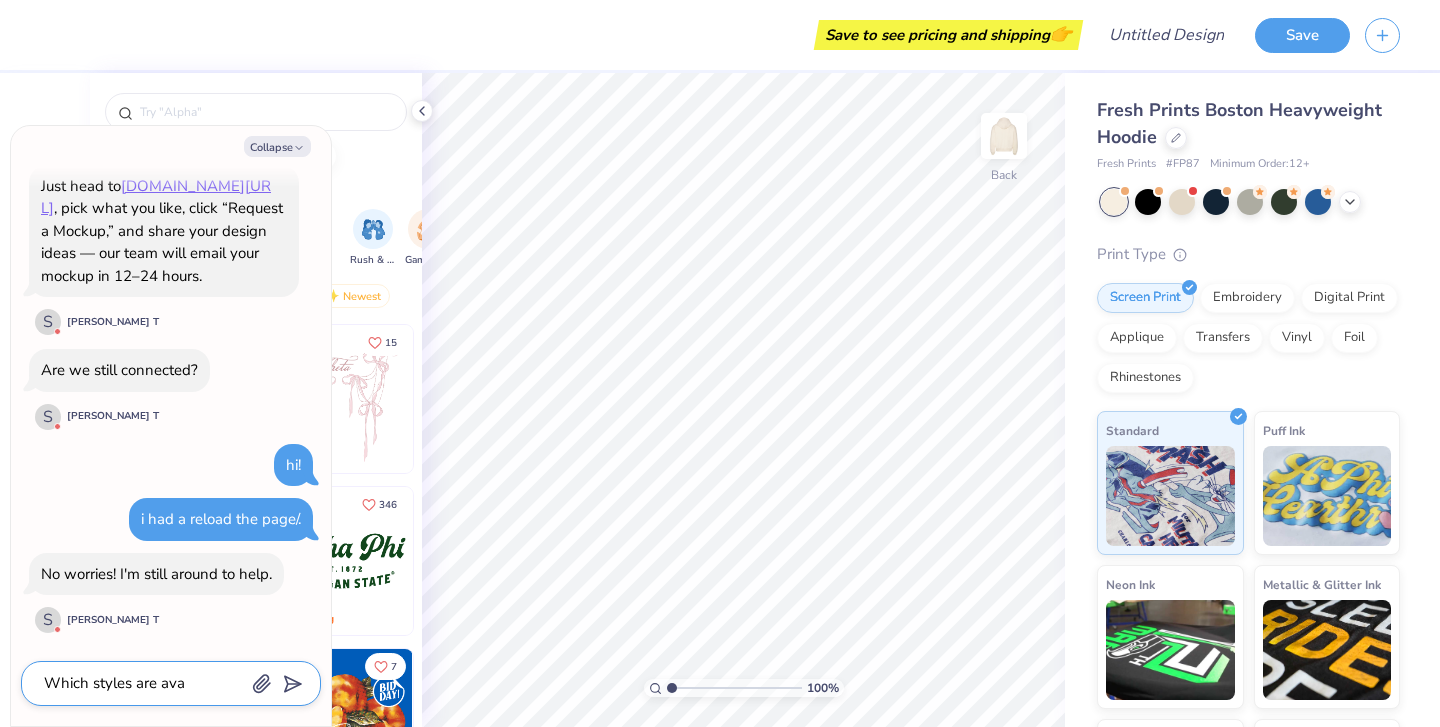 type on "Which styles are avai" 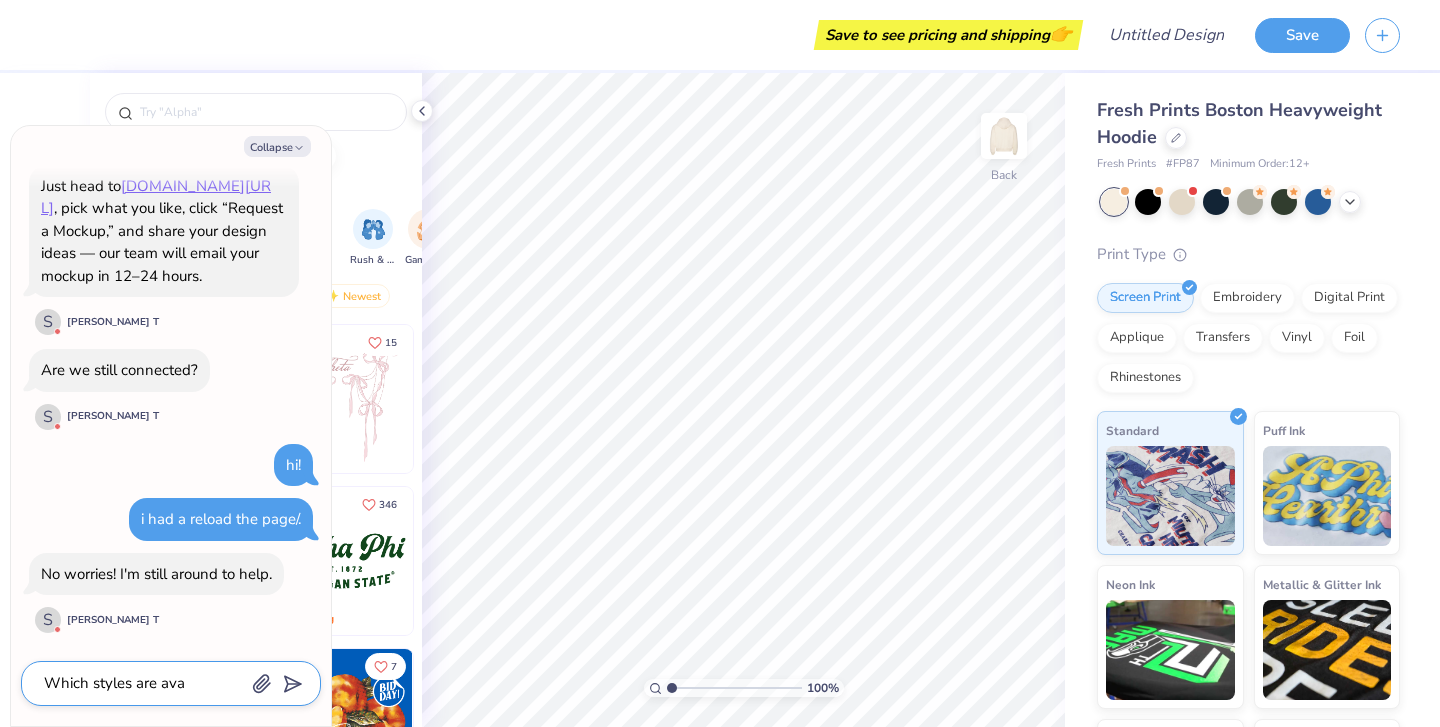 type on "x" 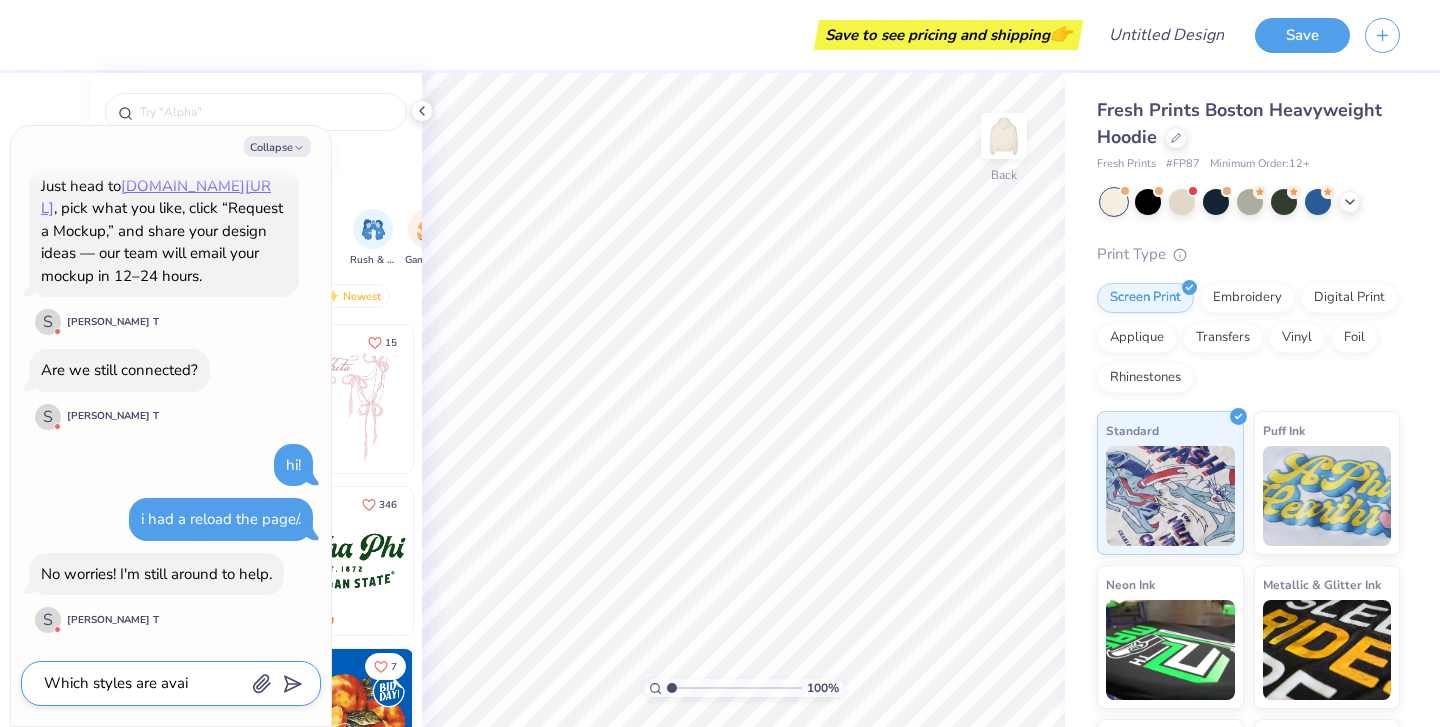 type on "Which styles are avail" 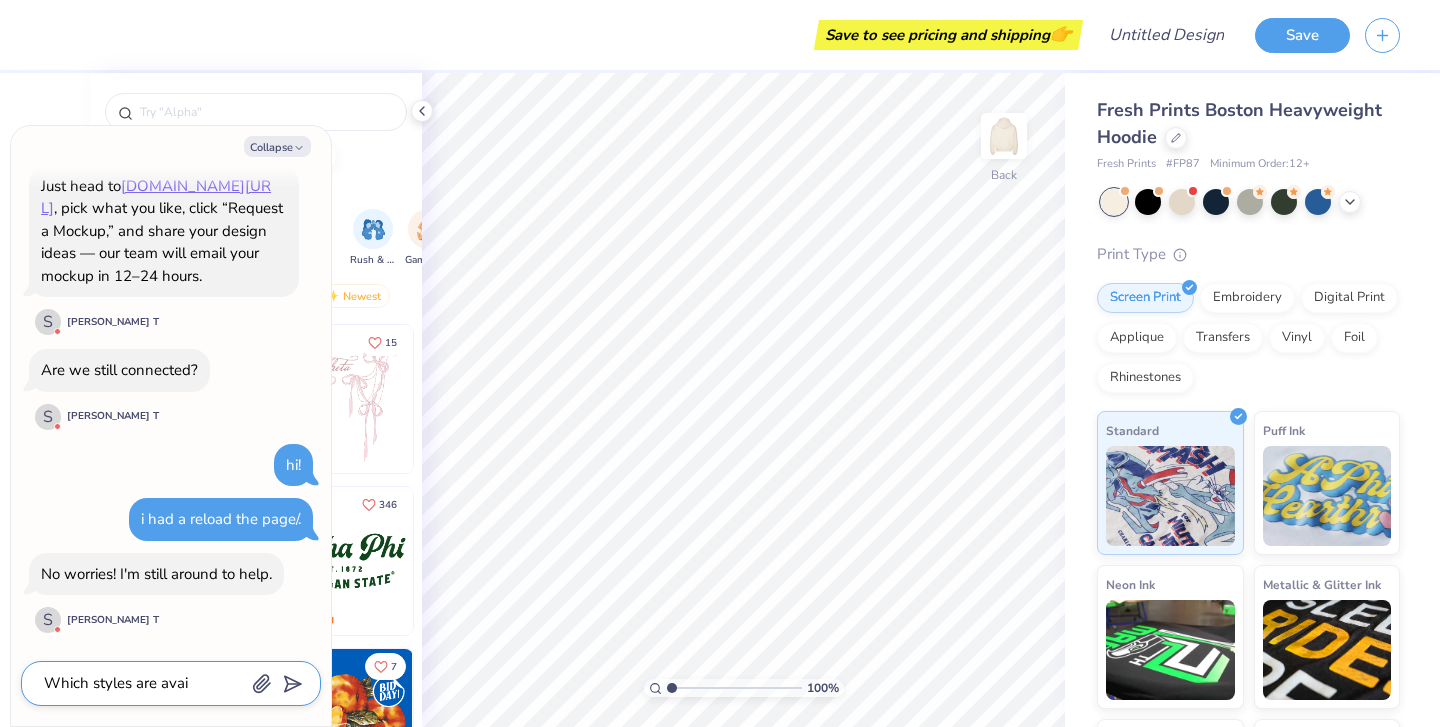 type on "x" 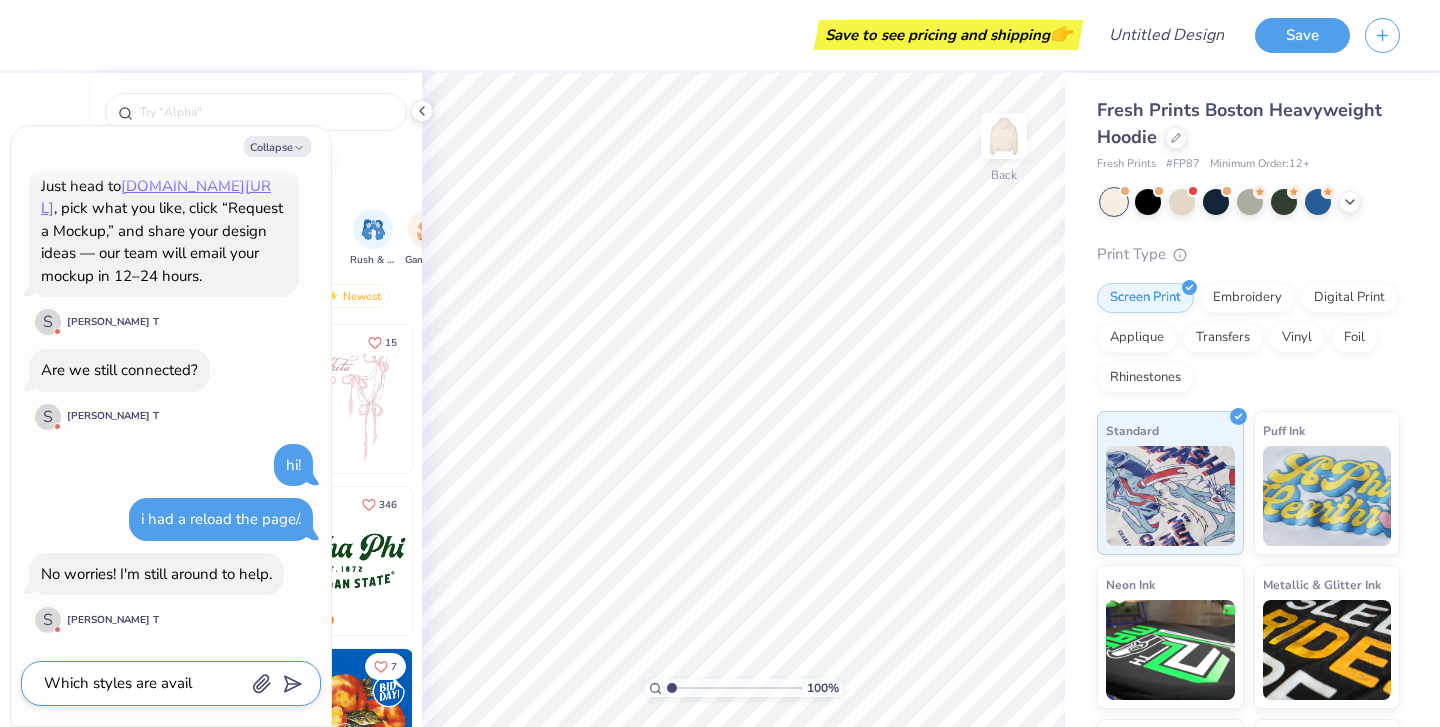 type on "Which styles are availa" 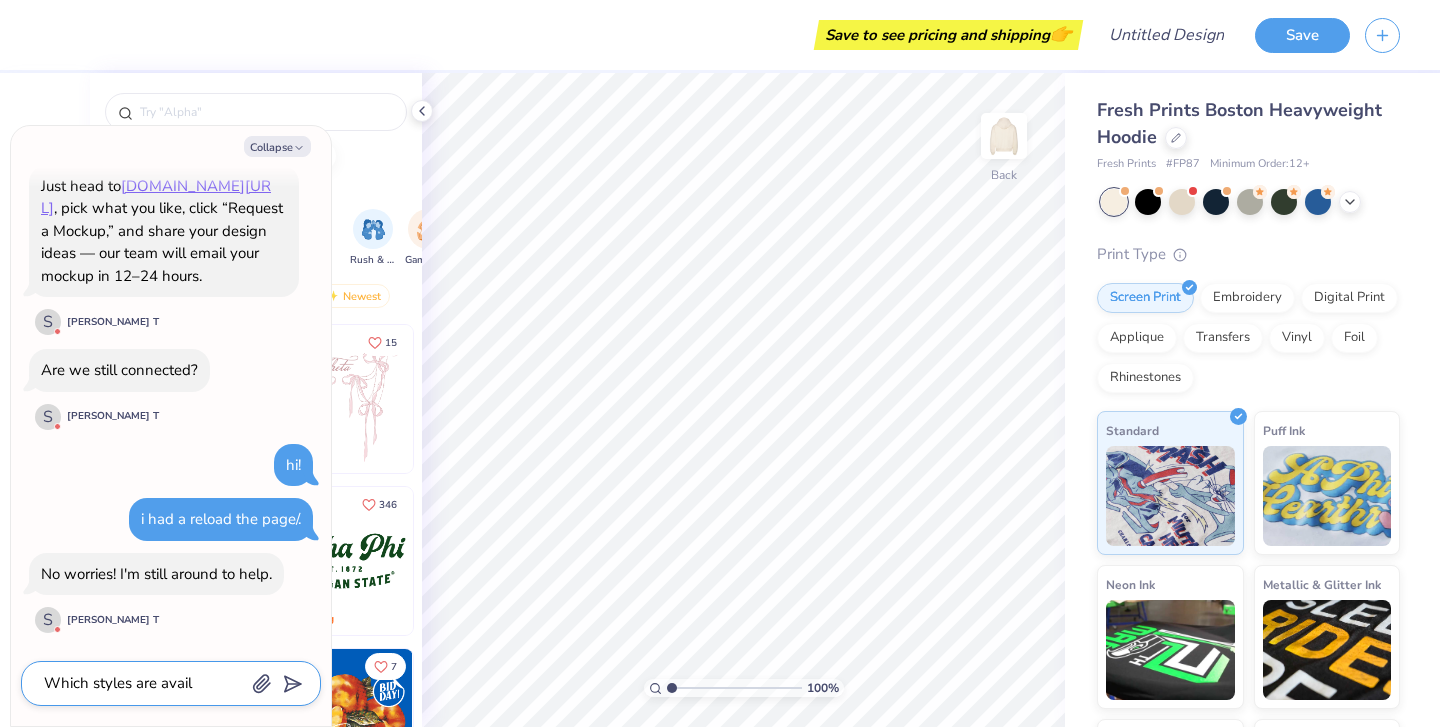 type on "x" 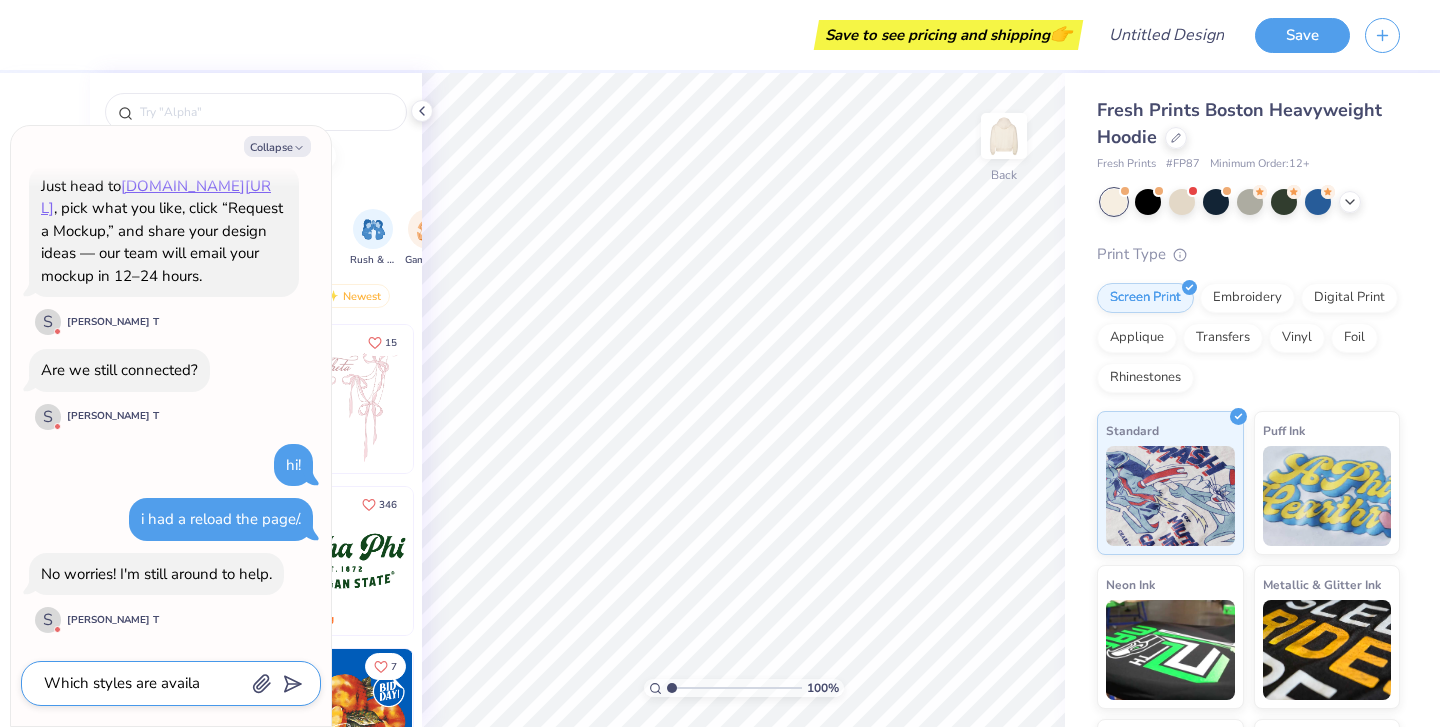 type on "Which styles are availab" 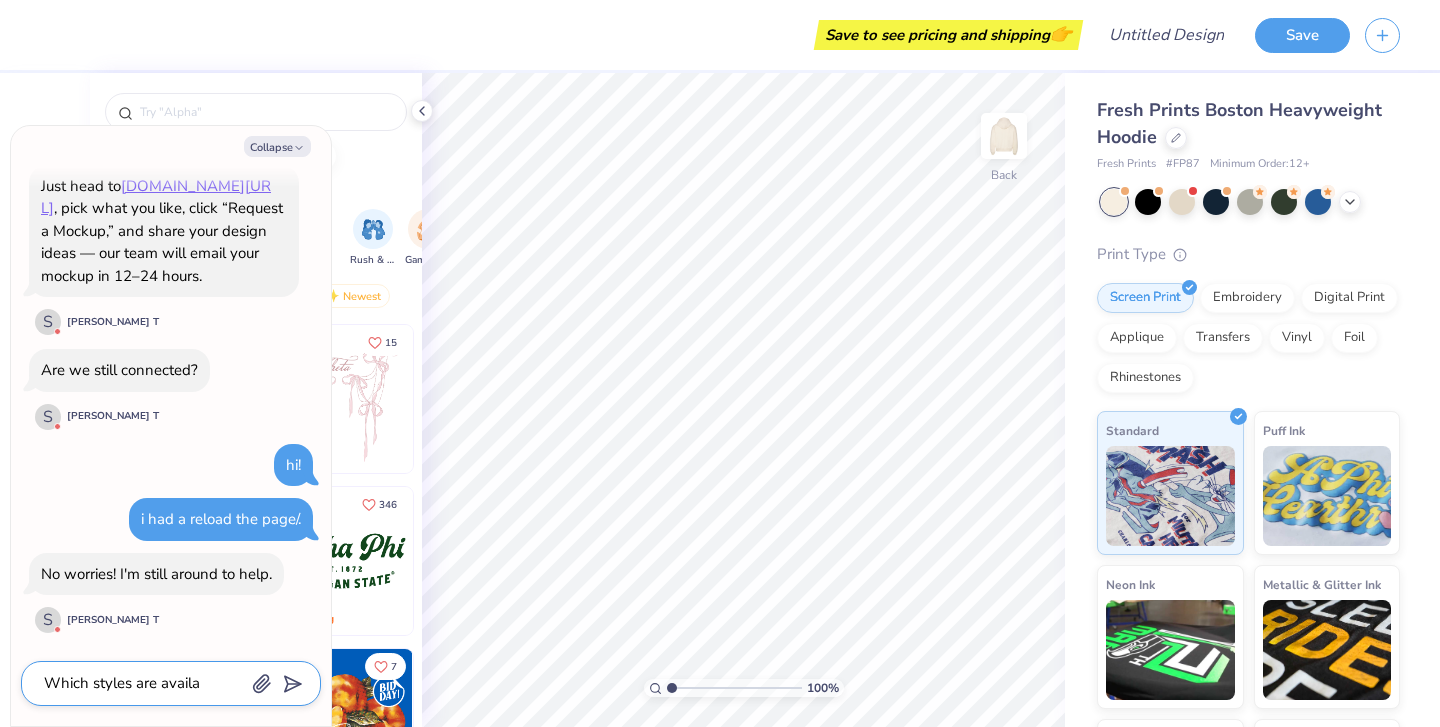 type on "x" 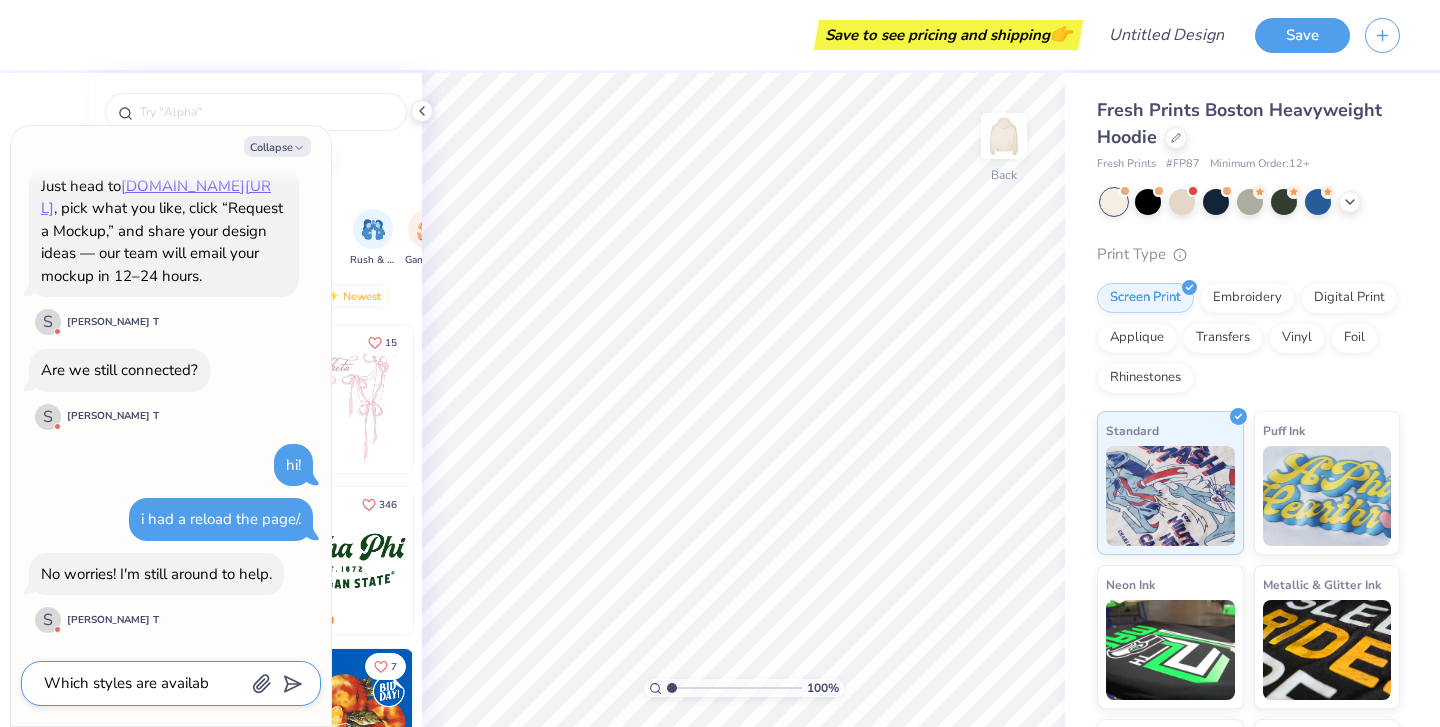 type on "Which styles are availabl" 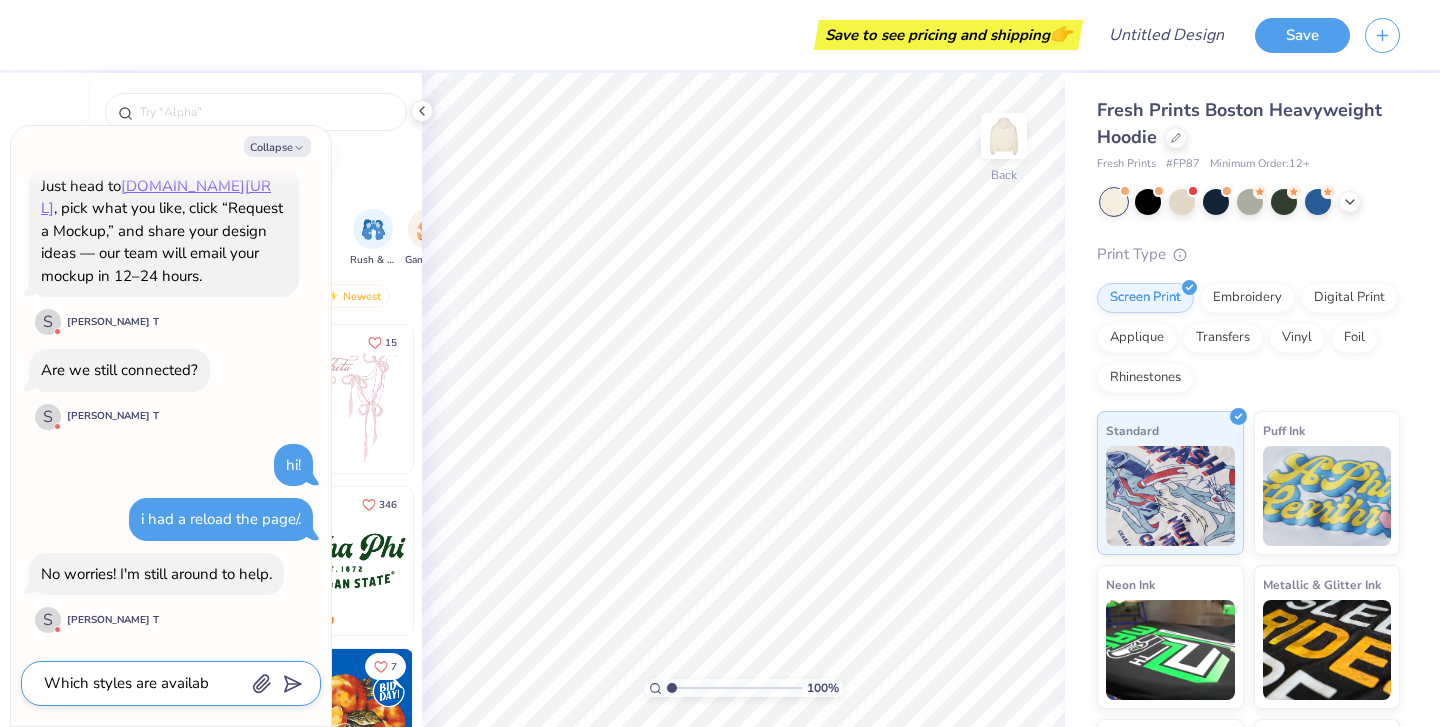 type on "x" 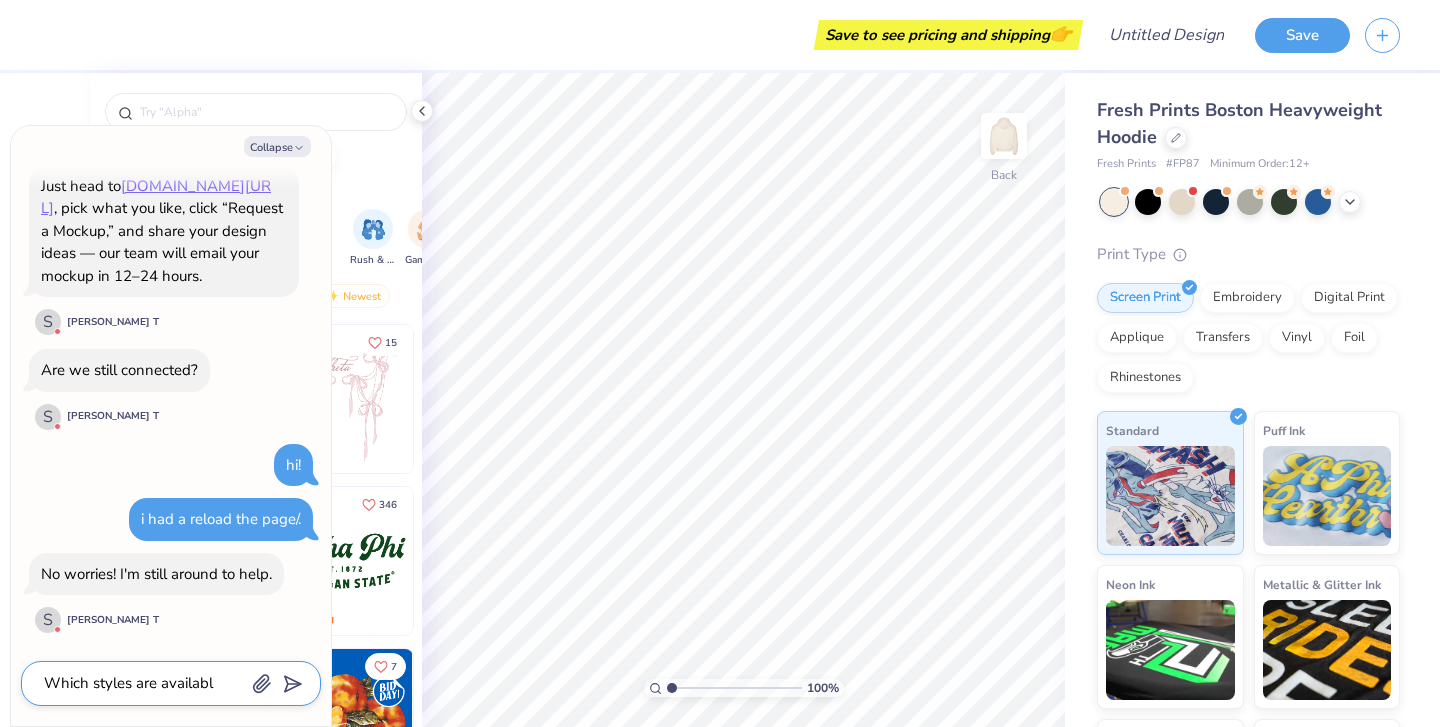 type on "Which styles are available" 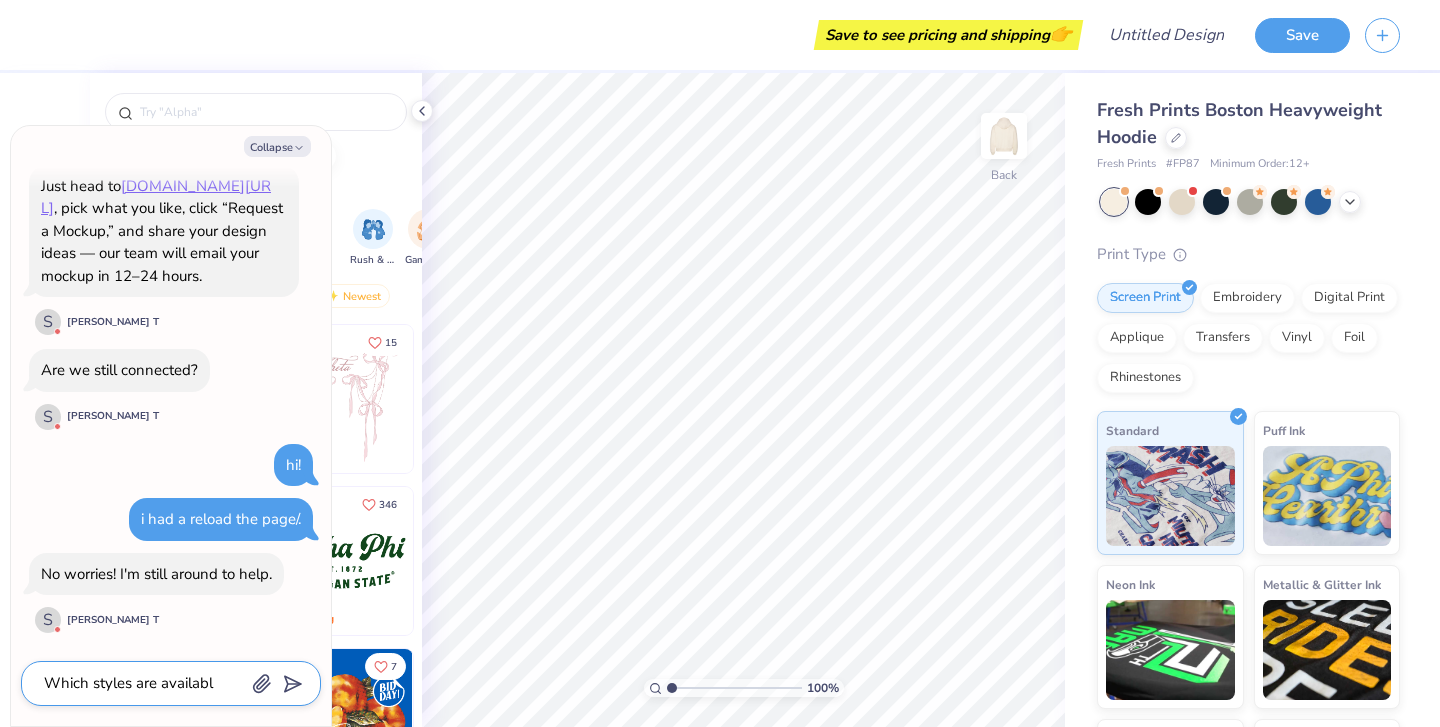 type on "x" 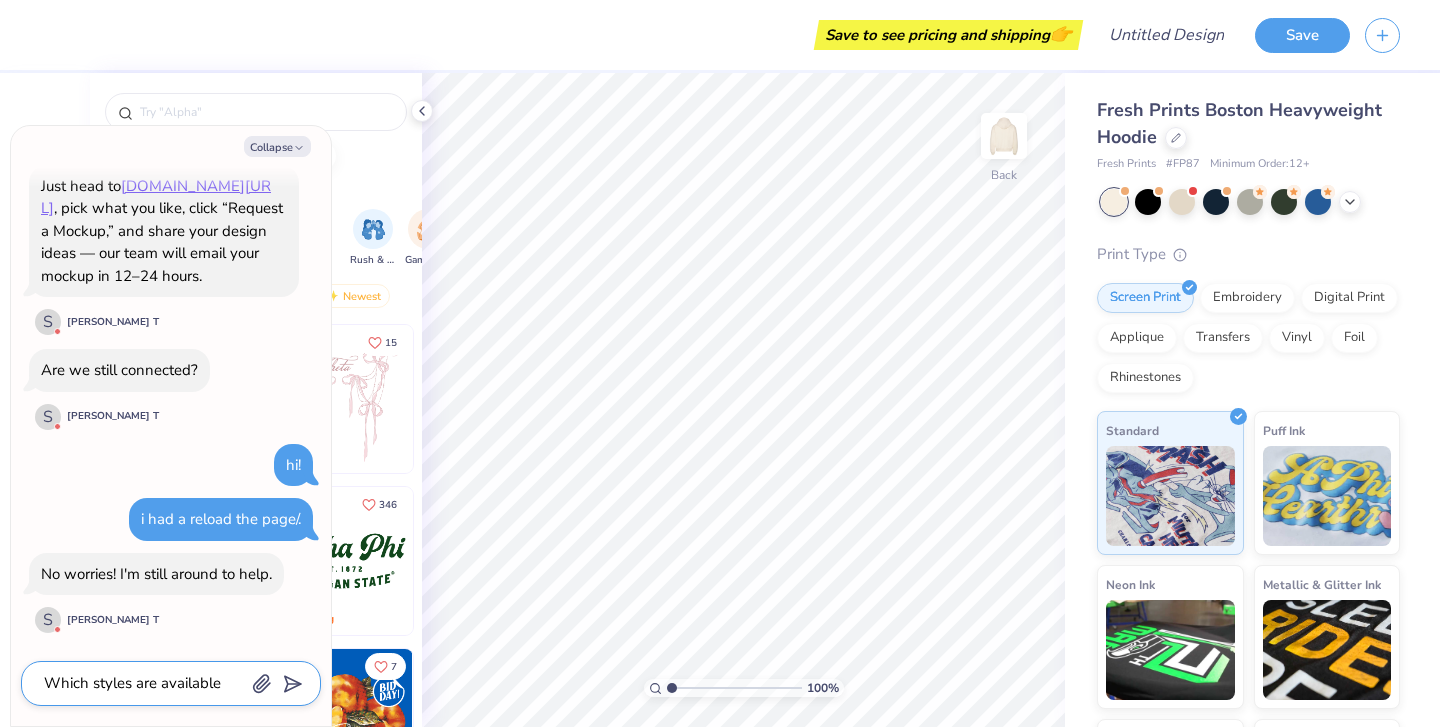 type on "Which styles are available" 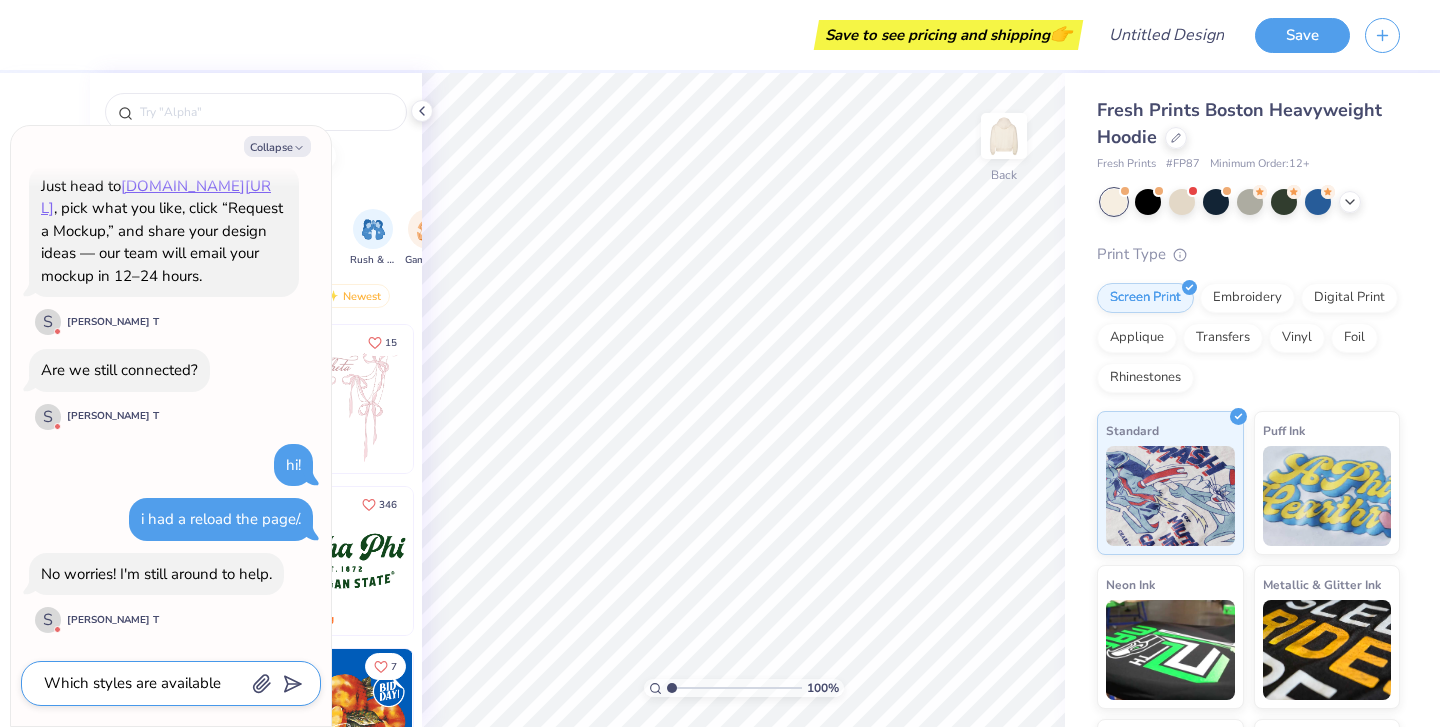 type on "x" 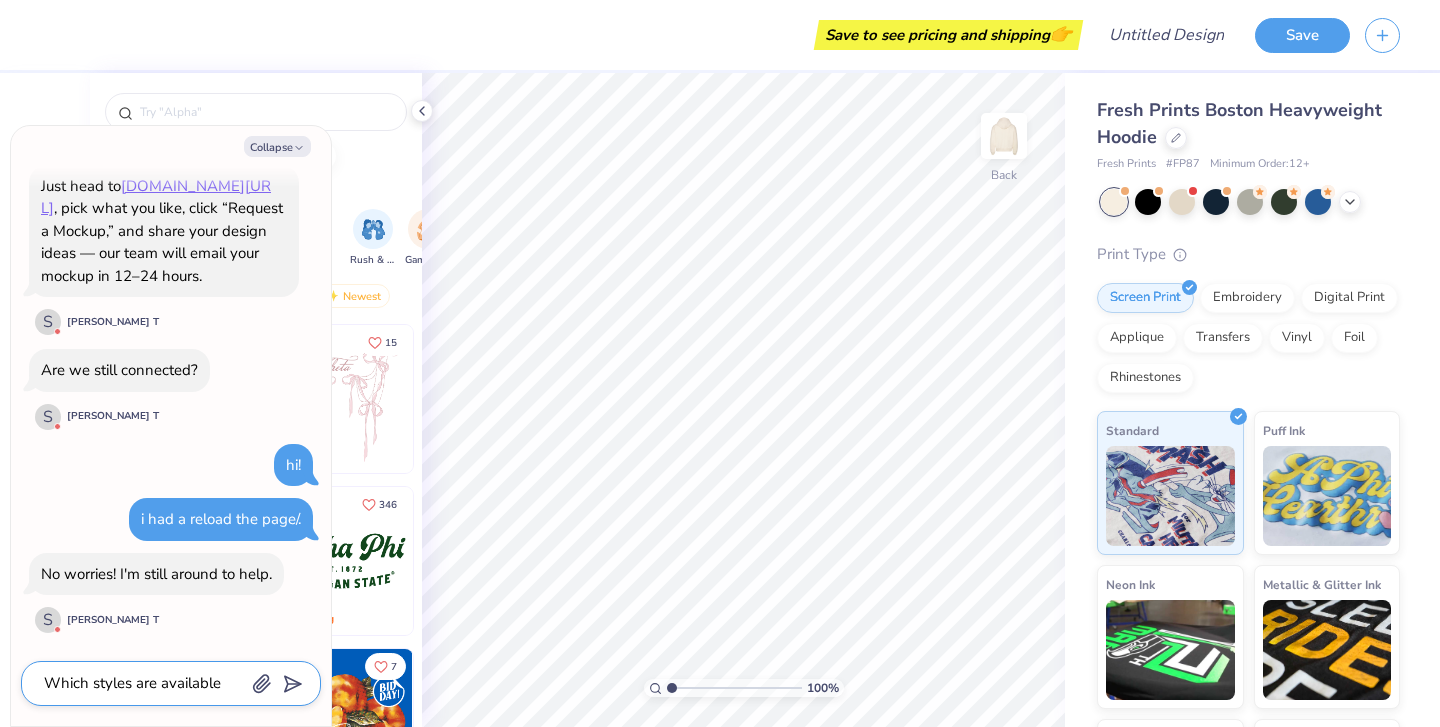 type on "Which styles are available i" 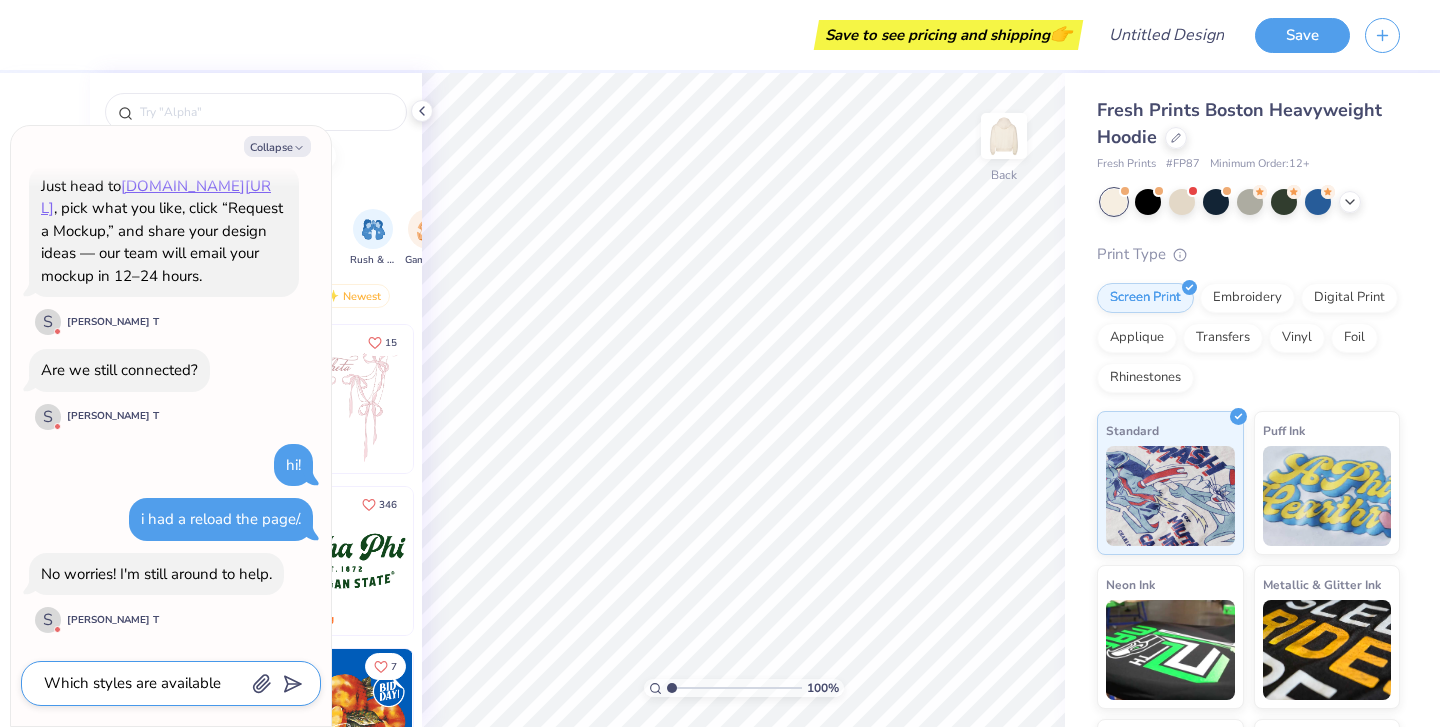 type on "x" 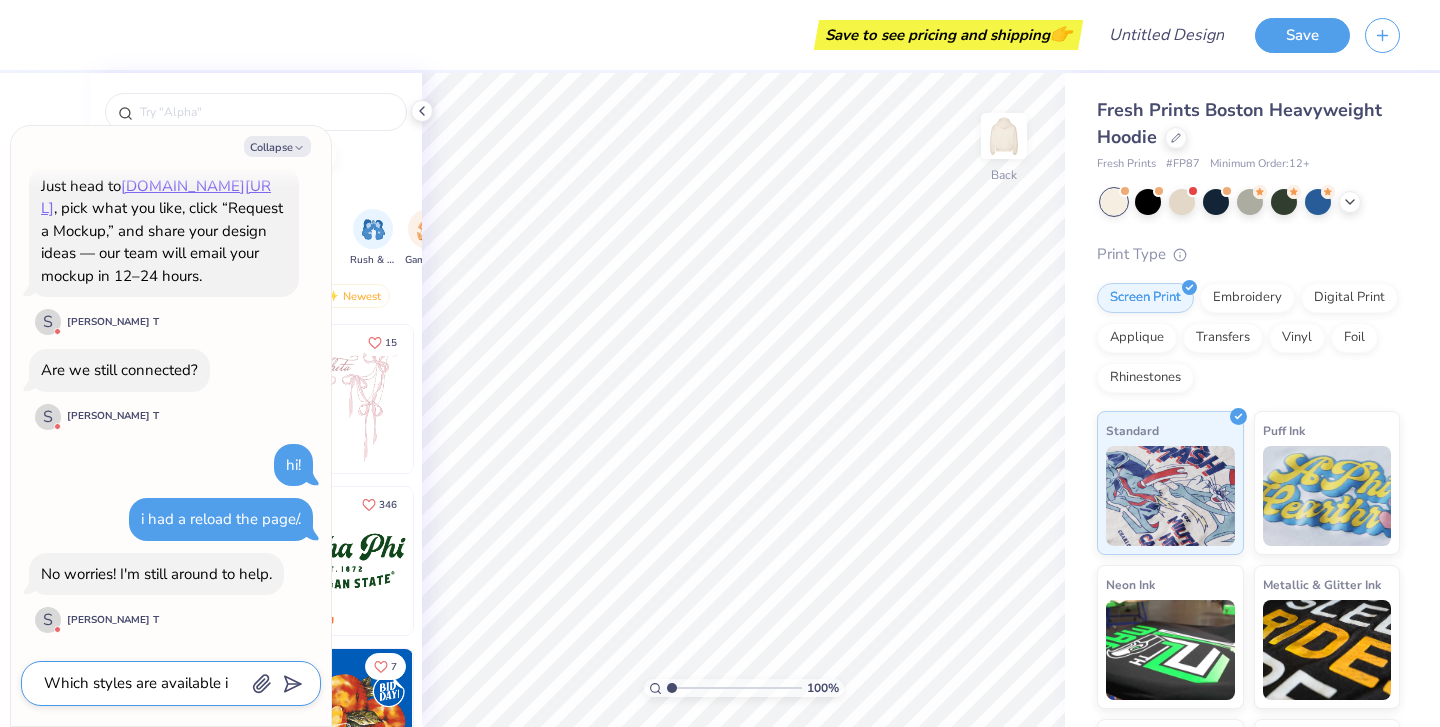 type on "Which styles are available in" 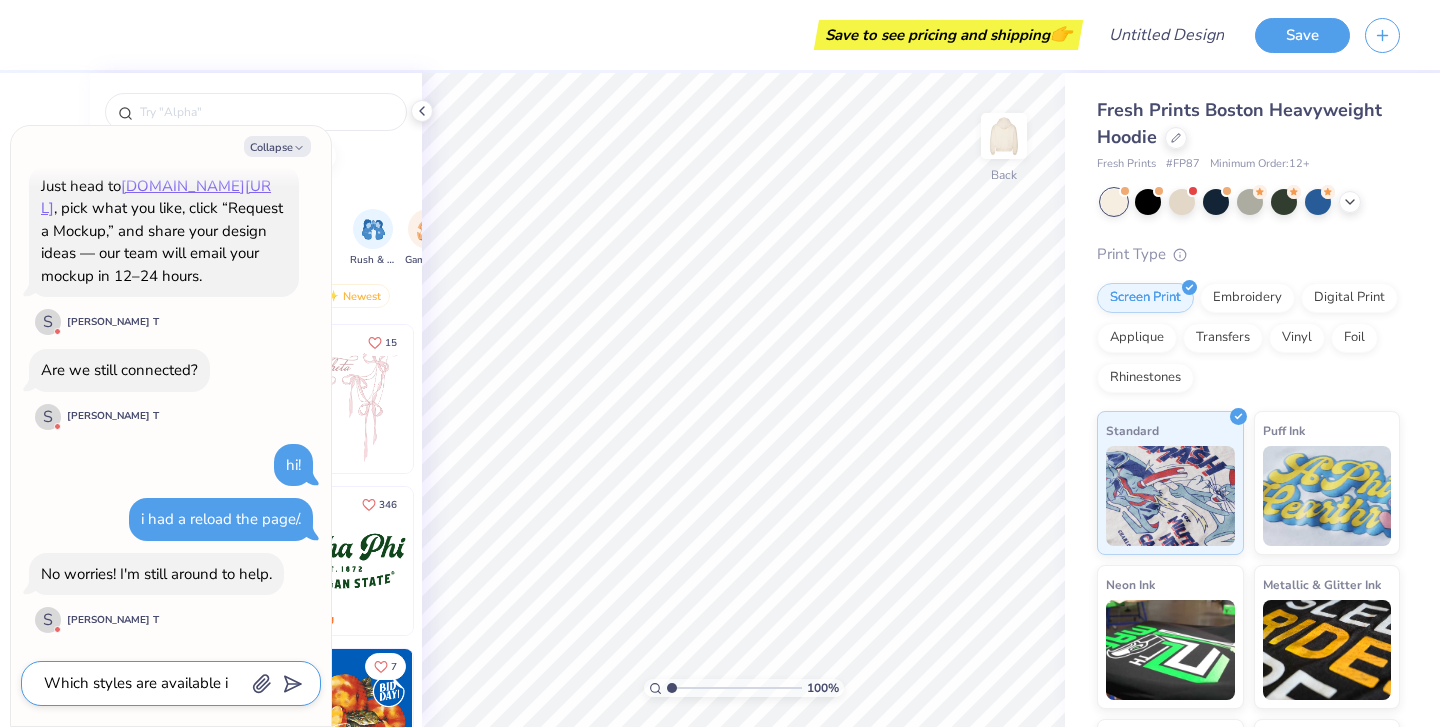 type on "x" 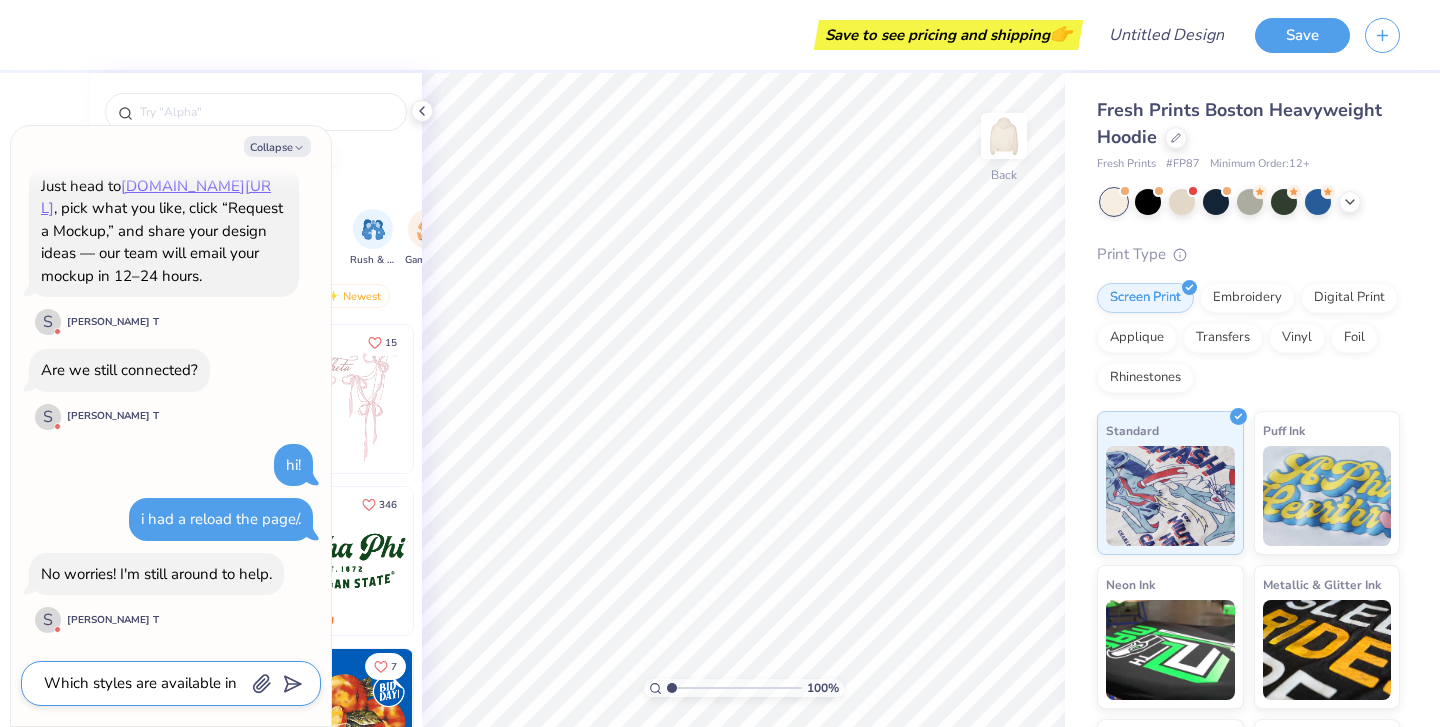 type on "Which styles are available in" 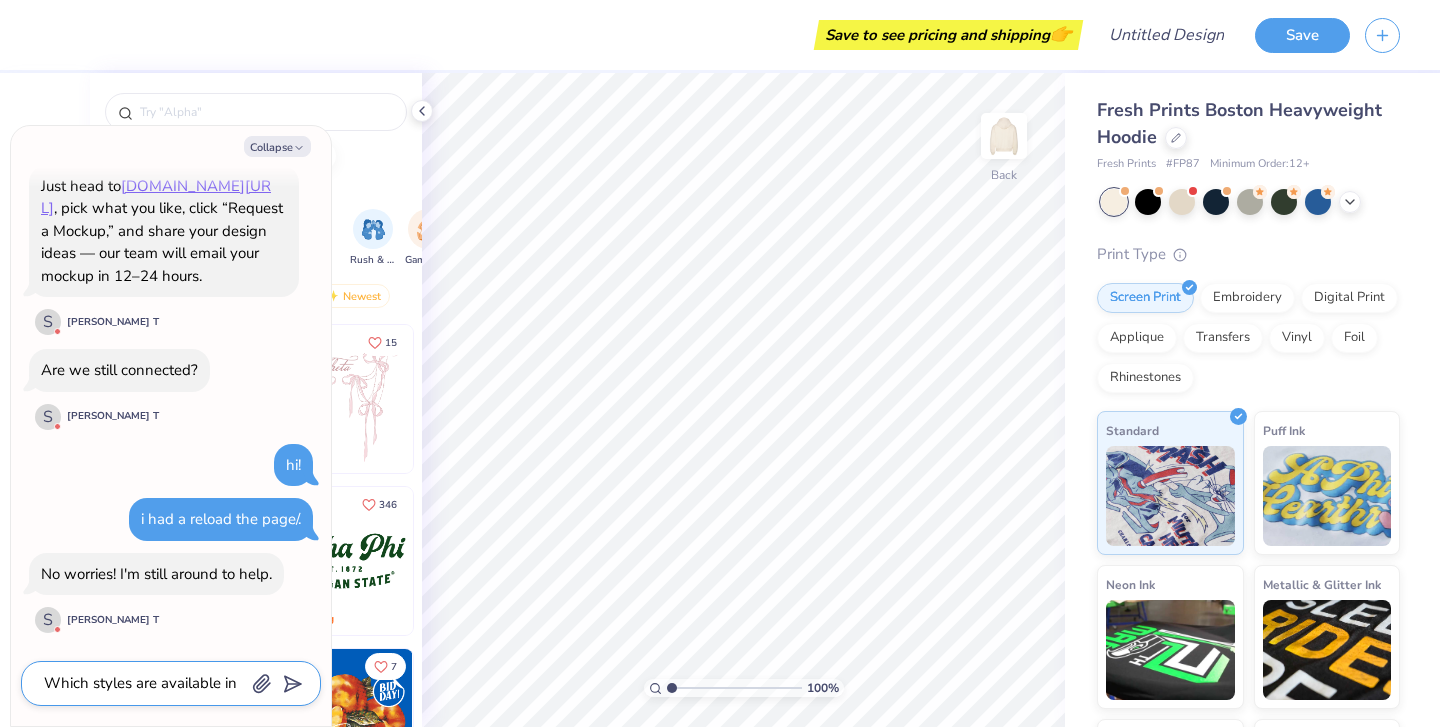 type on "x" 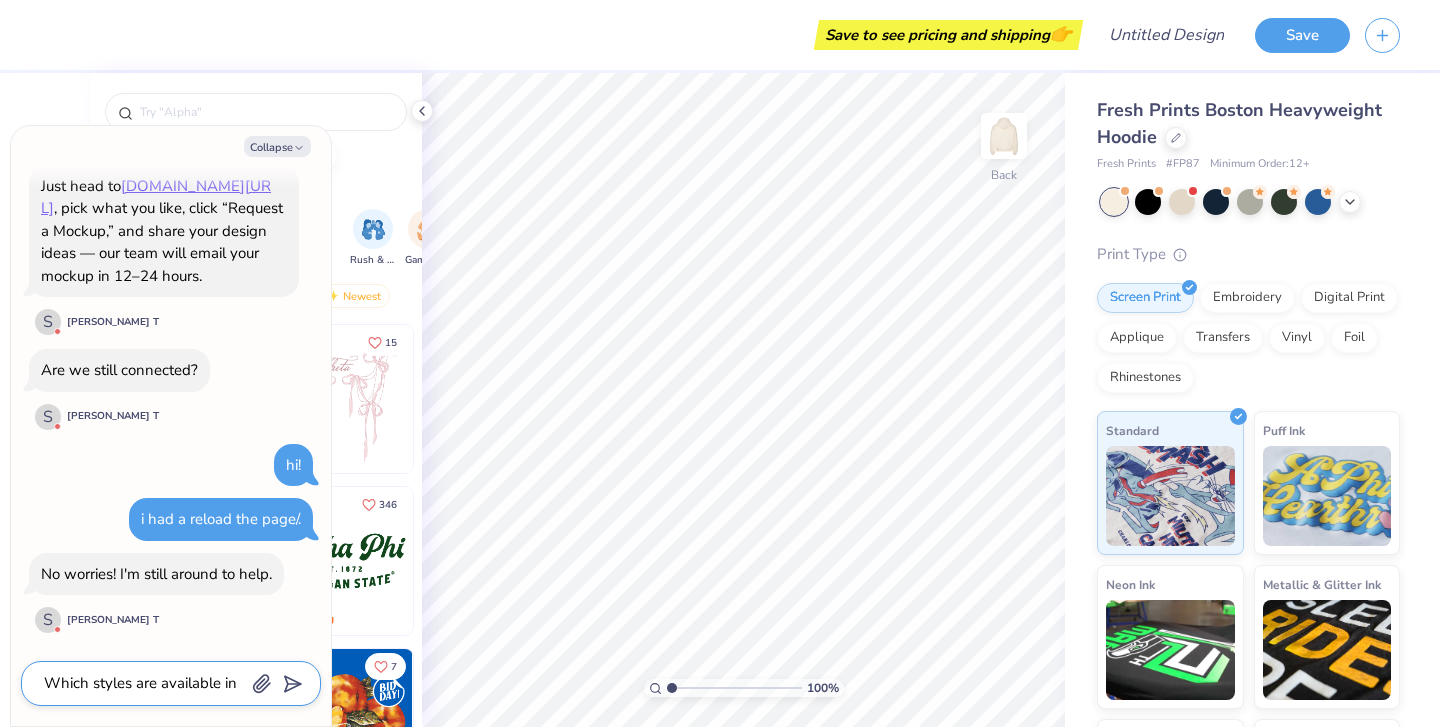 type on "Which styles are available in a" 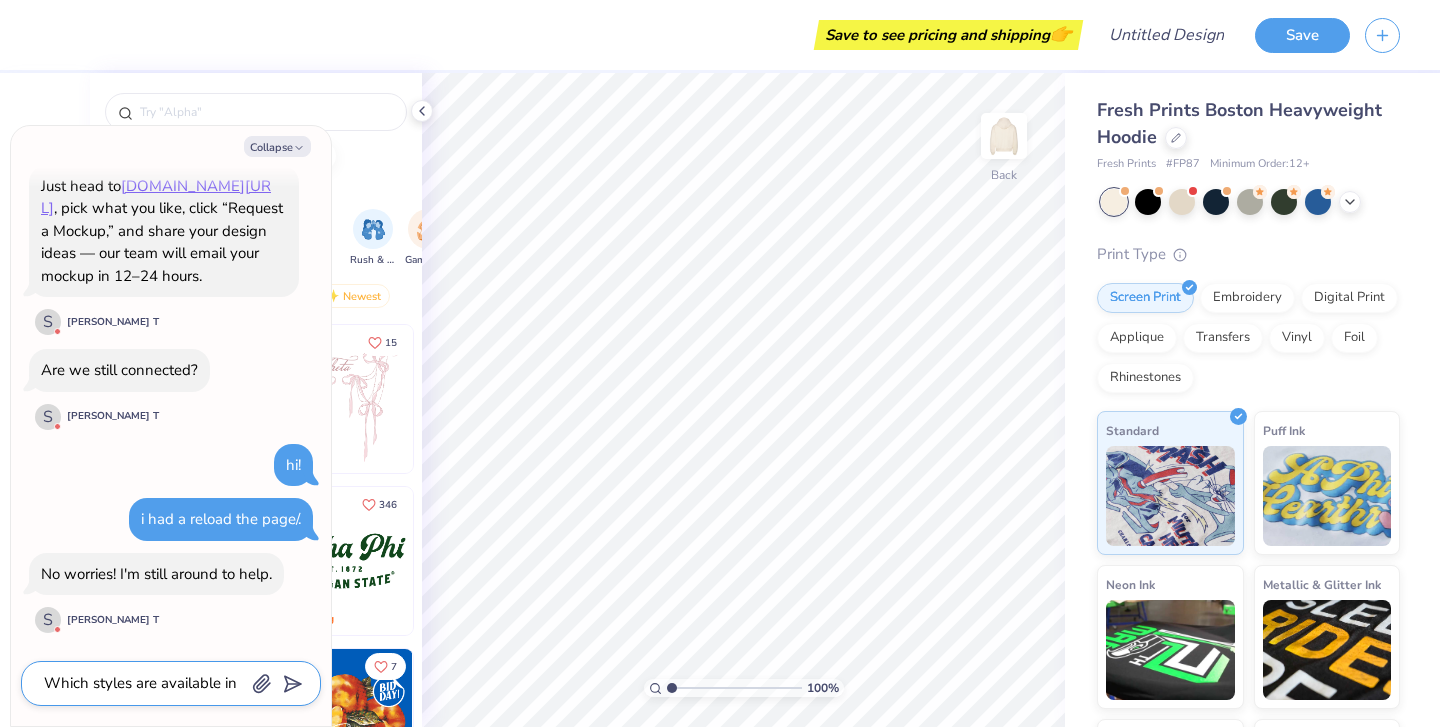 type on "Which styles are available in a" 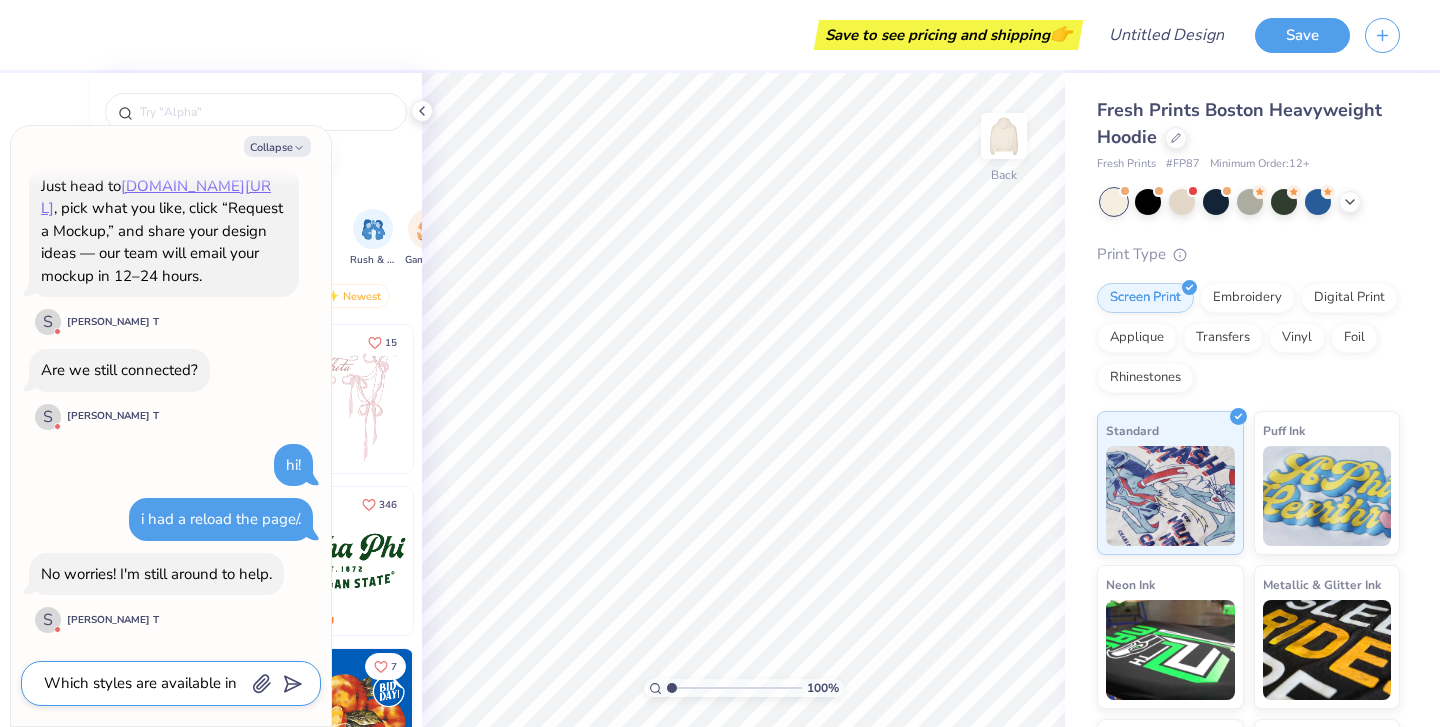 type on "x" 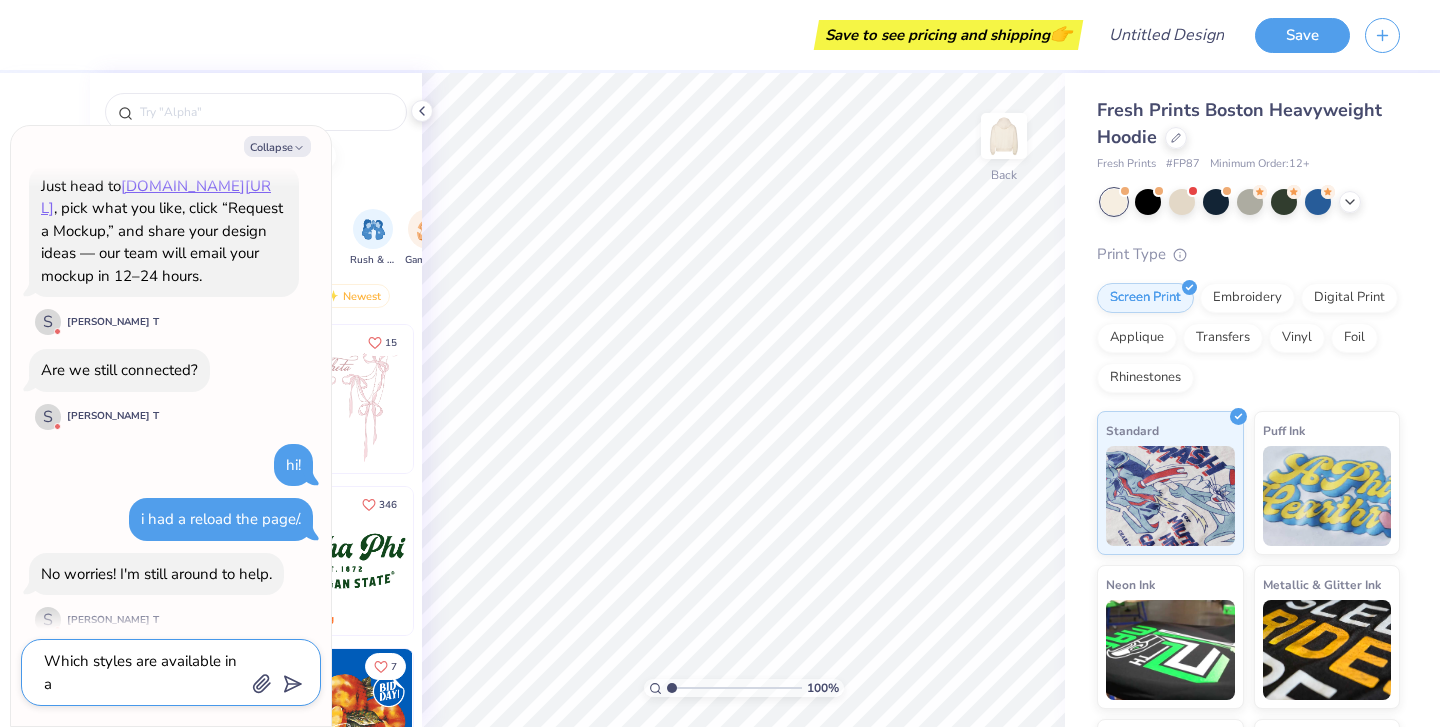 type on "Which styles are available in a q" 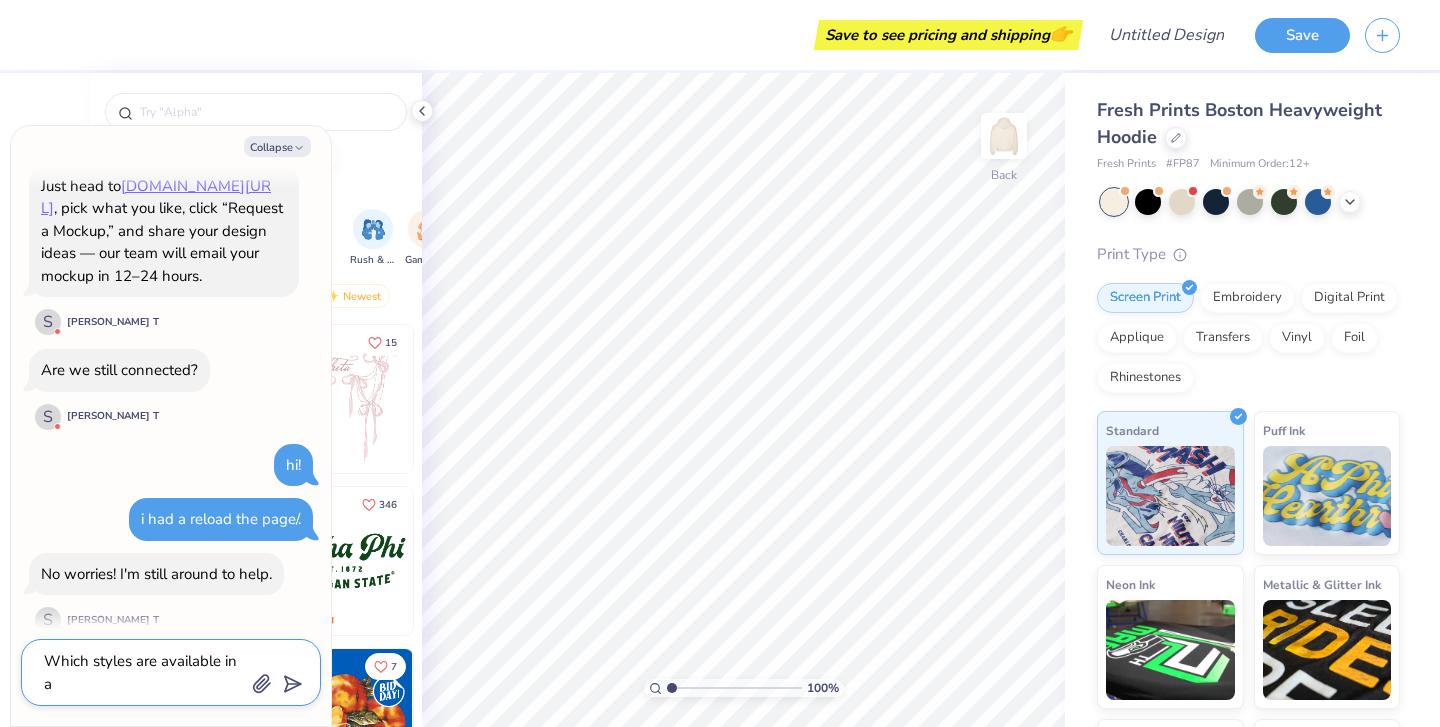 type on "x" 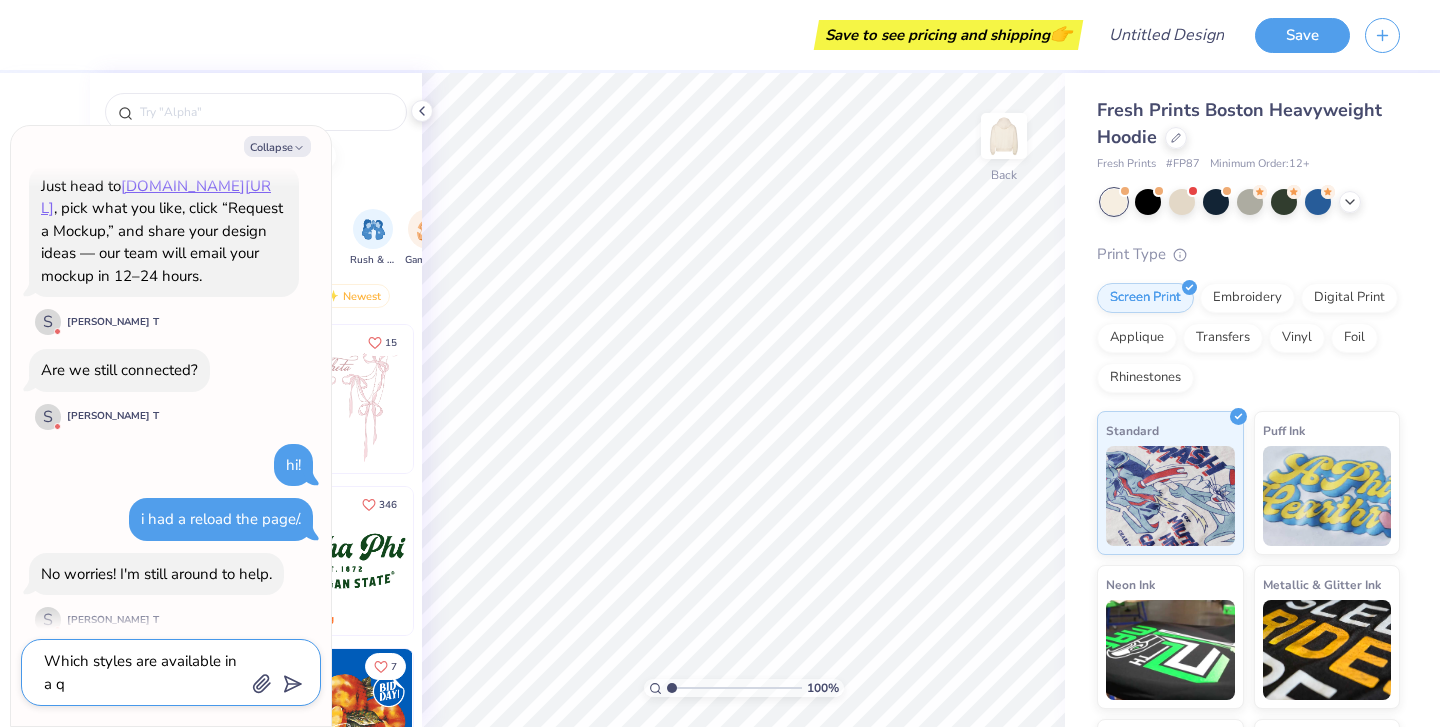 type on "Which styles are available in a qt" 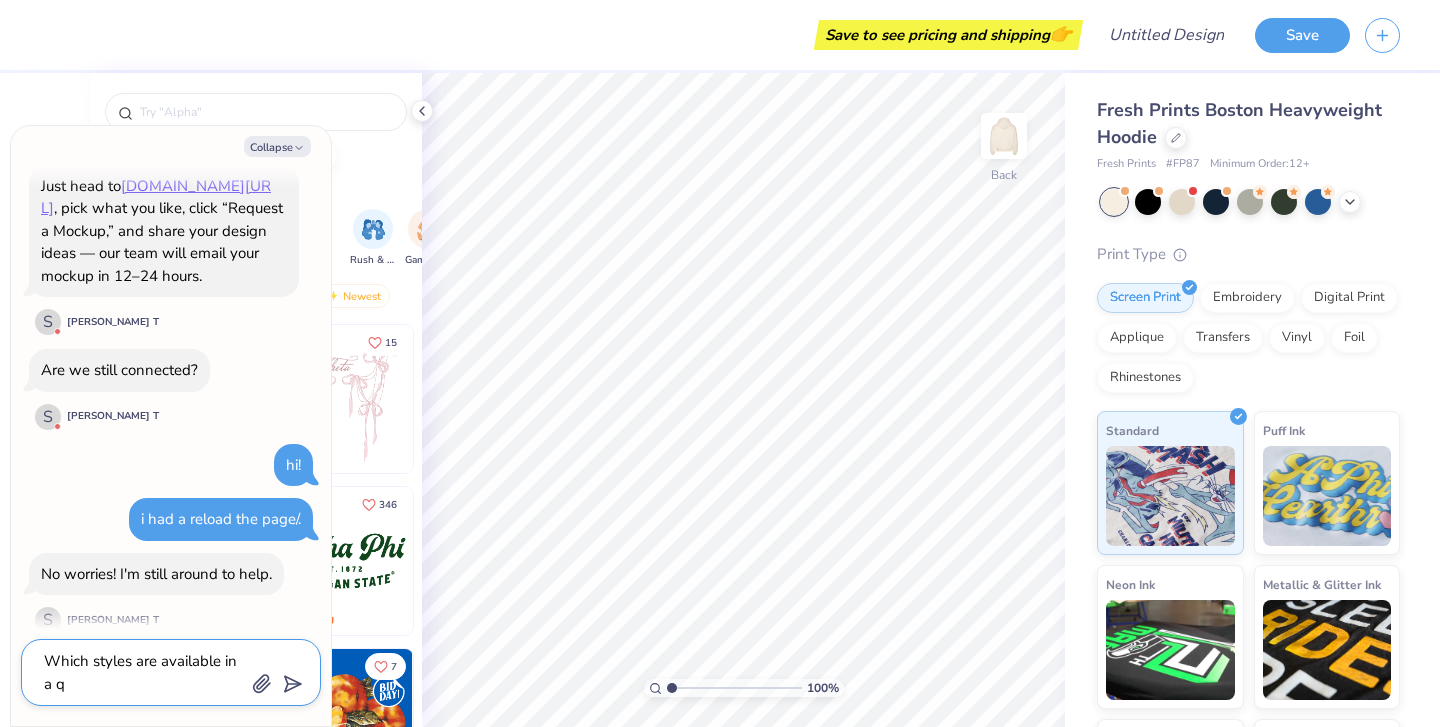 type on "x" 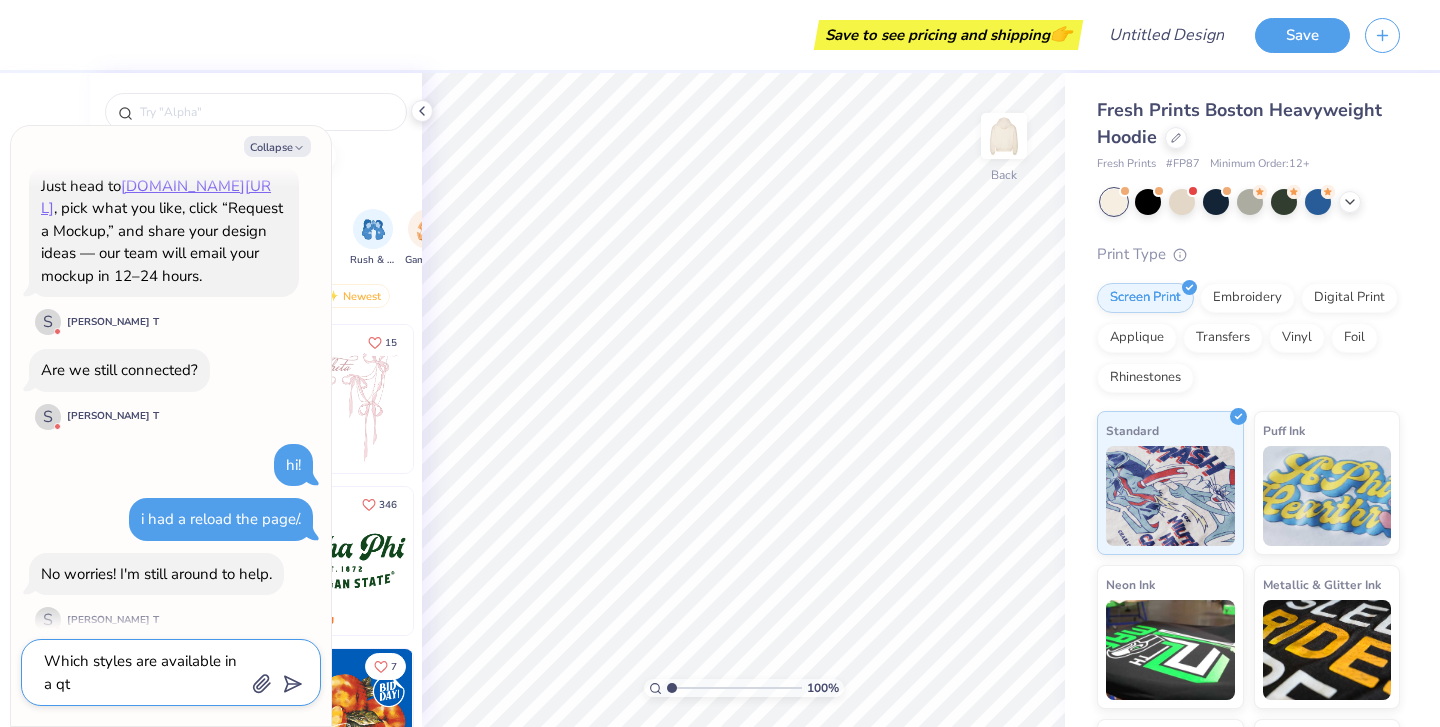 type on "Which styles are available in a qty" 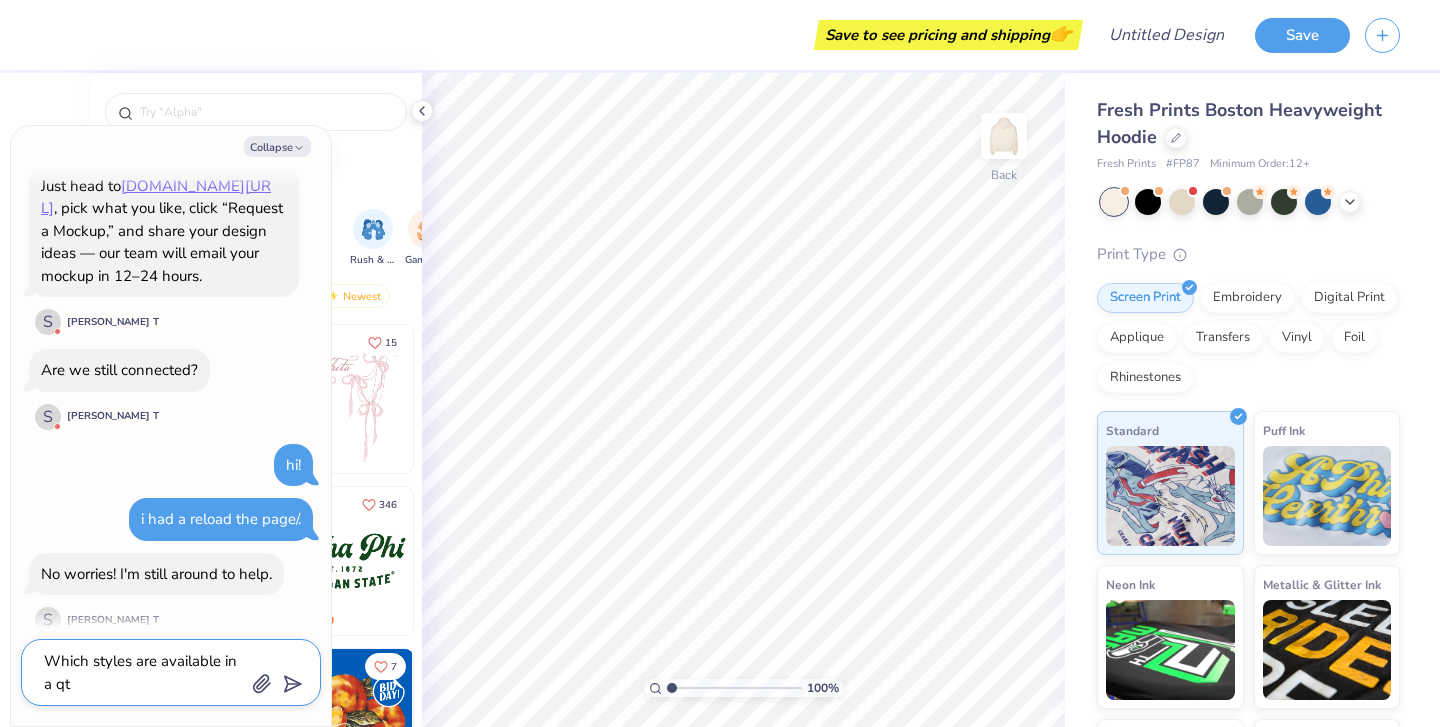 type on "x" 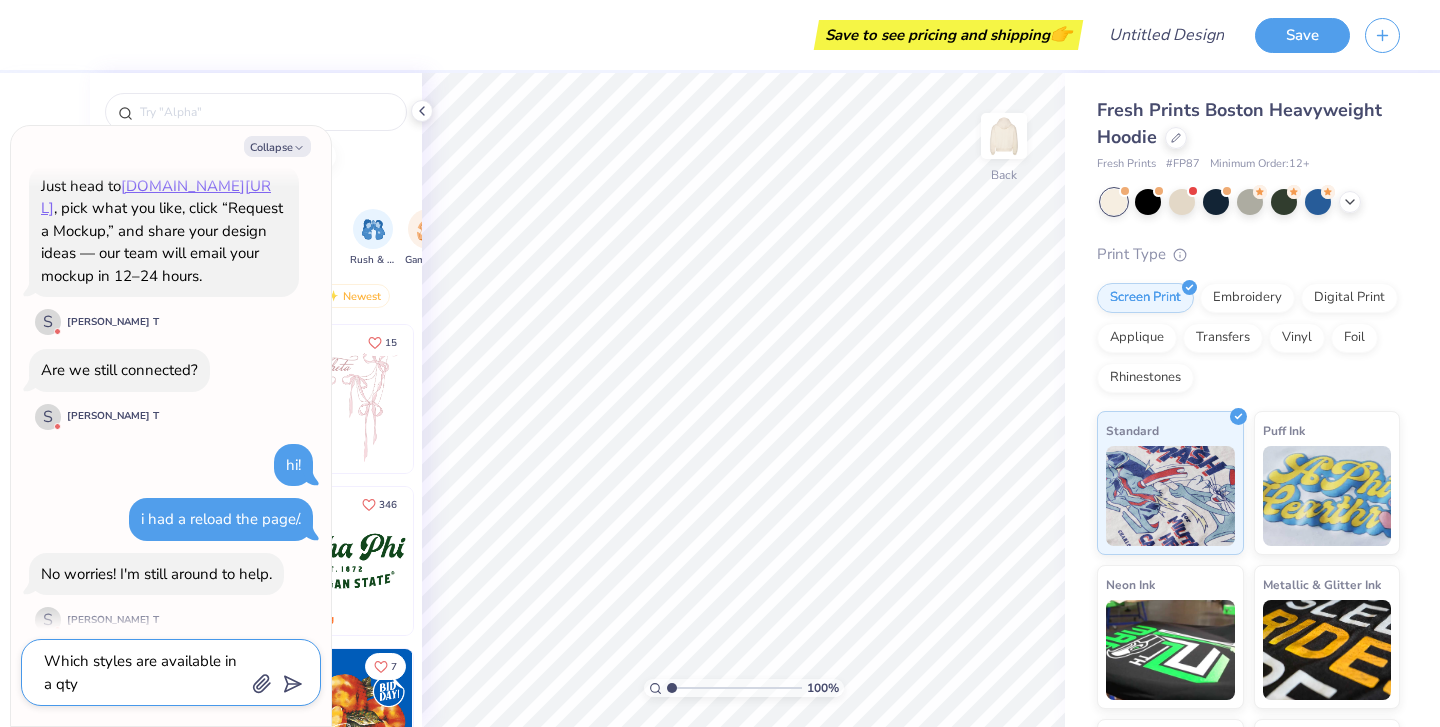 type on "Which styles are available in a qty" 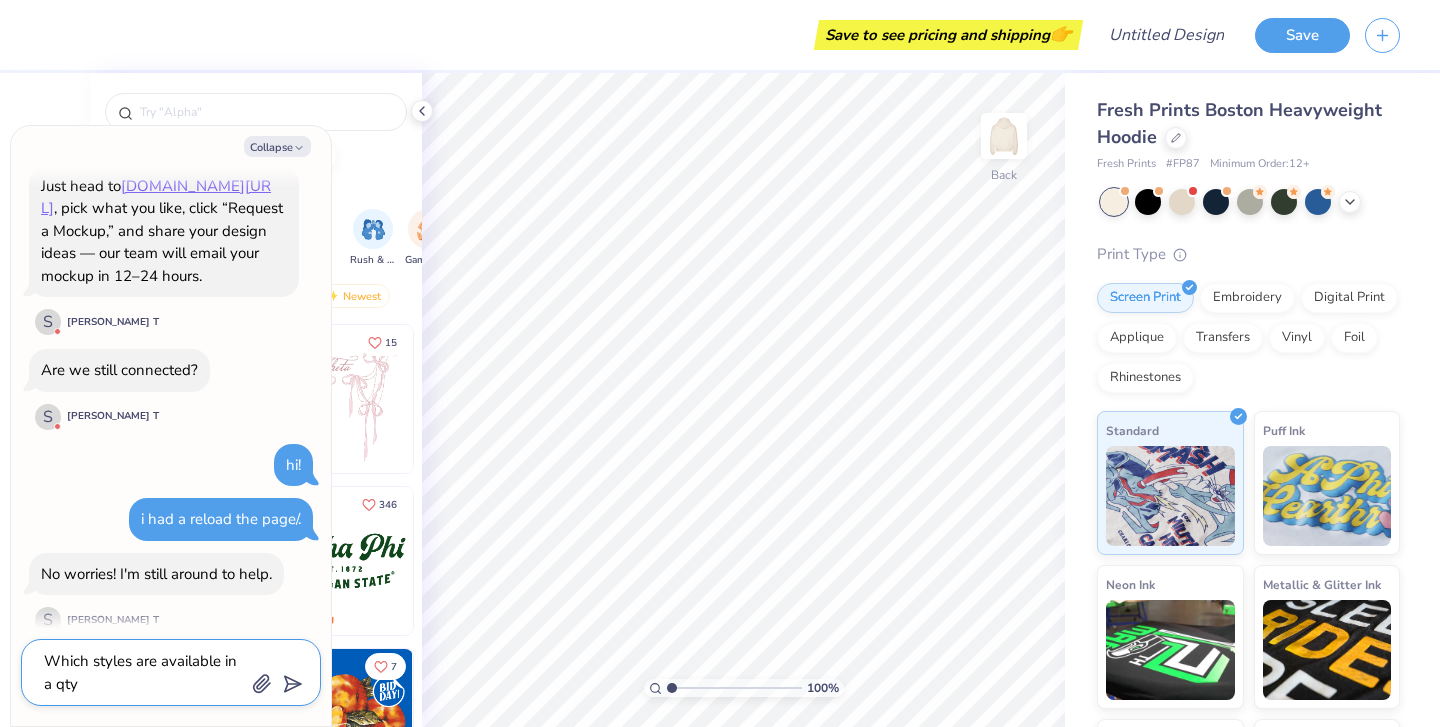 type on "x" 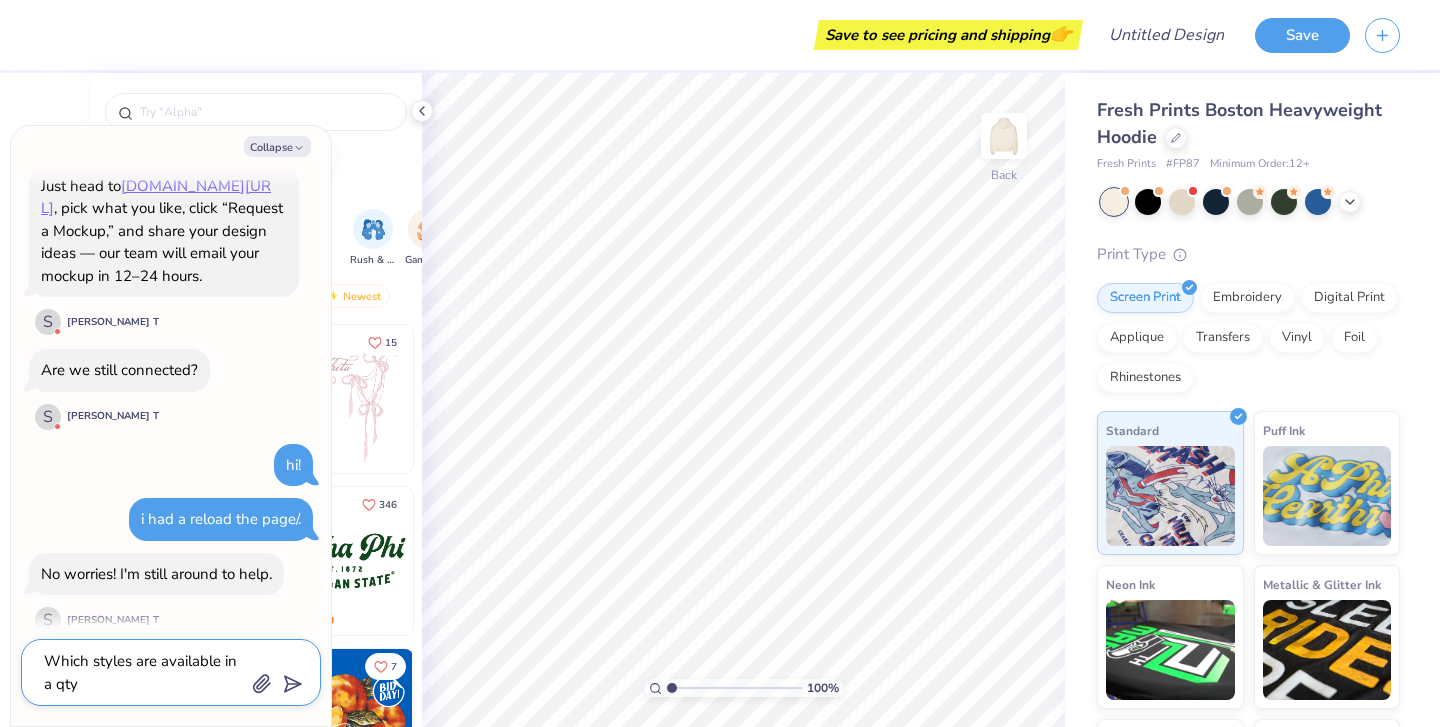 type on "Which styles are available in a qty o" 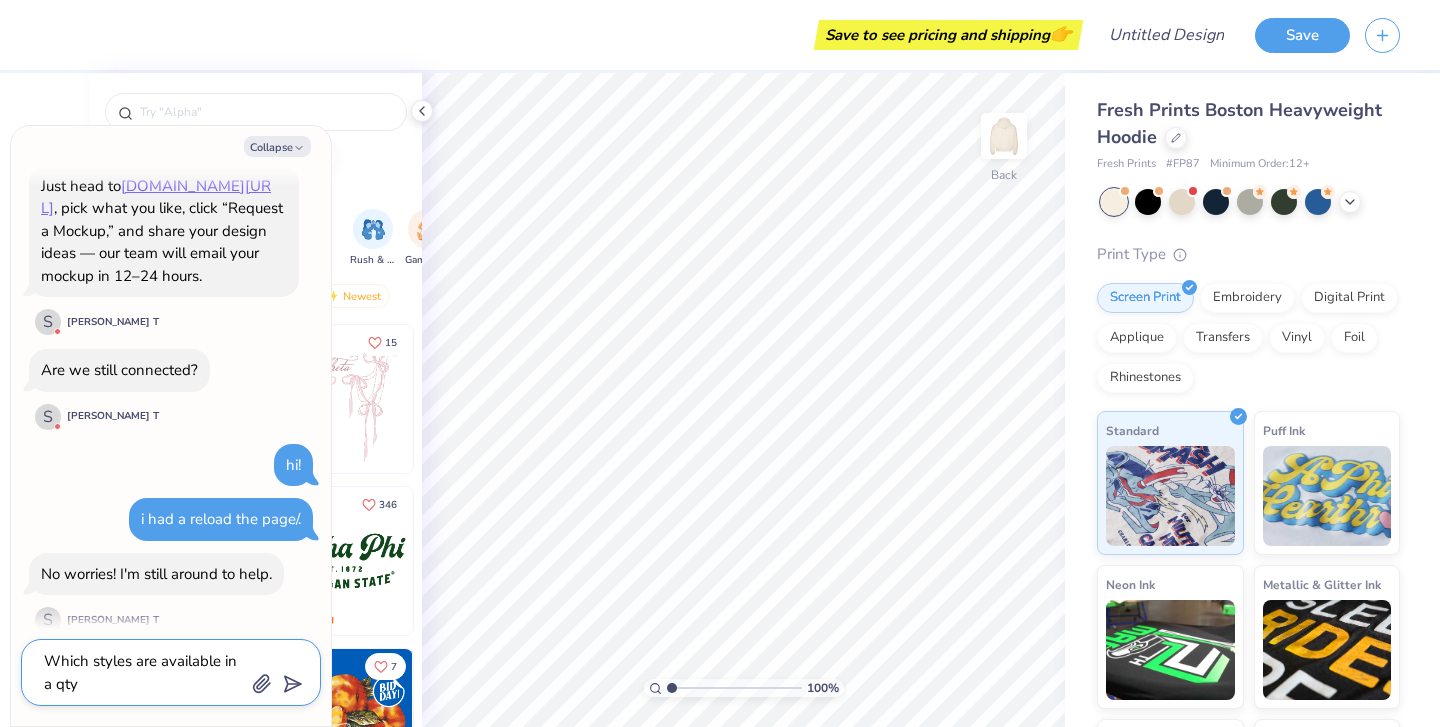 type on "x" 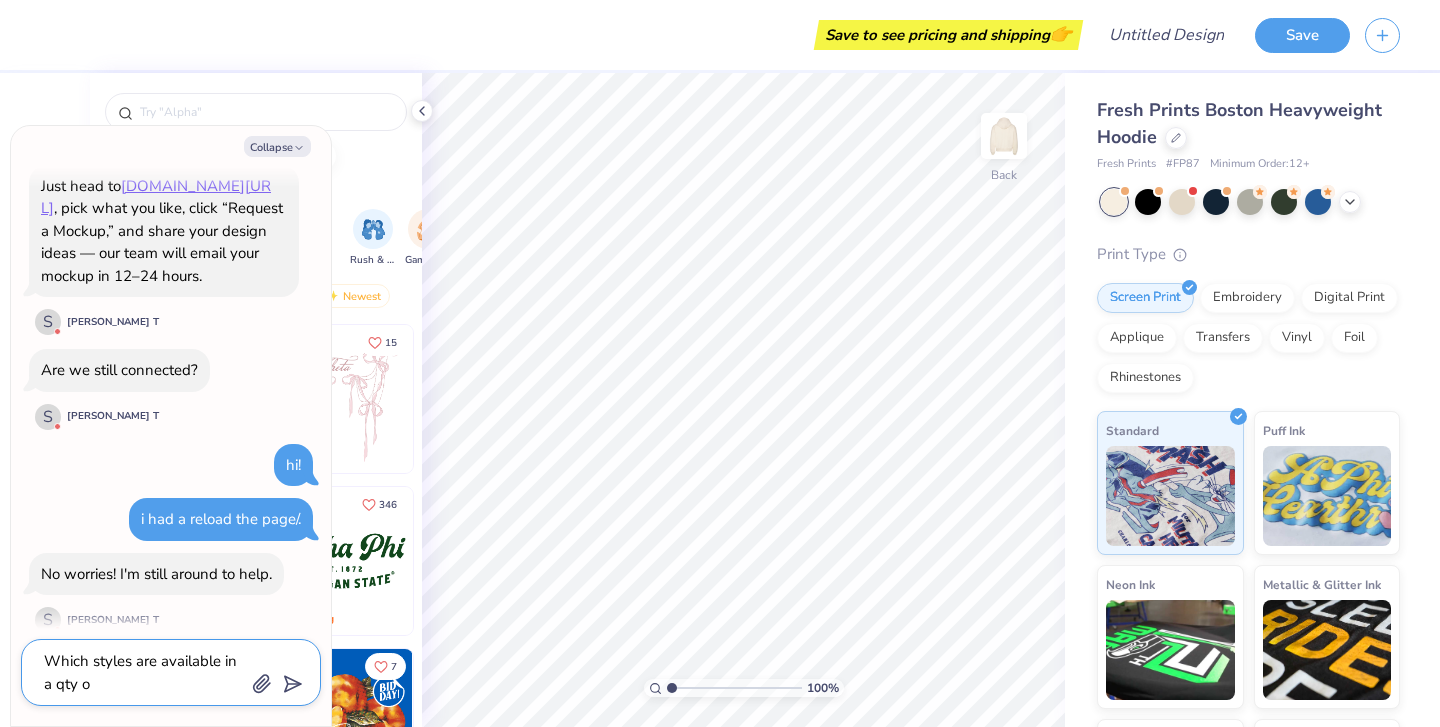 type on "Which styles are available in a qty og" 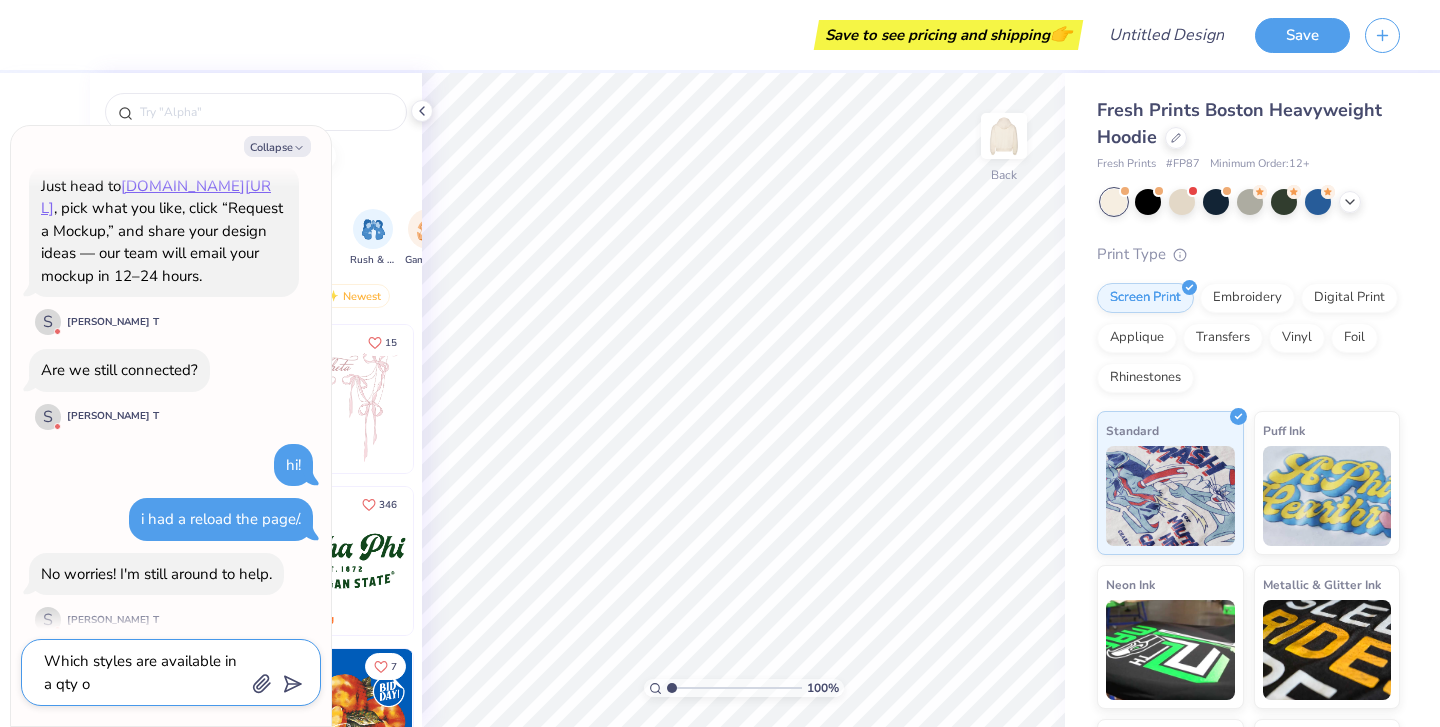 type on "x" 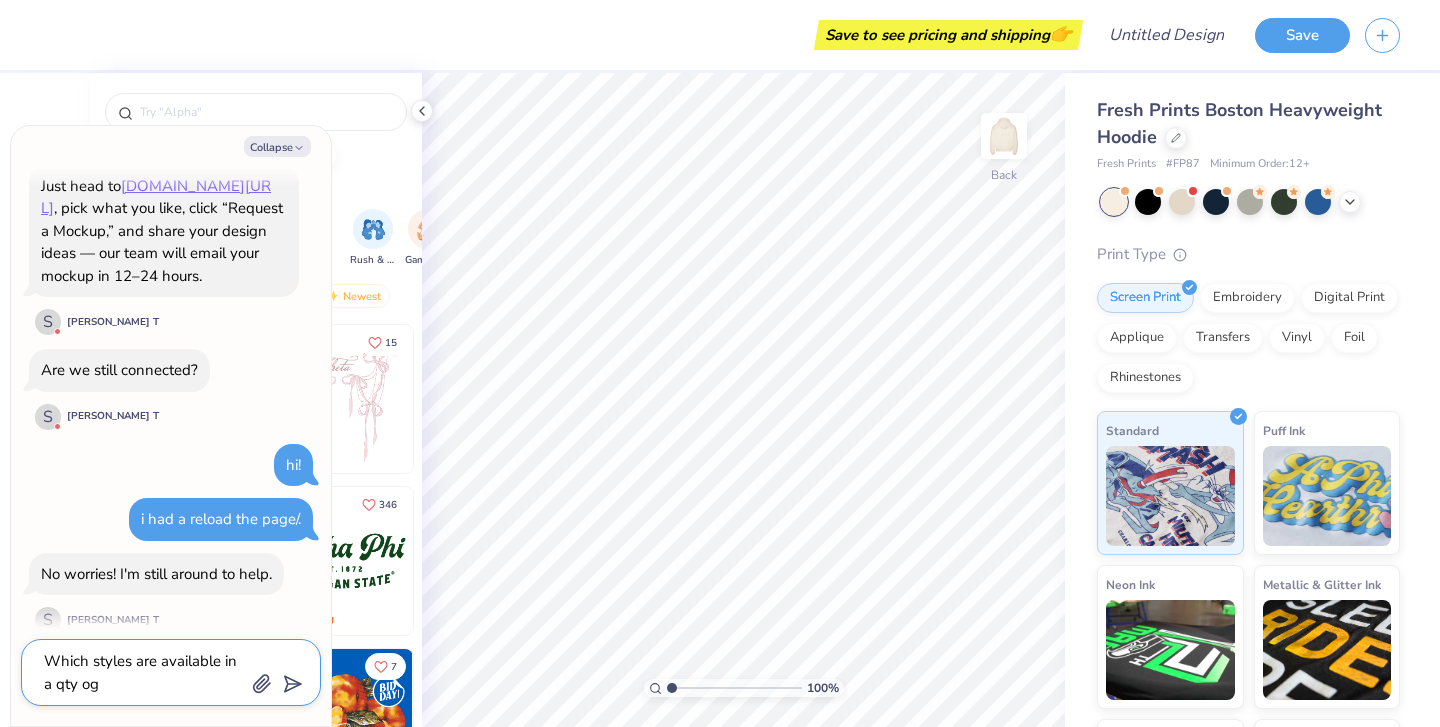 type on "Which styles are available in a qty o" 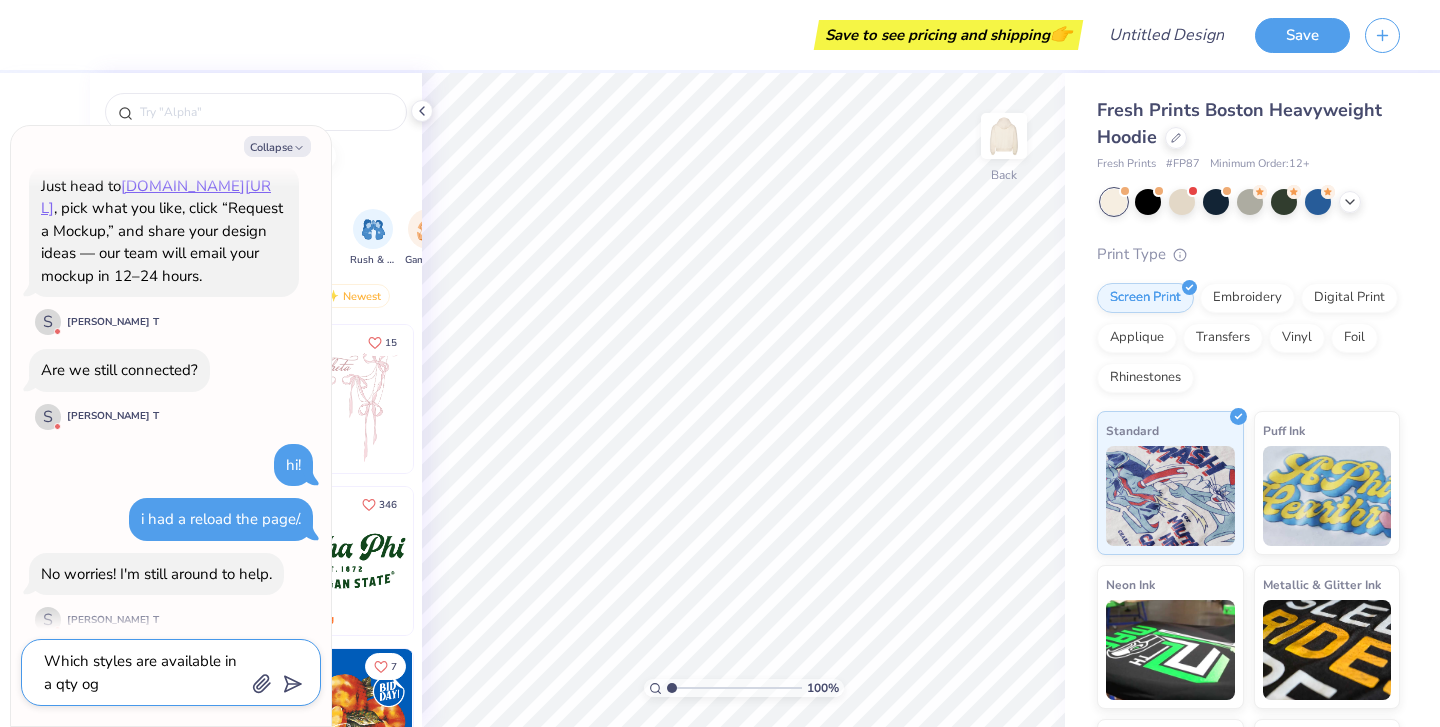 type on "x" 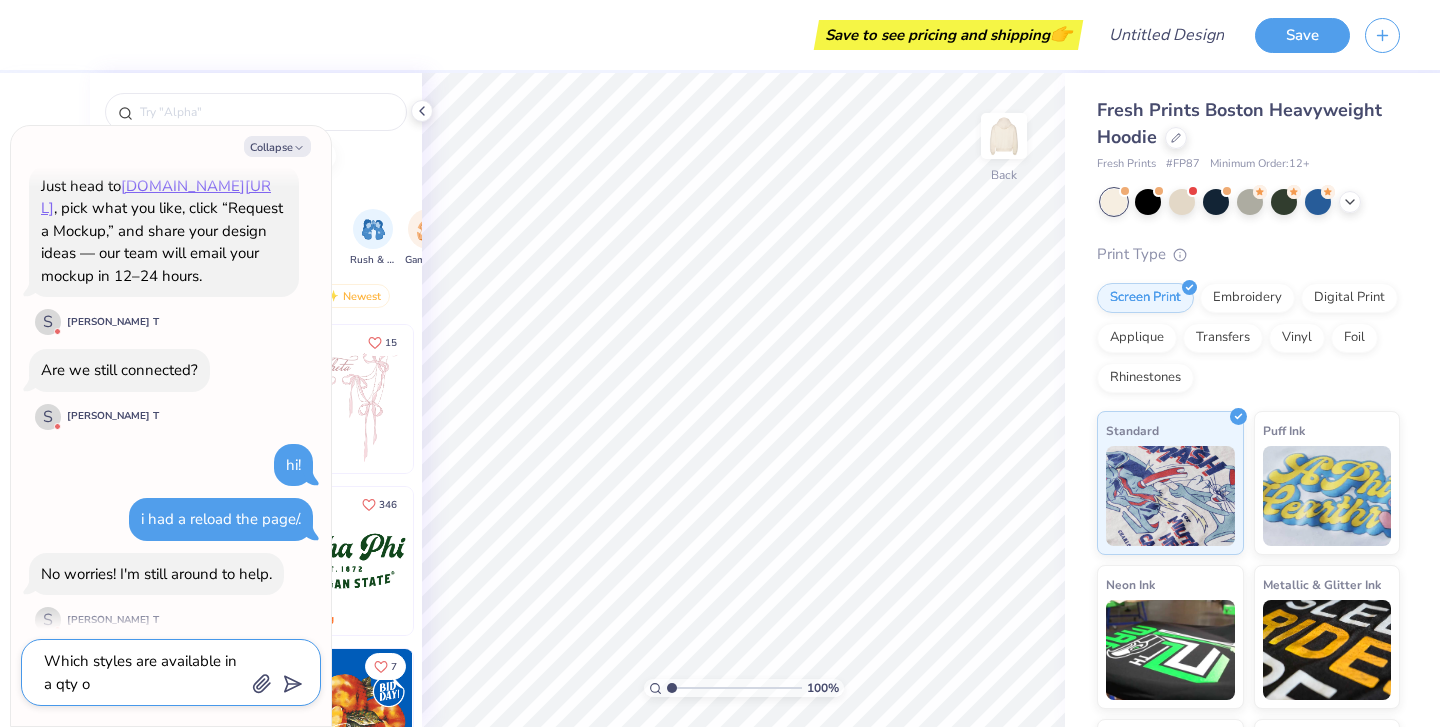 type on "Which styles are available in a qty of" 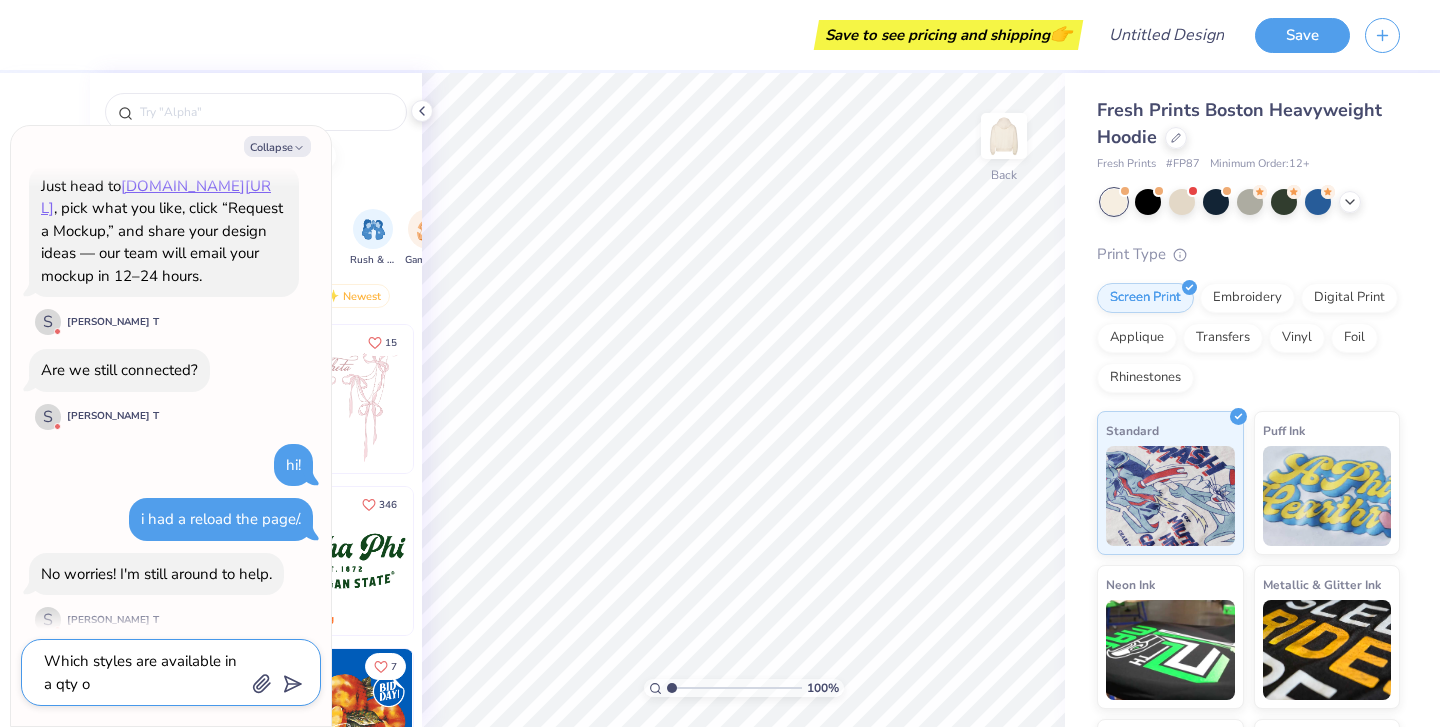 type on "x" 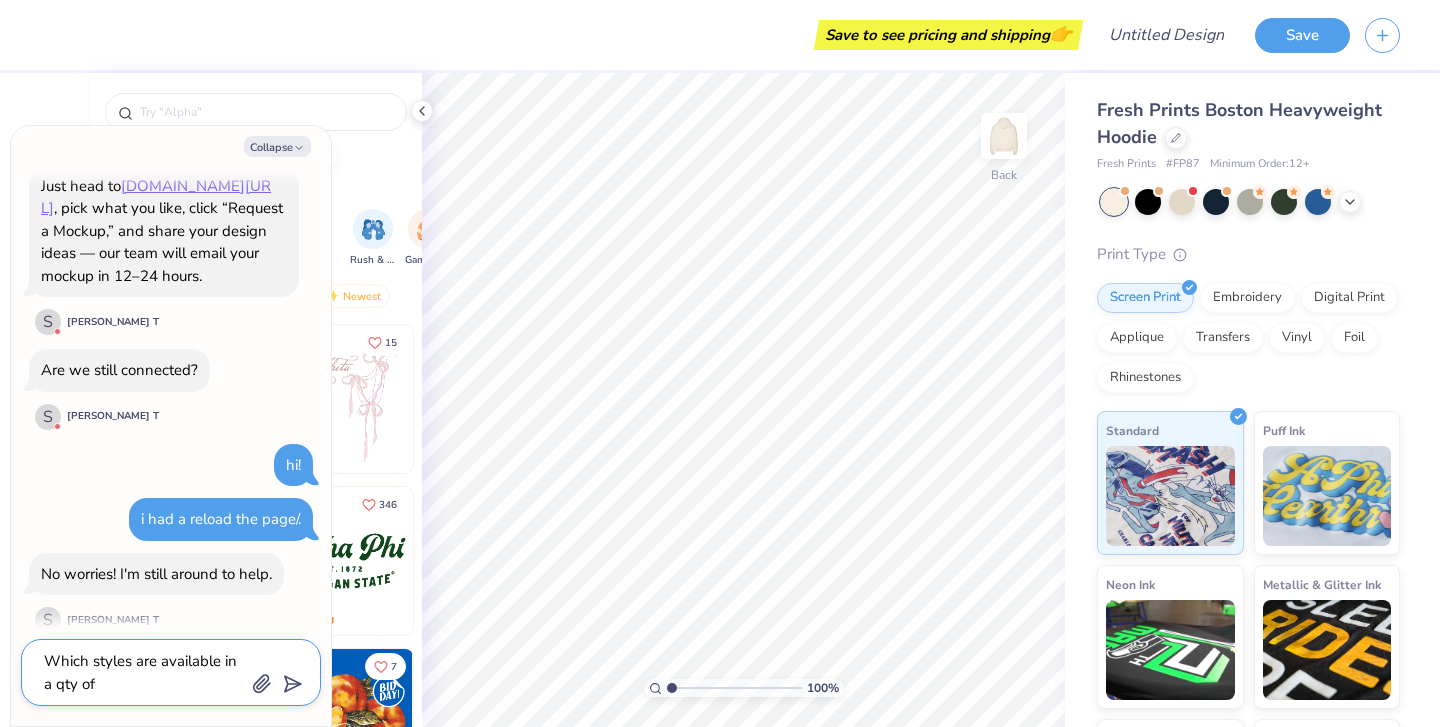 type on "Which styles are available in a qty of" 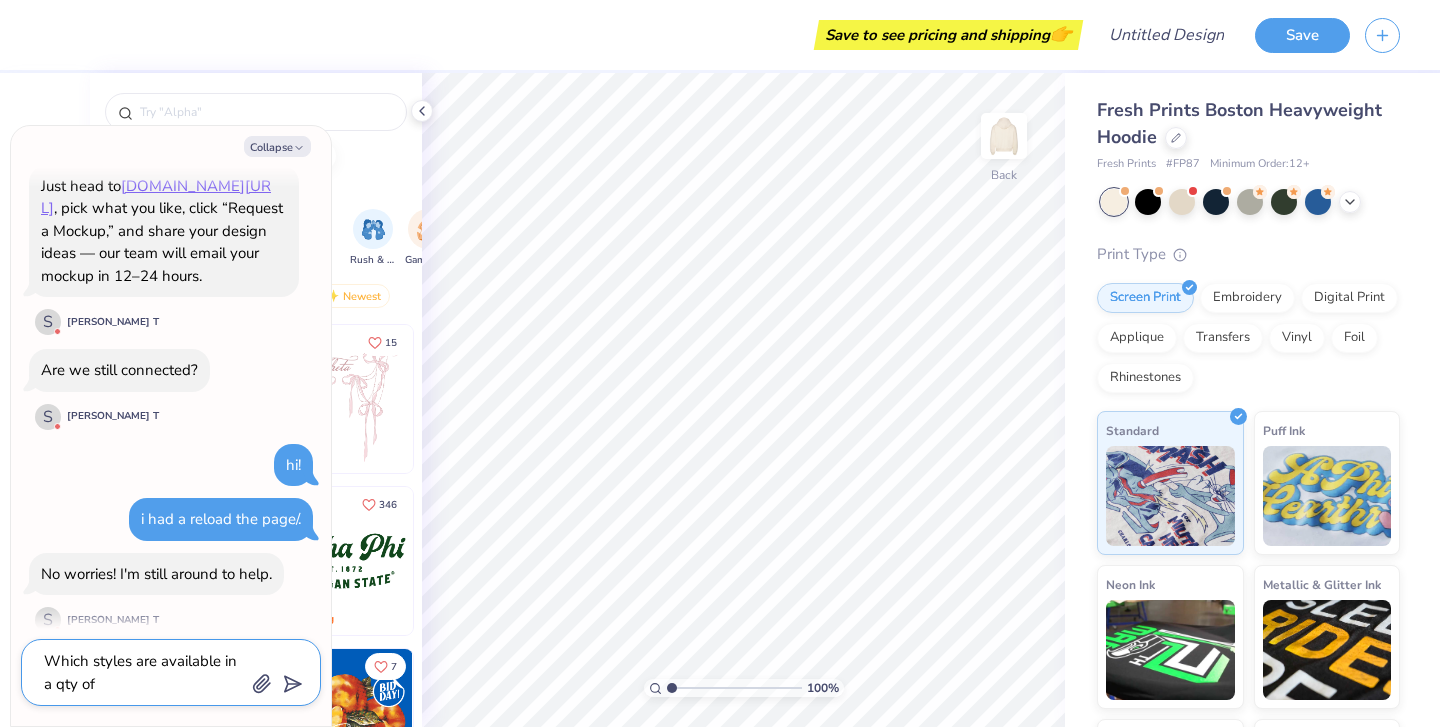 type on "x" 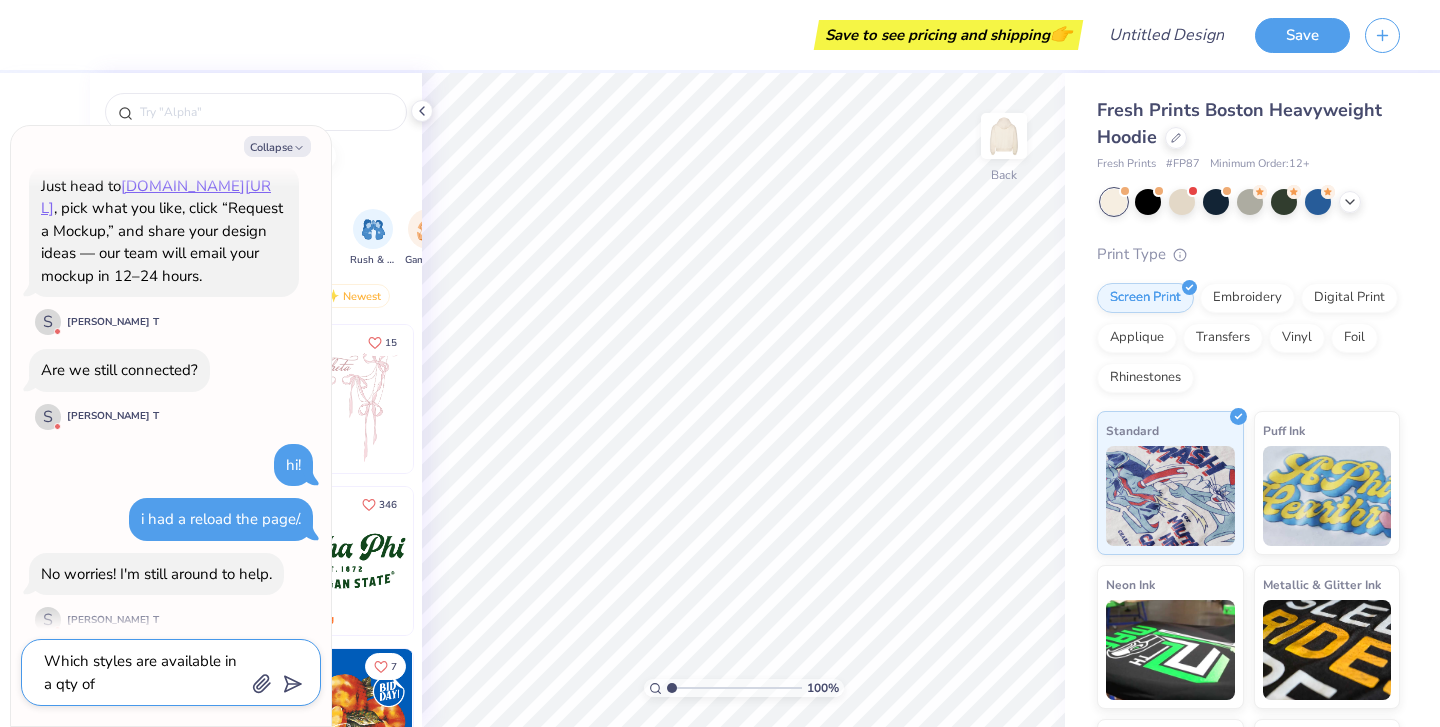 type on "Which styles are available in a qty of 1" 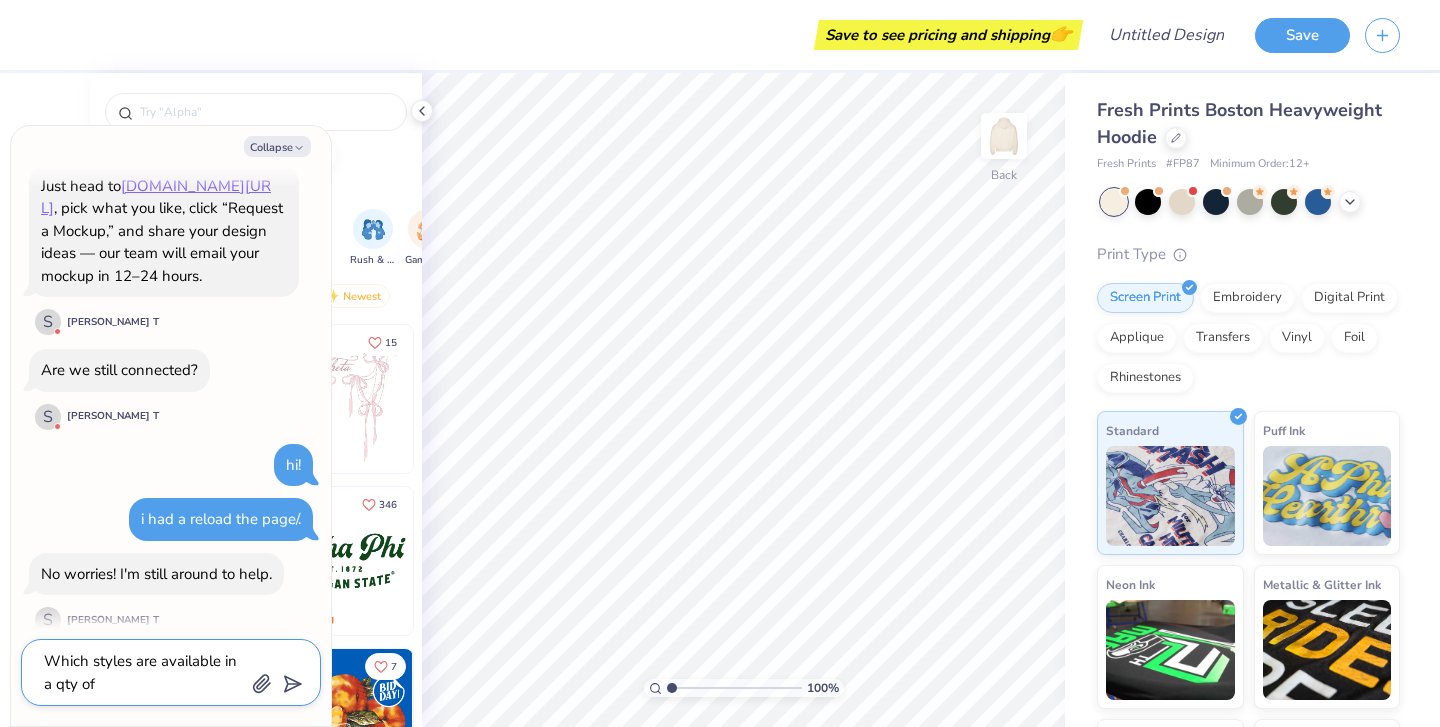type on "x" 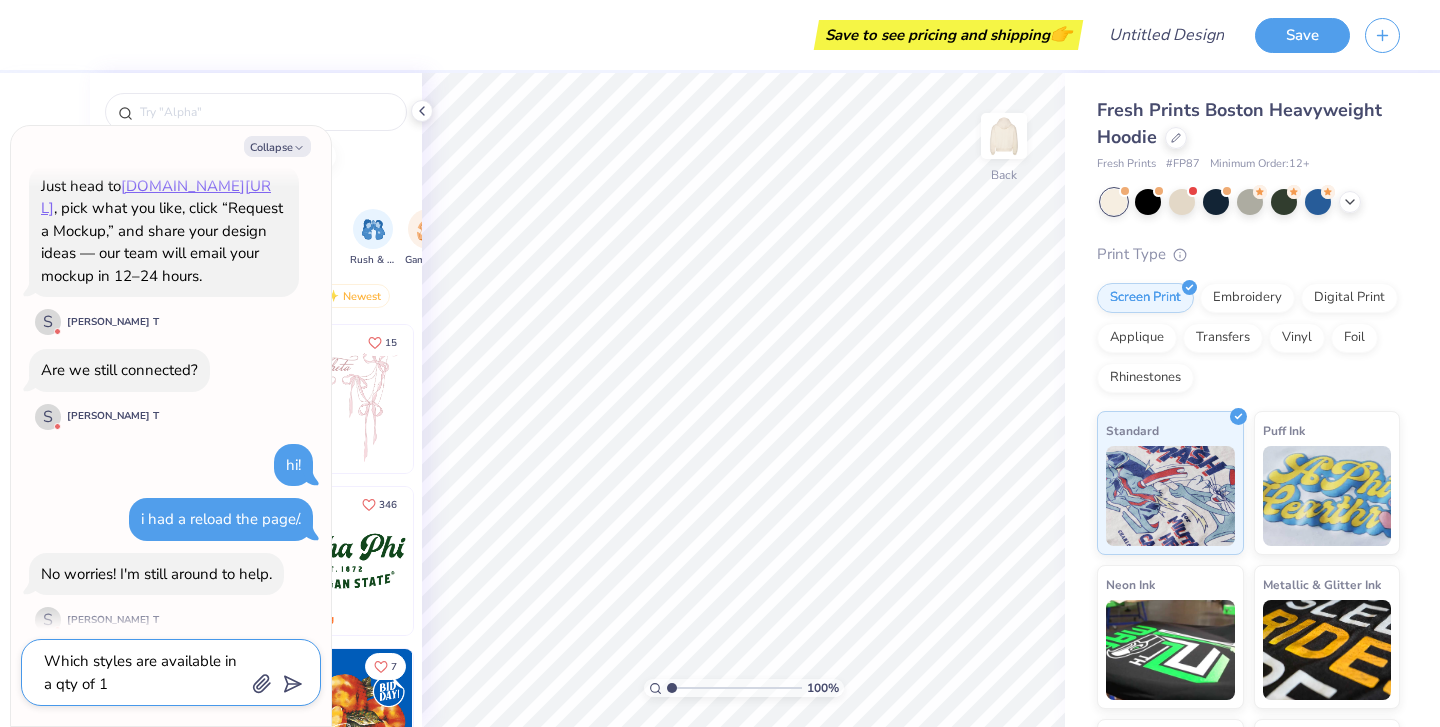 type on "Which styles are available in a qty of 1?" 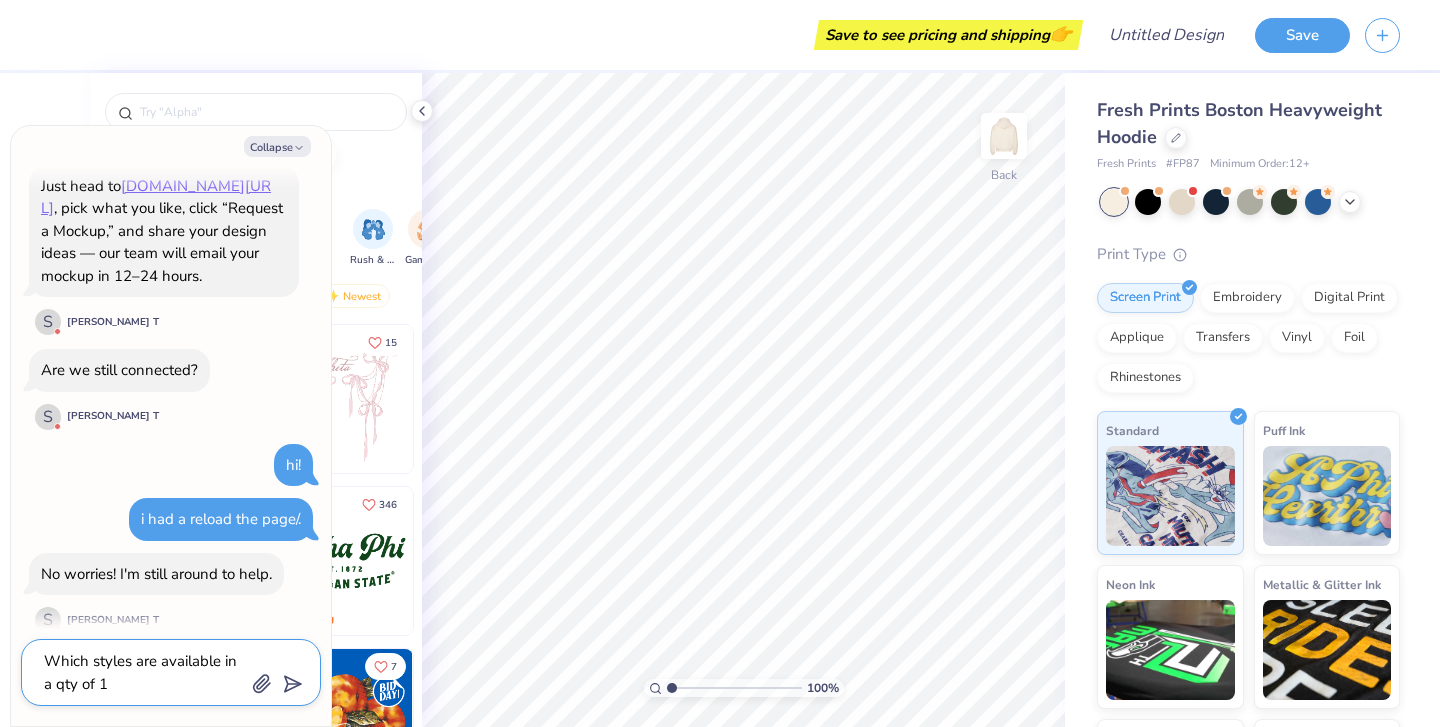 type on "x" 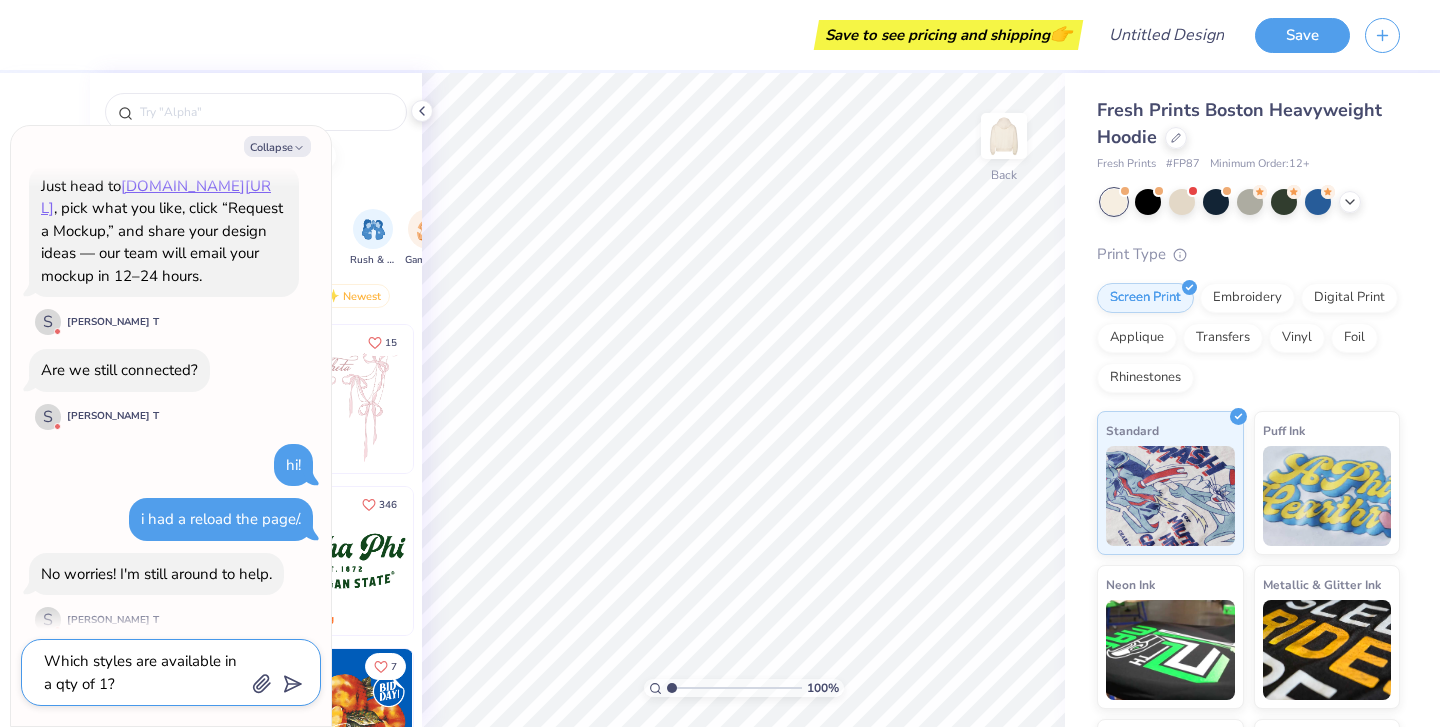 type on "Which styles are available in a qty of 1?" 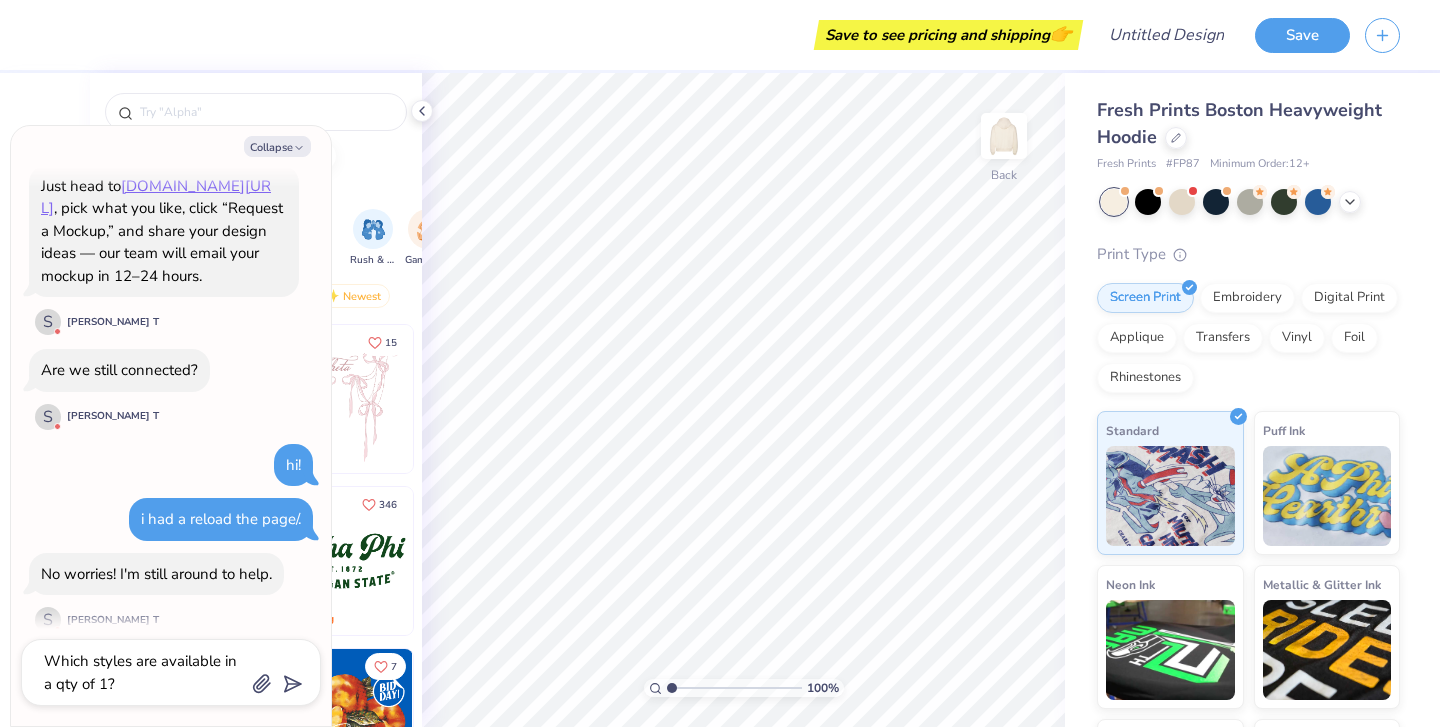 type on "x" 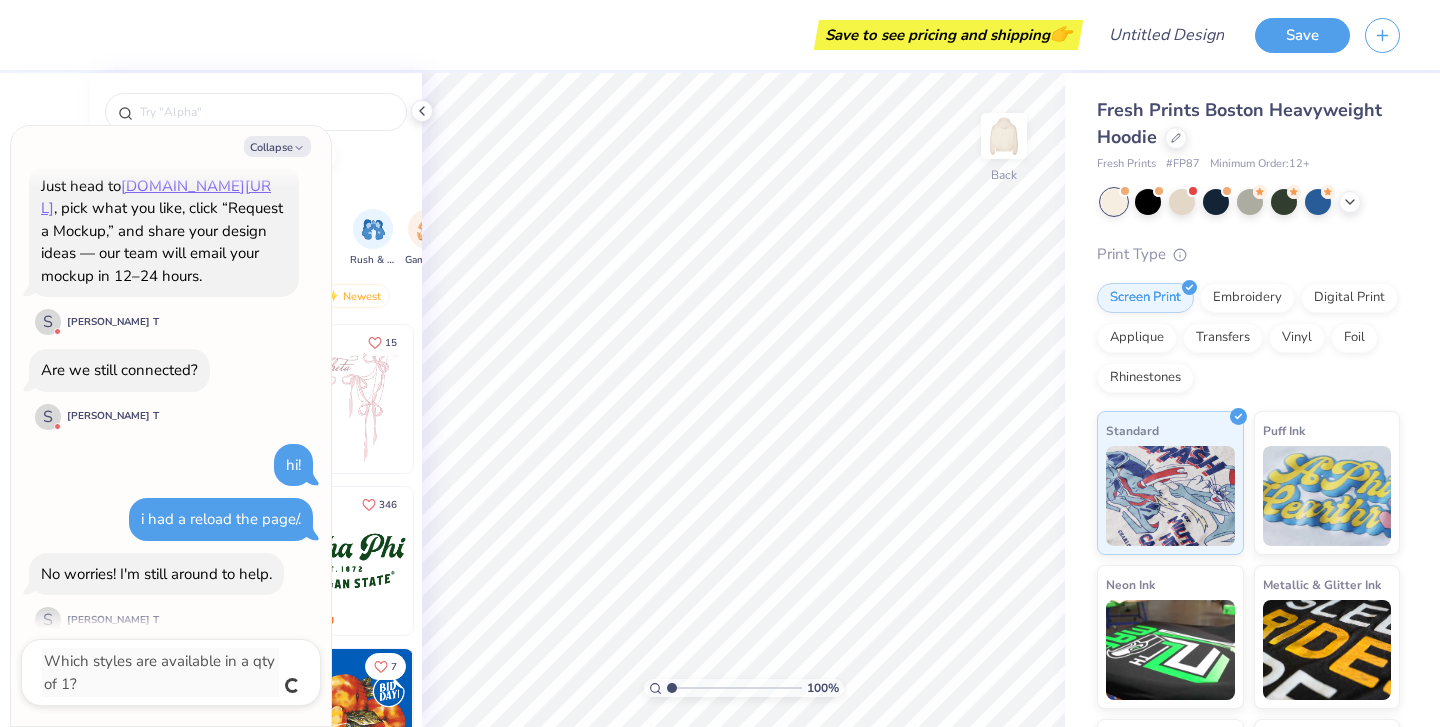 scroll, scrollTop: 830, scrollLeft: 0, axis: vertical 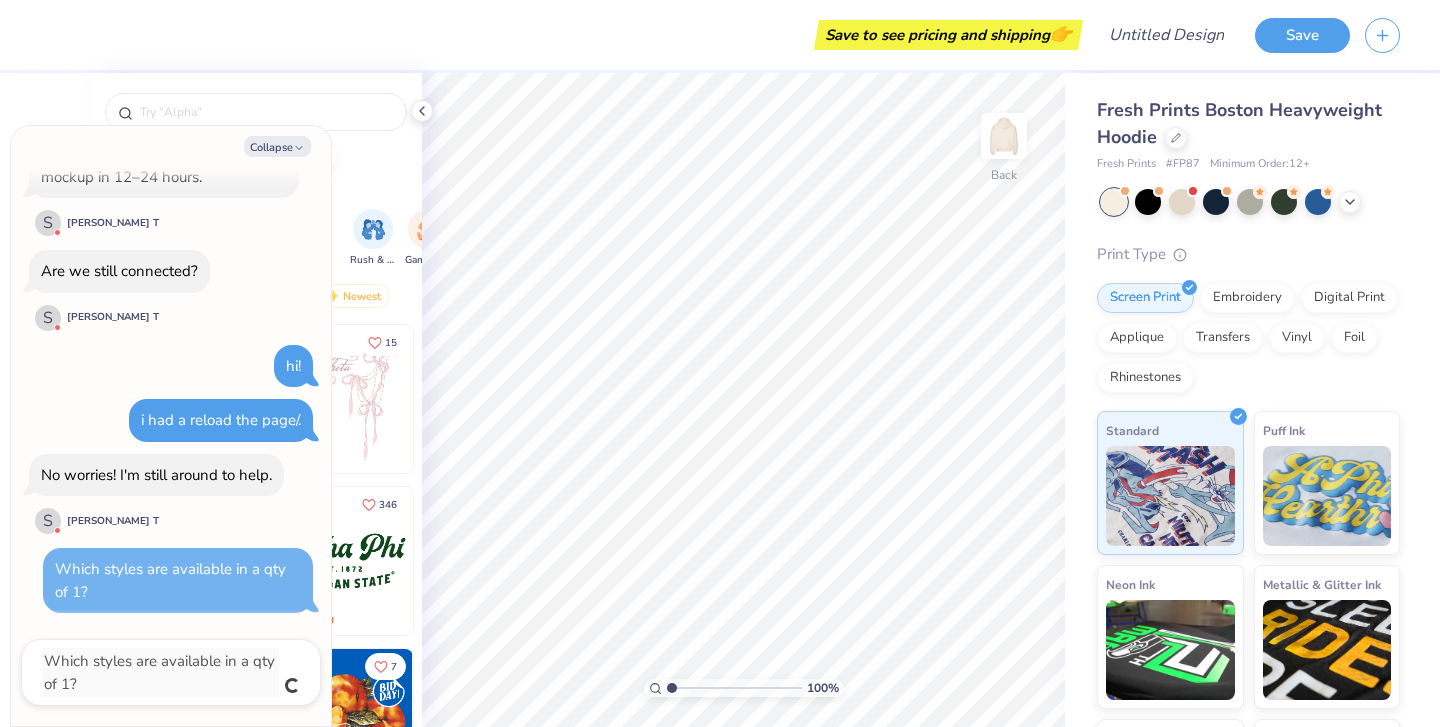type 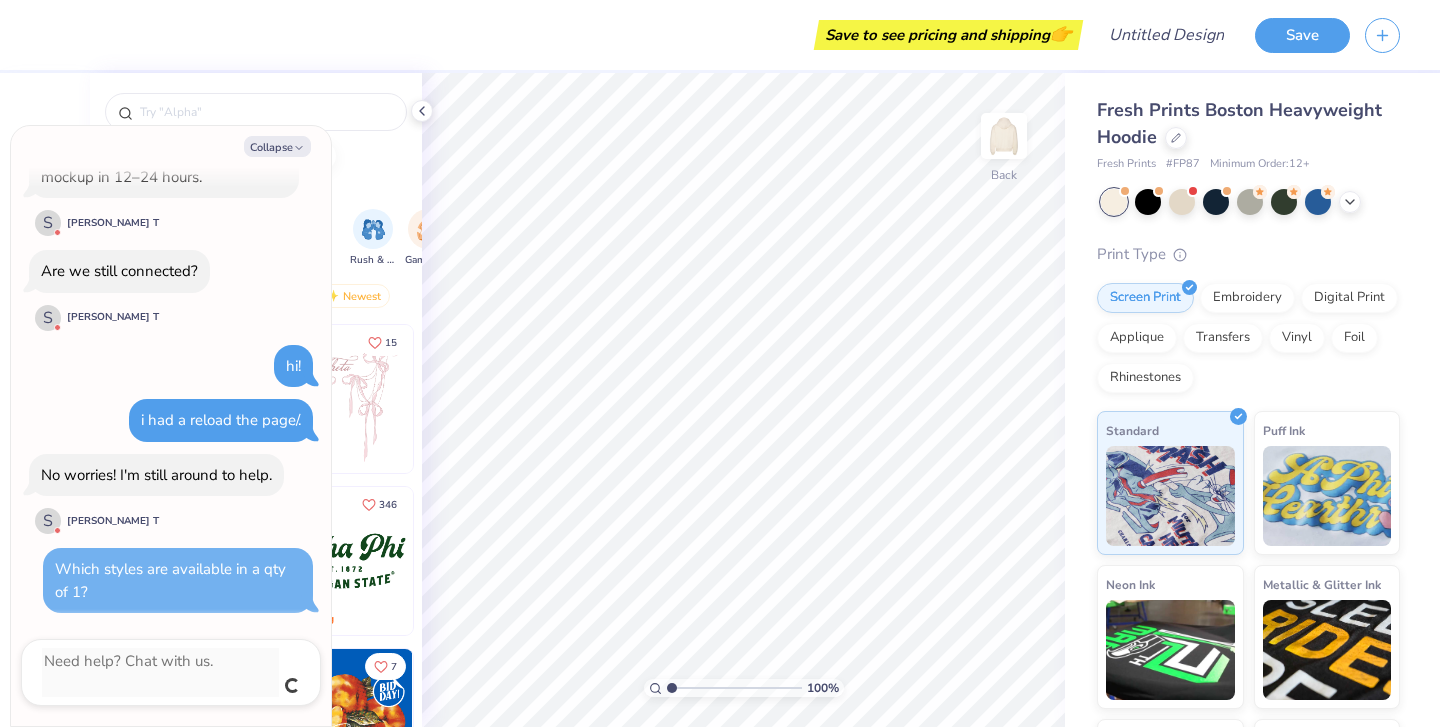 scroll, scrollTop: 808, scrollLeft: 0, axis: vertical 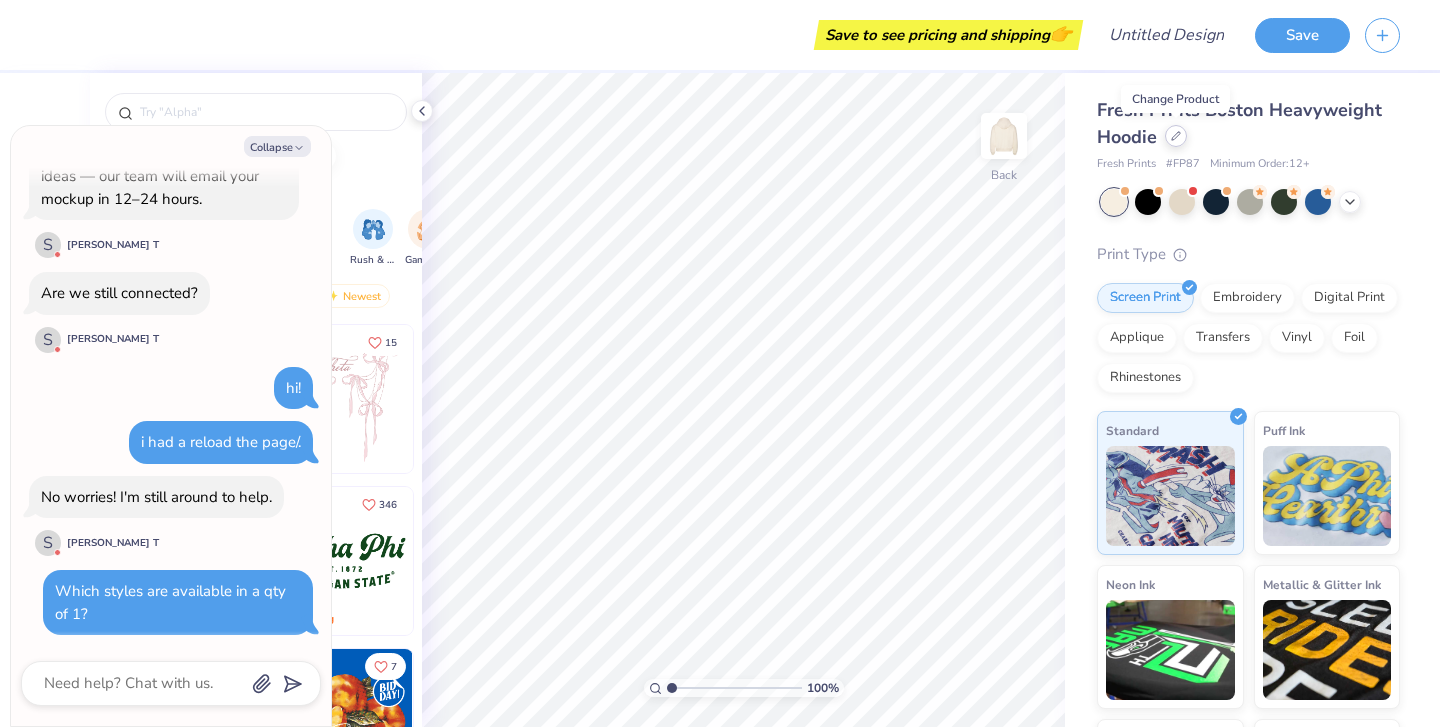 click 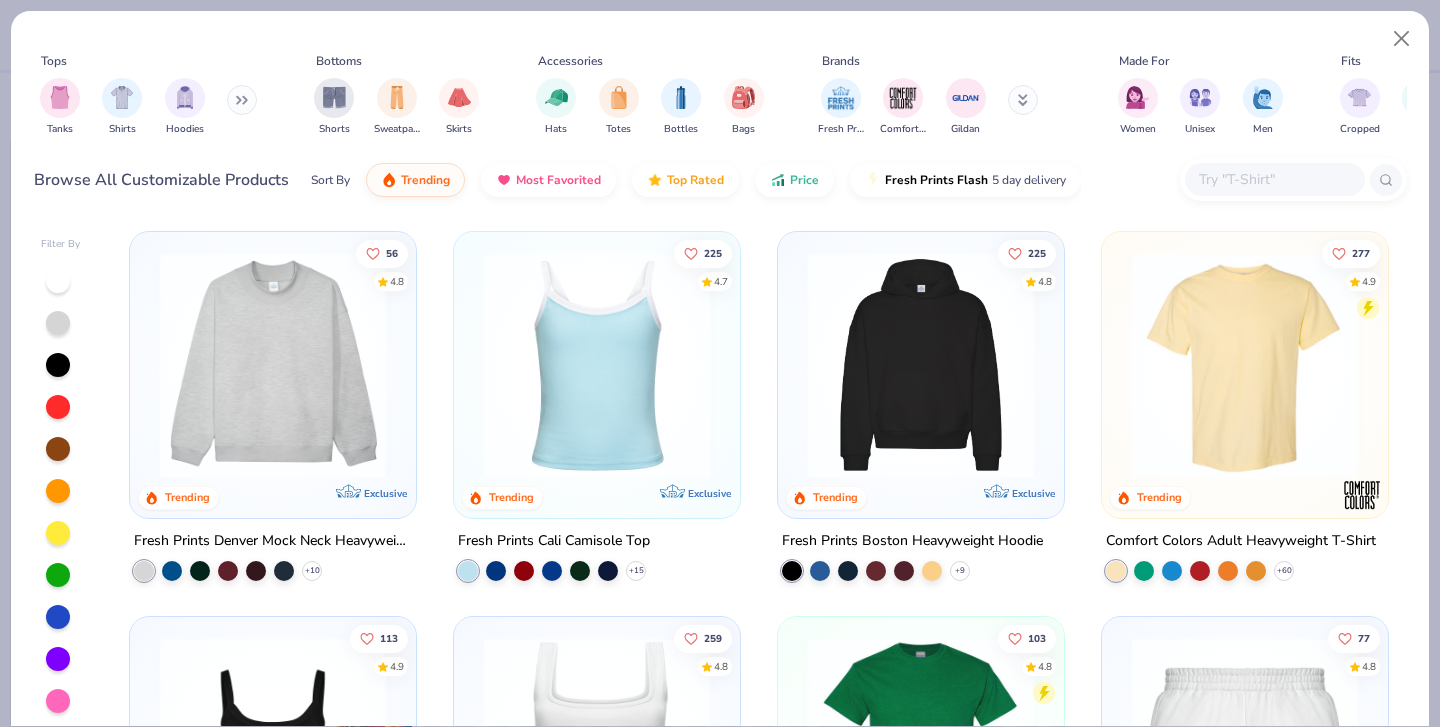 scroll, scrollTop: 0, scrollLeft: 19, axis: horizontal 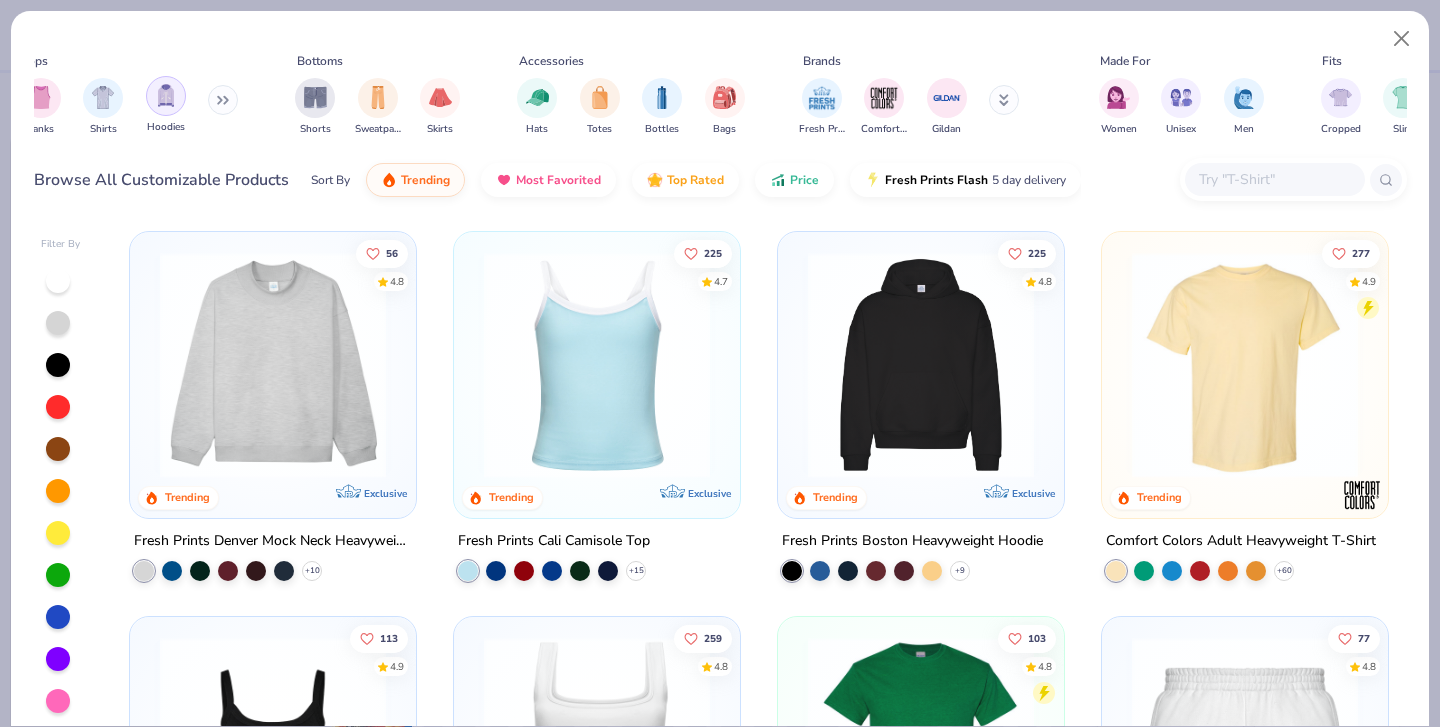 click at bounding box center (166, 96) 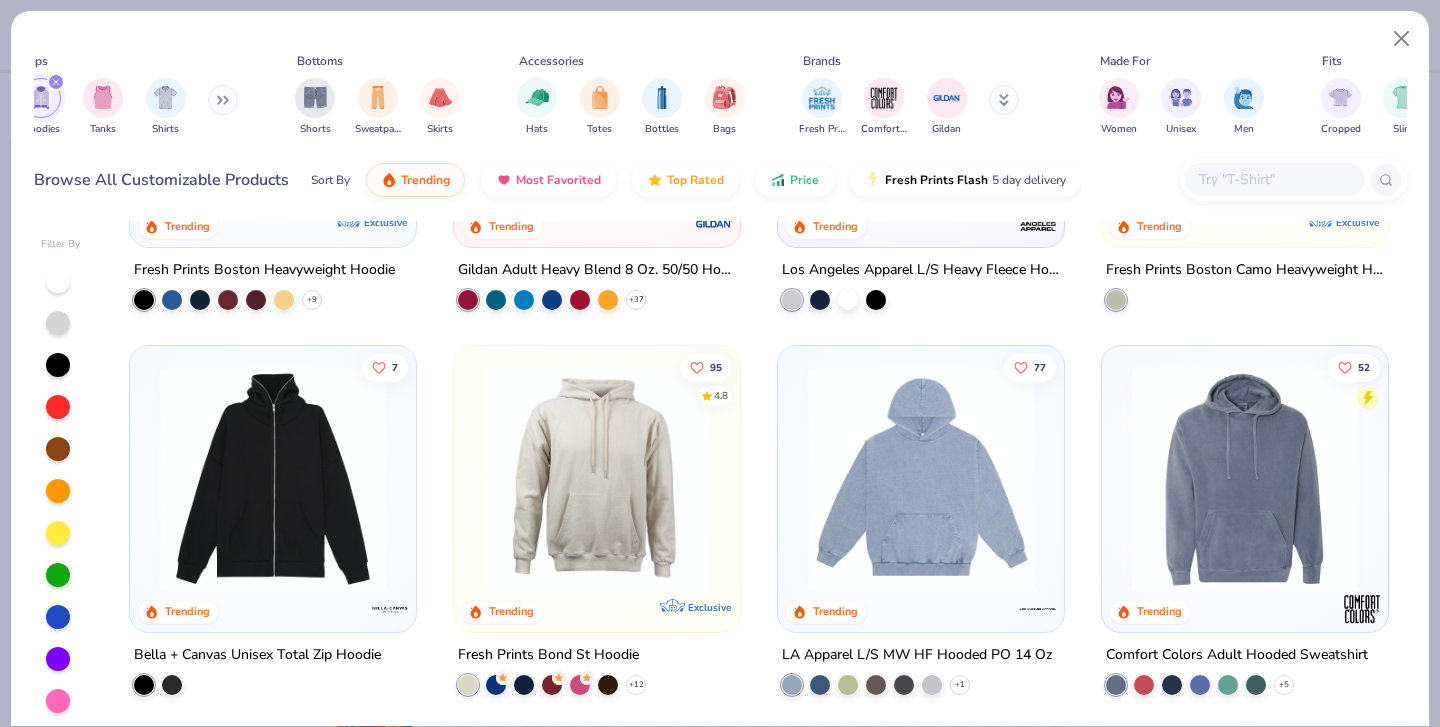 scroll, scrollTop: 274, scrollLeft: 0, axis: vertical 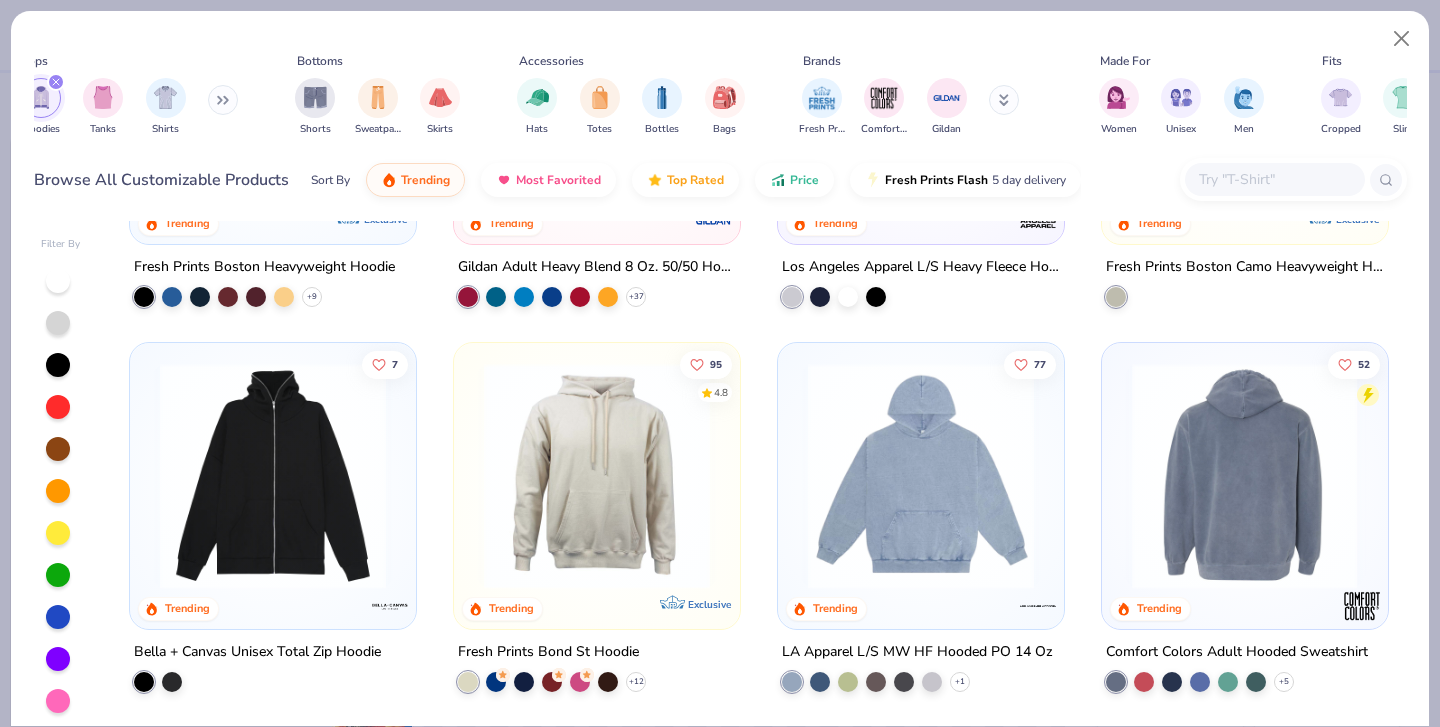 click at bounding box center (1244, 476) 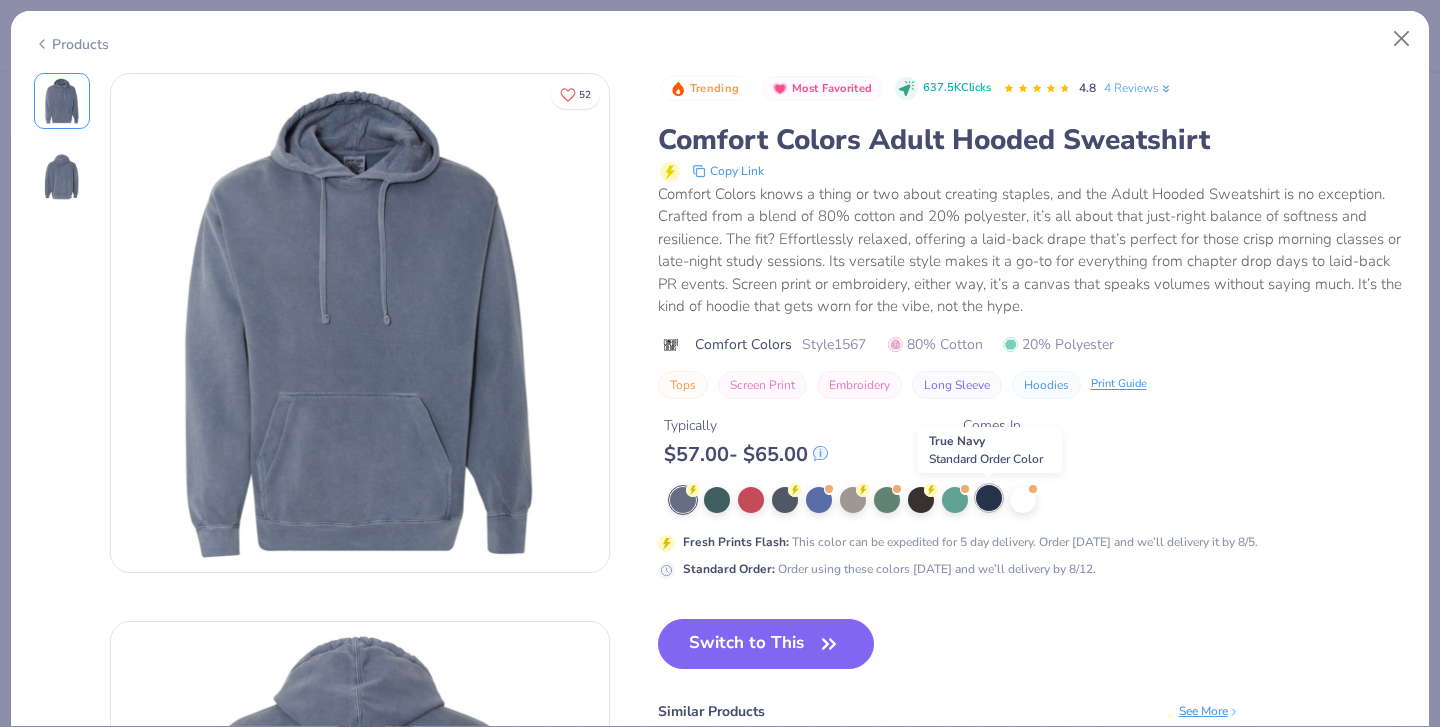 click at bounding box center (989, 498) 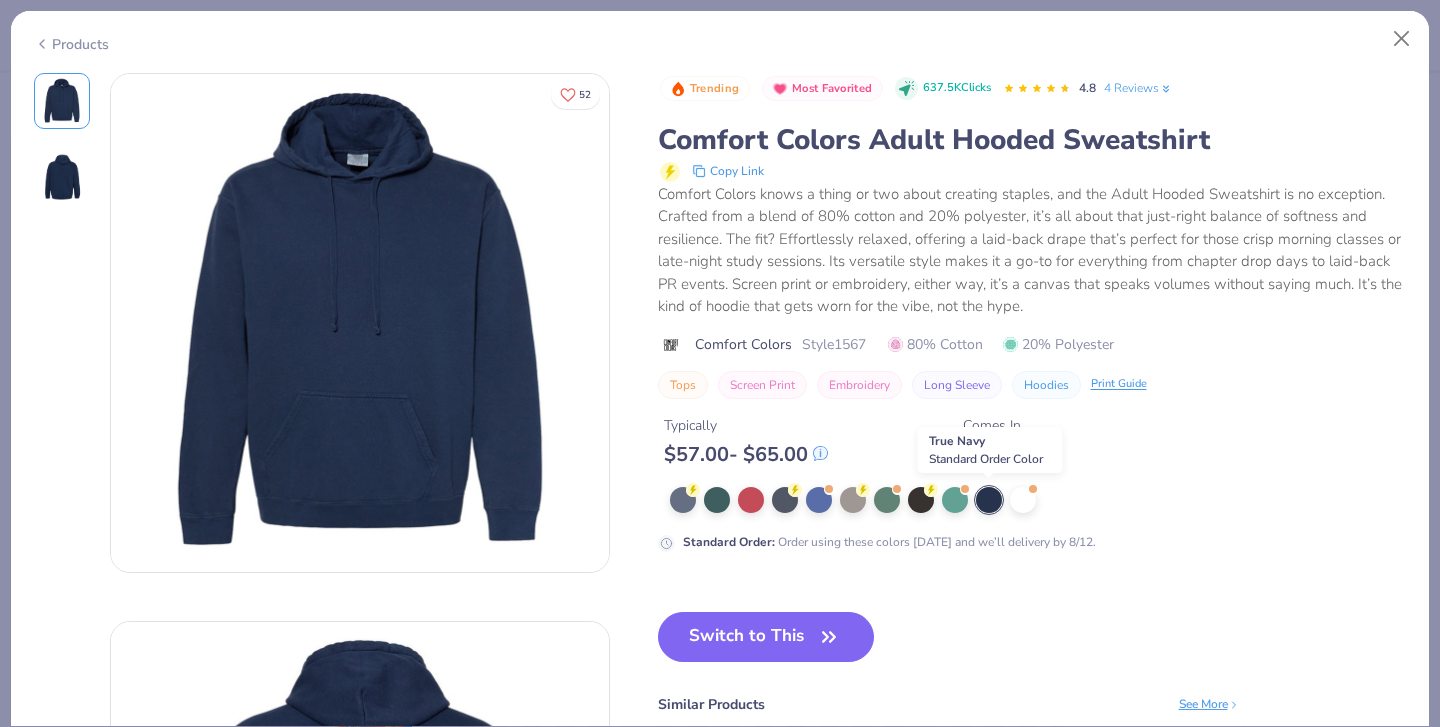 scroll, scrollTop: 992, scrollLeft: 0, axis: vertical 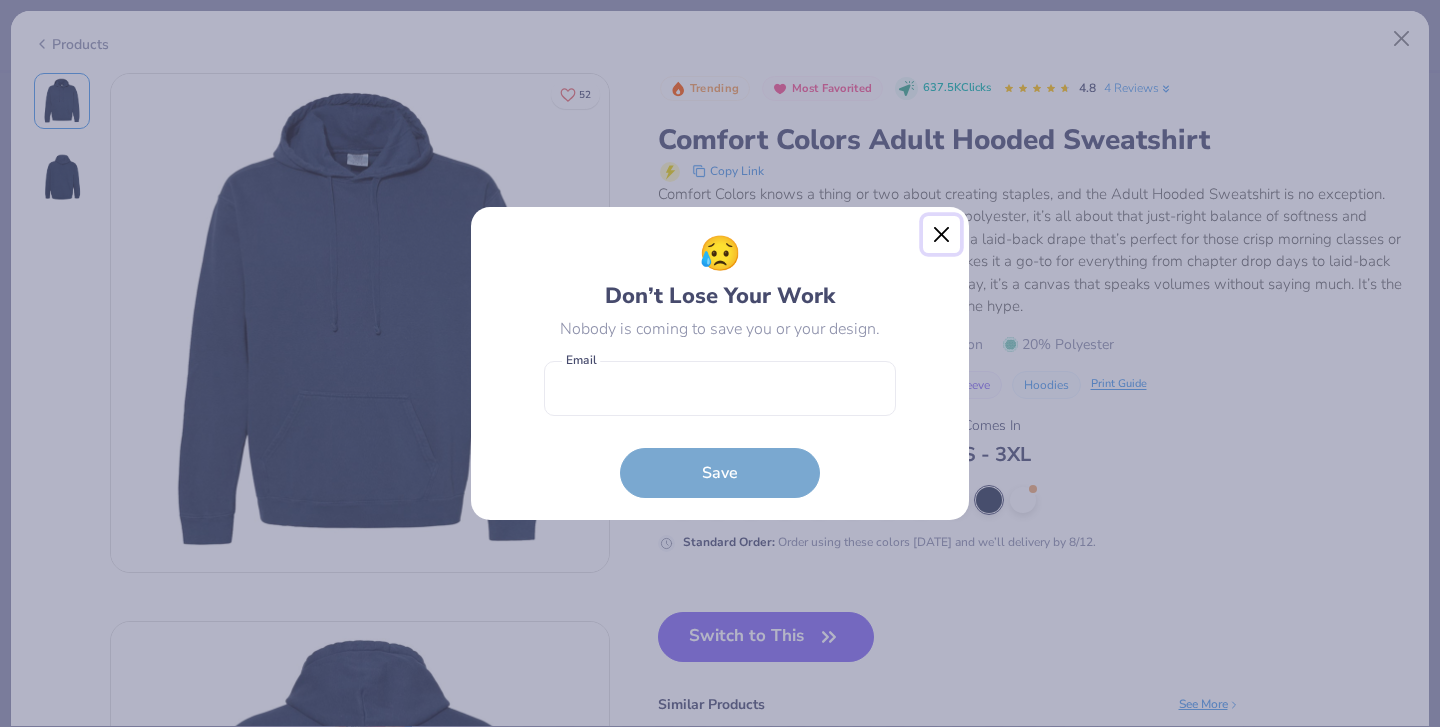 click at bounding box center [942, 235] 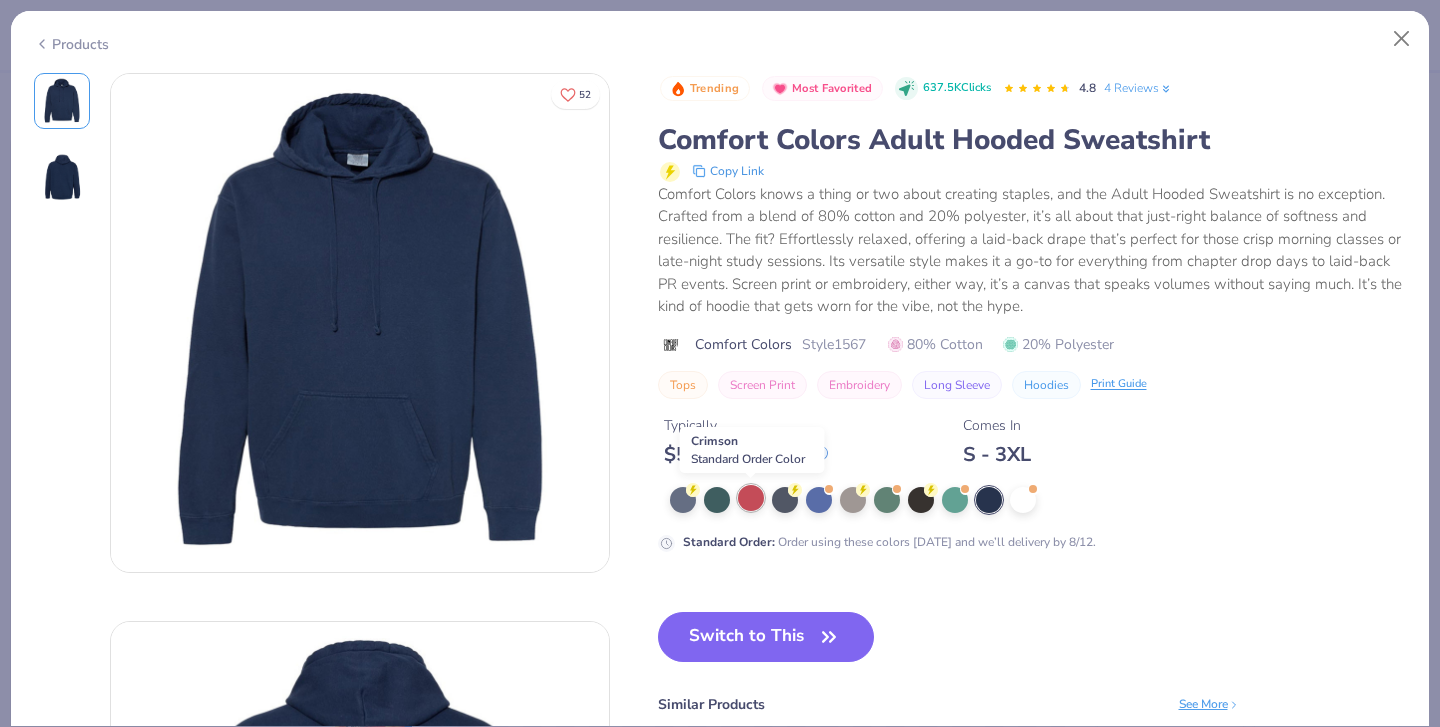 click at bounding box center (751, 498) 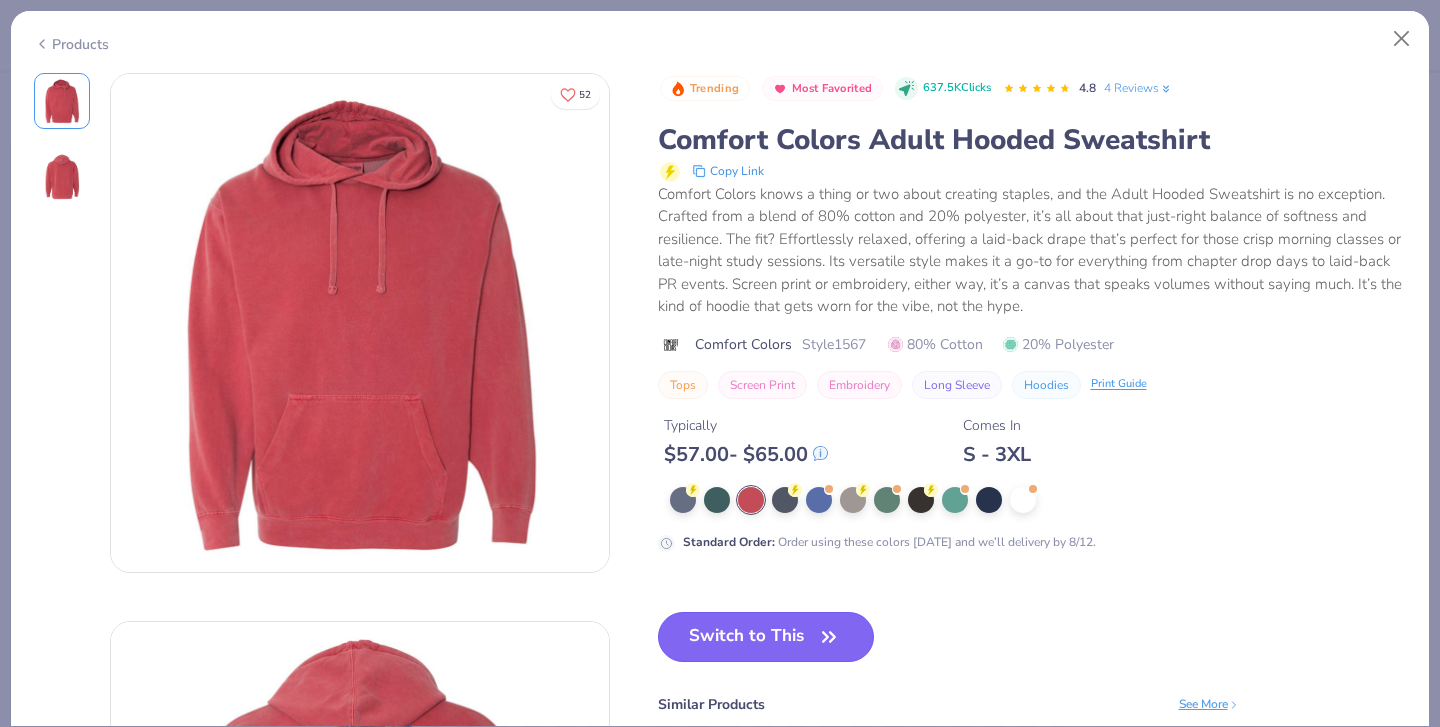 click on "Switch to This" at bounding box center (766, 637) 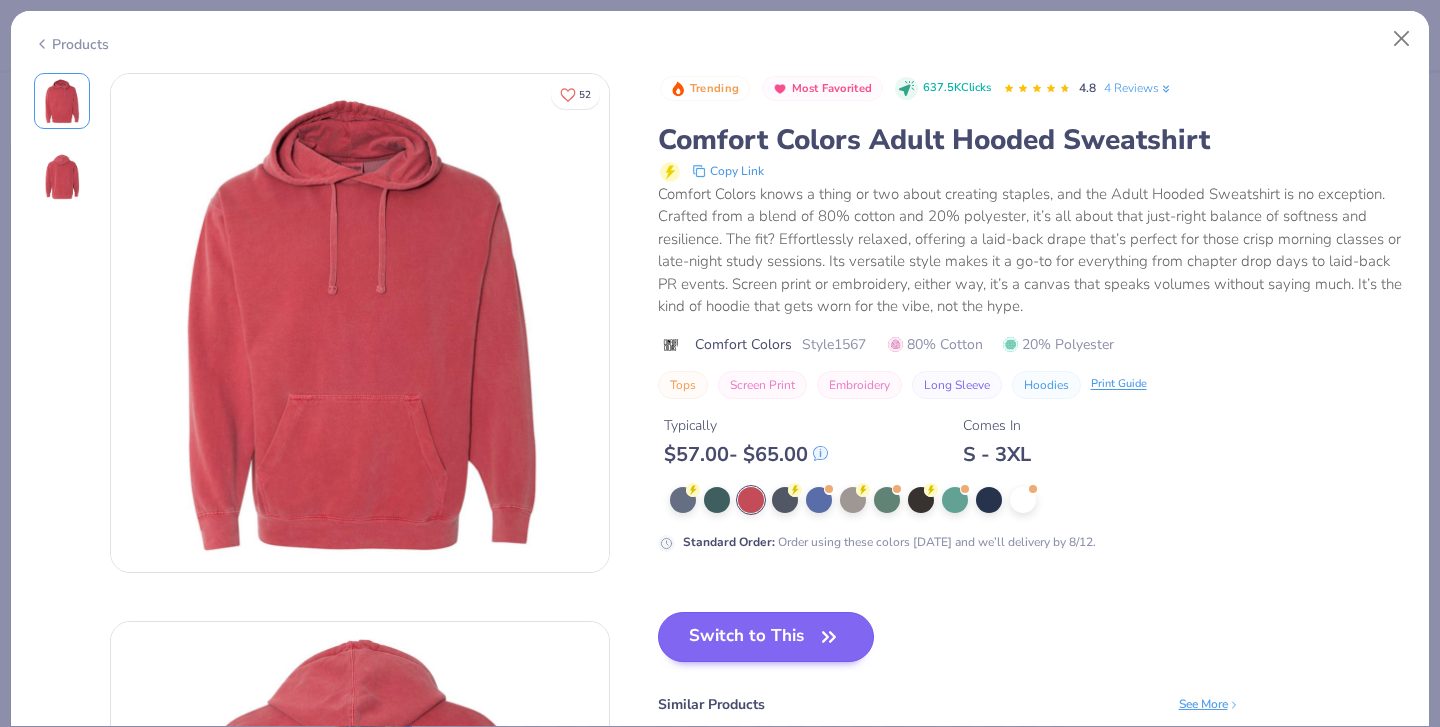 type on "x" 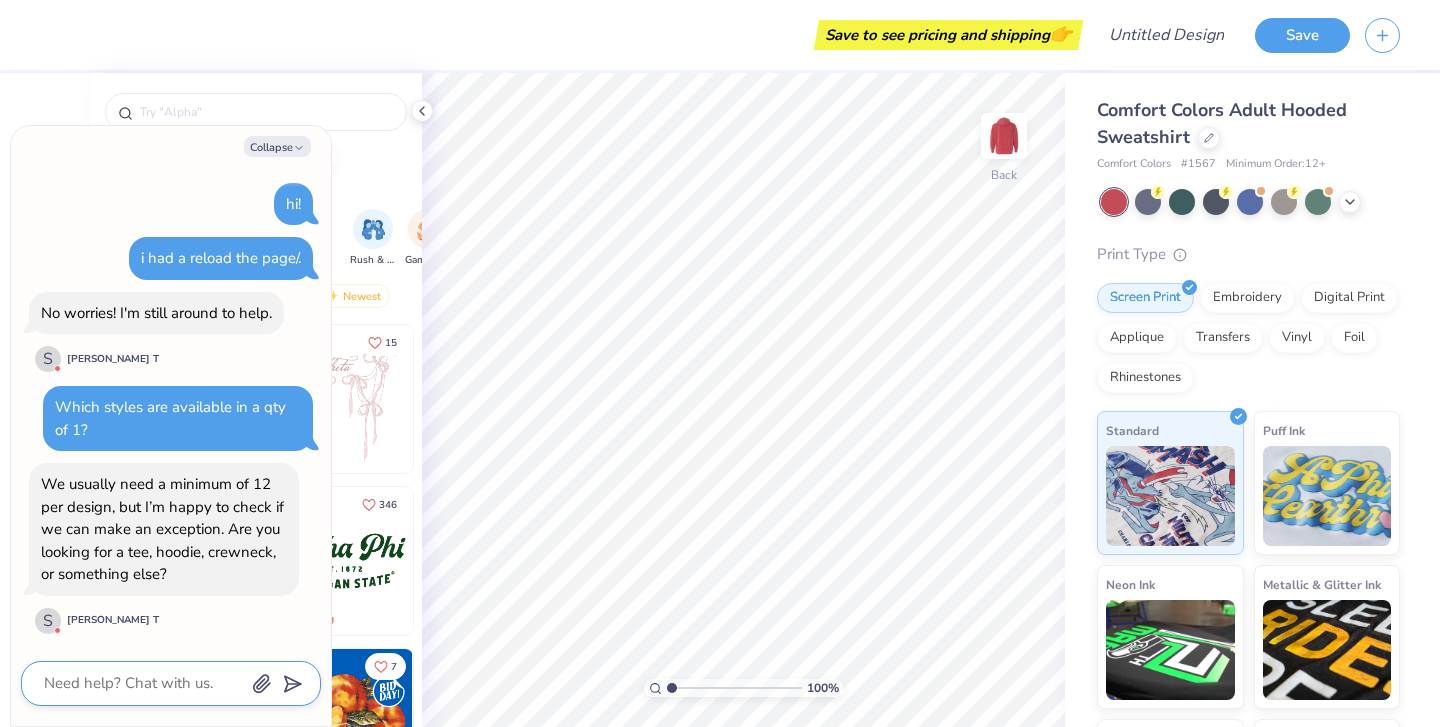 click at bounding box center (143, 683) 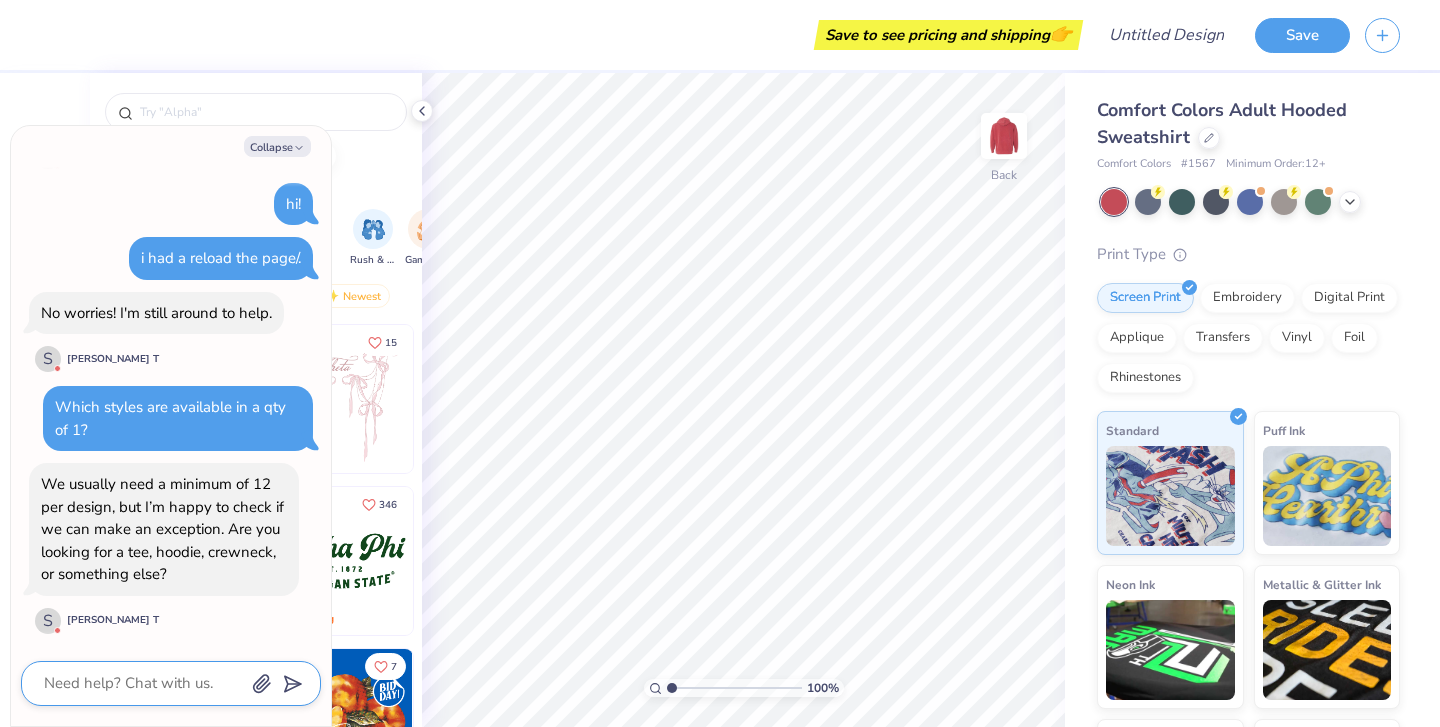 type on "N" 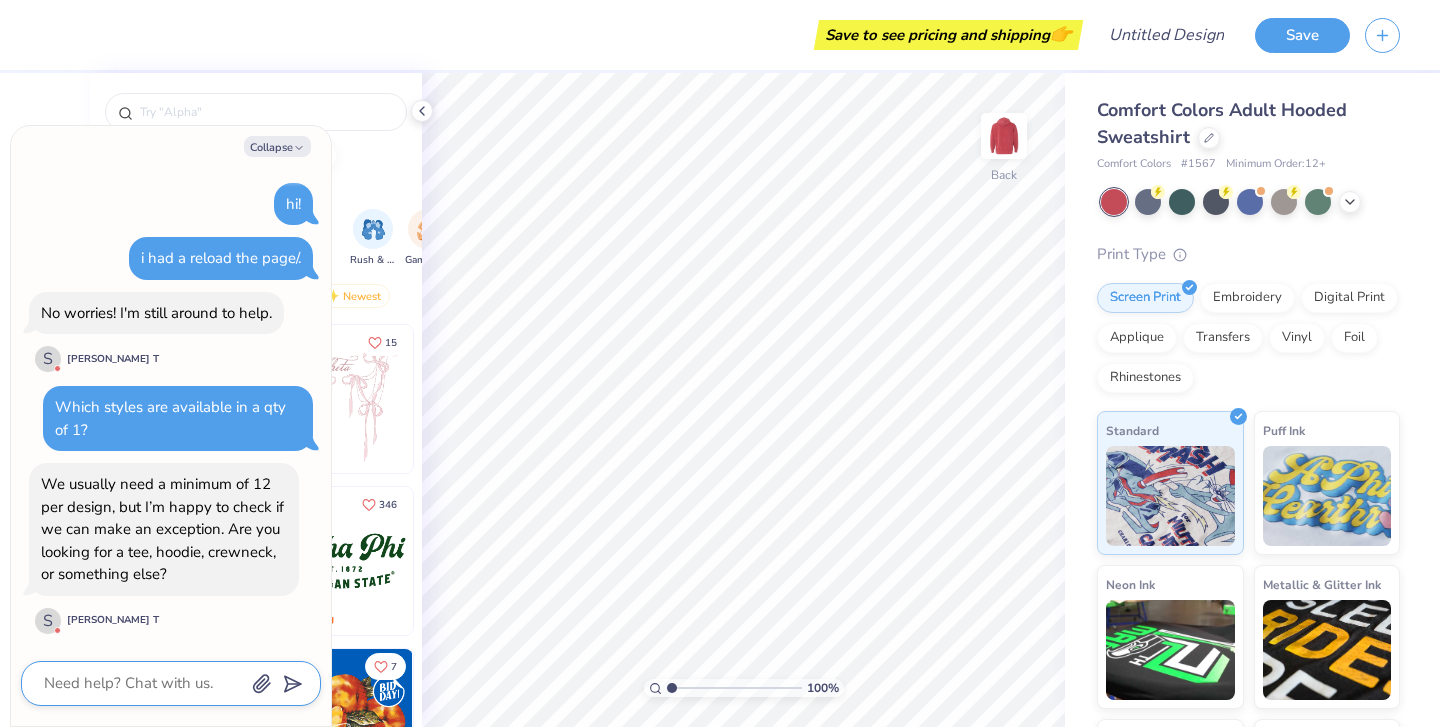 type on "x" 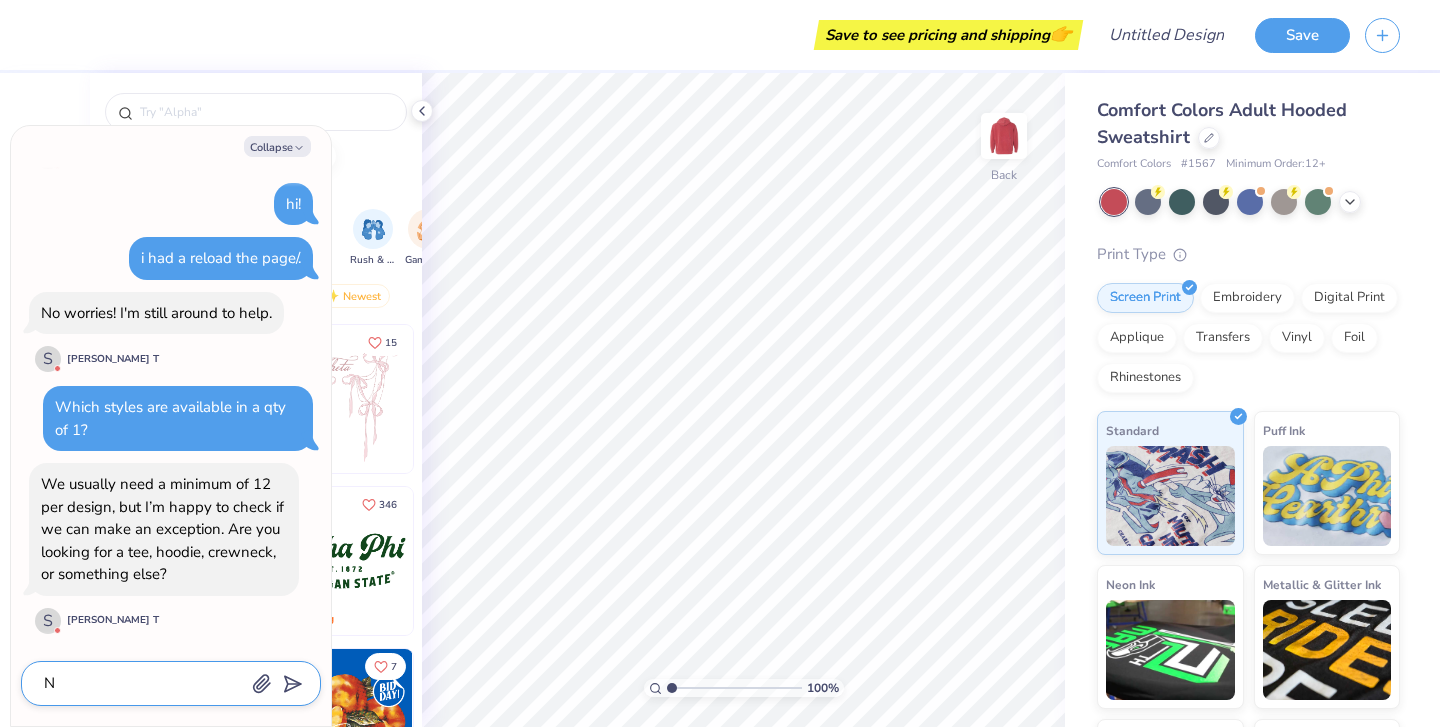 type on "Ne" 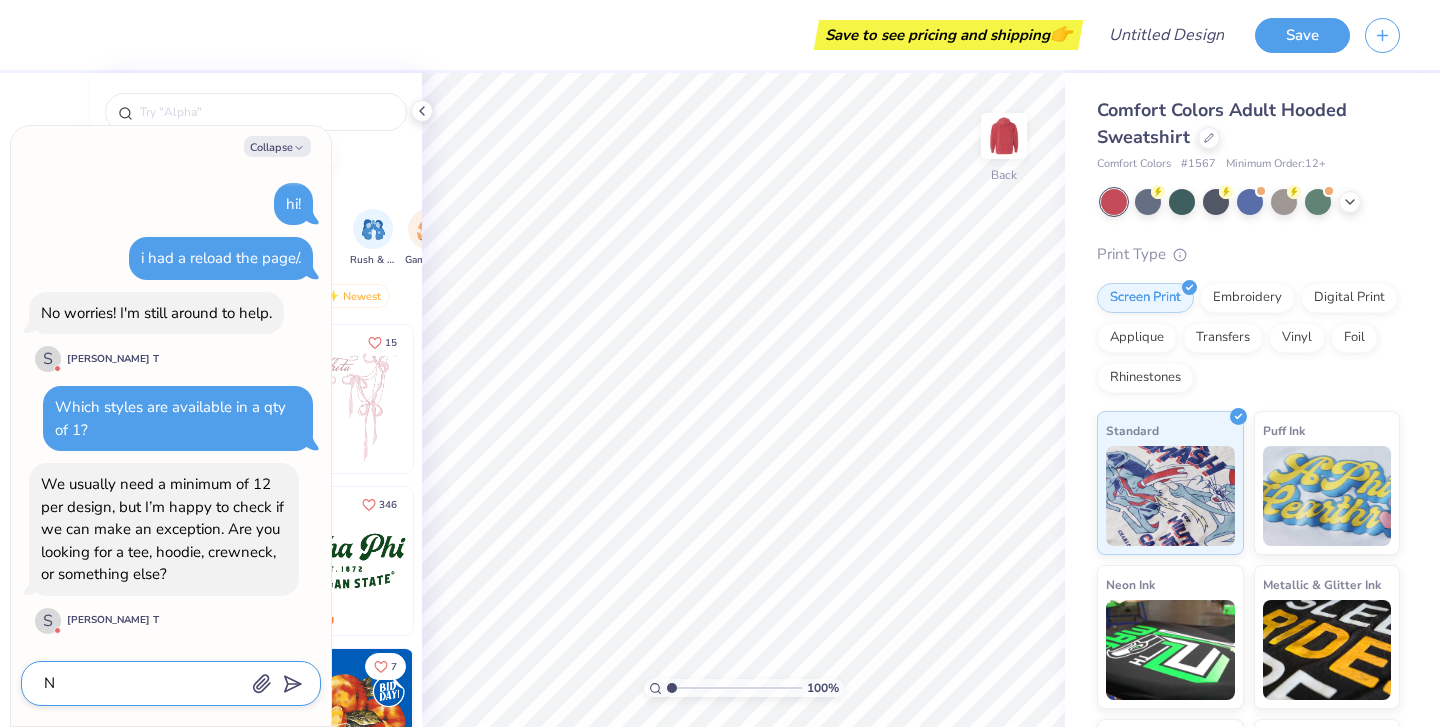 type on "x" 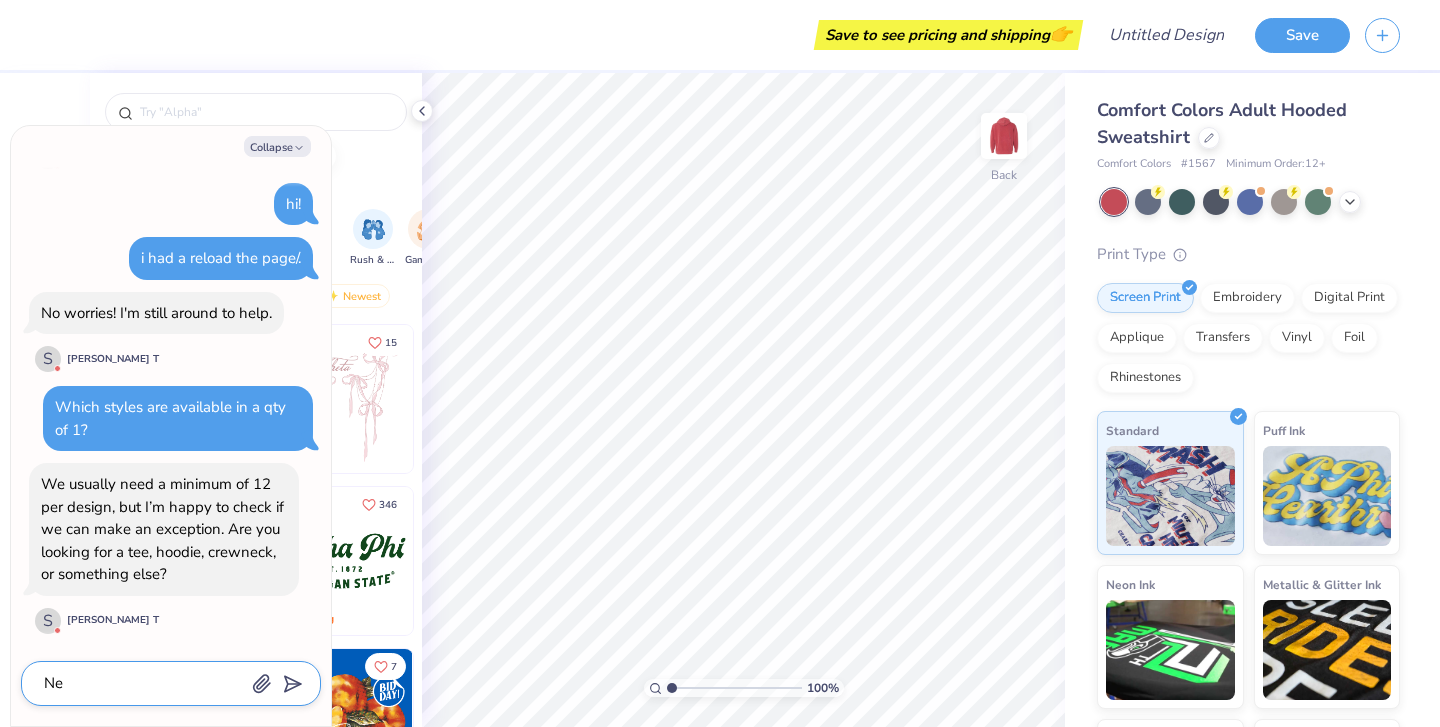 type on "Nee" 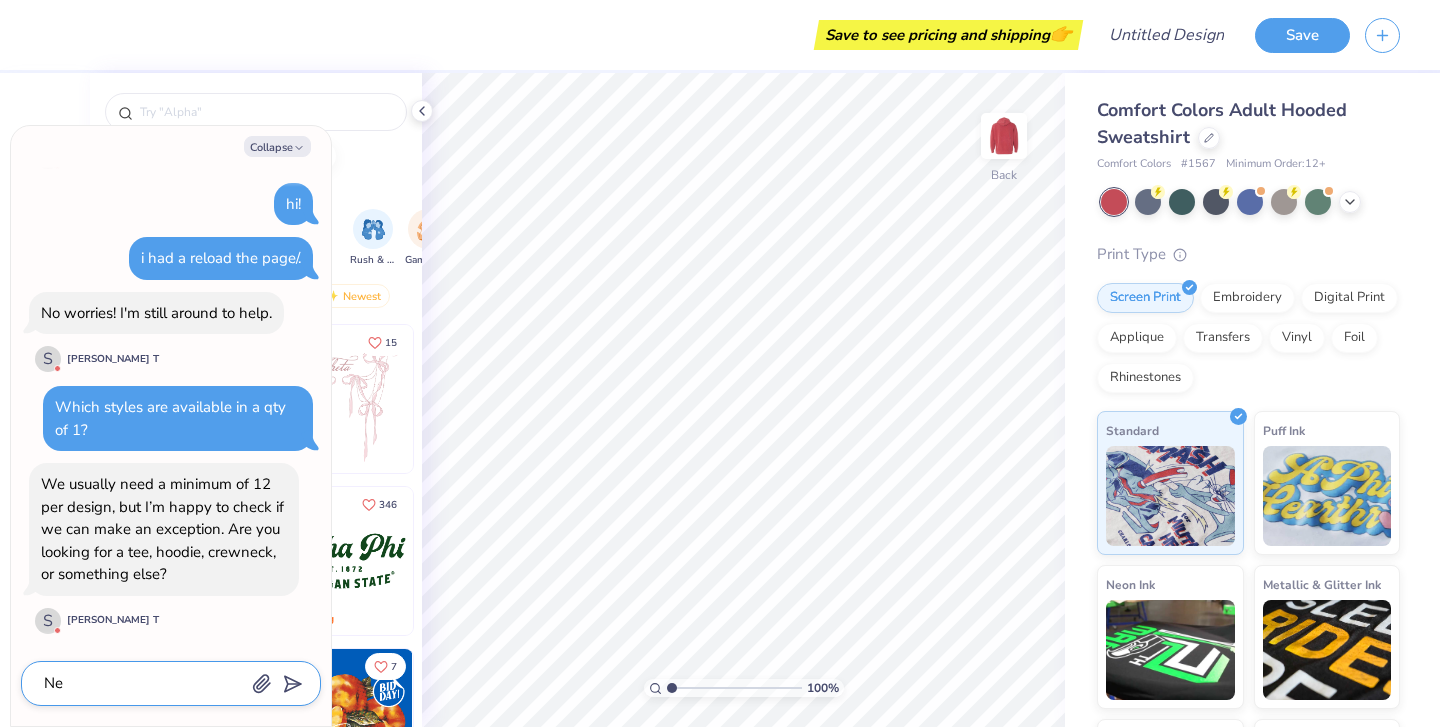 type on "x" 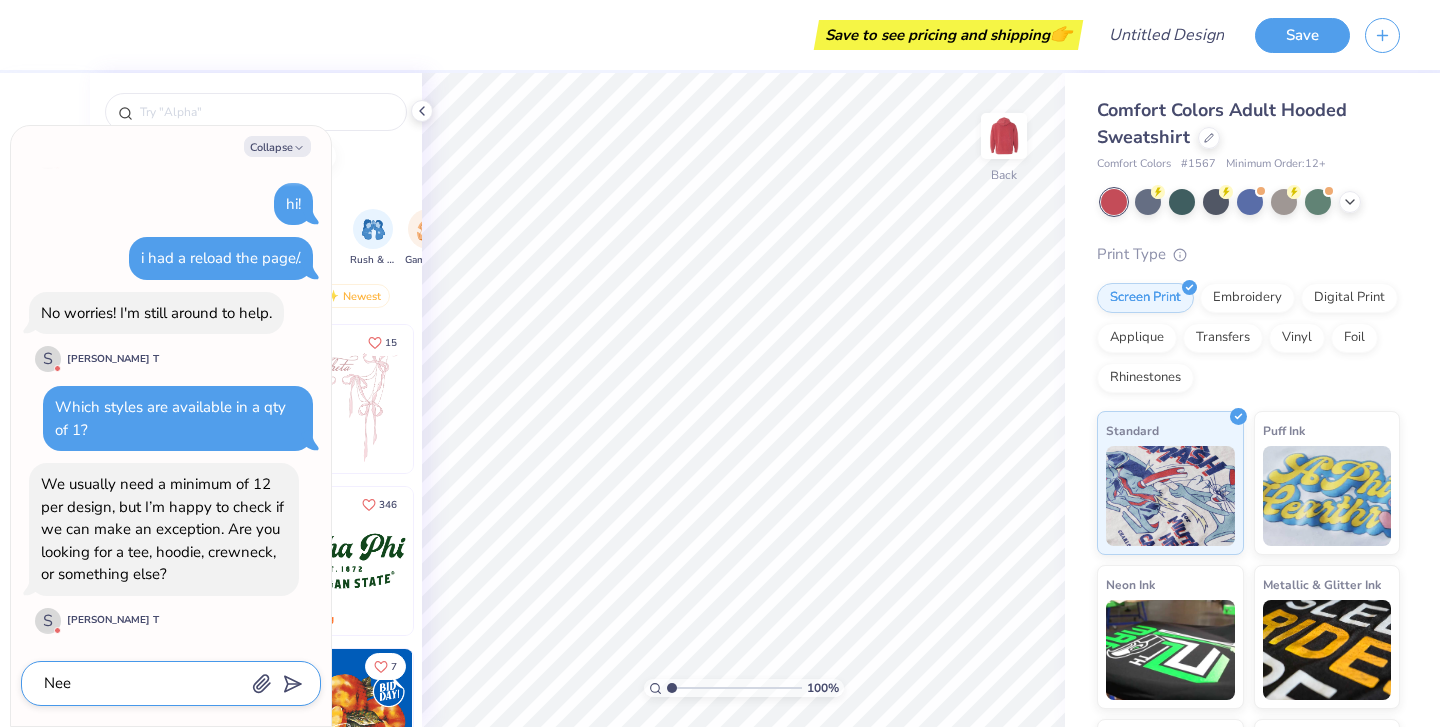 type on "Need" 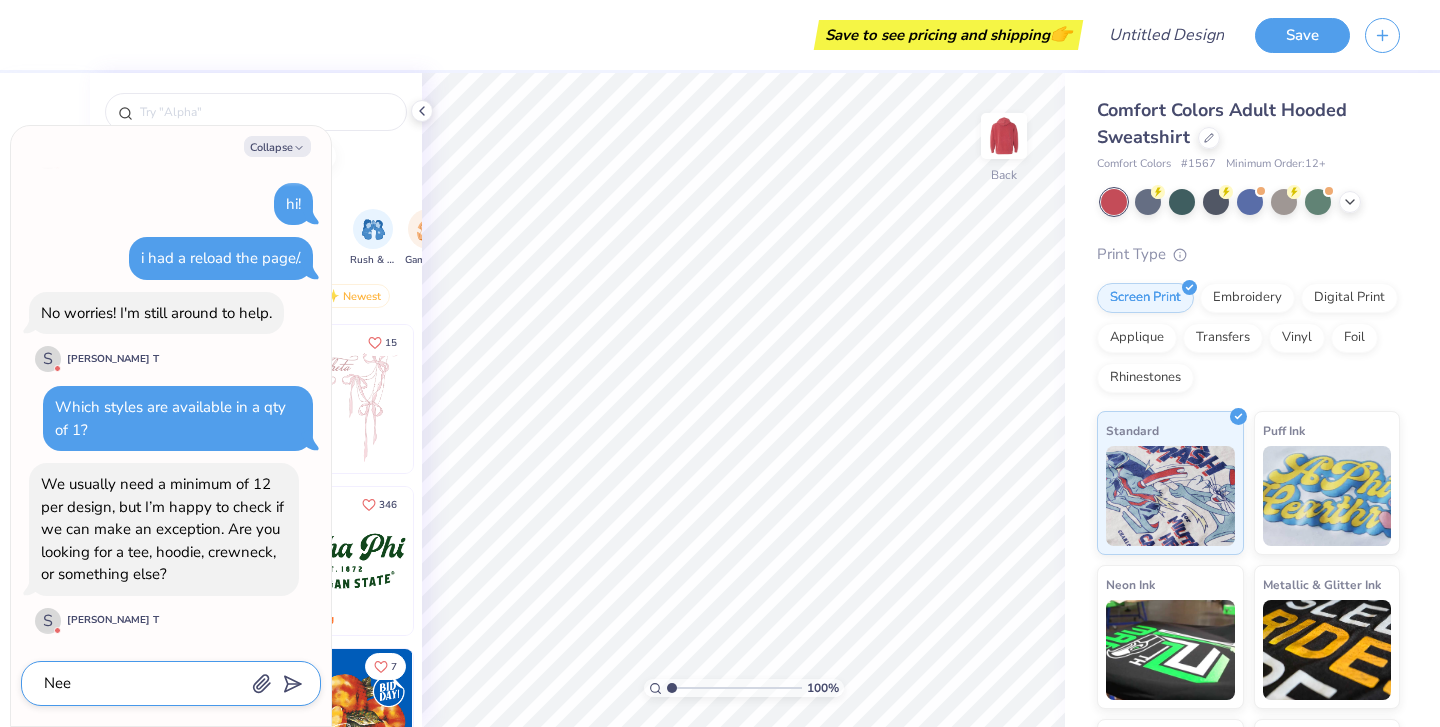 type on "x" 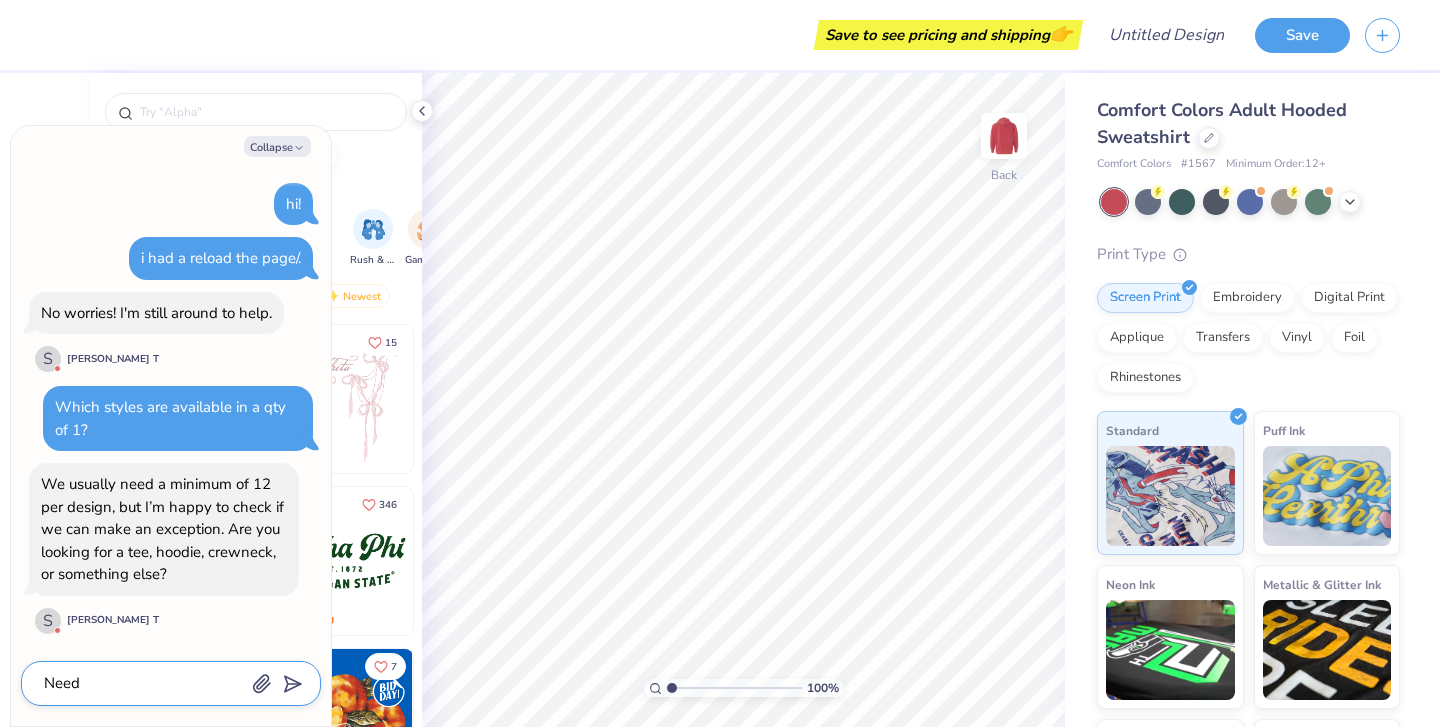 type on "Needi" 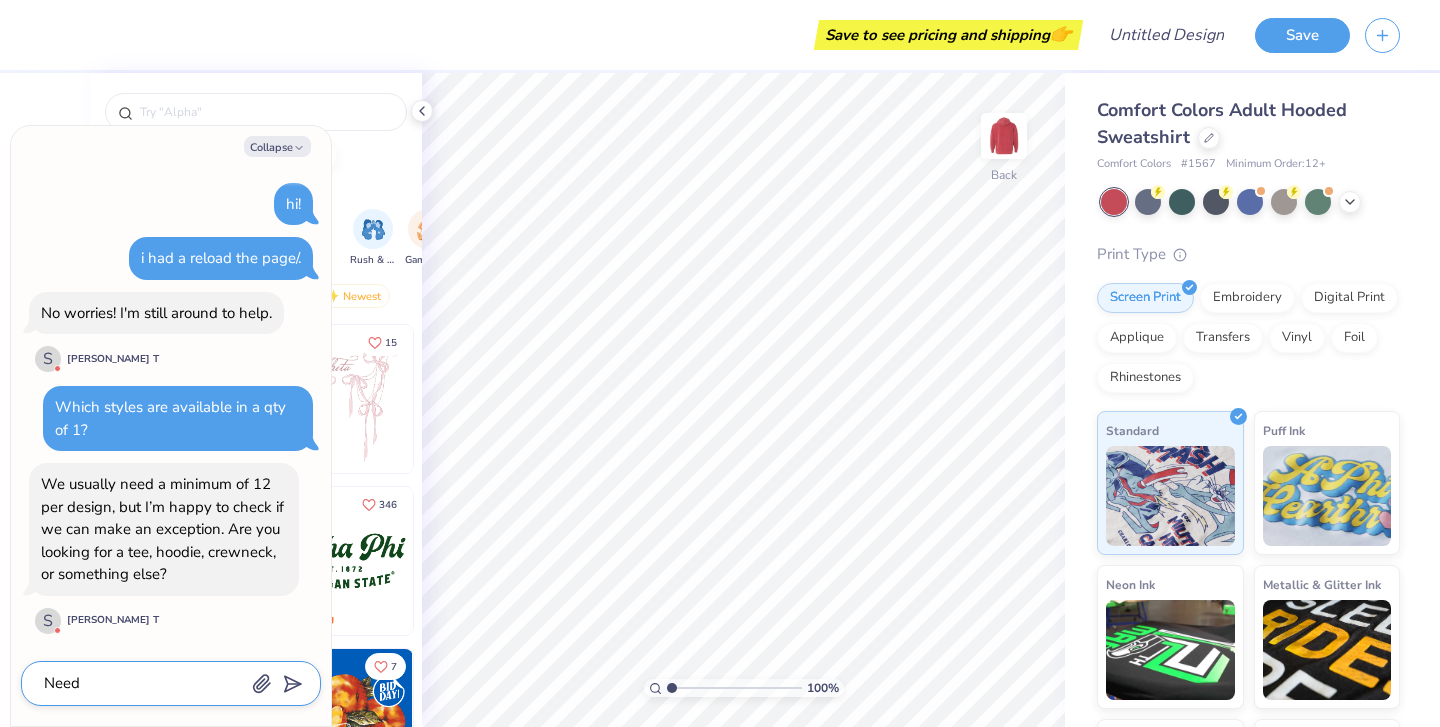 type on "x" 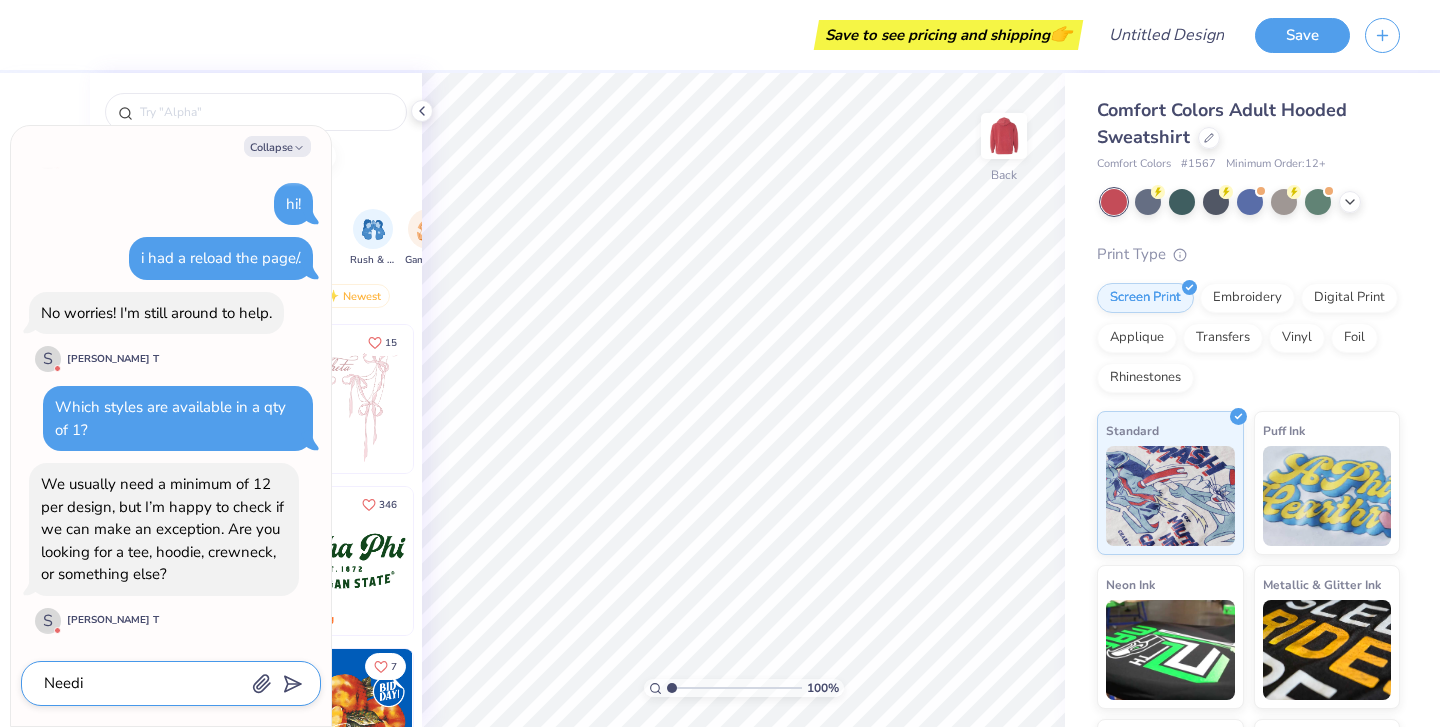 type on "Needie" 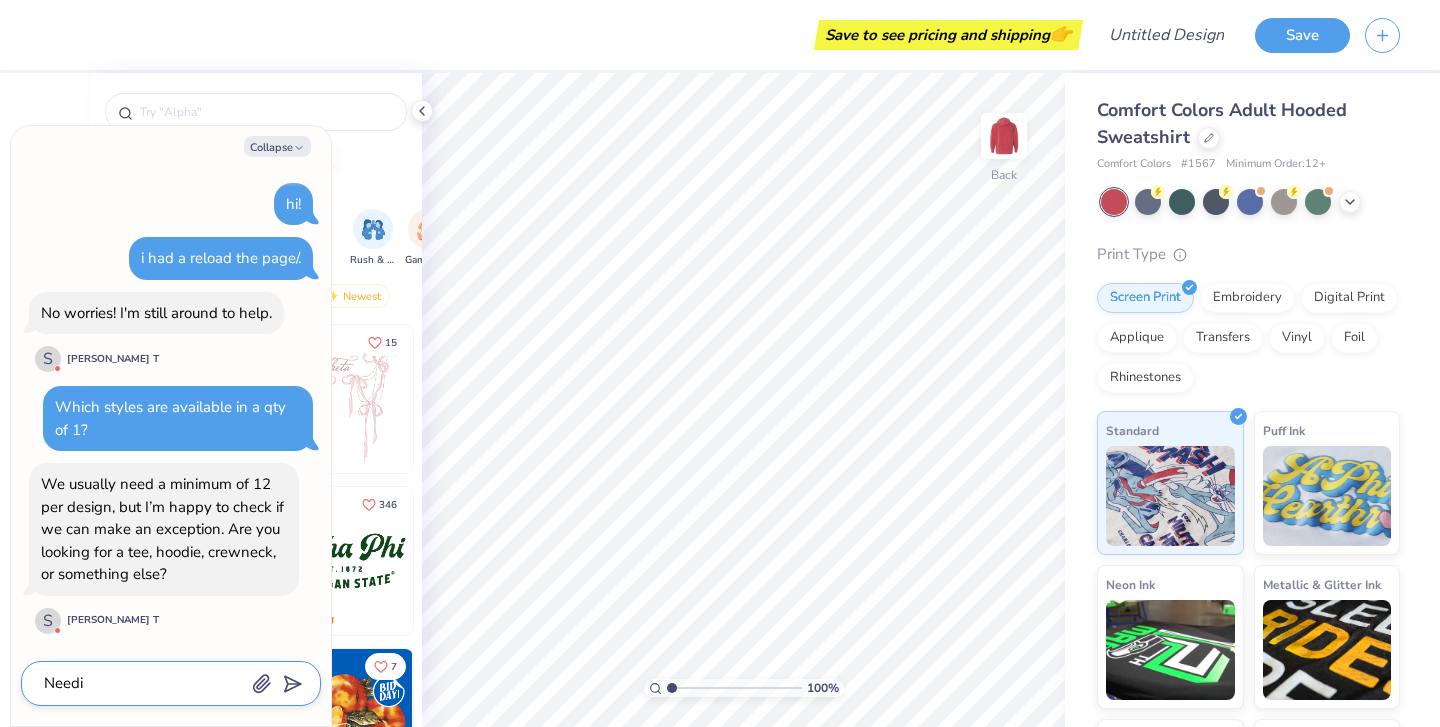 type on "x" 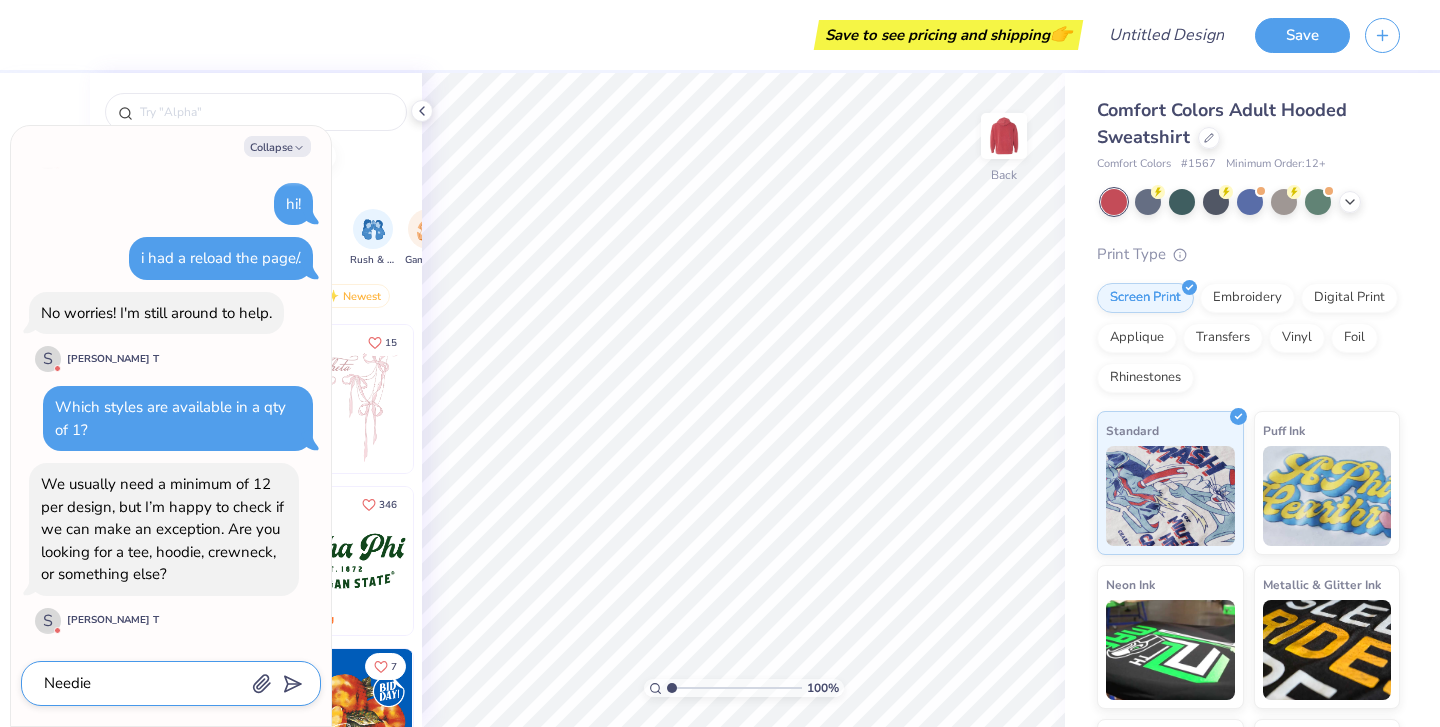 type on "Needie" 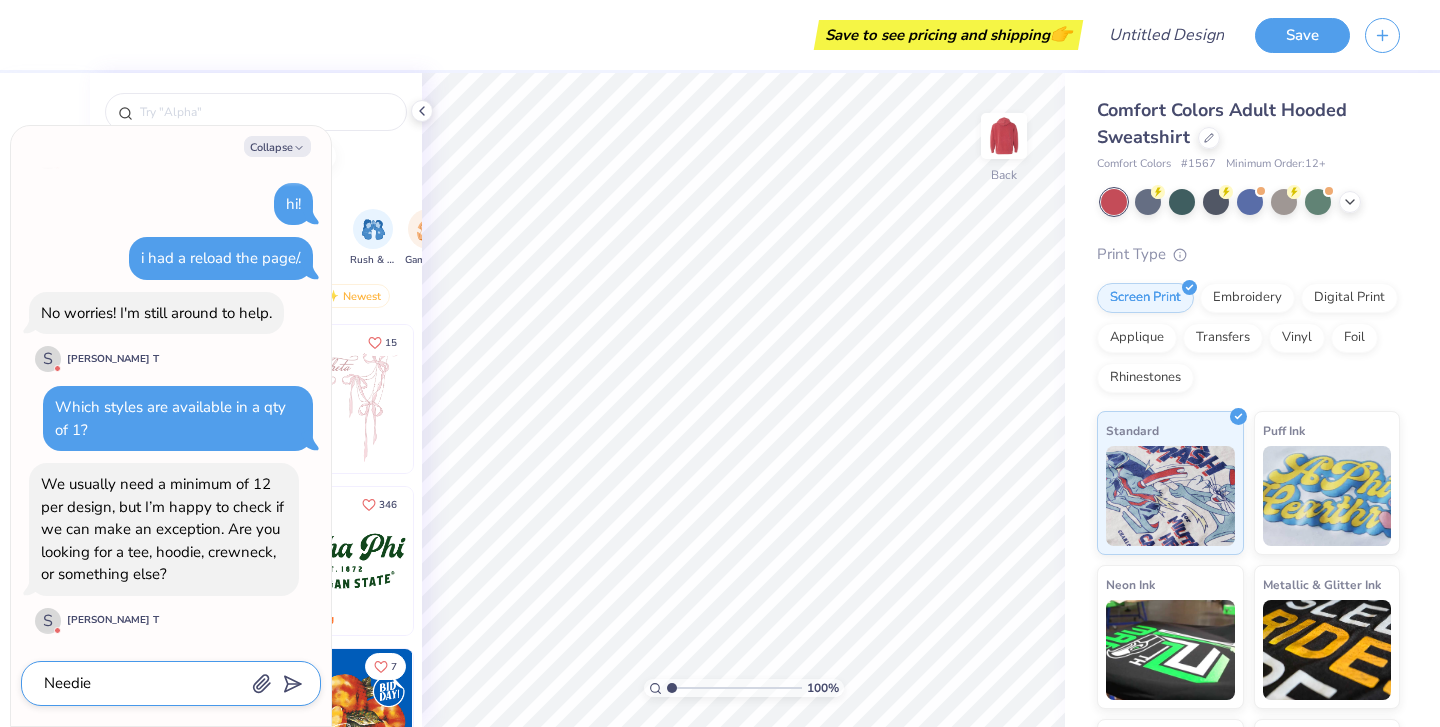 type on "x" 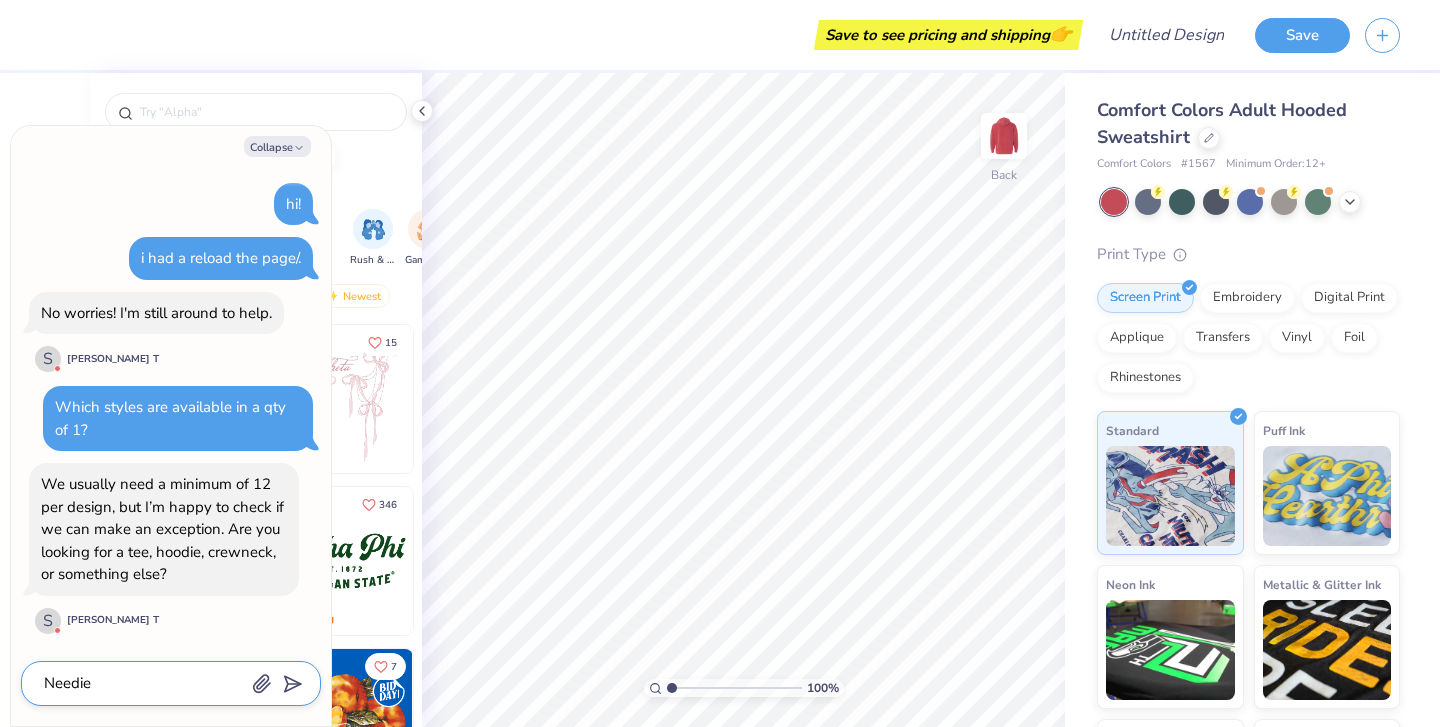type on "Needie a" 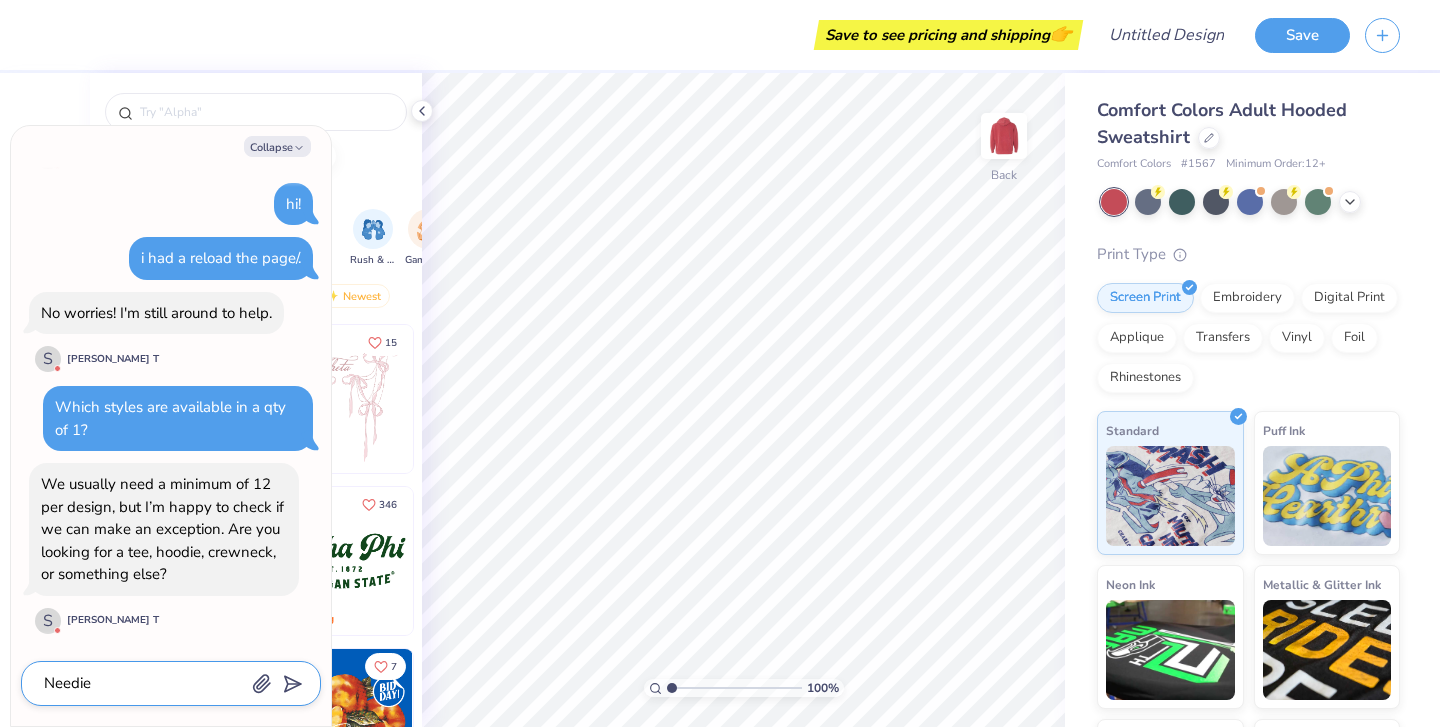 type on "x" 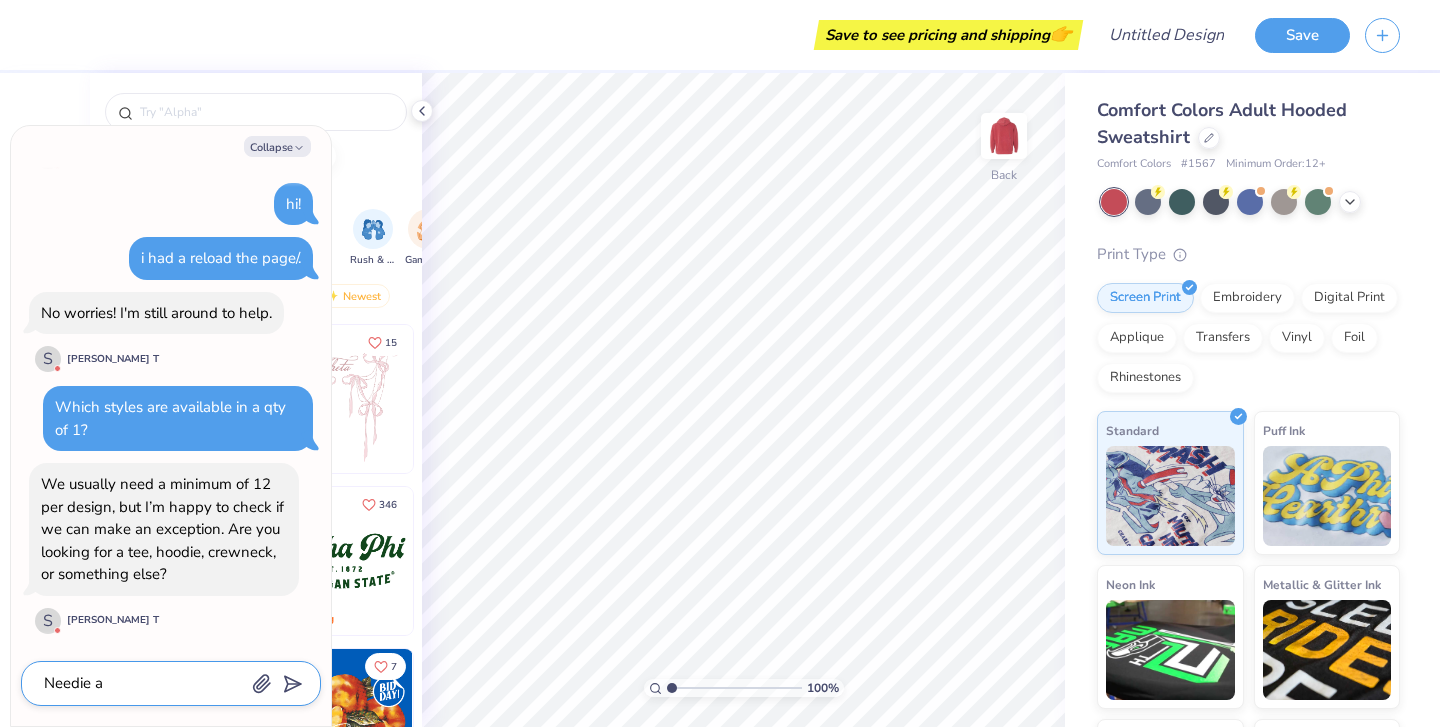 type on "Needie an" 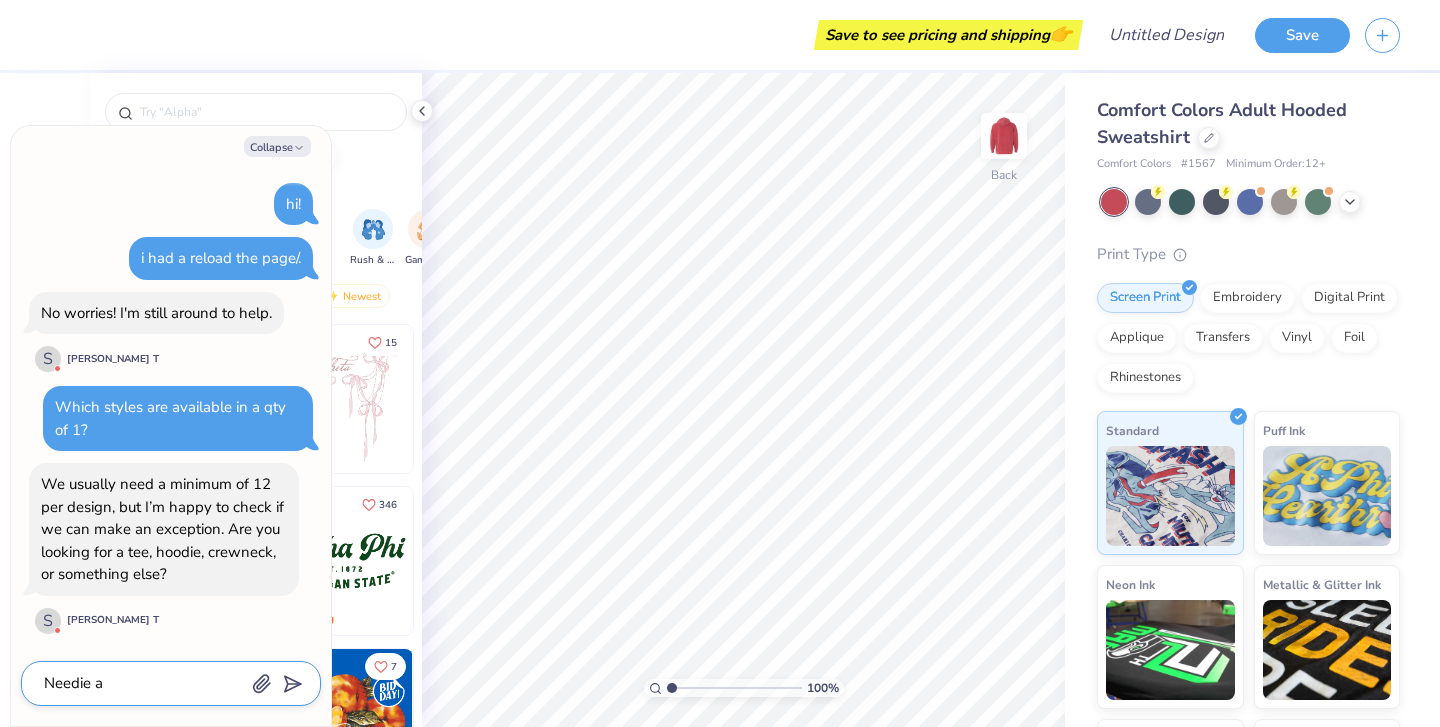 type on "x" 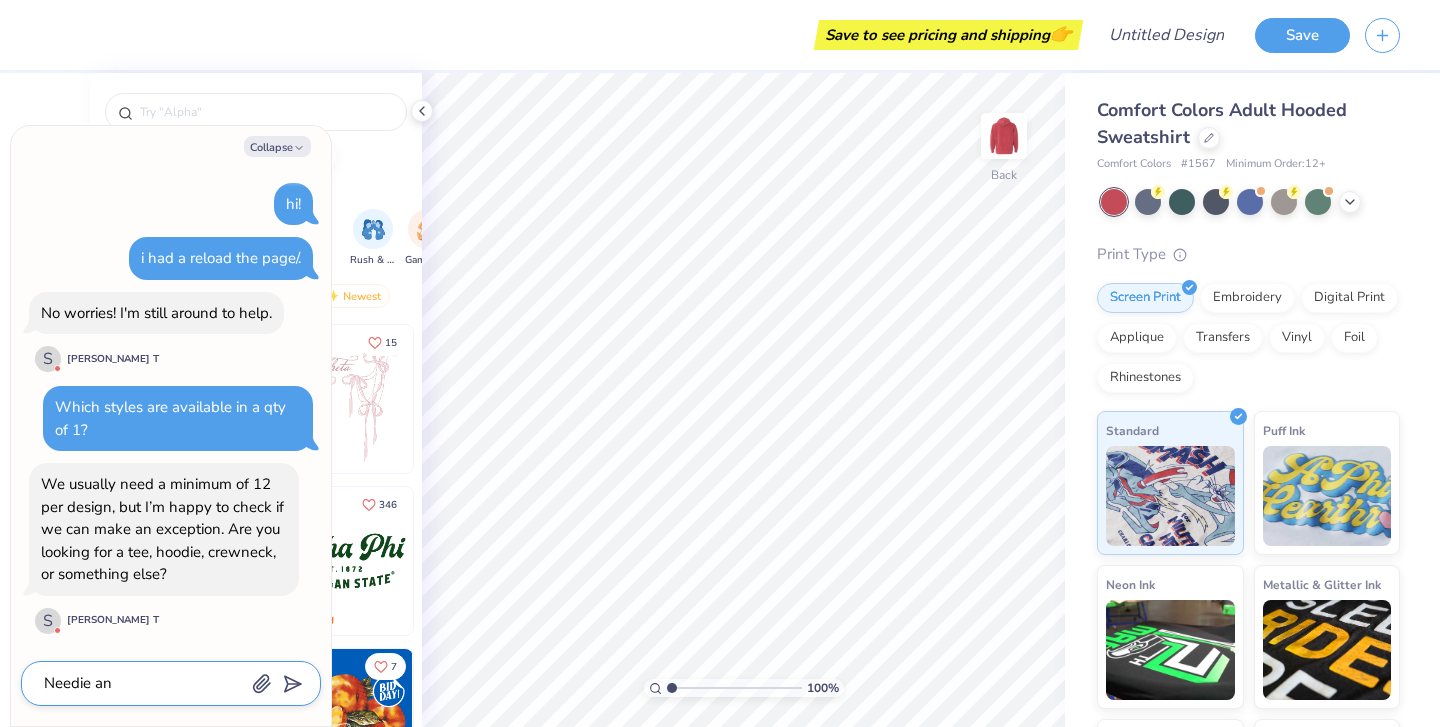 type on "Needie and" 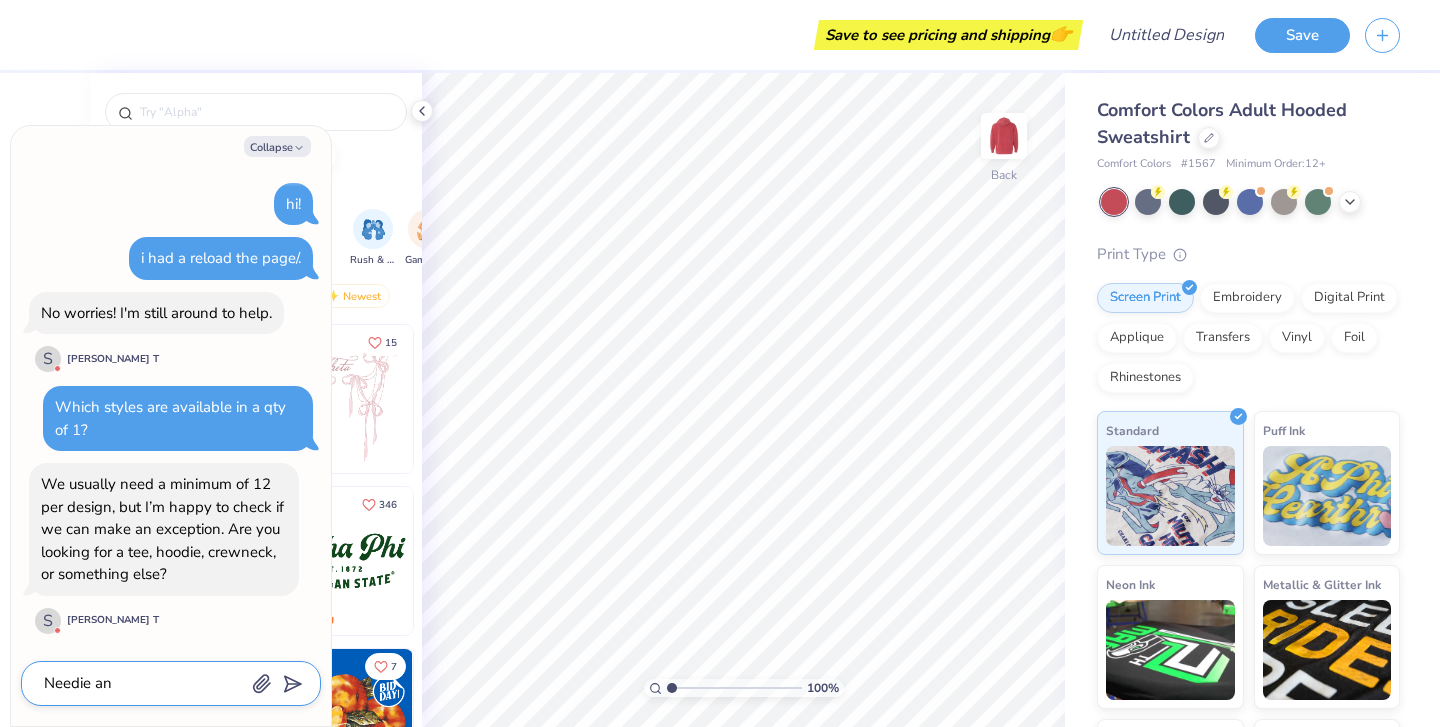 type on "x" 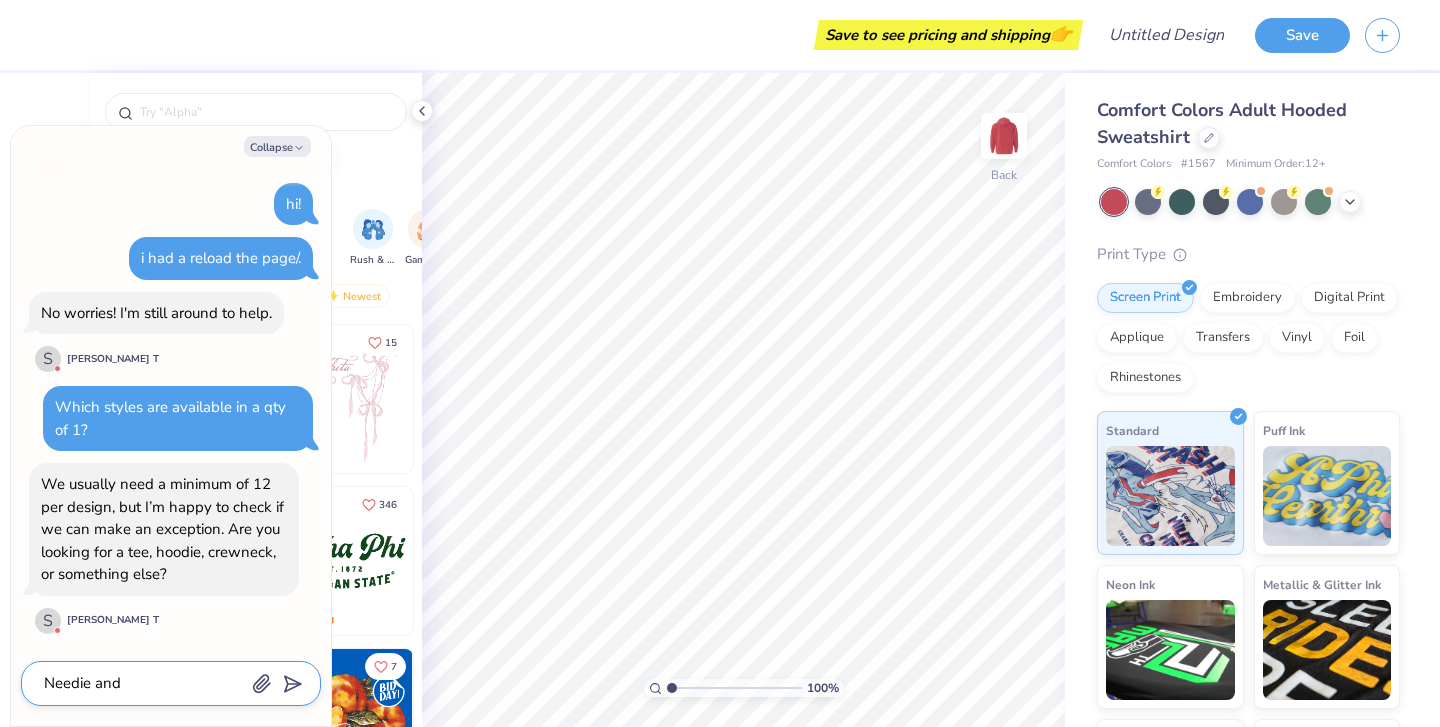 type on "Needie and" 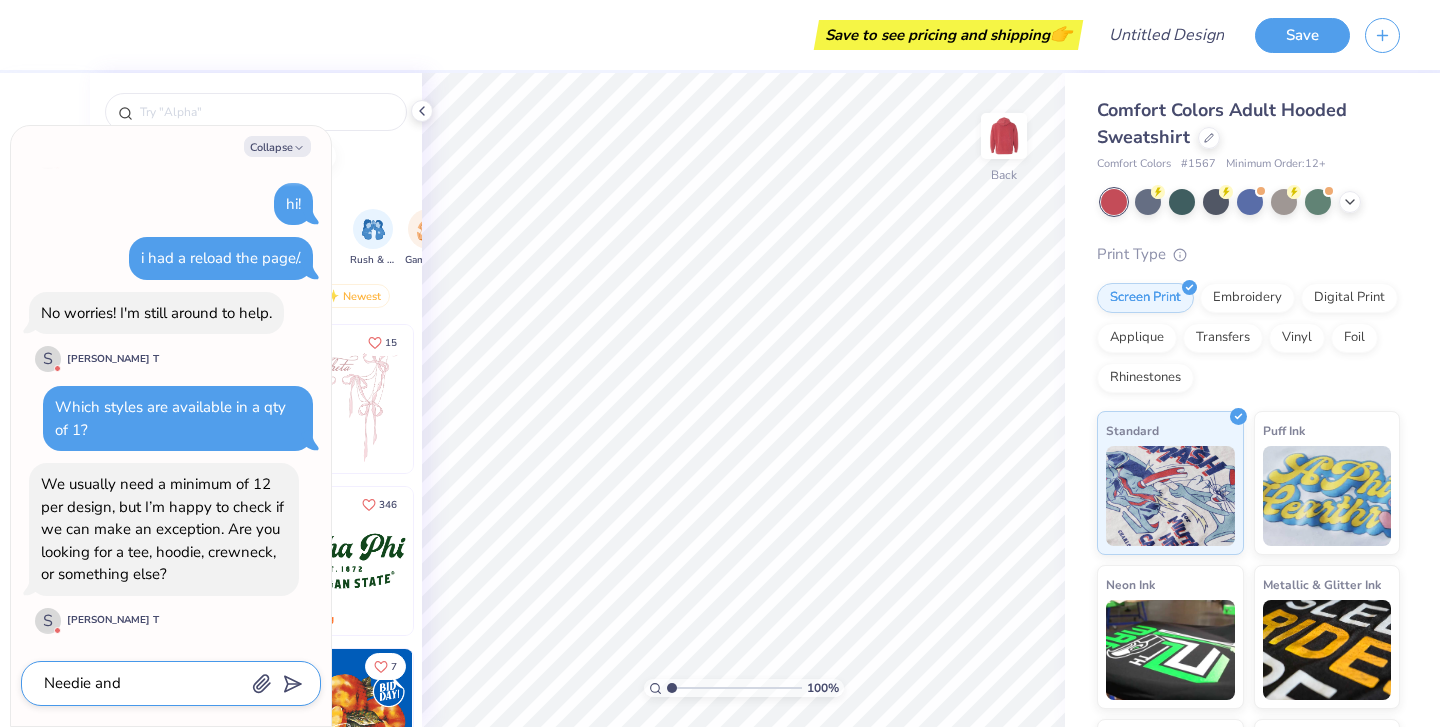 type on "x" 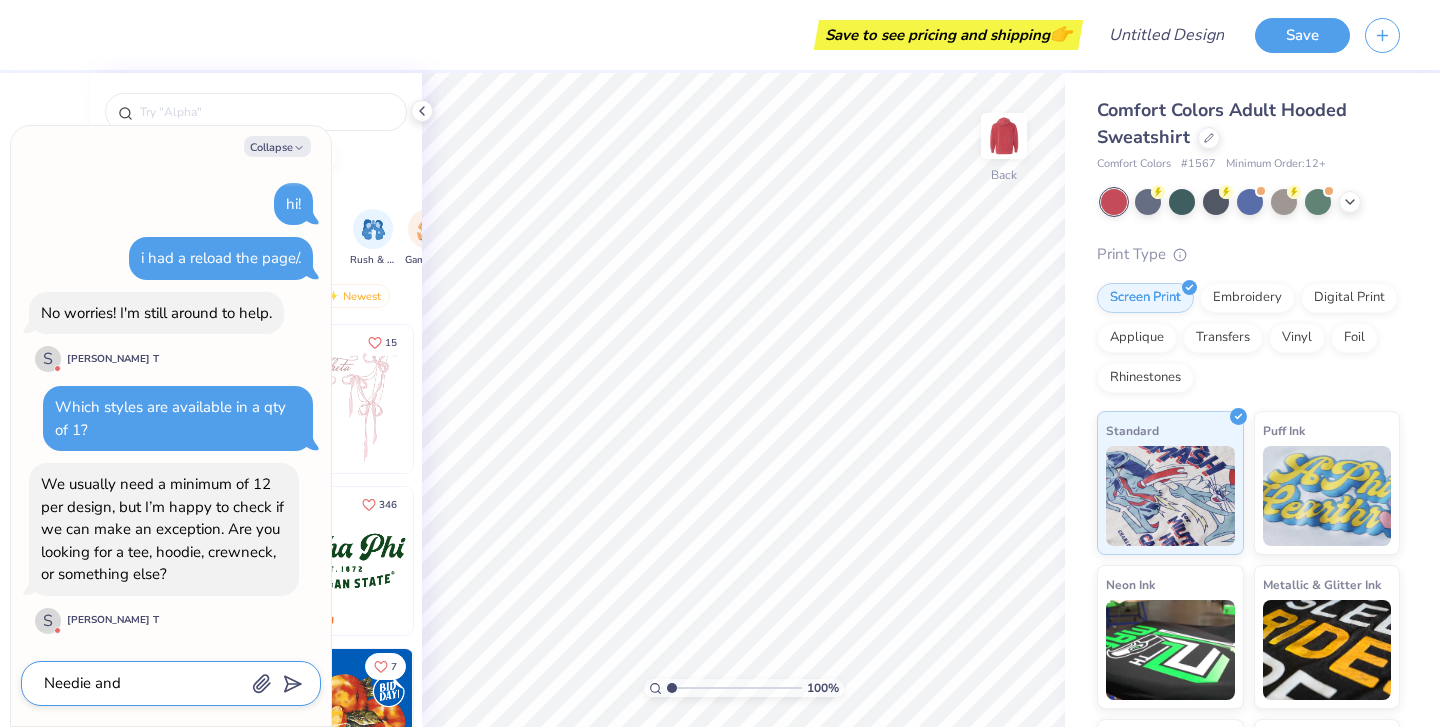 type on "Needie and m" 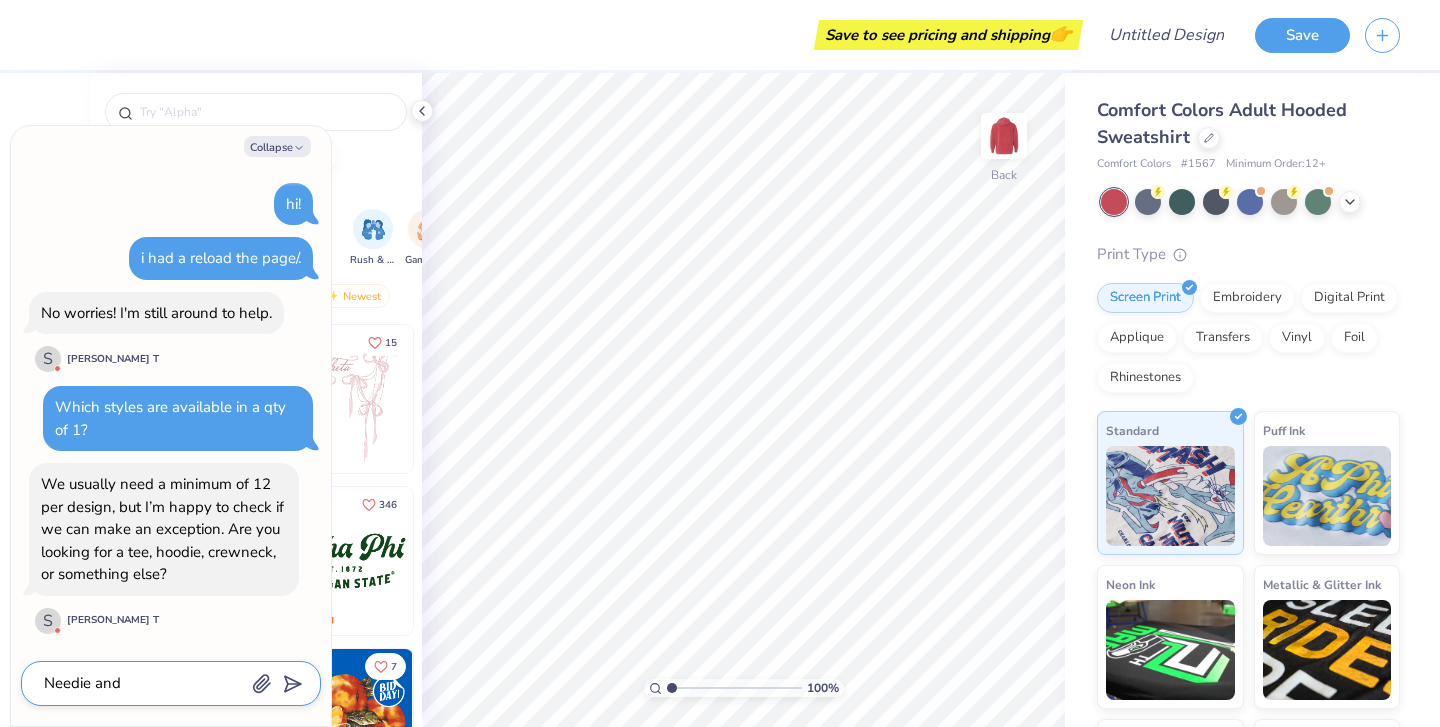 type on "x" 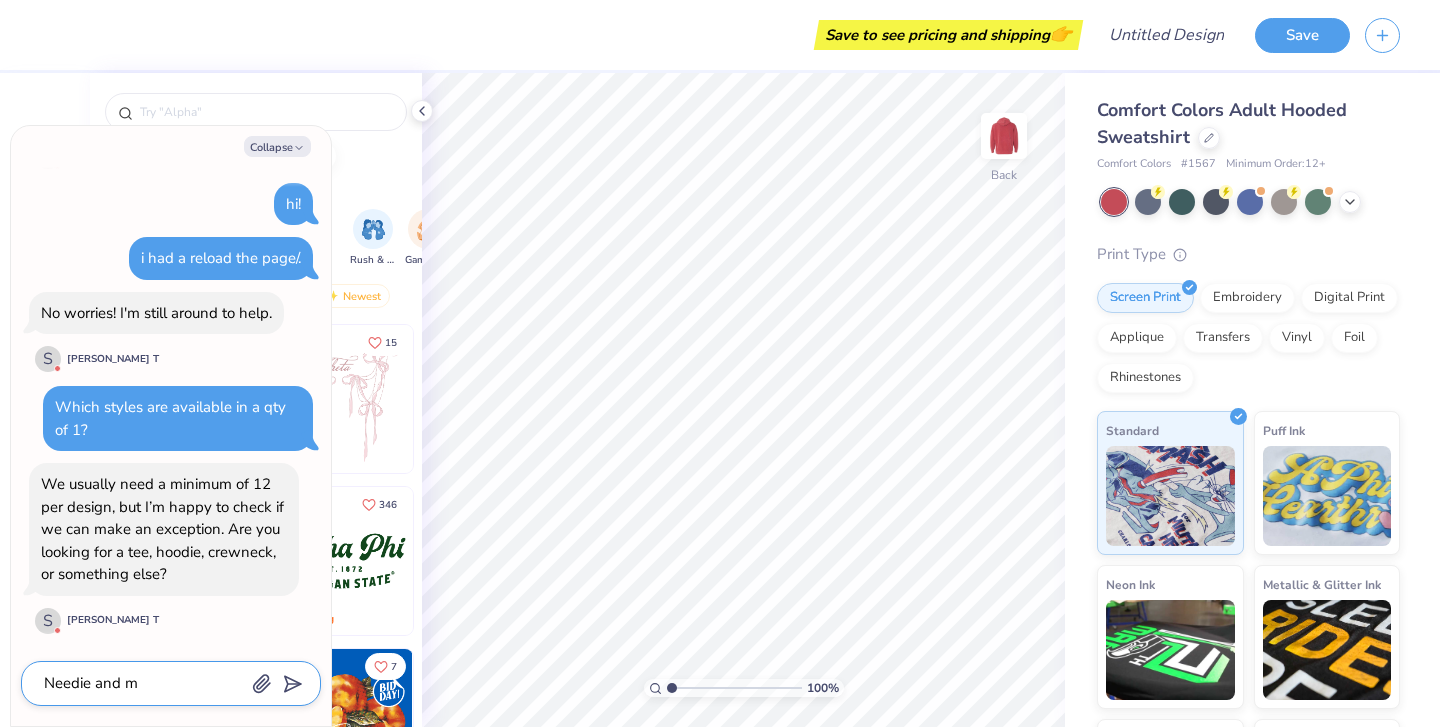type on "Needie and ma" 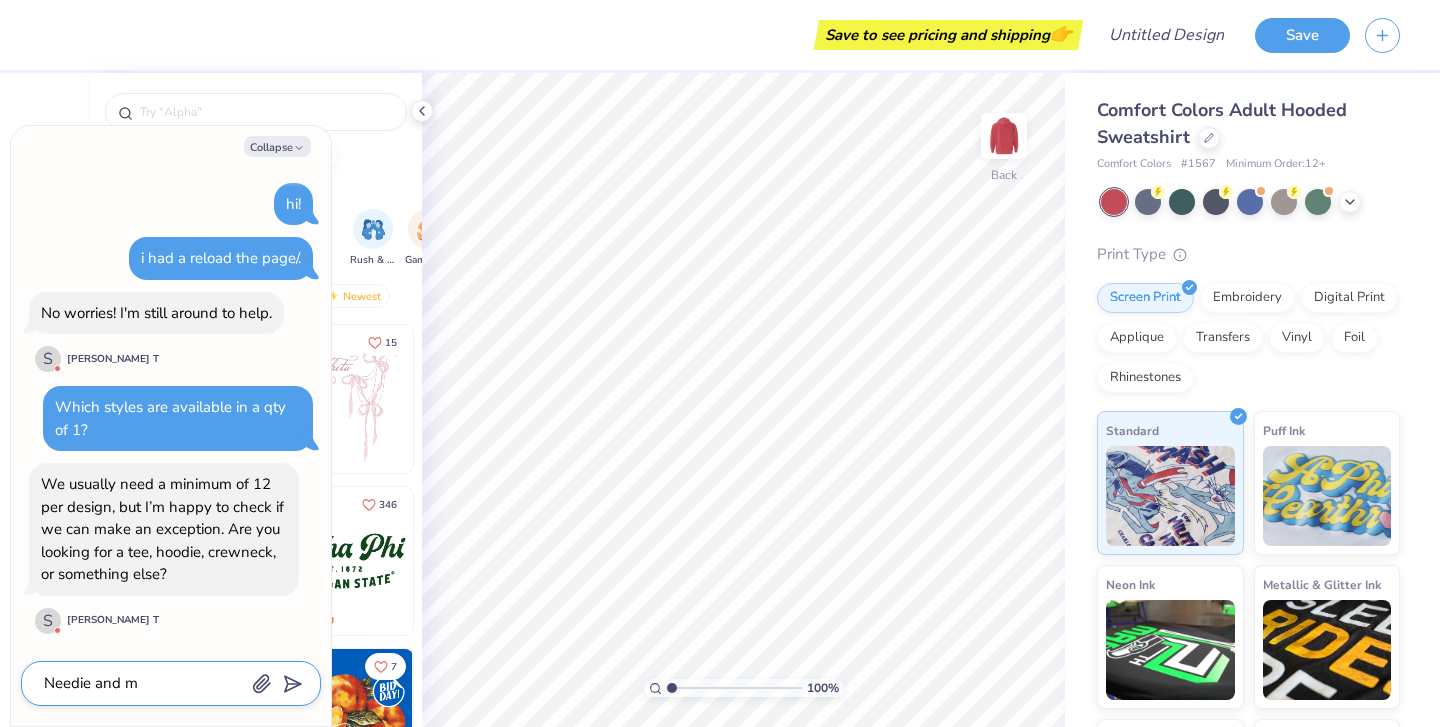 type on "x" 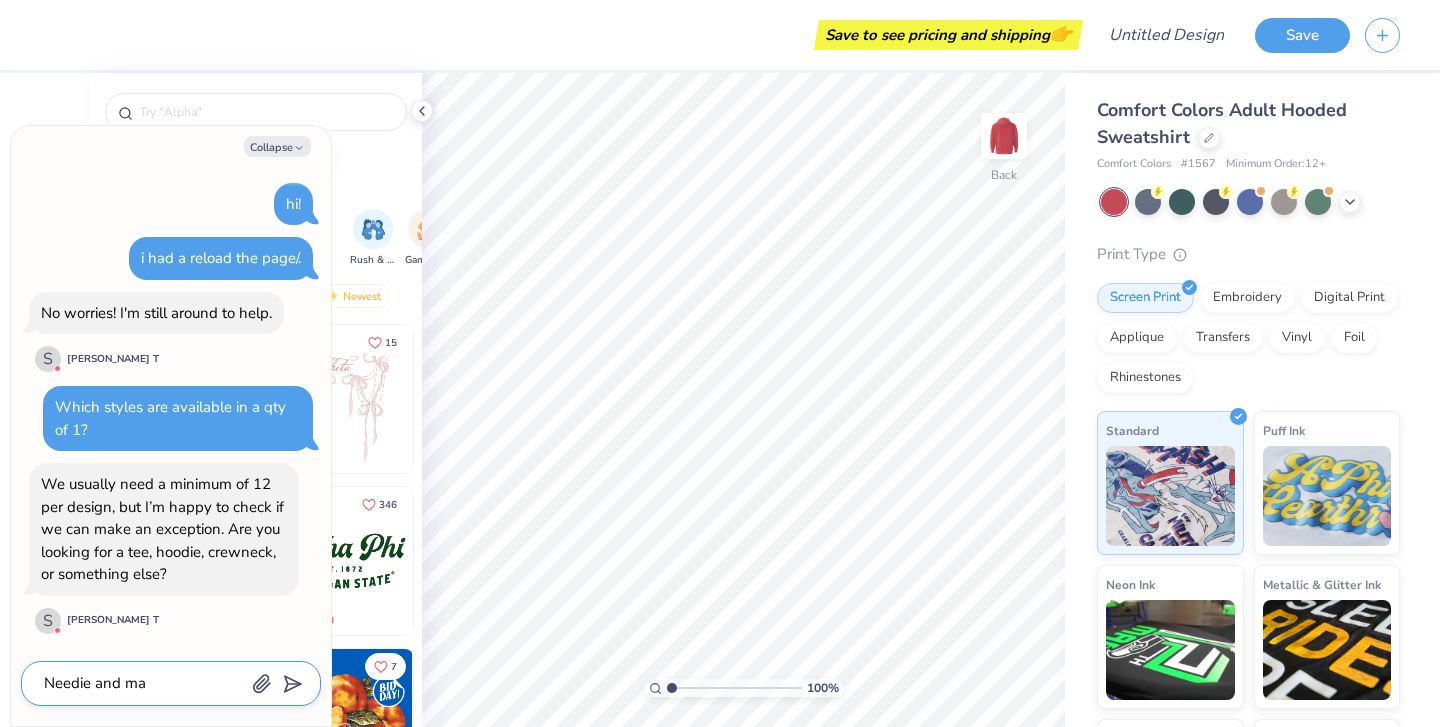 type on "Needie and mat" 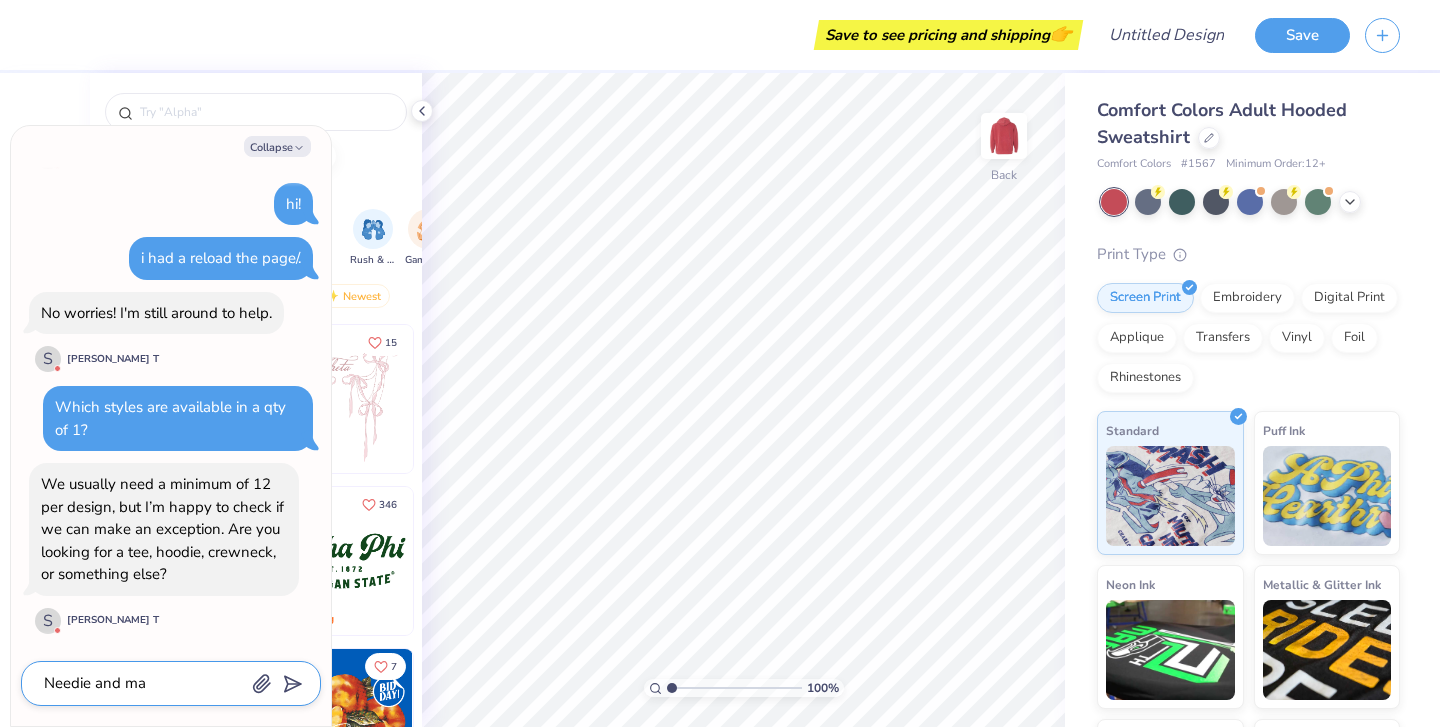 type on "x" 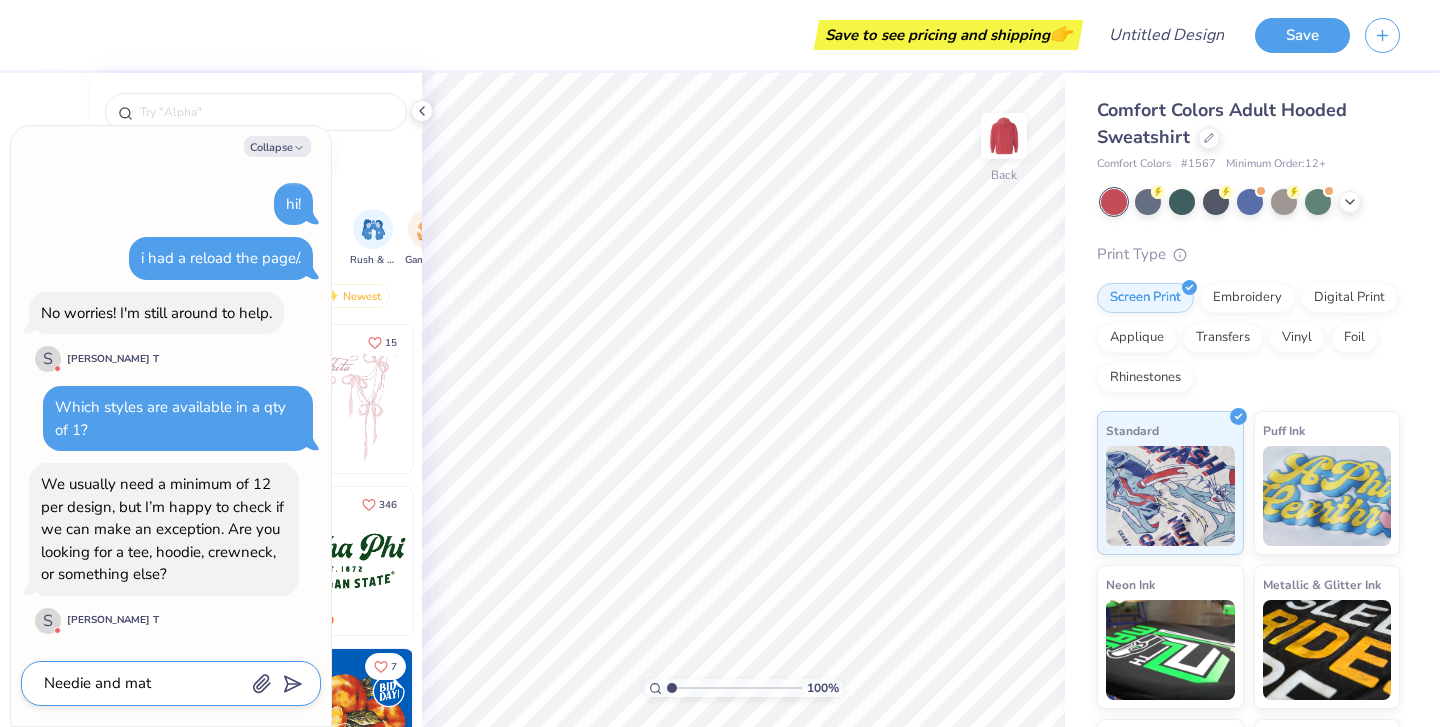 type on "Needie and matc" 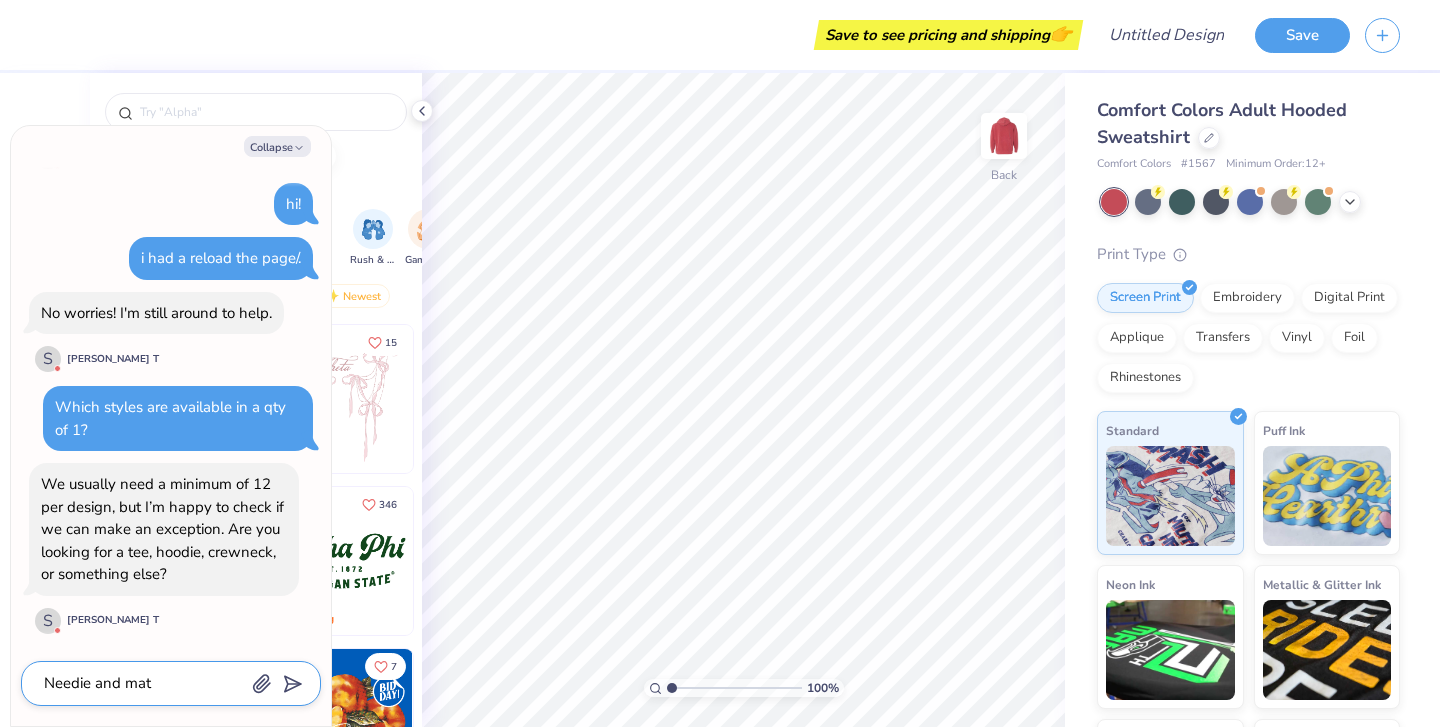 type on "x" 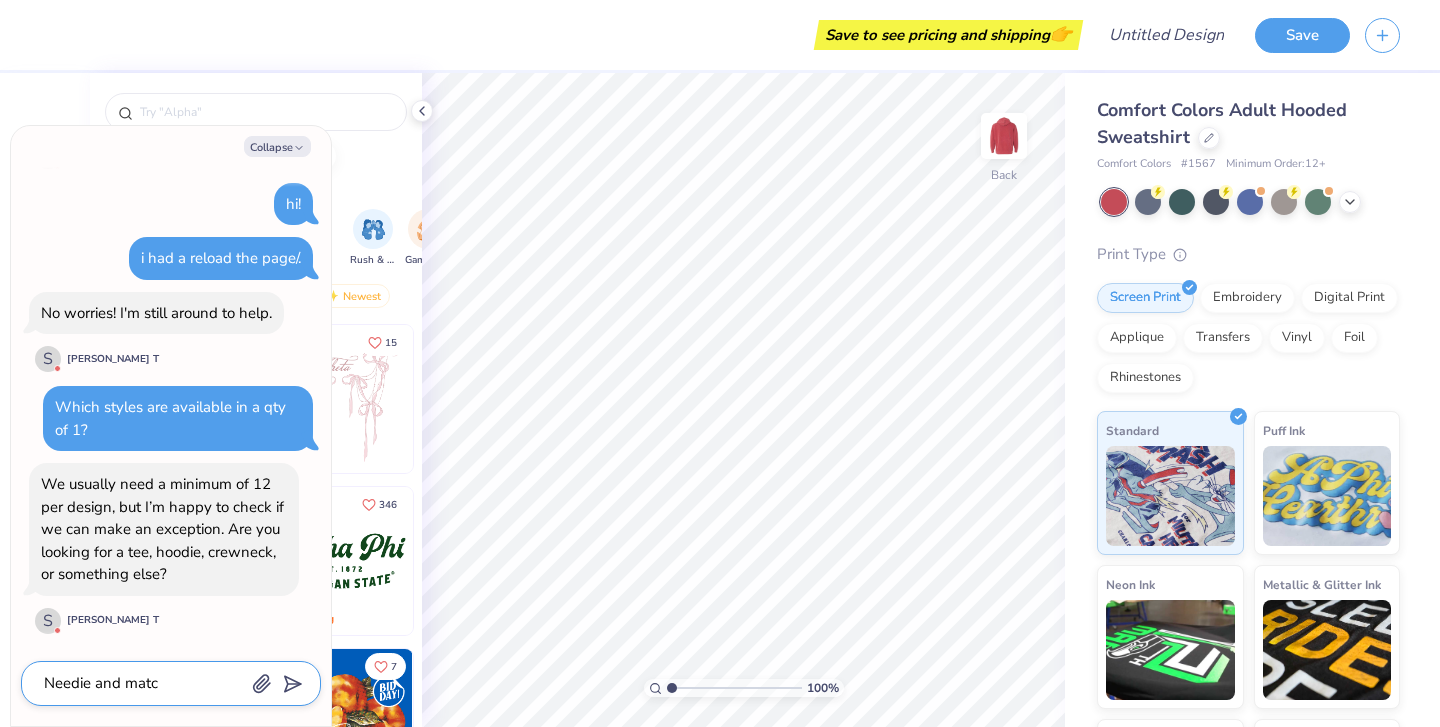 type on "Needie and match" 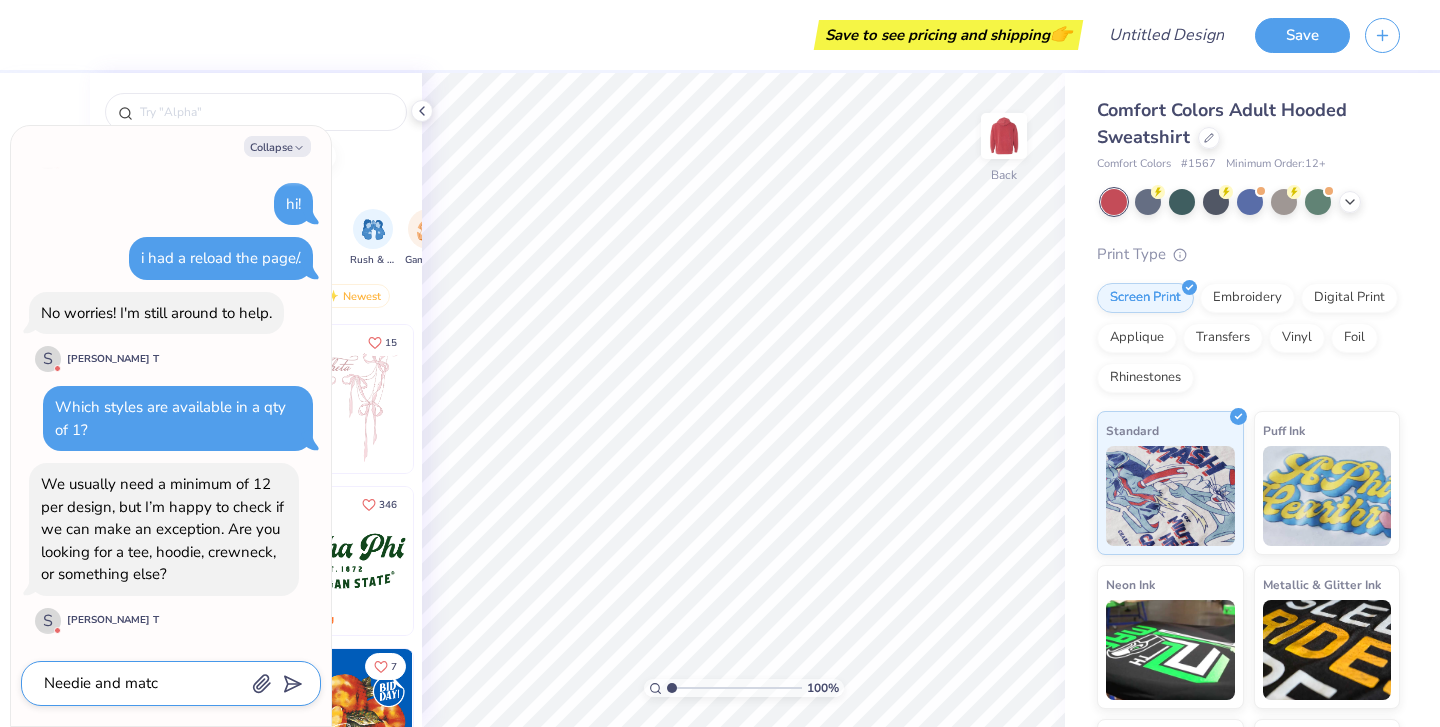 type on "x" 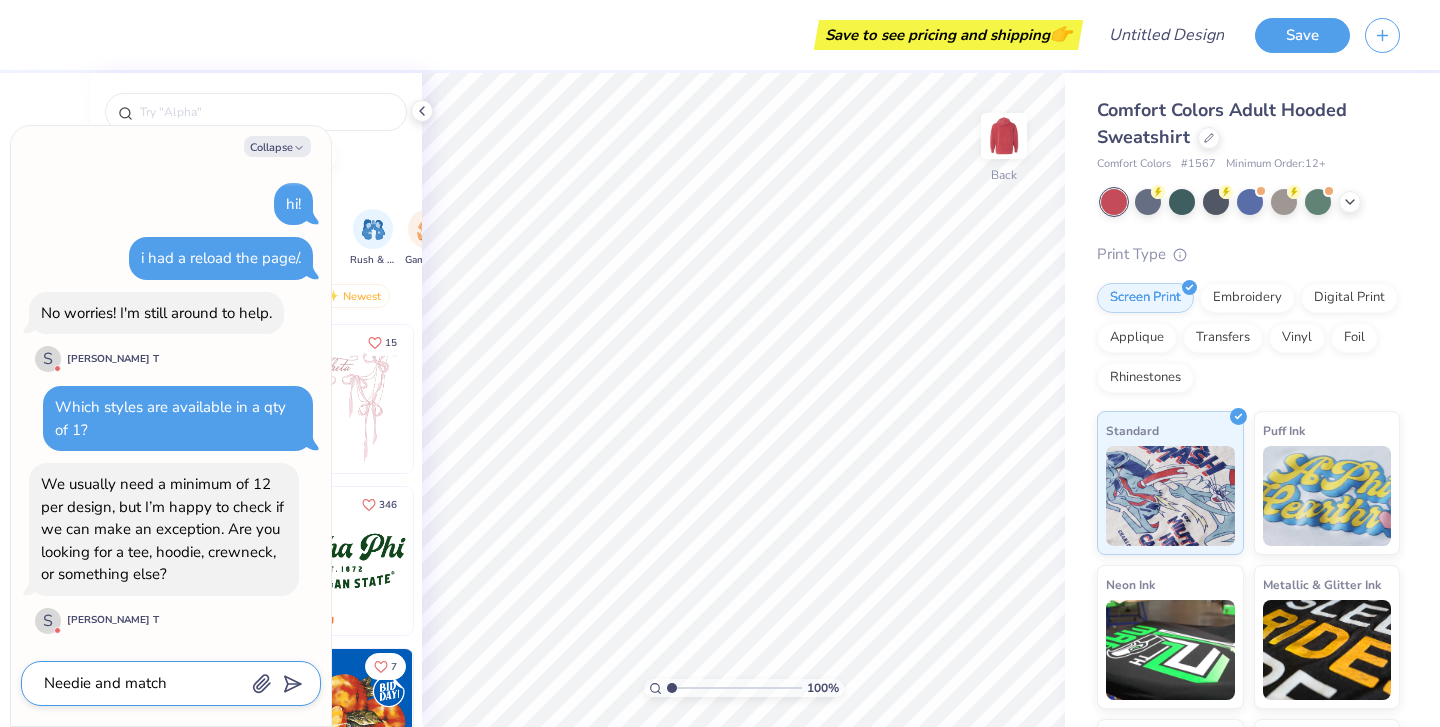 type on "Needie and matchi" 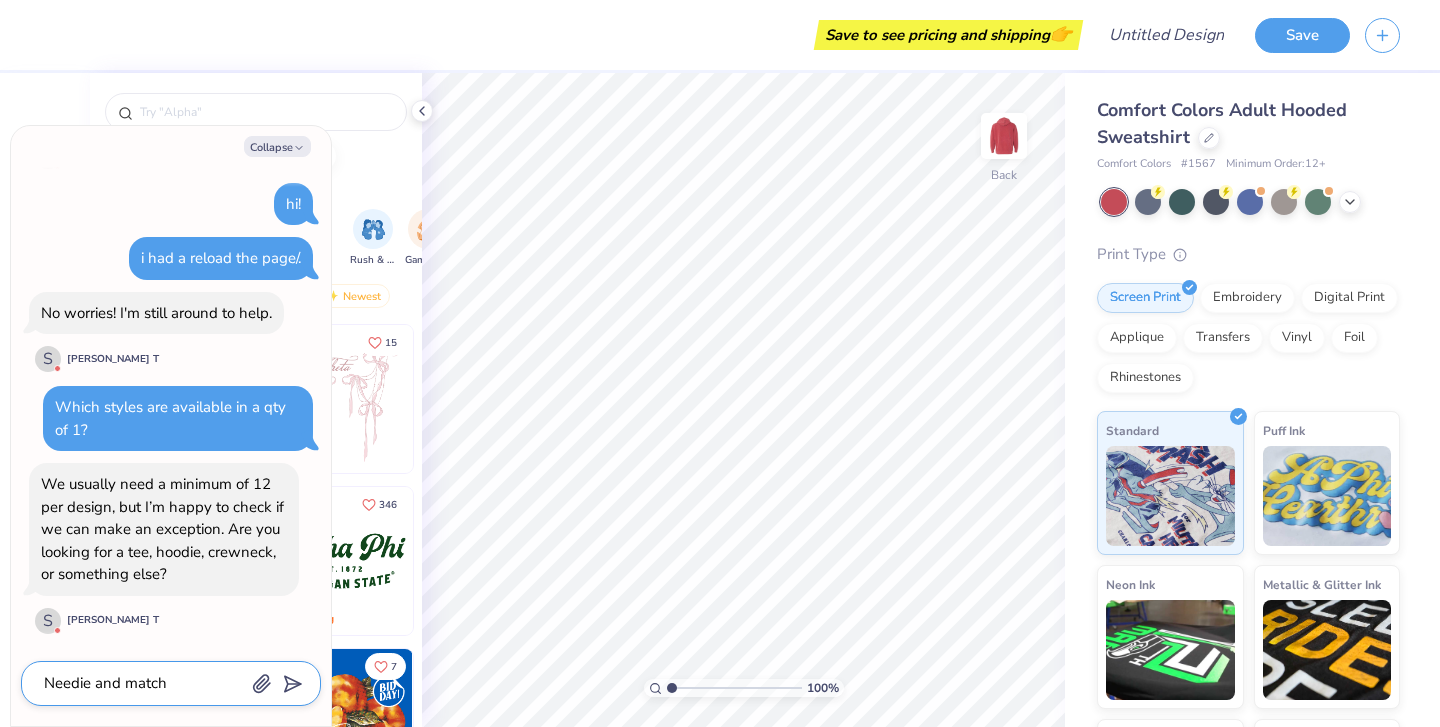 type on "x" 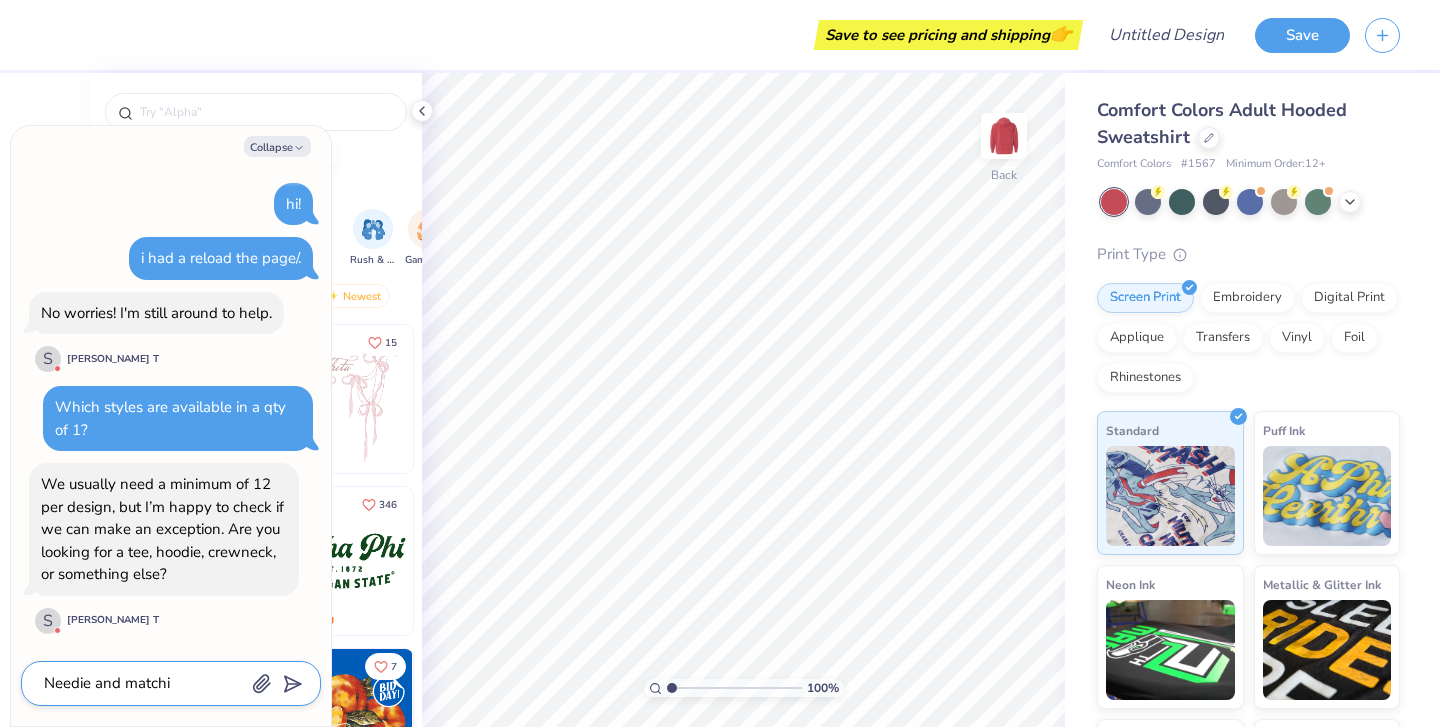 type on "Needie and matchin" 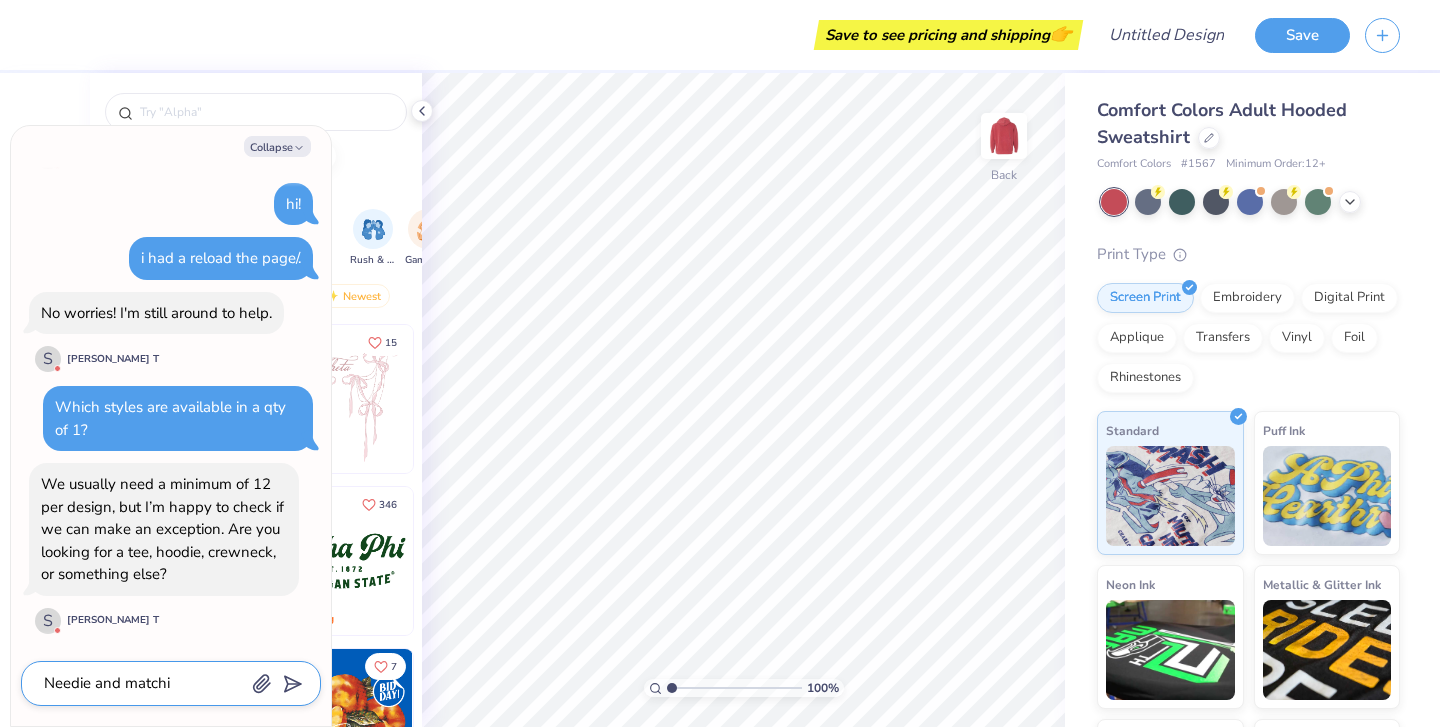 type on "x" 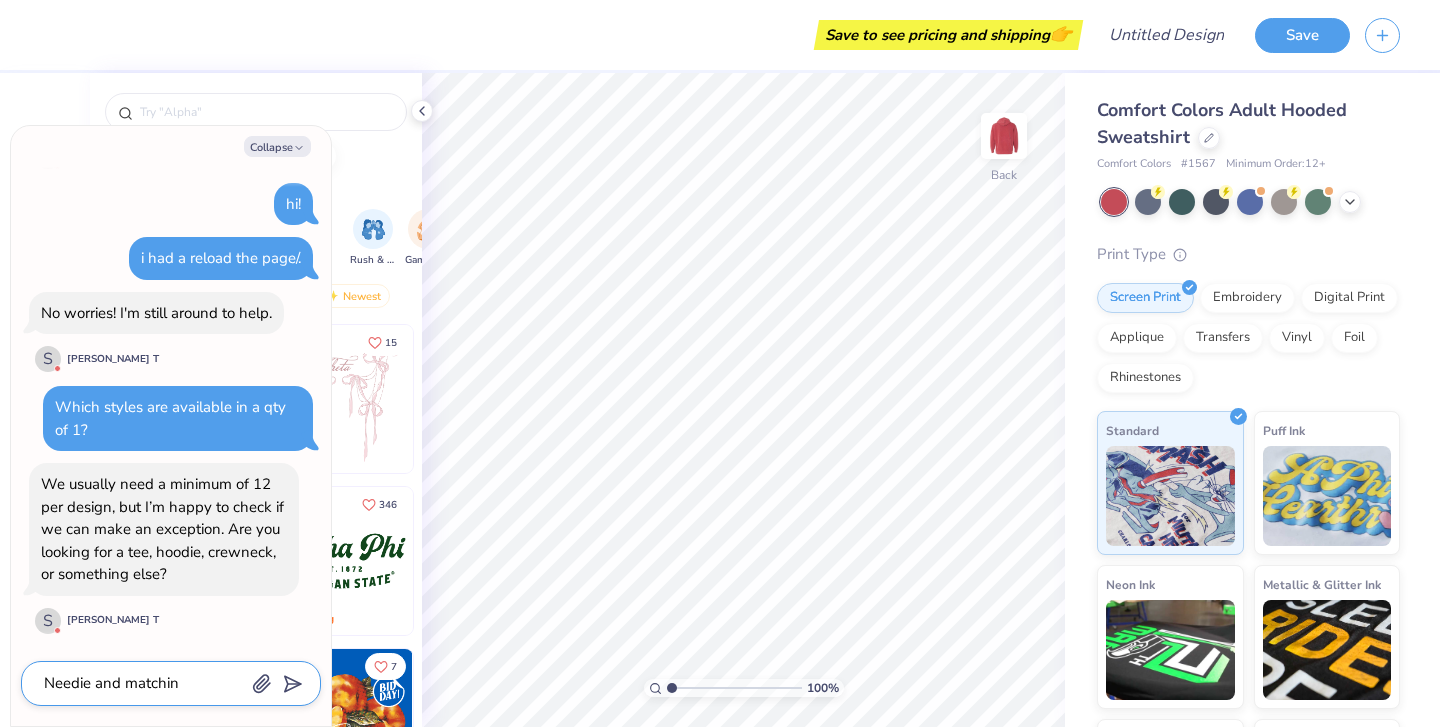 type on "Needie and matching" 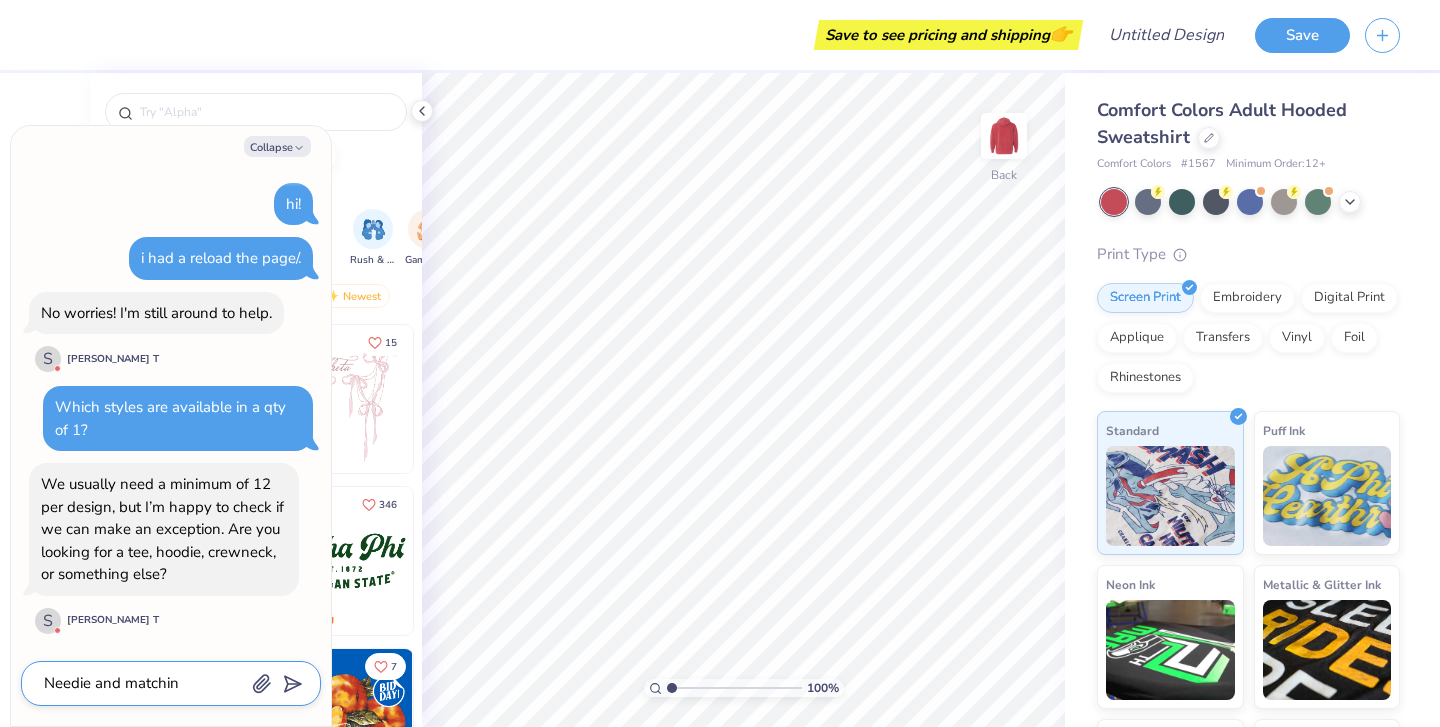 type on "x" 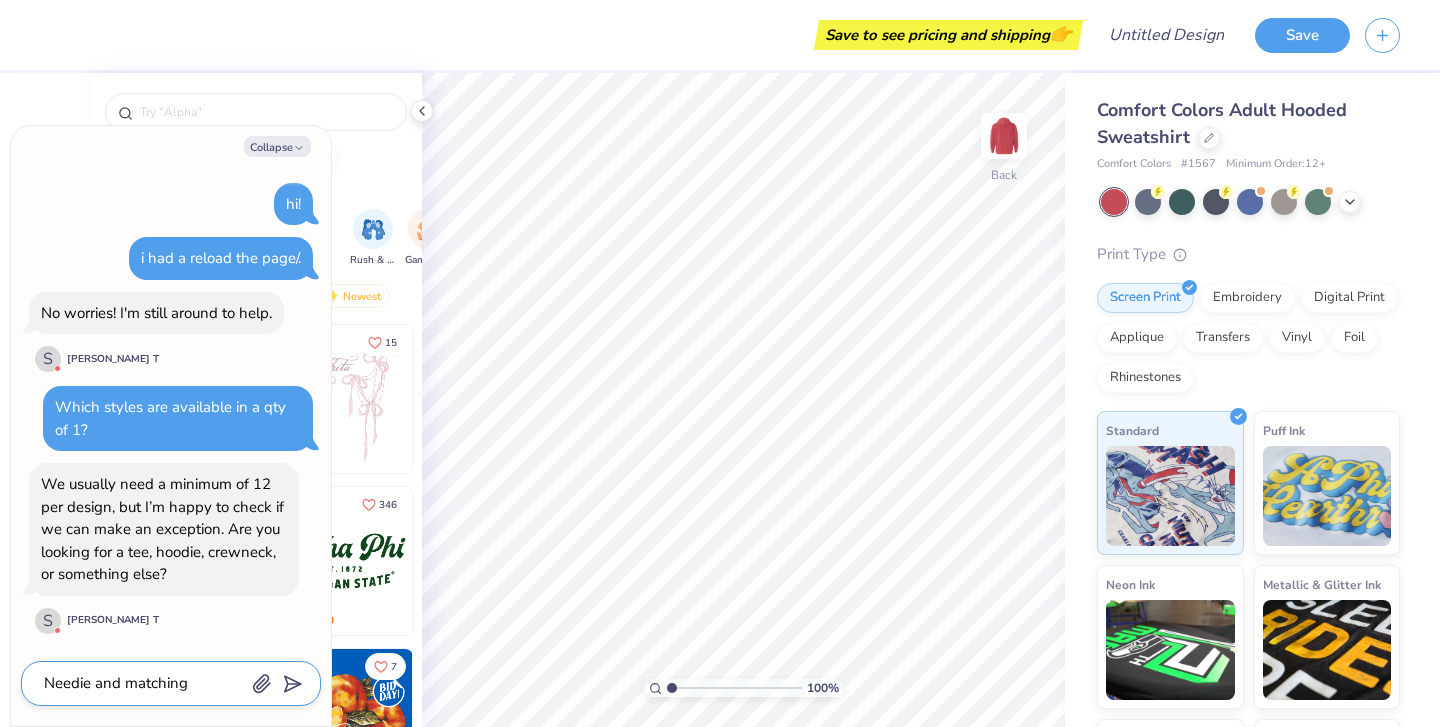 type on "Needie and matching" 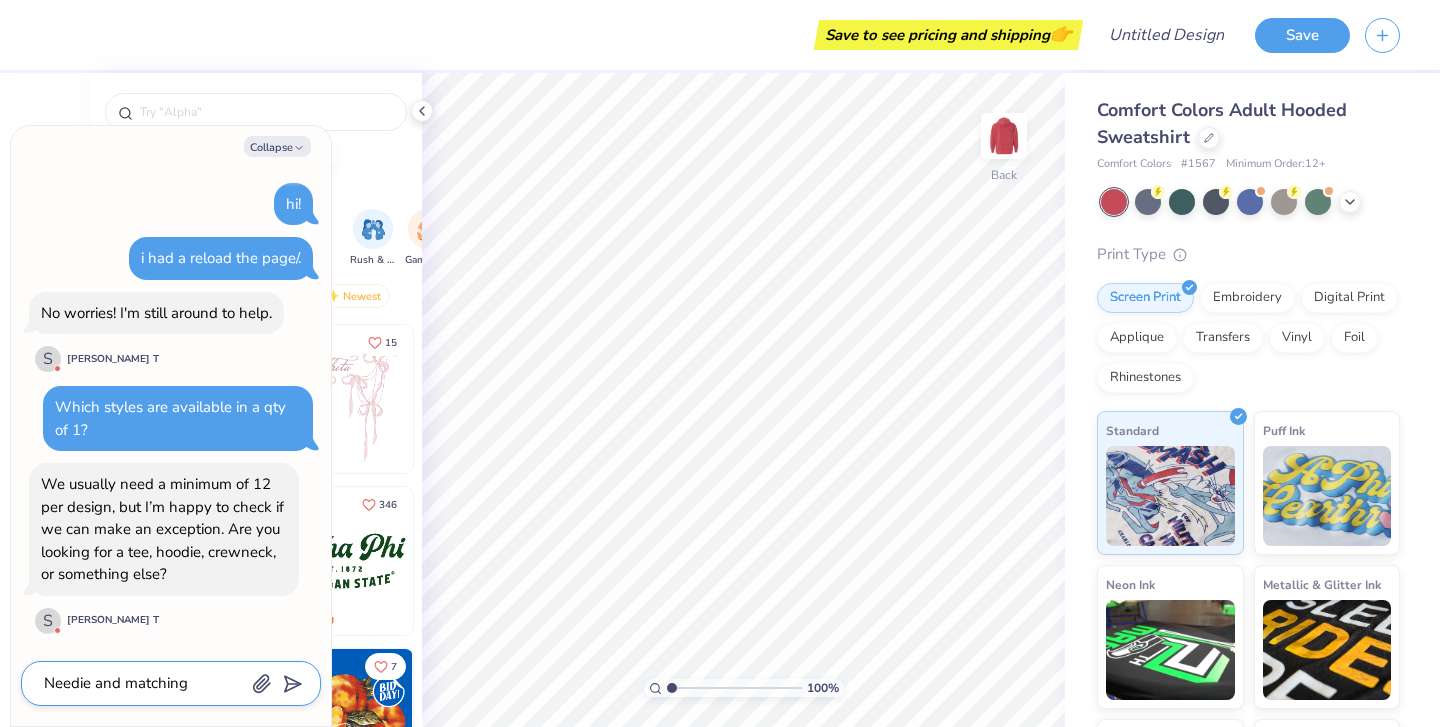 type on "x" 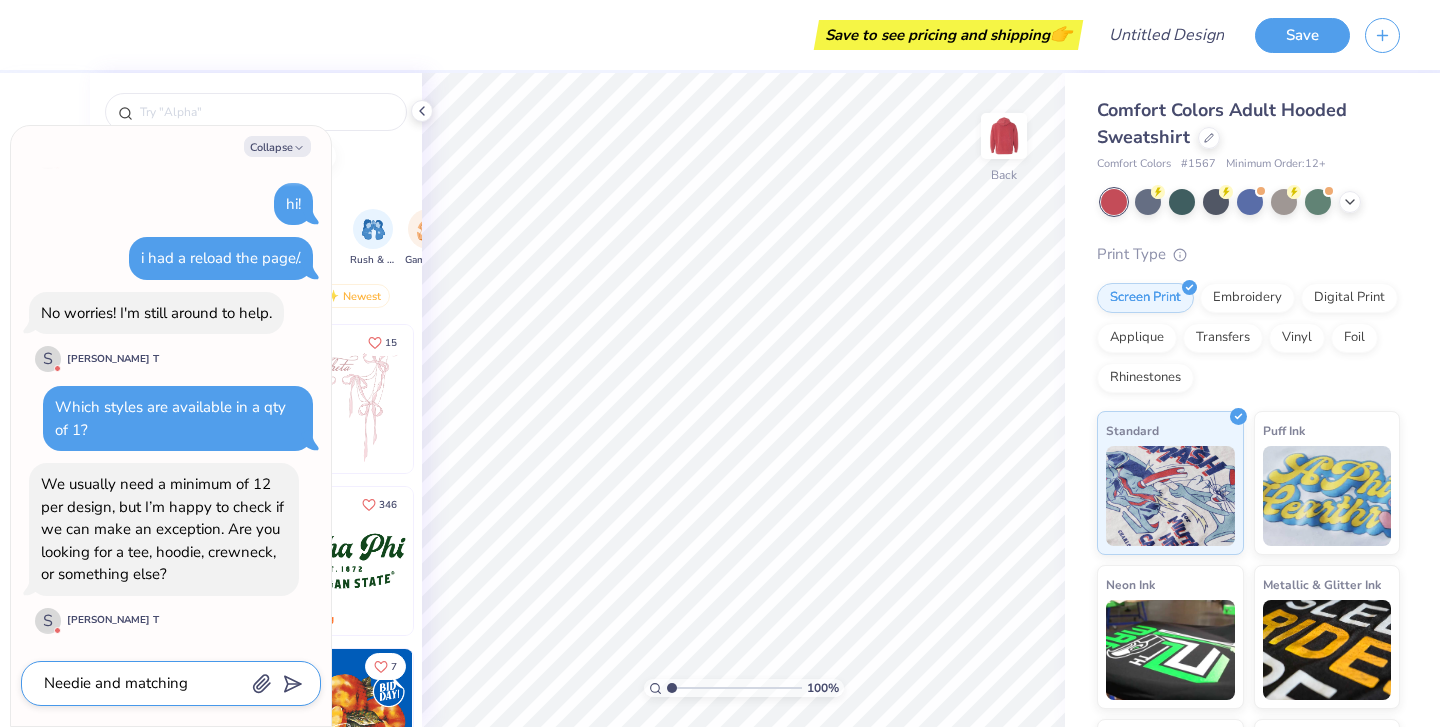 type on "Needie and matching s" 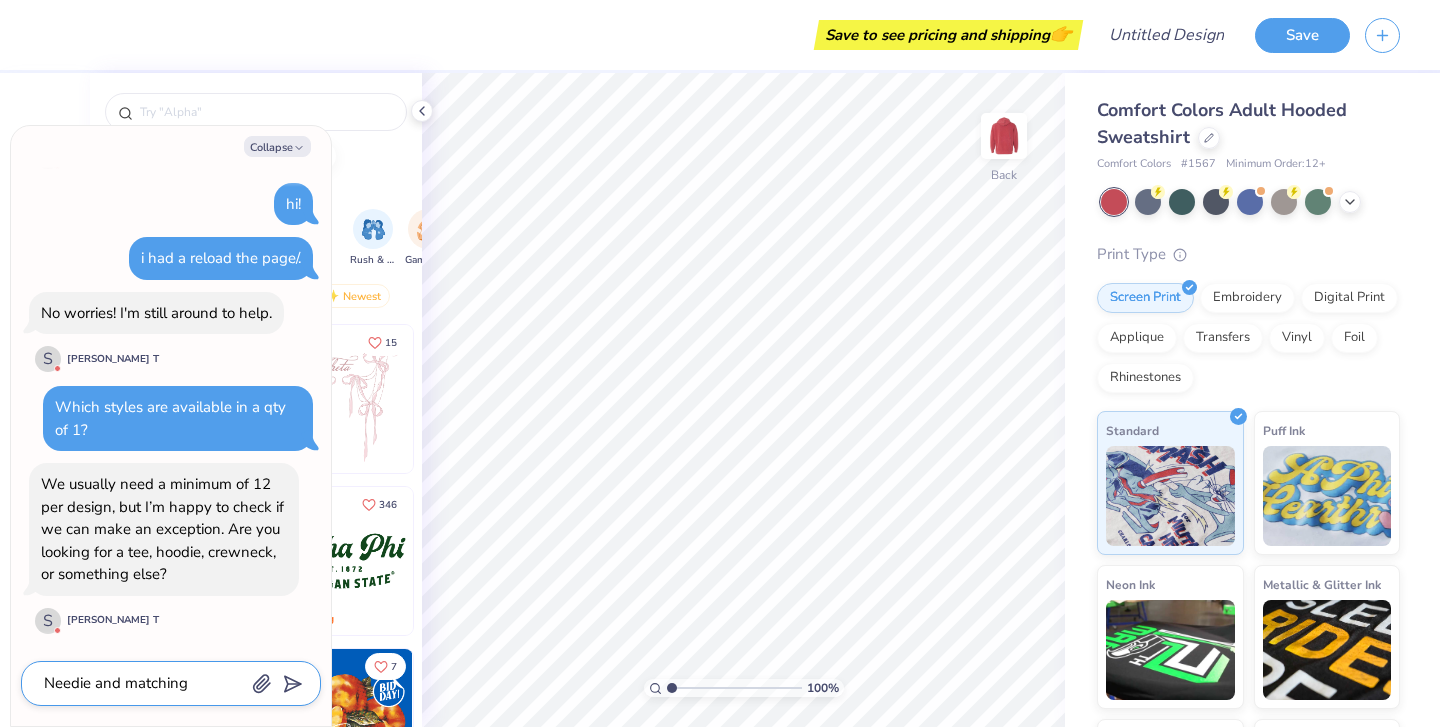 type 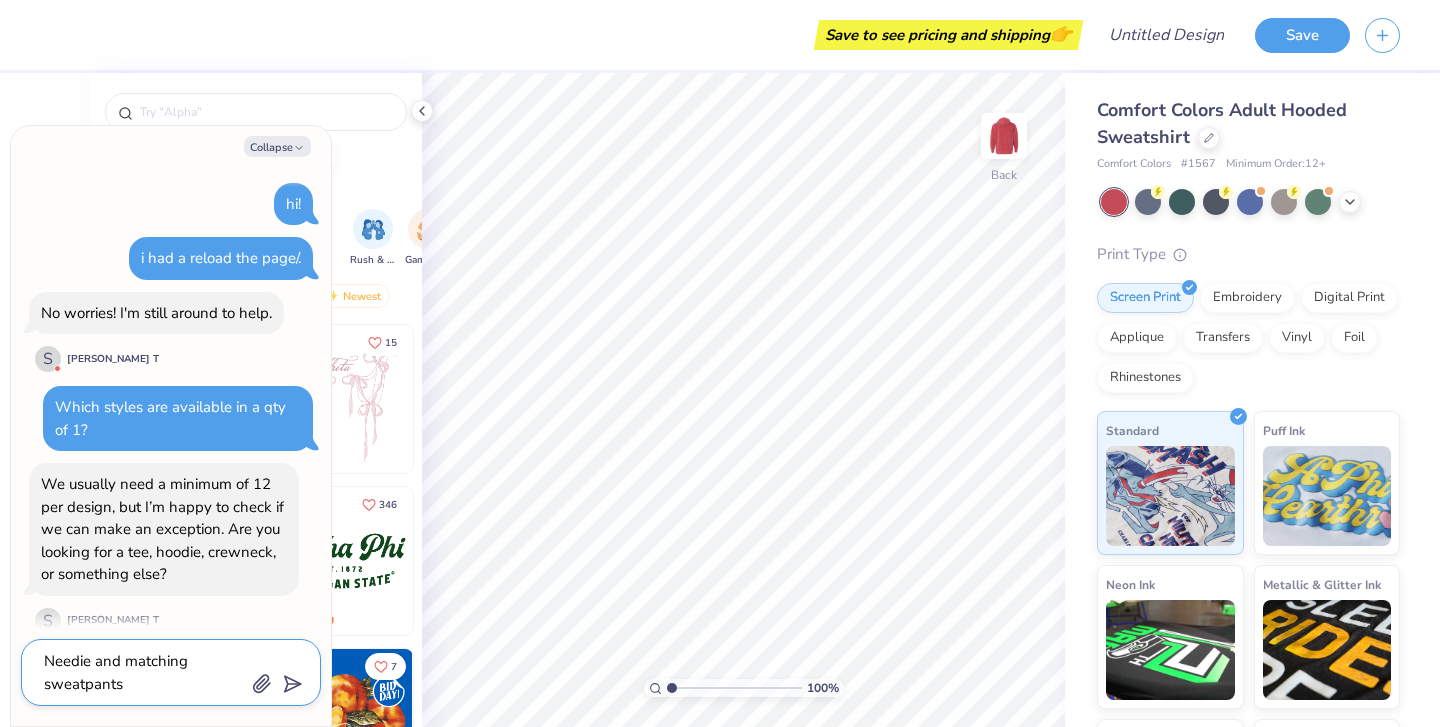 click on "Needie and matching sweatpants" at bounding box center (143, 672) 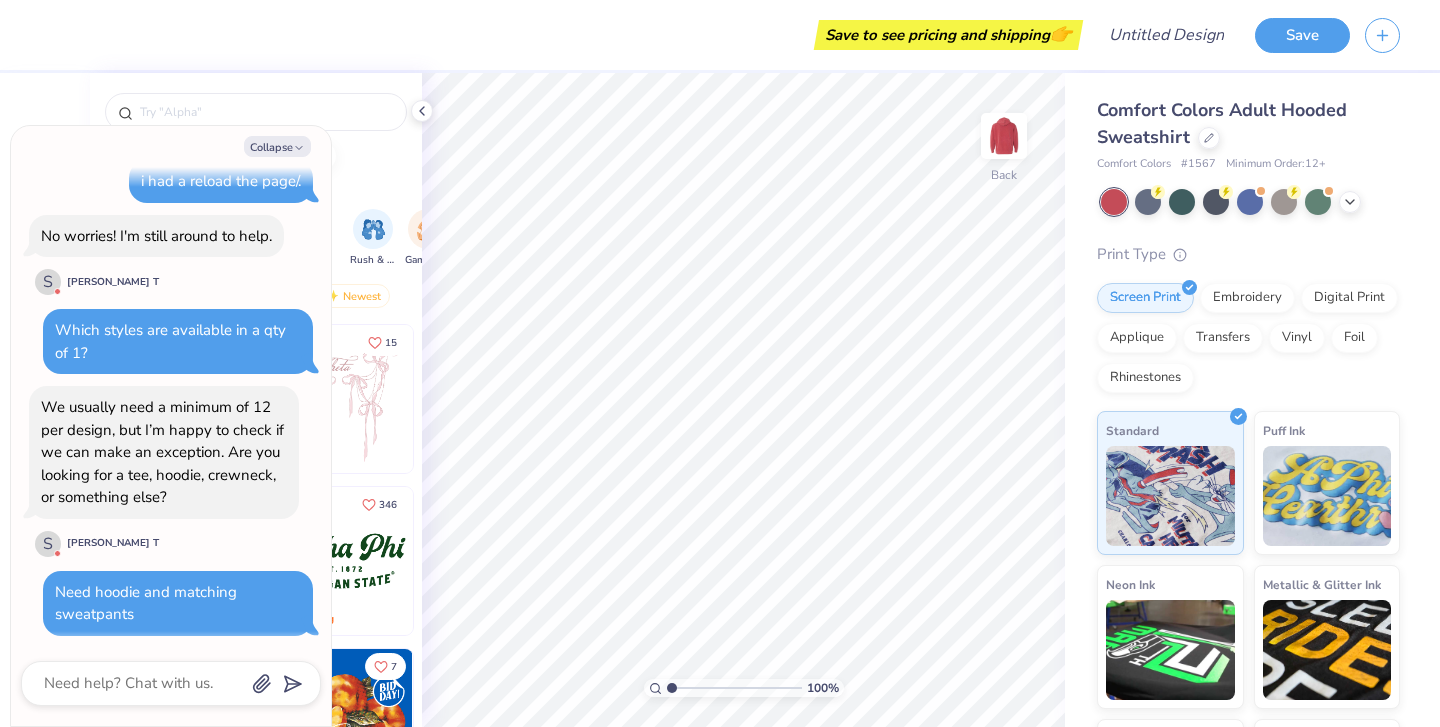 scroll, scrollTop: 1276, scrollLeft: 0, axis: vertical 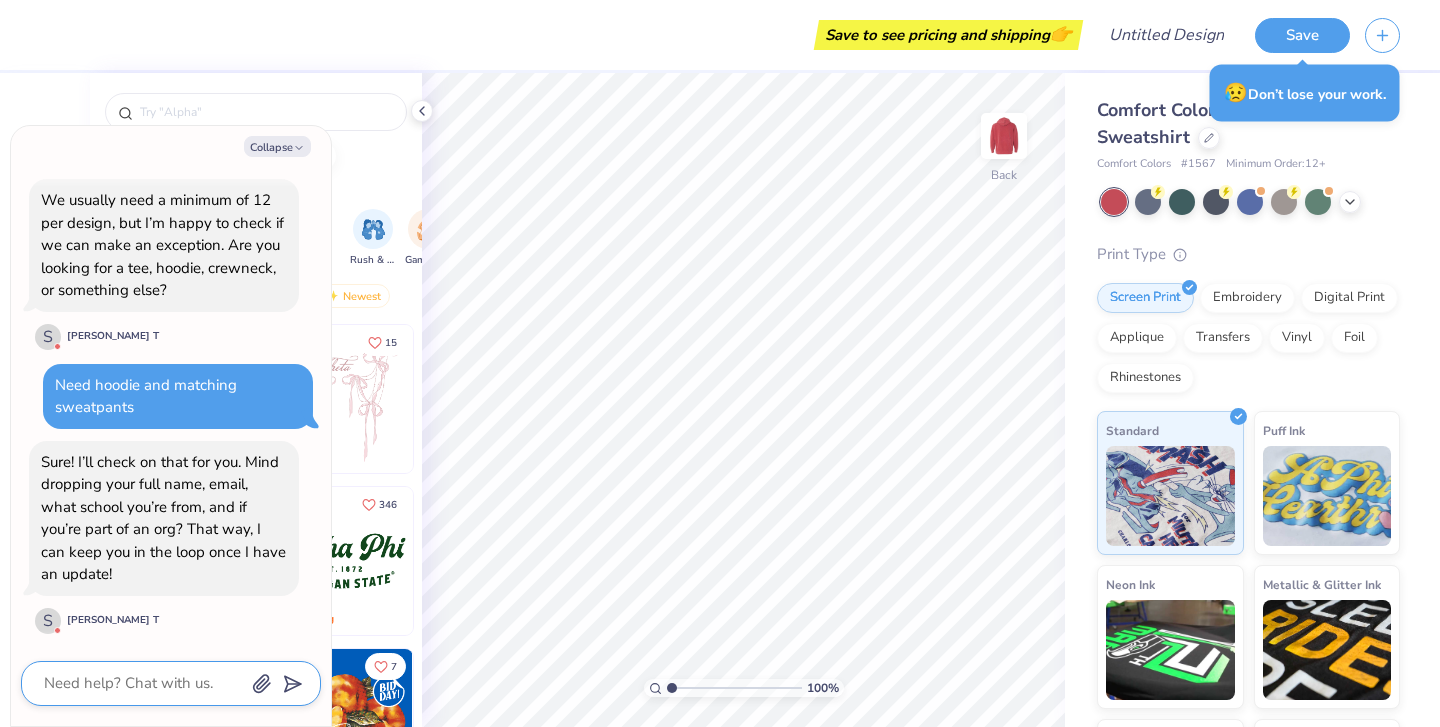 click at bounding box center [143, 683] 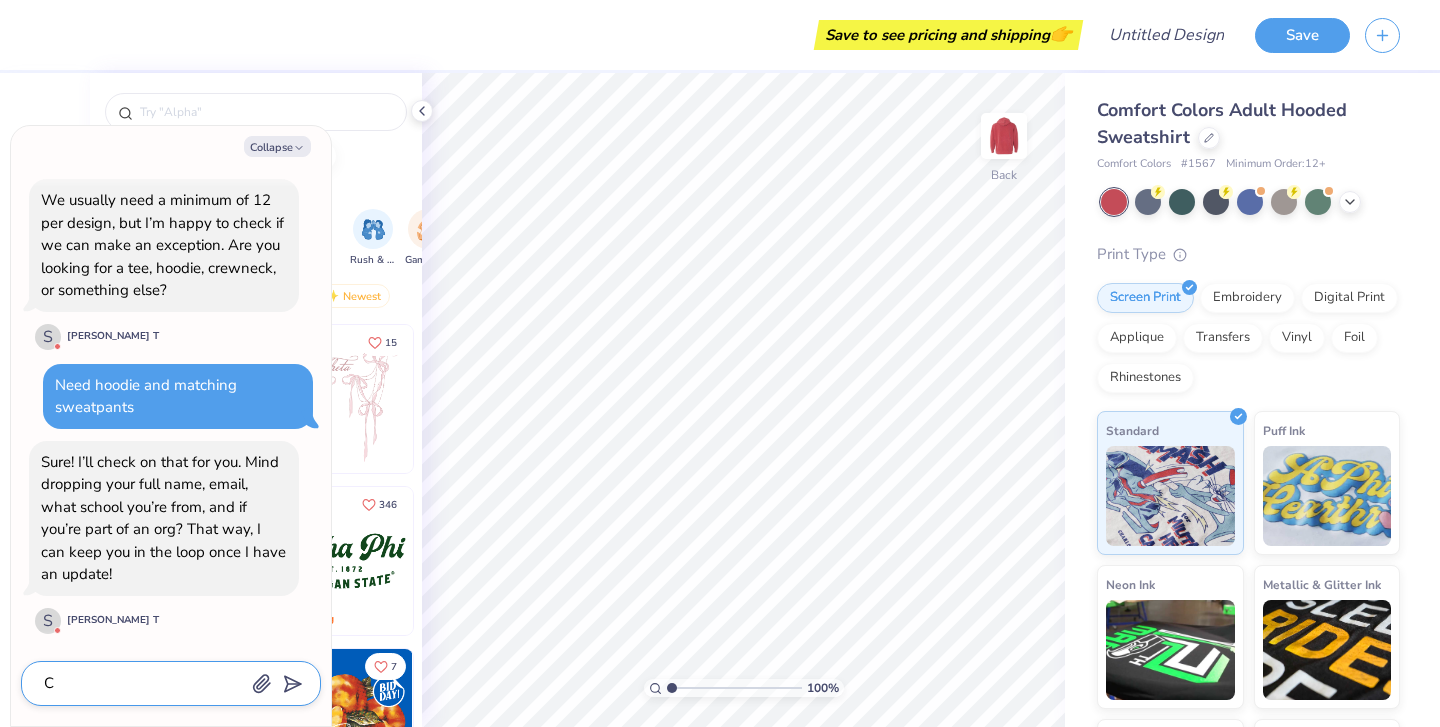 scroll, scrollTop: 1483, scrollLeft: 0, axis: vertical 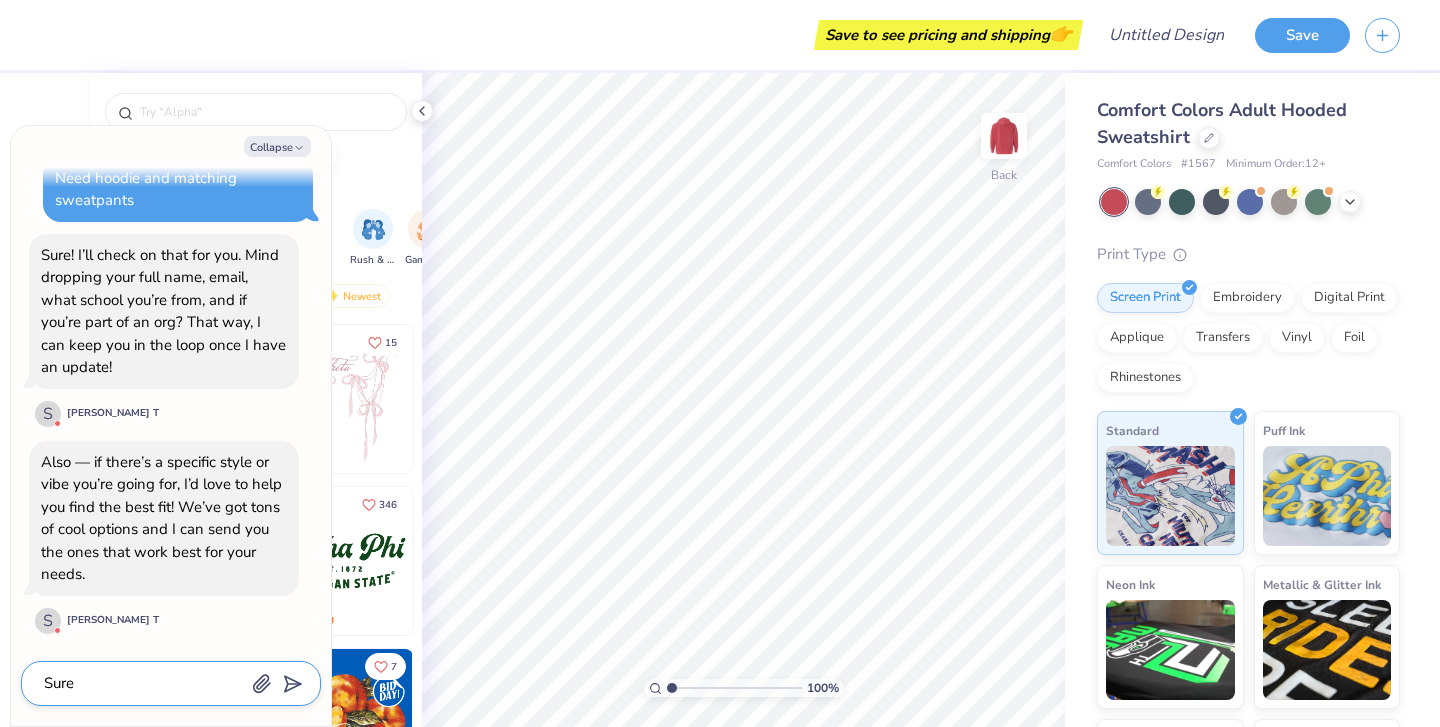 click on "Sure" at bounding box center [143, 683] 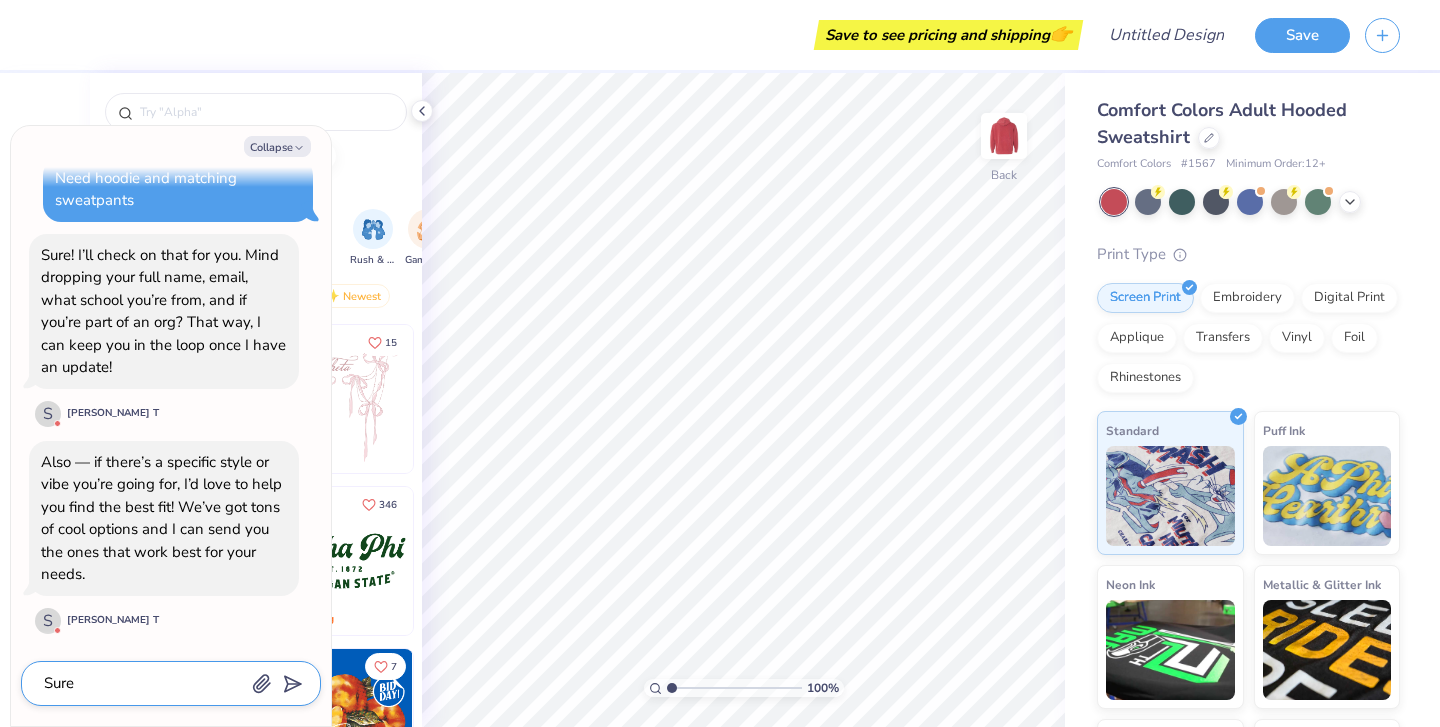 click on "Sure" at bounding box center [143, 683] 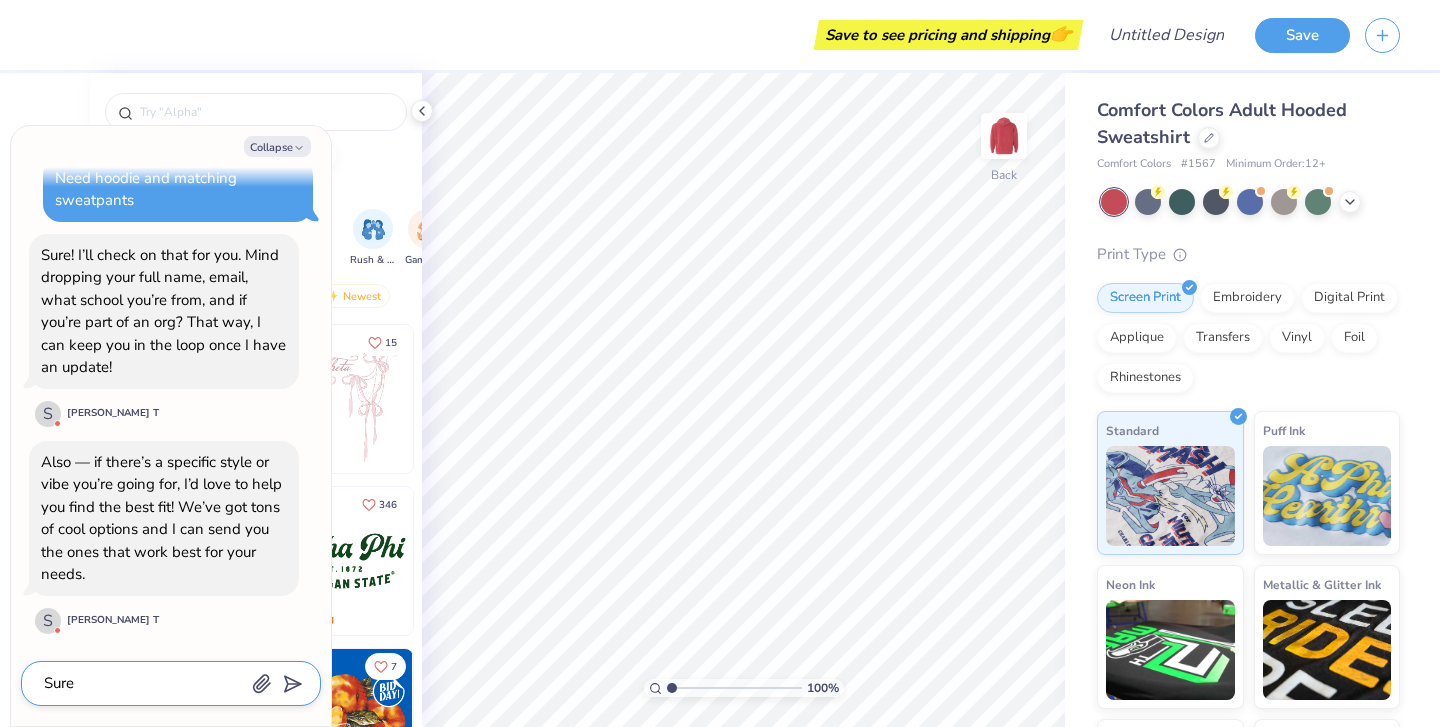 click on "Sure" at bounding box center (143, 683) 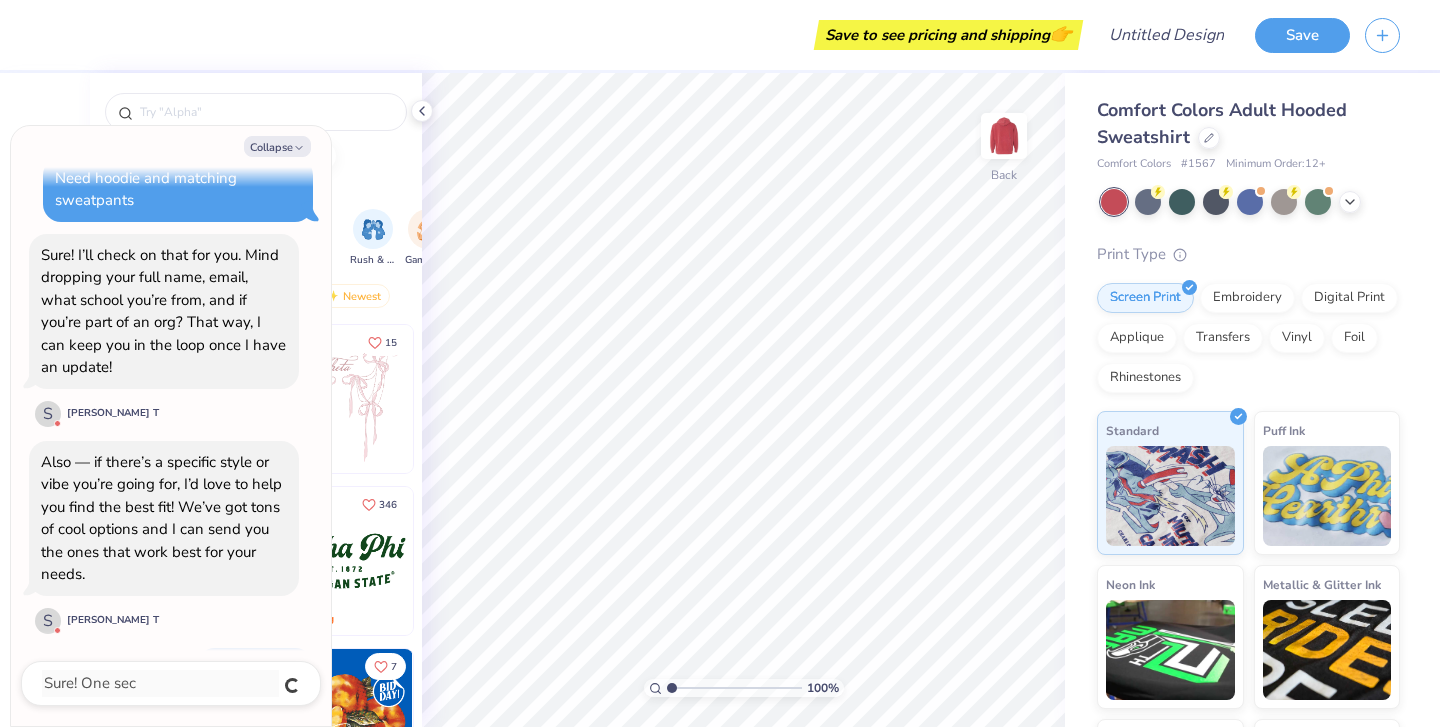 scroll, scrollTop: 1538, scrollLeft: 0, axis: vertical 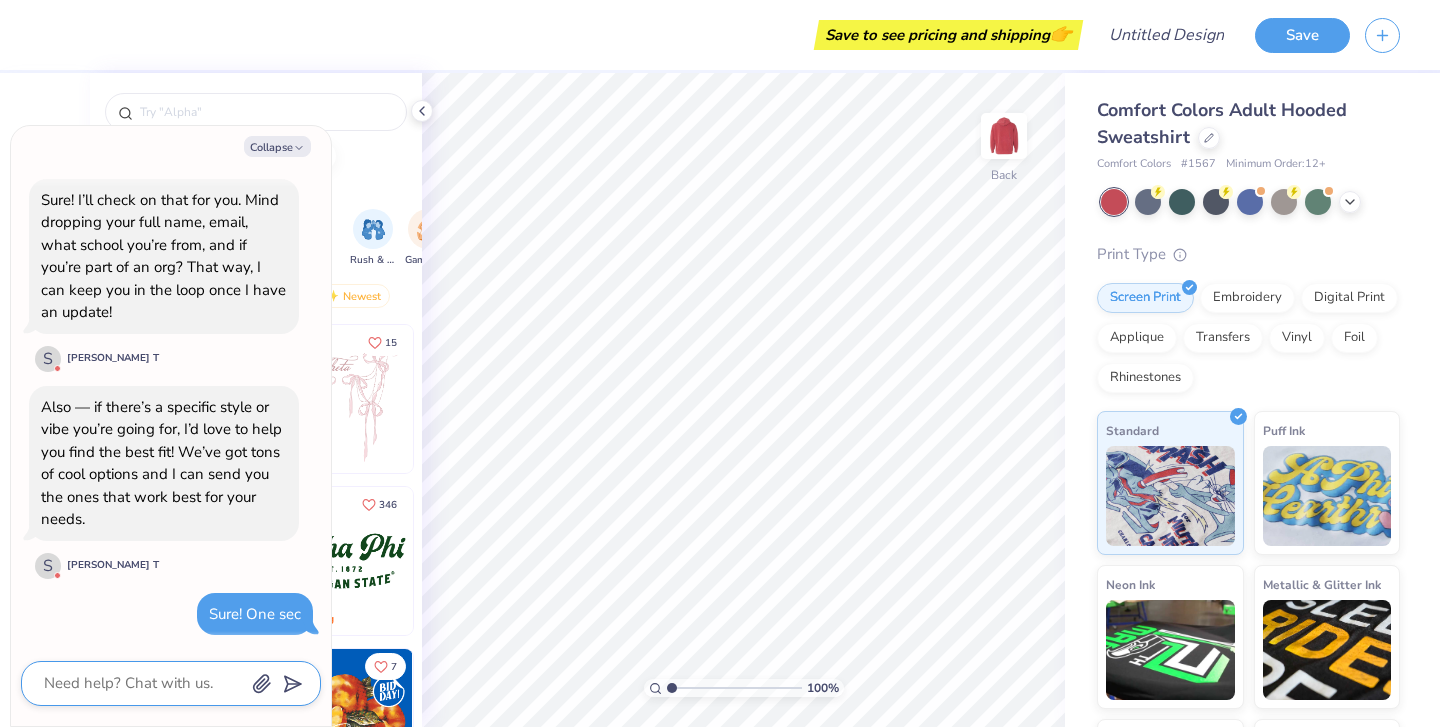 click at bounding box center (143, 683) 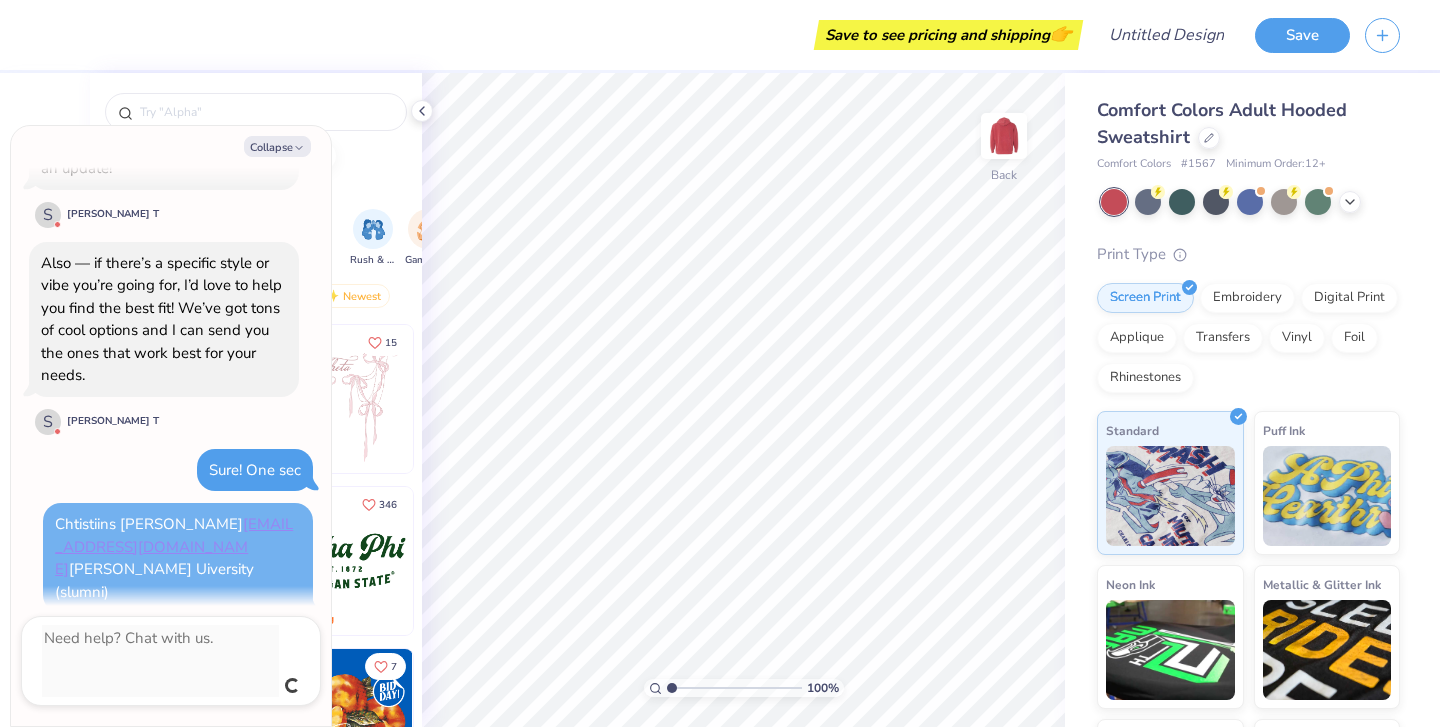 scroll, scrollTop: 1653, scrollLeft: 0, axis: vertical 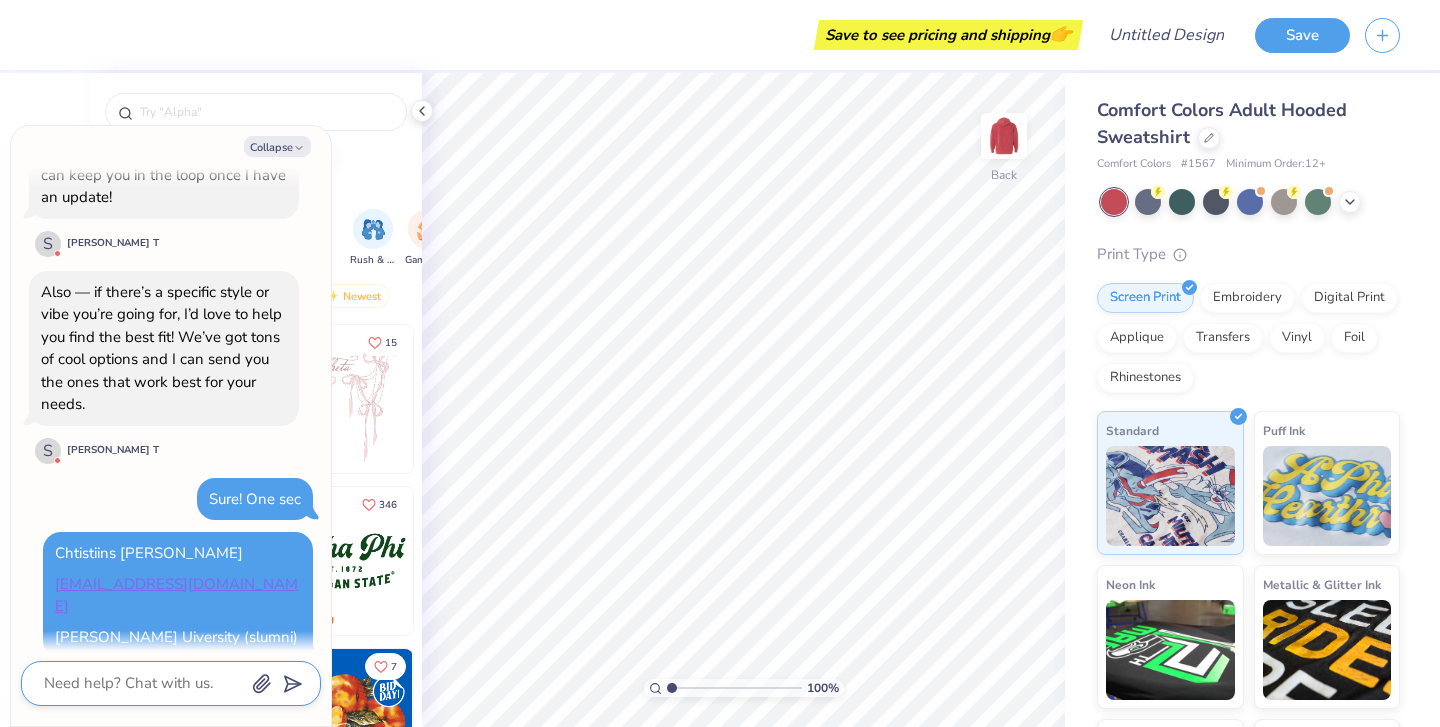 click at bounding box center (143, 683) 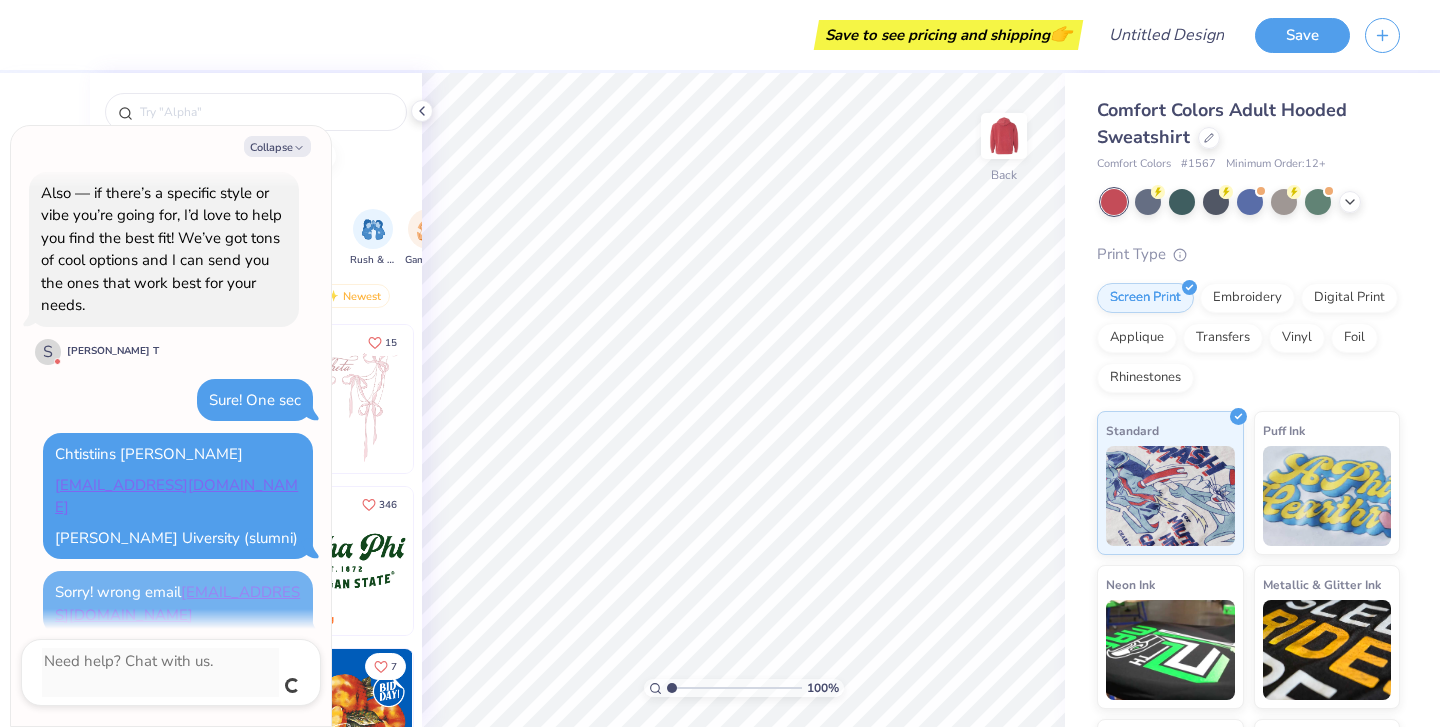 scroll, scrollTop: 1738, scrollLeft: 0, axis: vertical 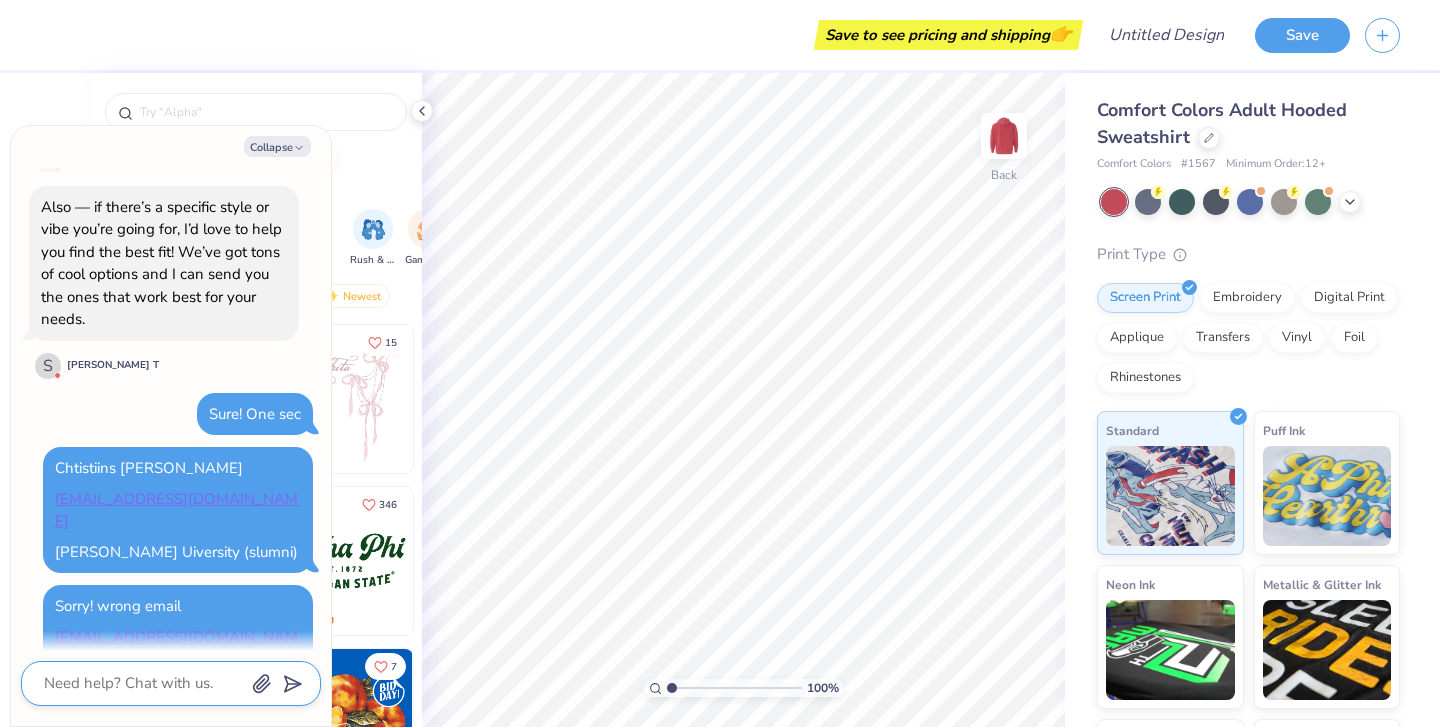 click at bounding box center (143, 683) 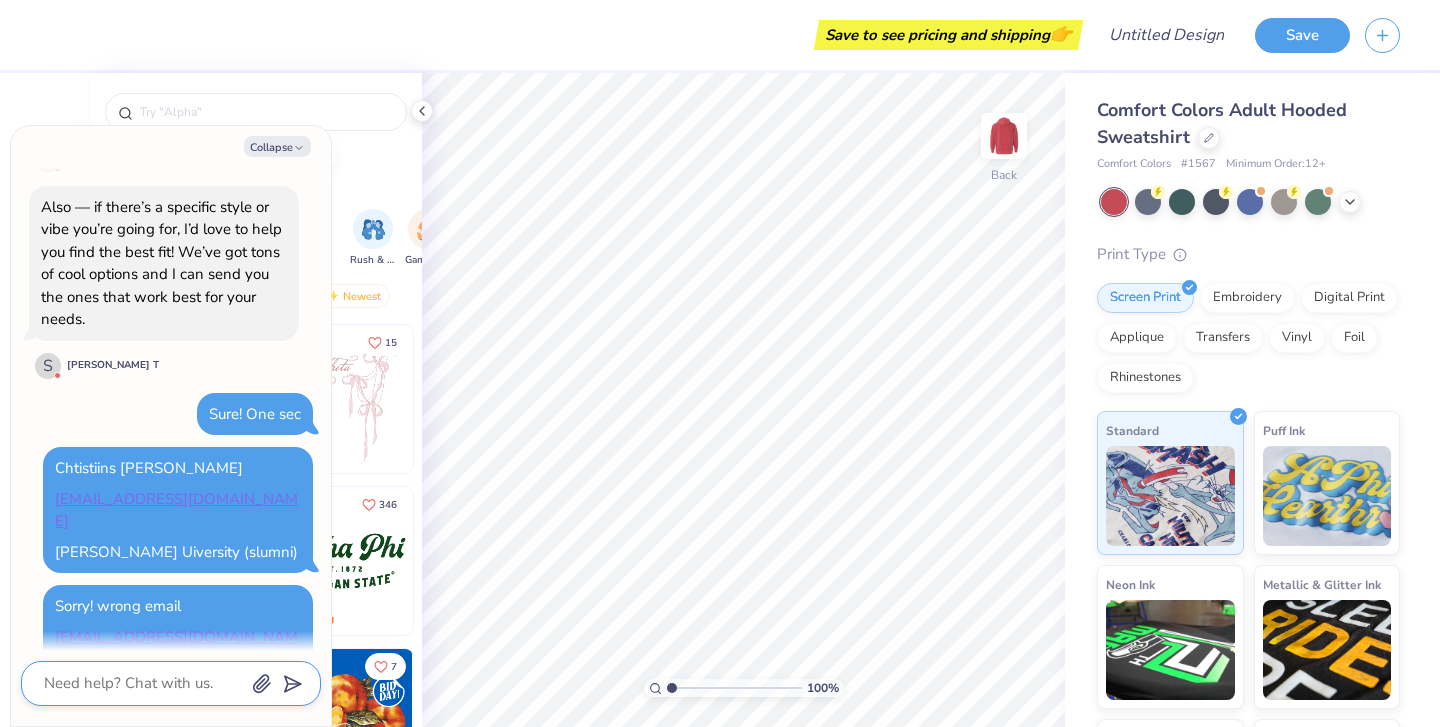 click at bounding box center [143, 683] 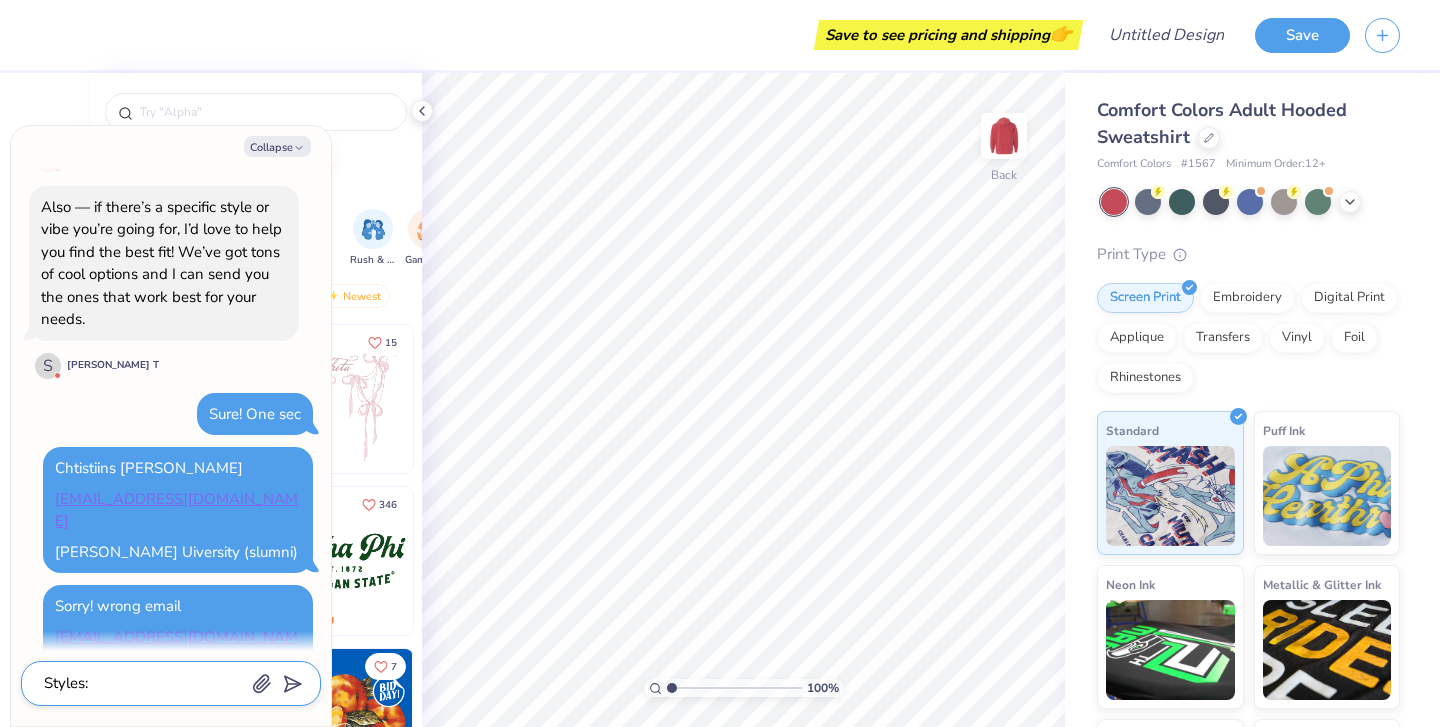 scroll, scrollTop: 1752, scrollLeft: 0, axis: vertical 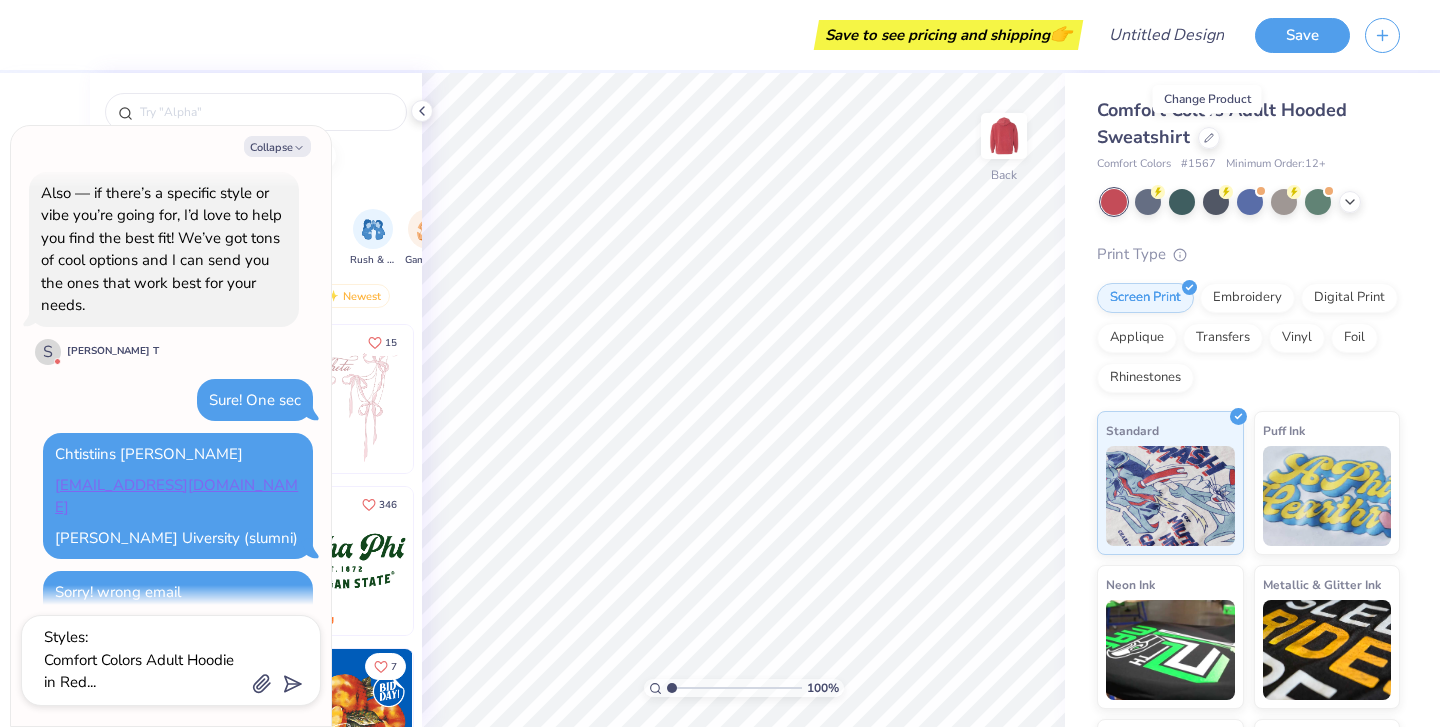 drag, startPoint x: 1205, startPoint y: 141, endPoint x: 1193, endPoint y: 139, distance: 12.165525 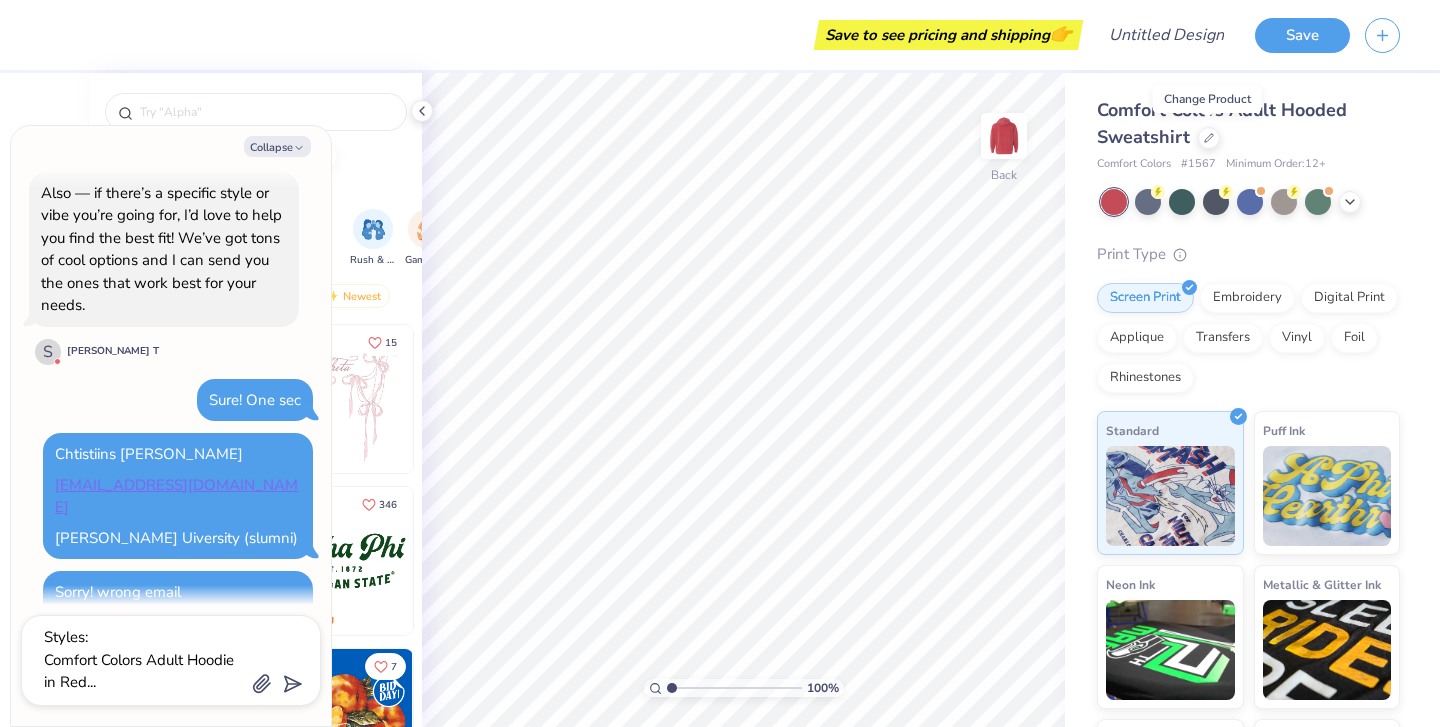 click at bounding box center (1209, 138) 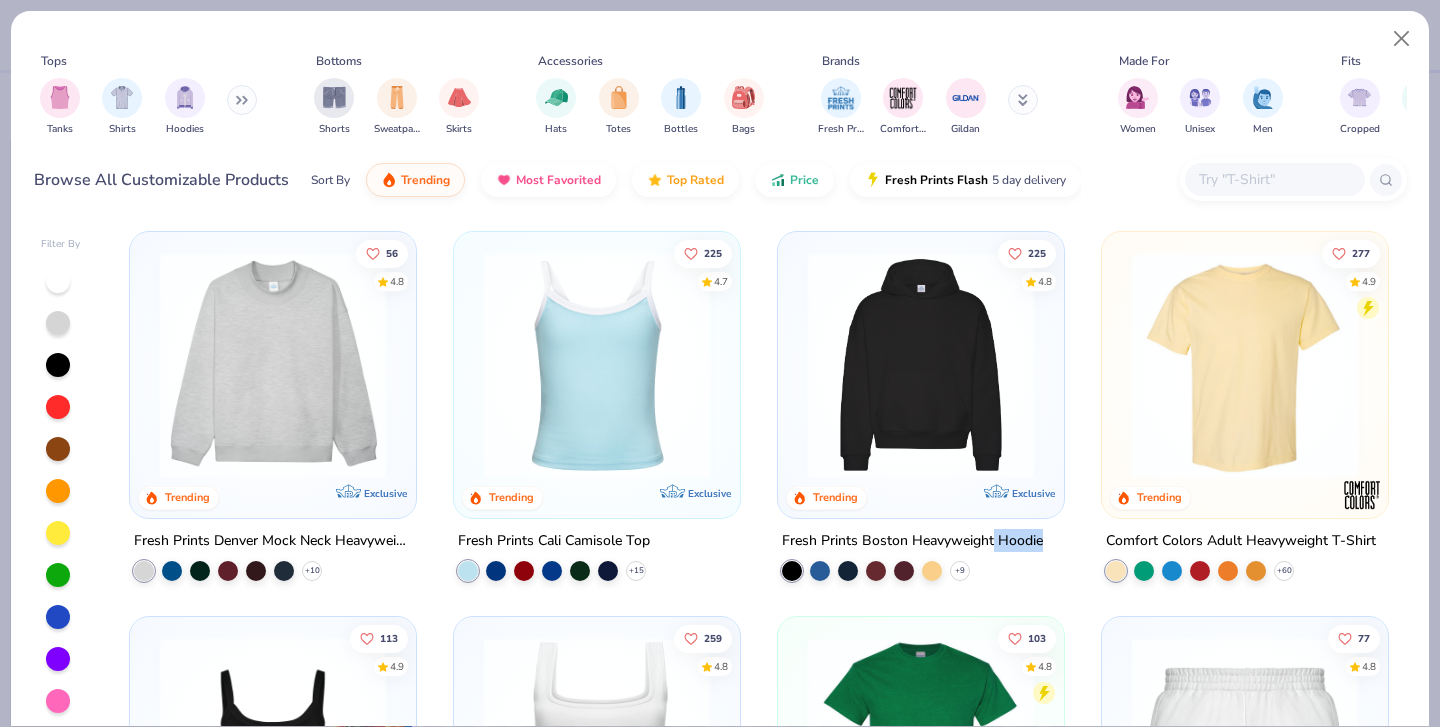 drag, startPoint x: 1046, startPoint y: 533, endPoint x: 991, endPoint y: 526, distance: 55.443665 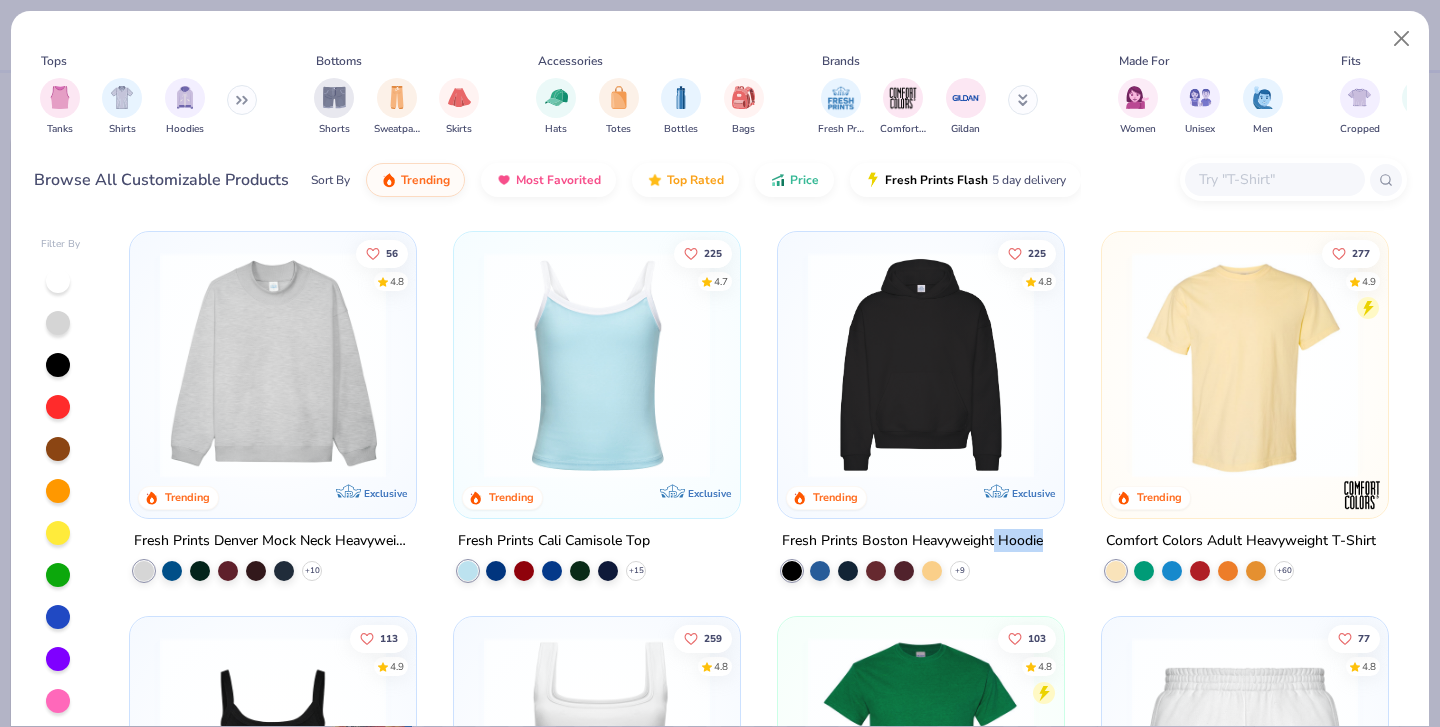 click on "Fresh Prints Boston Heavyweight Hoodie +9" at bounding box center (921, 555) 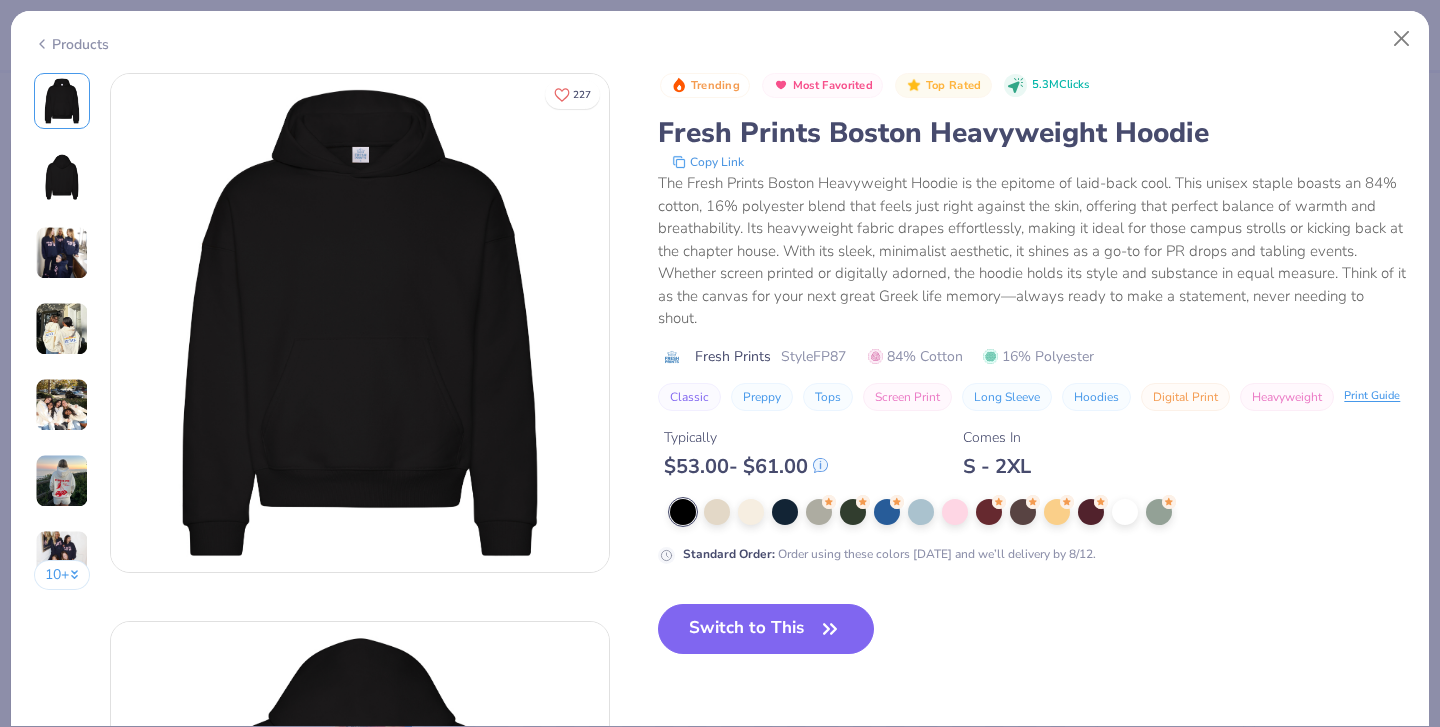 click on "10 + 227 PK Pi Beta Phi, [GEOGRAPHIC_DATA][US_STATE] KC Kappa Alpha Theta, [GEOGRAPHIC_DATA][US_STATE] KC Kappa Alpha Theta, [GEOGRAPHIC_DATA][US_STATE] PB Pi Beta Phi, [GEOGRAPHIC_DATA][US_STATE], [GEOGRAPHIC_DATA][PERSON_NAME] PK Pi Beta Phi, [GEOGRAPHIC_DATA][US_STATE] Trending Most Favorited Top Rated 5.3M  Clicks Fresh Prints Boston Heavyweight Hoodie Copy Link Fresh Prints Style  FP87   84% Cotton   16% Polyester Classic Preppy Tops Screen Print Long Sleeve Hoodies Digital Print Heavyweight Print Guide Typically   $ 53.00  - $ 61.00   Comes In S - 2XL     Standard Order :   Order using these colors [DATE] and we’ll delivery by 8/12. Switch to This" at bounding box center (720, 1967) 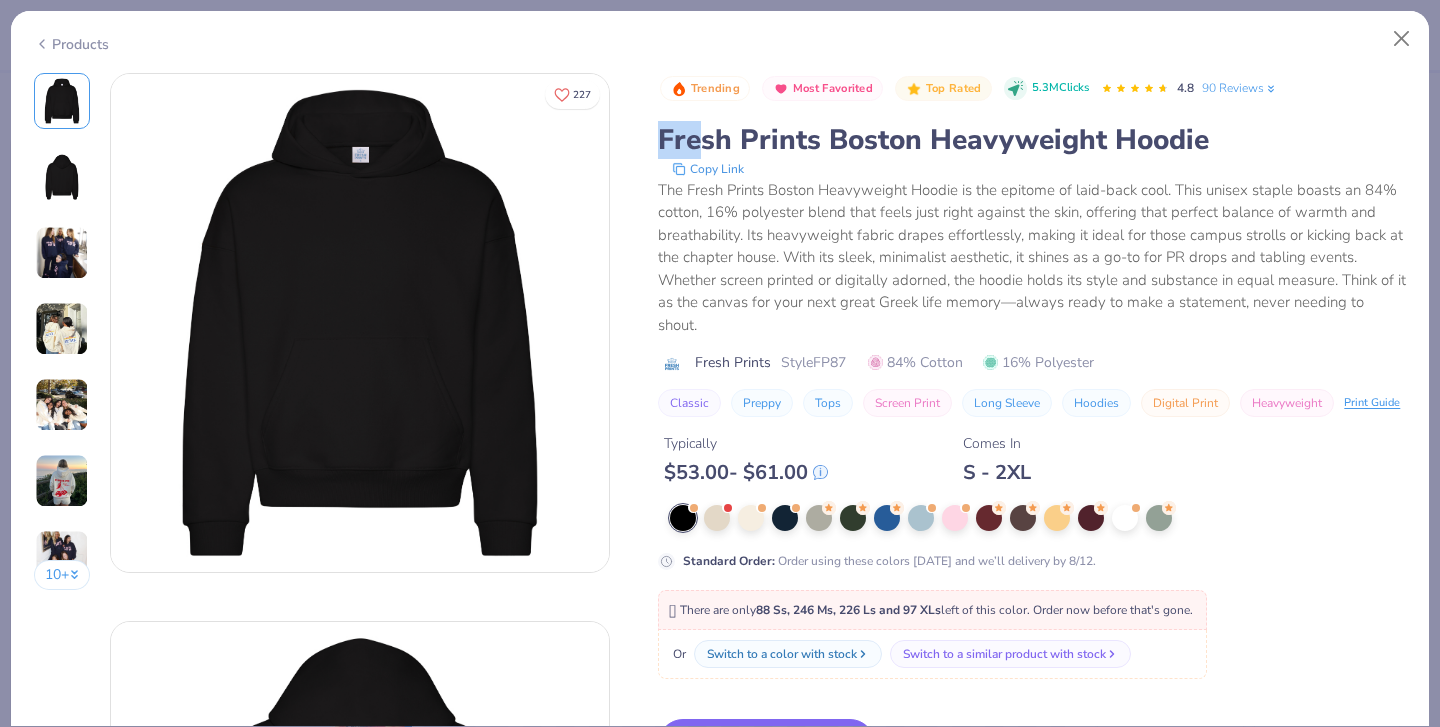 scroll, scrollTop: 1991, scrollLeft: 0, axis: vertical 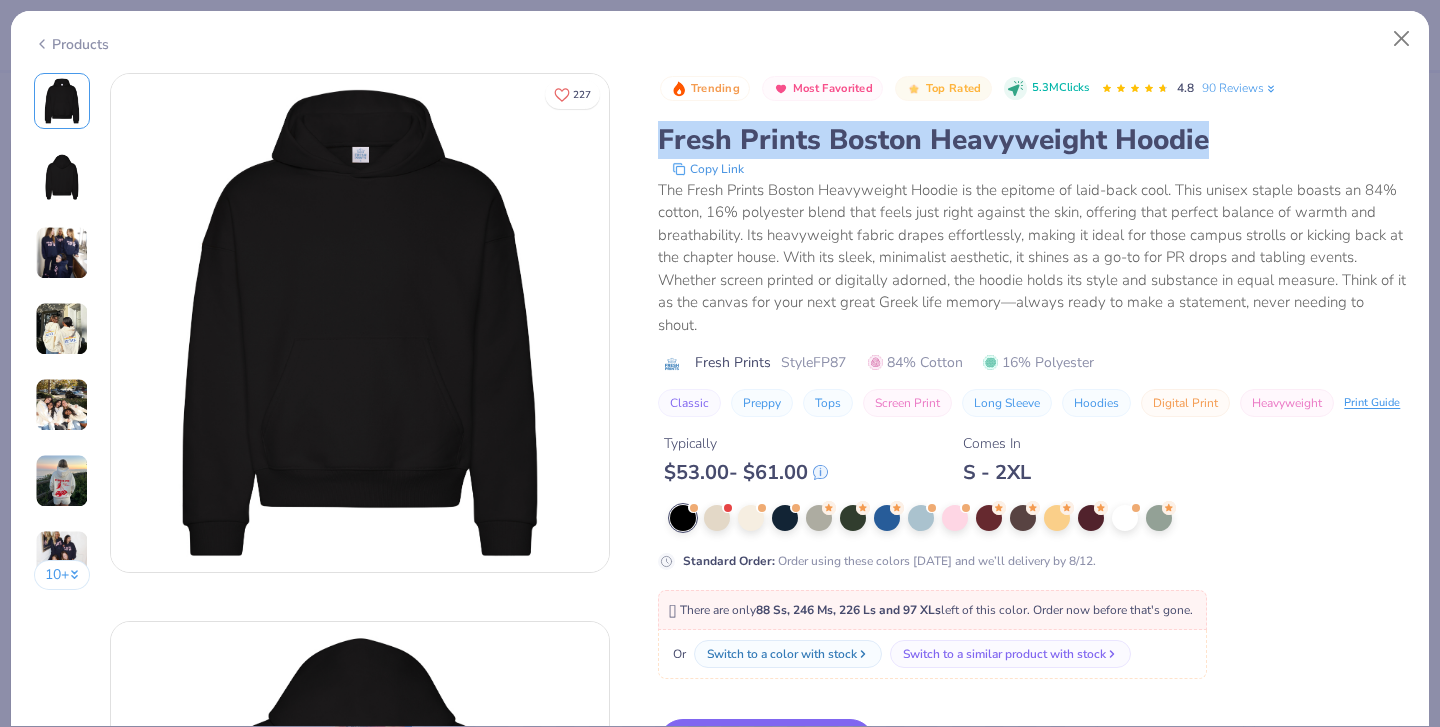 drag, startPoint x: 651, startPoint y: 130, endPoint x: 1224, endPoint y: 132, distance: 573.0035 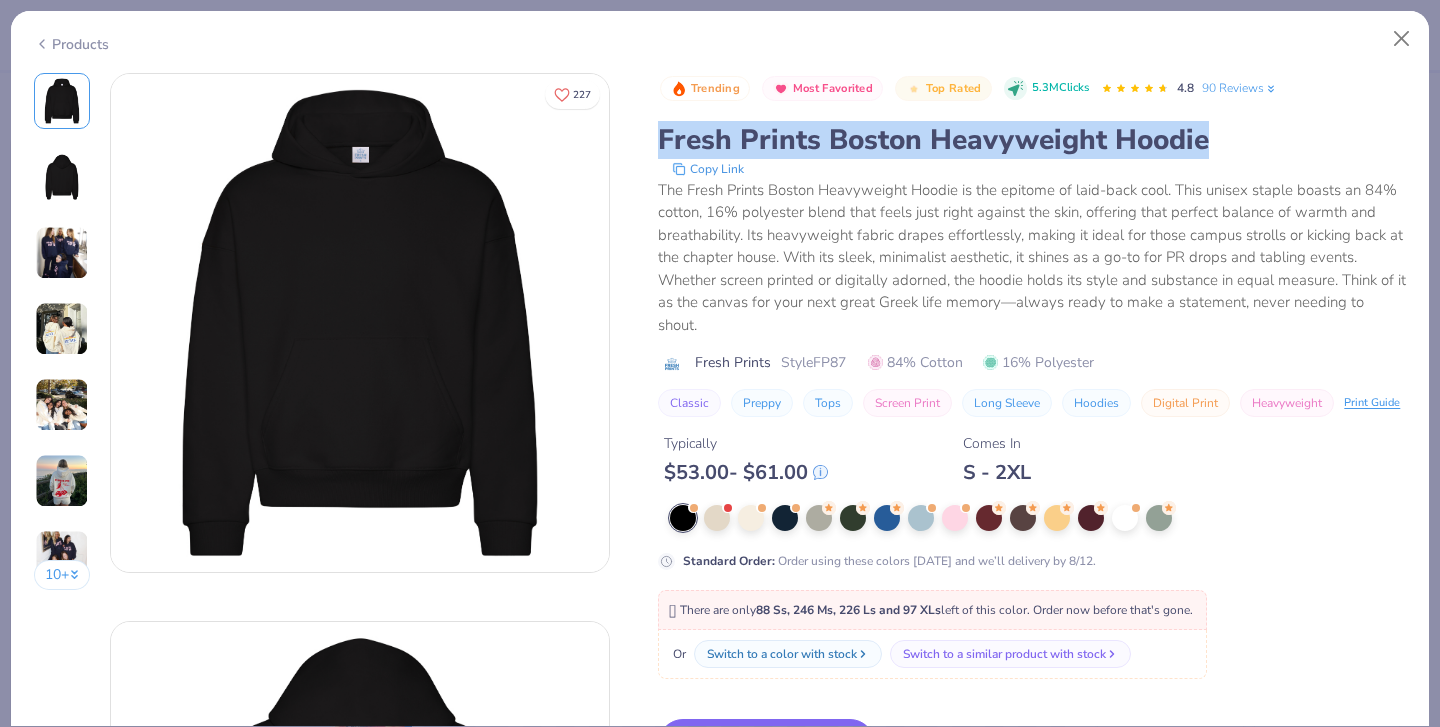 click on "10 + 227 PK Pi Beta Phi, [GEOGRAPHIC_DATA][US_STATE] KC Kappa Alpha Theta, [GEOGRAPHIC_DATA][US_STATE] KC Kappa Alpha Theta, [GEOGRAPHIC_DATA][US_STATE] PB Pi Beta Phi, [GEOGRAPHIC_DATA][US_STATE], [GEOGRAPHIC_DATA][PERSON_NAME] PK Pi Beta Phi, [GEOGRAPHIC_DATA][US_STATE] Trending Most Favorited Top Rated 5.3M  Clicks 4.8 90 Reviews Fresh Prints Boston Heavyweight Hoodie Copy Link Fresh Prints Style  FP87   84% Cotton   16% Polyester Classic Preppy Tops Screen Print Long Sleeve Hoodies Digital Print Heavyweight Print Guide Typically   $ 53.00  - $ 61.00   Comes In S - 2XL     Standard Order :   Order using these colors [DATE] and we’ll delivery by 8/12. 🫣 There are only  88 Ss, 246 Ms, 226 Ls and 97 XLs  left of this color. Order now before that's gone.   Or Switch to a color with stock Switch to a similar product with stock Switch to This Similar Products See More ★ 4.8 ★ 4.7" at bounding box center (720, 1967) 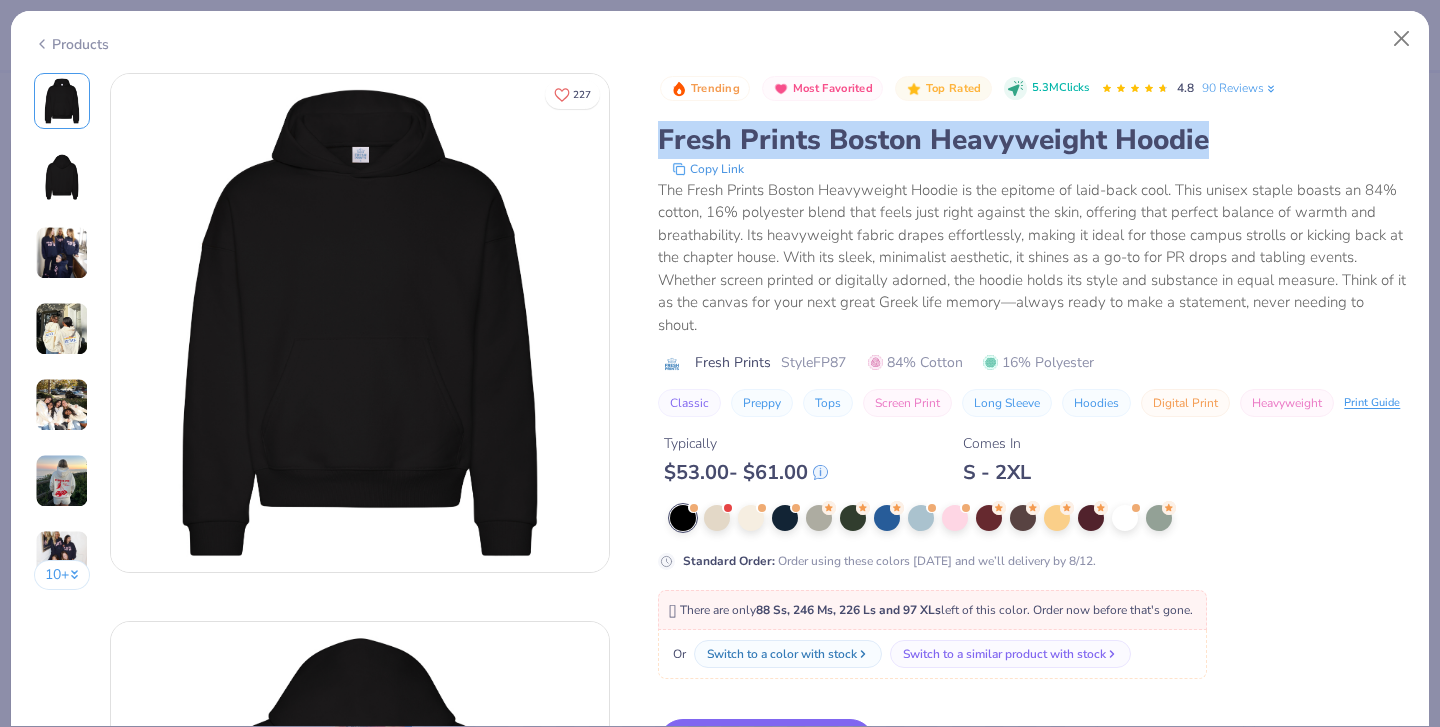 copy on "Fresh Prints Boston Heavyweight Hoodie" 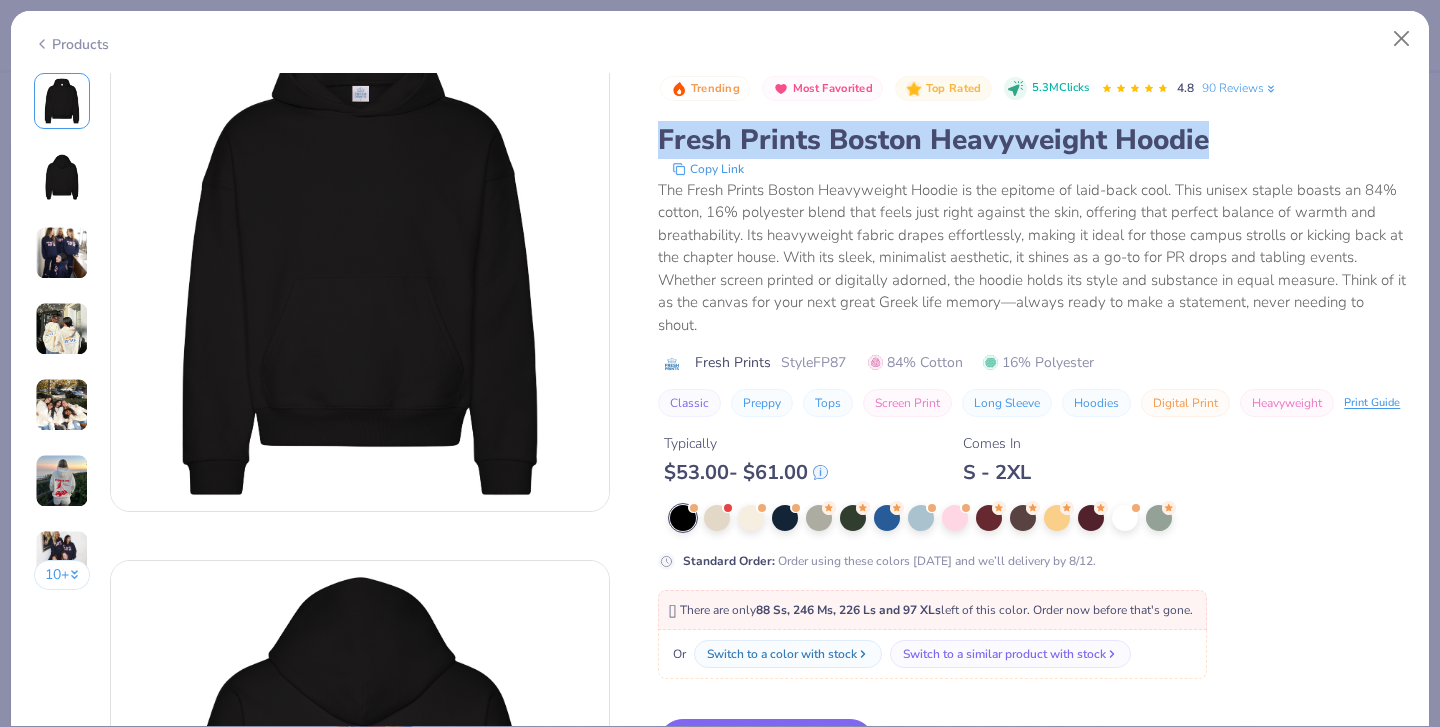 scroll, scrollTop: 62, scrollLeft: 0, axis: vertical 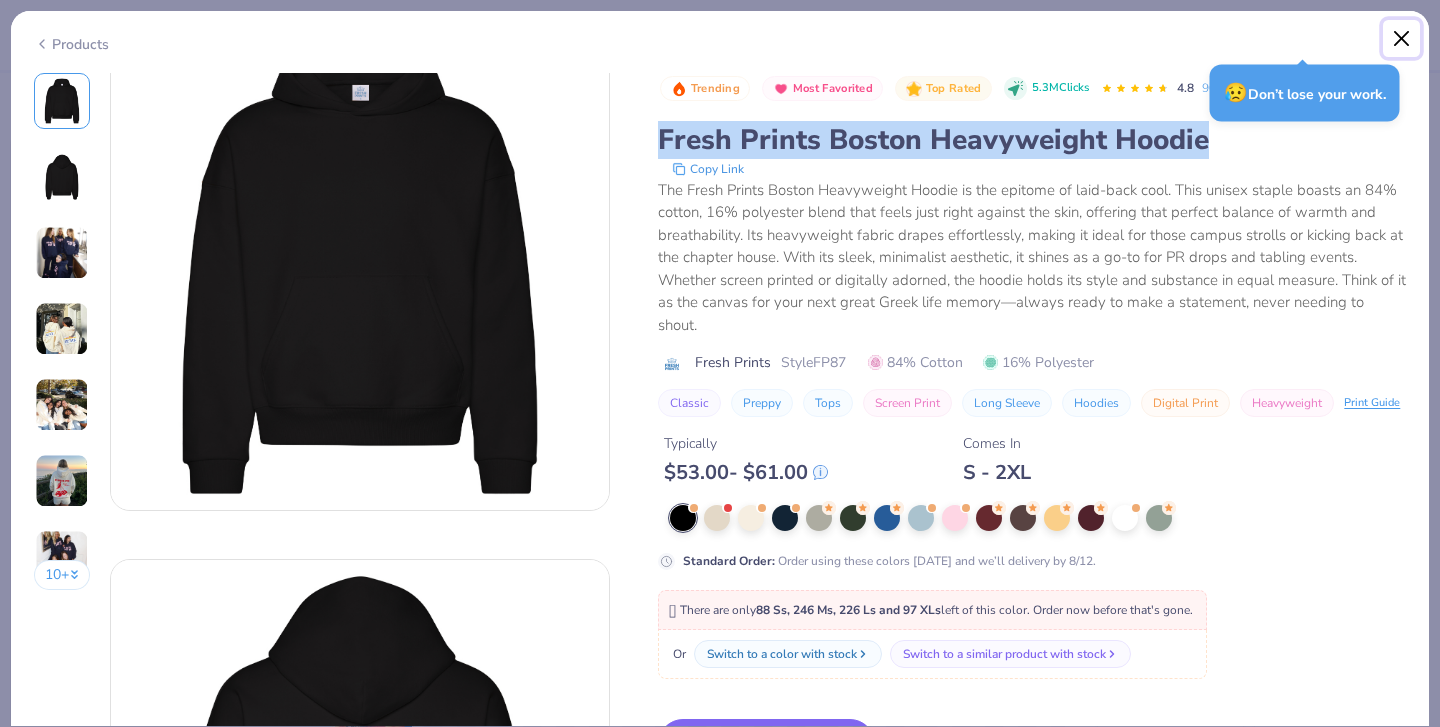 click at bounding box center (1402, 39) 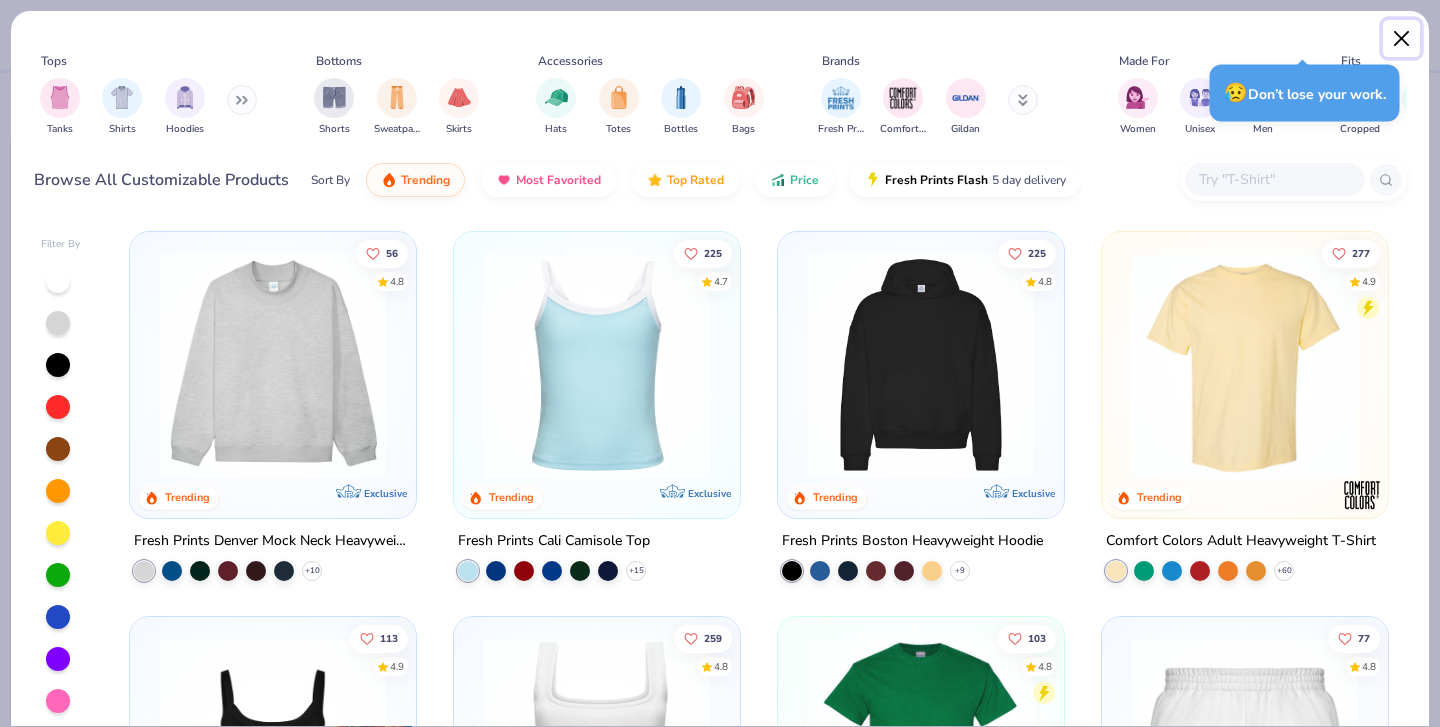 click at bounding box center [1402, 39] 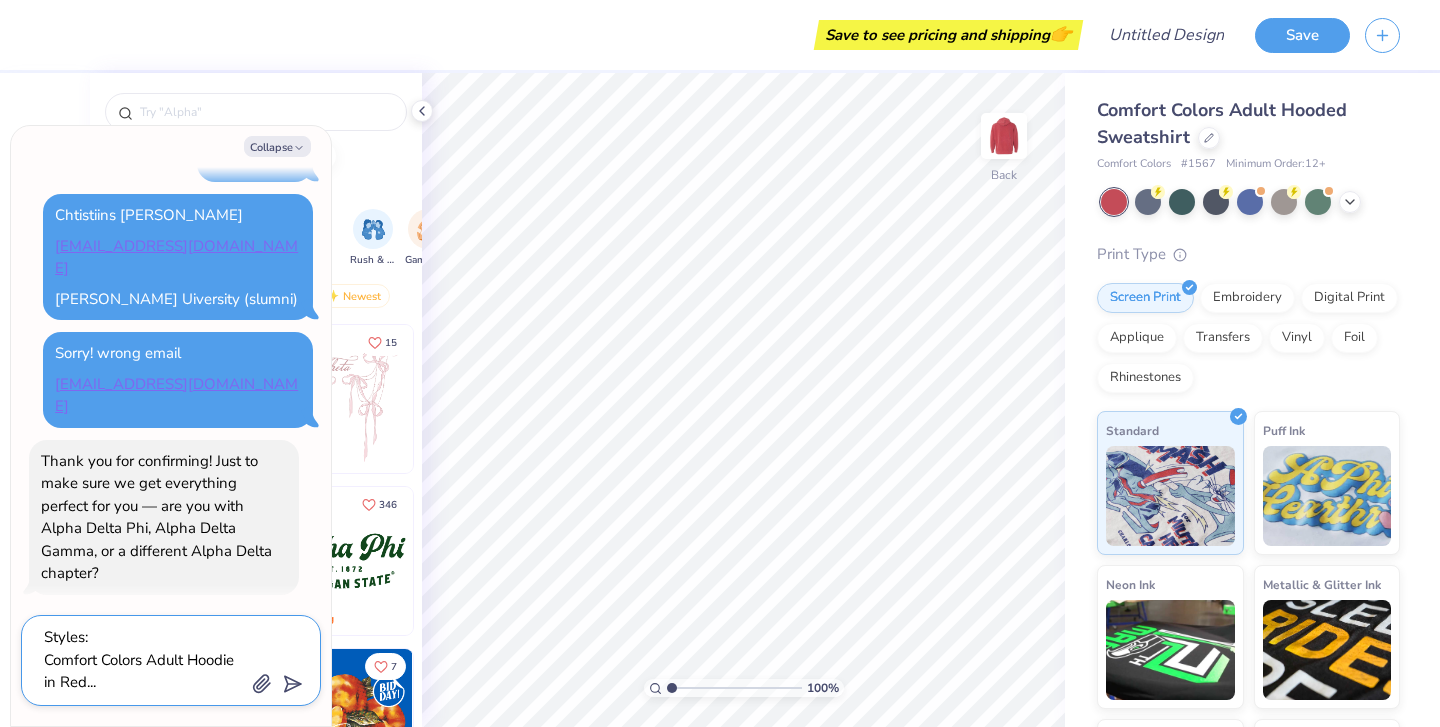 scroll, scrollTop: 0, scrollLeft: 0, axis: both 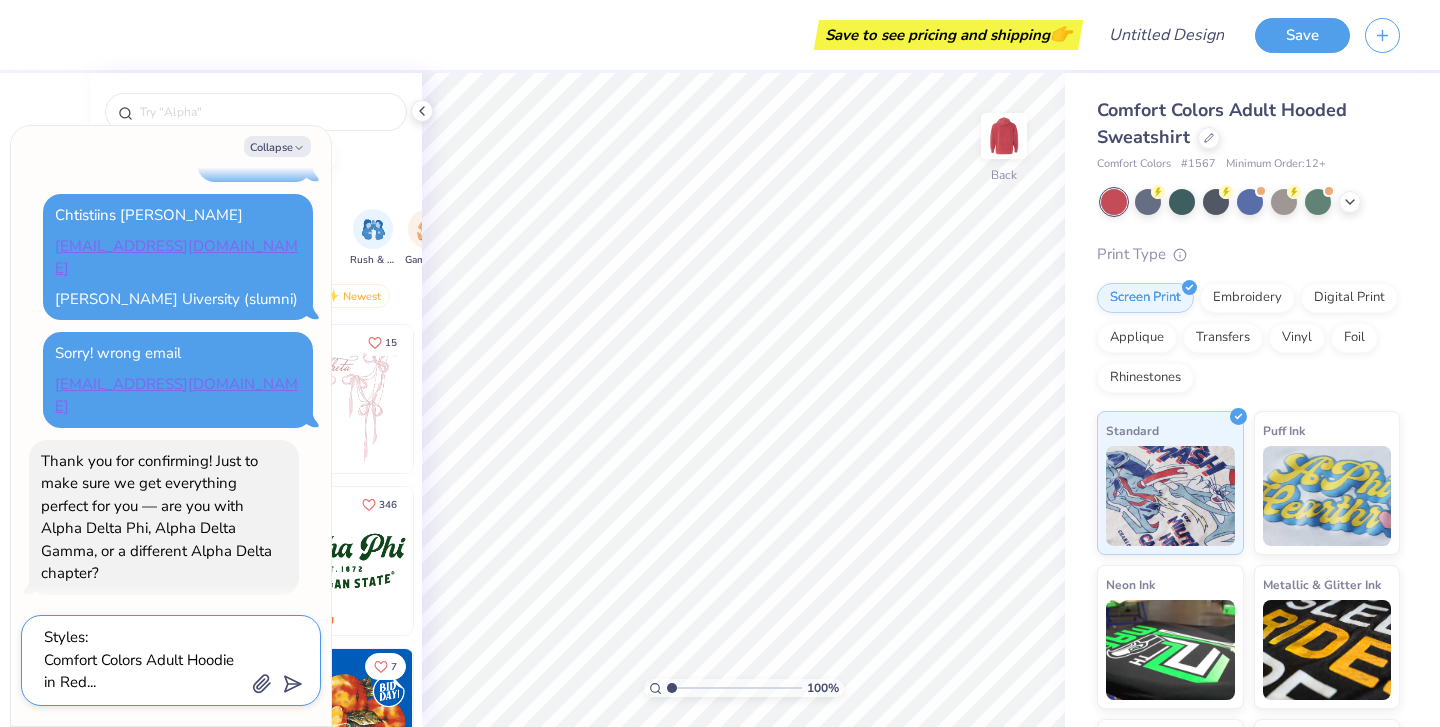 drag, startPoint x: 212, startPoint y: 665, endPoint x: 72, endPoint y: 623, distance: 146.16429 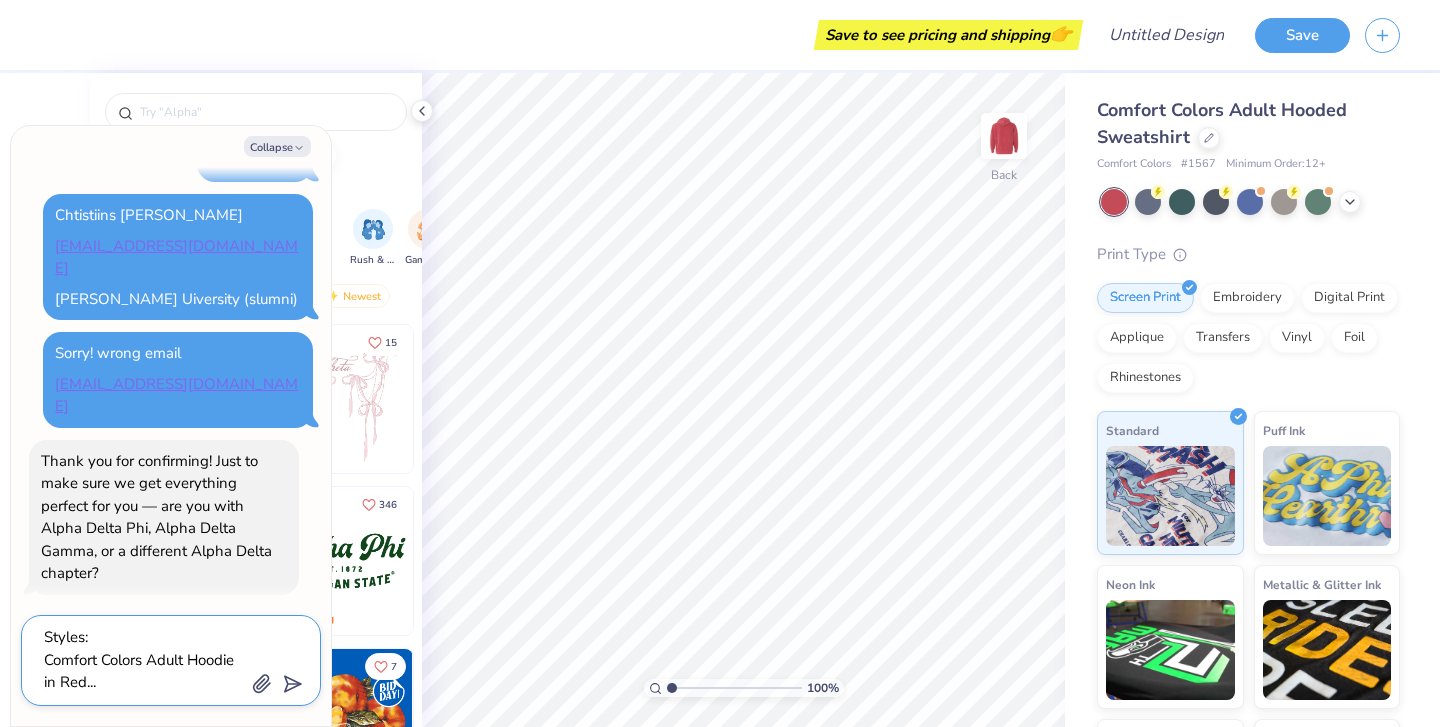 click on "Styles:
Comfort Colors Adult Hoodie in Red..." at bounding box center [143, 660] 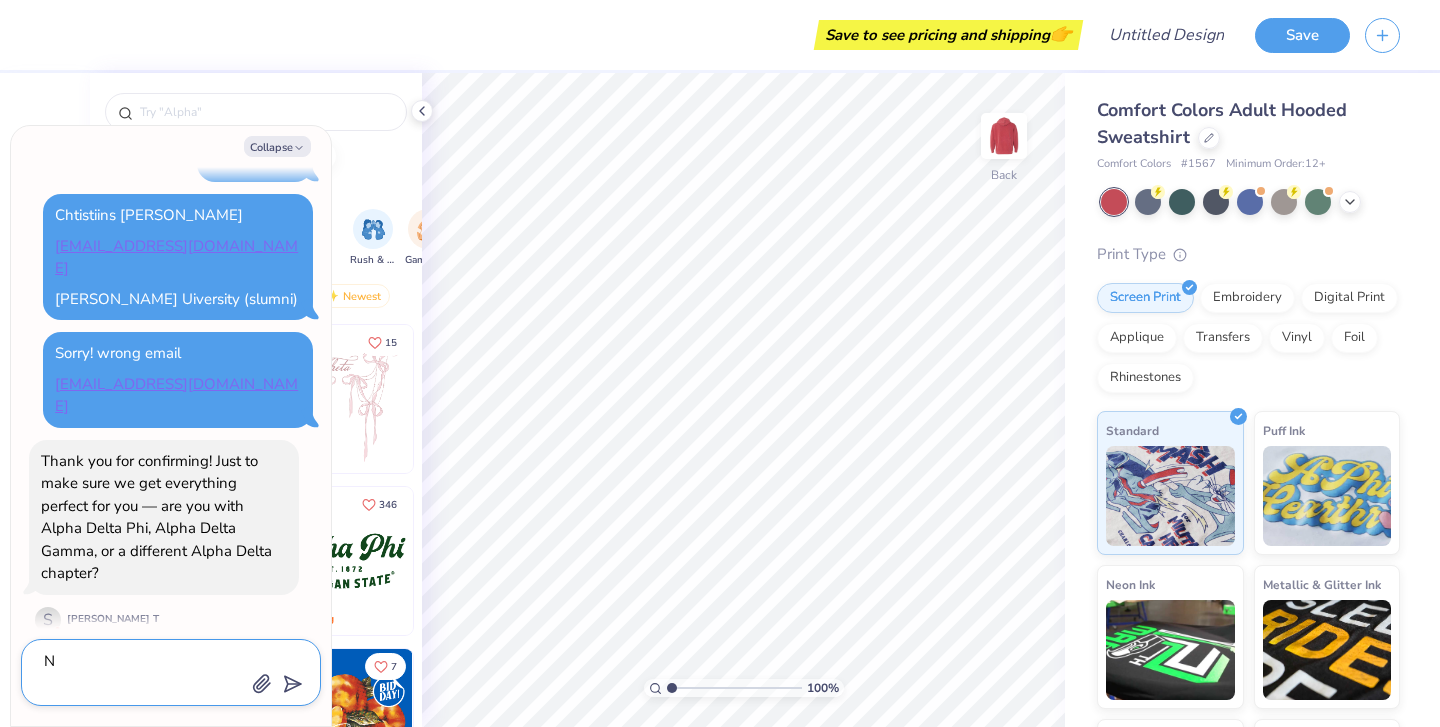 scroll, scrollTop: 1967, scrollLeft: 0, axis: vertical 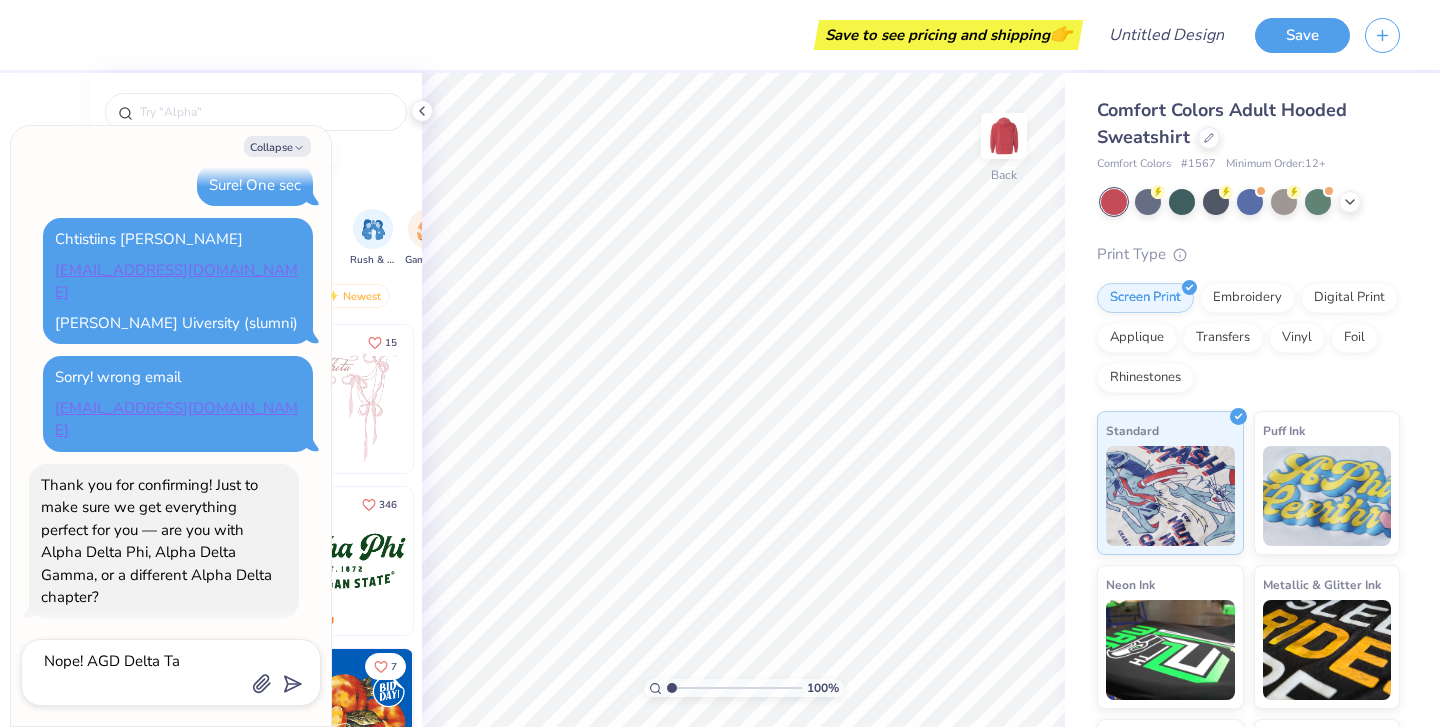 click on "Thank you for confirming! Just to make sure we get everything perfect for you — are you with Alpha Delta Phi, Alpha Delta Gamma, or a different Alpha Delta chapter? S [PERSON_NAME] T" at bounding box center [164, 561] 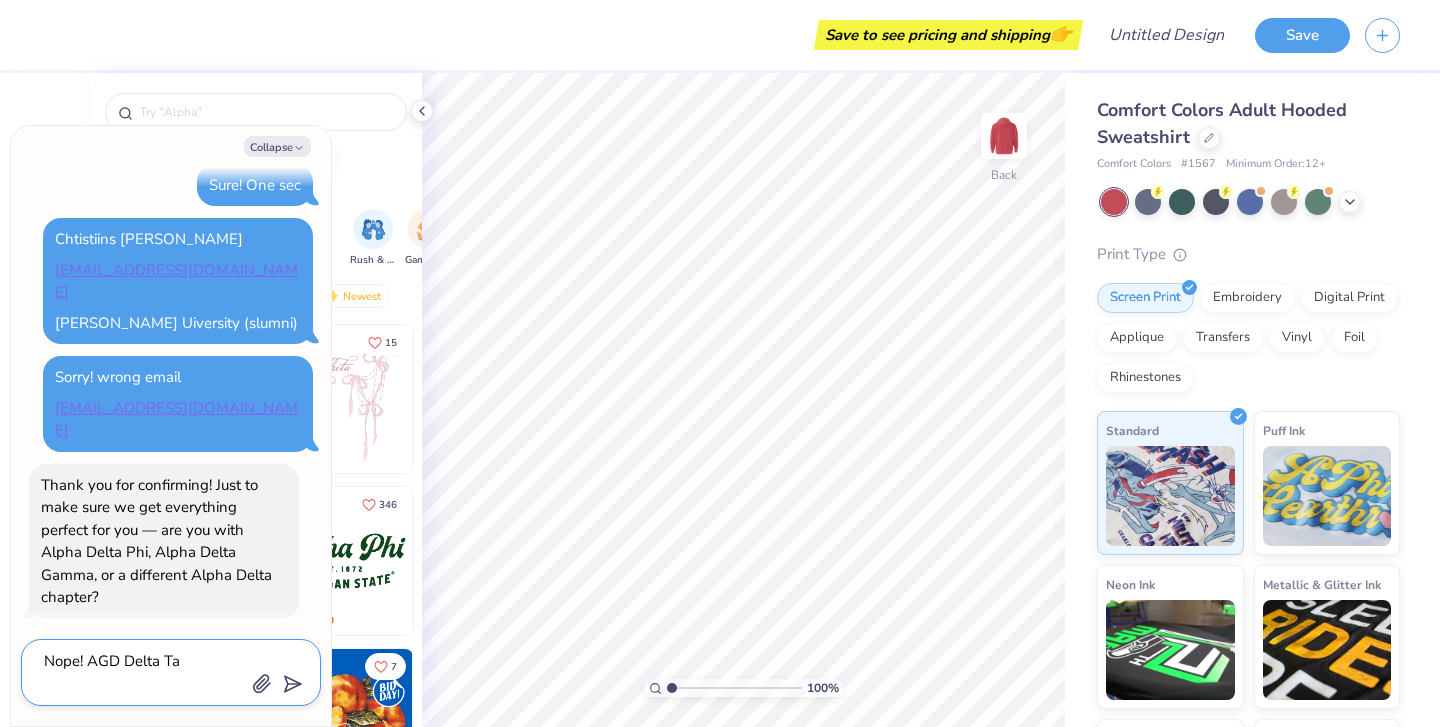 click on "Nope! AGD Delta Ta" at bounding box center (143, 672) 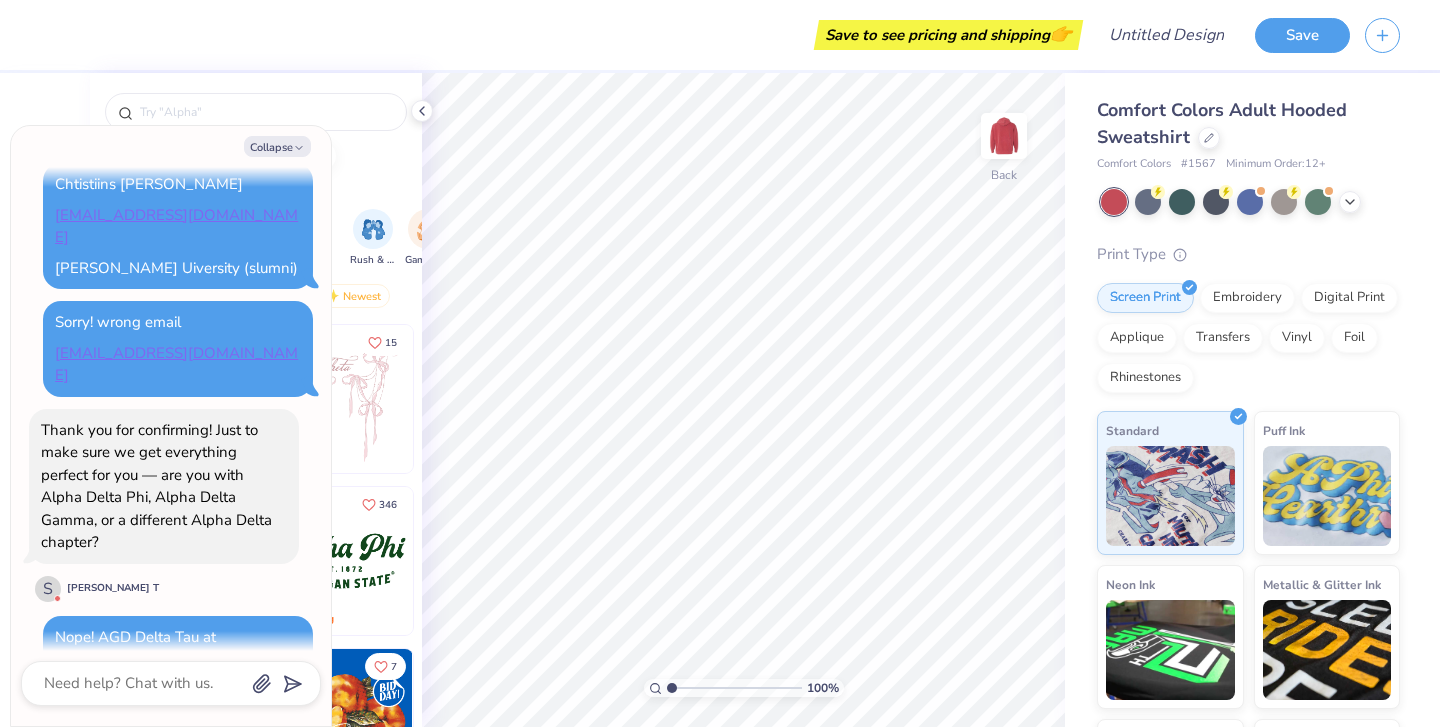 scroll, scrollTop: 2008, scrollLeft: 0, axis: vertical 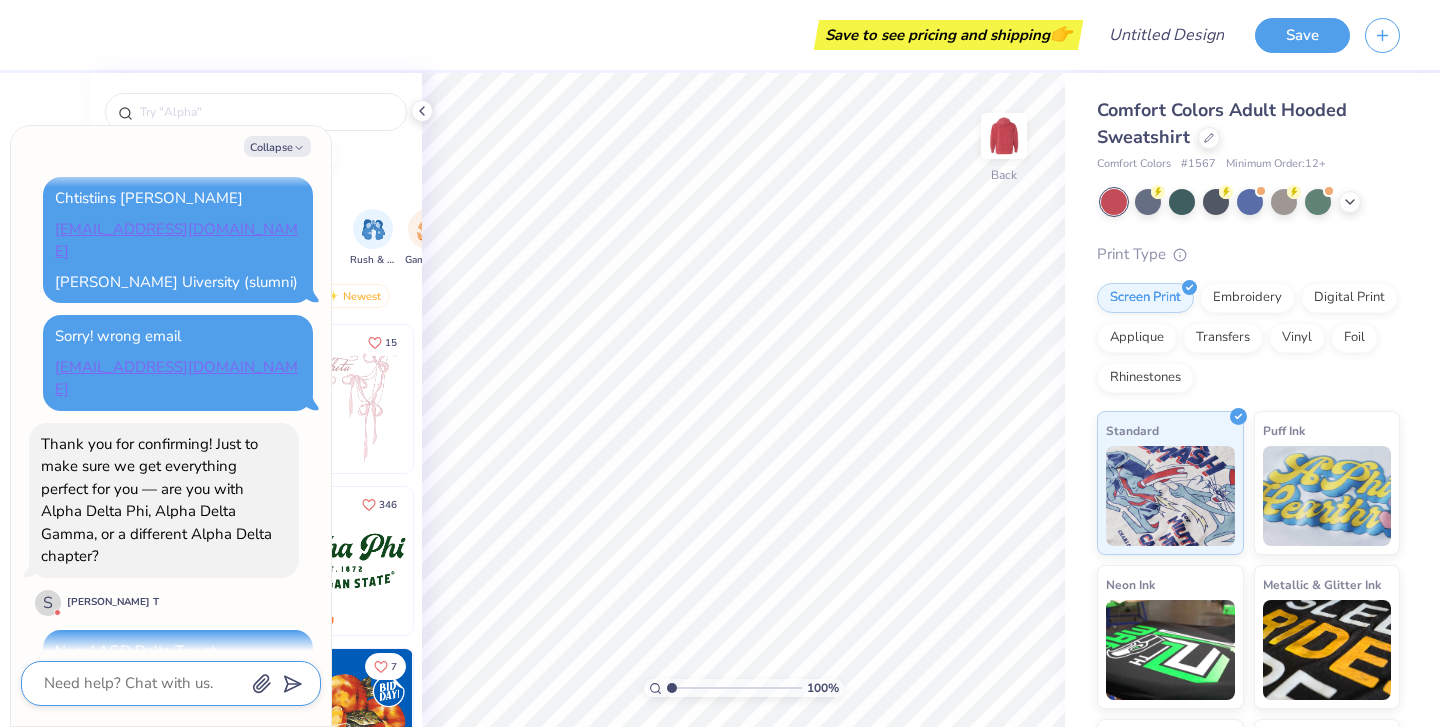 click at bounding box center (143, 683) 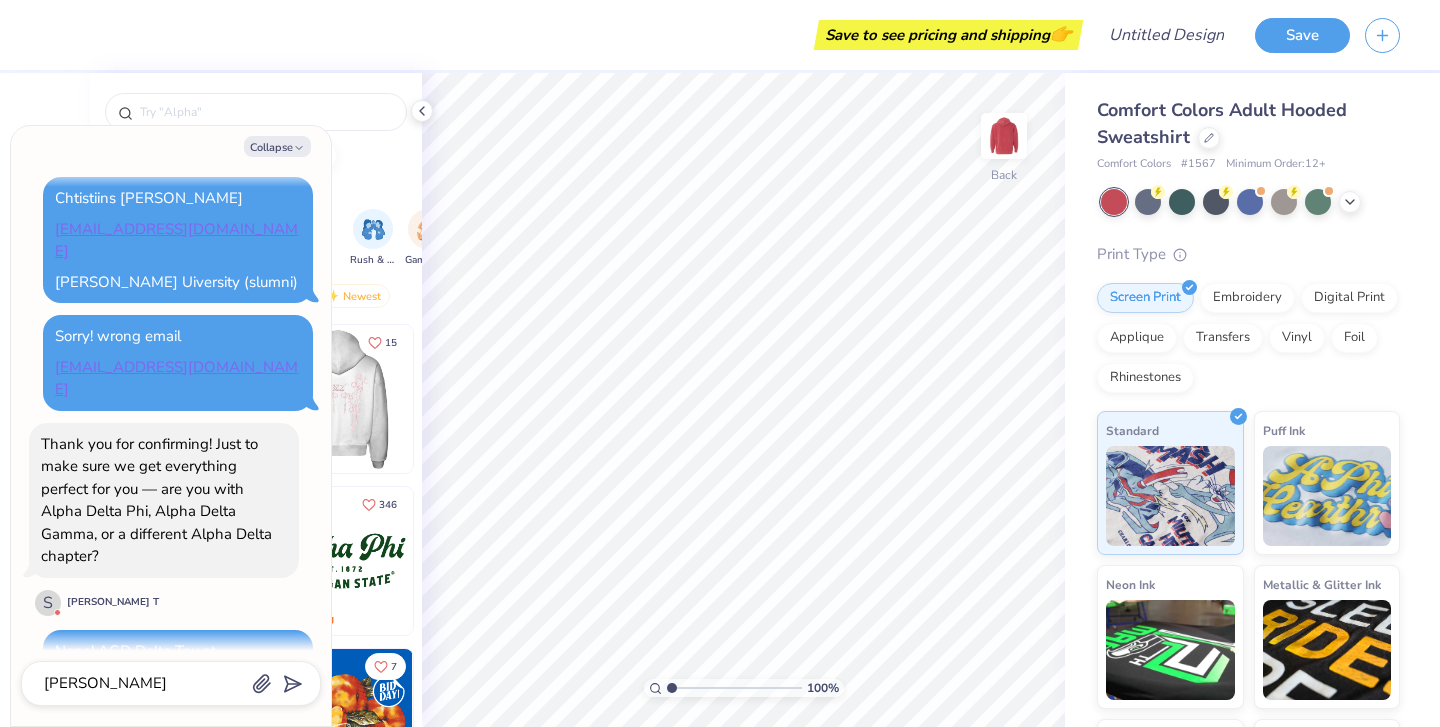 scroll, scrollTop: 2062, scrollLeft: 0, axis: vertical 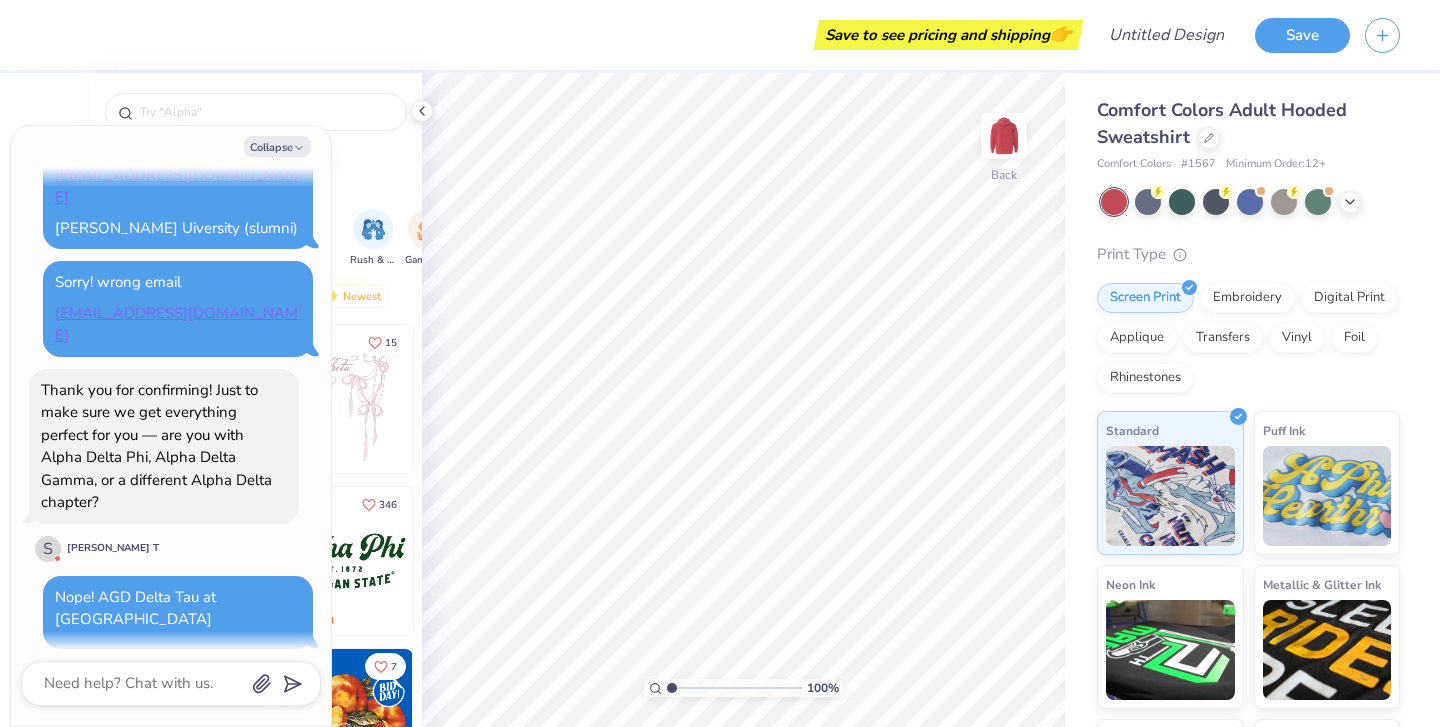 click at bounding box center [1231, 202] 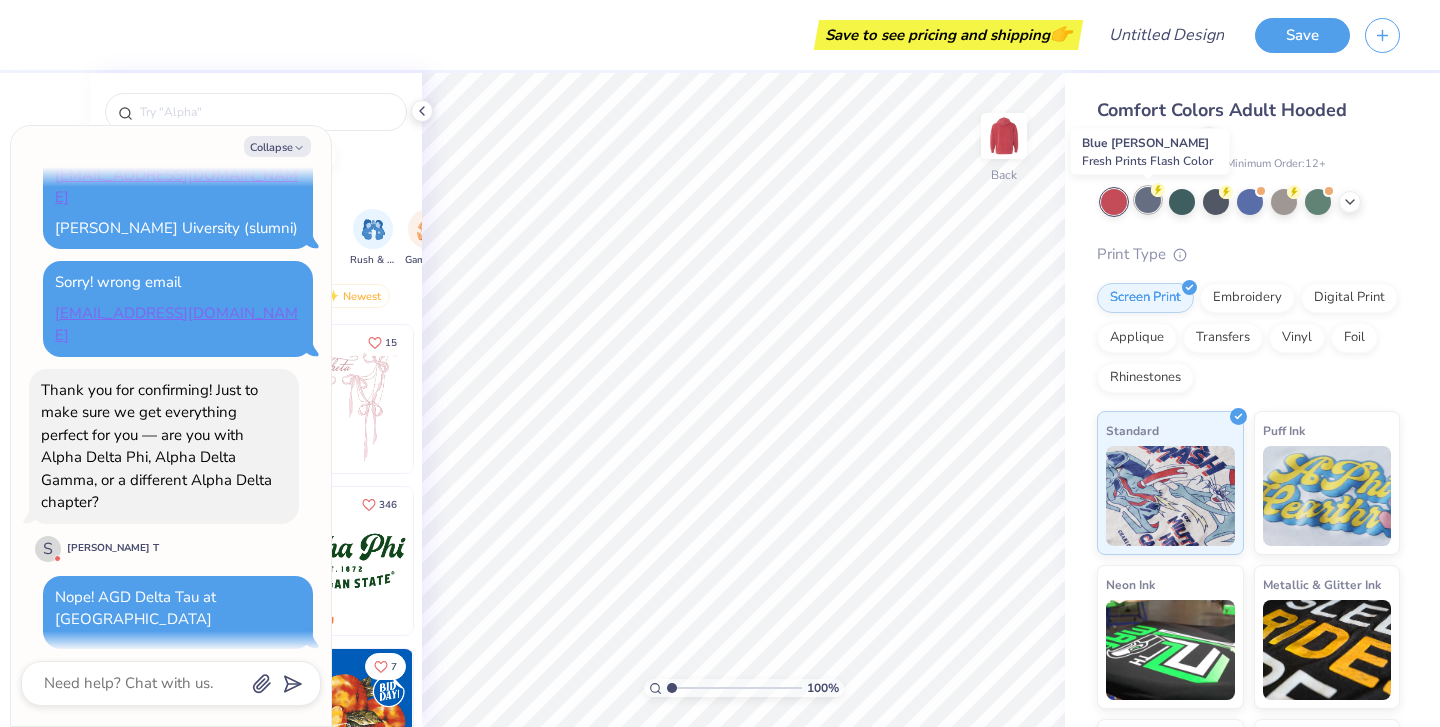 click at bounding box center (1148, 200) 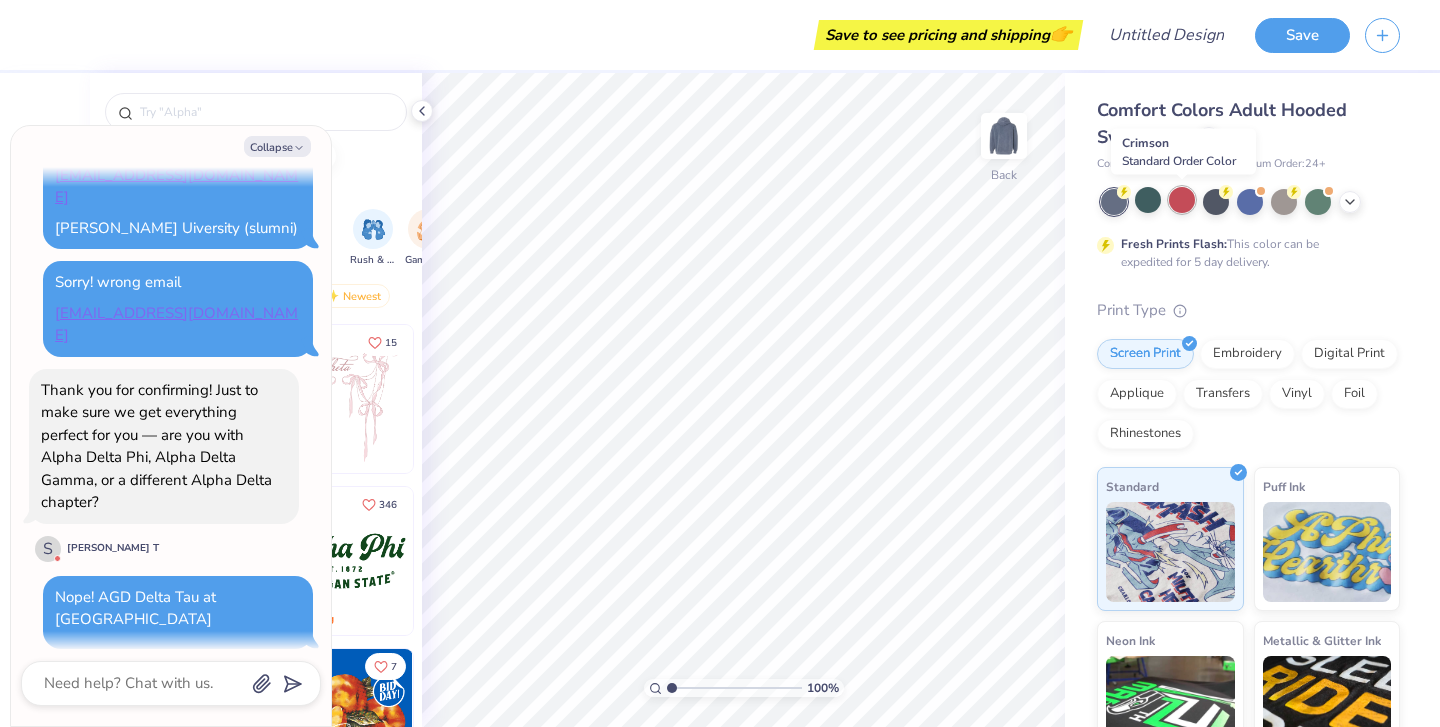 click at bounding box center (1182, 200) 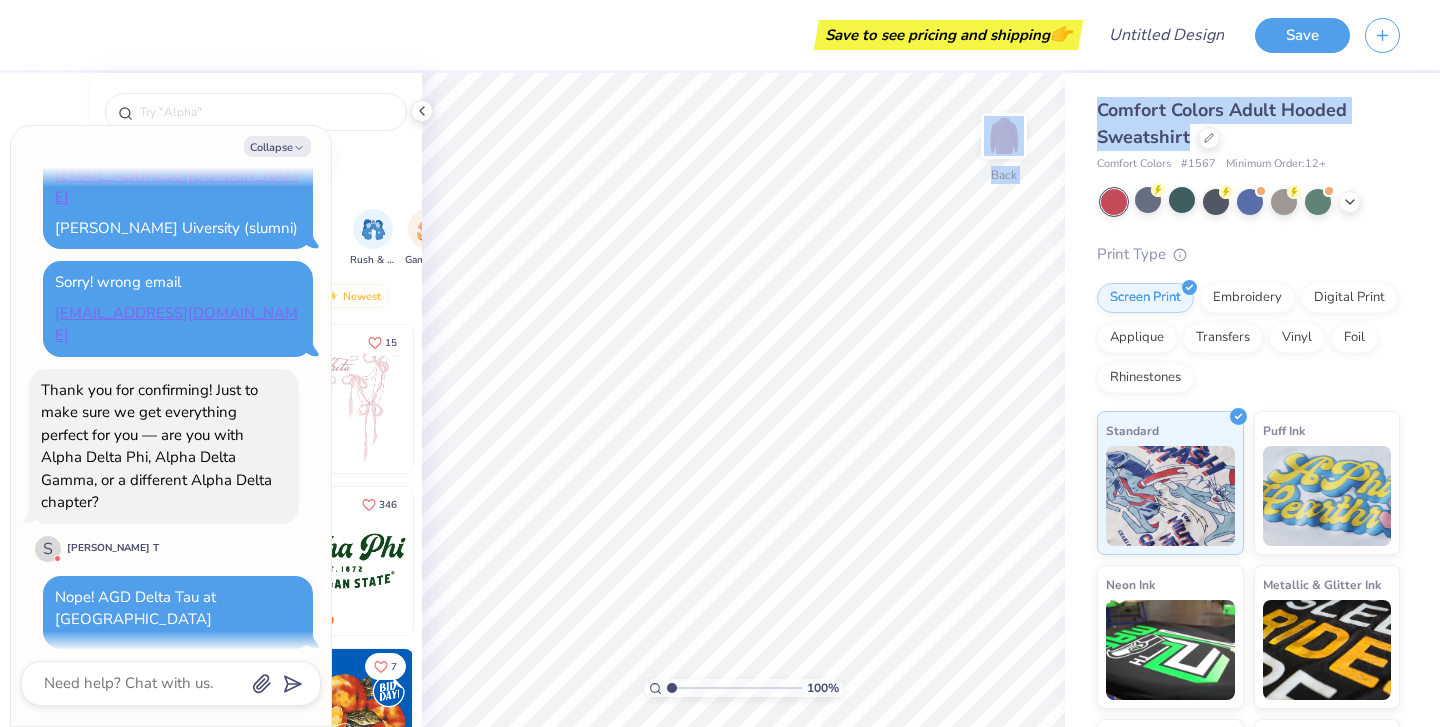 click on "Save to see pricing and shipping  👉 Design Title Save Image AI Designs Add Text Upload Greek Clipart & logos Decorate golf football beach Orgs Events Styles Print Types Sorority Fraternity Club Sports Rush & Bid Game Day Parent's Weekend PR & General Philanthropy Big Little Reveal Retreat Holidays Greek Week Formal & Semi Founder’s Day Date Parties & Socials Spring Break Graduation Classic Minimalist Varsity Y2K 80s & 90s Handdrawn Grunge Typography 60s & 70s Cartoons Embroidery Screen Print Patches Digital Print Applique Transfers Vinyl Trending Most Favorited Newest 19 Trending 15 18 Trending 346 Trending 11 [PERSON_NAME] Sigma Alpha Epsilon, [GEOGRAPHIC_DATA][US_STATE] 7 Trending 9 10 Trending 100  % Back Comfort Colors Adult Hooded Sweatshirt Comfort Colors # 1567 Minimum Order:  12 +   Print Type Screen Print Embroidery Digital Print Applique Transfers Vinyl Foil Rhinestones Standard Puff Ink Neon Ink Metallic & Glitter Ink Glow in the Dark Ink Water based Ink Stuck?  Our Art team will Need help?" at bounding box center [720, 363] 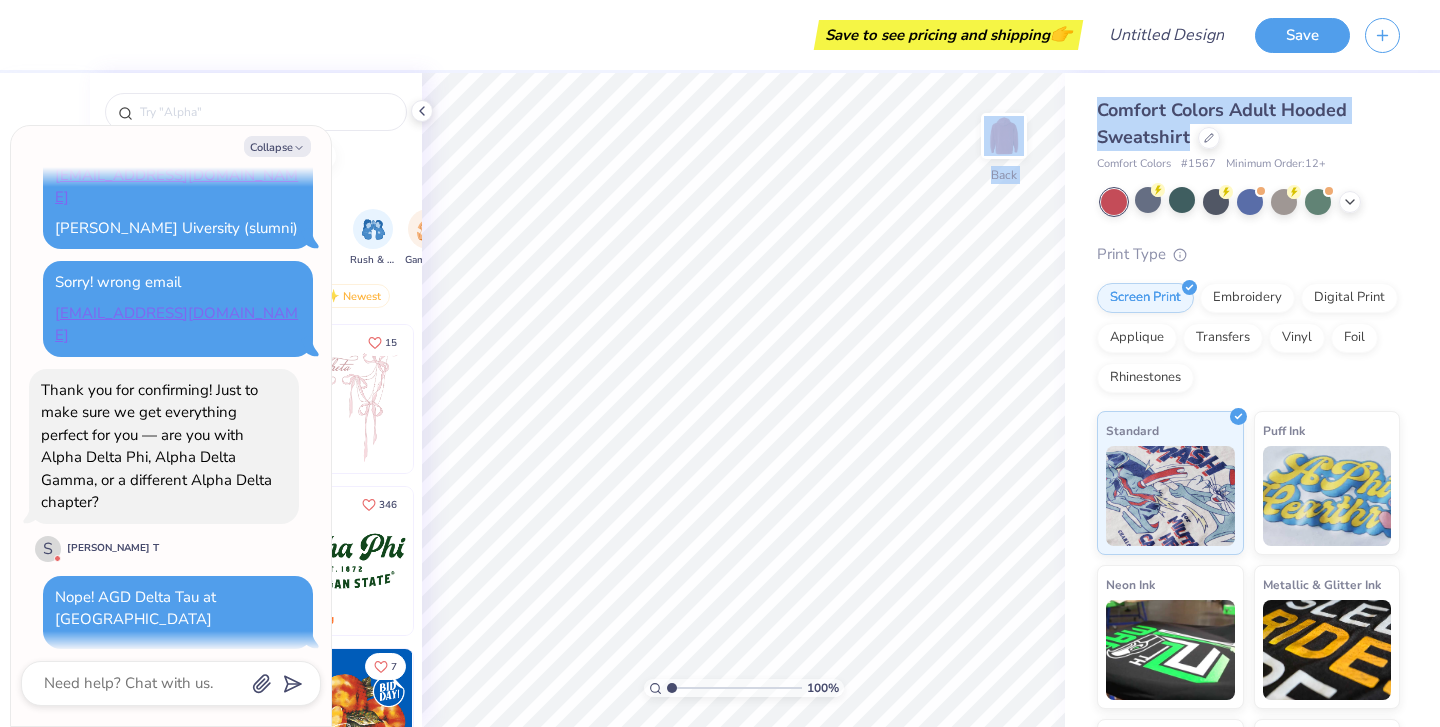 copy on "100  % Back Comfort Colors Adult Hooded Sweatshirt" 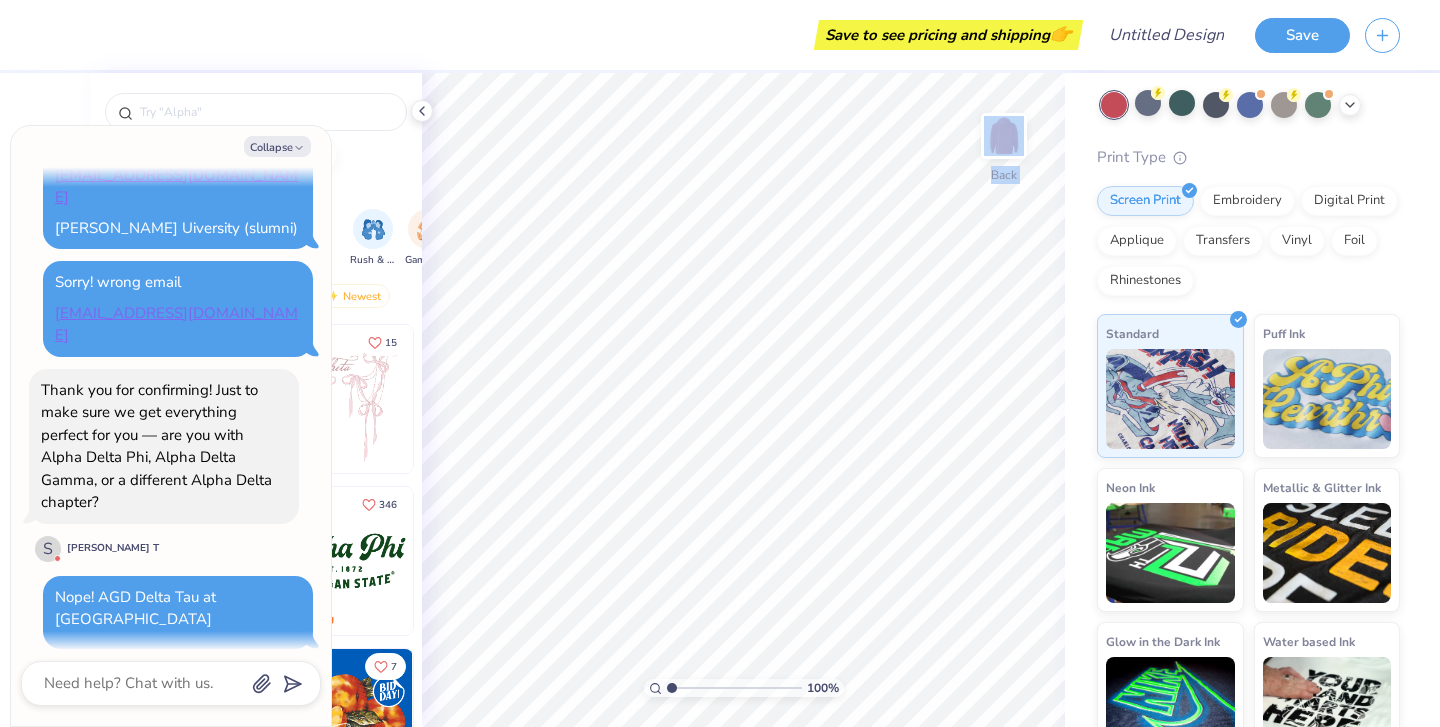 scroll, scrollTop: 102, scrollLeft: 0, axis: vertical 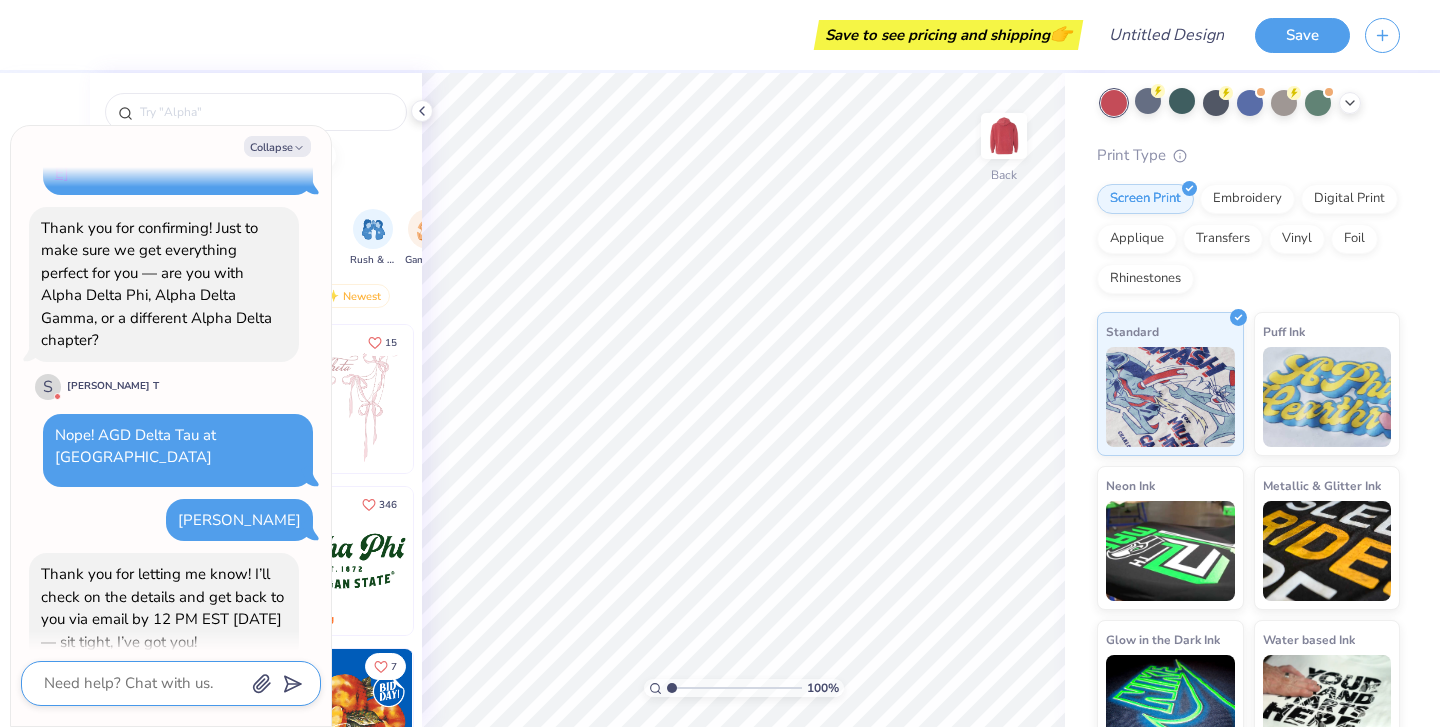 click at bounding box center (143, 683) 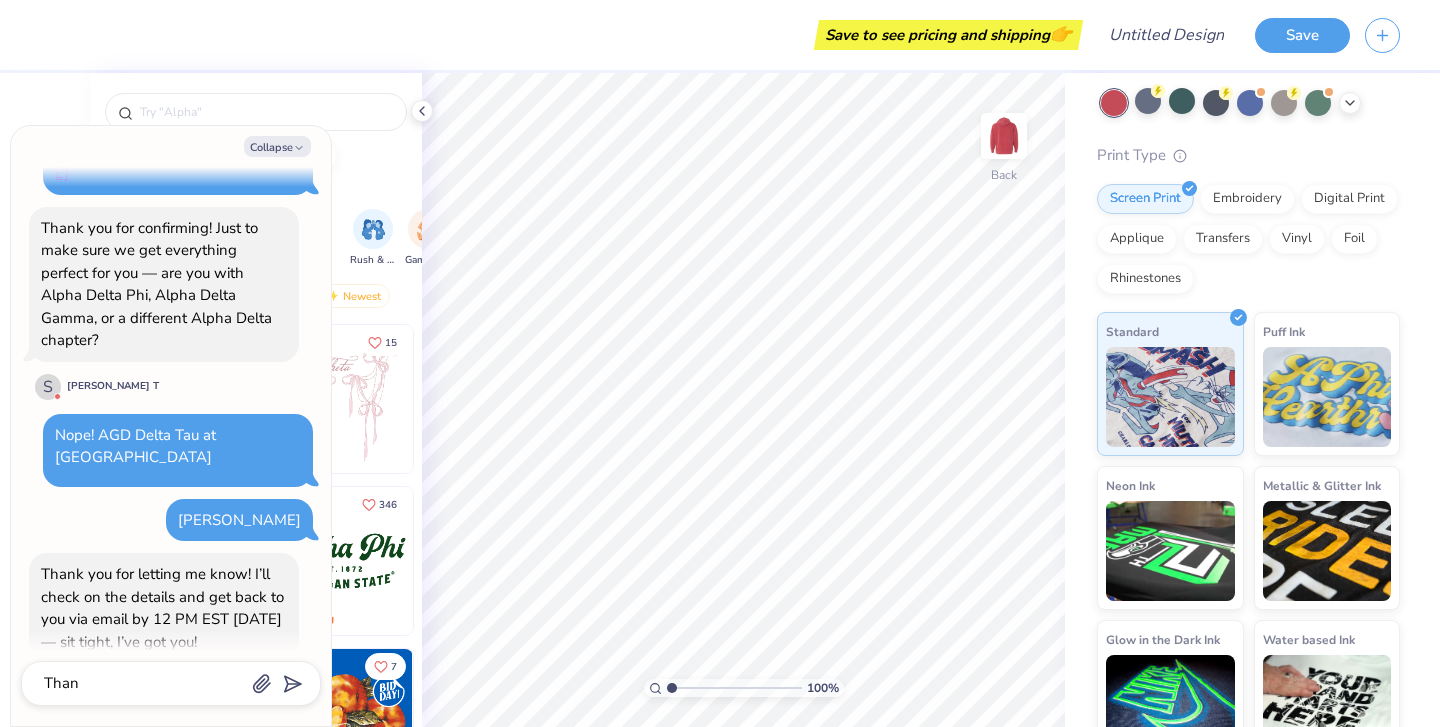 click on "Thank you for letting me know! I’ll check on the details and get back to you via email by 12 PM EST [DATE] — sit tight, I’ve got you!" at bounding box center (162, 608) 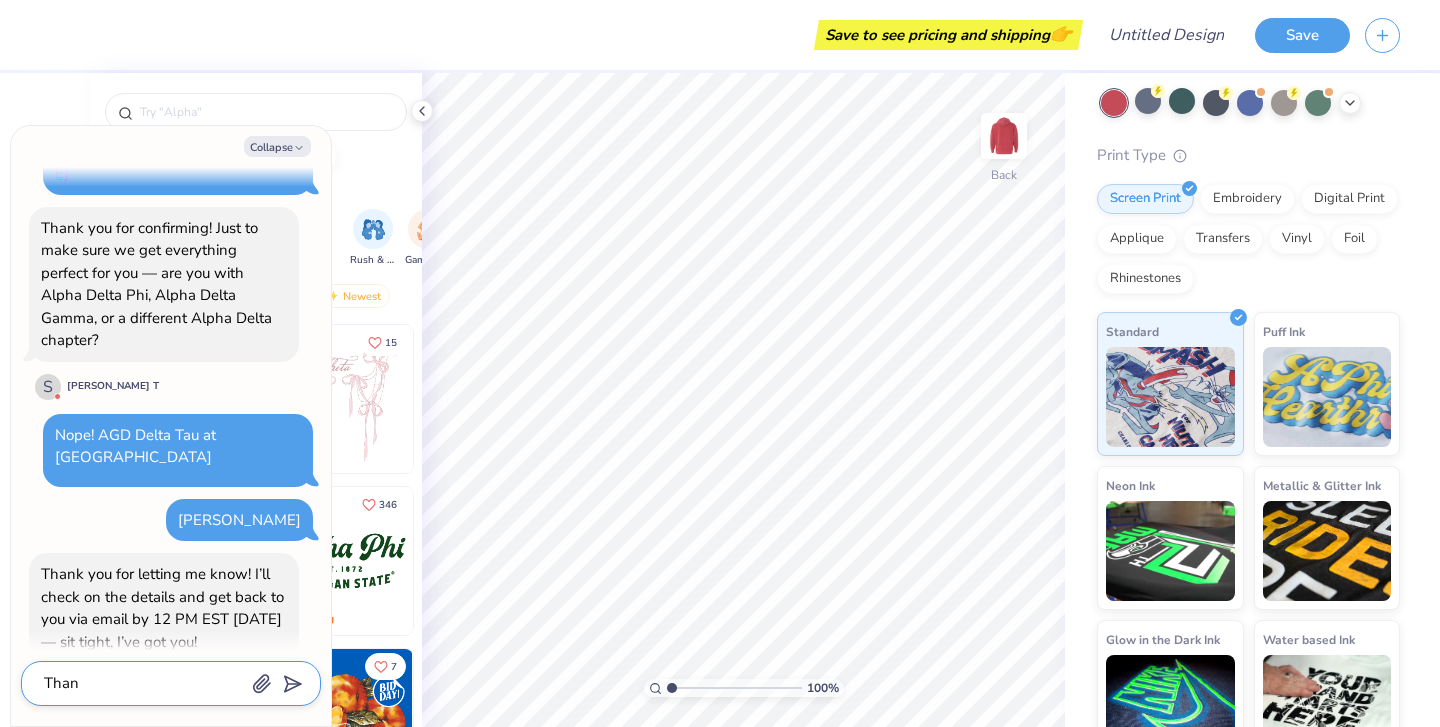 click on "Than" at bounding box center (143, 683) 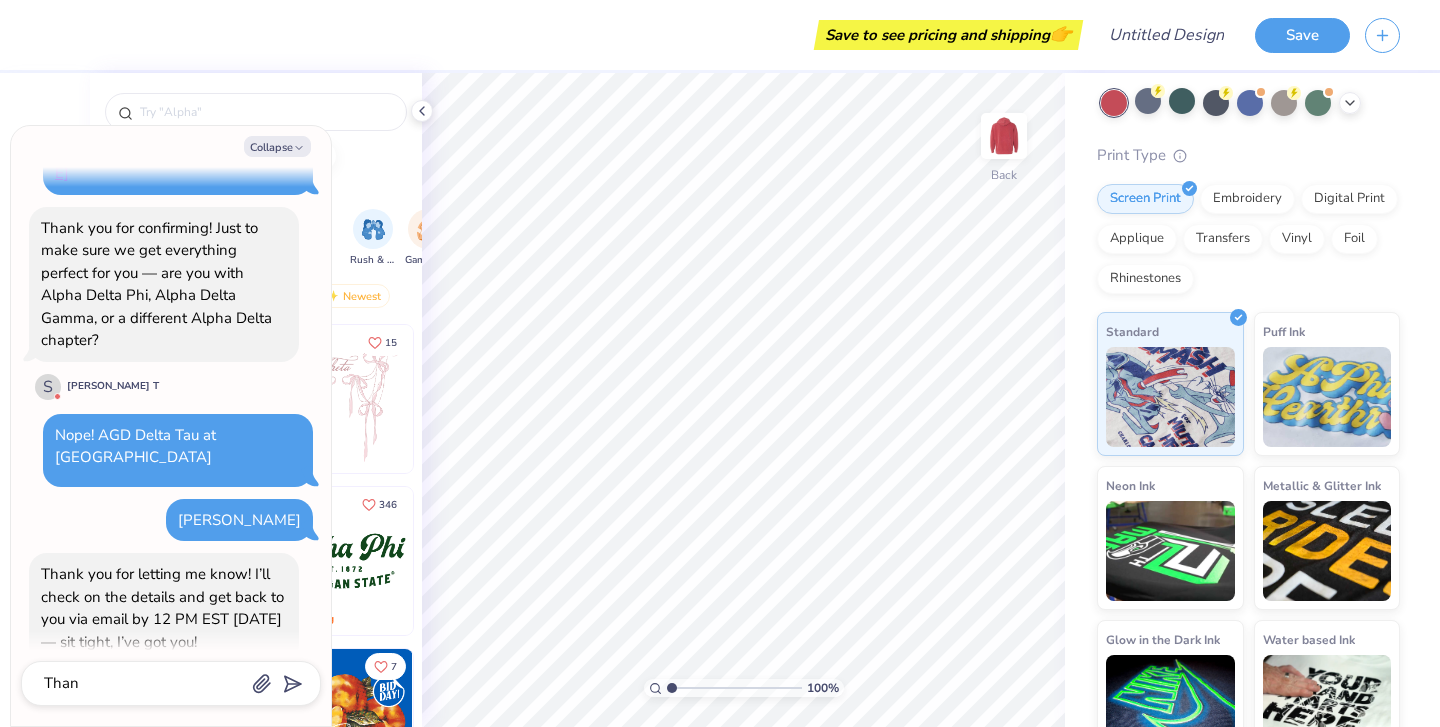 click on "Thank you for letting me know! I’ll check on the details and get back to you via email by 12 PM EST [DATE] — sit tight, I’ve got you!" at bounding box center (162, 608) 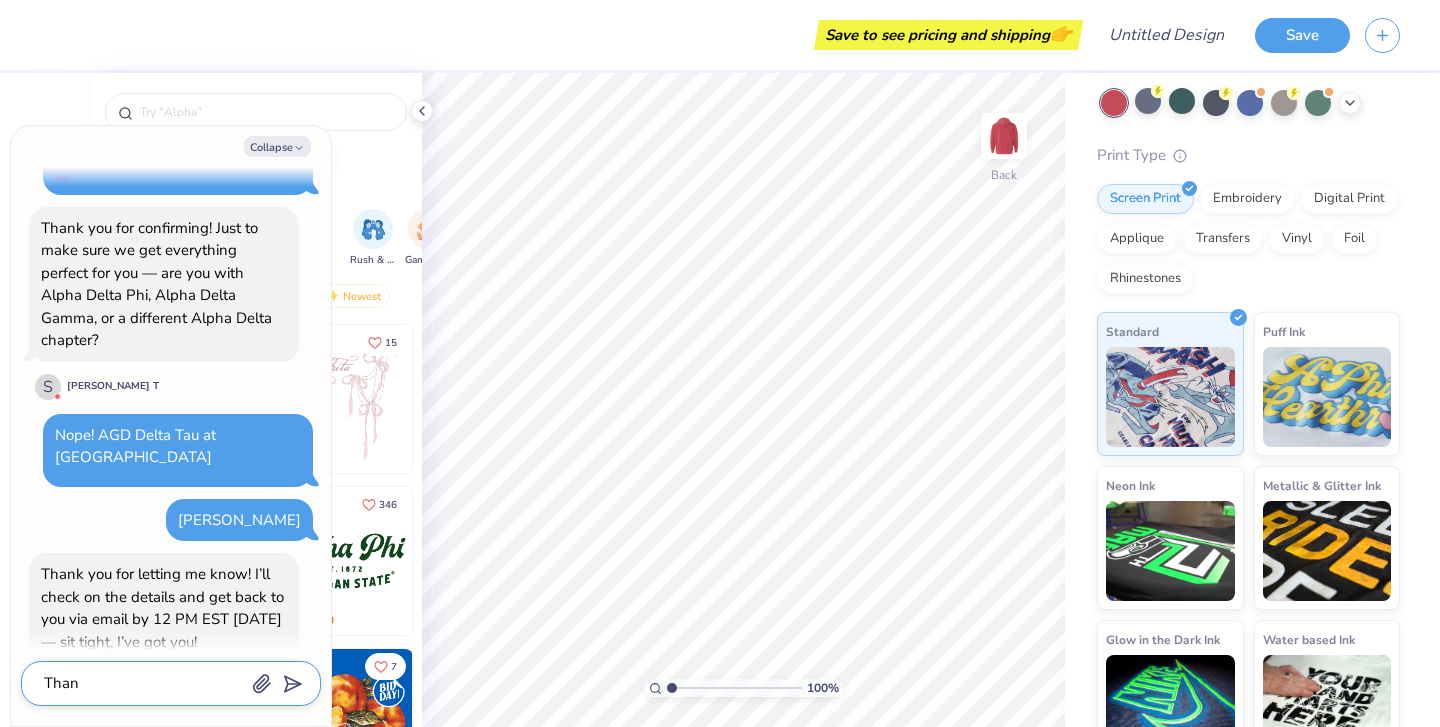 click on "Than" at bounding box center (143, 683) 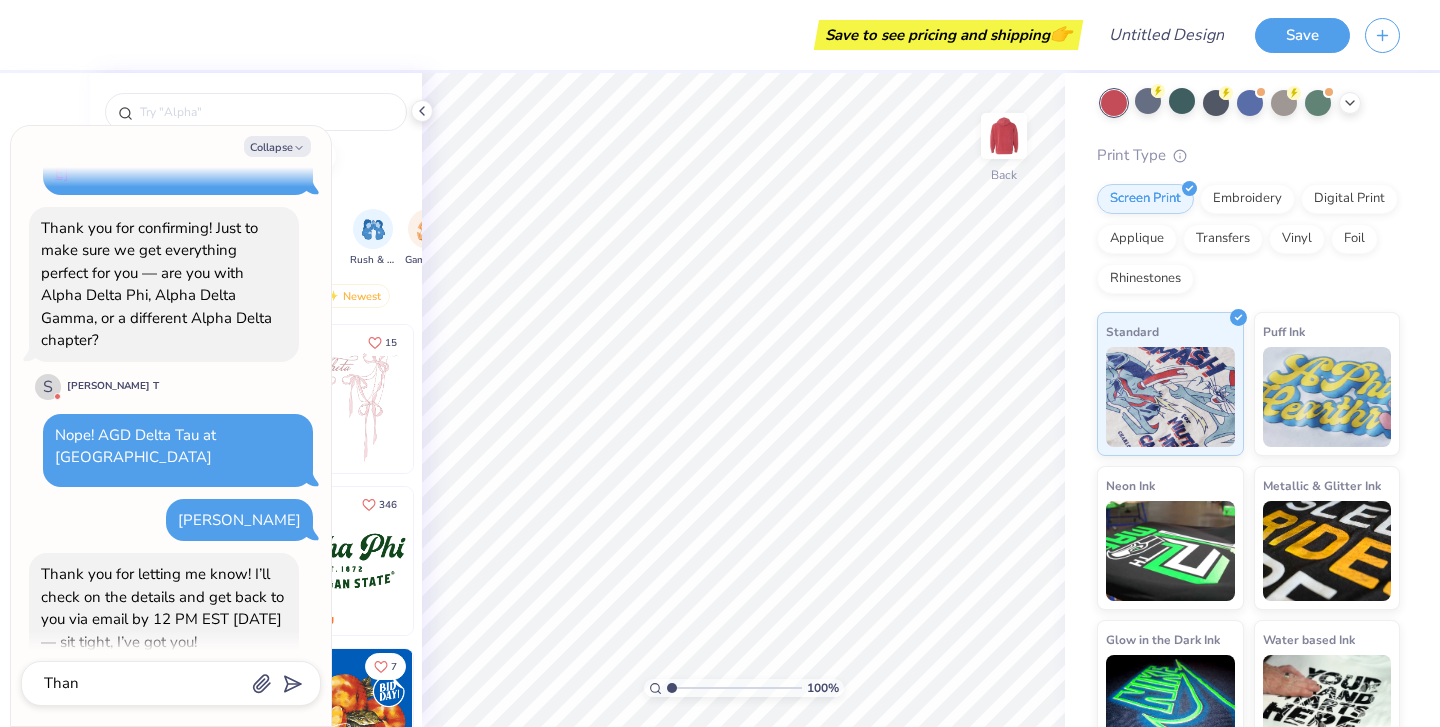 click on "Than" at bounding box center [171, 683] 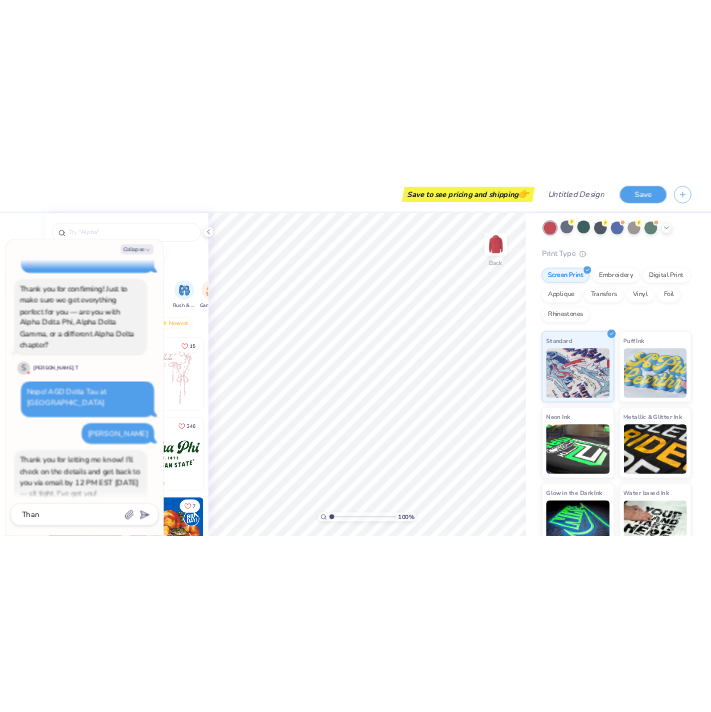 scroll, scrollTop: 2364, scrollLeft: 0, axis: vertical 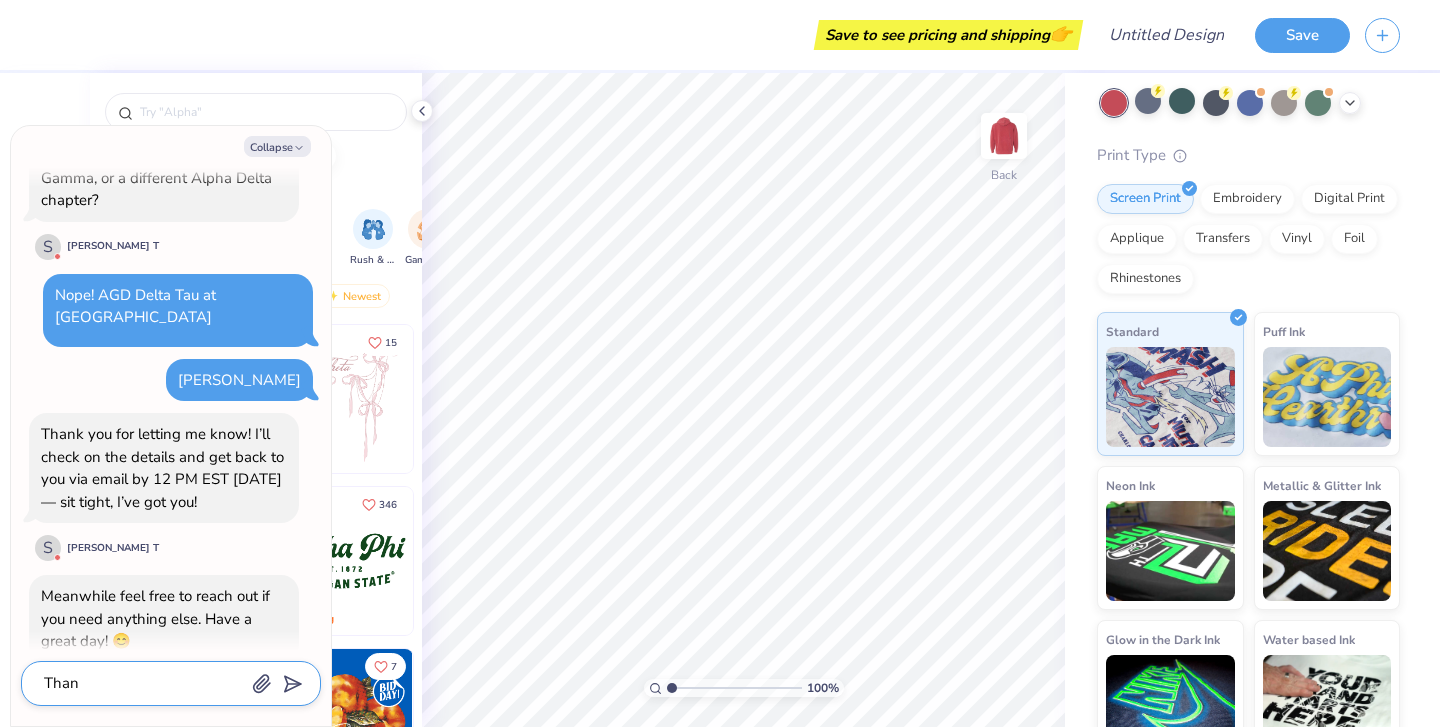 click on "Than" at bounding box center (143, 683) 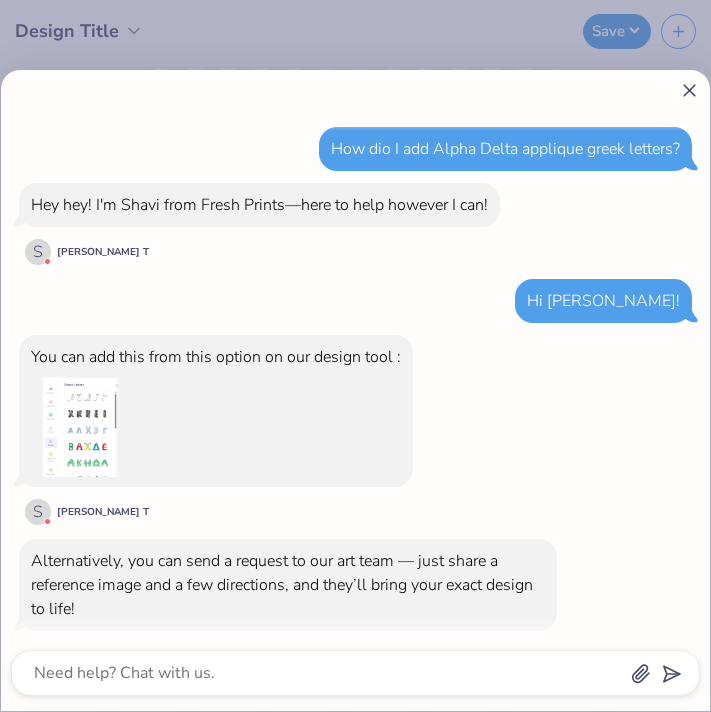 scroll, scrollTop: 1813, scrollLeft: 0, axis: vertical 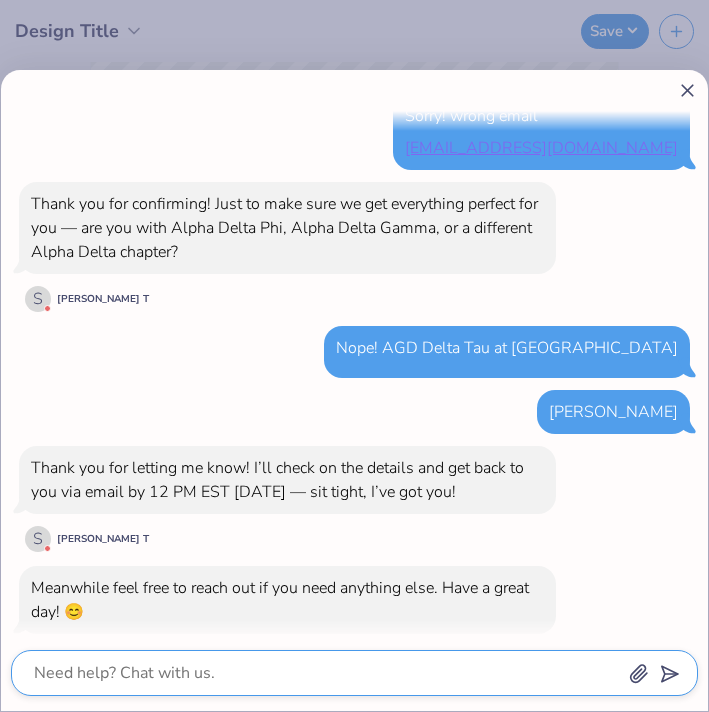click at bounding box center (327, 673) 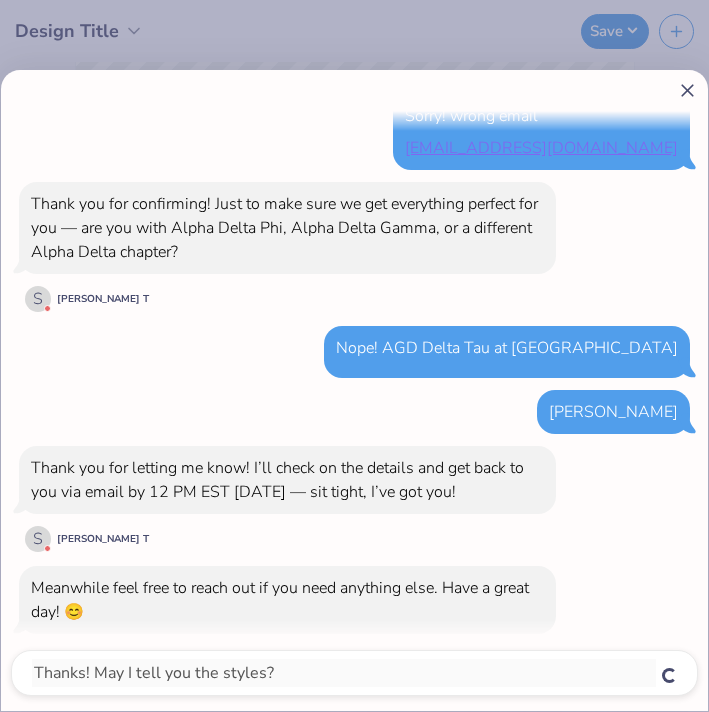 scroll, scrollTop: 1919, scrollLeft: 0, axis: vertical 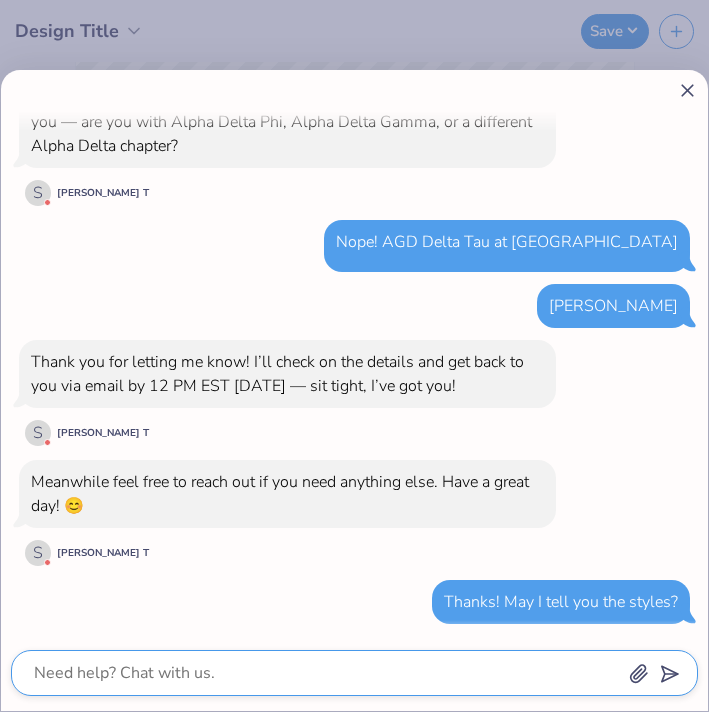 click at bounding box center [327, 673] 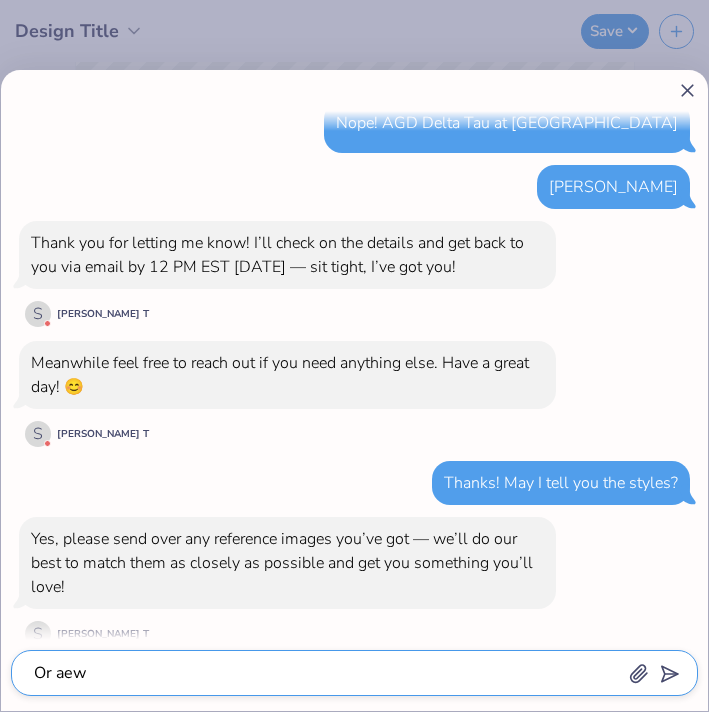scroll, scrollTop: 2063, scrollLeft: 0, axis: vertical 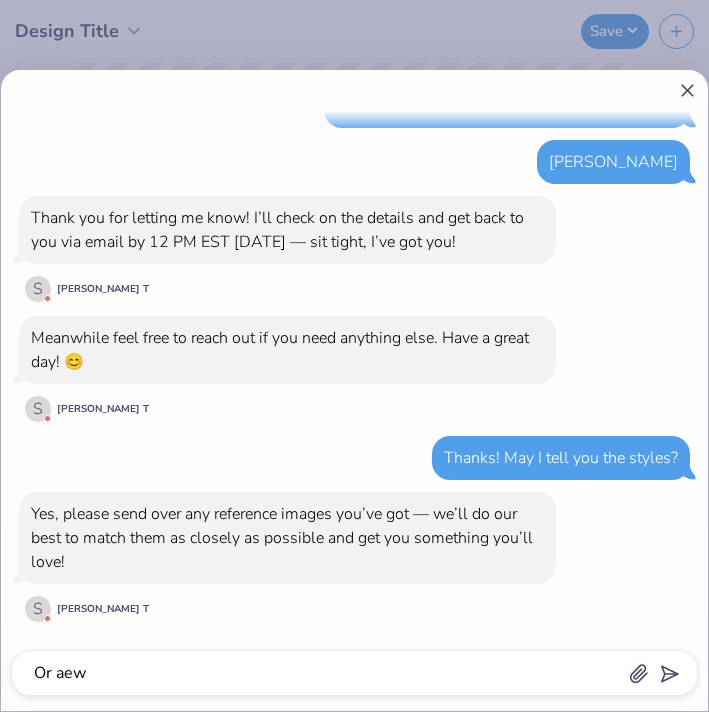 click on "Yes, please send over any reference images you’ve got — we’ll do our best to match them as closely as possible and get you something you’ll love! S [PERSON_NAME] T" at bounding box center [287, 558] 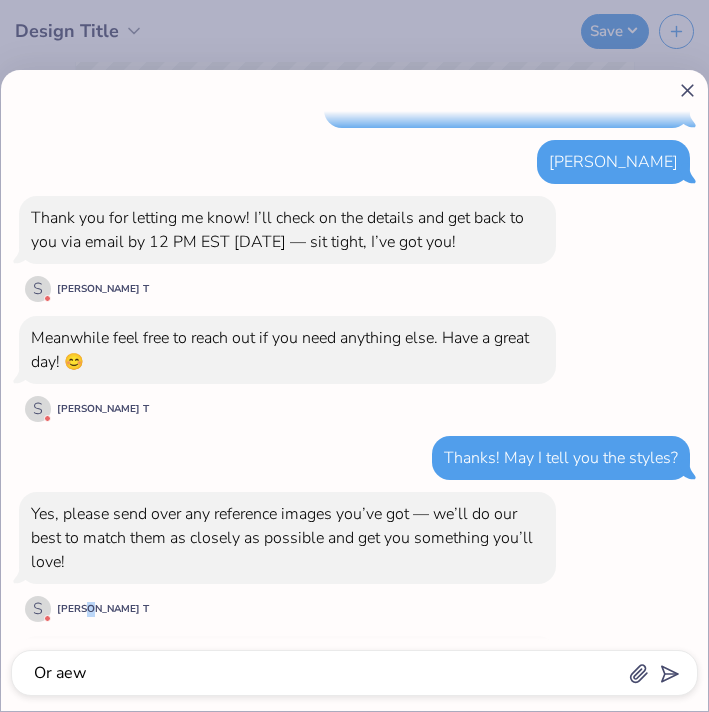 scroll, scrollTop: 2279, scrollLeft: 0, axis: vertical 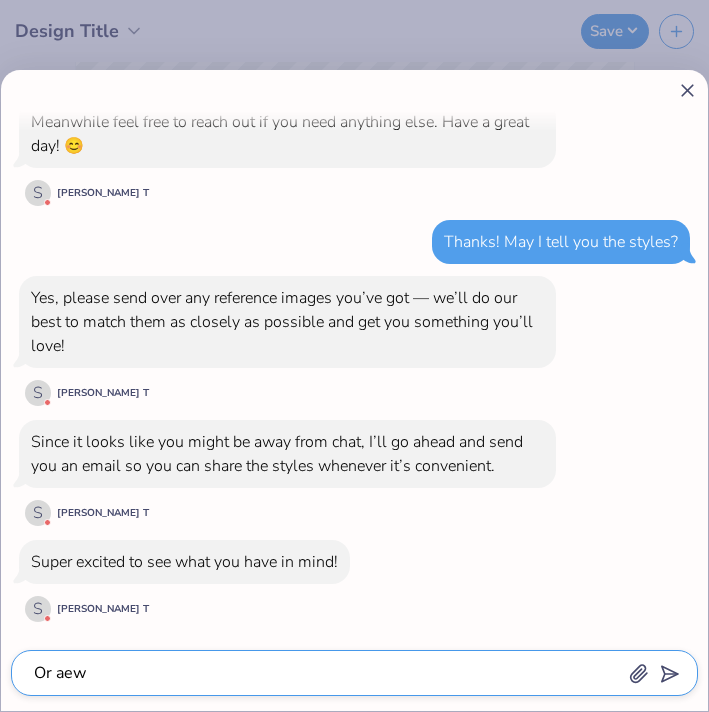 click on "Or aew" at bounding box center [327, 673] 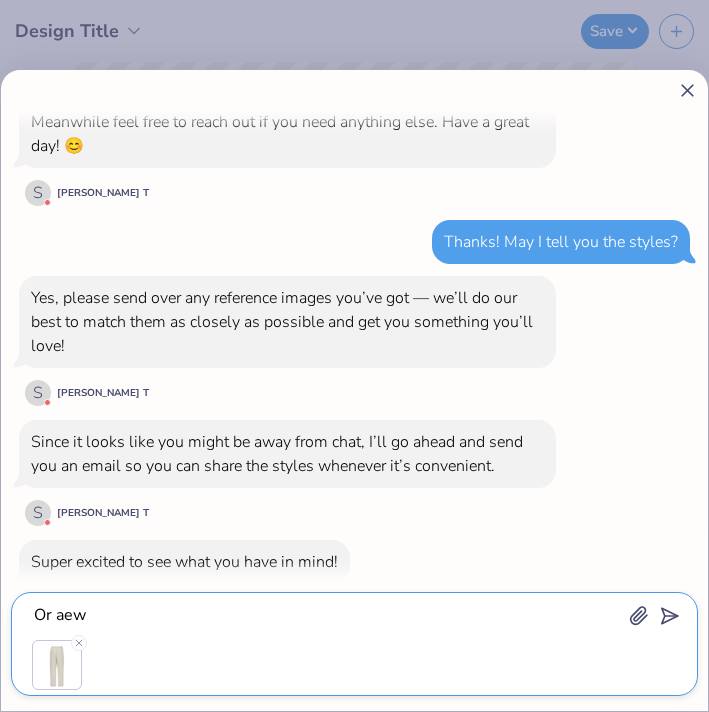 drag, startPoint x: 188, startPoint y: 614, endPoint x: -7, endPoint y: 557, distance: 203.16003 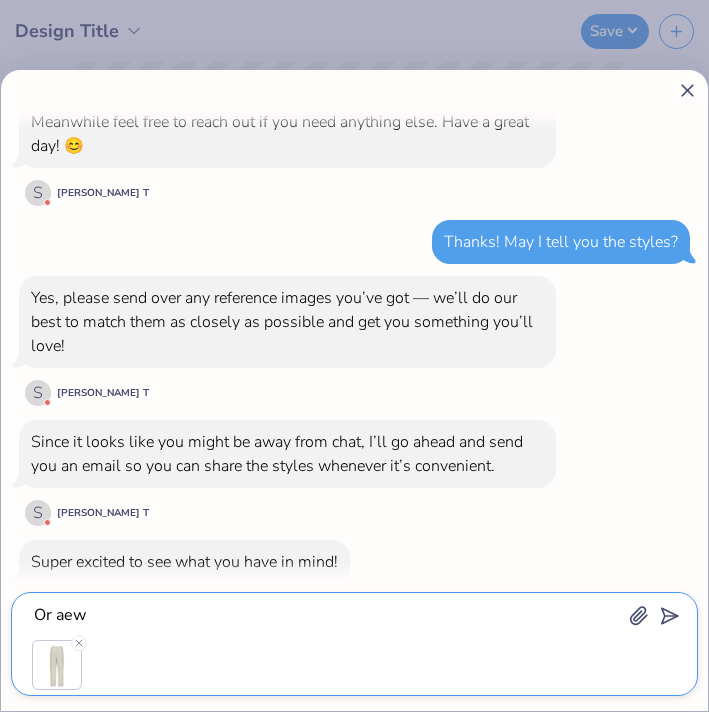 paste on "Fresh Prints Park Ave Open Sweatpants" 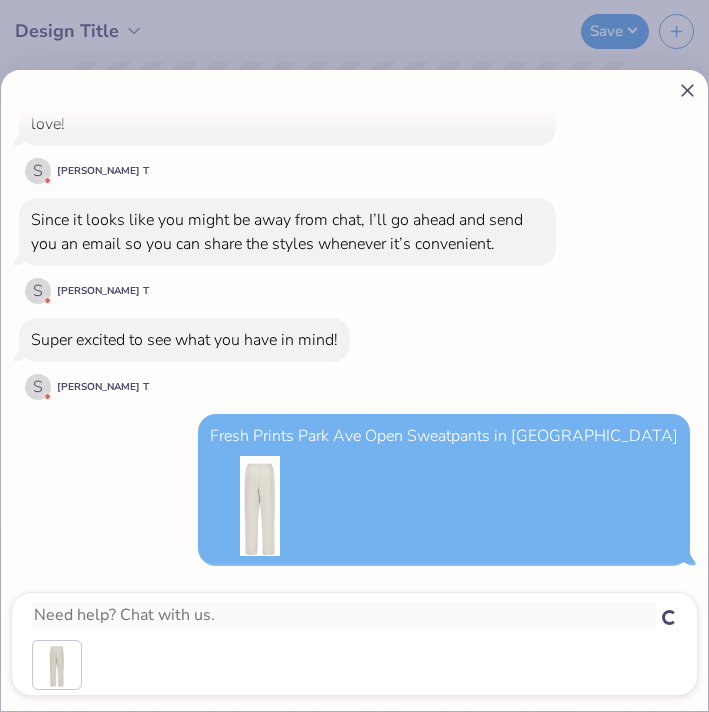 scroll, scrollTop: 2443, scrollLeft: 0, axis: vertical 